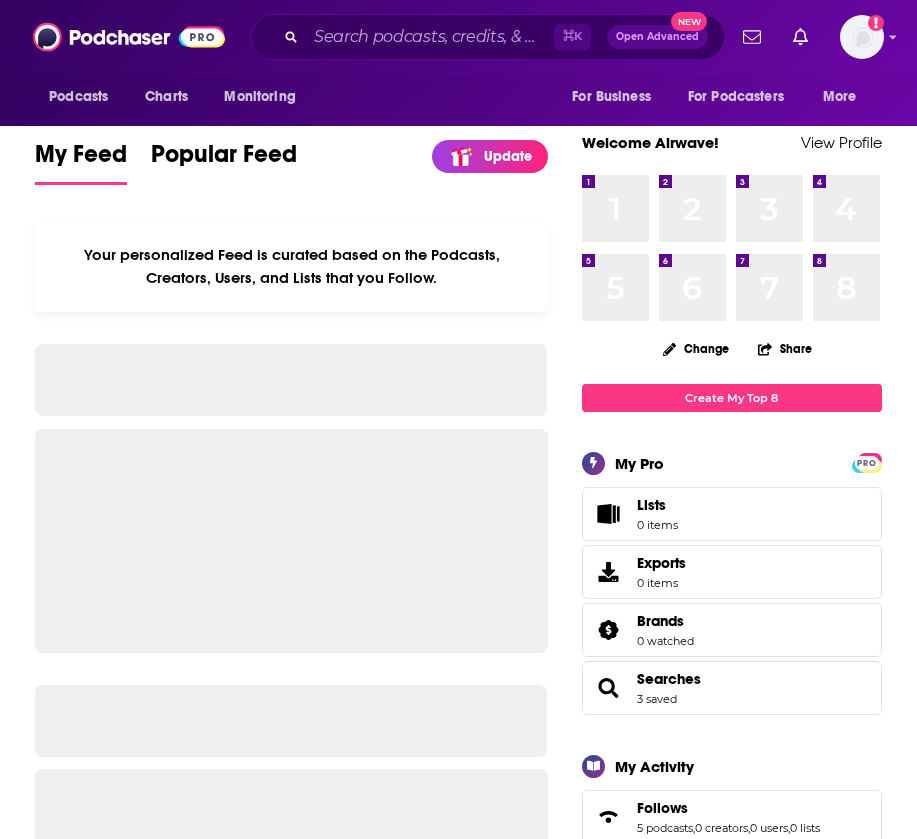 scroll, scrollTop: 0, scrollLeft: 0, axis: both 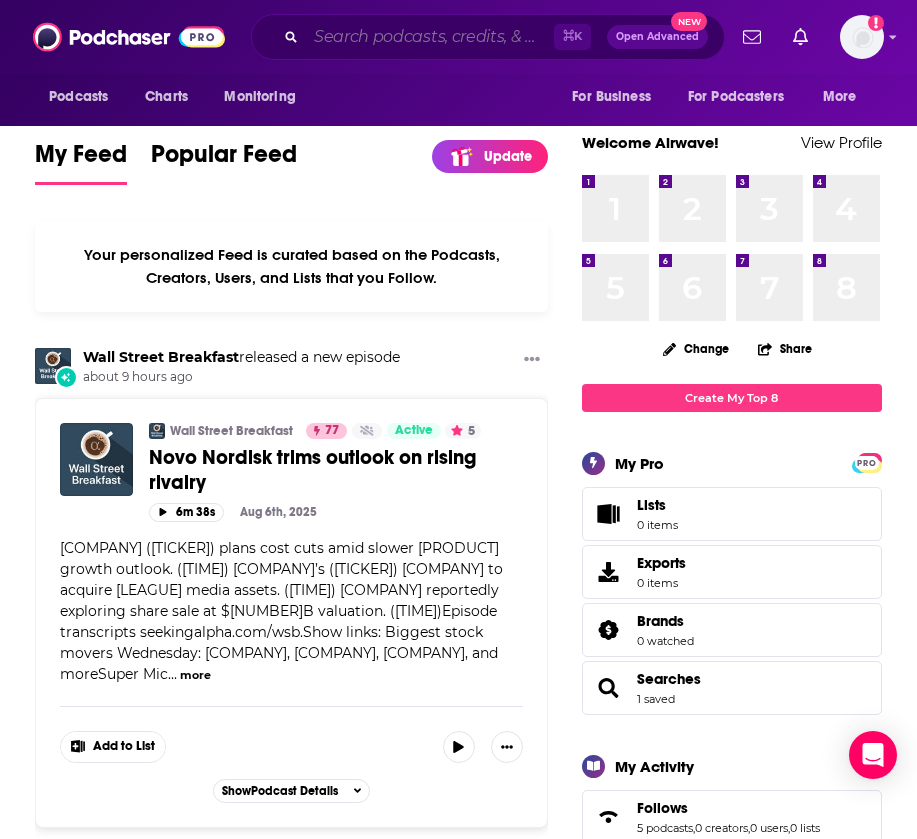 click at bounding box center [430, 37] 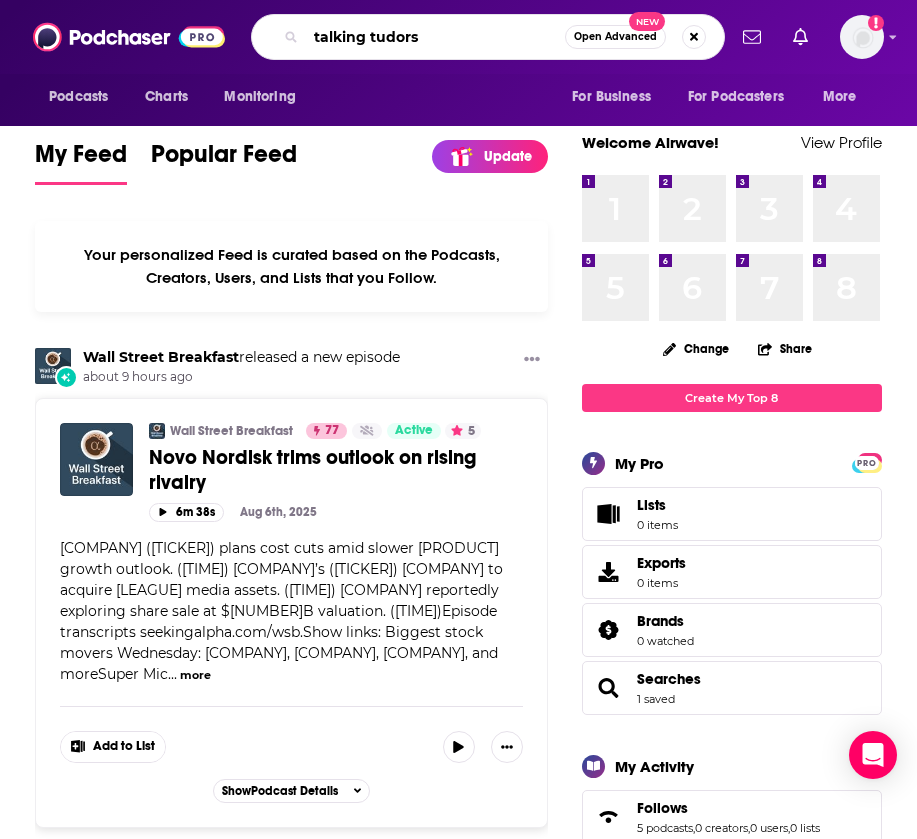 type on "talking tudors" 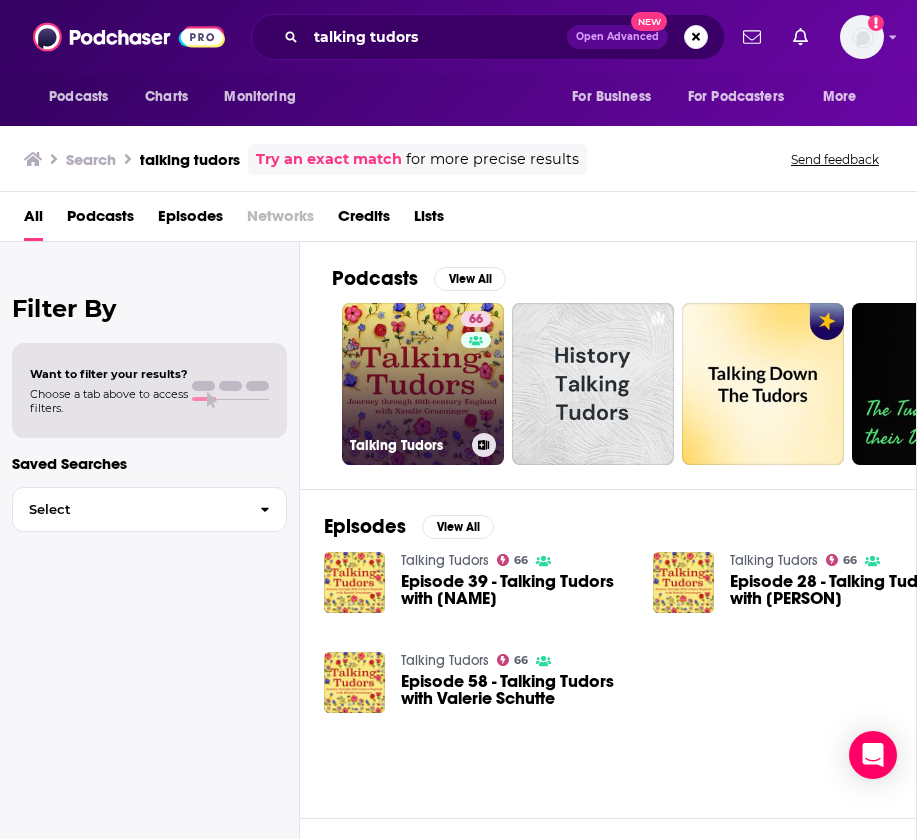 click on "Talking Tudors" at bounding box center [407, 445] 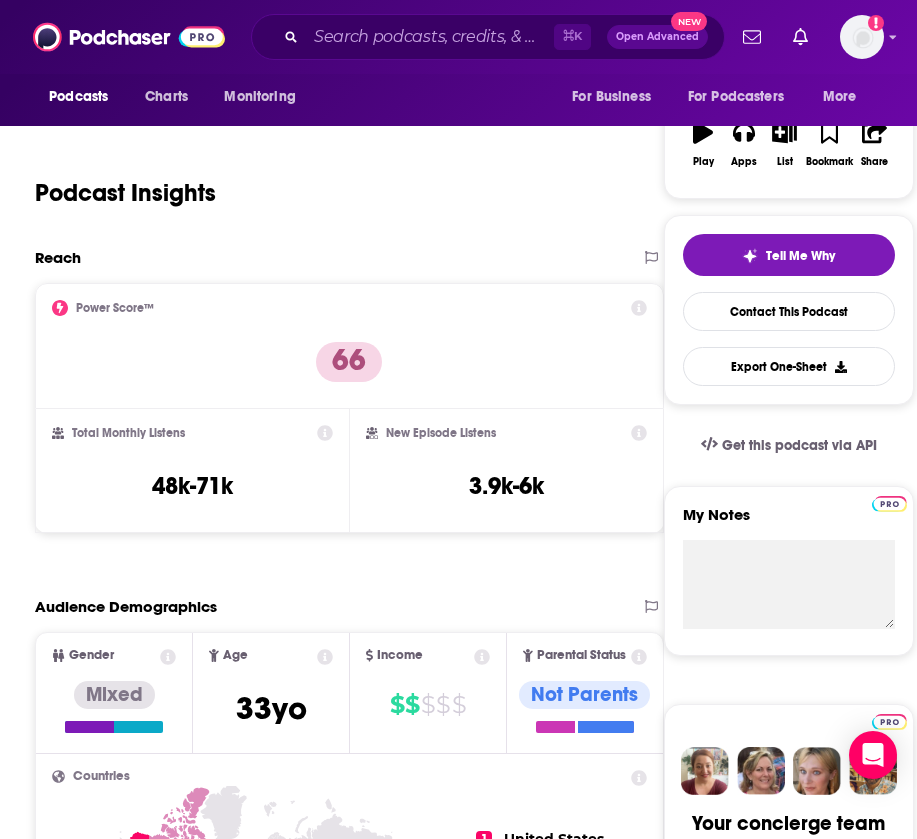 scroll, scrollTop: 313, scrollLeft: 0, axis: vertical 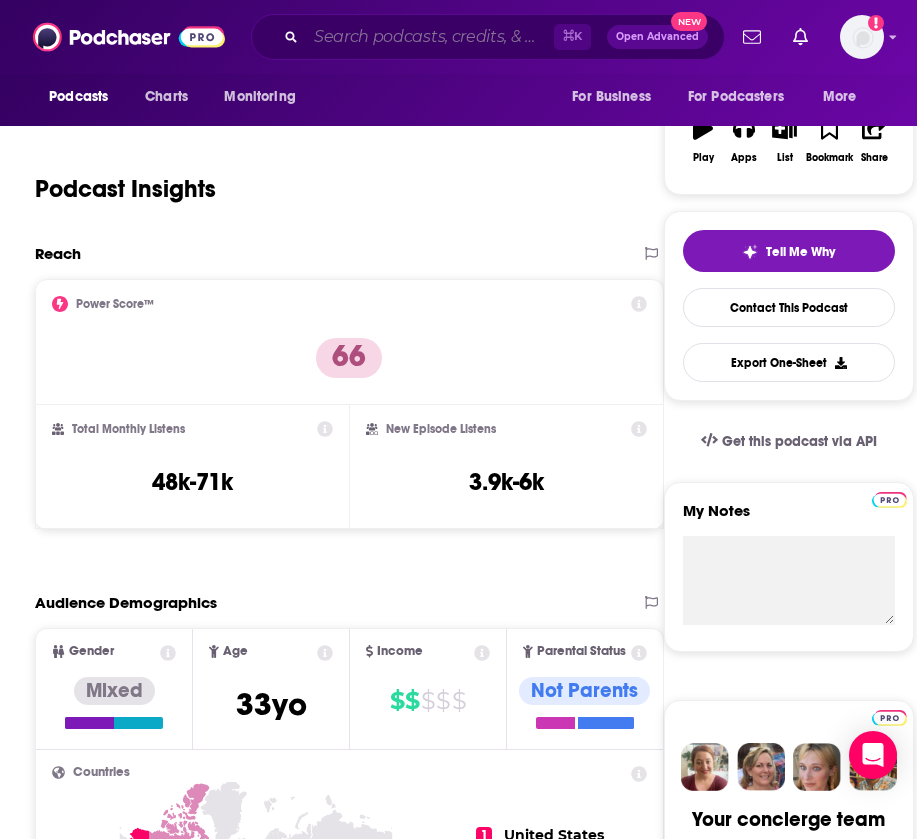 click at bounding box center [430, 37] 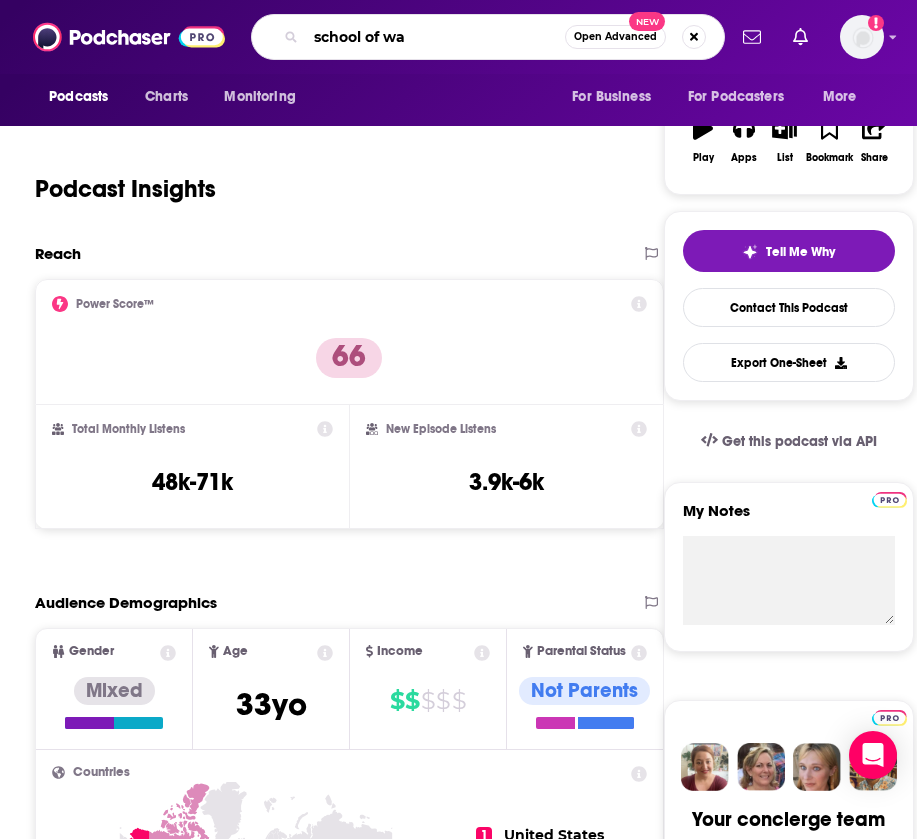 type on "school of war" 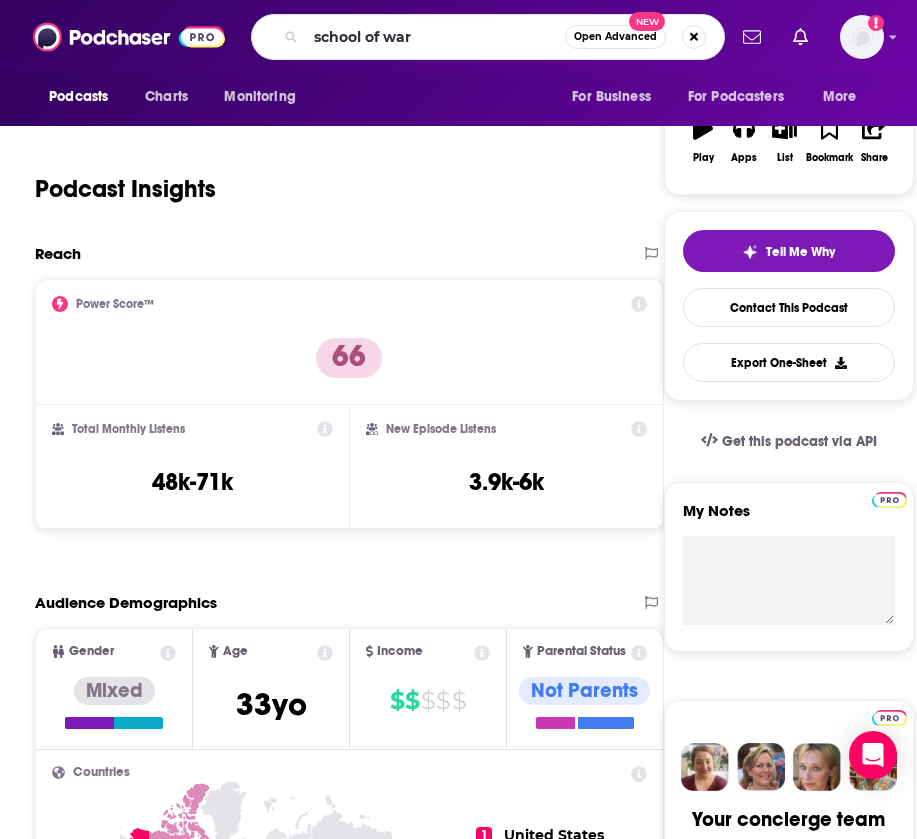 scroll, scrollTop: 0, scrollLeft: 0, axis: both 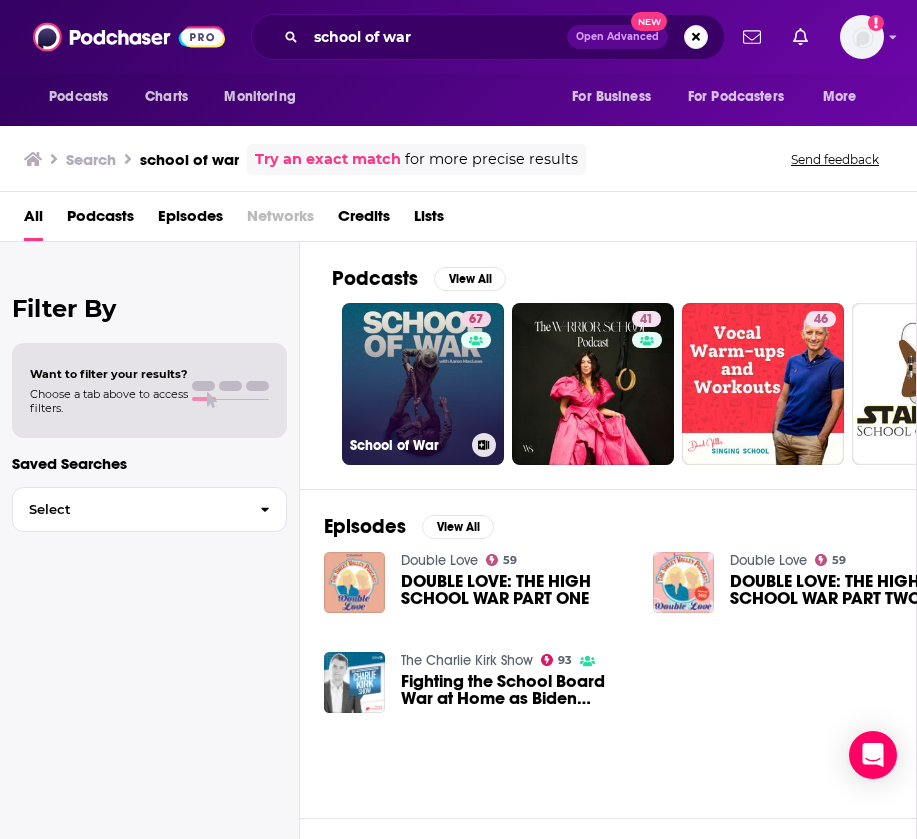 click on "67 School of War" at bounding box center [423, 384] 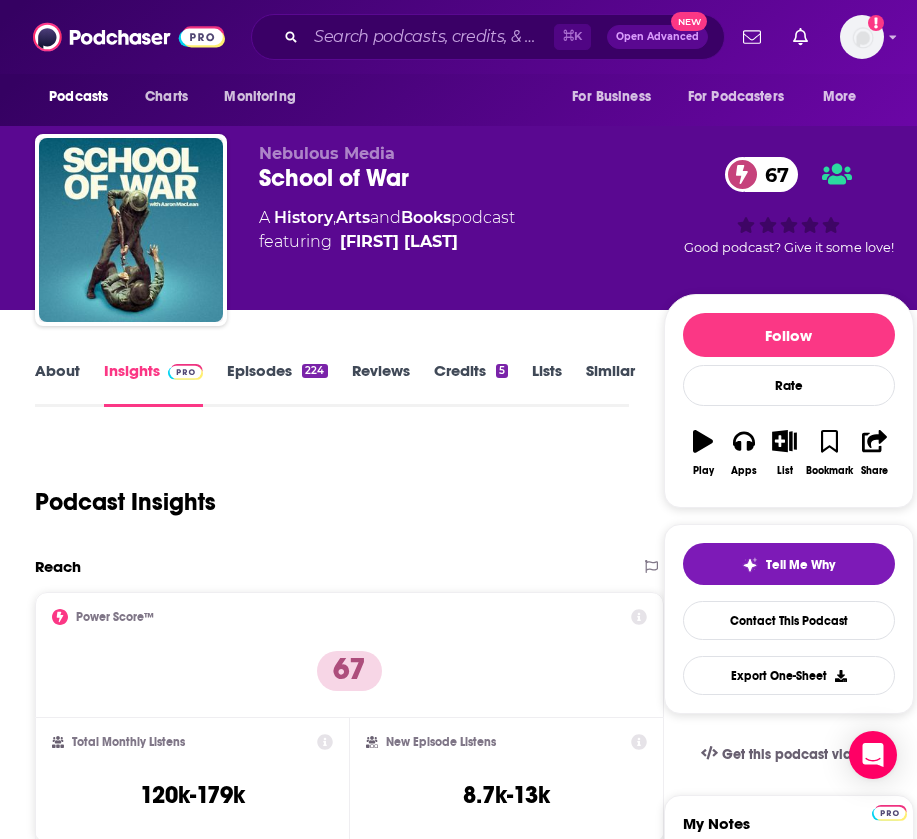 scroll, scrollTop: 0, scrollLeft: 0, axis: both 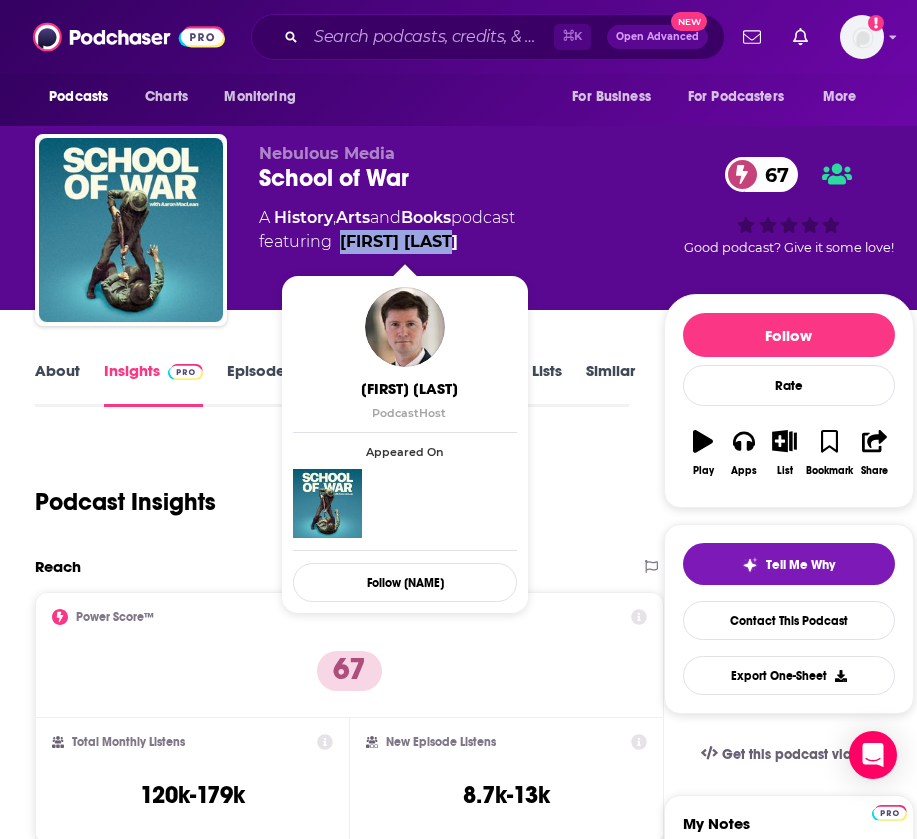 drag, startPoint x: 486, startPoint y: 242, endPoint x: 343, endPoint y: 235, distance: 143.17122 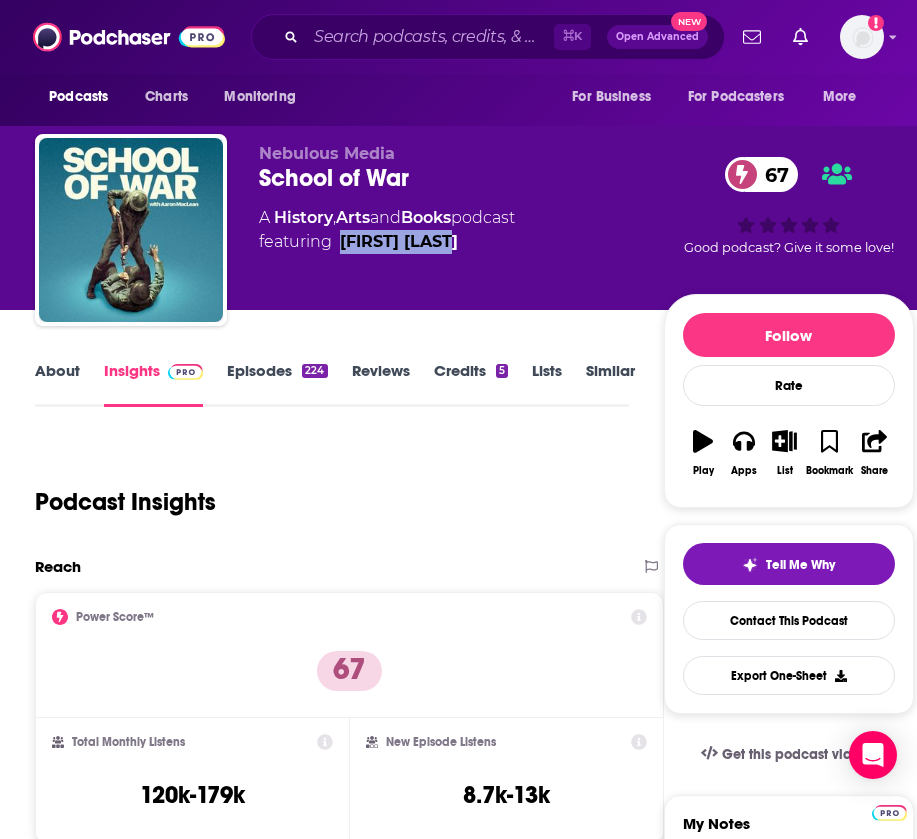 copy on "[FIRST] [LAST]" 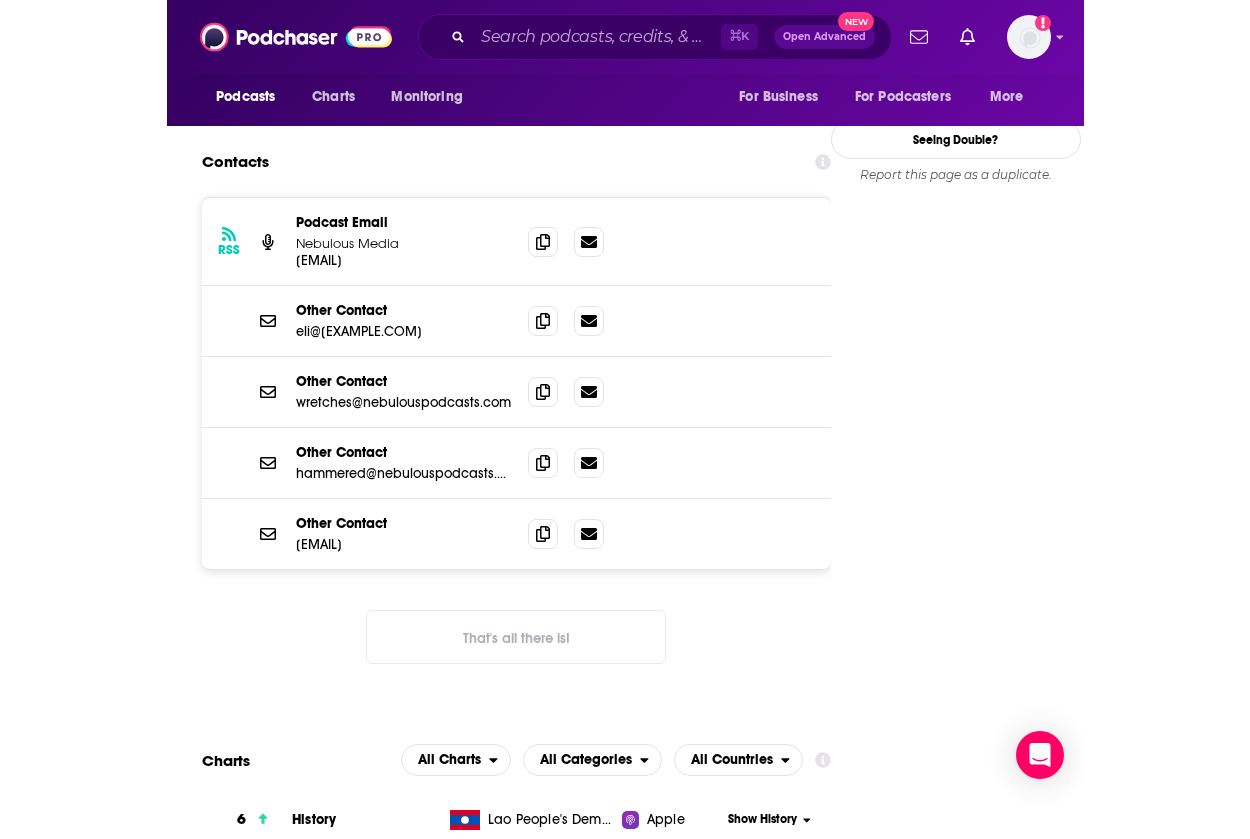 scroll, scrollTop: 1794, scrollLeft: 0, axis: vertical 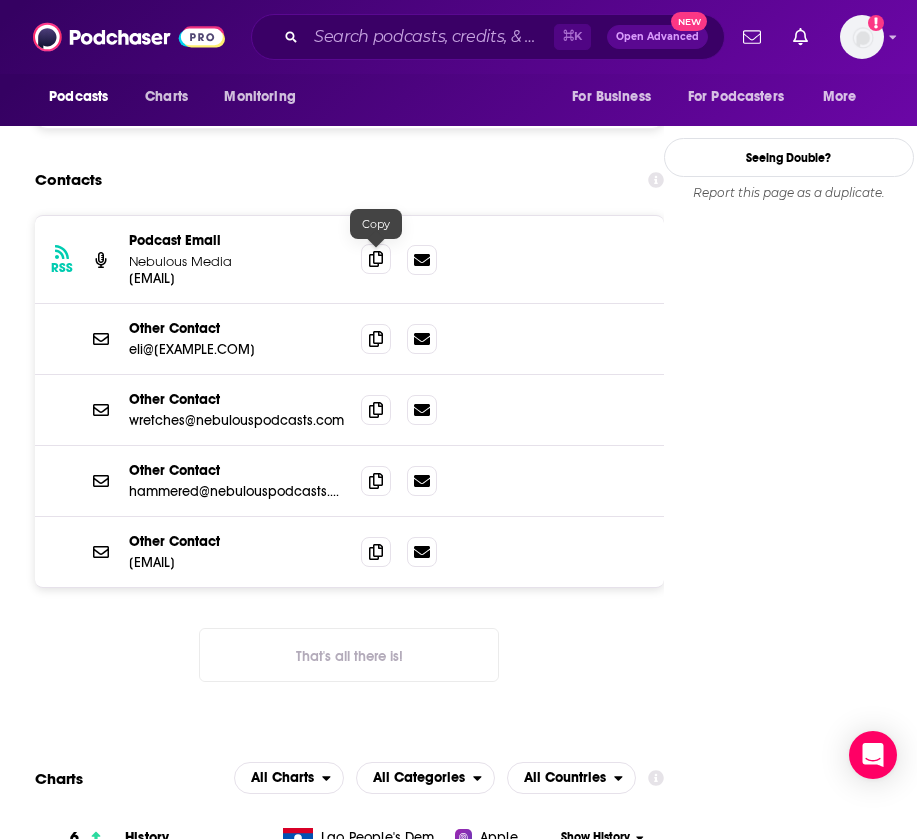 click 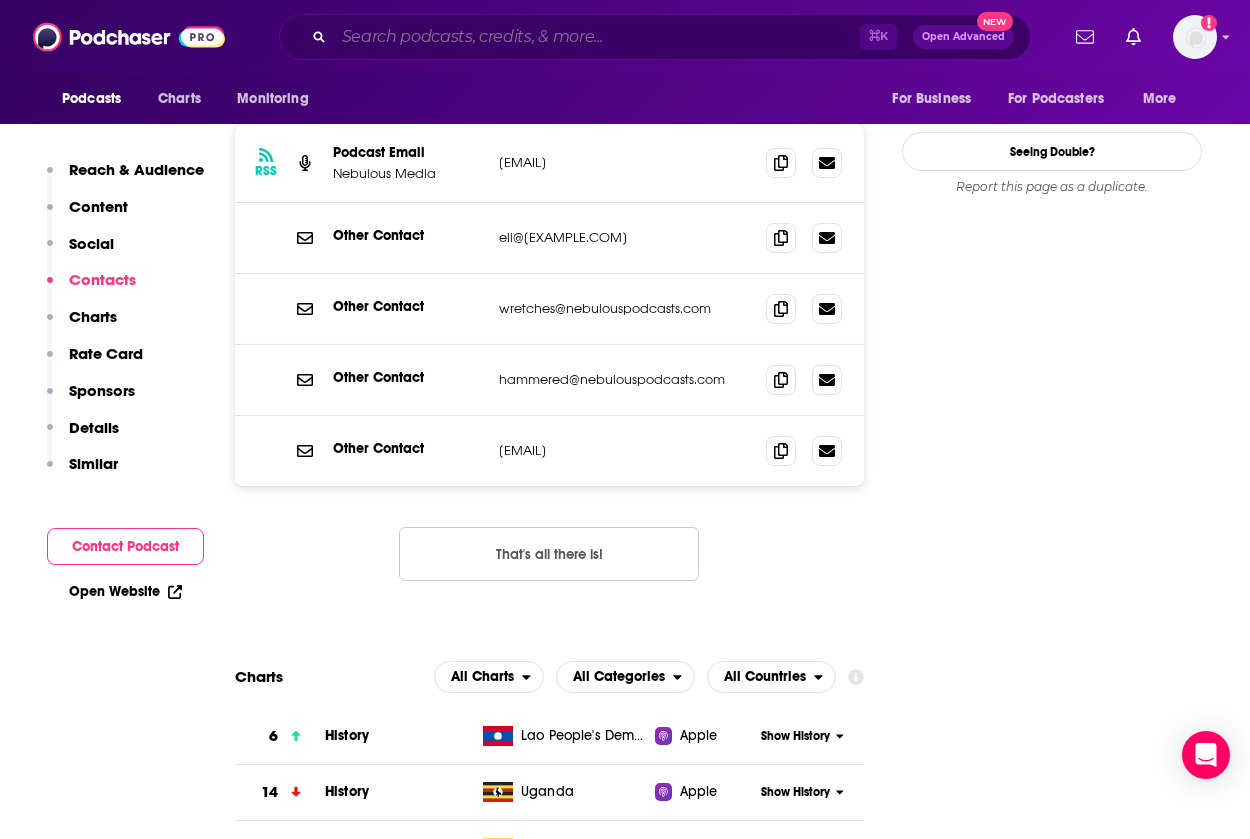 click at bounding box center [597, 37] 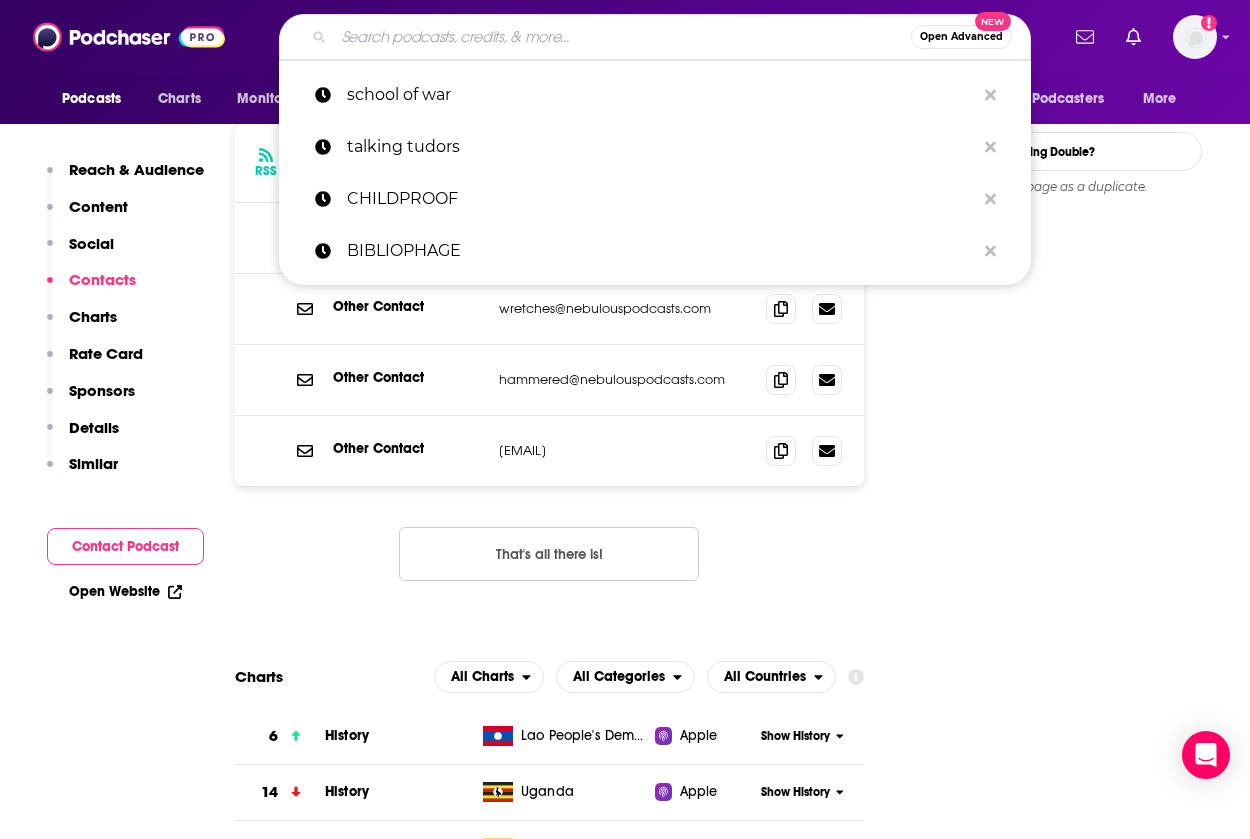 type on "h" 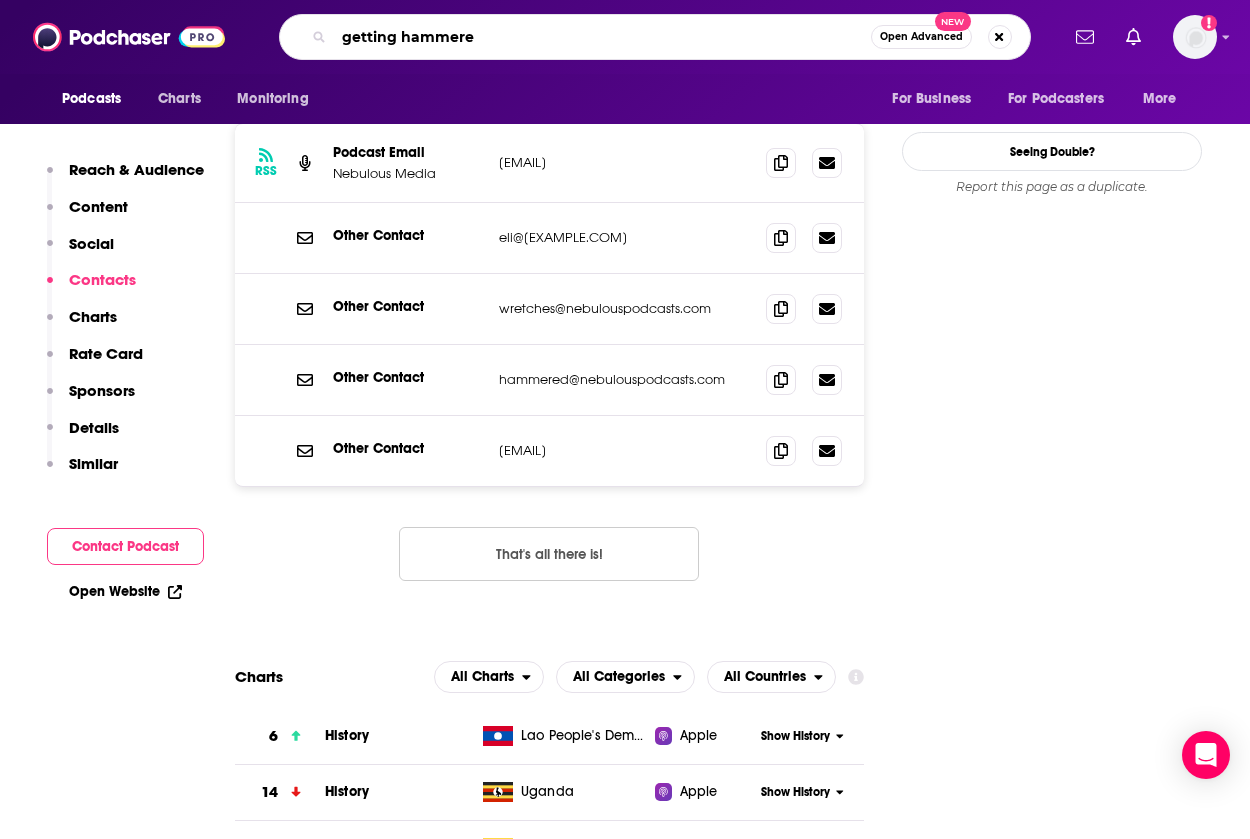 type on "getting hammered" 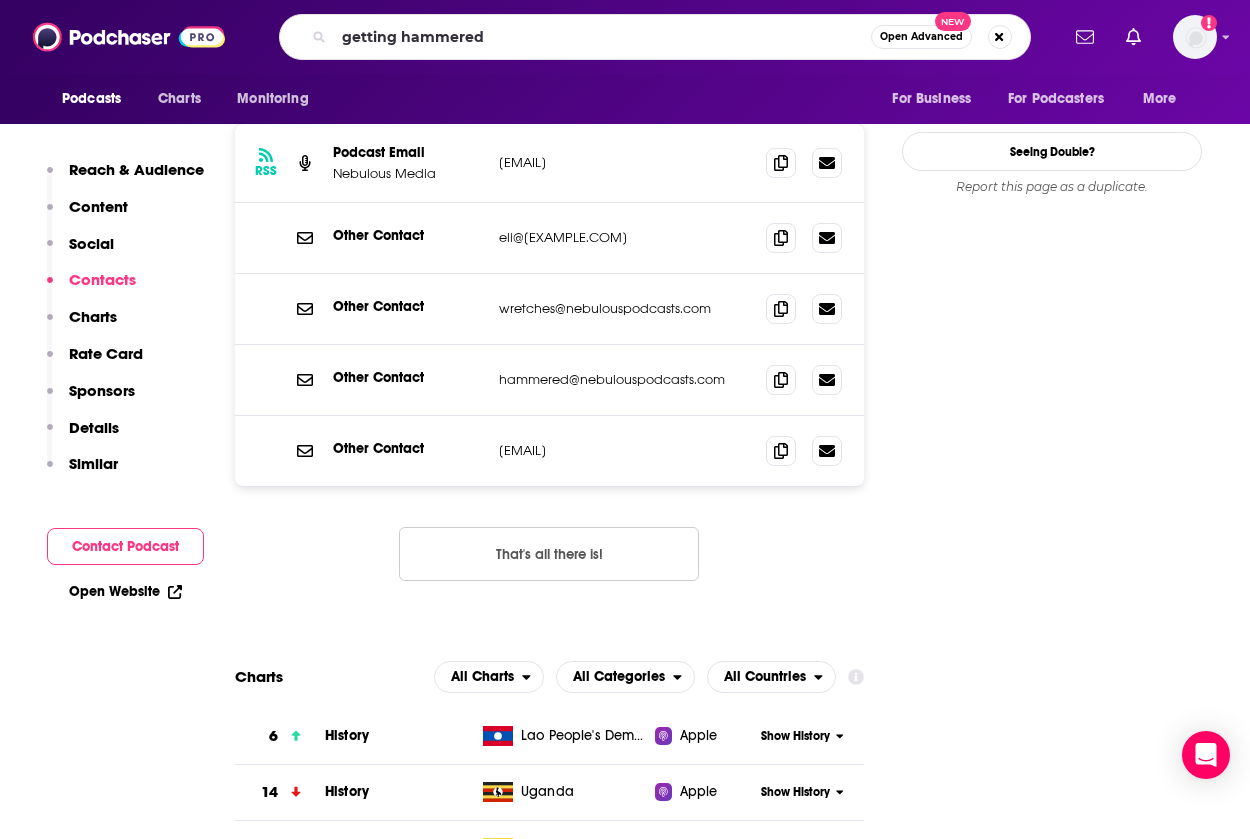 scroll, scrollTop: 0, scrollLeft: 0, axis: both 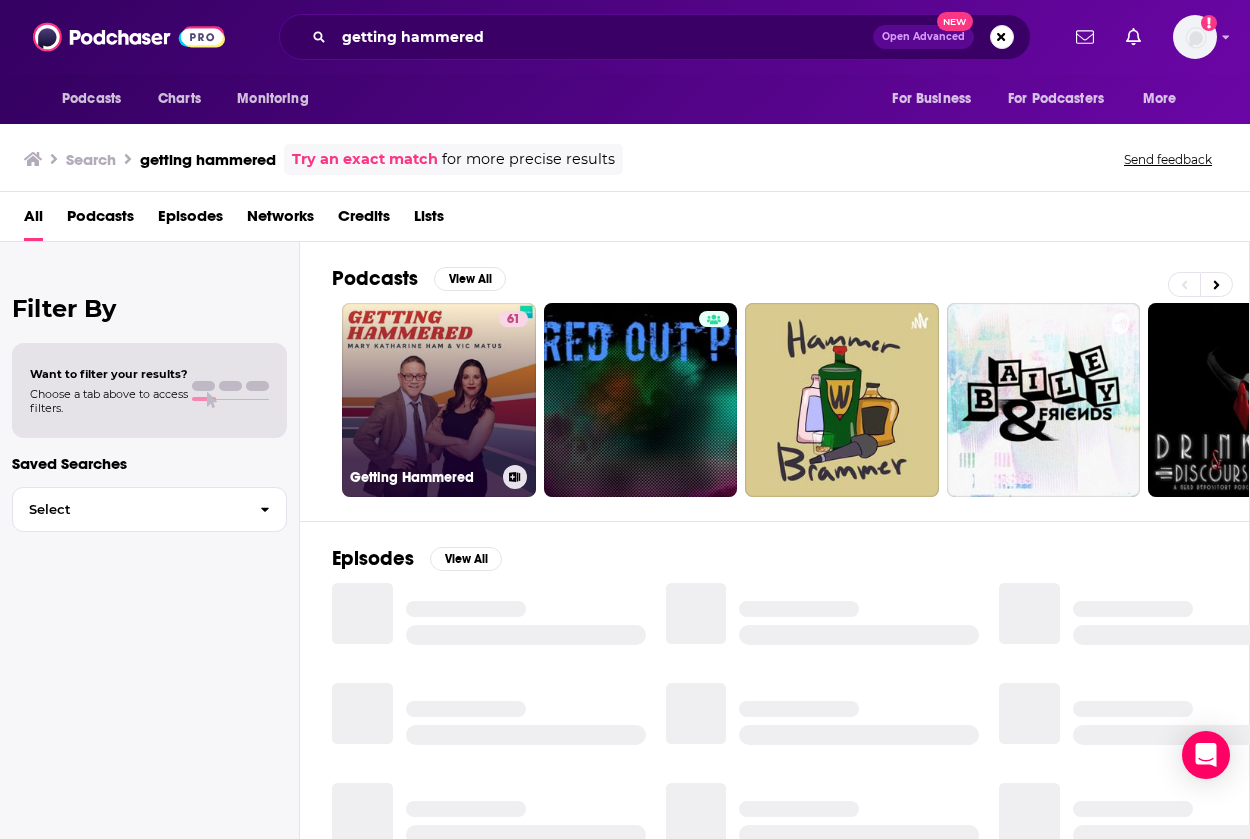 click on "61 Getting Hammered" at bounding box center (439, 400) 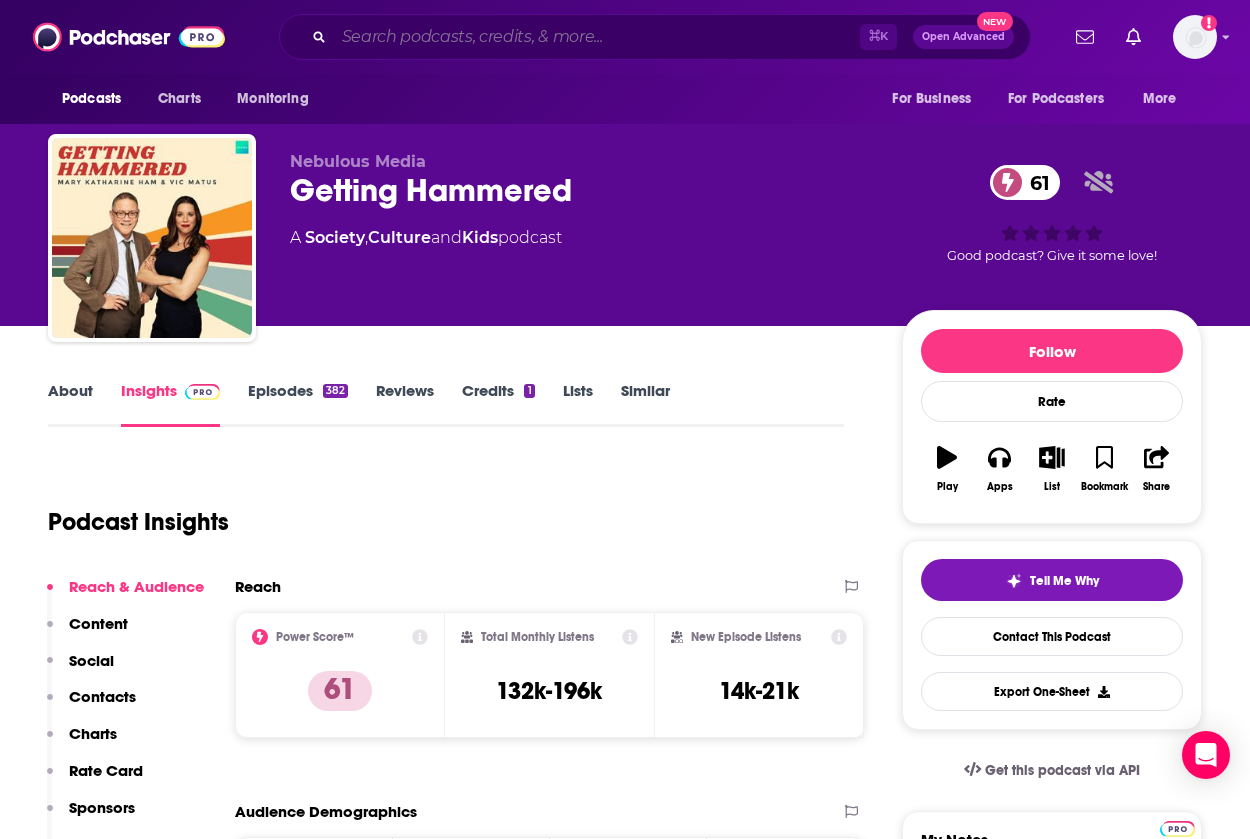 click at bounding box center [597, 37] 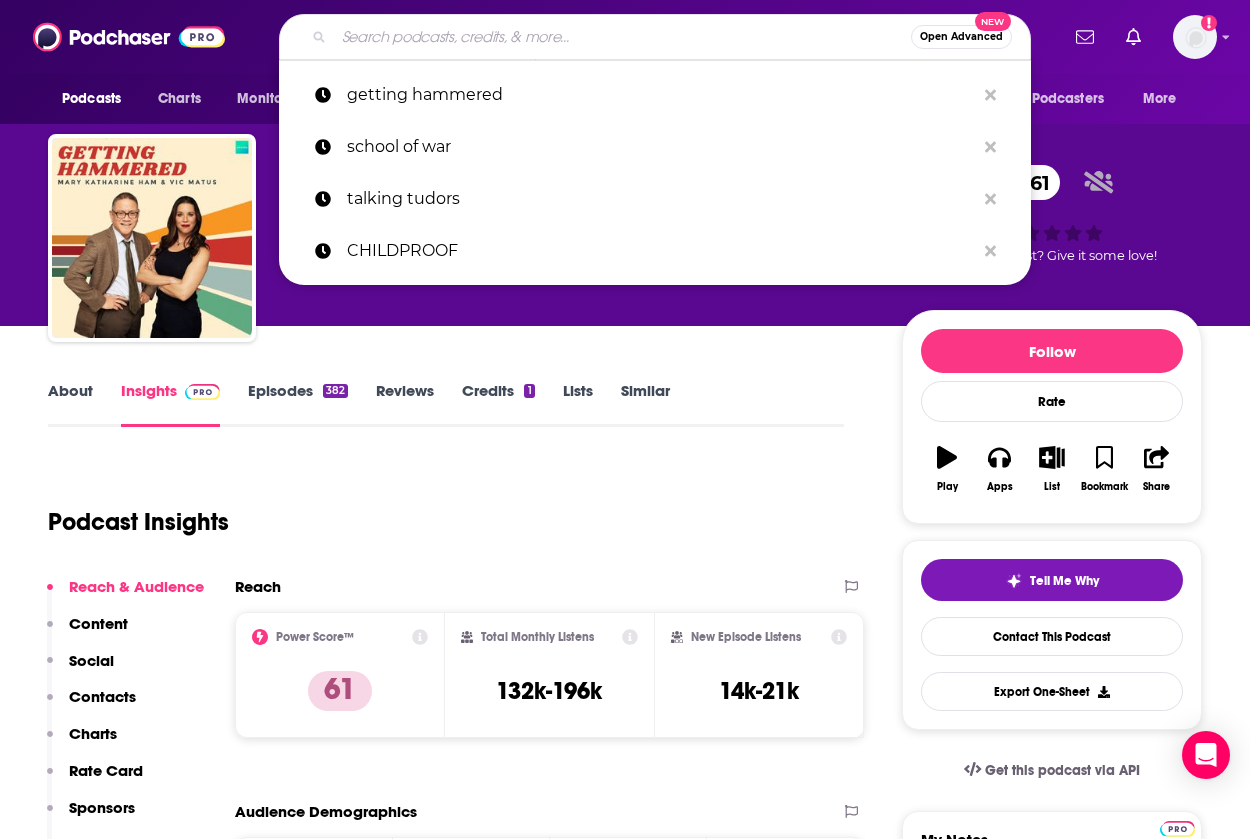 click at bounding box center [622, 37] 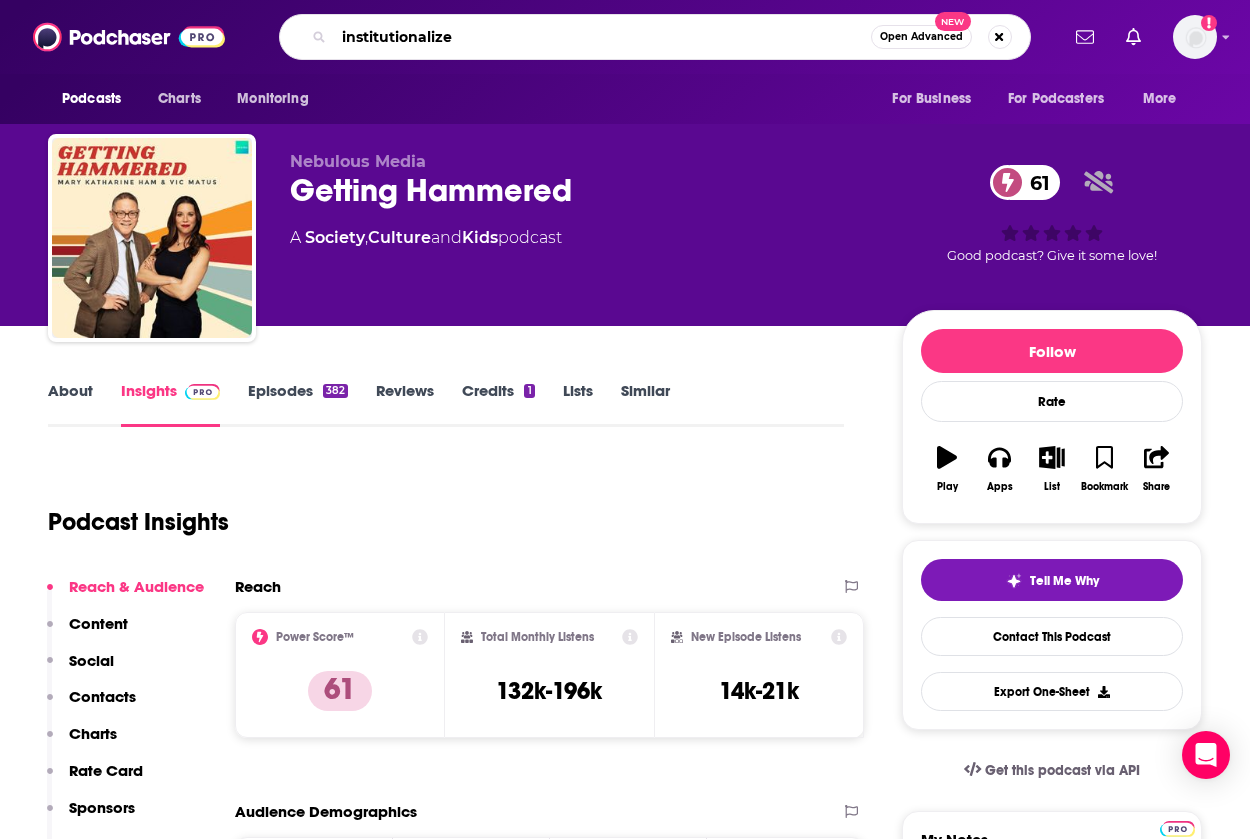type on "institutionalized" 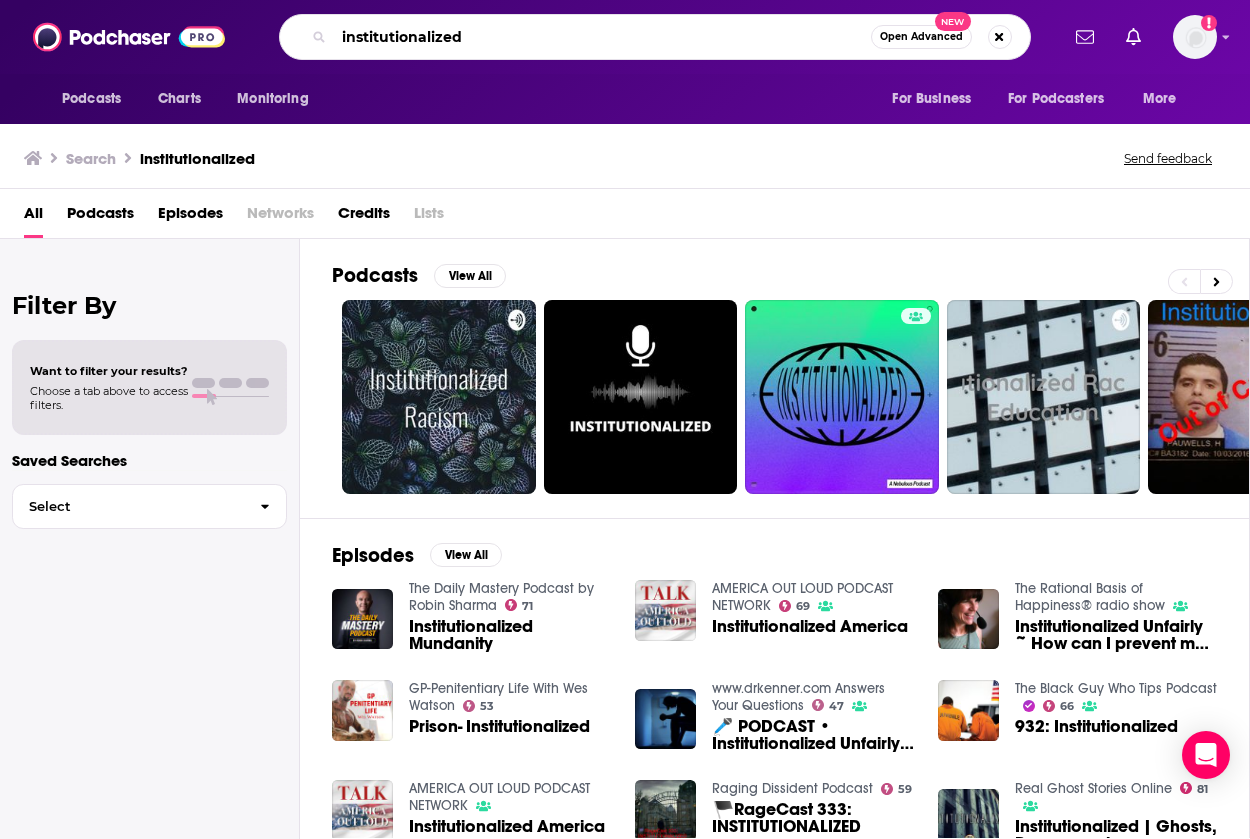 drag, startPoint x: 541, startPoint y: 40, endPoint x: 408, endPoint y: 6, distance: 137.2771 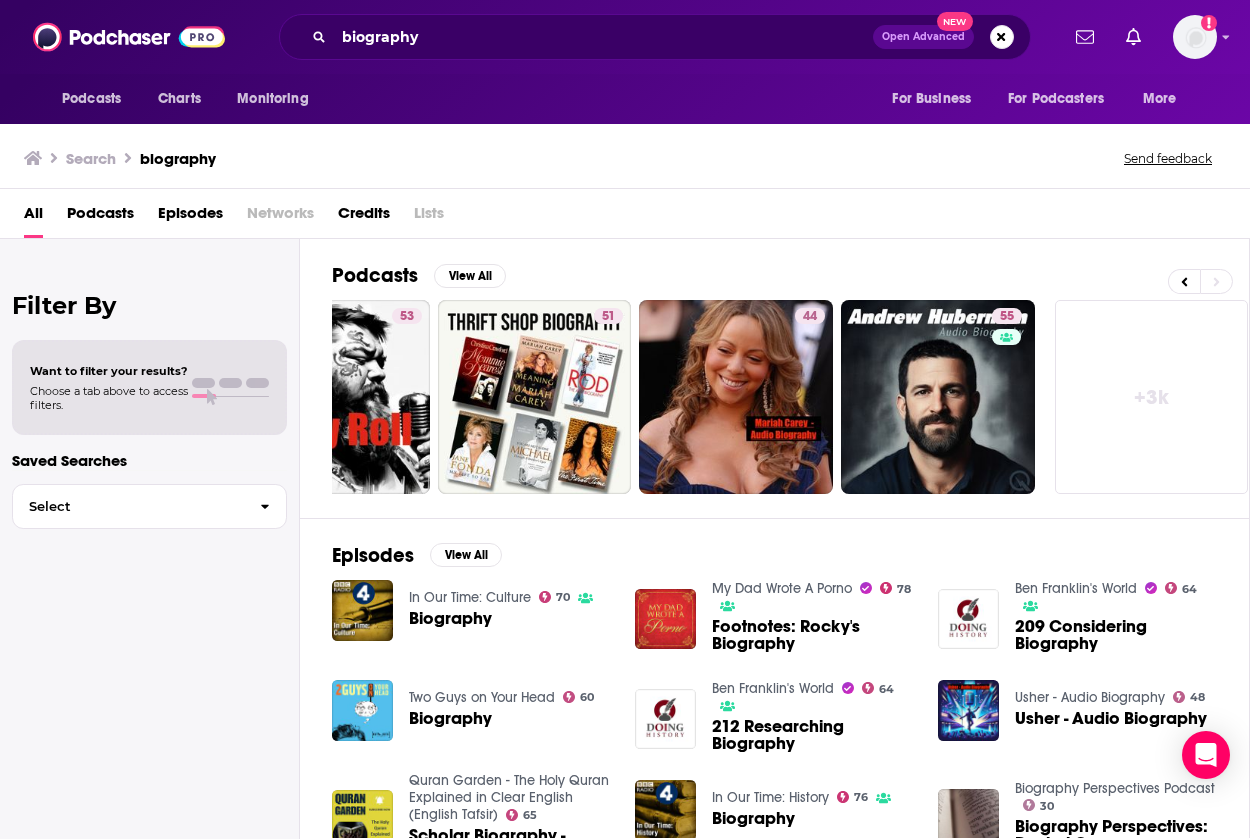 scroll, scrollTop: 0, scrollLeft: 911, axis: horizontal 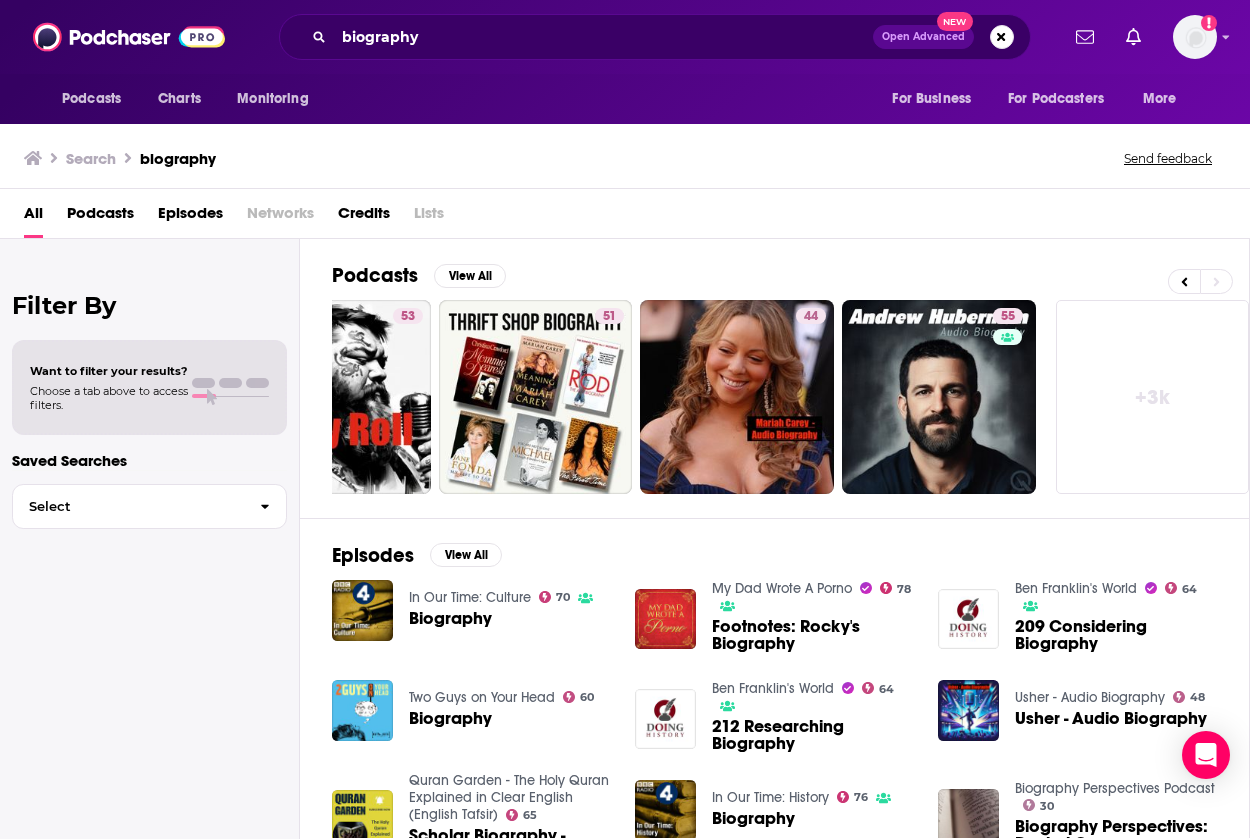 click on "Podcasts" at bounding box center [100, 217] 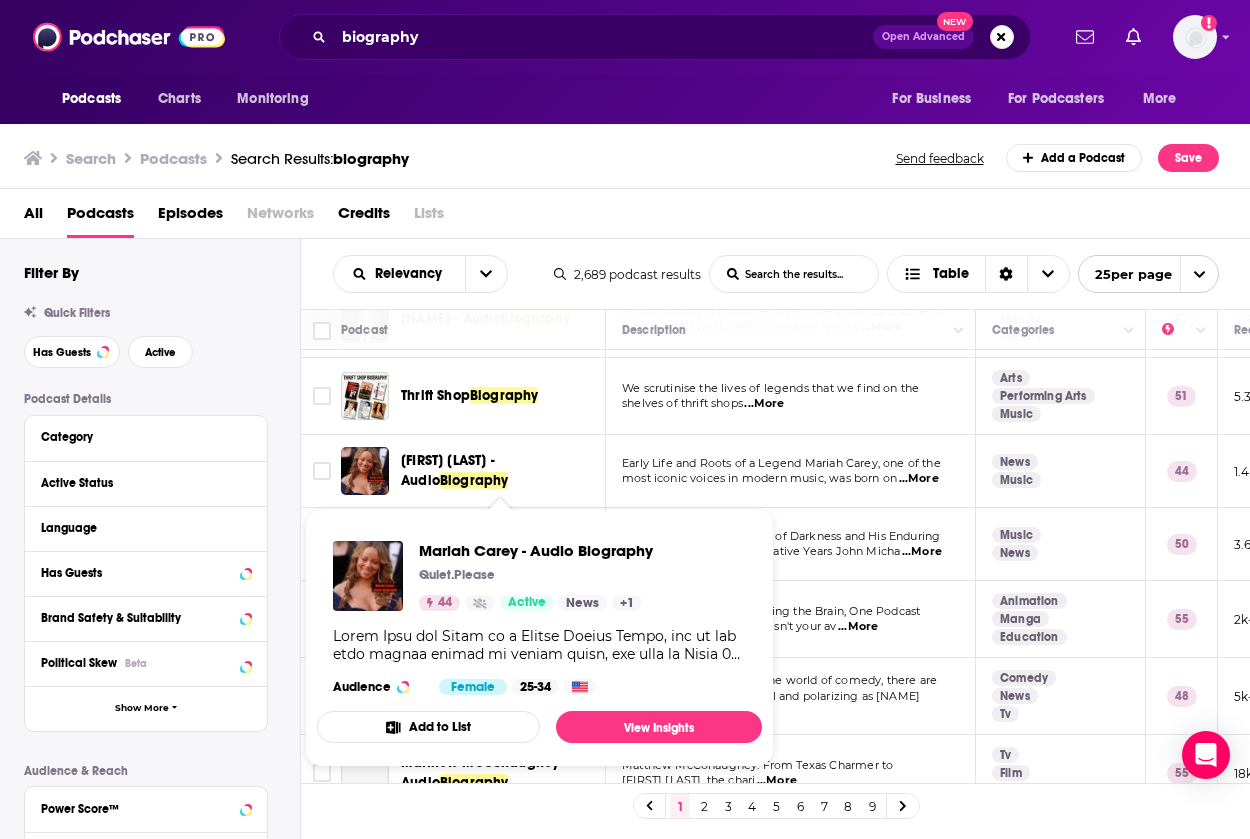 scroll, scrollTop: 372, scrollLeft: 0, axis: vertical 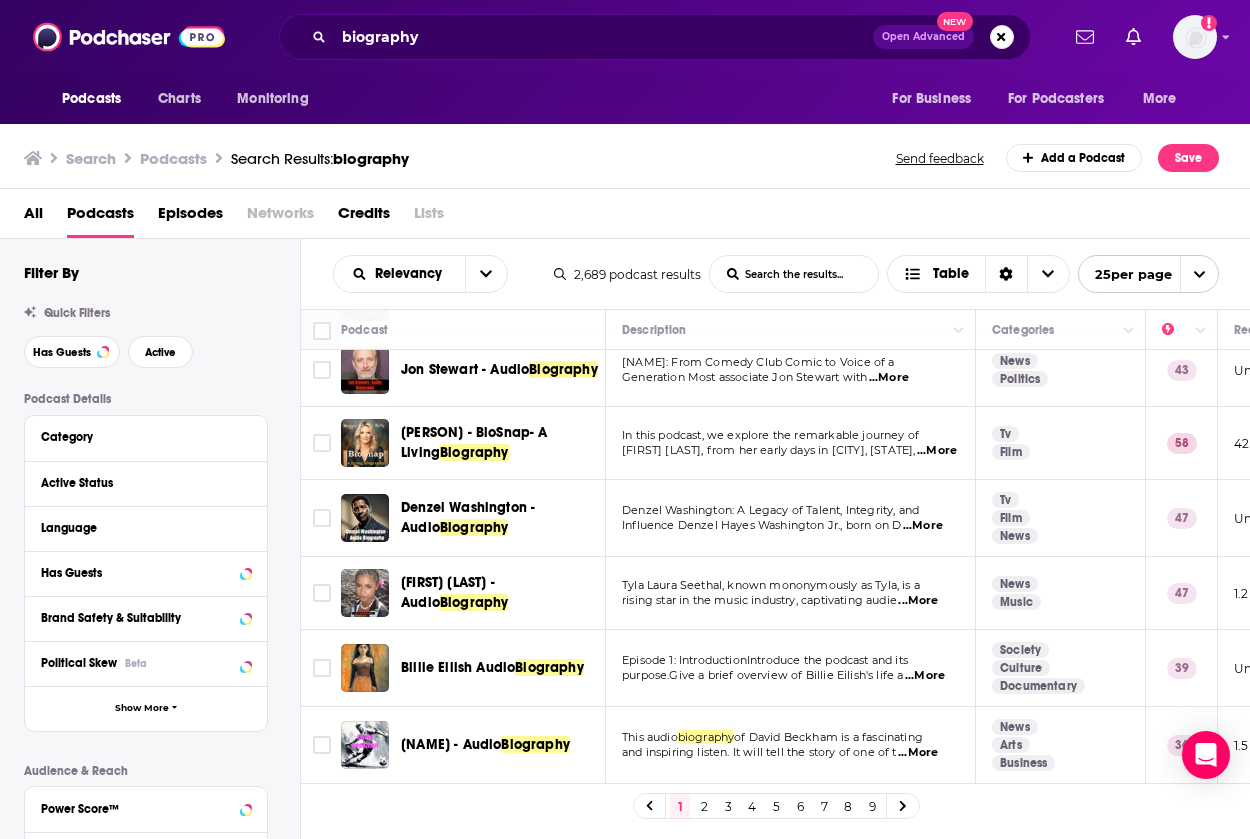 click on "2" at bounding box center [704, 806] 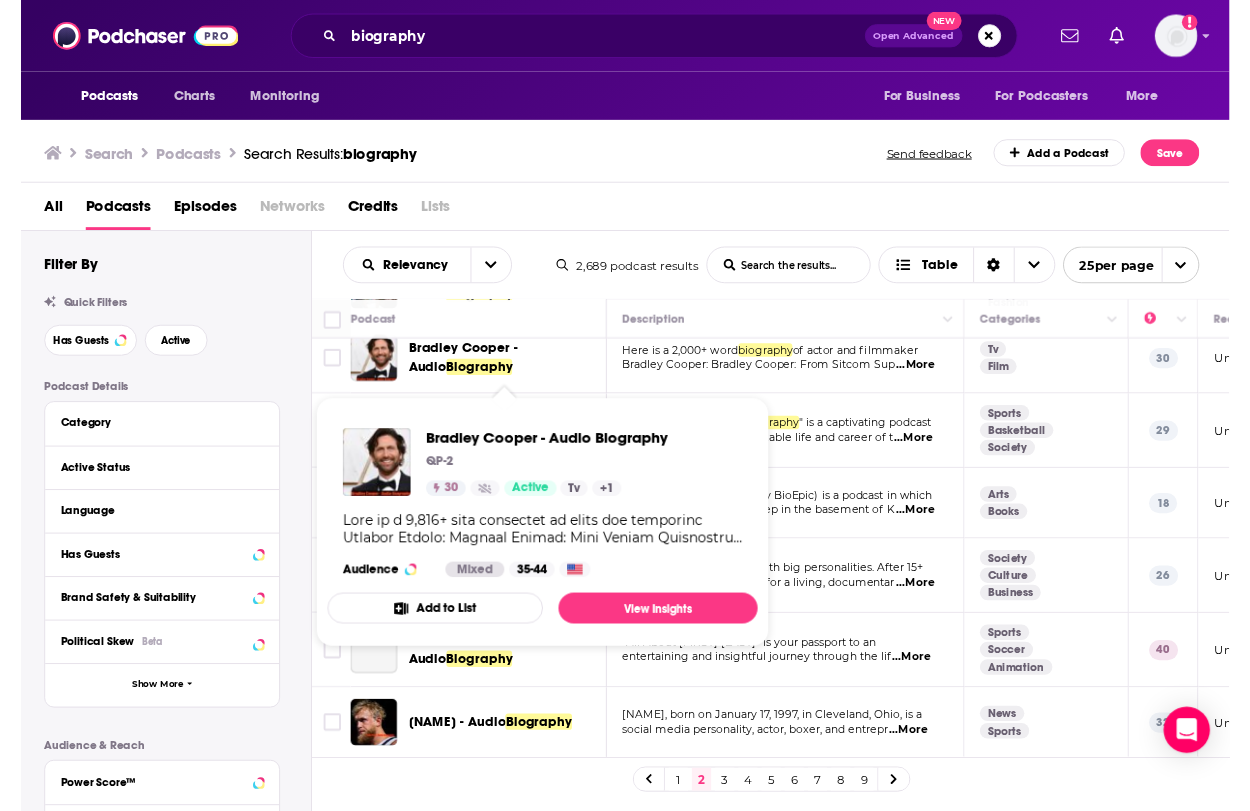 scroll, scrollTop: 1447, scrollLeft: 0, axis: vertical 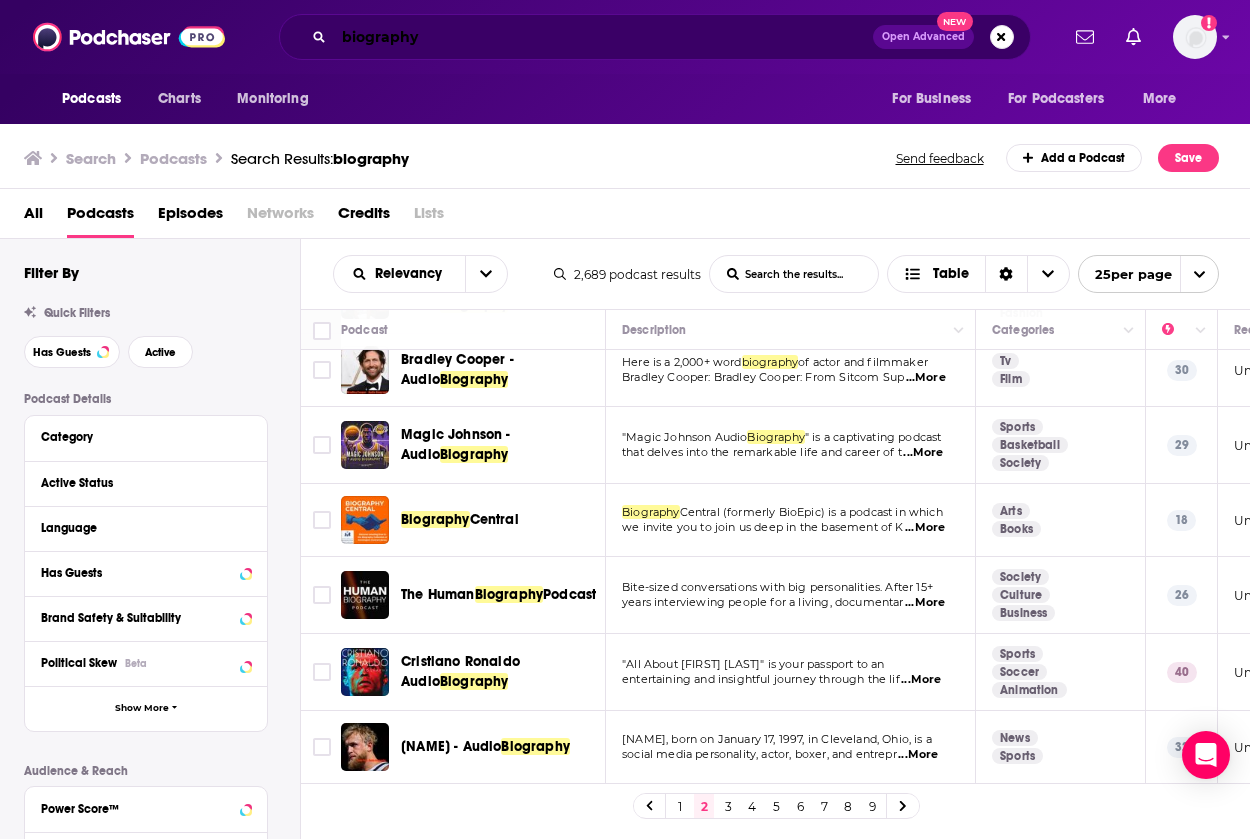 click on "biography" at bounding box center [603, 37] 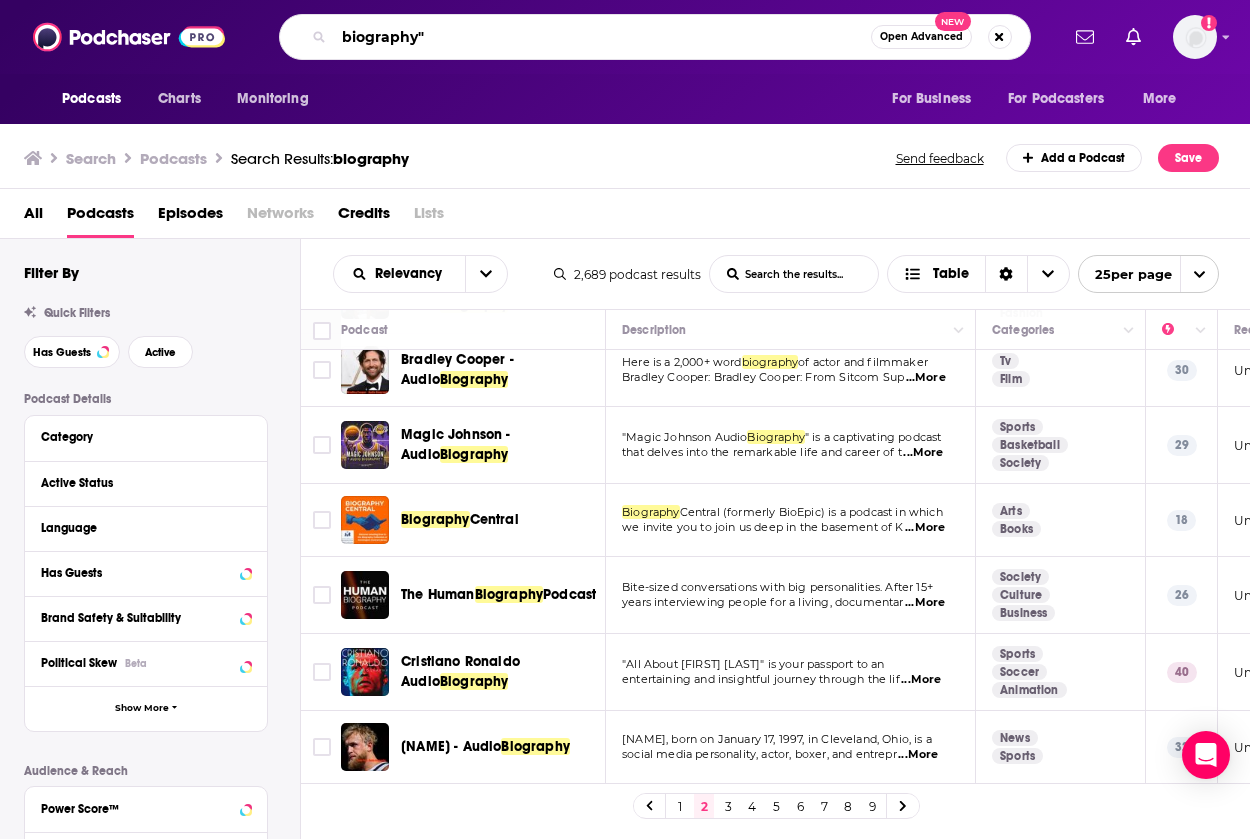 click on "biography"" at bounding box center (602, 37) 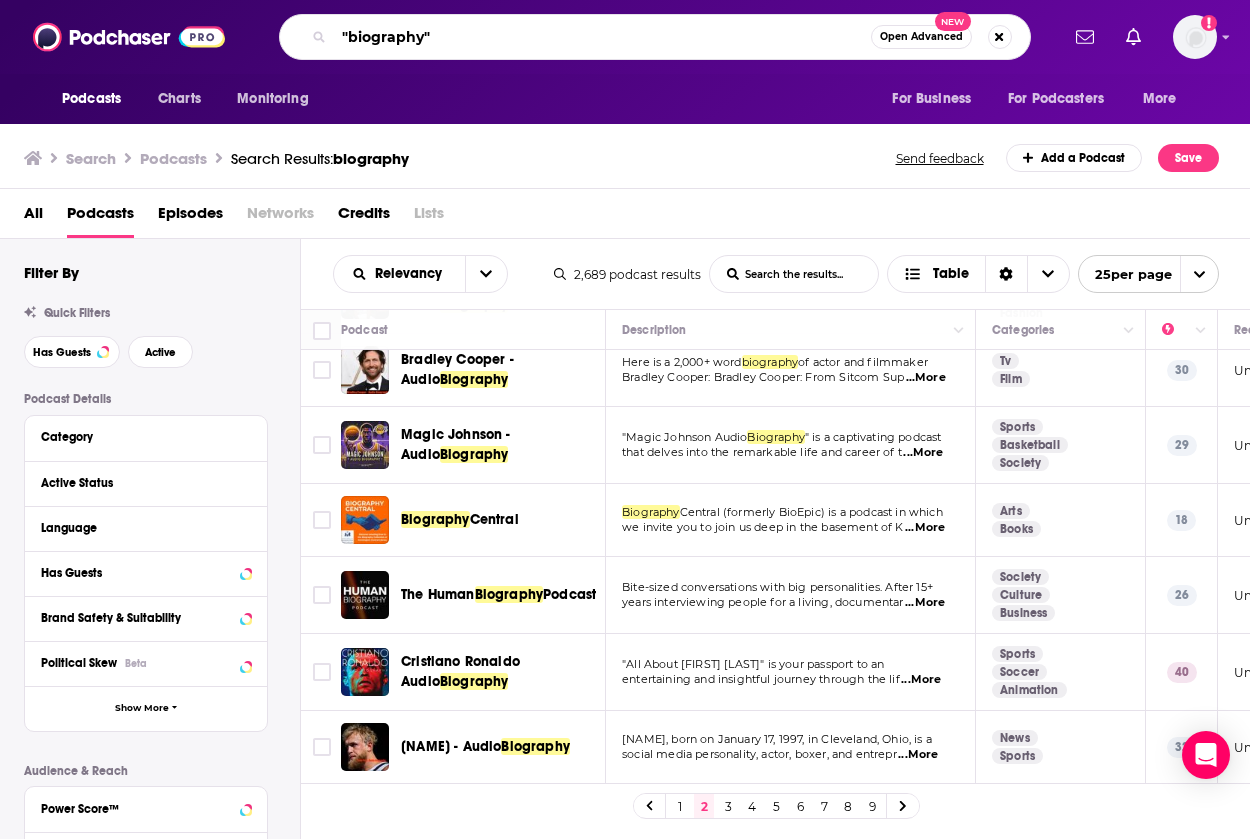 type on ""biography"" 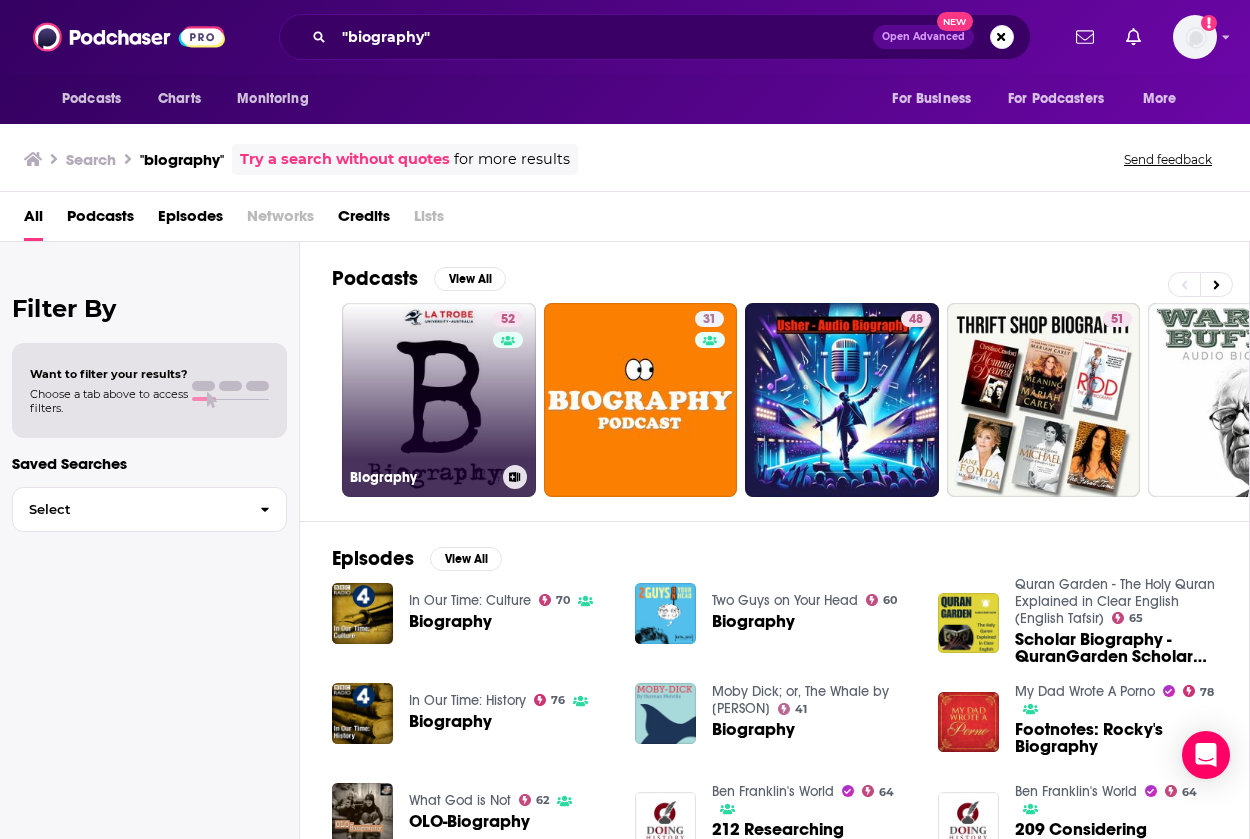 click on "52 Biography" at bounding box center [439, 400] 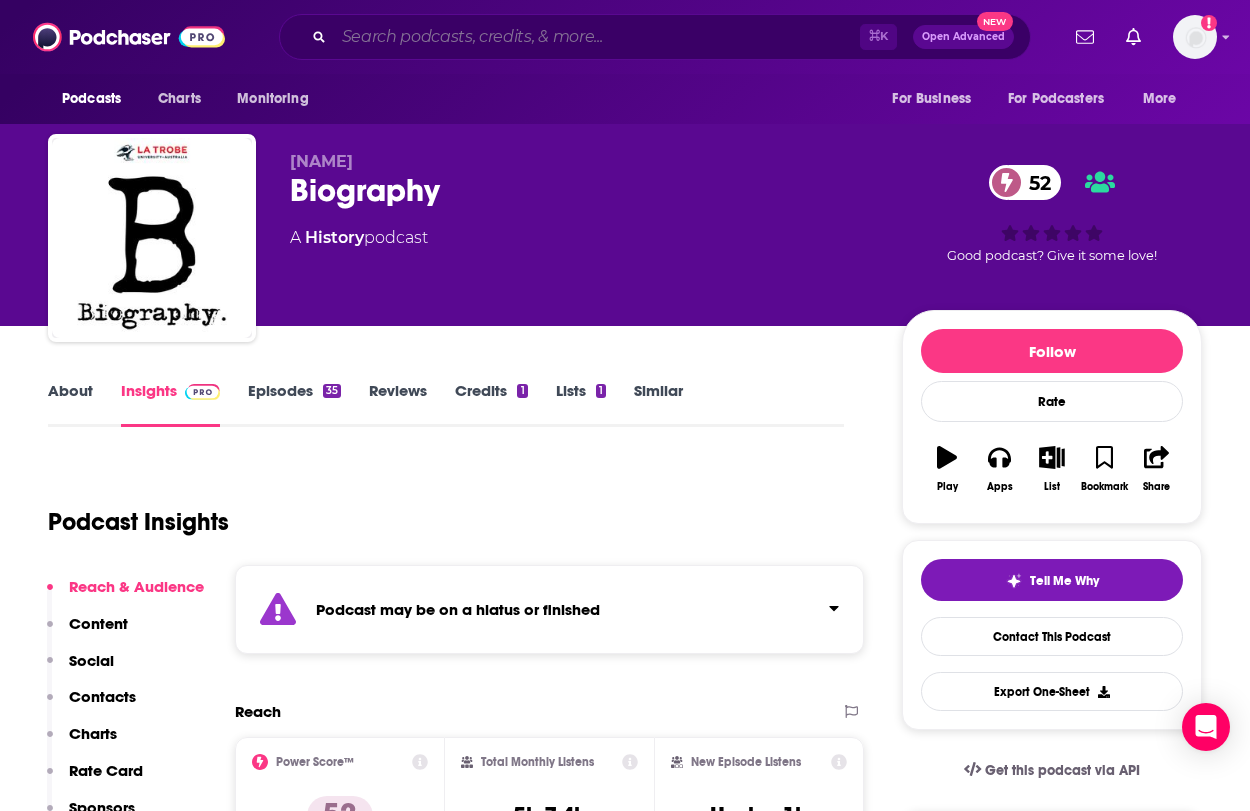 click at bounding box center [597, 37] 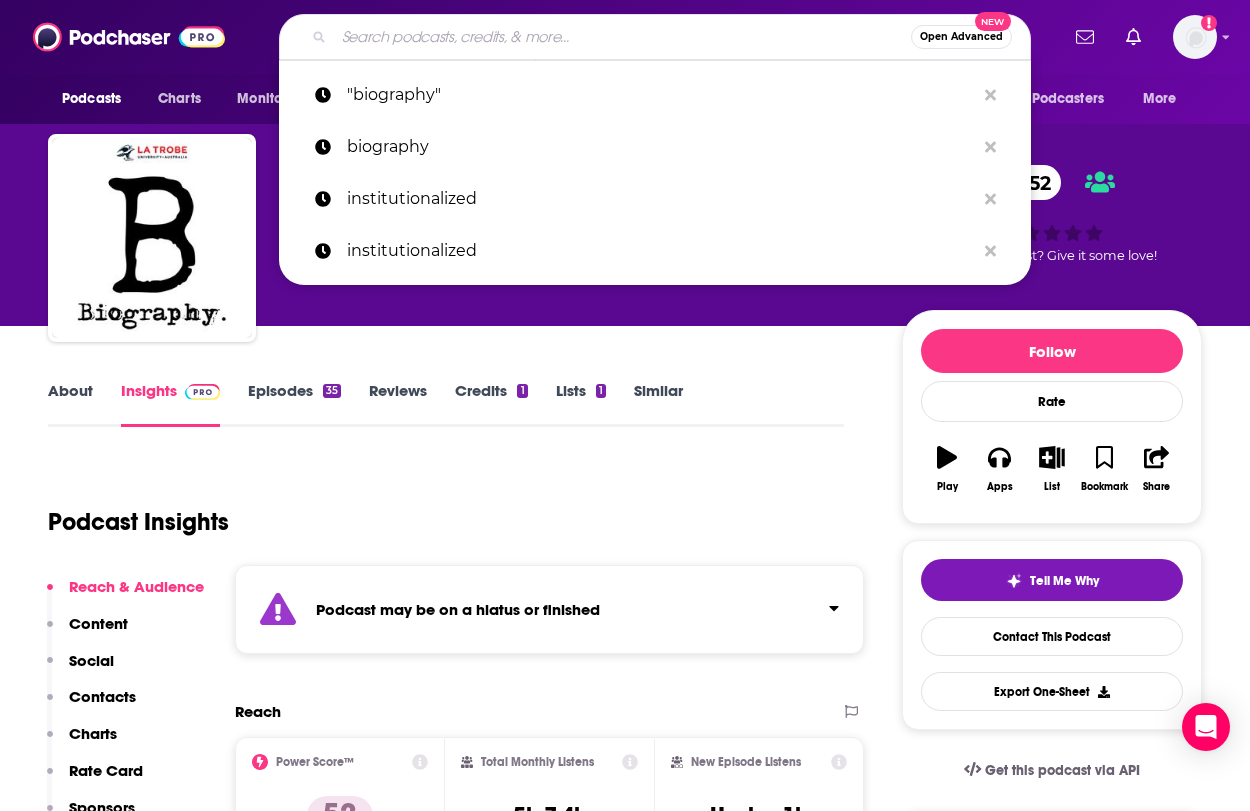 paste on "pole akter sherin" 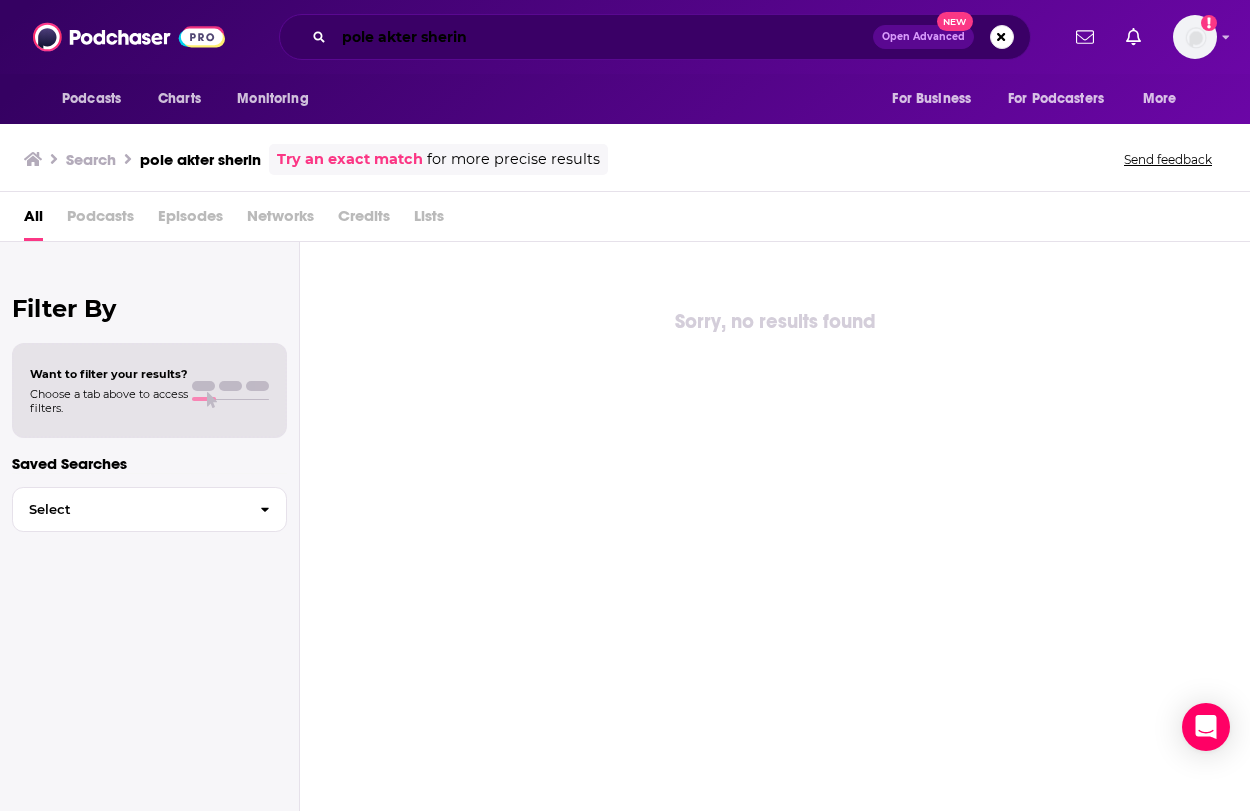 click on "pole akter sherin" at bounding box center (603, 37) 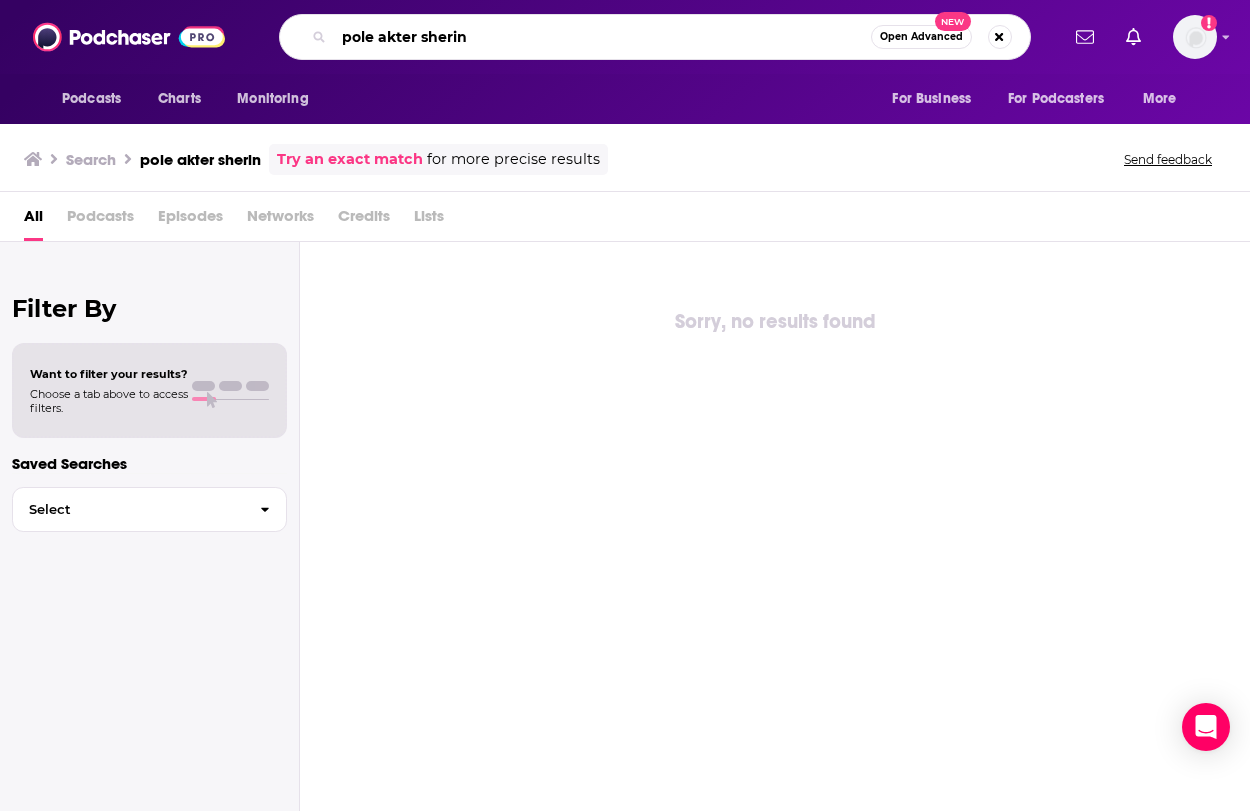 drag, startPoint x: 483, startPoint y: 38, endPoint x: 333, endPoint y: -3, distance: 155.50241 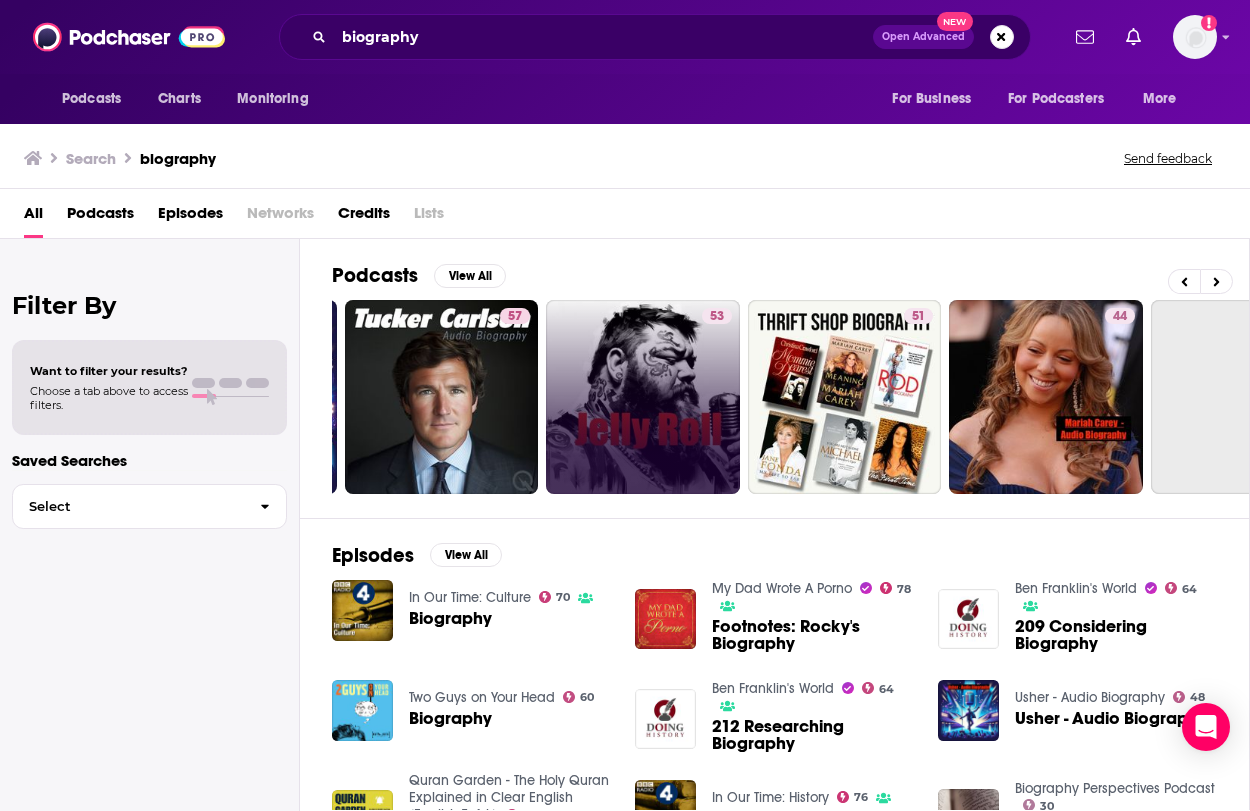 scroll, scrollTop: 0, scrollLeft: 636, axis: horizontal 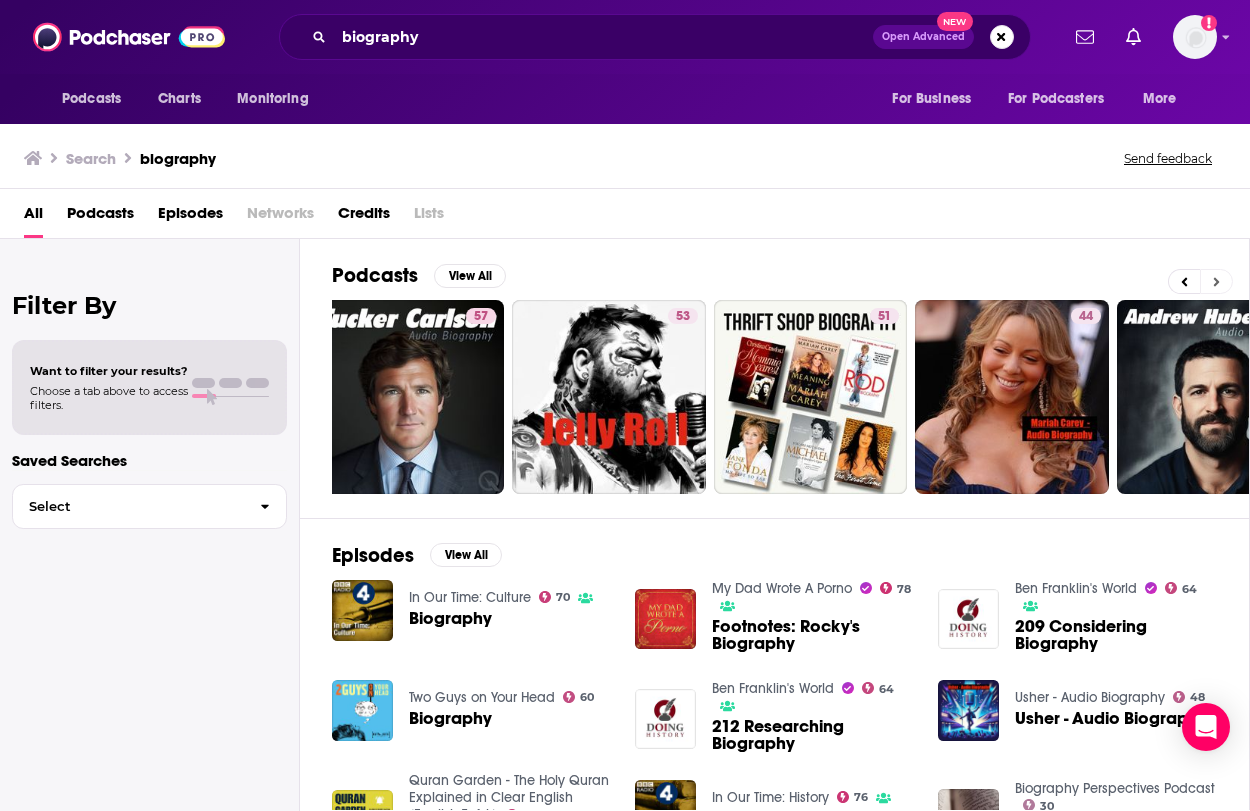 click at bounding box center [1216, 281] 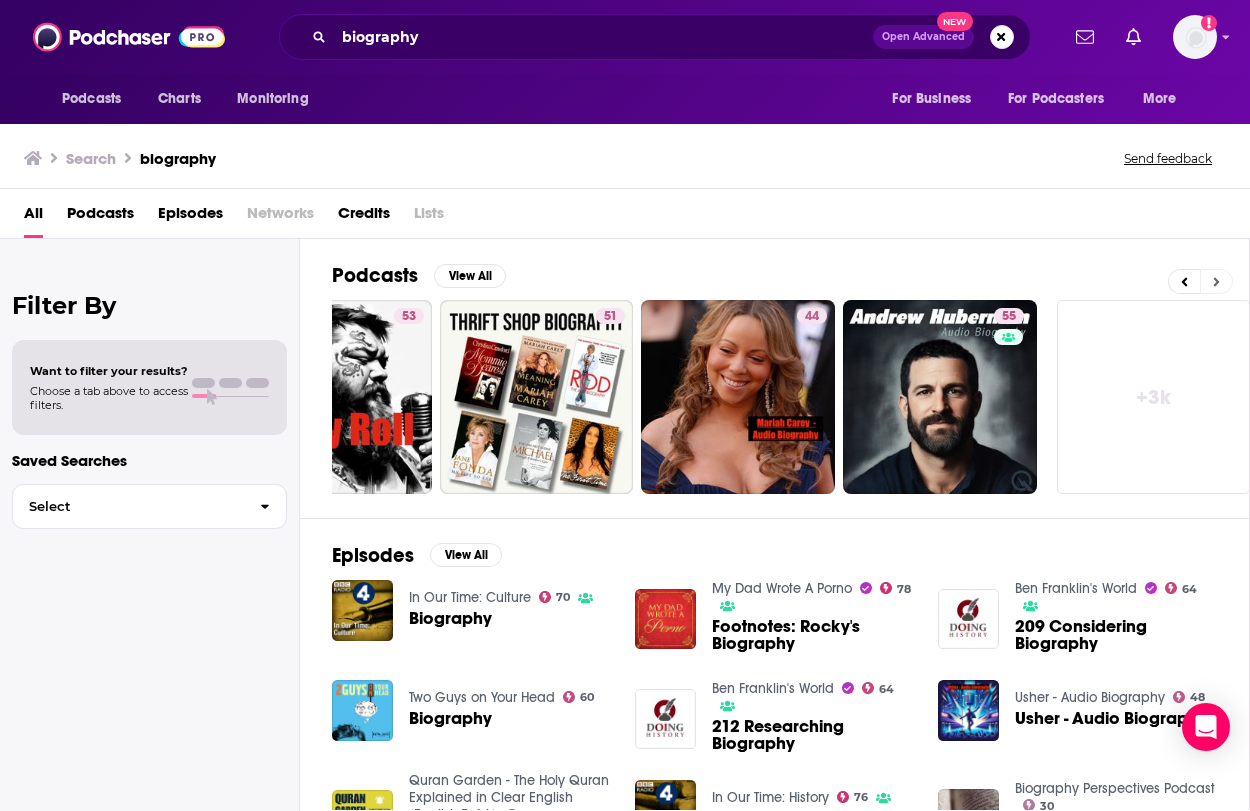 scroll, scrollTop: 0, scrollLeft: 911, axis: horizontal 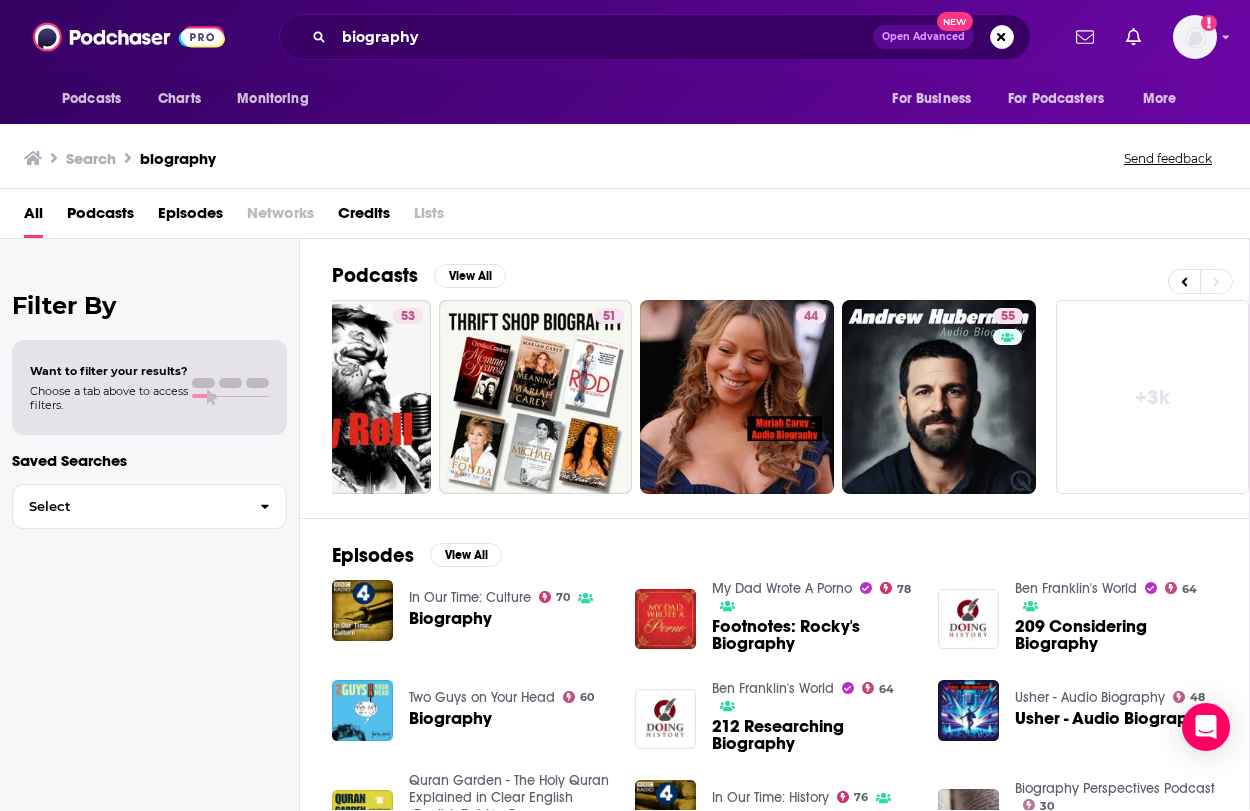 click on "Podcasts" at bounding box center [100, 217] 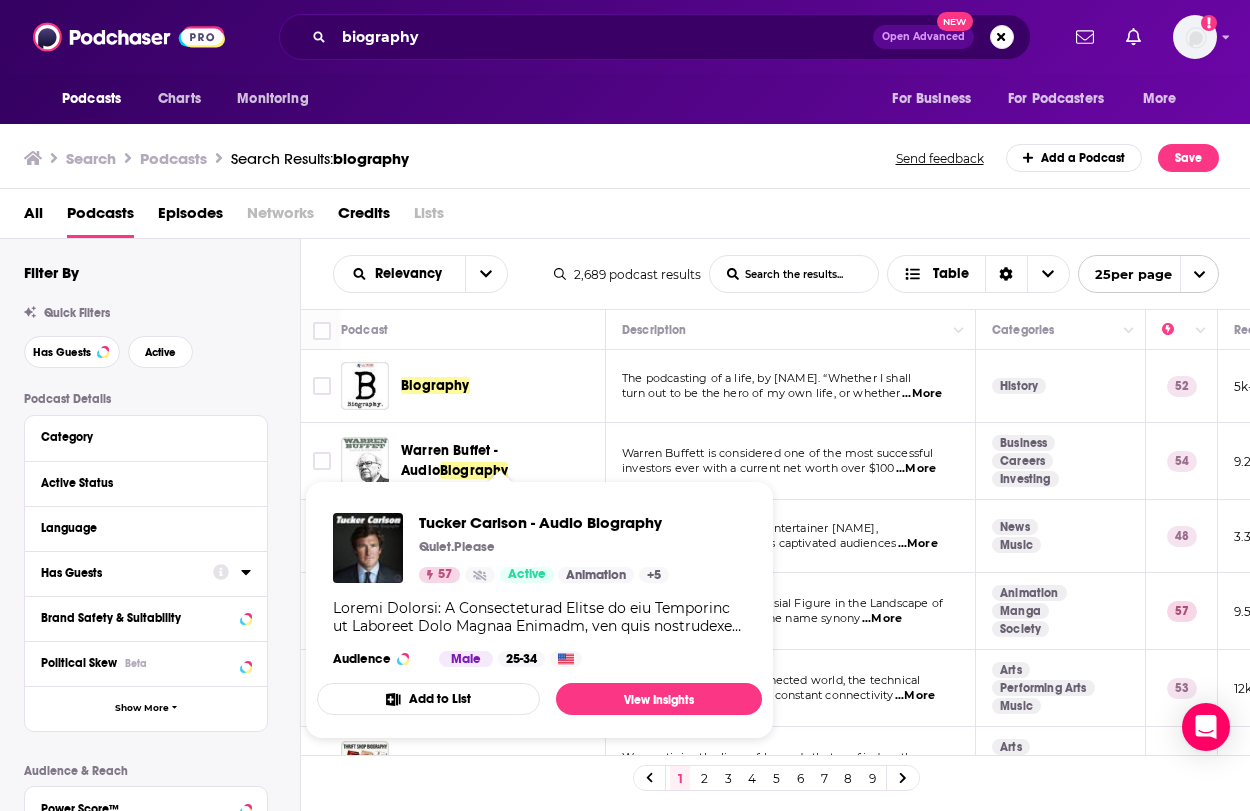 scroll, scrollTop: 0, scrollLeft: 0, axis: both 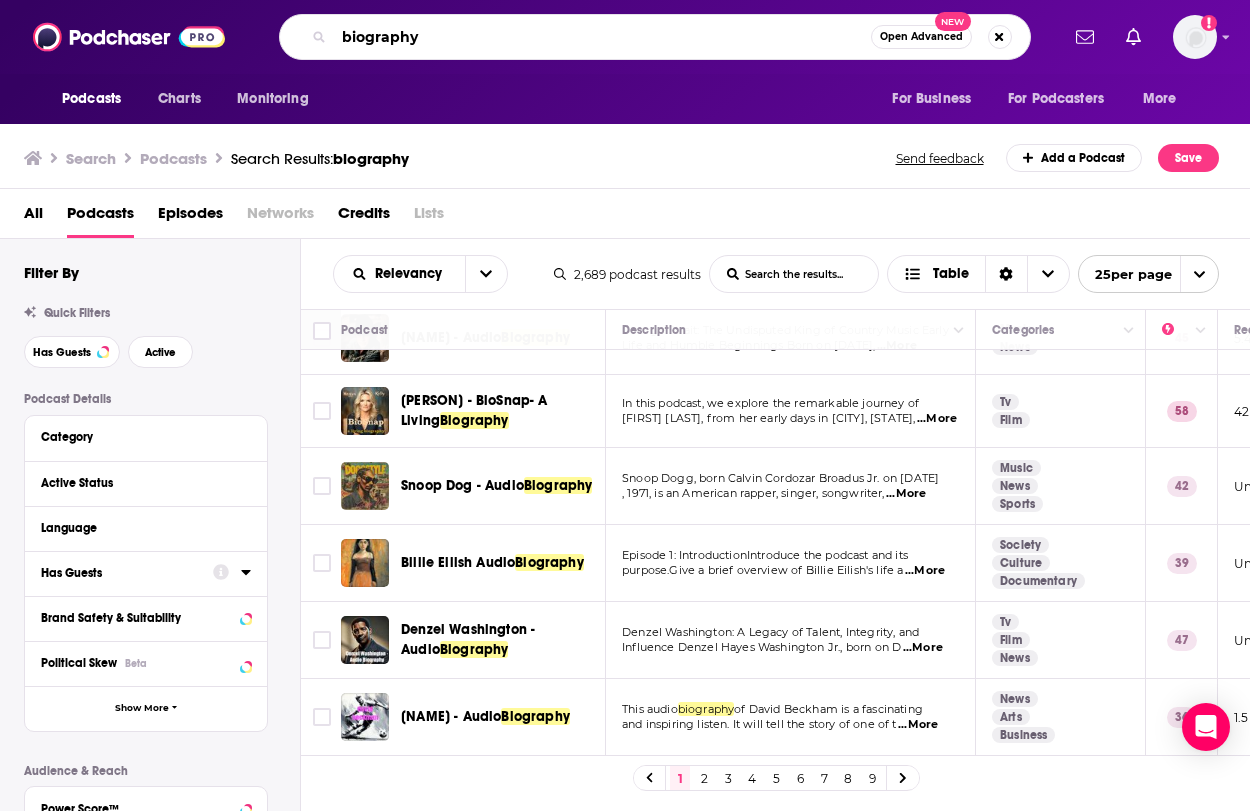 drag, startPoint x: 445, startPoint y: 41, endPoint x: 343, endPoint y: -2, distance: 110.69327 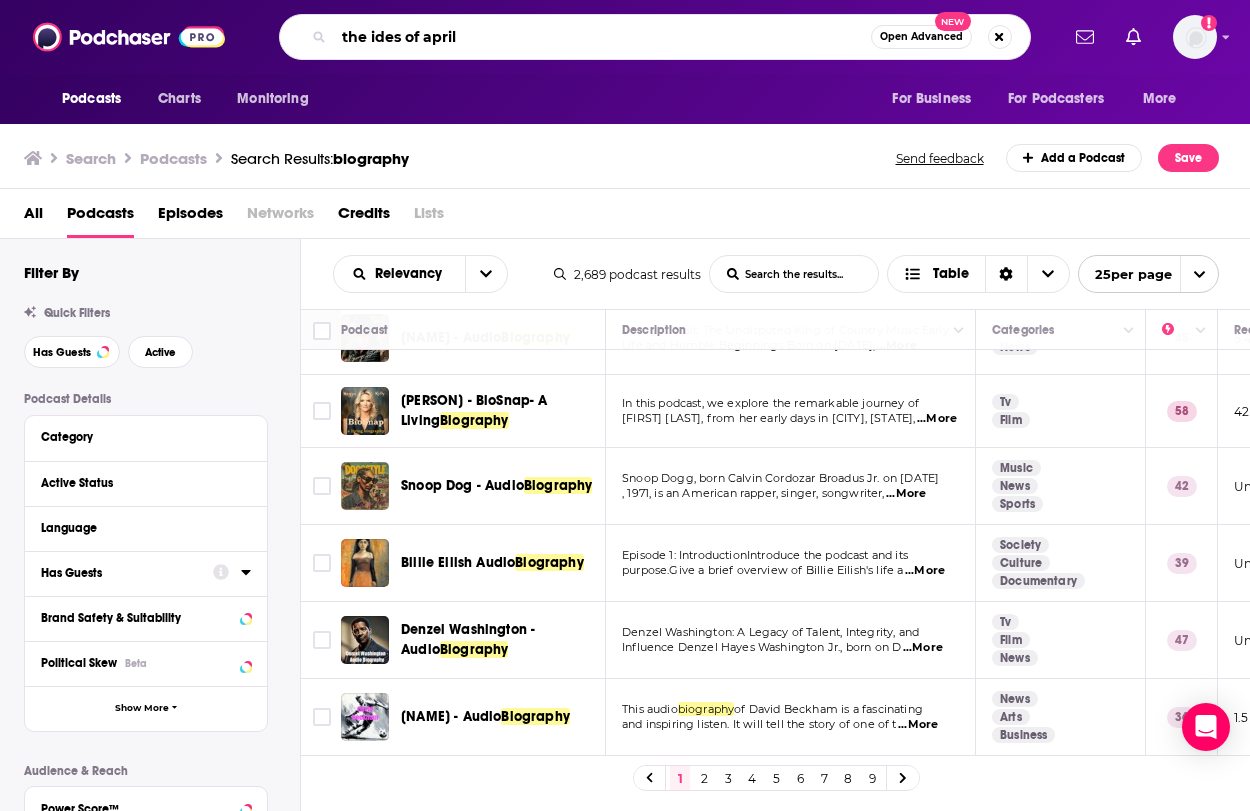 type on "the ides of april" 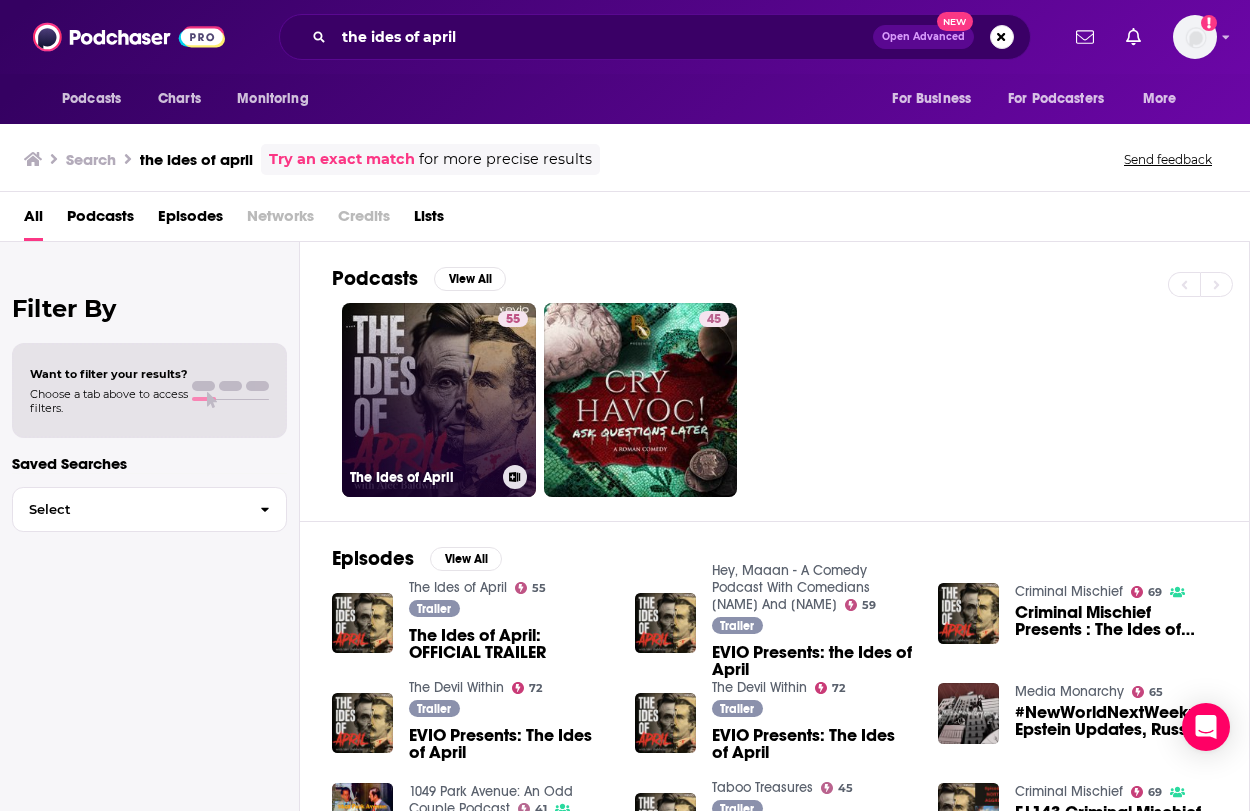click on "55 The Ides of April" at bounding box center [439, 400] 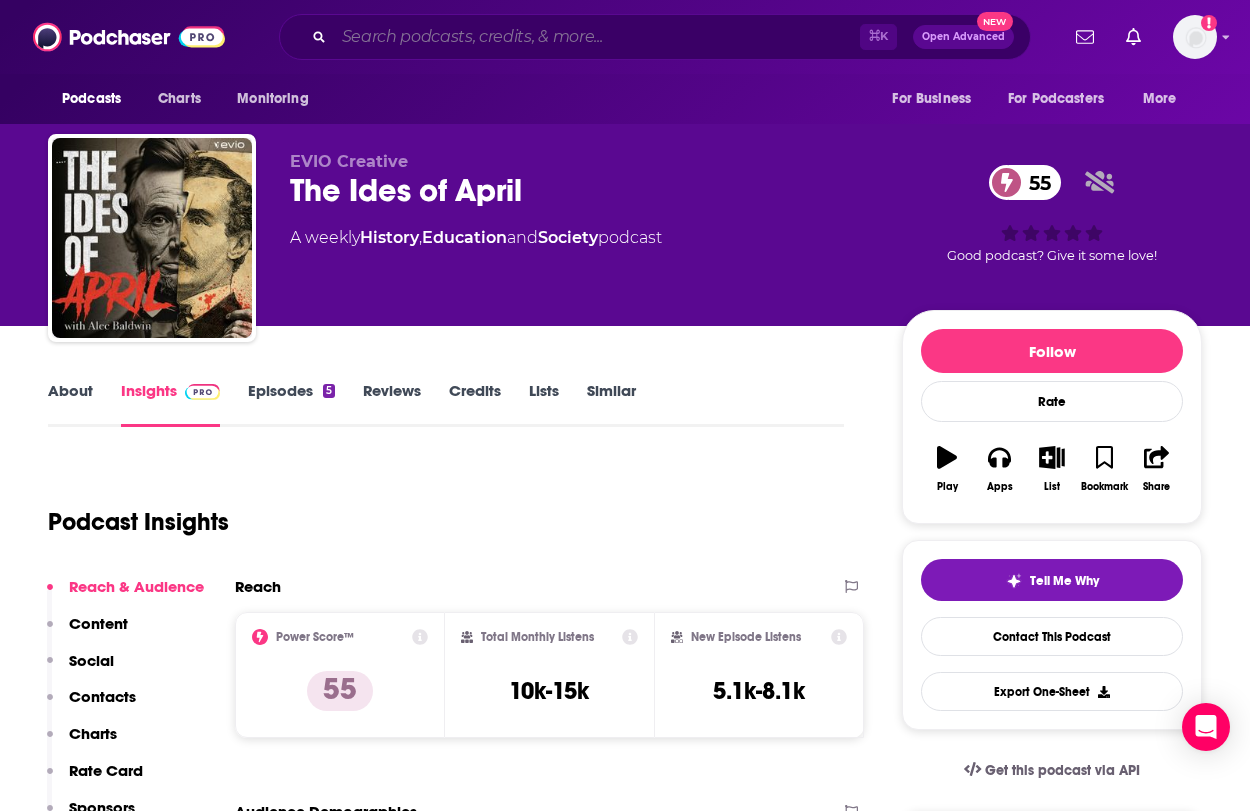 click at bounding box center [597, 37] 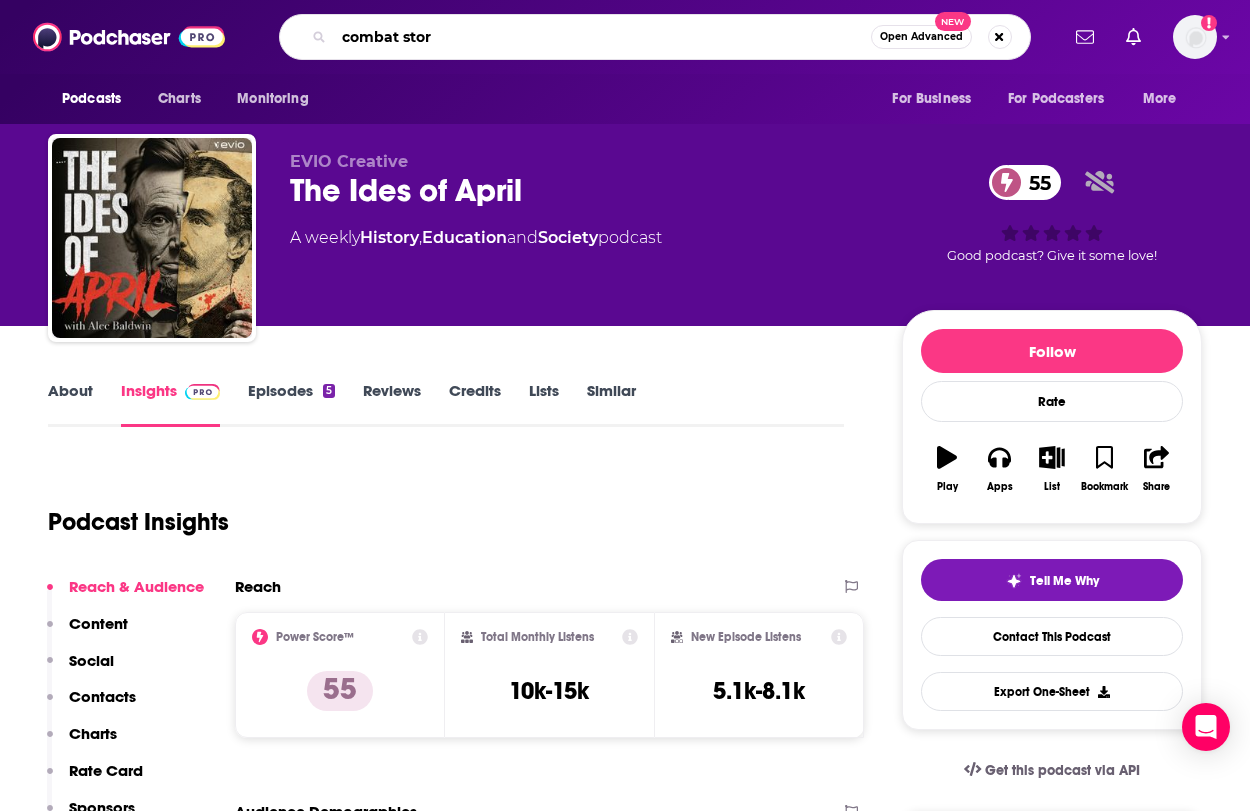type on "combat story" 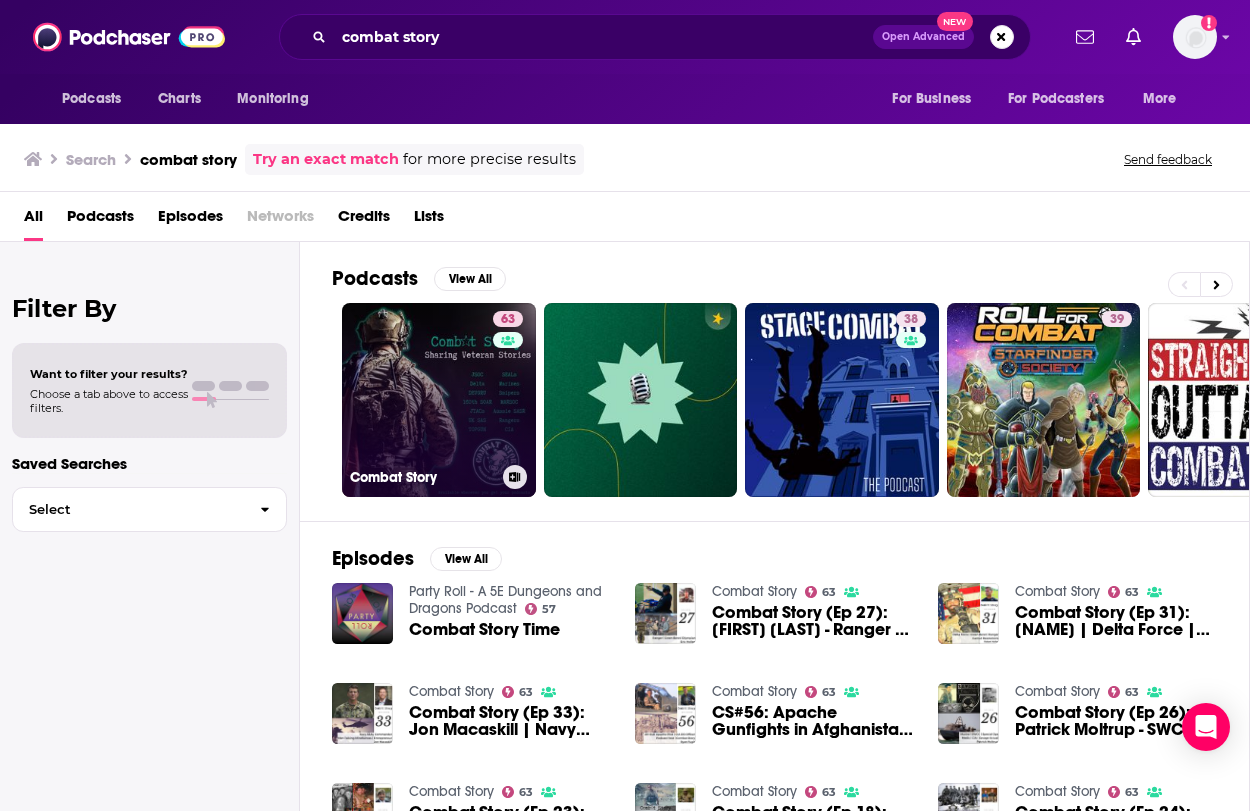 click on "63 Combat Story" at bounding box center [439, 400] 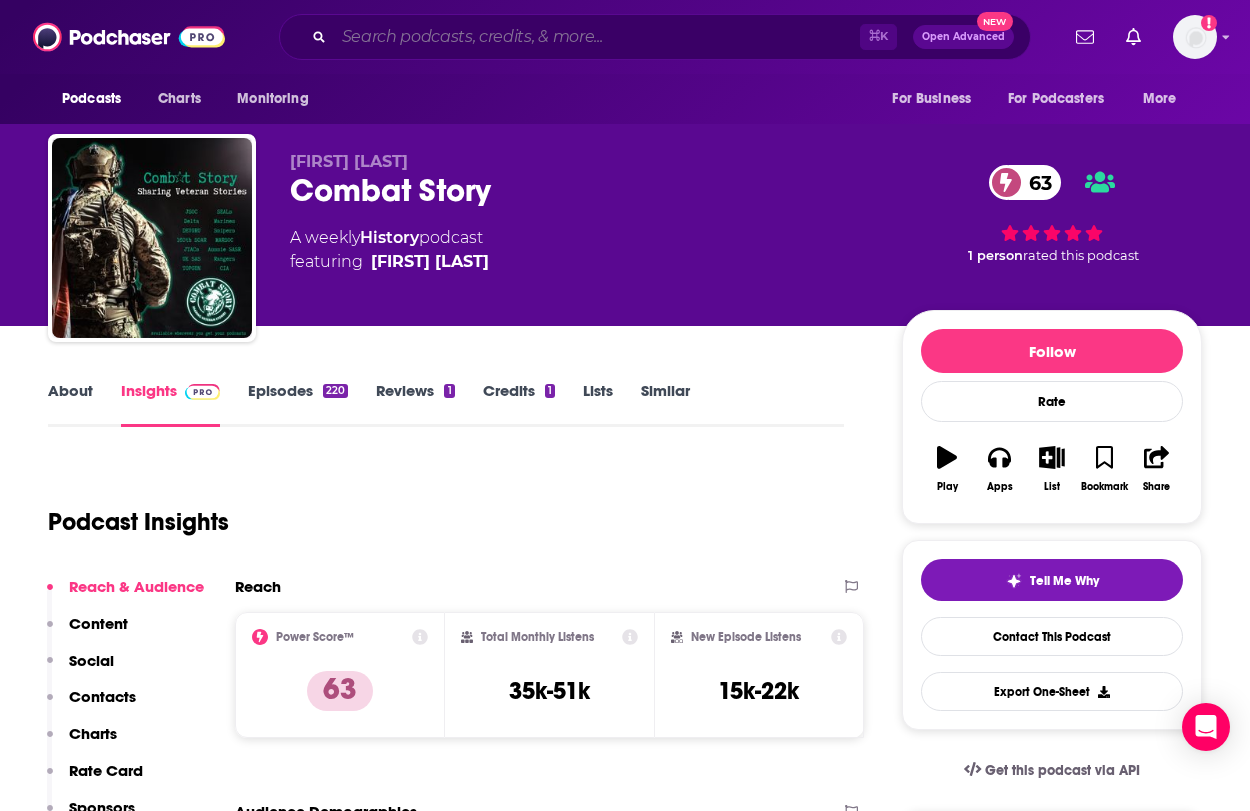 click at bounding box center (597, 37) 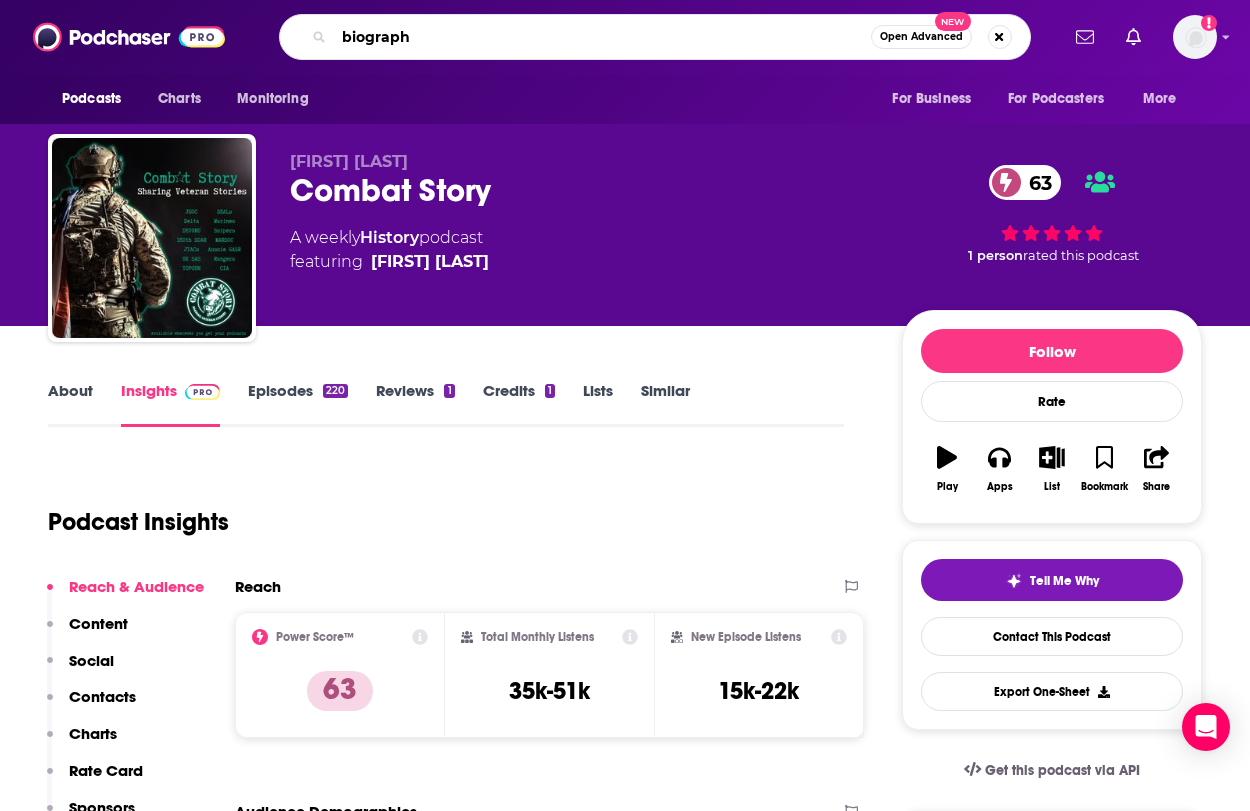 type on "biography" 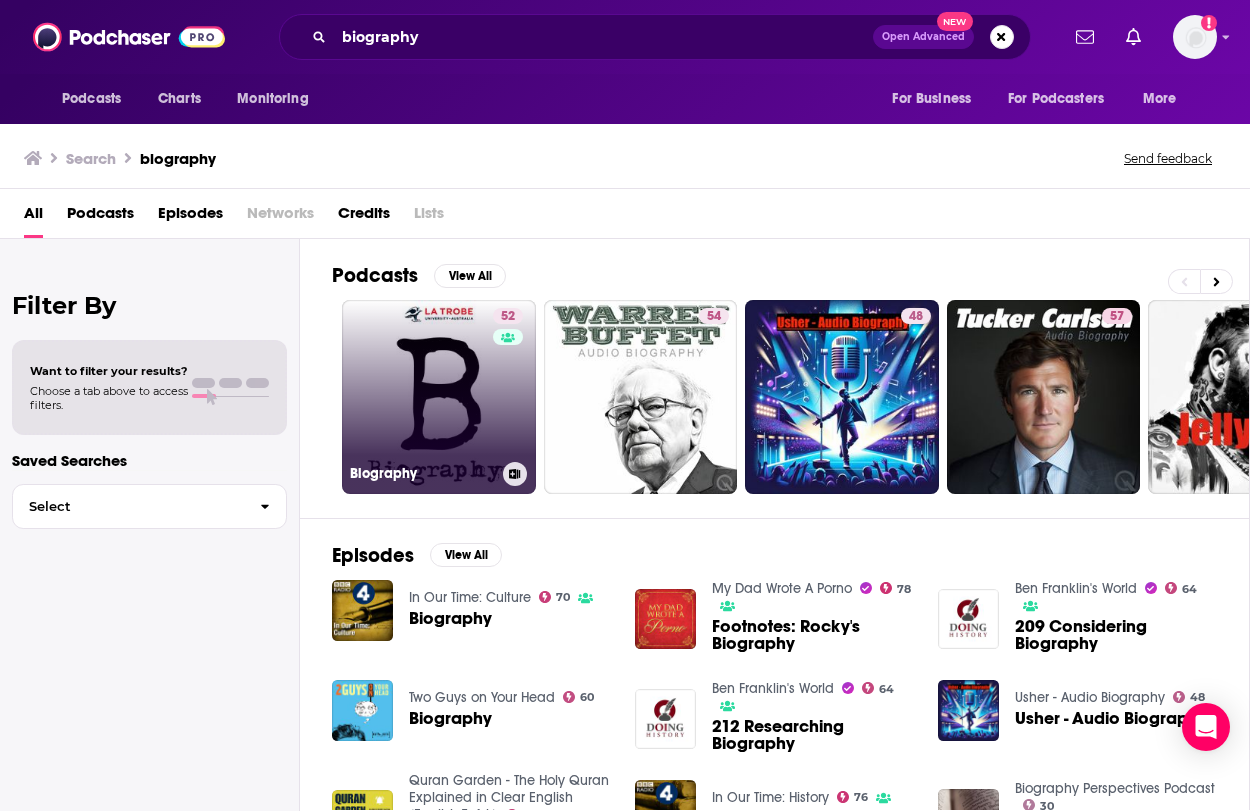 click on "52 Biography" at bounding box center (439, 397) 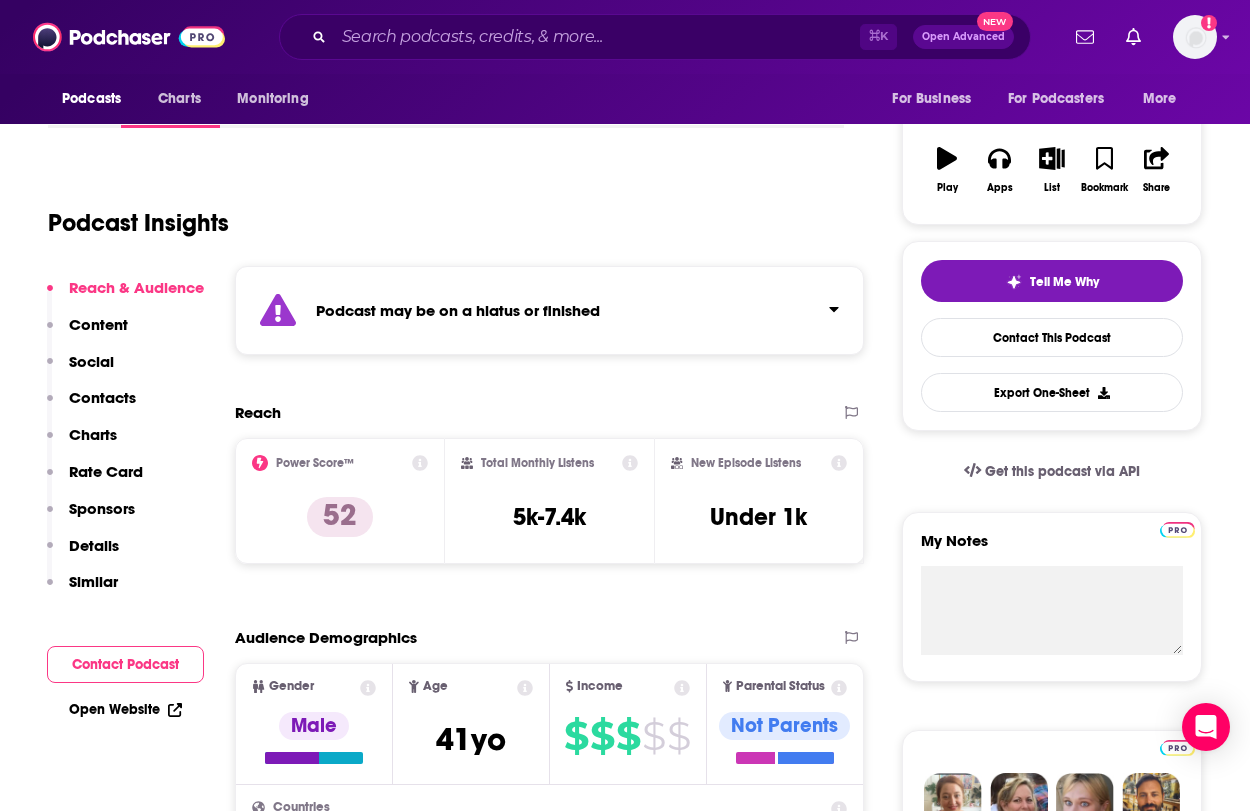 scroll, scrollTop: 248, scrollLeft: 0, axis: vertical 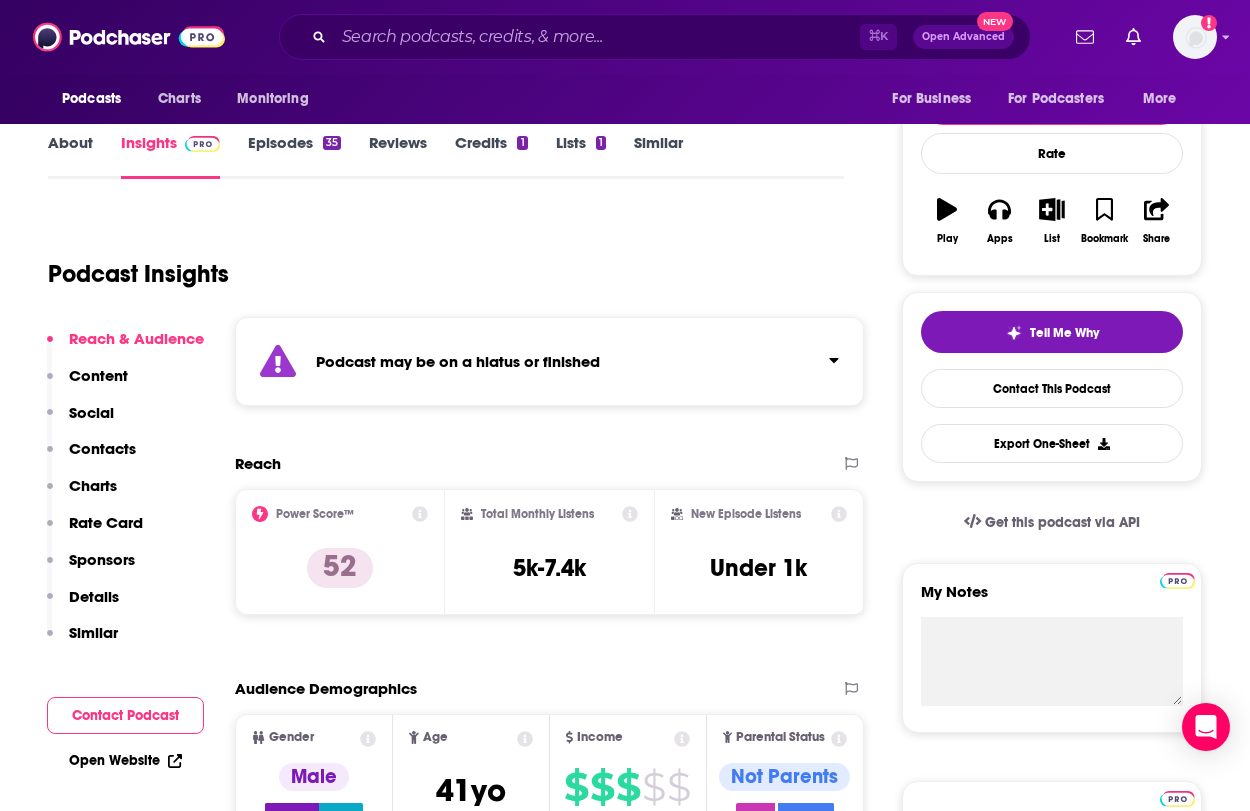 click on "Podcast may be on a hiatus or finished" at bounding box center [458, 361] 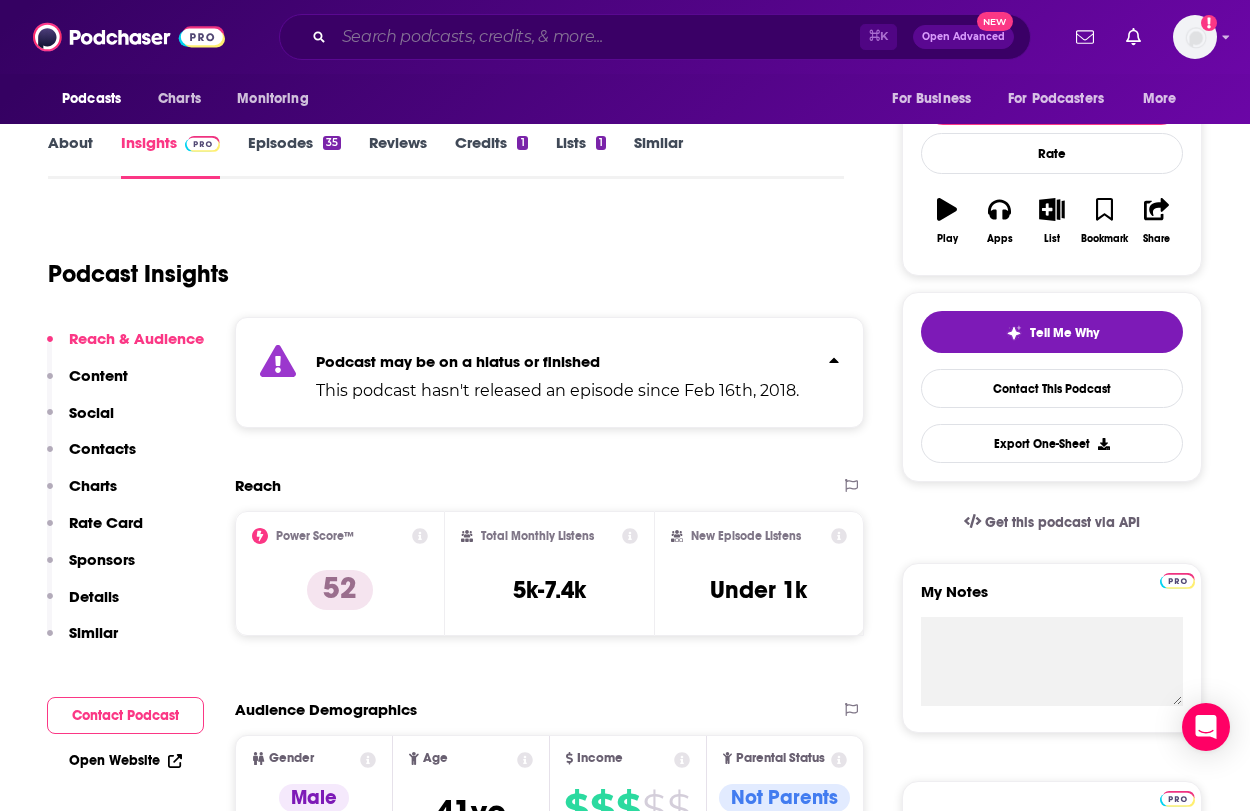 click at bounding box center (597, 37) 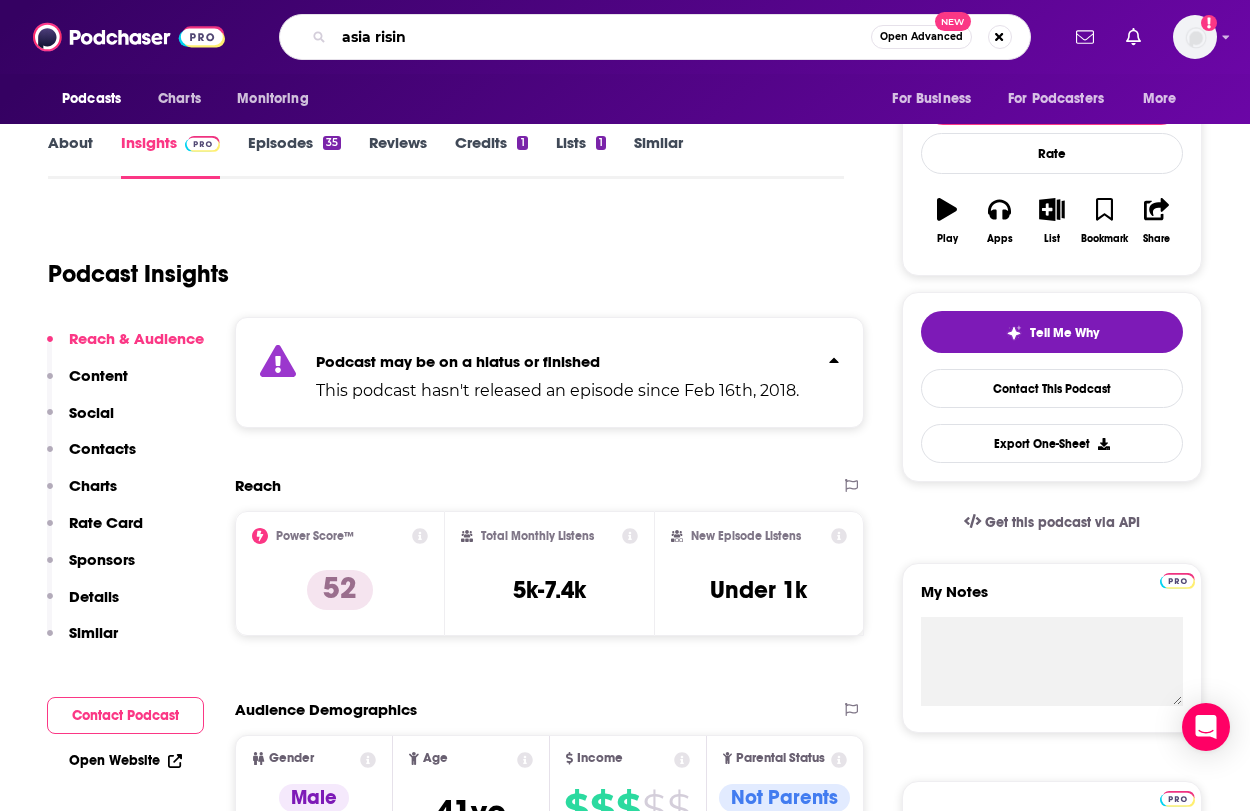 type on "asia rising" 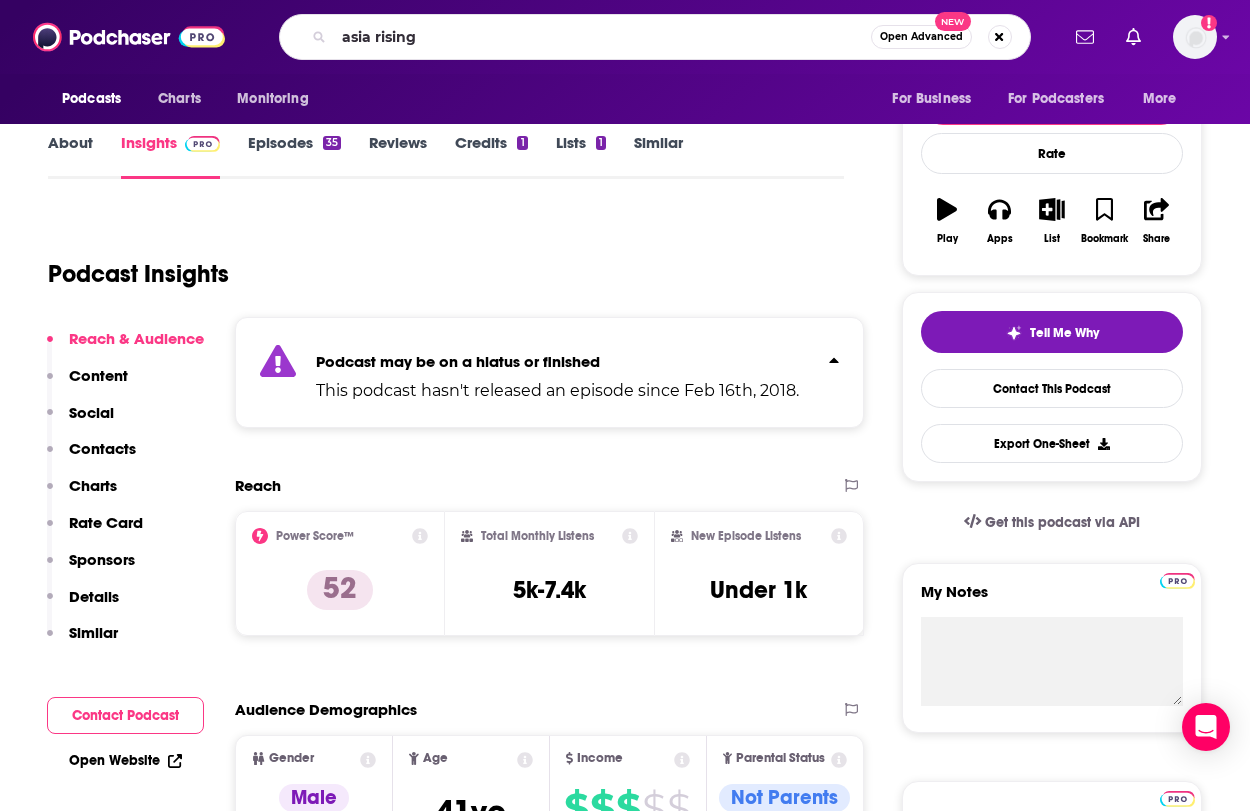 scroll, scrollTop: 0, scrollLeft: 0, axis: both 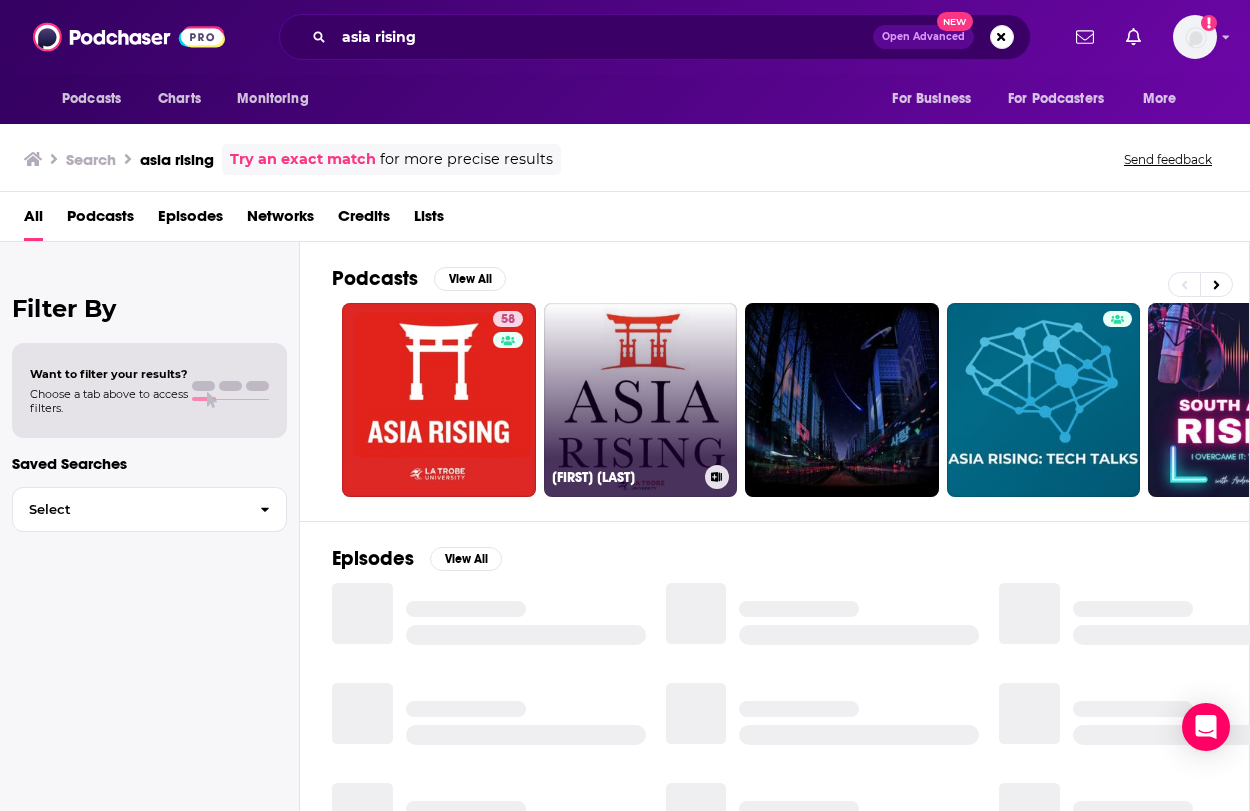 click on "Asia Rising" at bounding box center (641, 400) 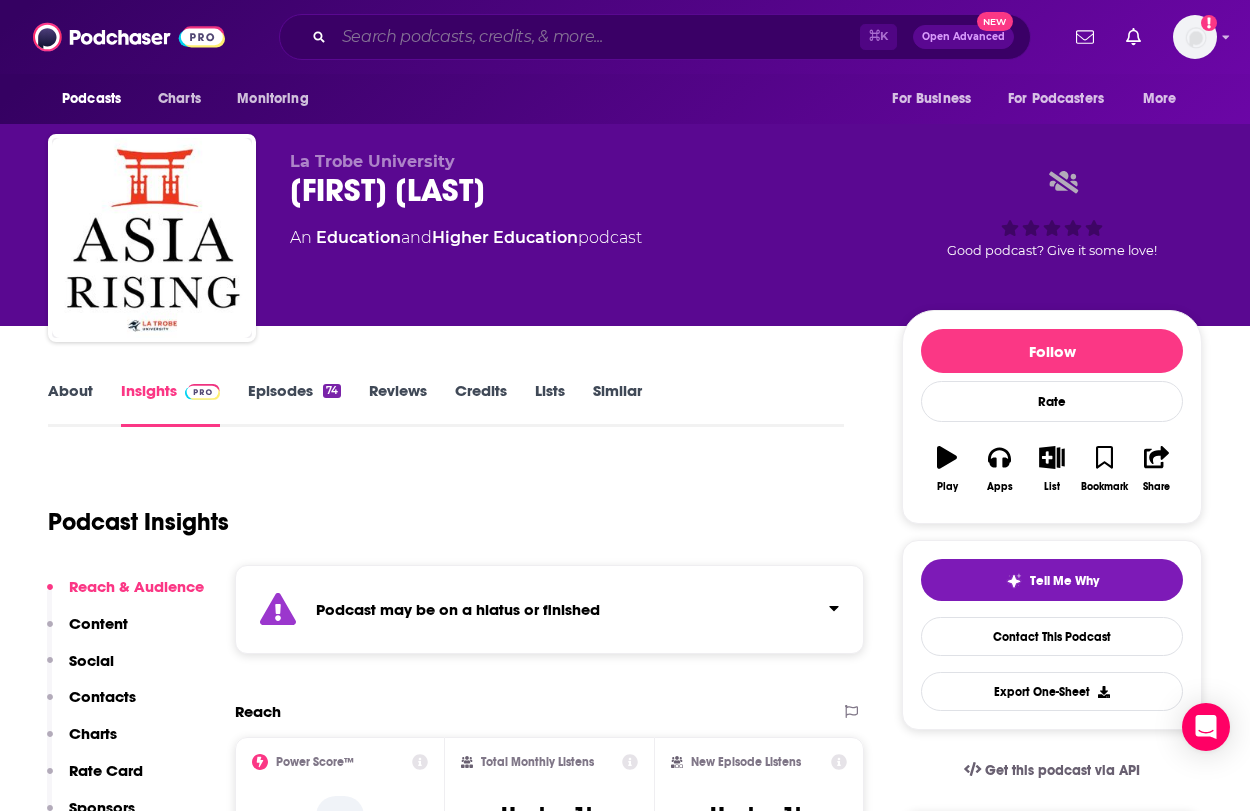 click at bounding box center (597, 37) 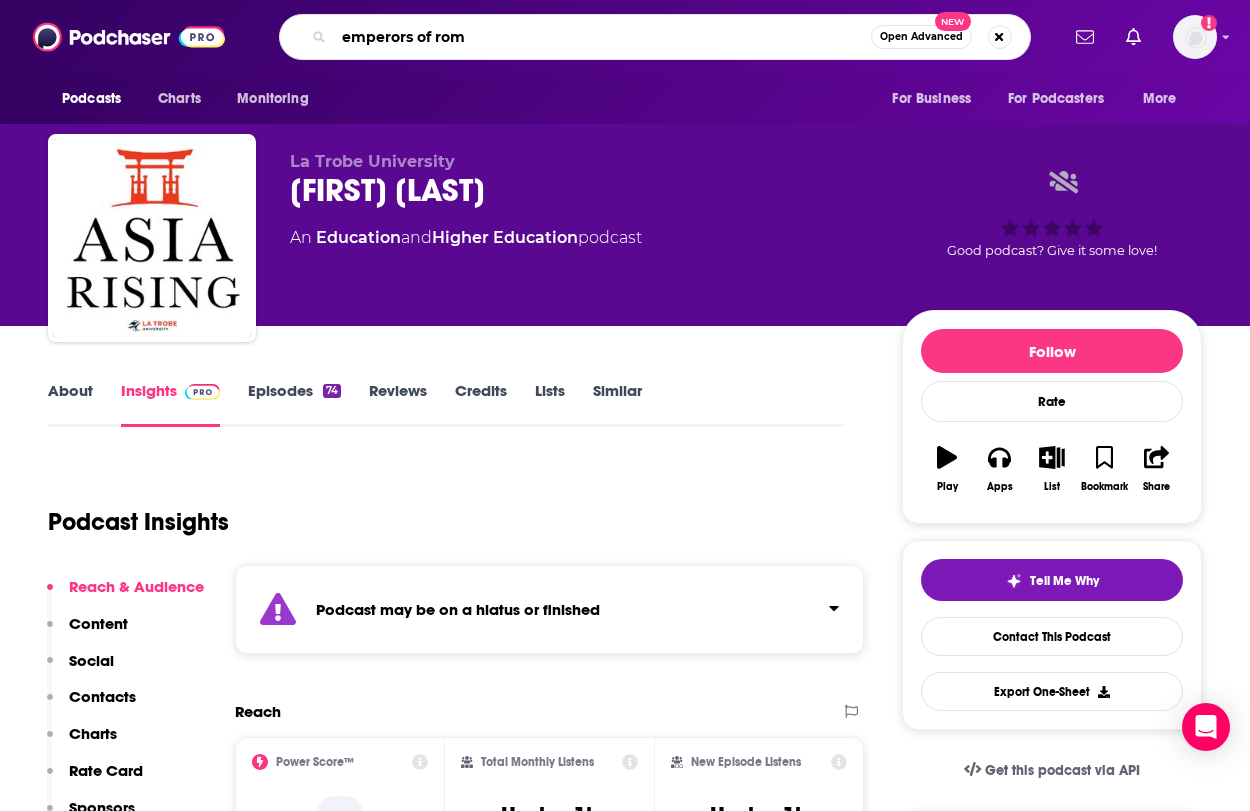 type on "emperors of rome" 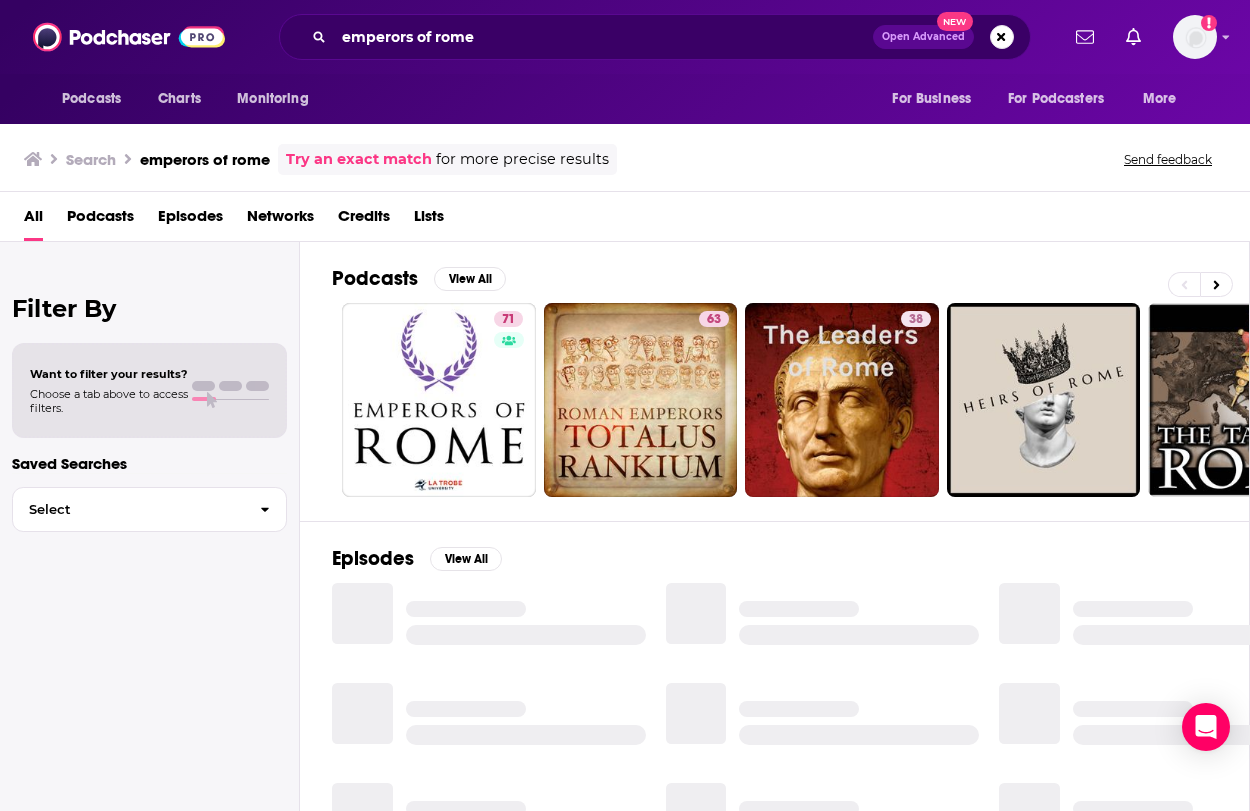 click on "71" at bounding box center [511, 400] 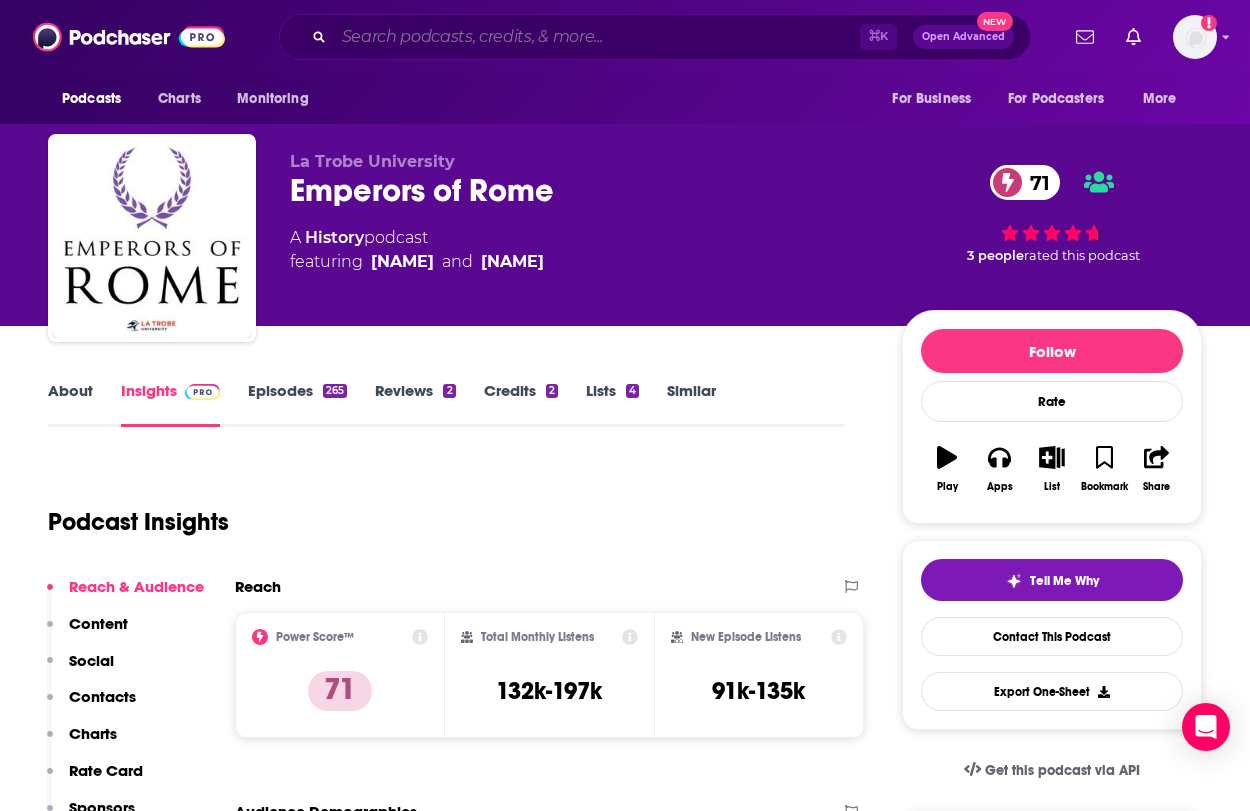 click at bounding box center [597, 37] 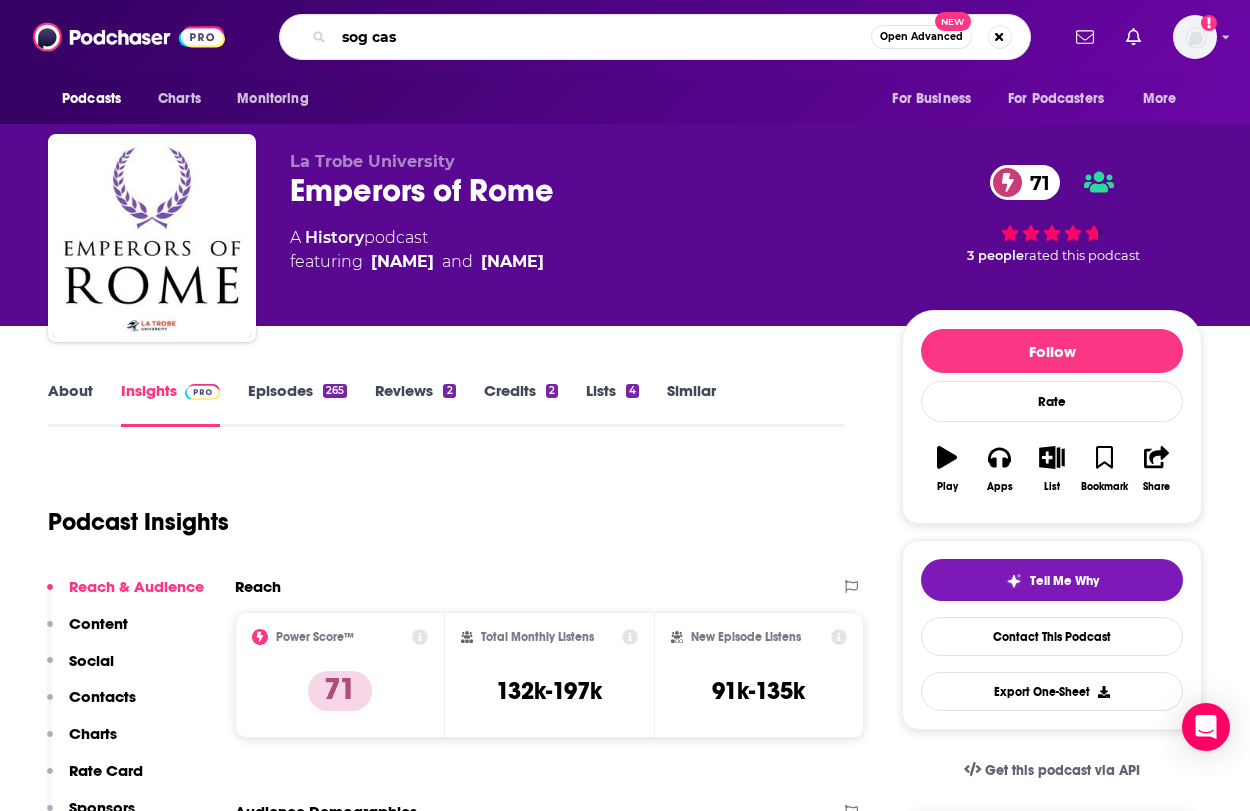 type on "sog cast" 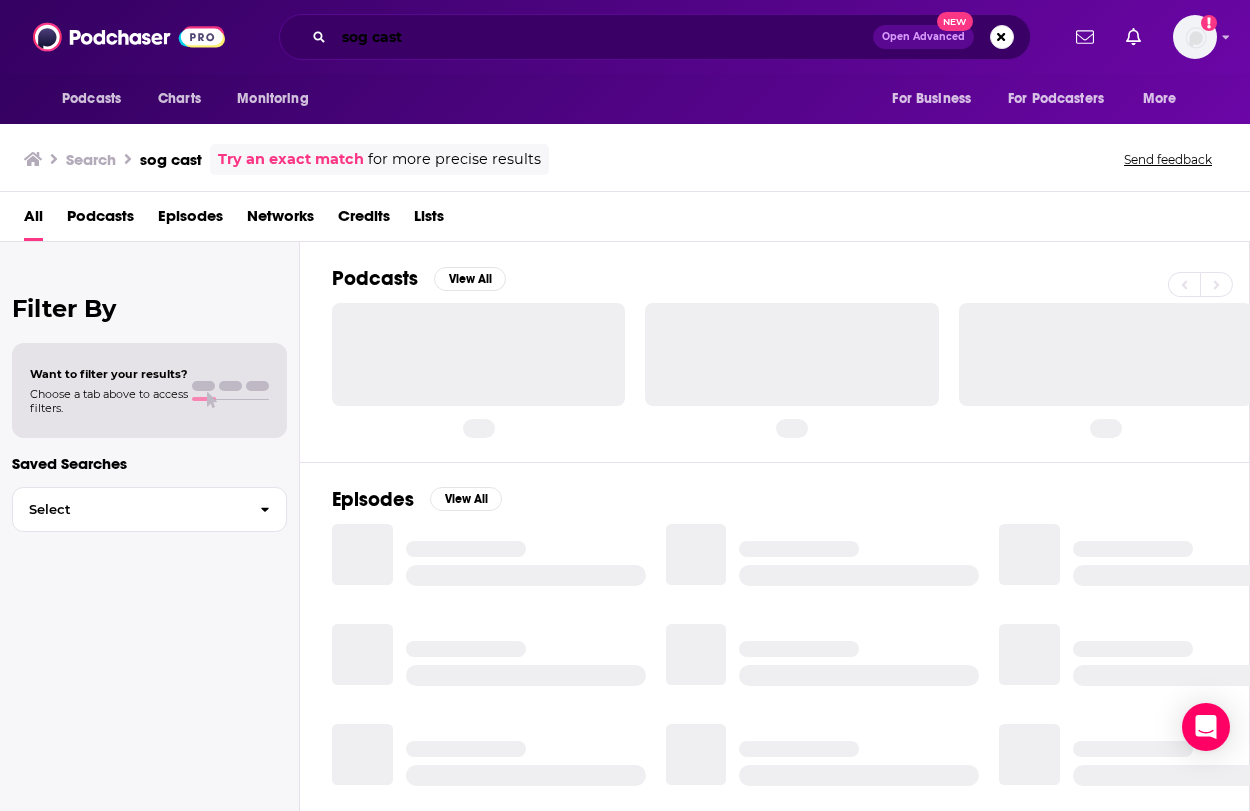 click on "sog cast" at bounding box center [603, 37] 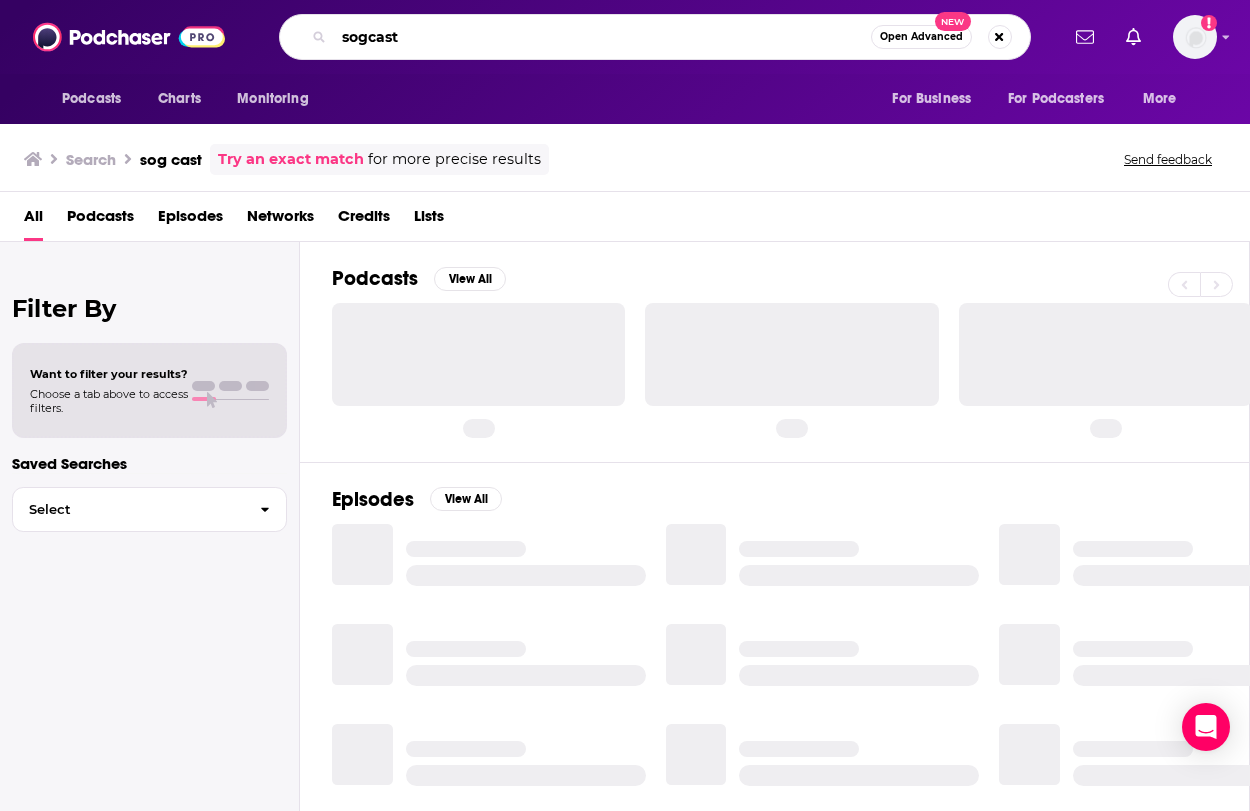 type on "sogcast" 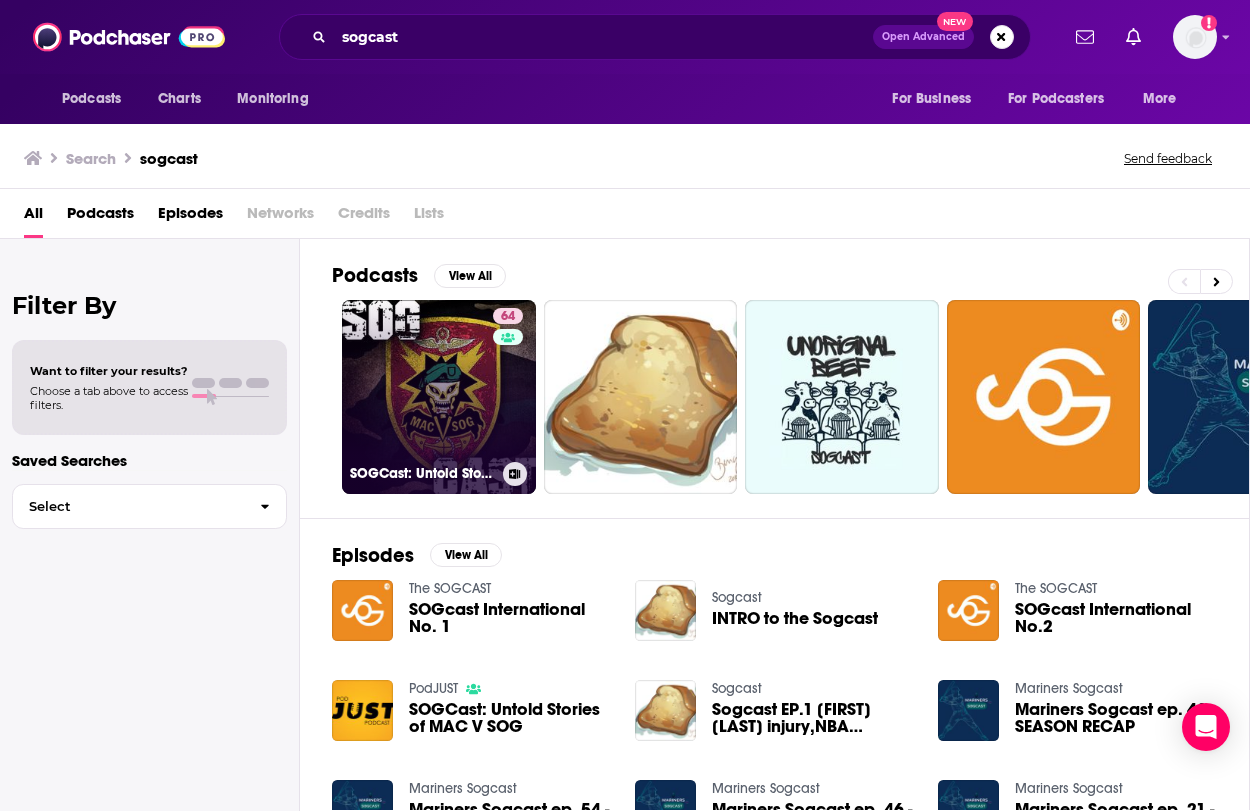 click on "64 SOGCast: Untold Stories of MAC V SOG" at bounding box center (439, 397) 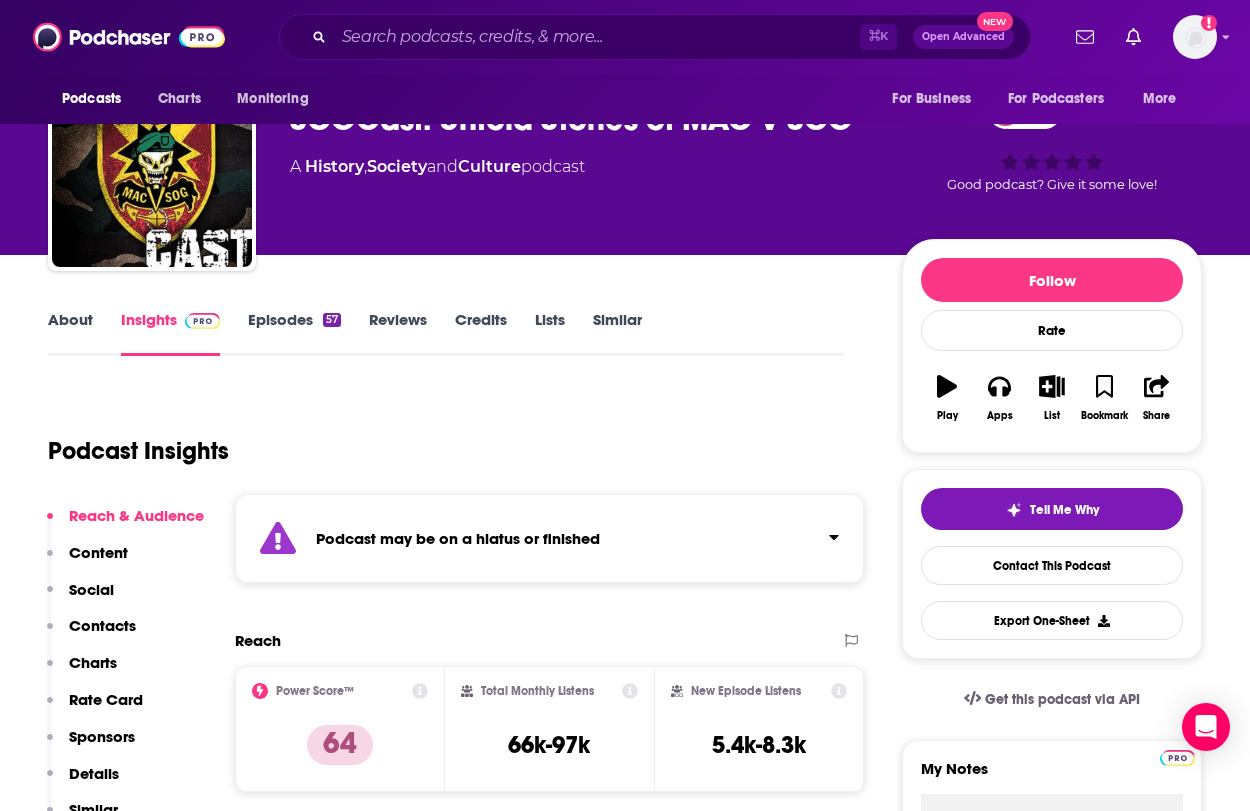 scroll, scrollTop: 71, scrollLeft: 3, axis: both 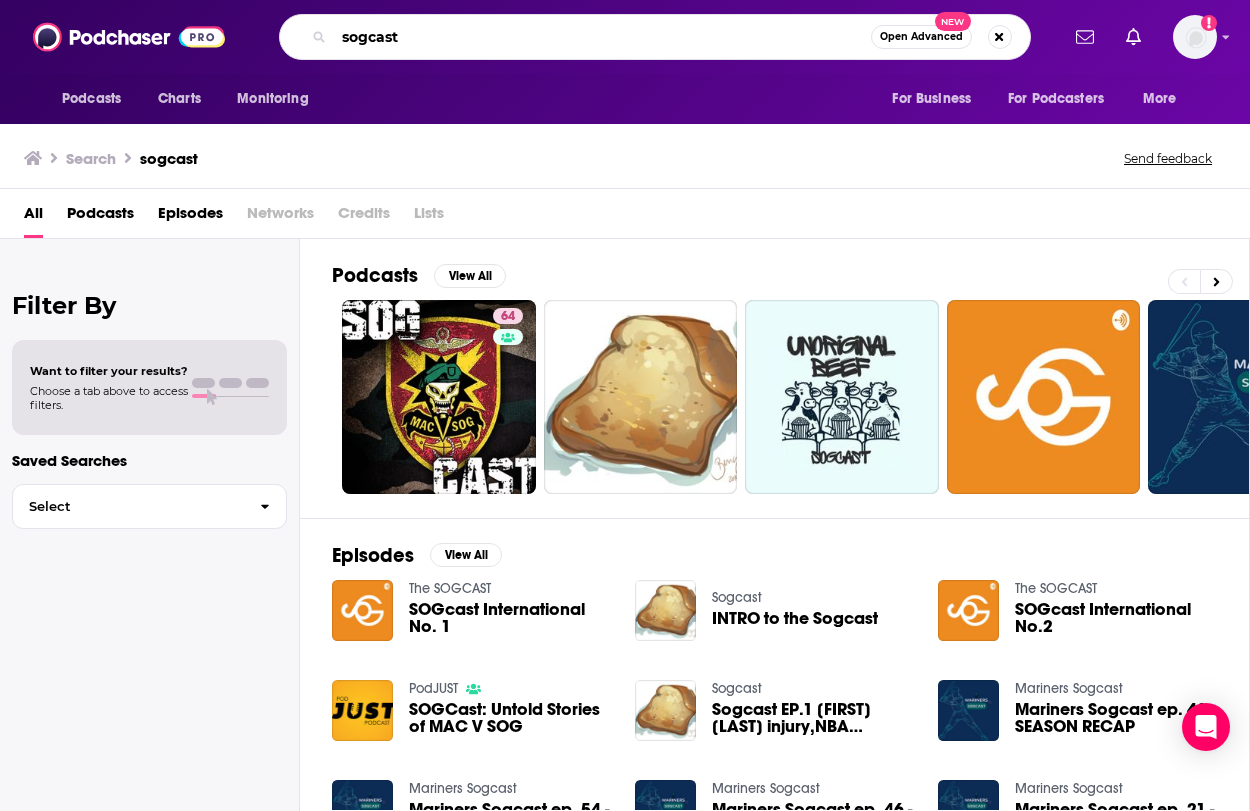 drag, startPoint x: 409, startPoint y: 34, endPoint x: 290, endPoint y: 14, distance: 120.66897 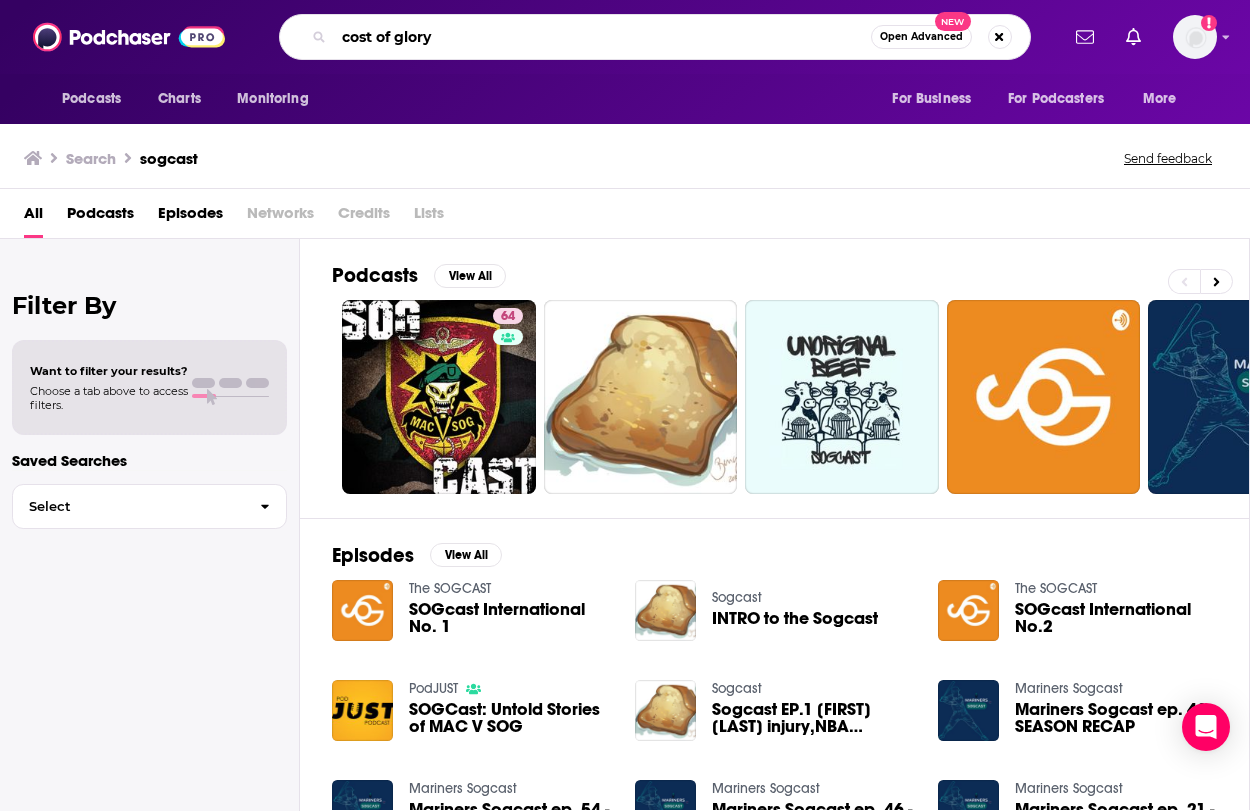 type on "cost of glory" 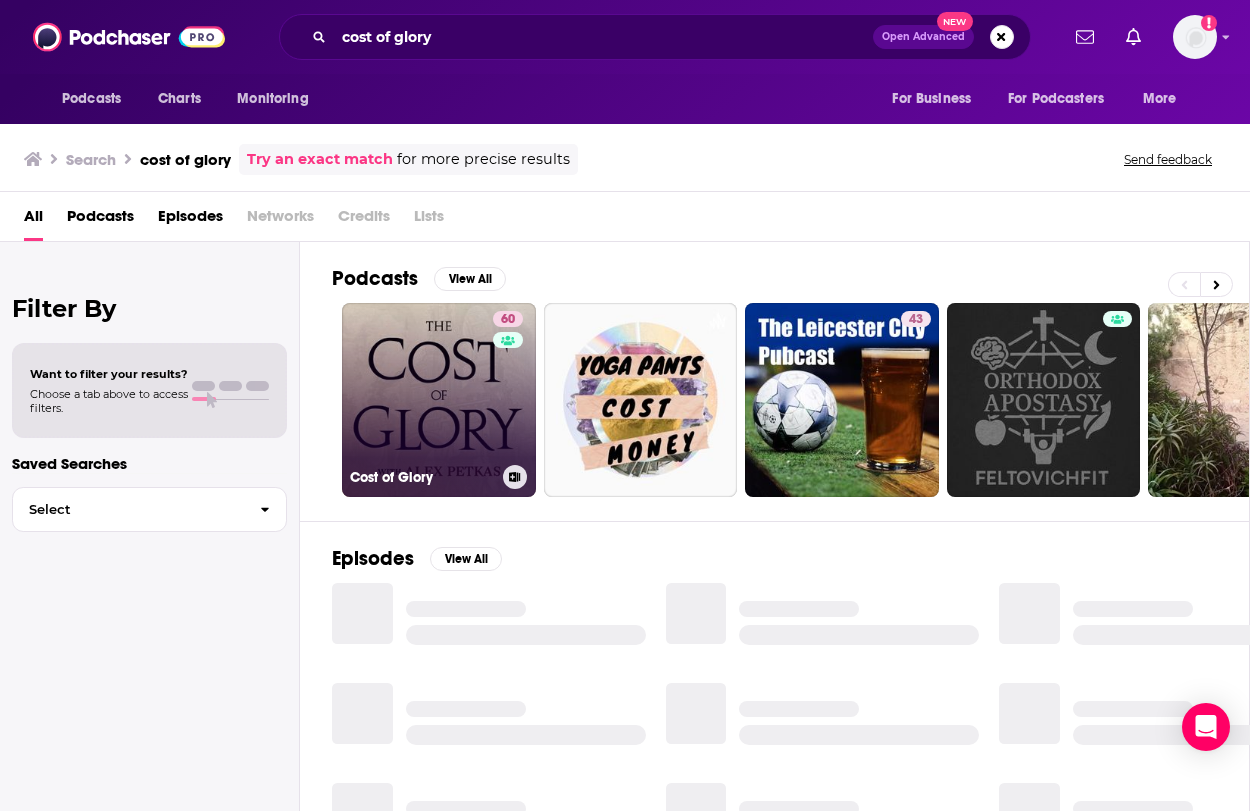click on "60" at bounding box center (510, 388) 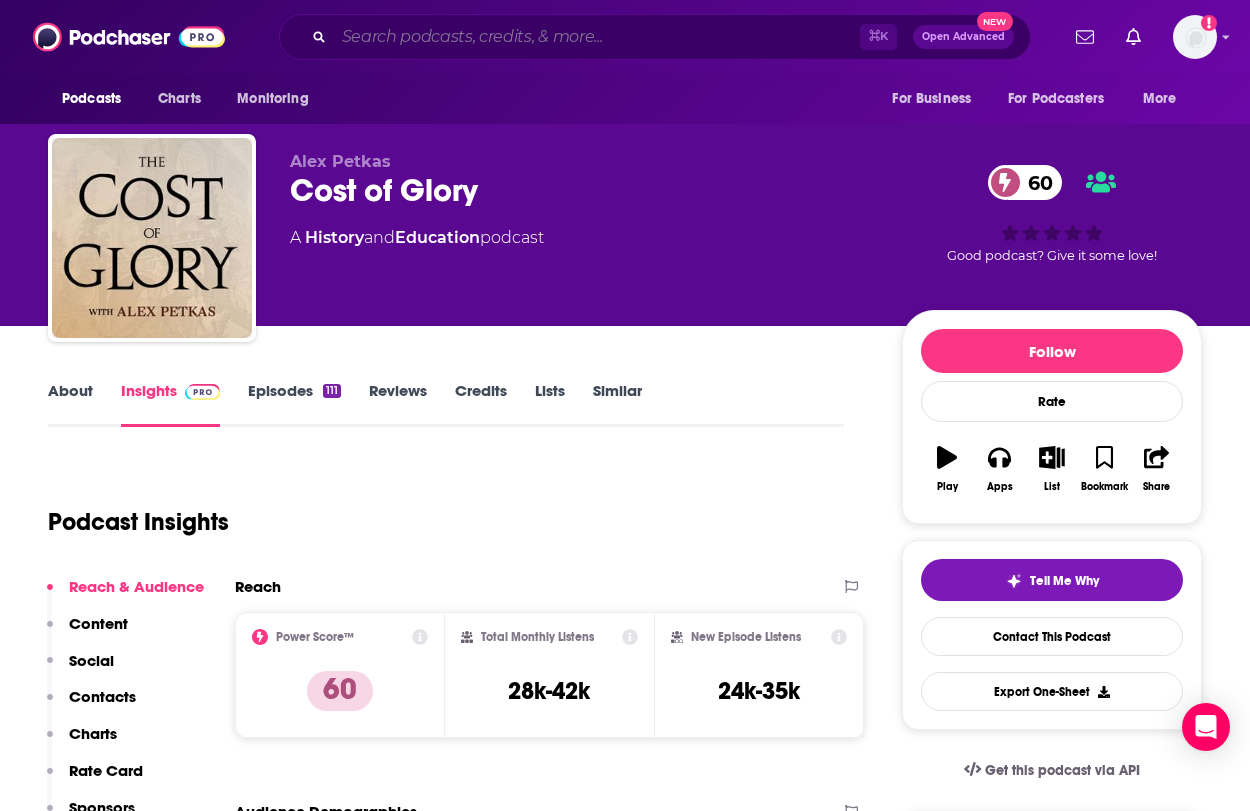 click at bounding box center (597, 37) 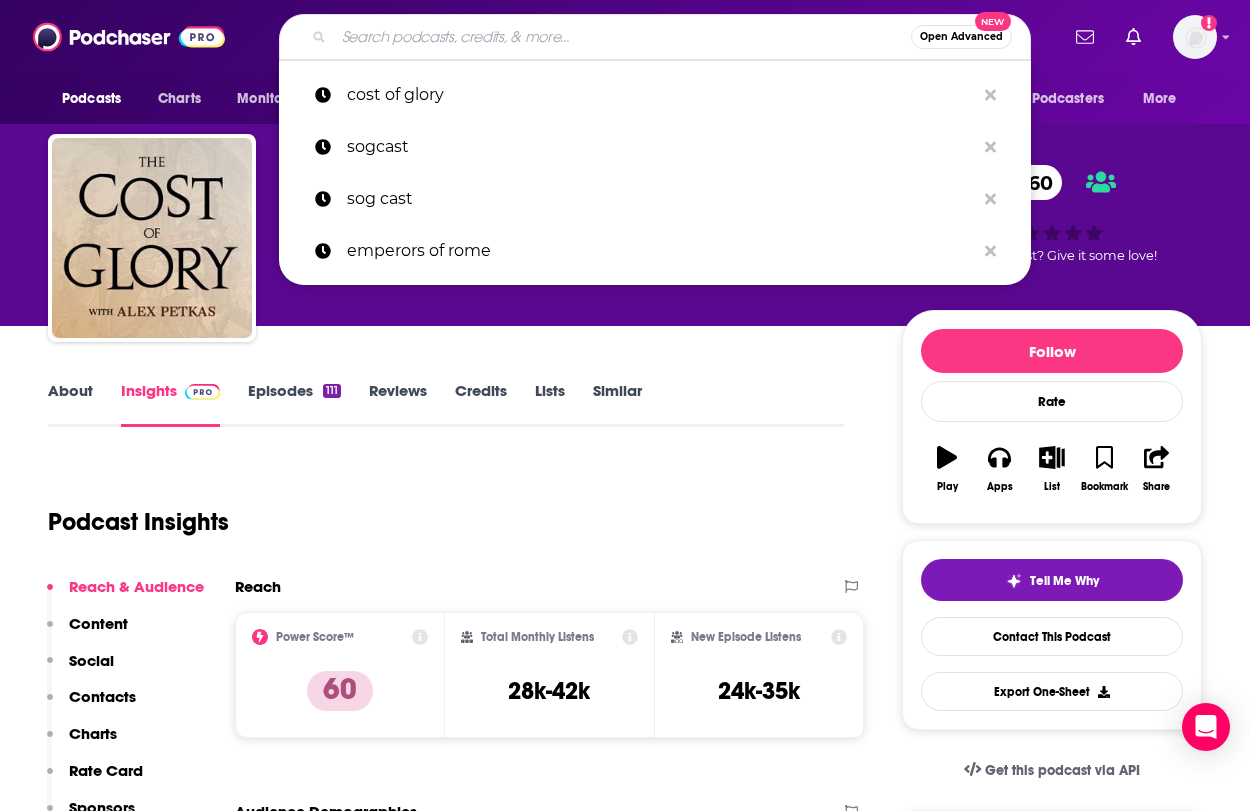 click at bounding box center [622, 37] 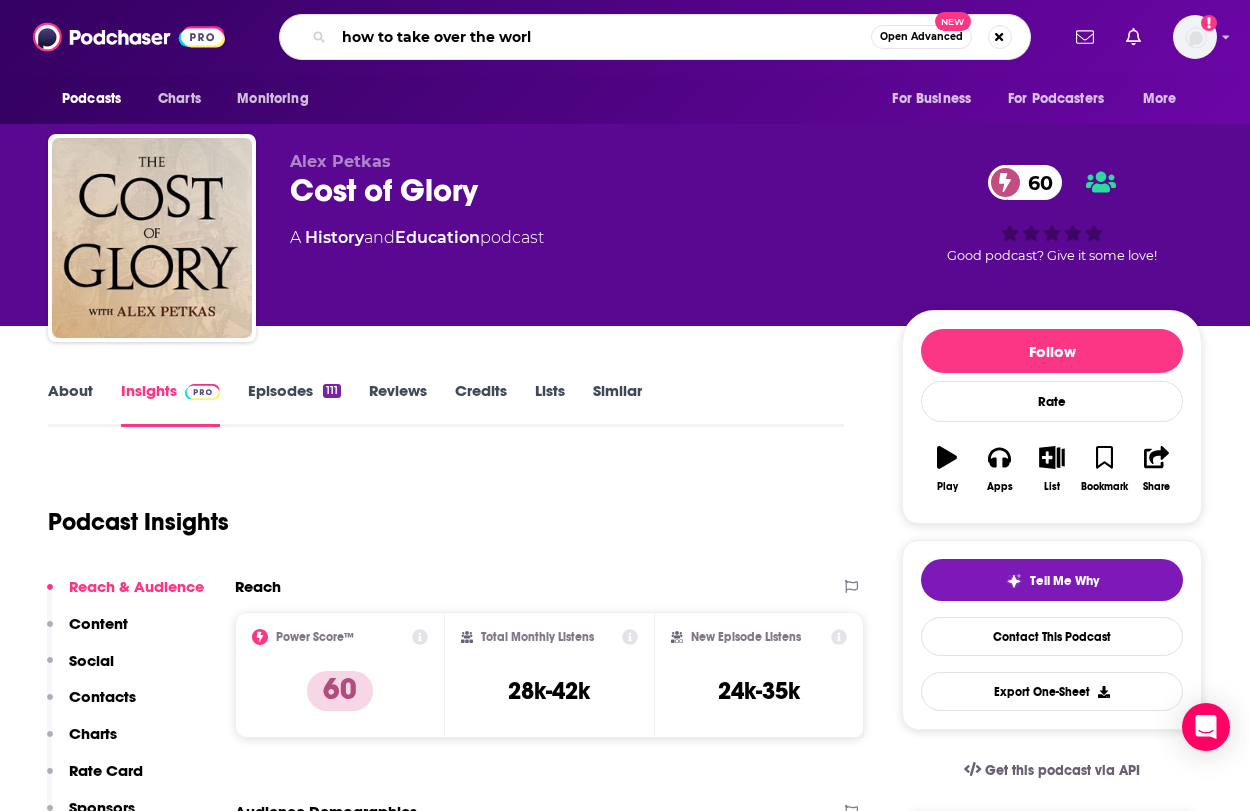 type on "how to take over the world" 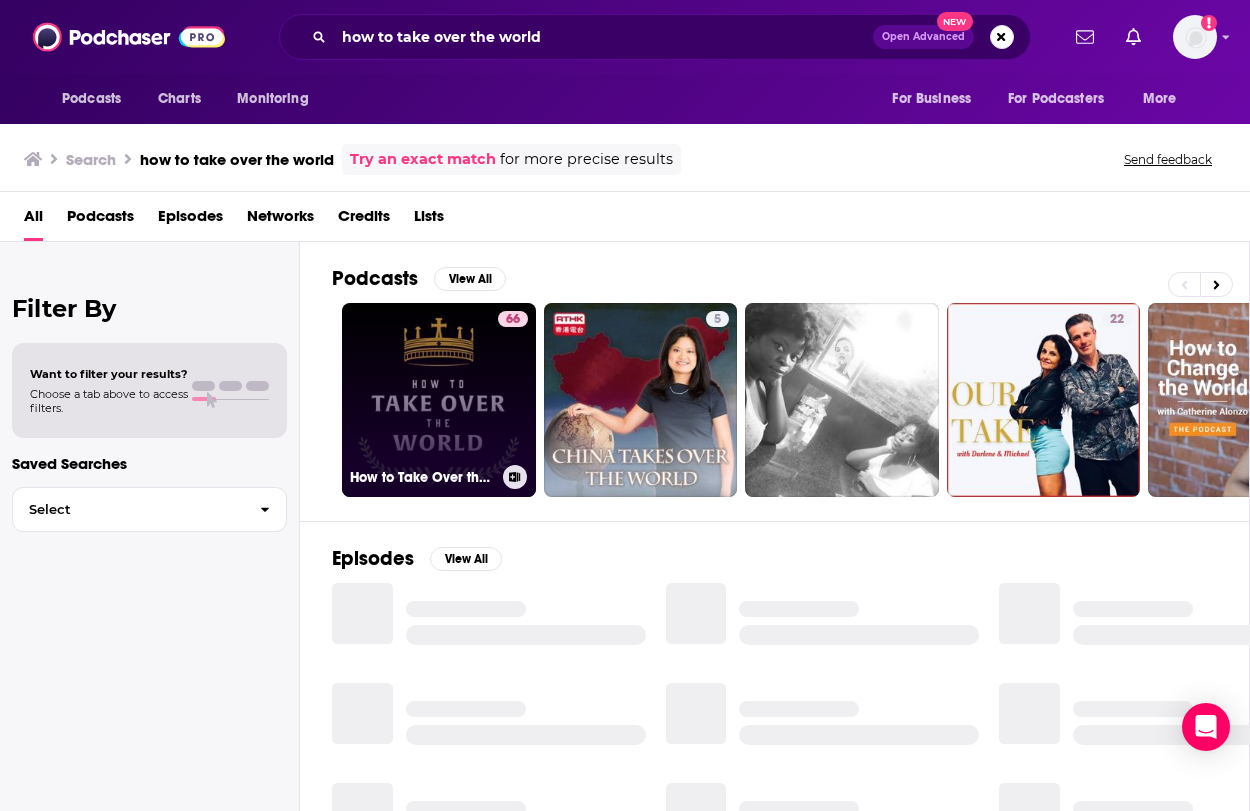 click on "66 How to Take Over the World" at bounding box center [439, 400] 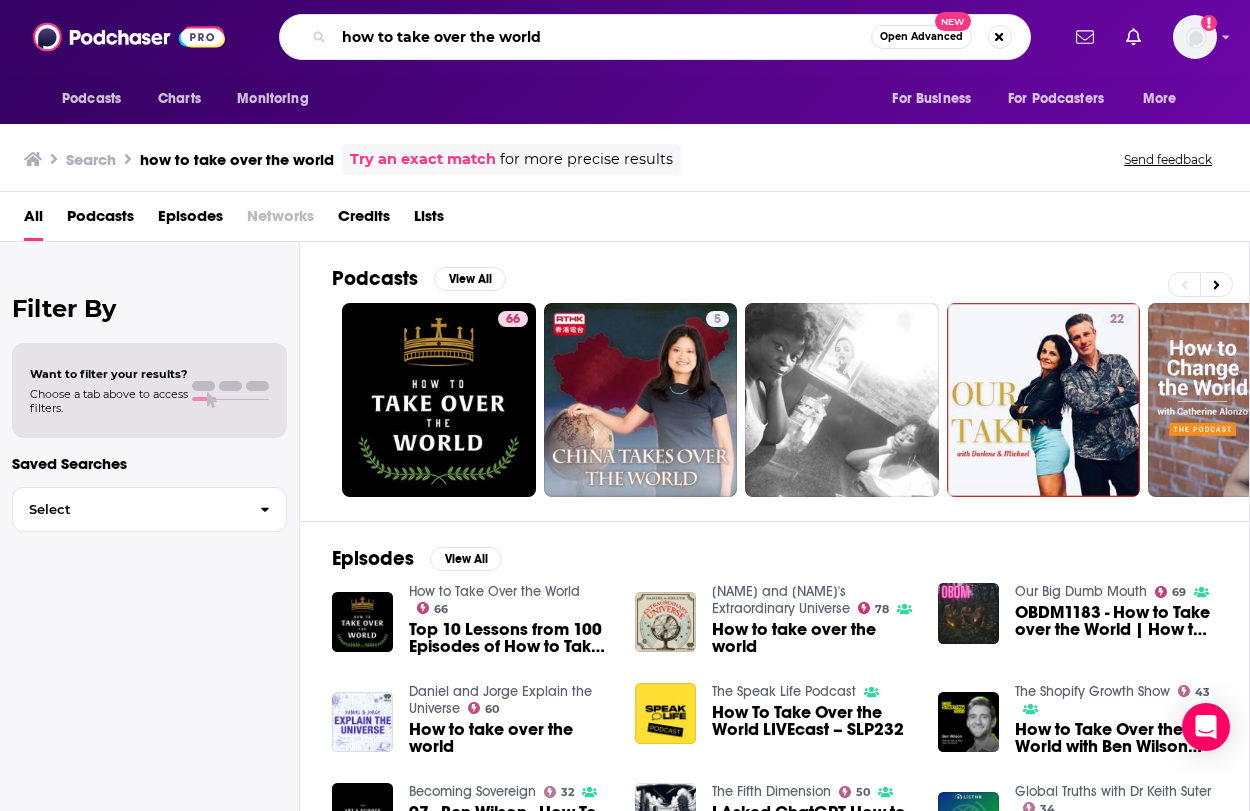 drag, startPoint x: 550, startPoint y: 44, endPoint x: 348, endPoint y: 3, distance: 206.1189 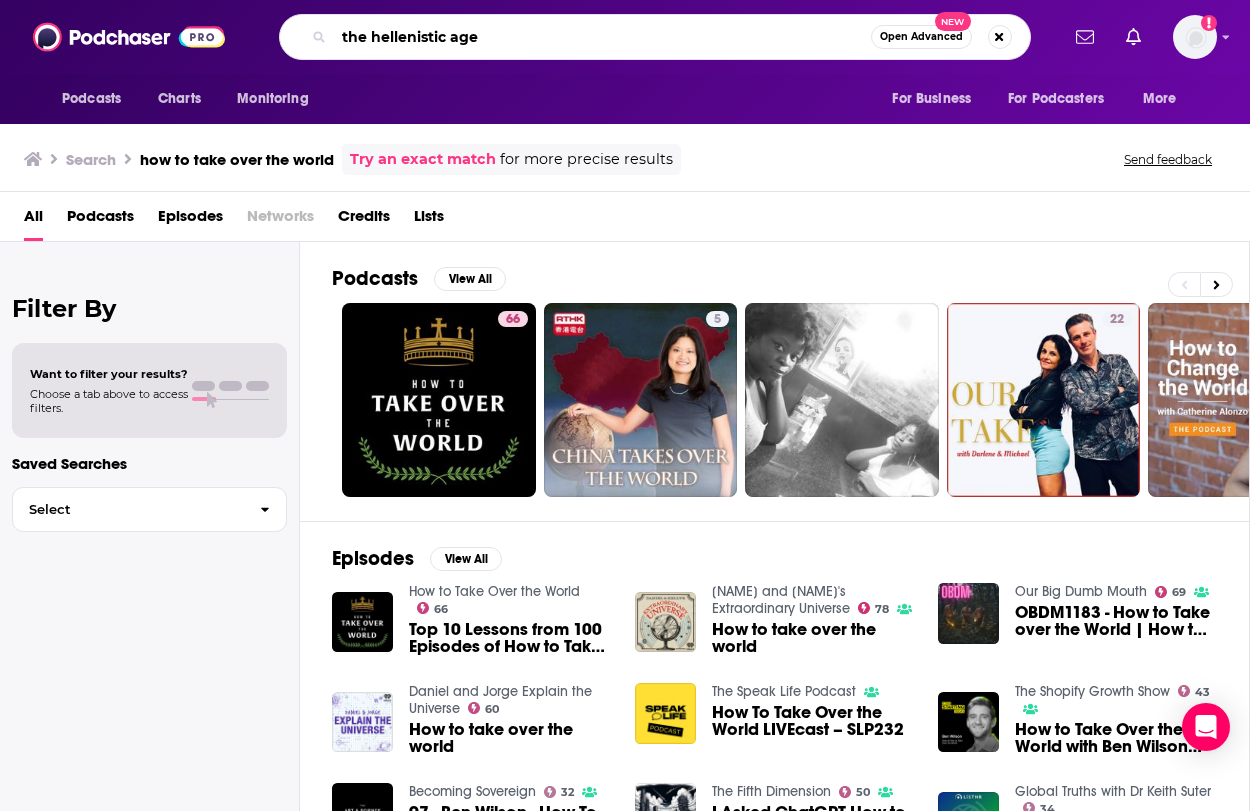 type on "the hellenistic age" 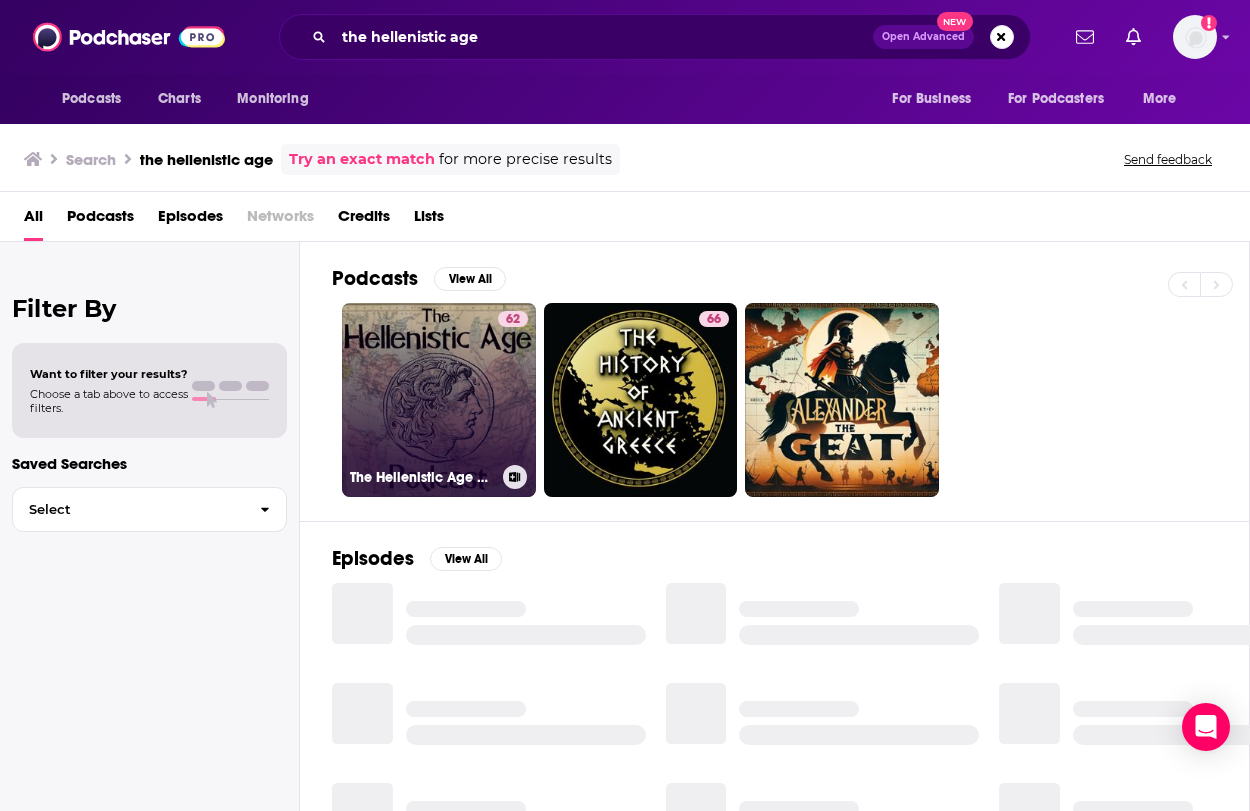 click on "62 The Hellenistic Age Podcast" at bounding box center (439, 400) 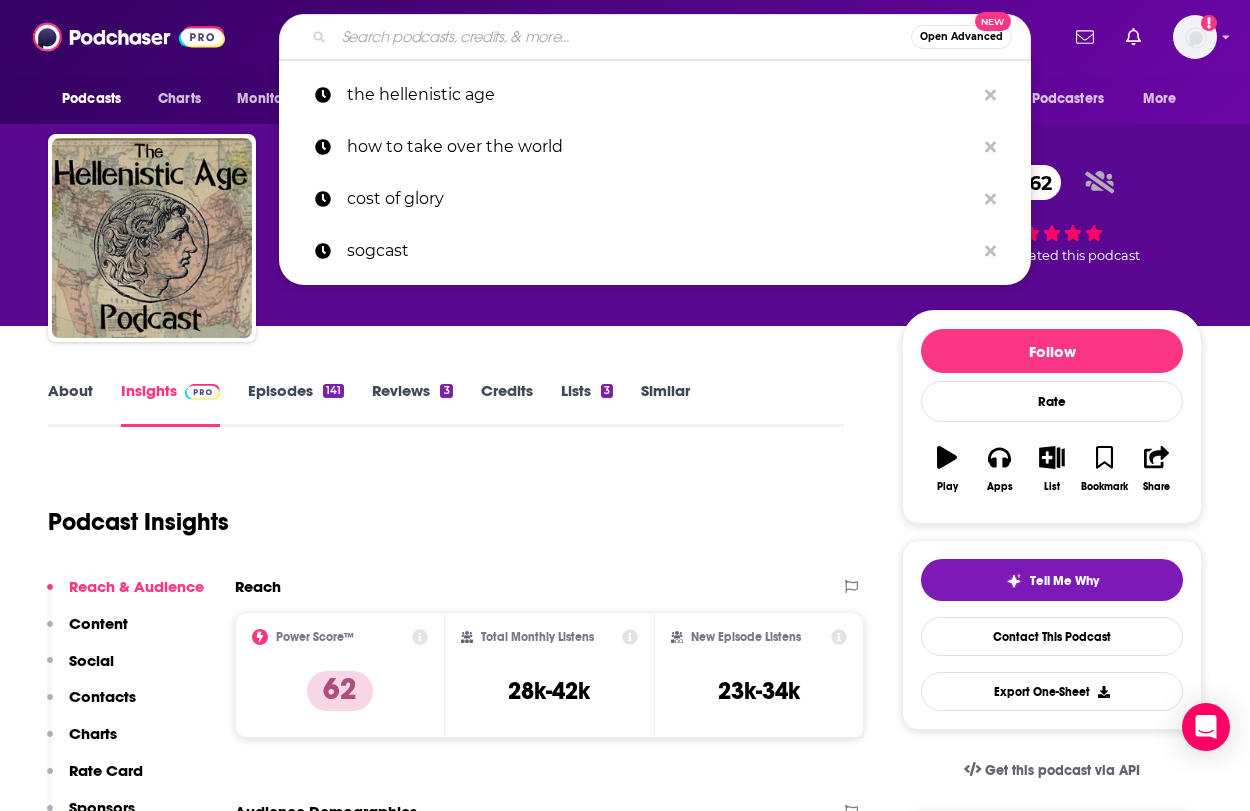 click at bounding box center [622, 37] 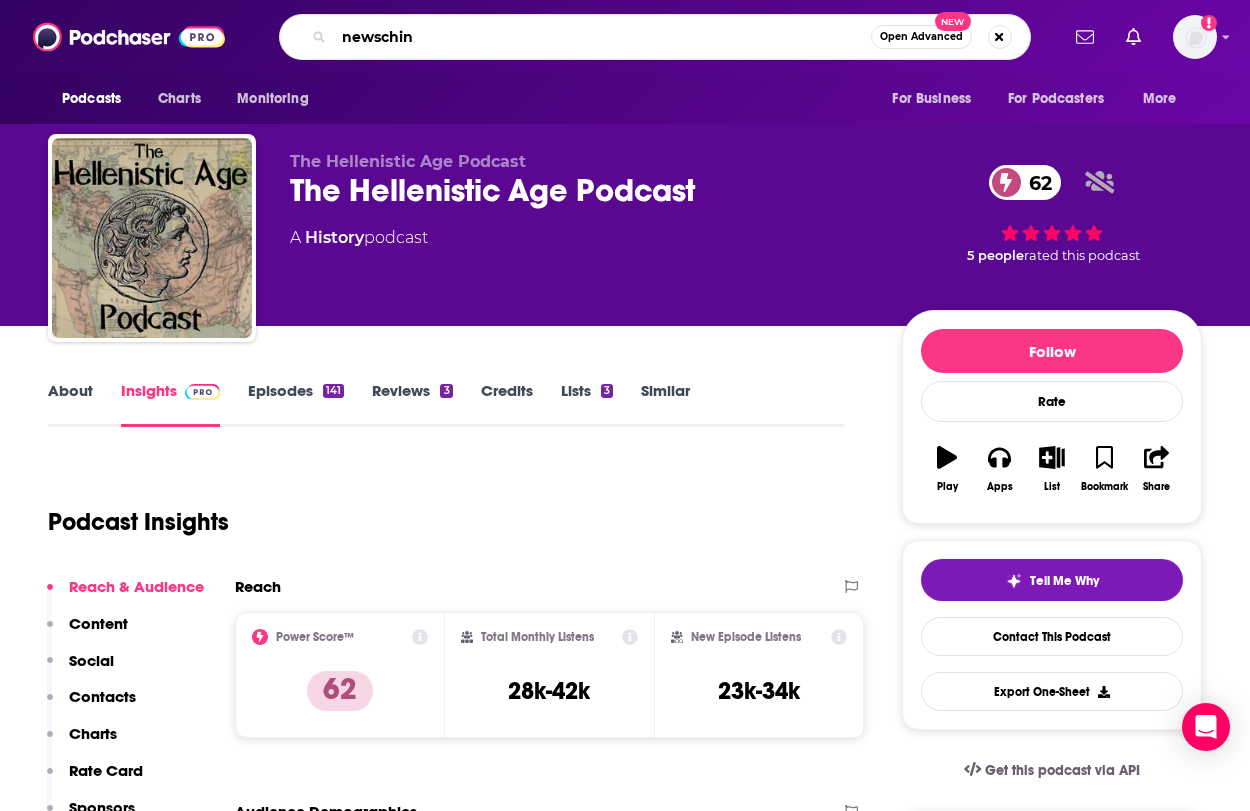 type on "newschina" 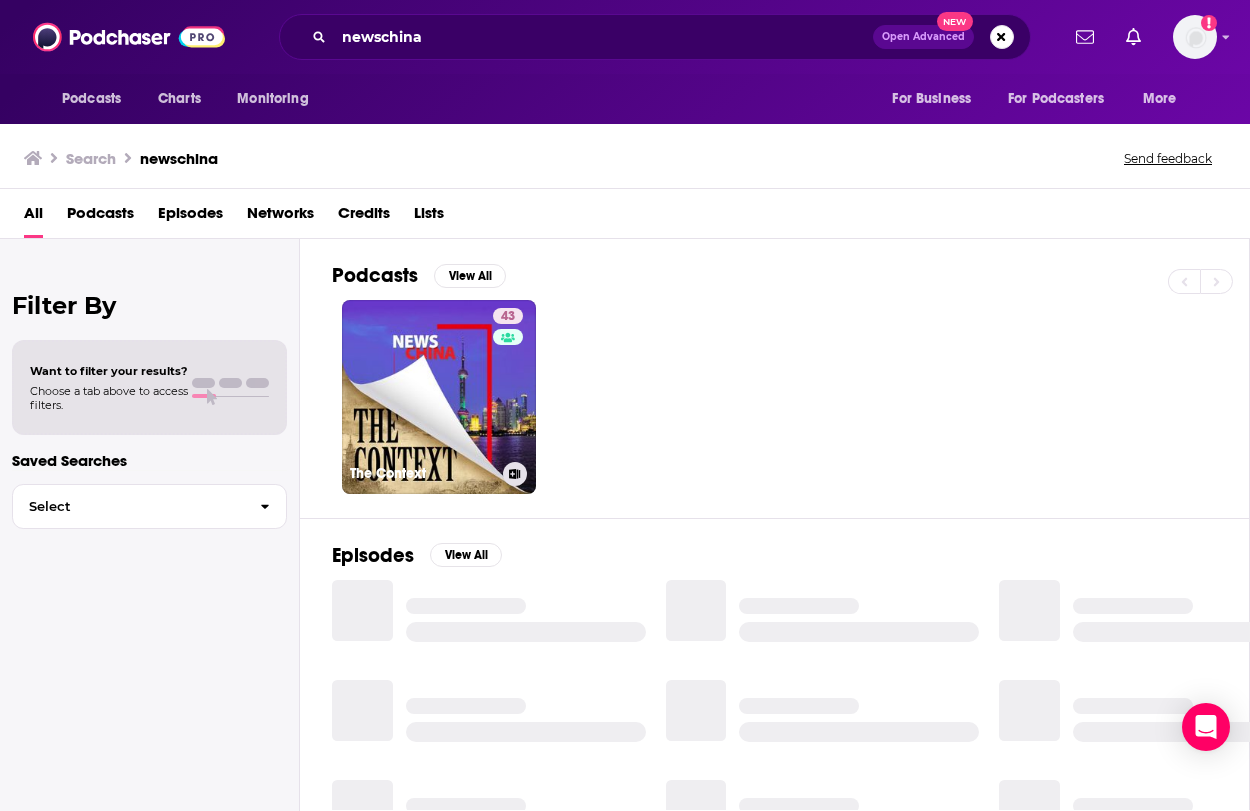 click on "43 The Context" at bounding box center [439, 397] 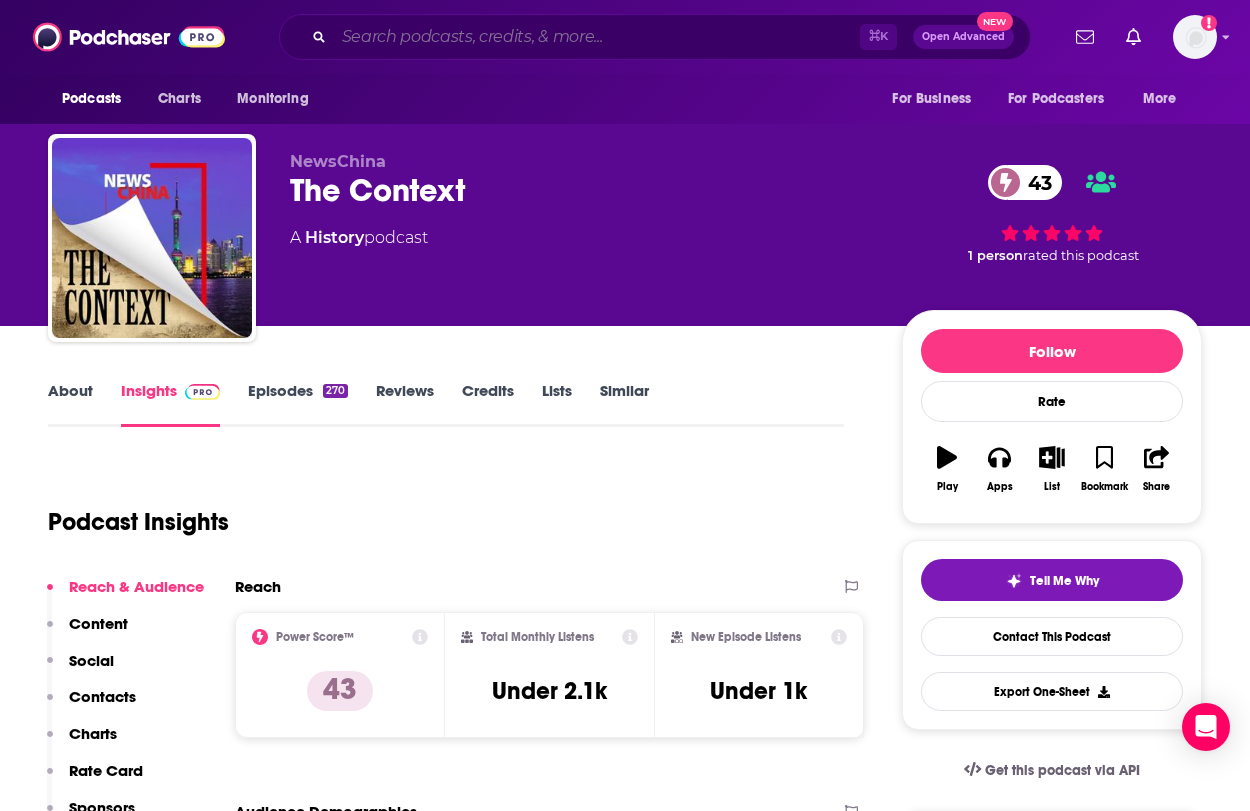 click at bounding box center [597, 37] 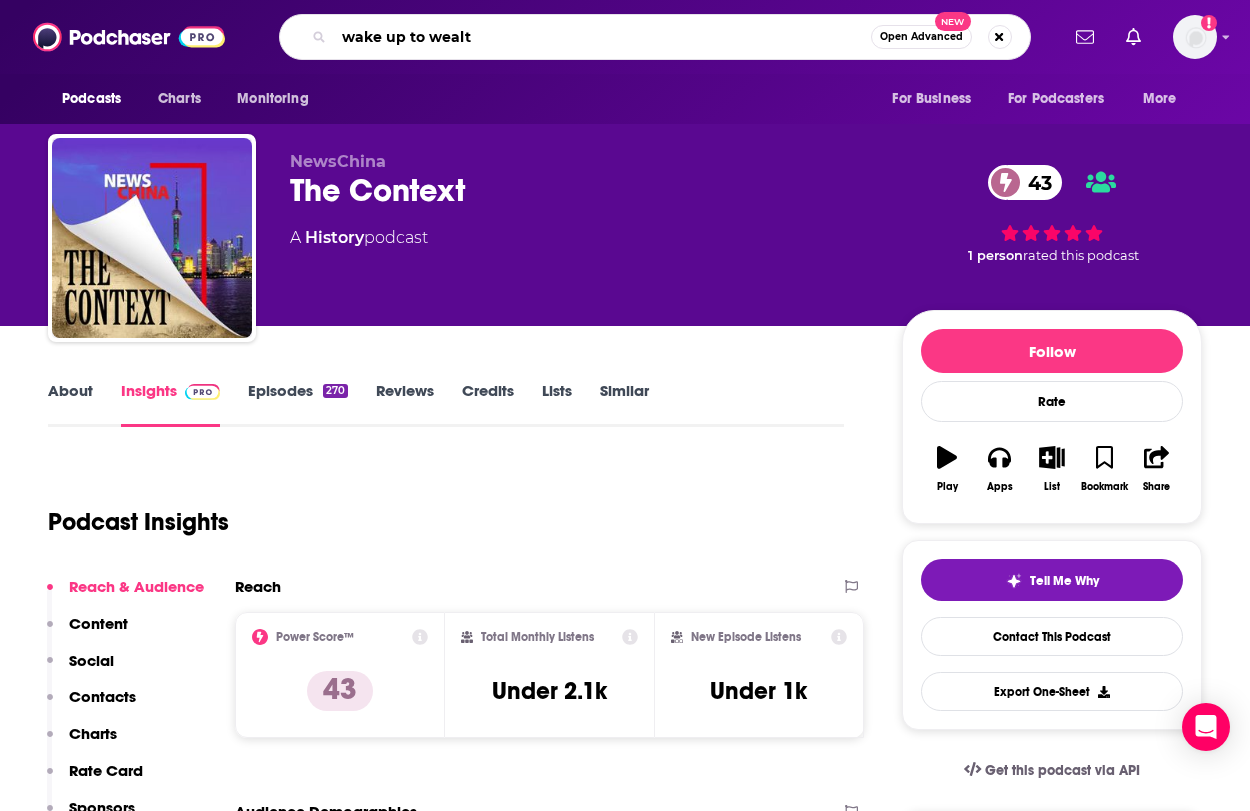 type on "wake up to wealth" 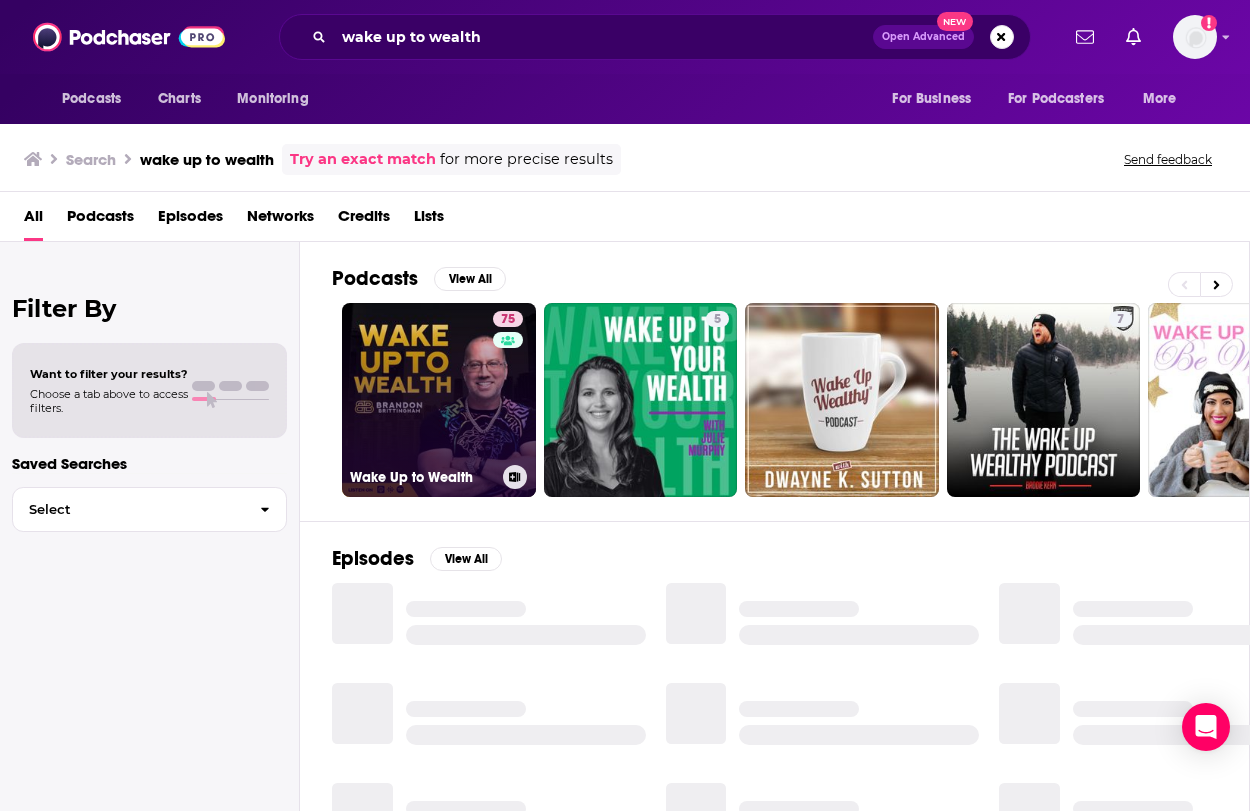 click on "75 Wake Up to Wealth" at bounding box center [439, 400] 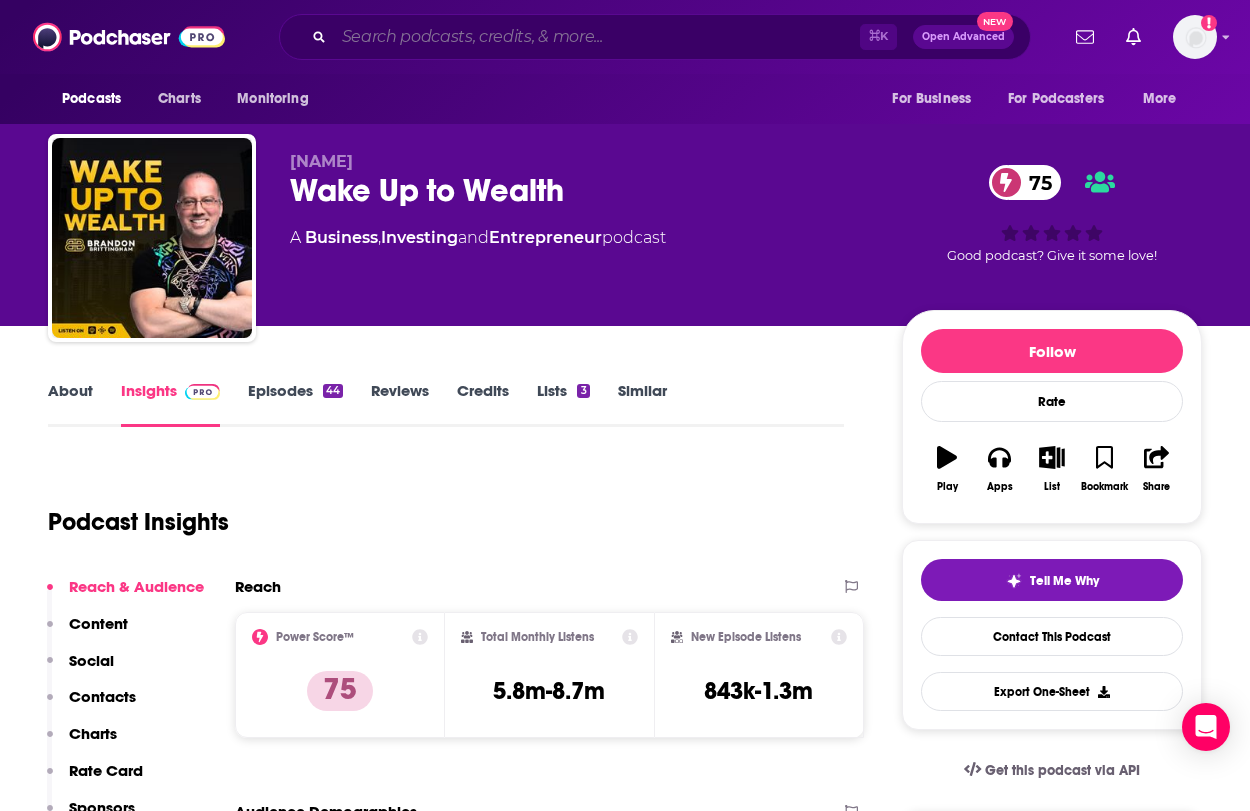 click at bounding box center [597, 37] 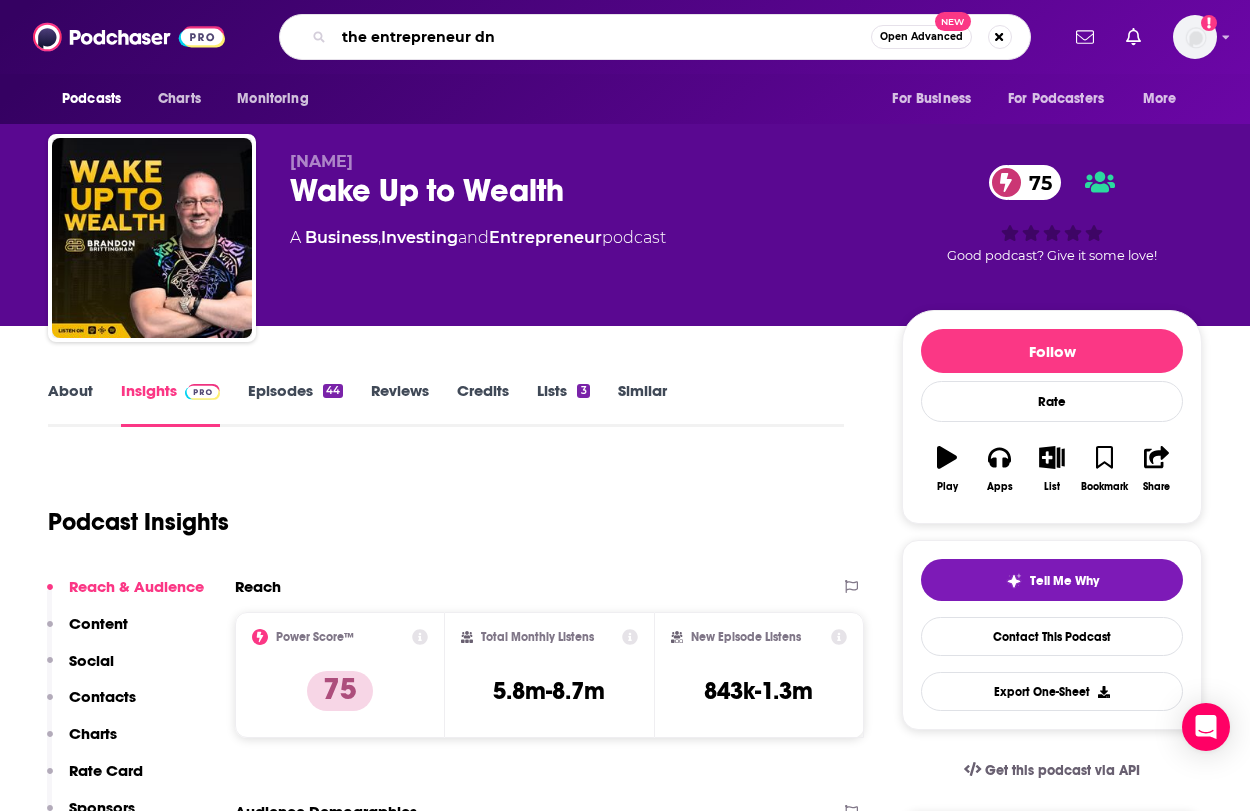 type on "the entrepreneur dna" 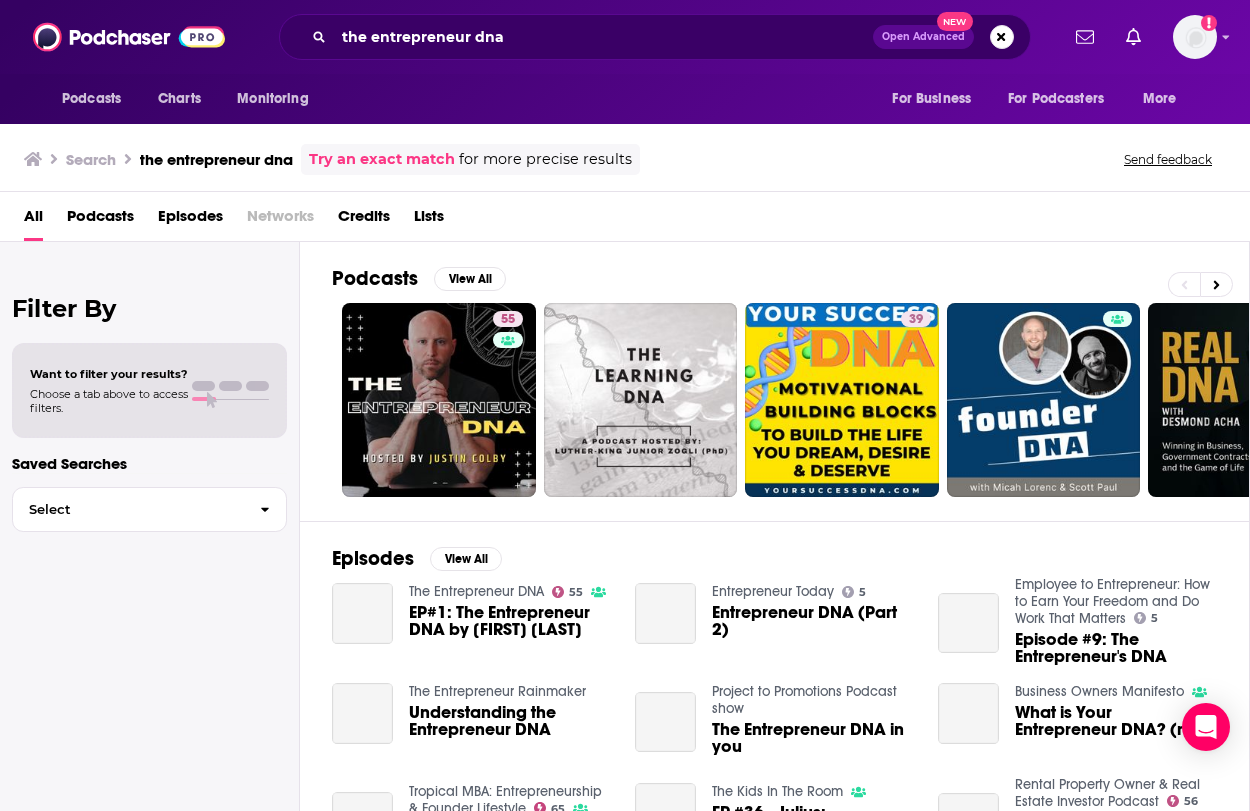 click on "55" at bounding box center [439, 400] 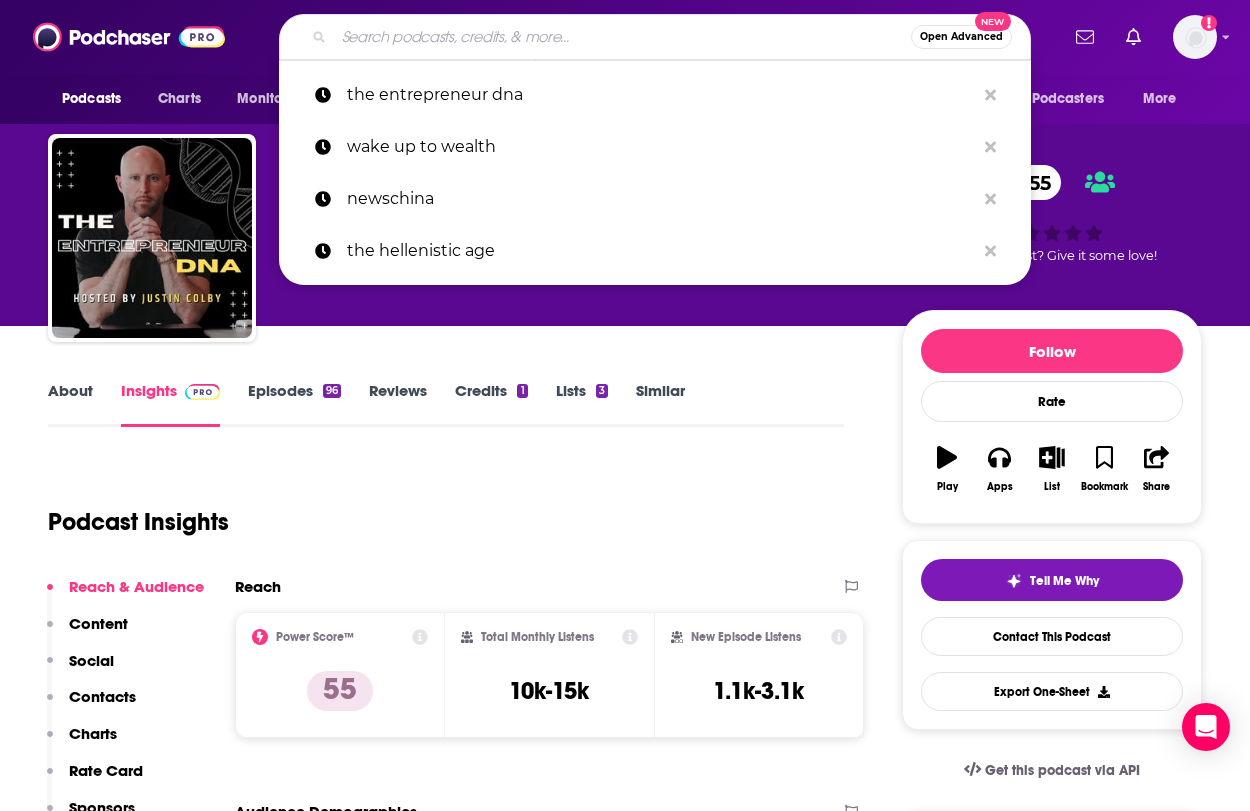 click at bounding box center (622, 37) 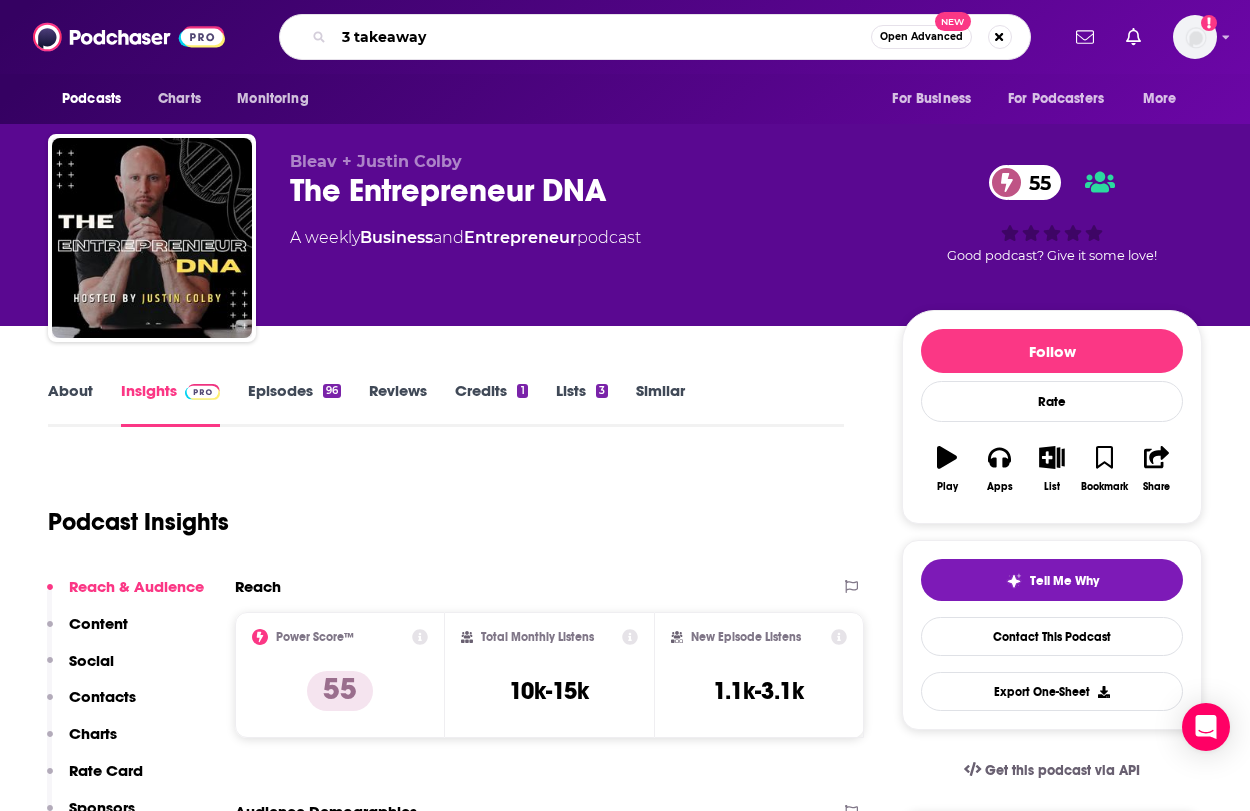 type on "3 takeaways" 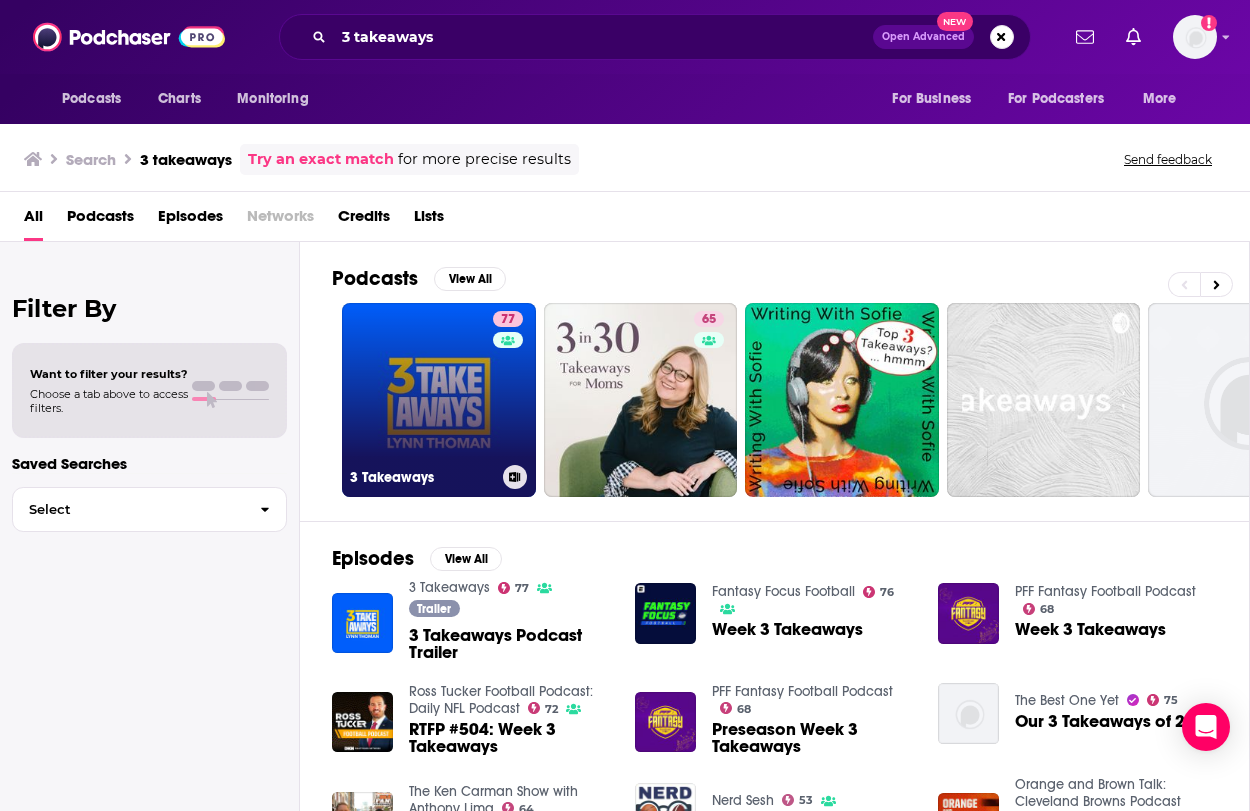 click on "77 3 Takeaways" at bounding box center [439, 400] 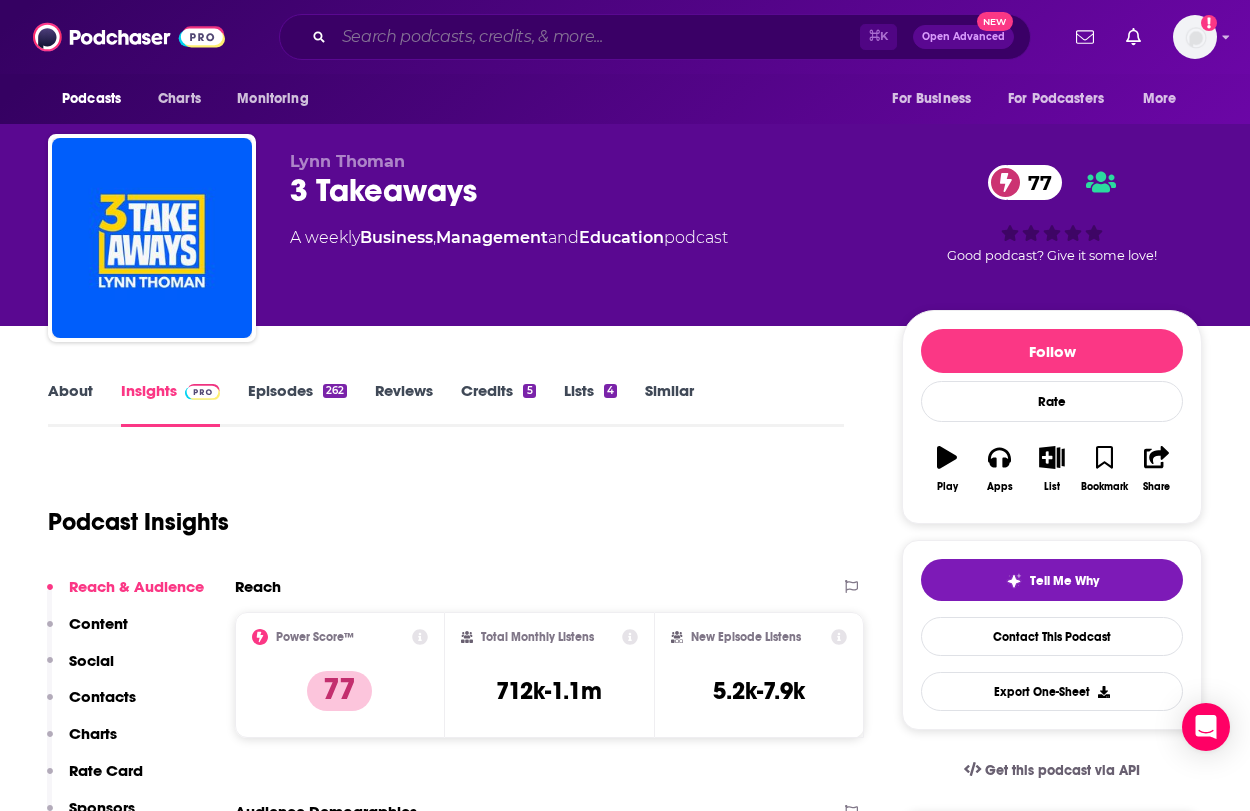 click at bounding box center [597, 37] 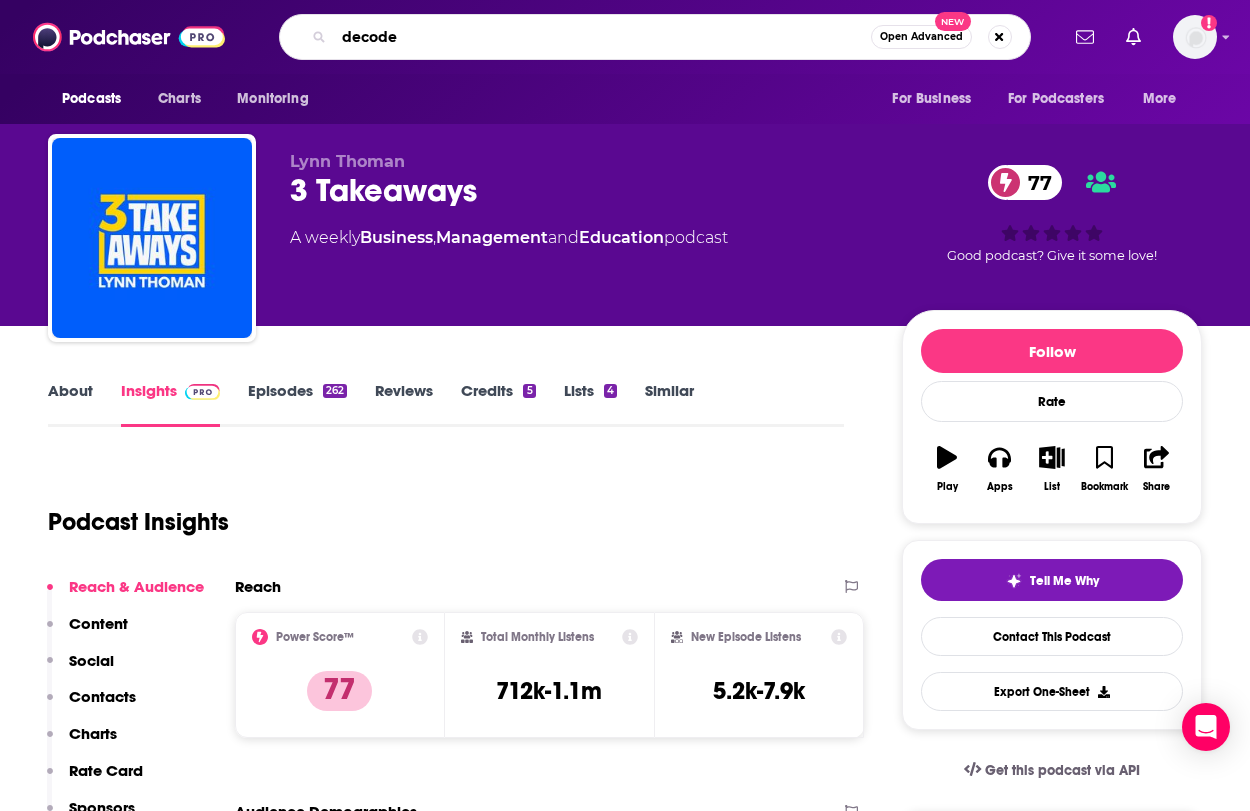 type on "decoded" 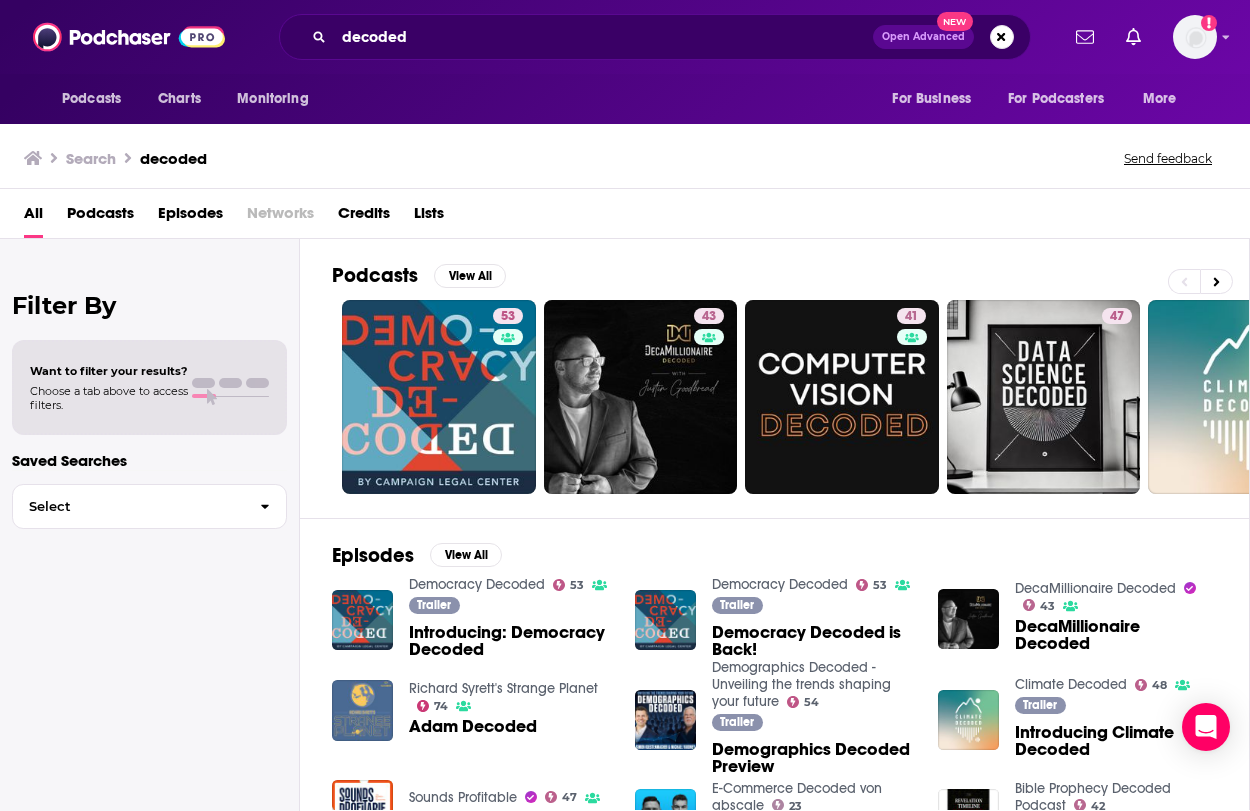 scroll, scrollTop: 0, scrollLeft: 0, axis: both 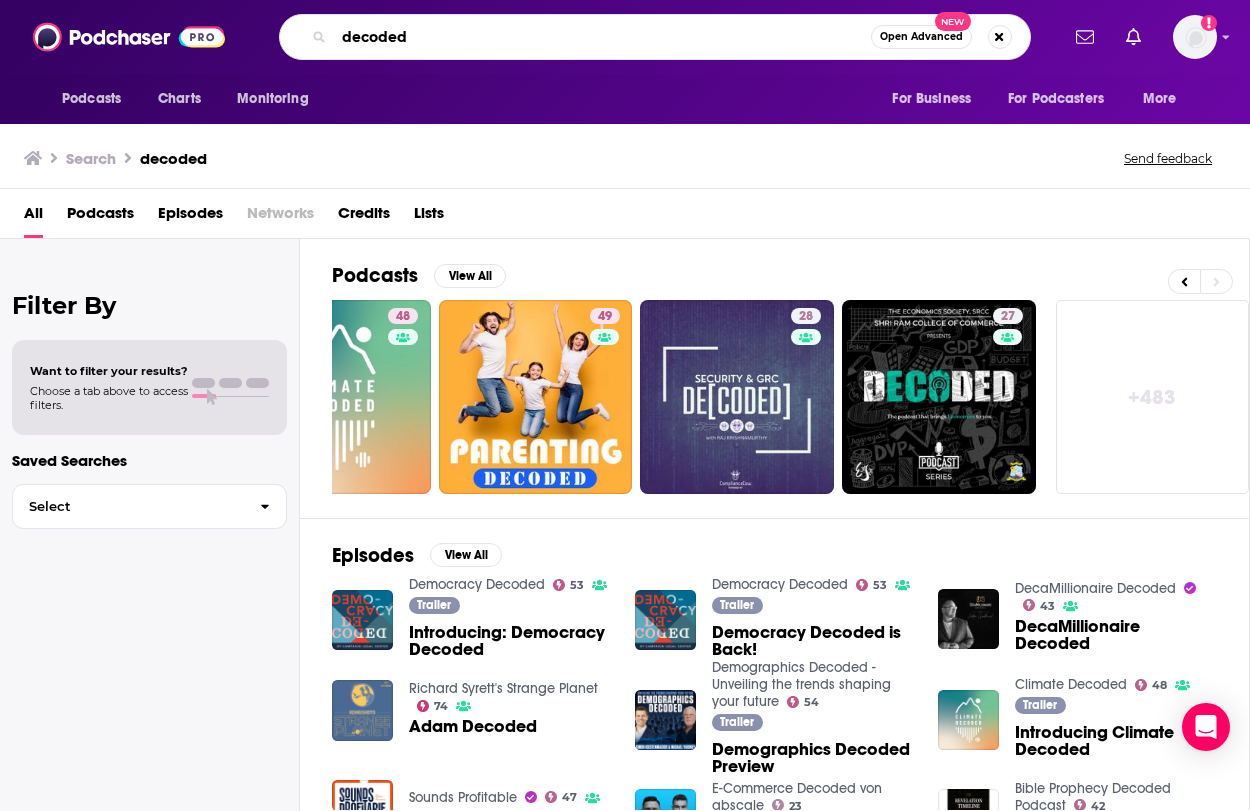 drag, startPoint x: 529, startPoint y: 40, endPoint x: 336, endPoint y: -19, distance: 201.81674 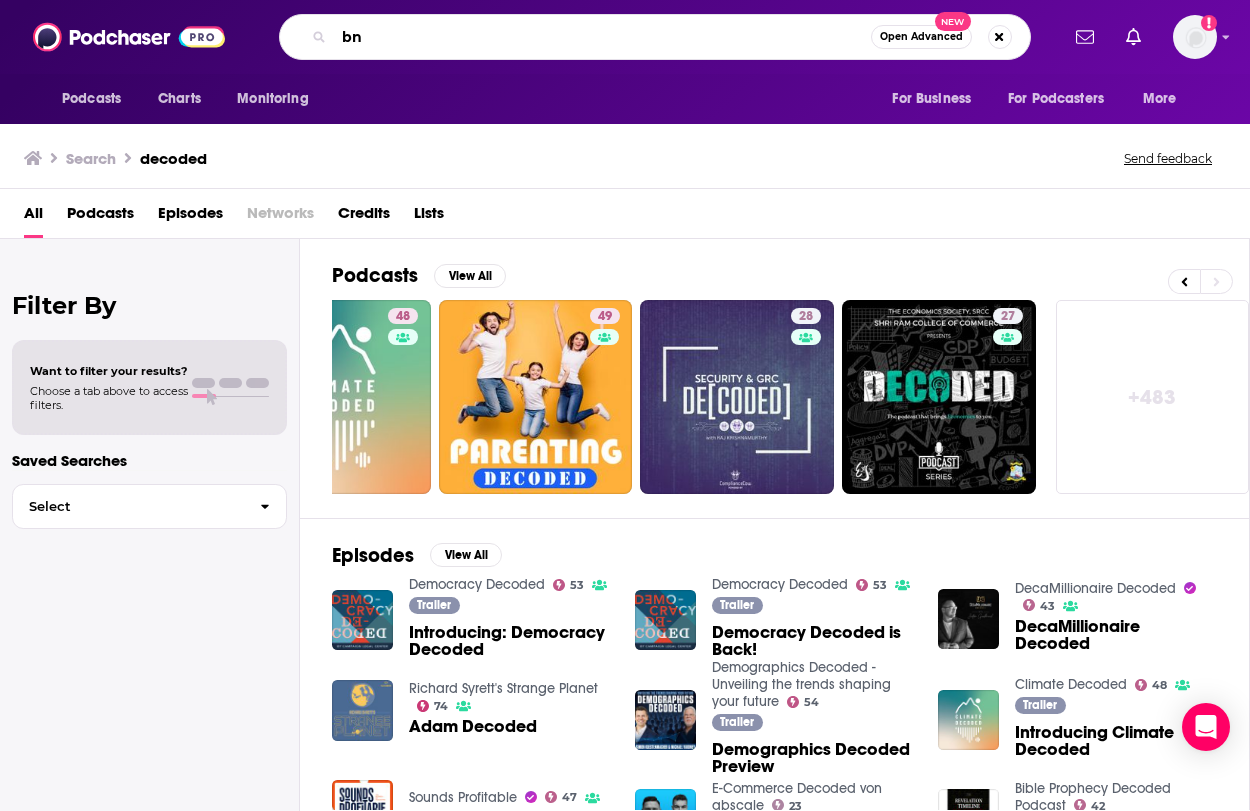 type on "b" 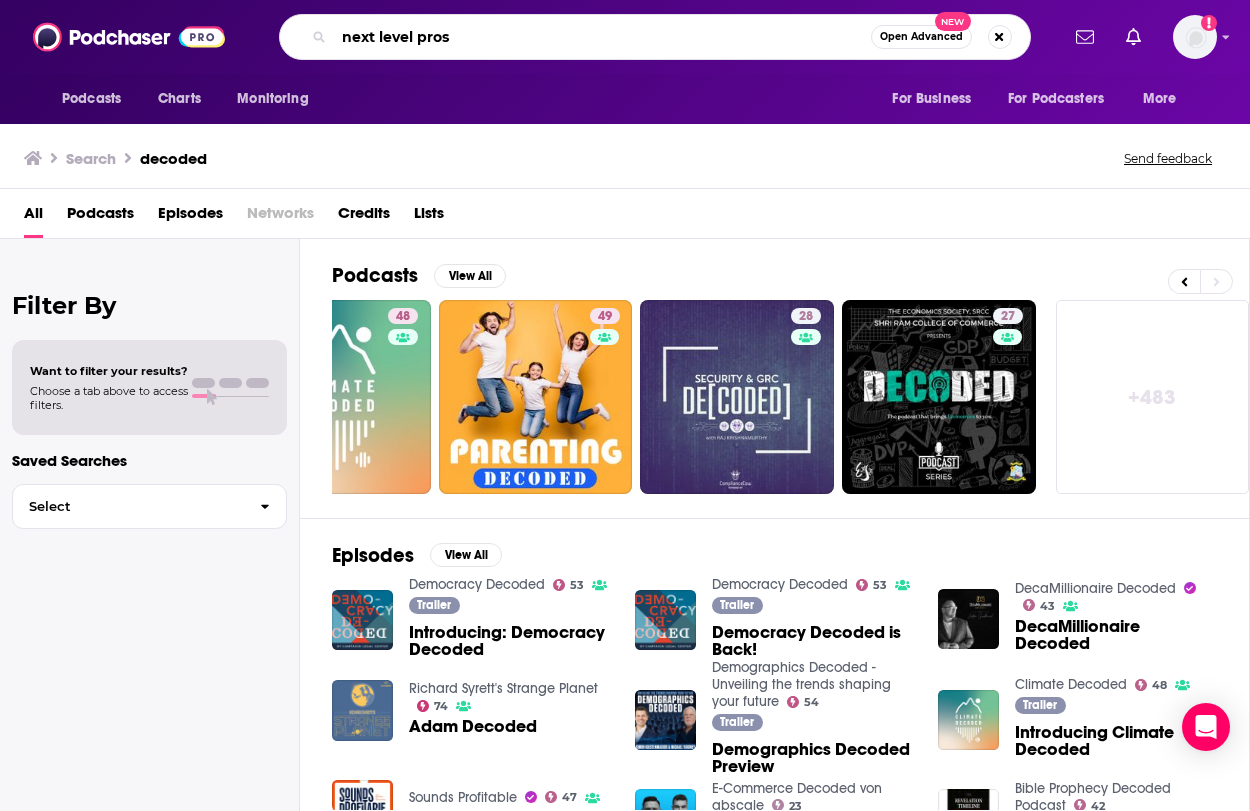 type on "next level pros" 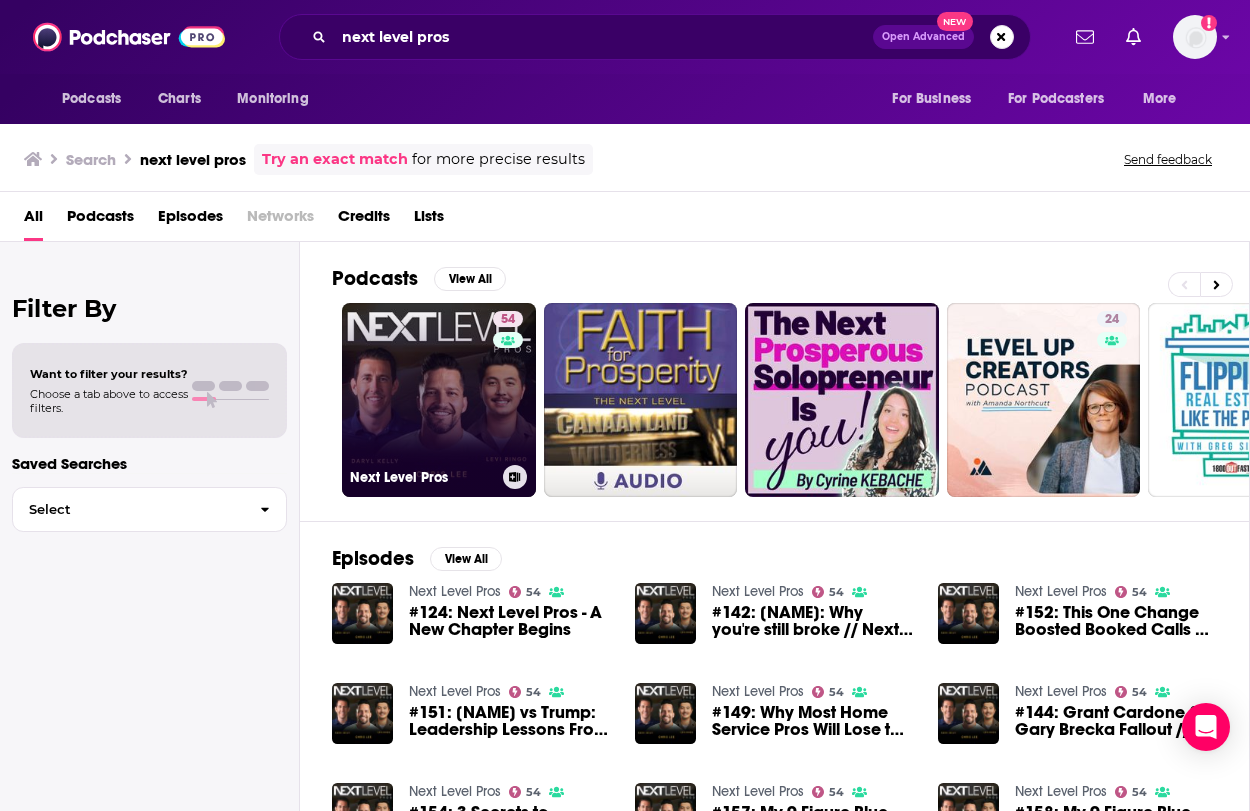 click on "54 Next Level Pros" at bounding box center [439, 400] 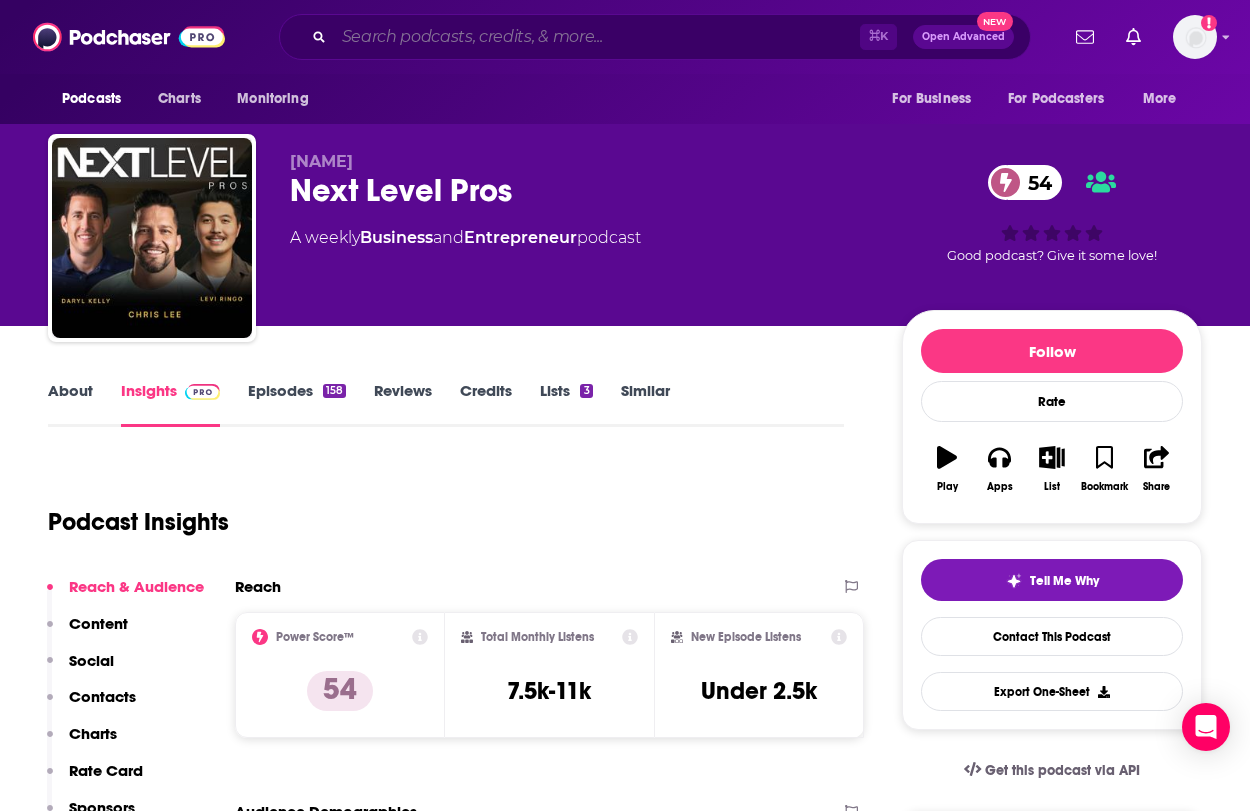 click at bounding box center (597, 37) 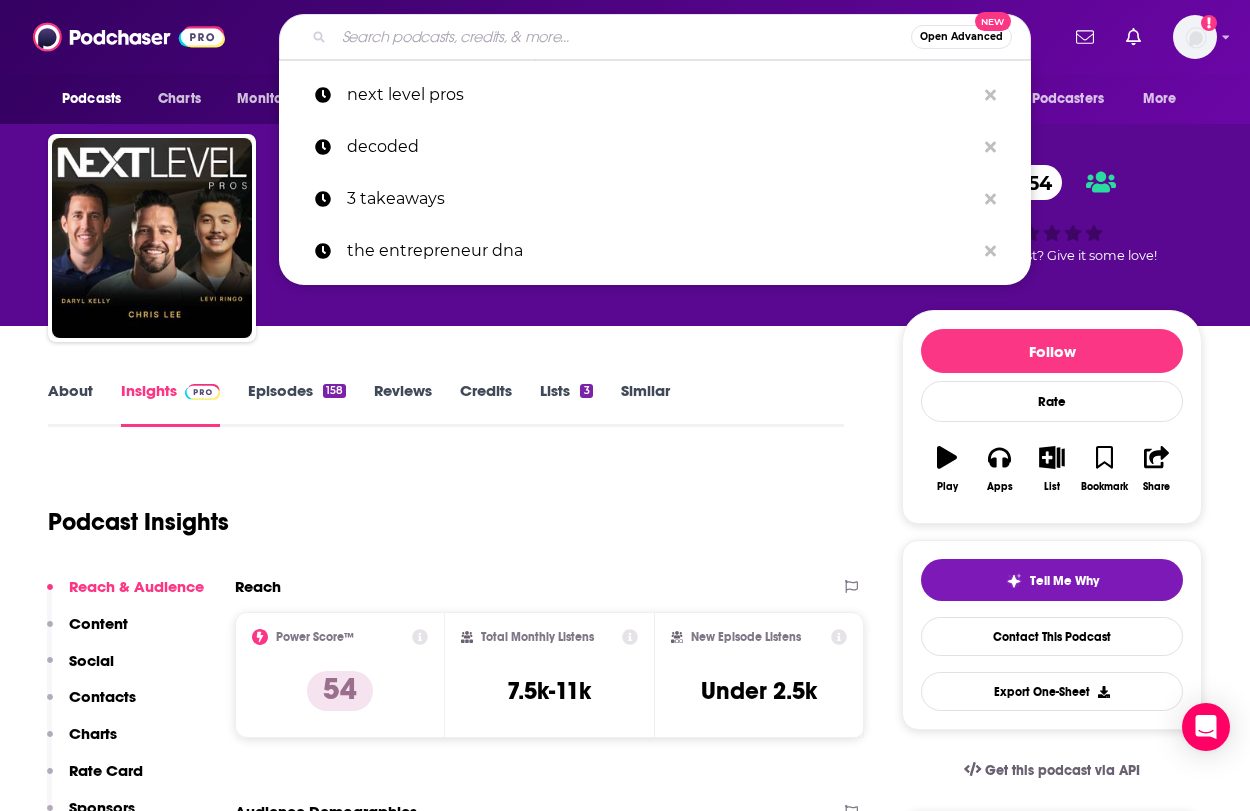 click at bounding box center [622, 37] 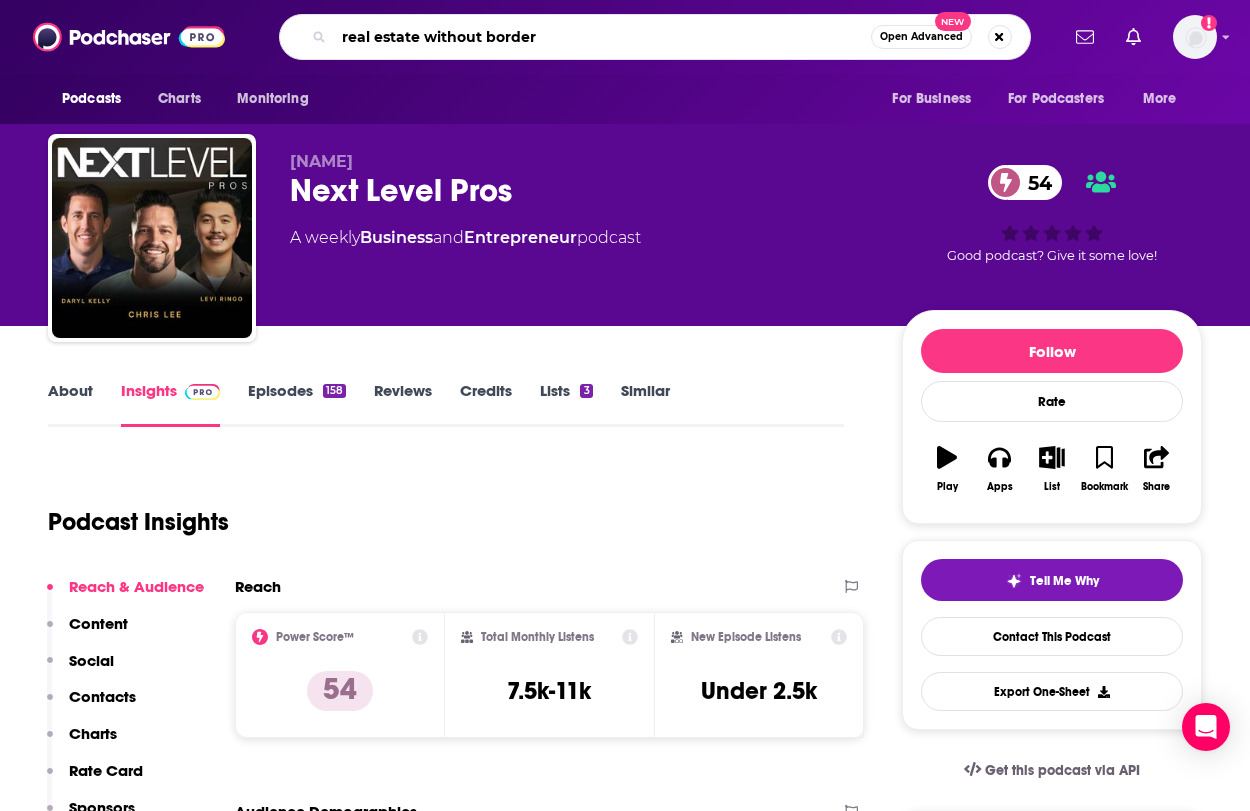 type on "real estate without borders" 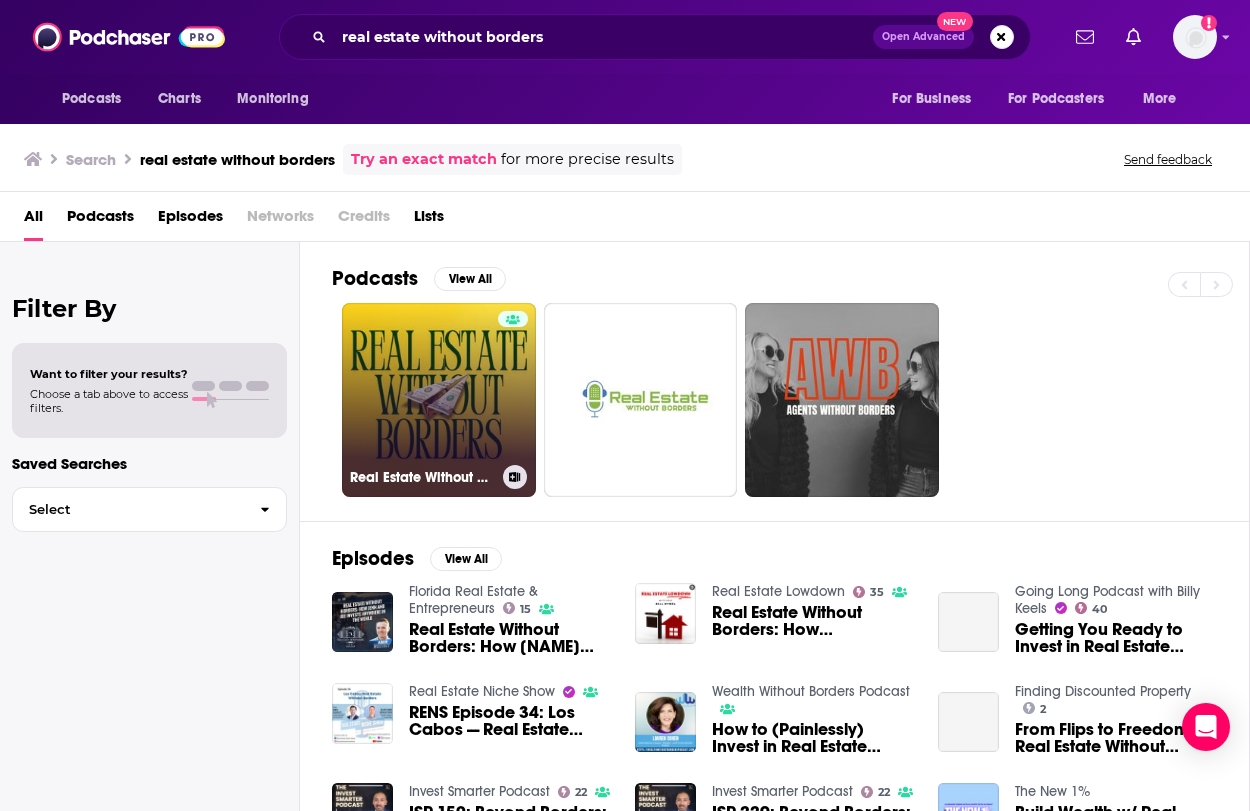 click on "Real Estate Without Borders" at bounding box center [439, 400] 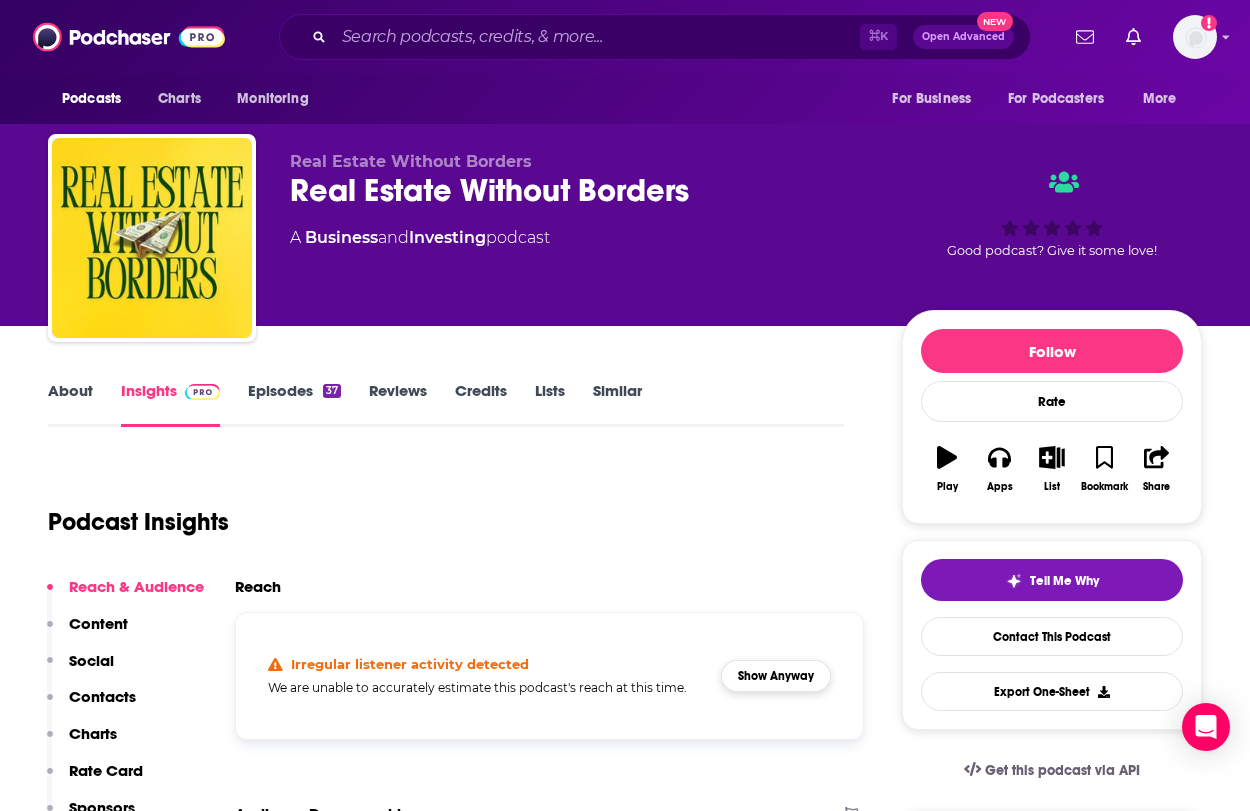 click on "Show Anyway" at bounding box center (776, 676) 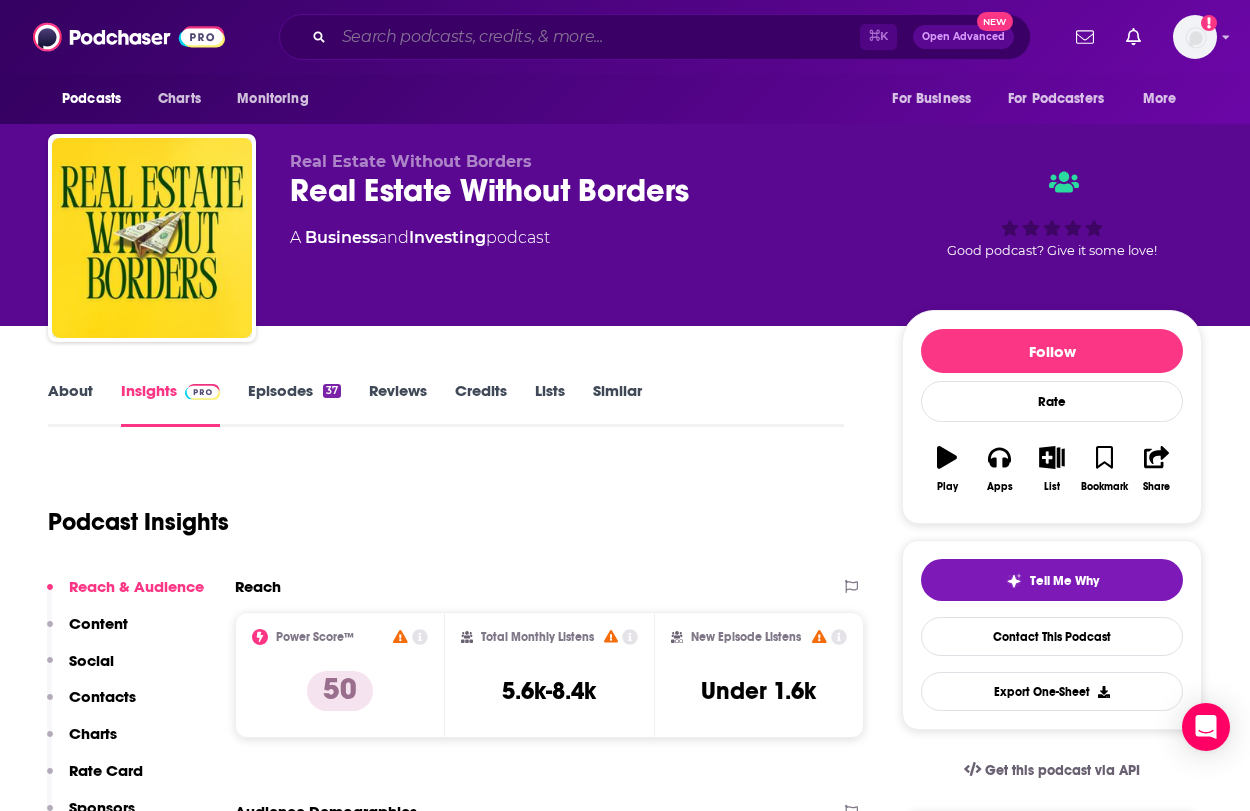 click at bounding box center (597, 37) 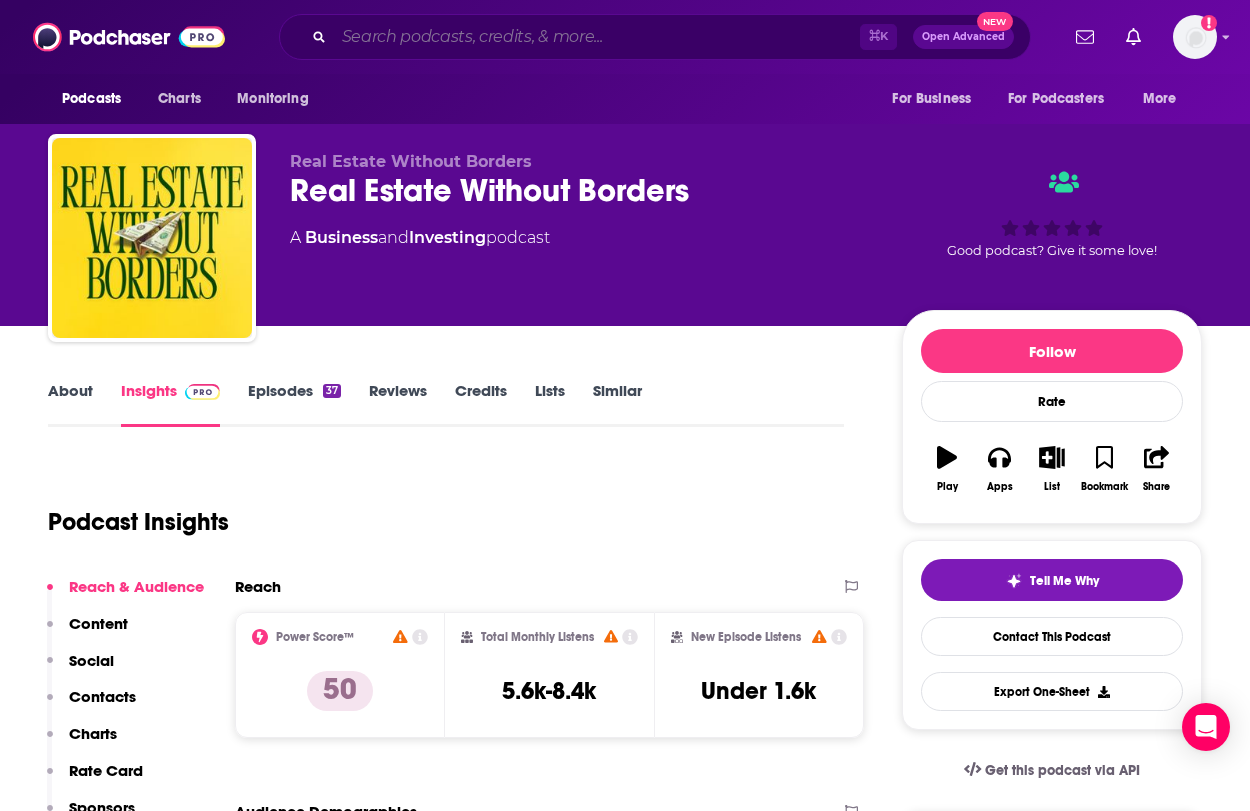 click at bounding box center [597, 37] 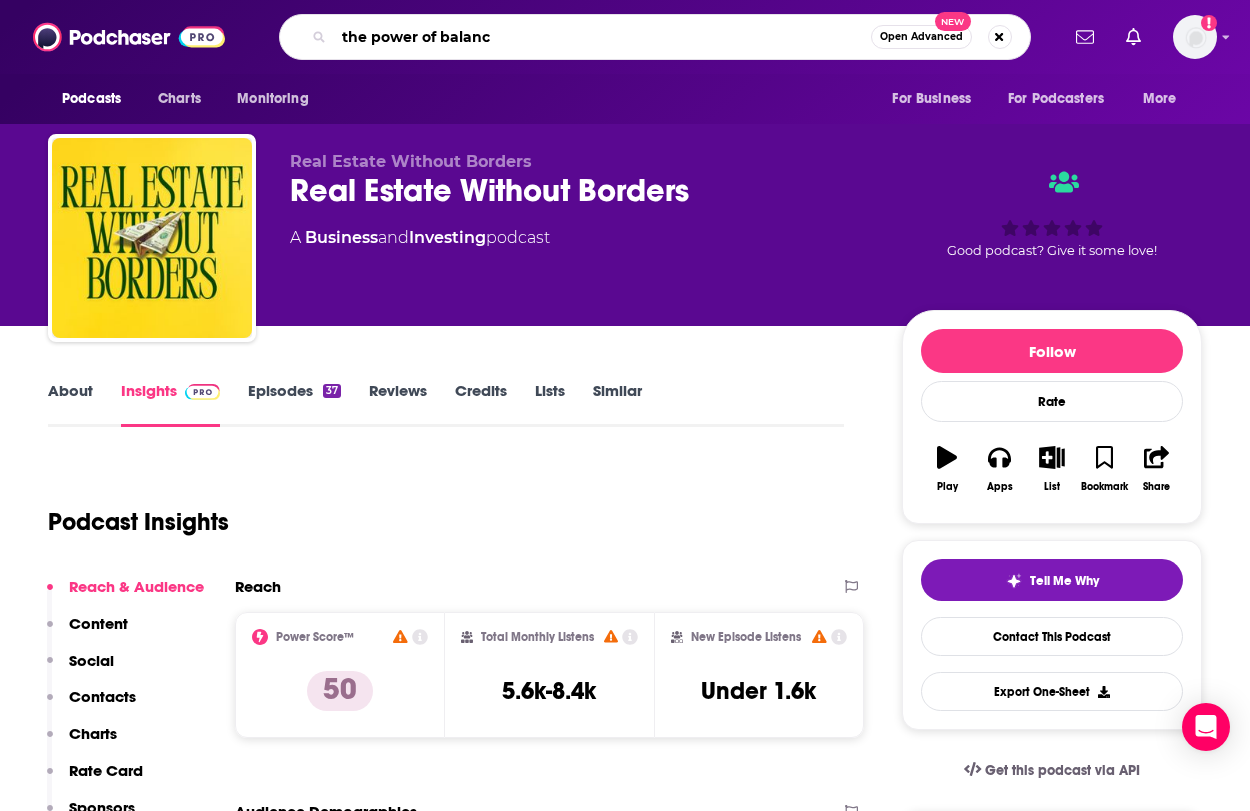 type on "the power of balance" 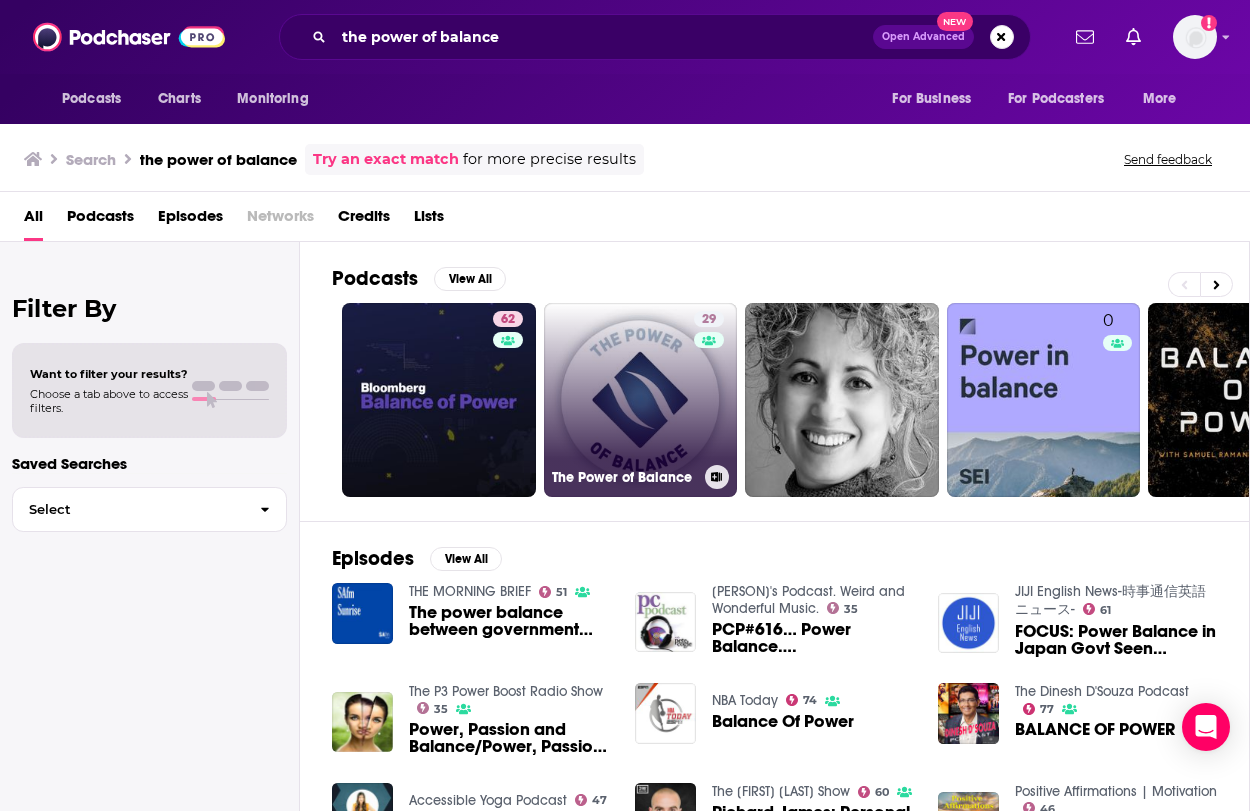 click on "29 The Power of Balance" at bounding box center (641, 400) 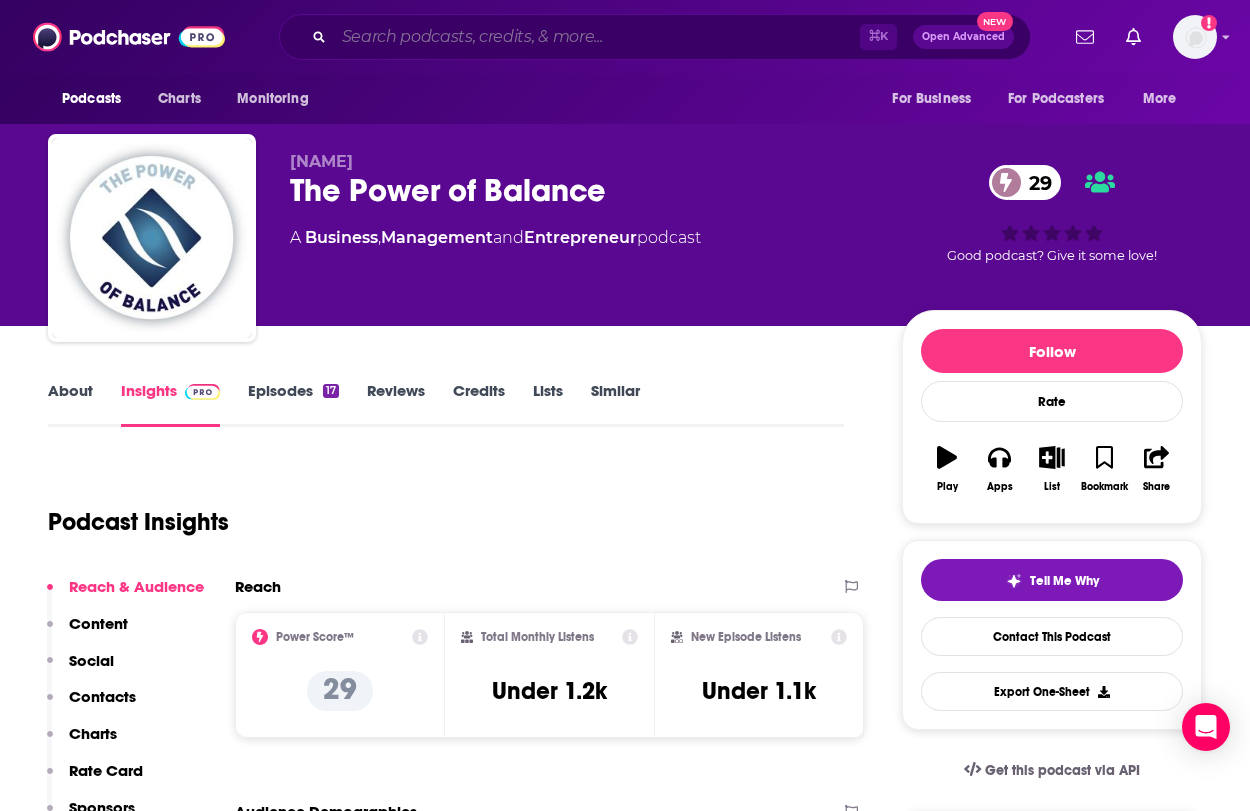 click at bounding box center [597, 37] 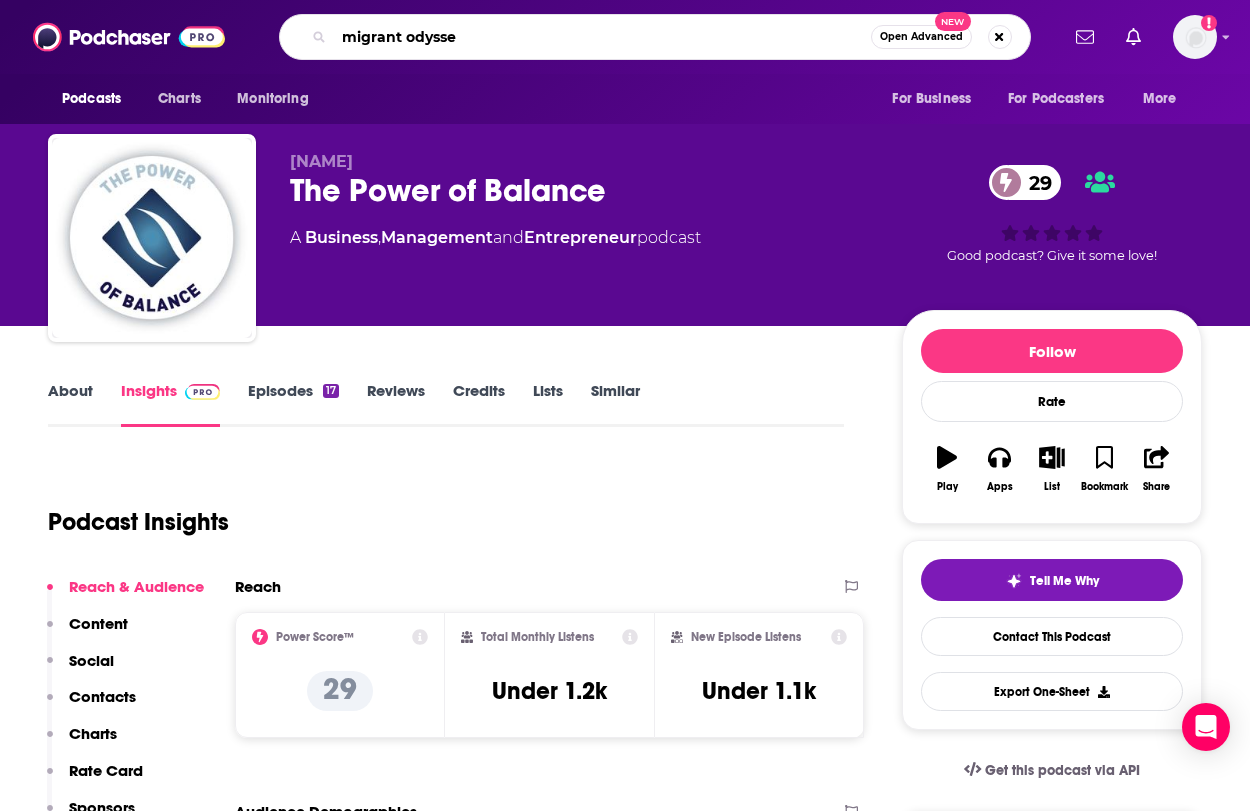 type on "migrant odyssey" 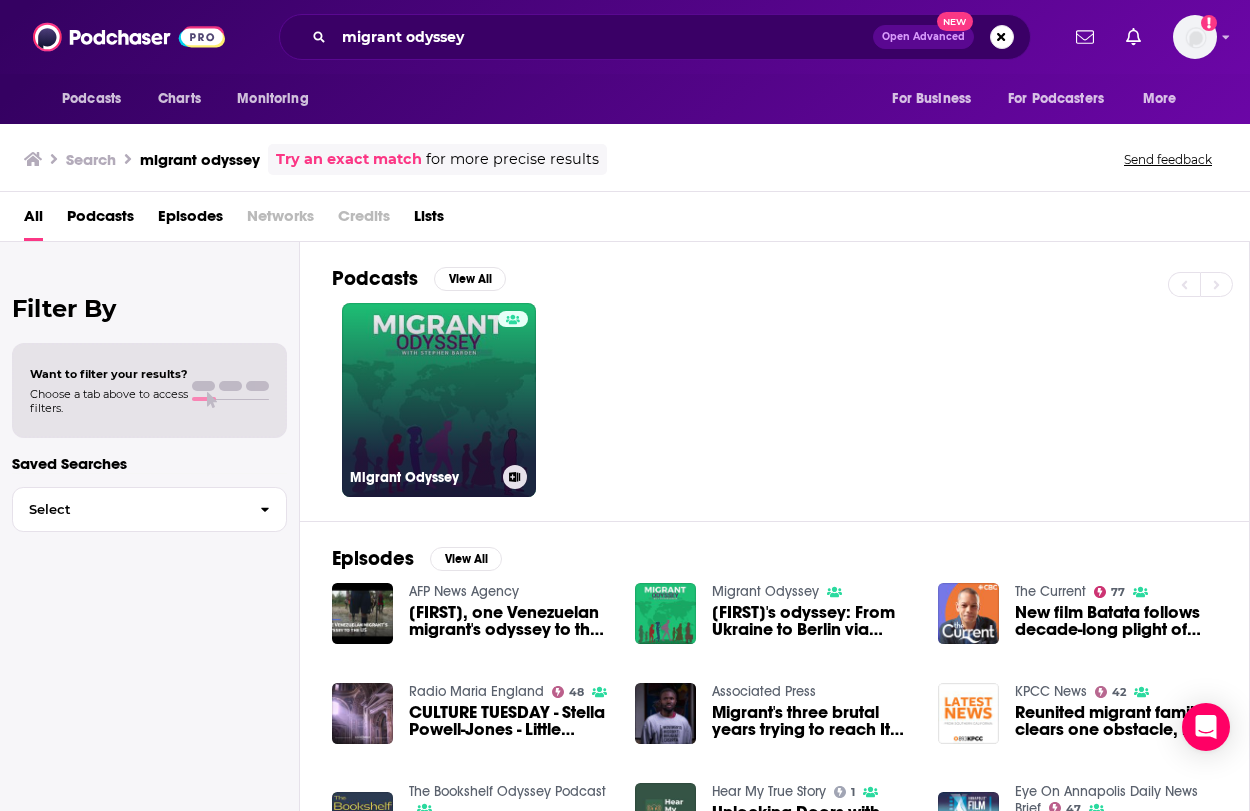 click on "Migrant Odyssey" at bounding box center [439, 400] 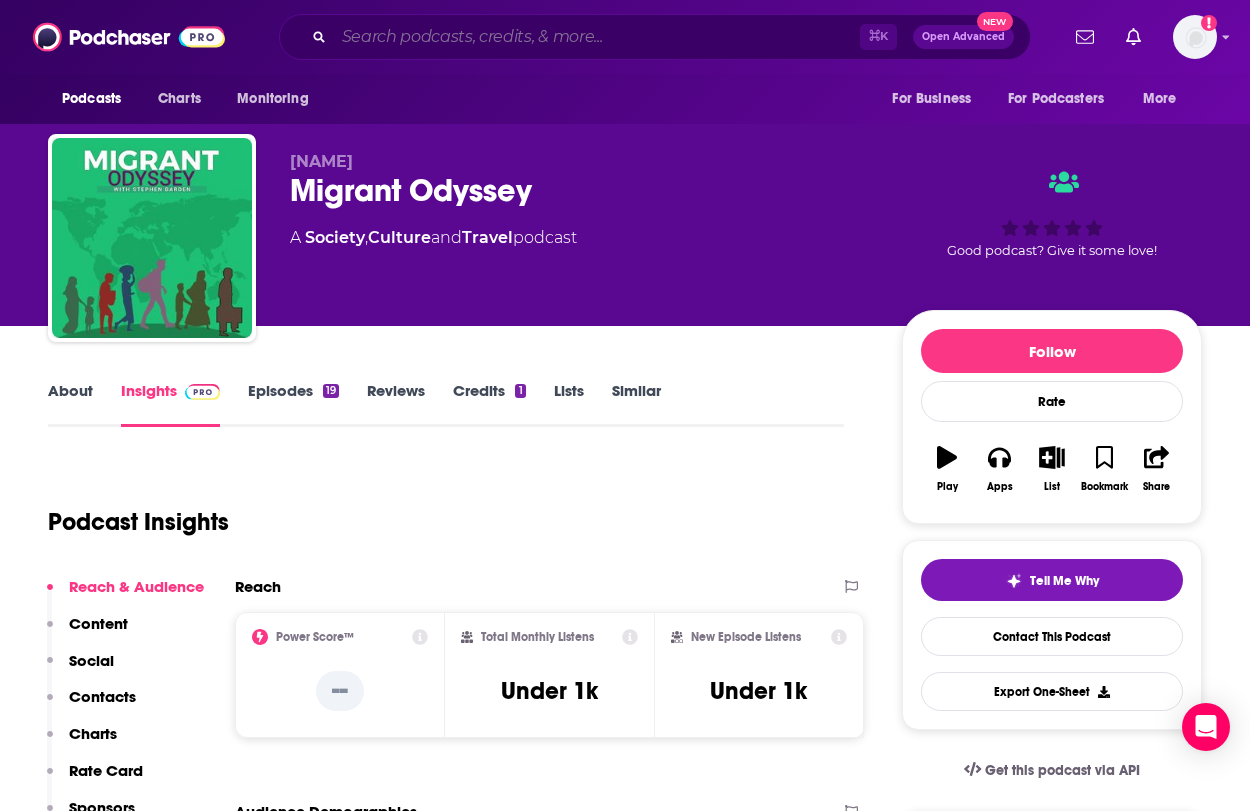 click at bounding box center (597, 37) 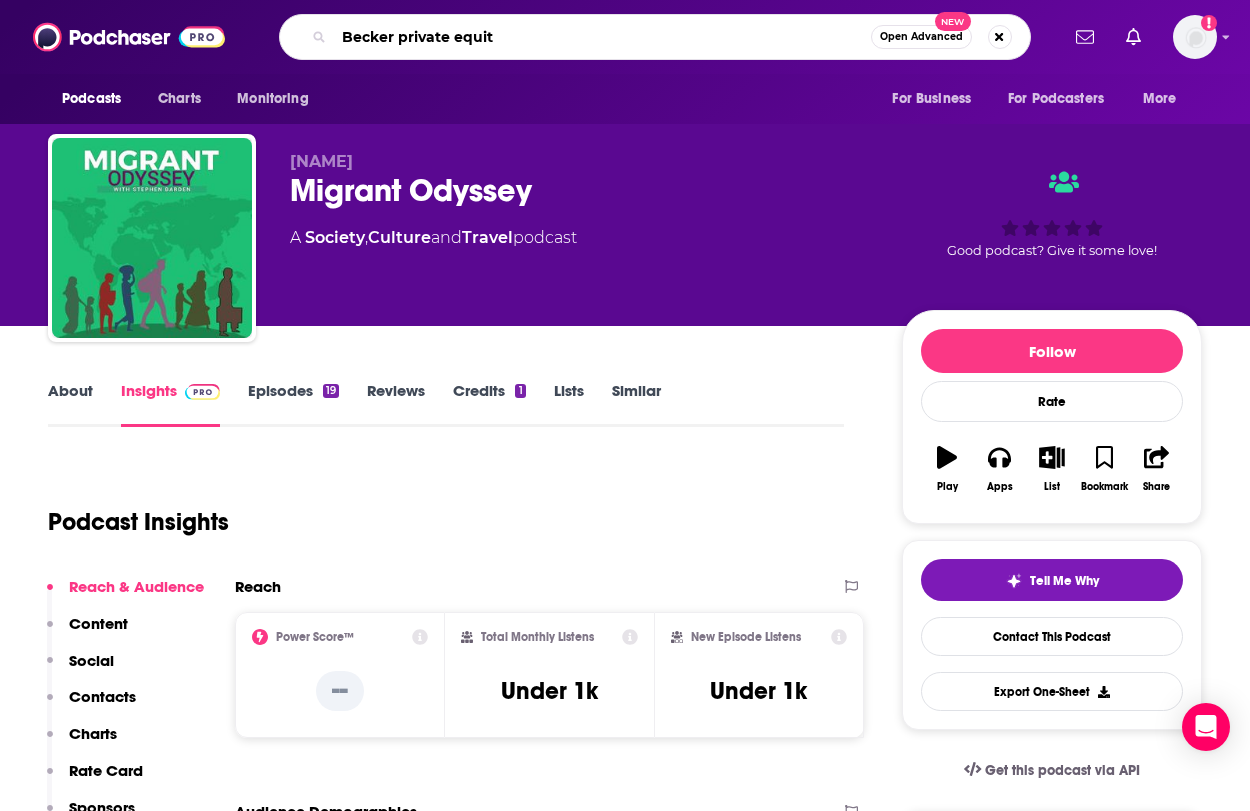 type on "[REDACTED] private equity" 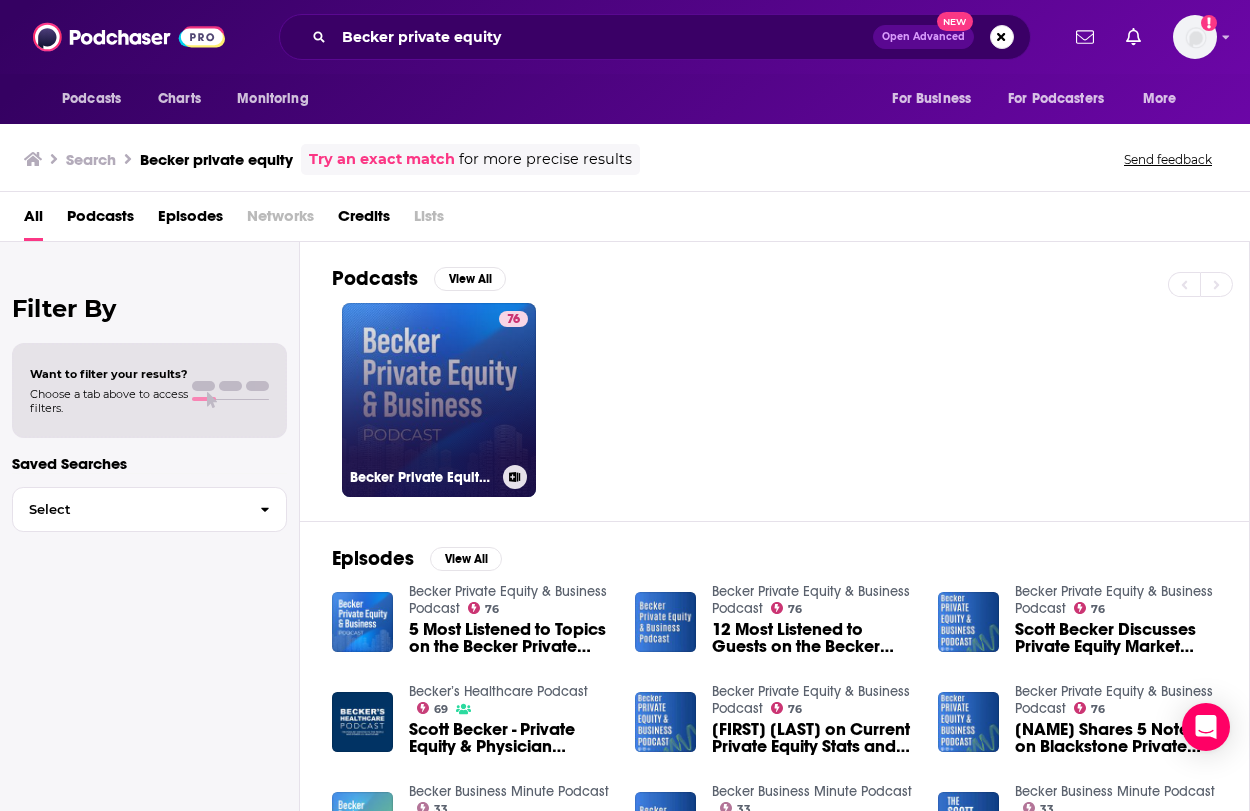 click on "76 Becker Private Equity & Business Podcast" at bounding box center [439, 400] 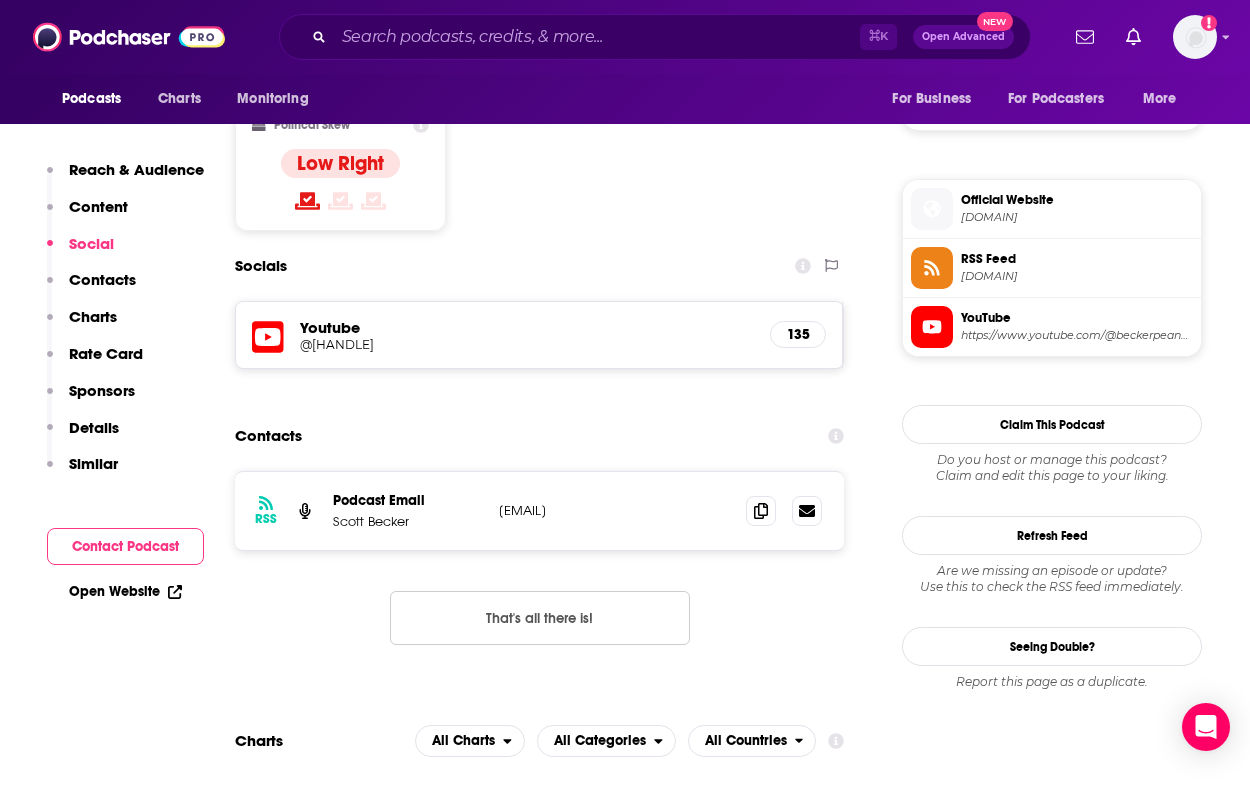 scroll, scrollTop: 1594, scrollLeft: 0, axis: vertical 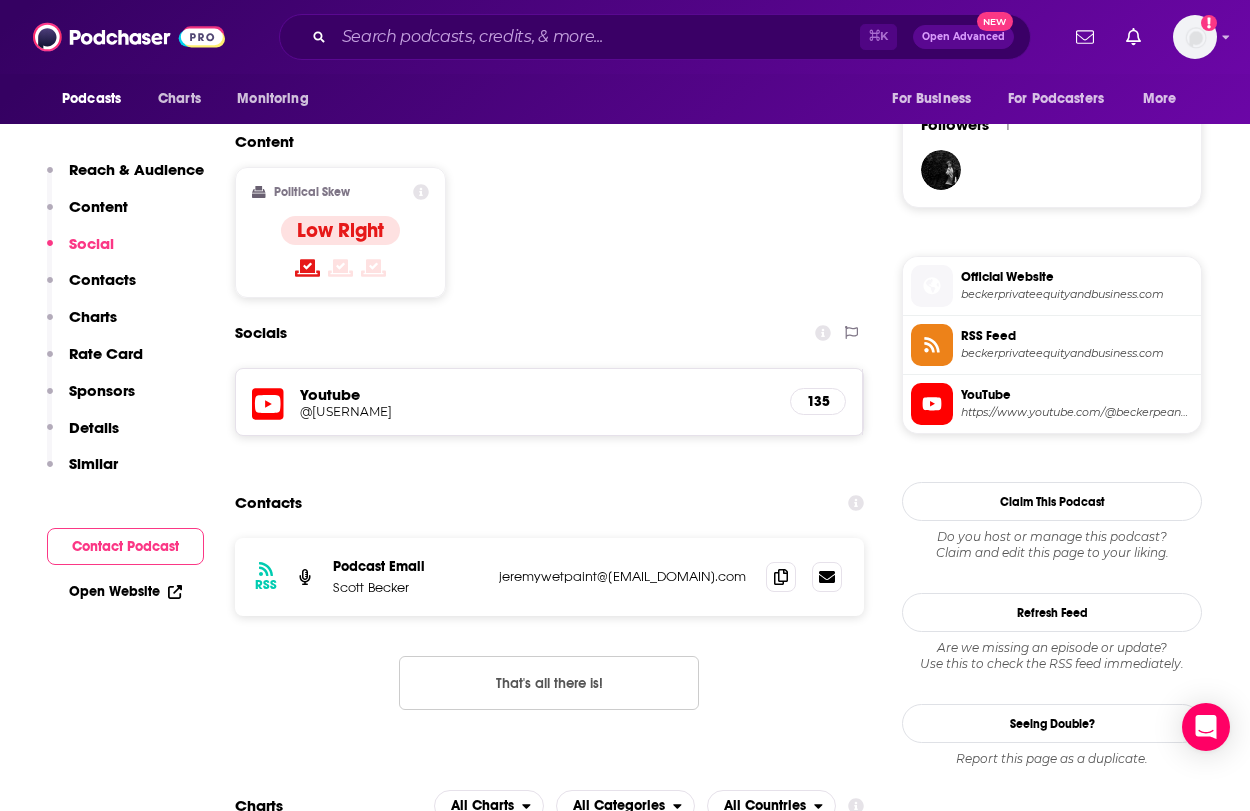 click on "RSS Podcast Email [PERSON] [PERSON]@[EMAIL_DOMAIN].com [PERSON]@[EMAIL_DOMAIN].com That's all there is!" at bounding box center [549, 640] 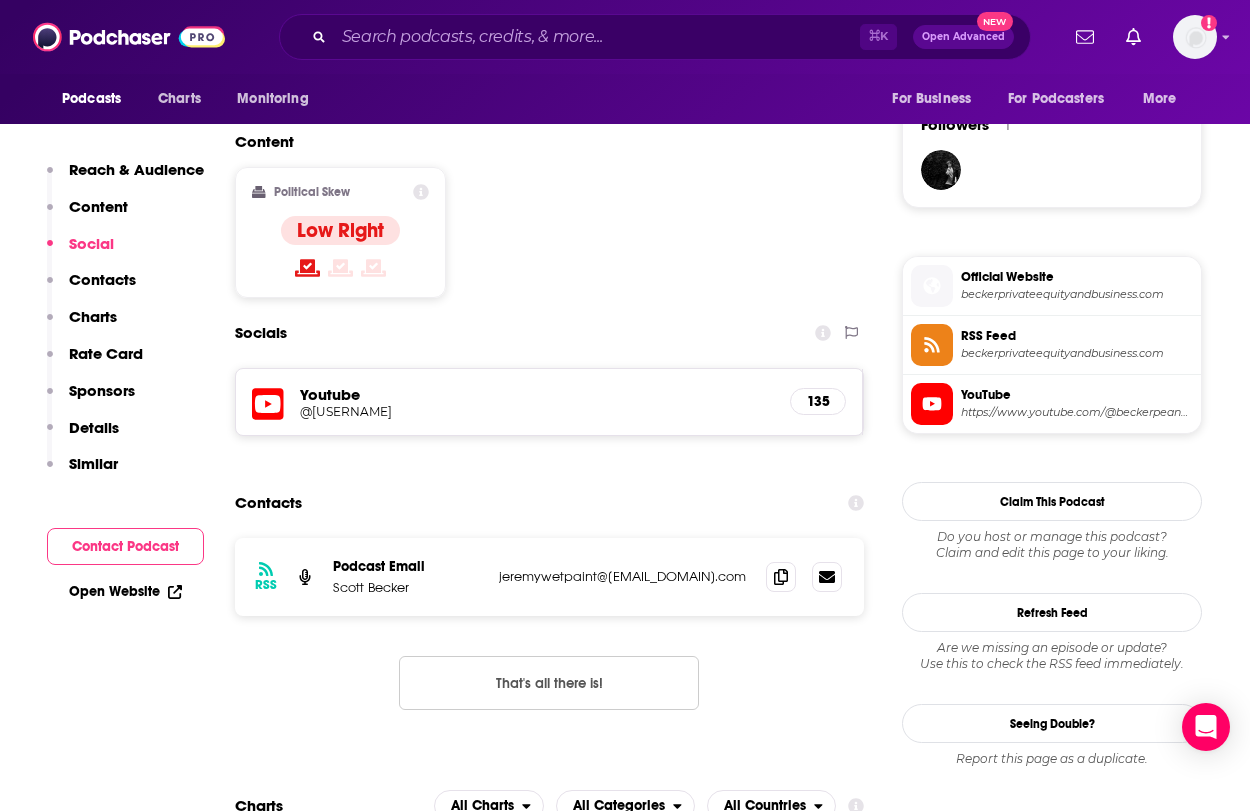 scroll, scrollTop: 1467, scrollLeft: 0, axis: vertical 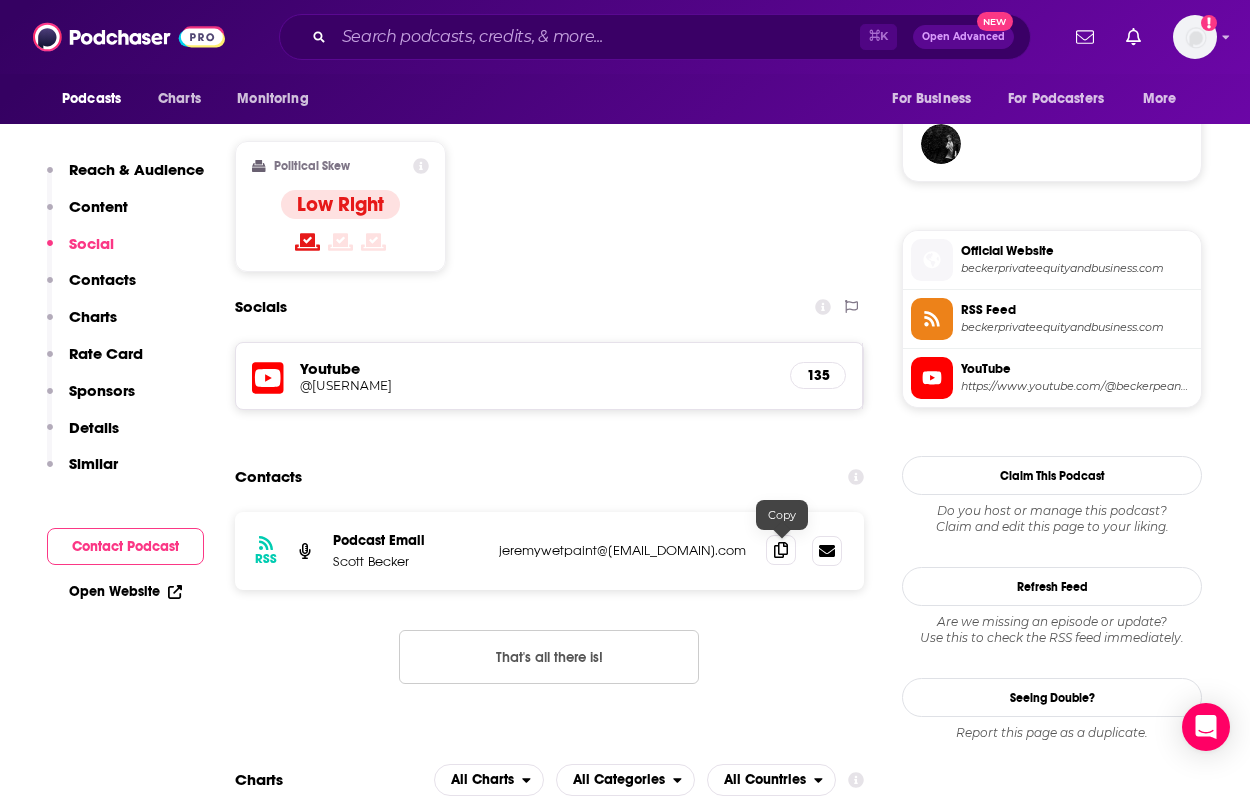 click 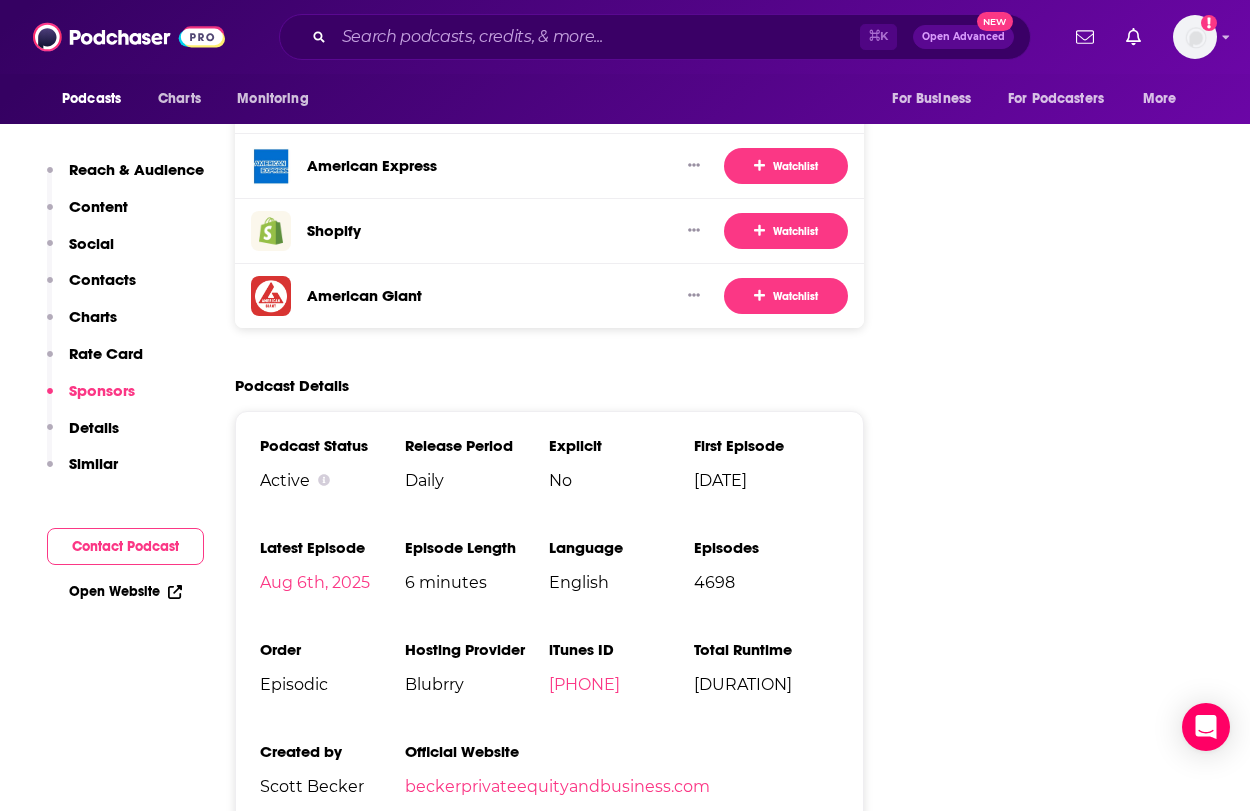 scroll, scrollTop: 3069, scrollLeft: 0, axis: vertical 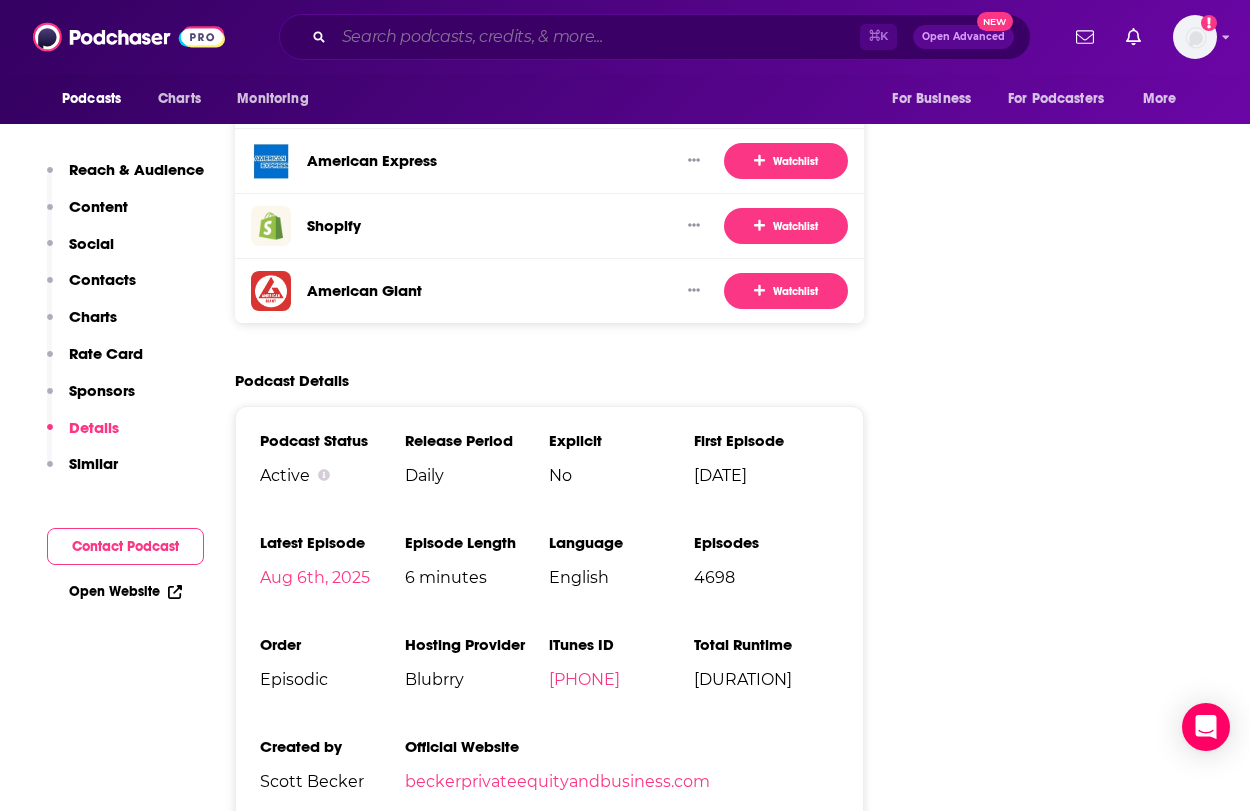 click at bounding box center (597, 37) 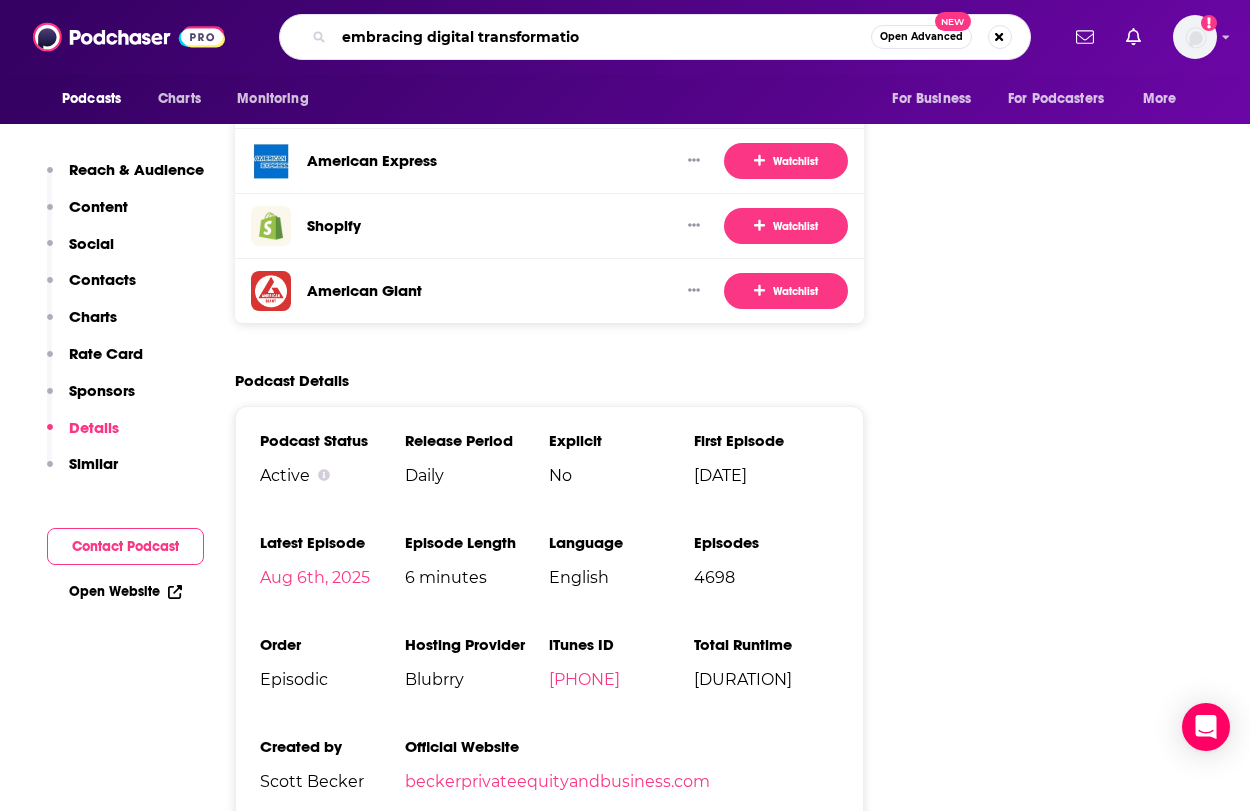 type on "embracing digital transformation" 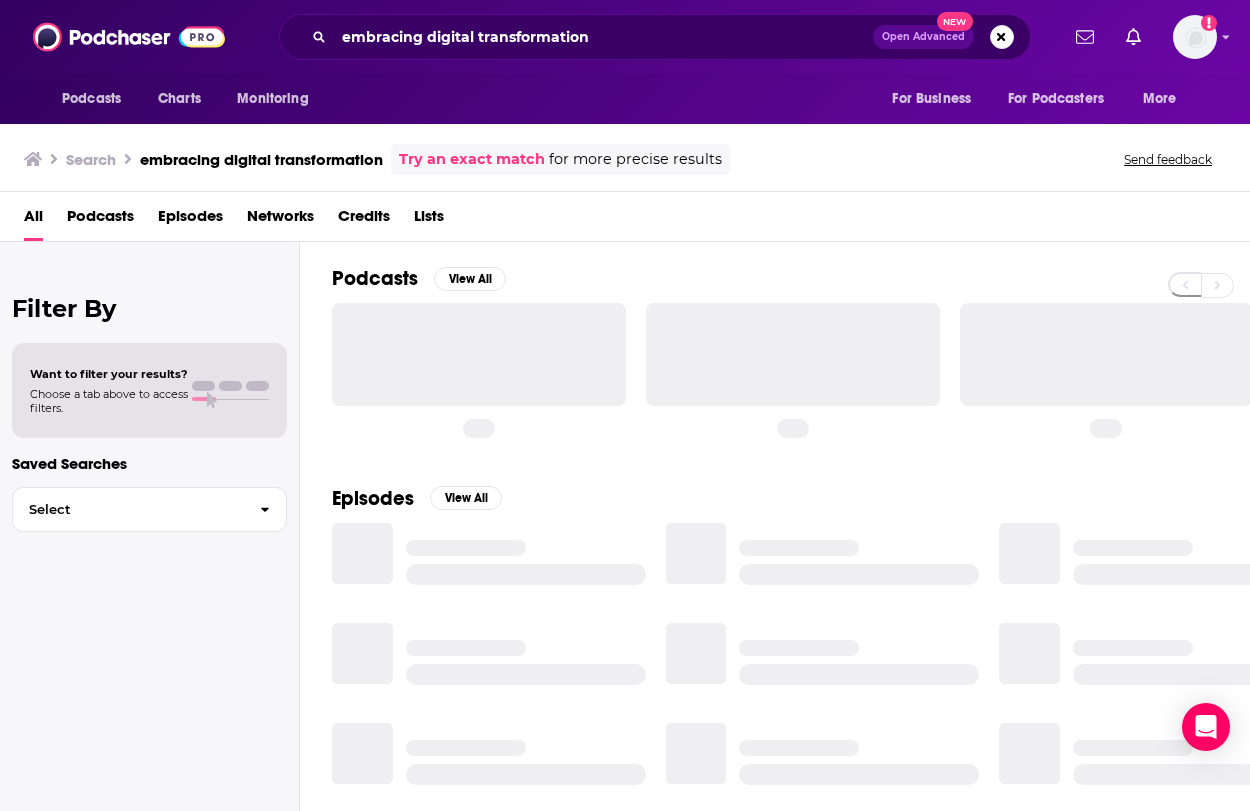 scroll, scrollTop: 0, scrollLeft: 0, axis: both 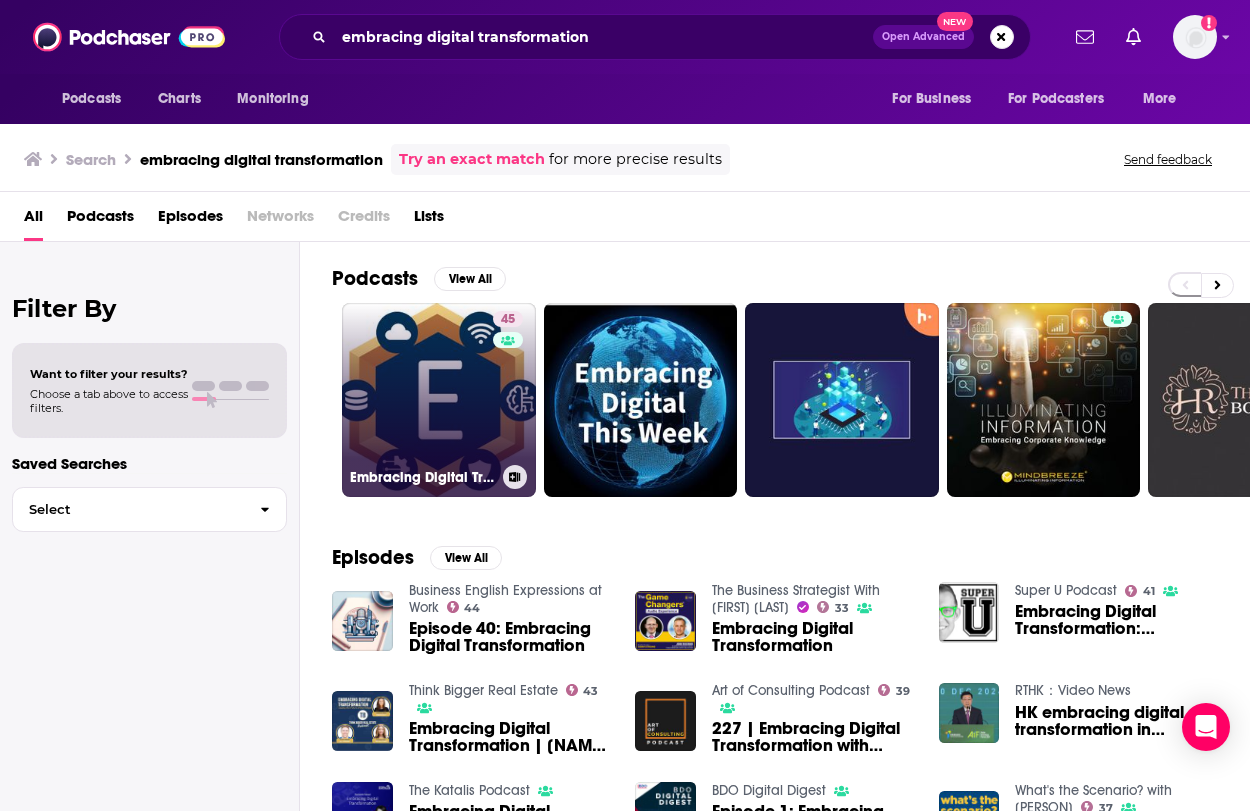 click on "45 Embracing Digital Transformation" at bounding box center (439, 400) 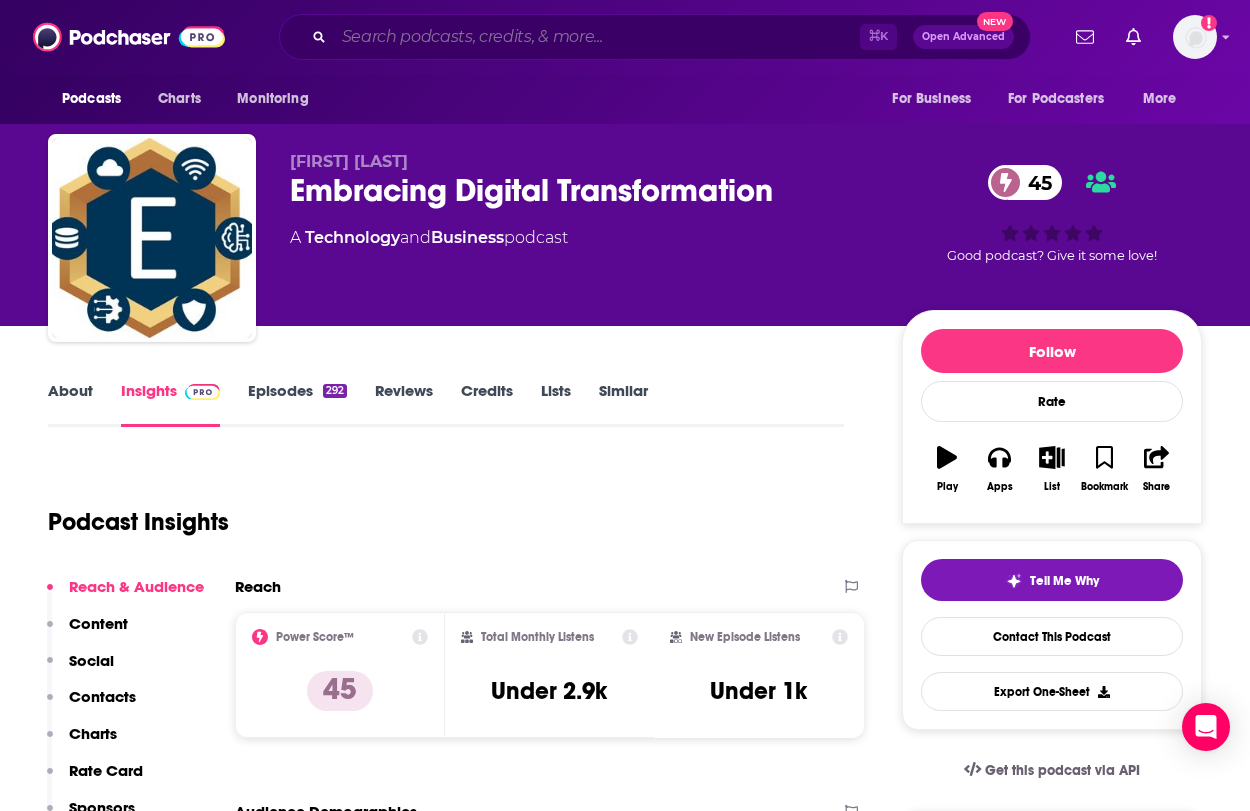 click at bounding box center [597, 37] 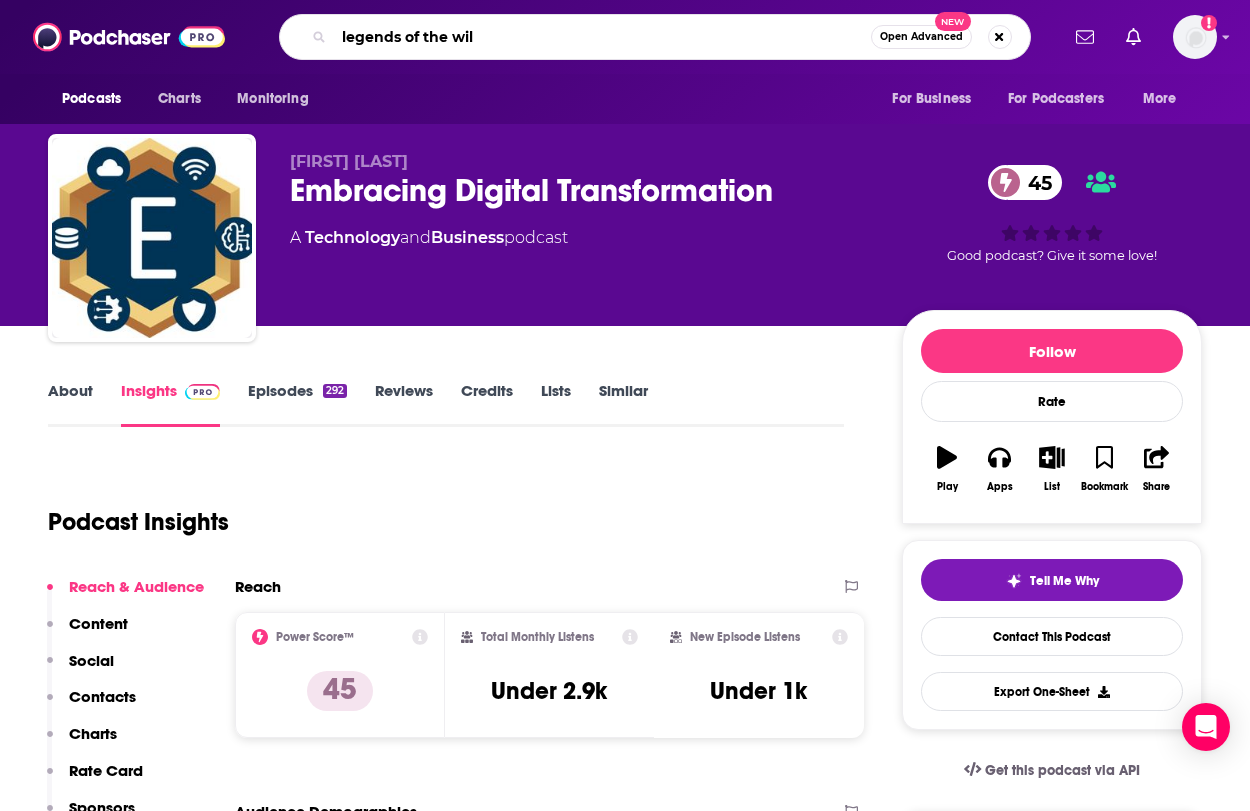 type on "legends of the wild" 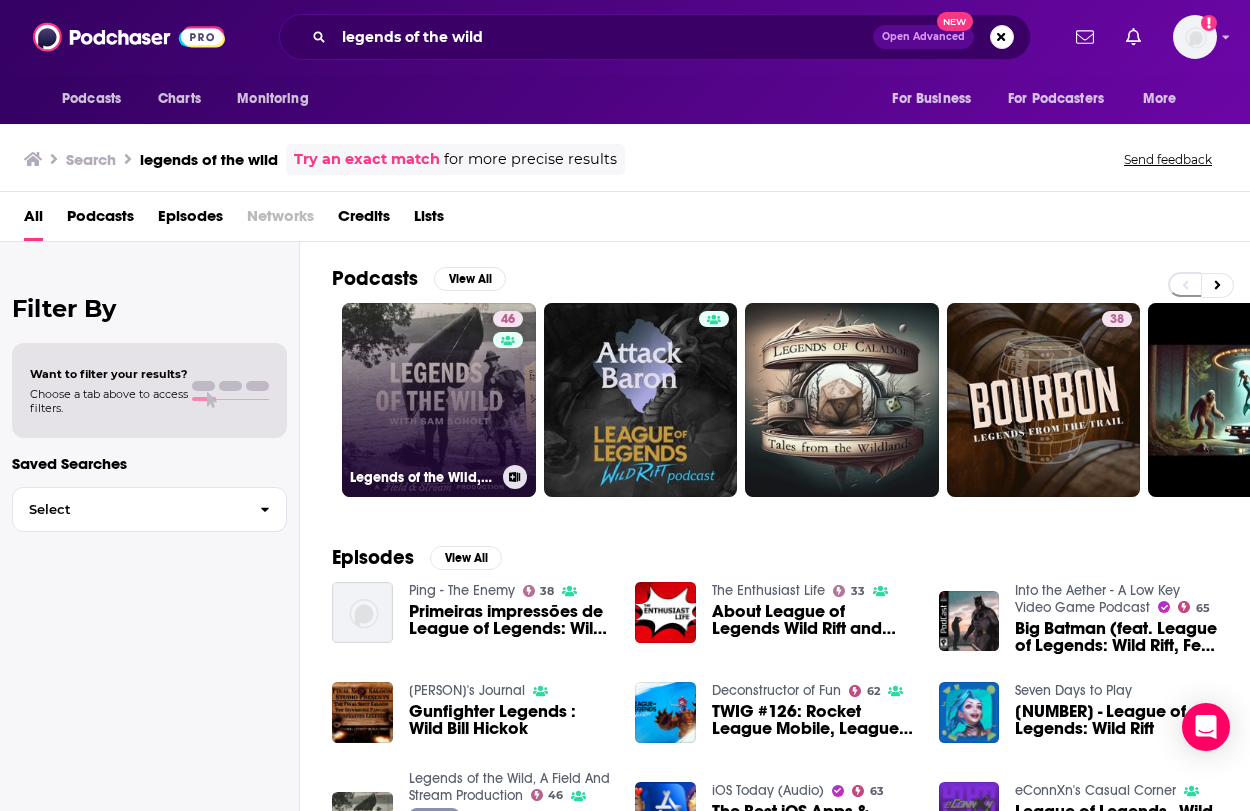 click on "46 Legends of the Wild, A Field And Stream Production" at bounding box center [439, 400] 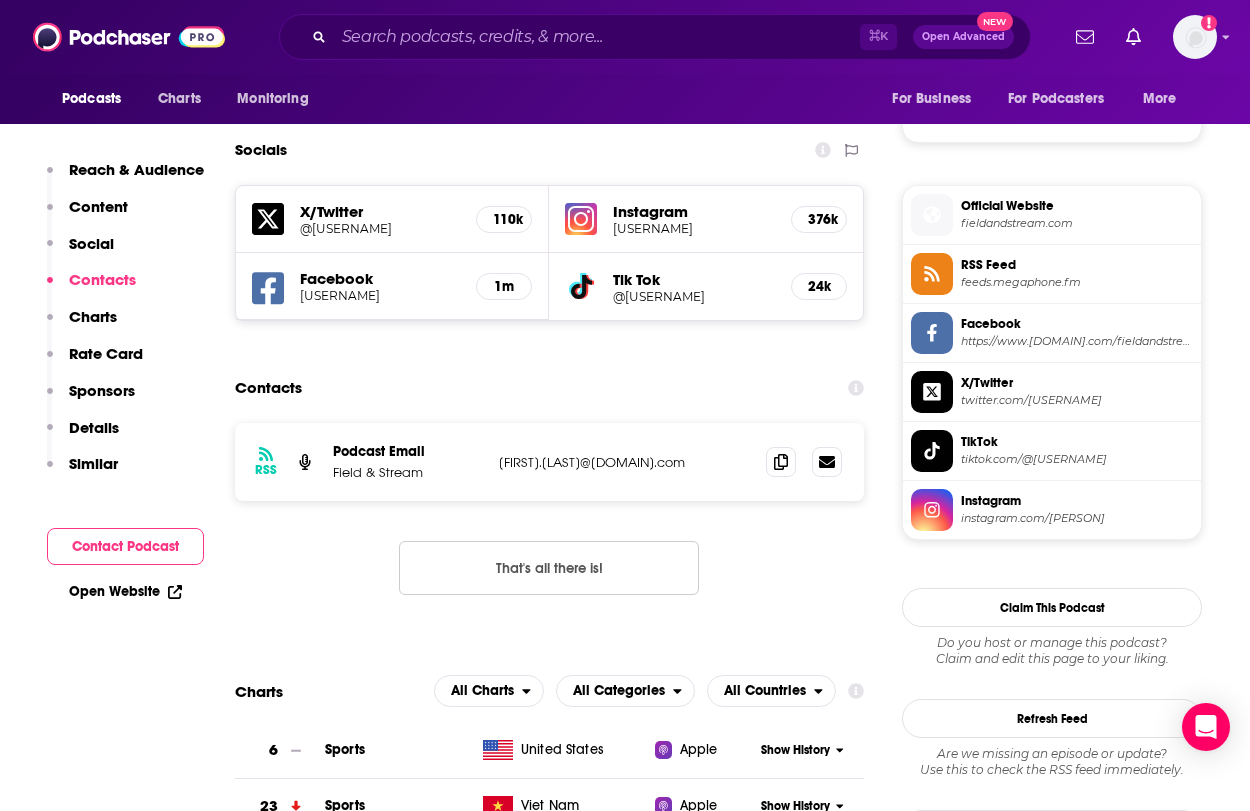 scroll, scrollTop: 1371, scrollLeft: 0, axis: vertical 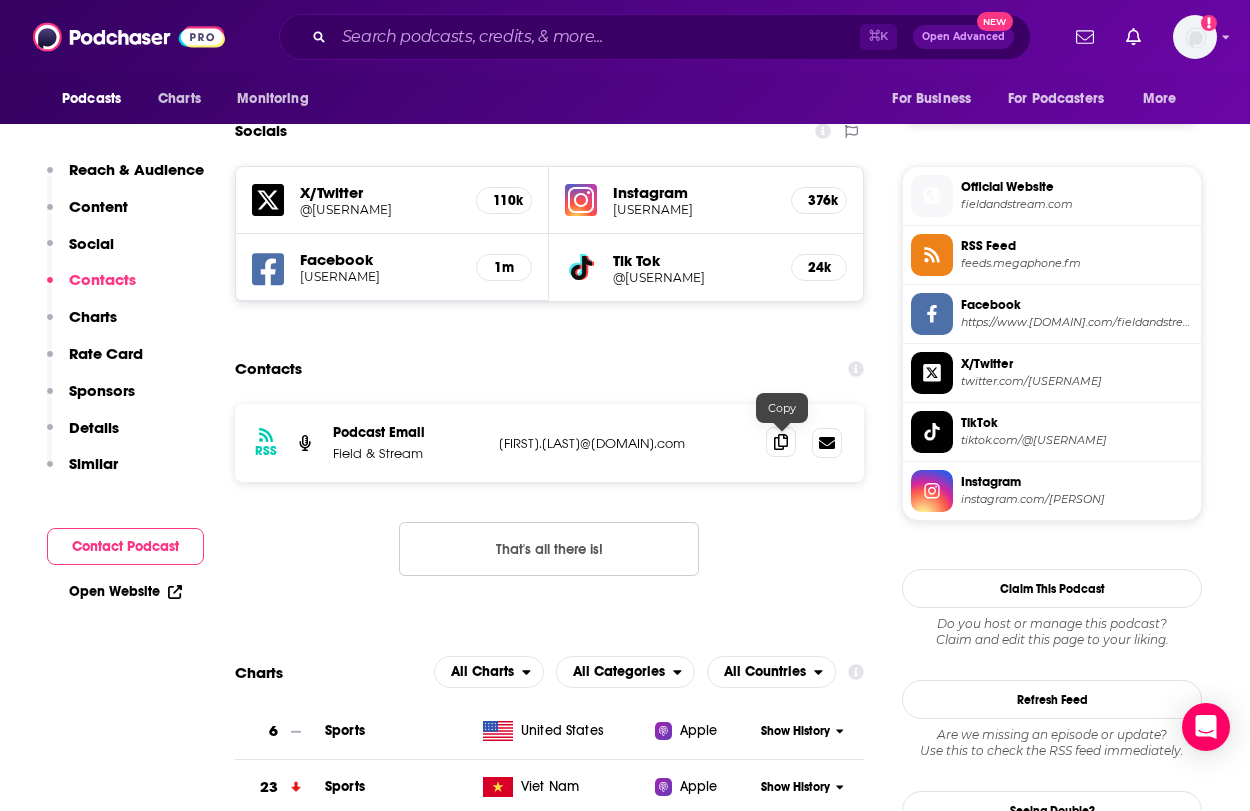 click 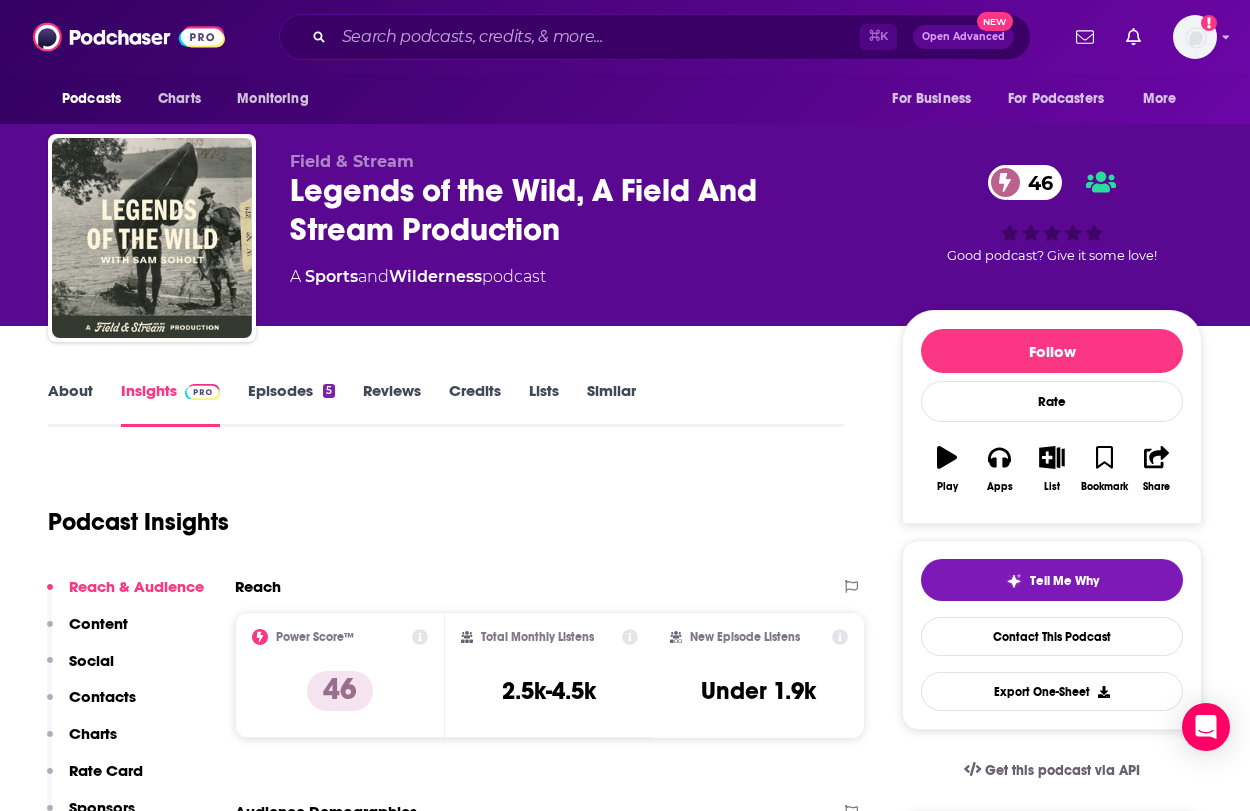 scroll, scrollTop: 0, scrollLeft: 0, axis: both 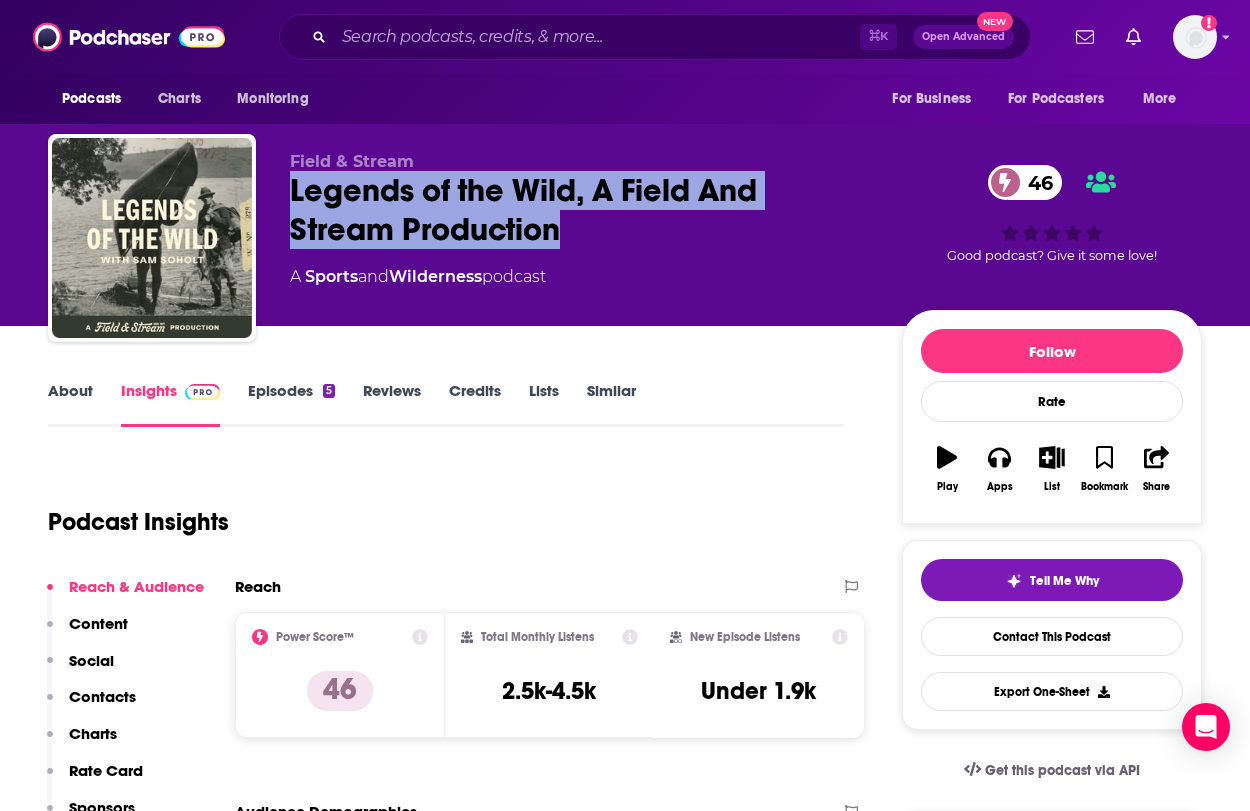 drag, startPoint x: 480, startPoint y: 230, endPoint x: 284, endPoint y: 192, distance: 199.64969 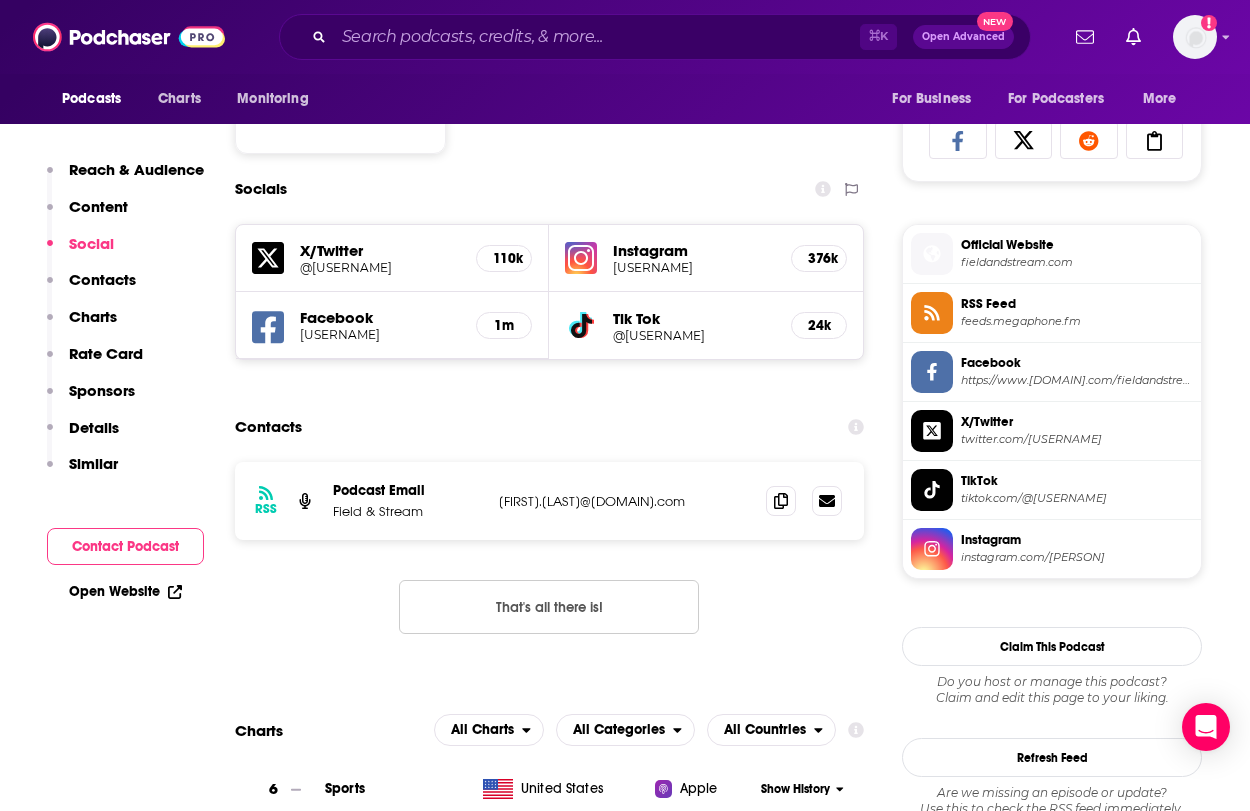 scroll, scrollTop: 1409, scrollLeft: 0, axis: vertical 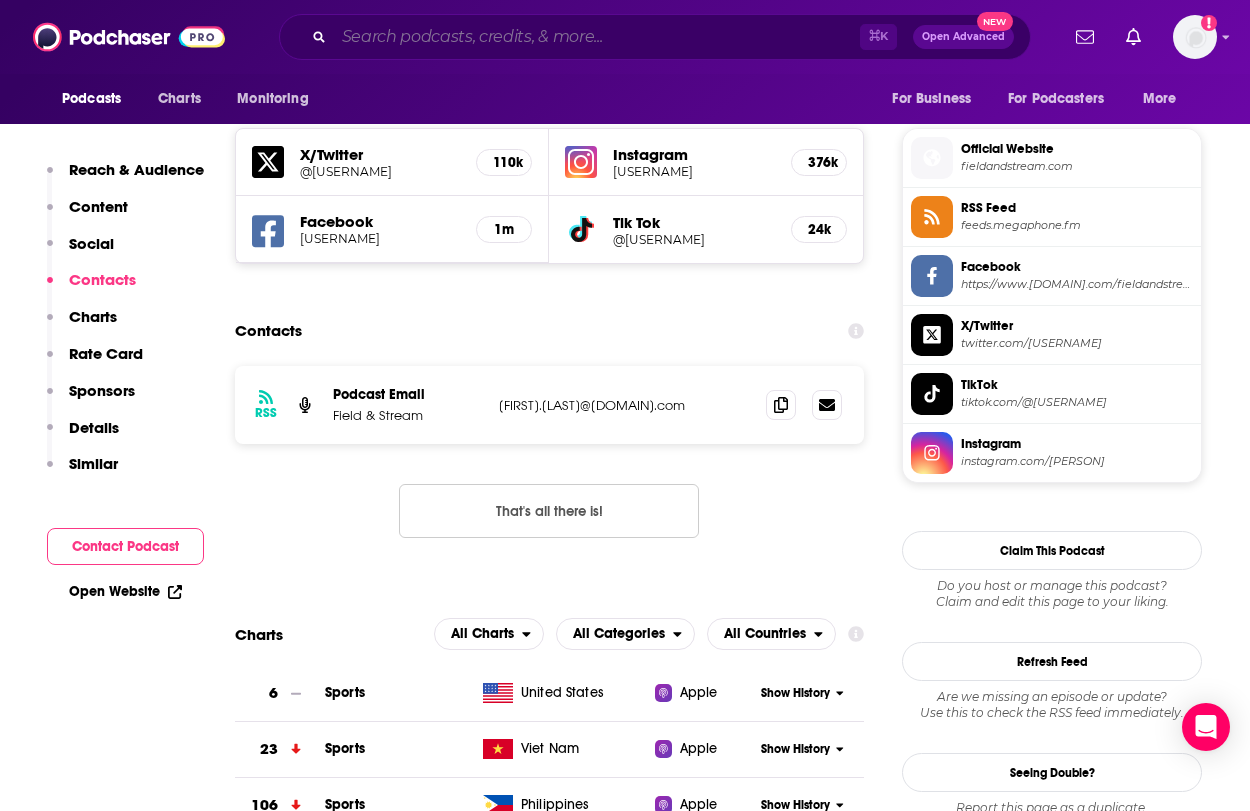 click at bounding box center (597, 37) 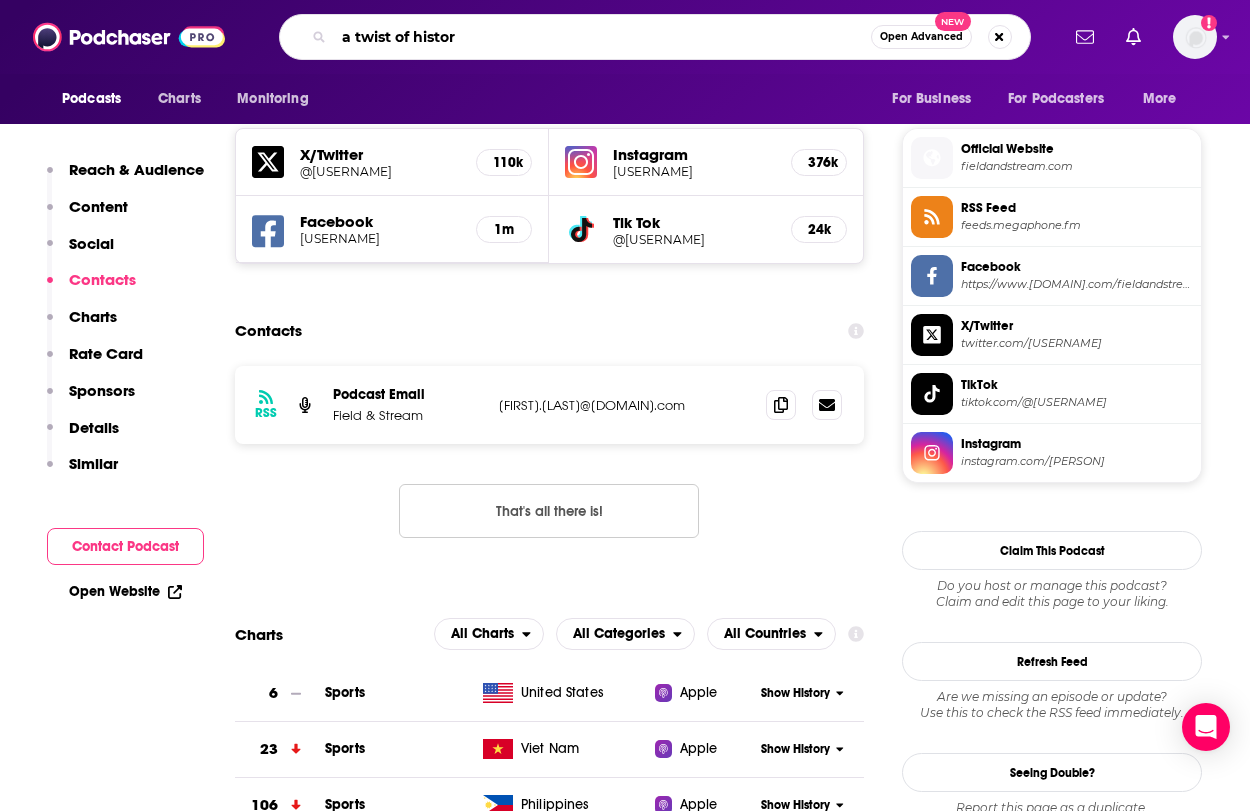 type on "a twist of history" 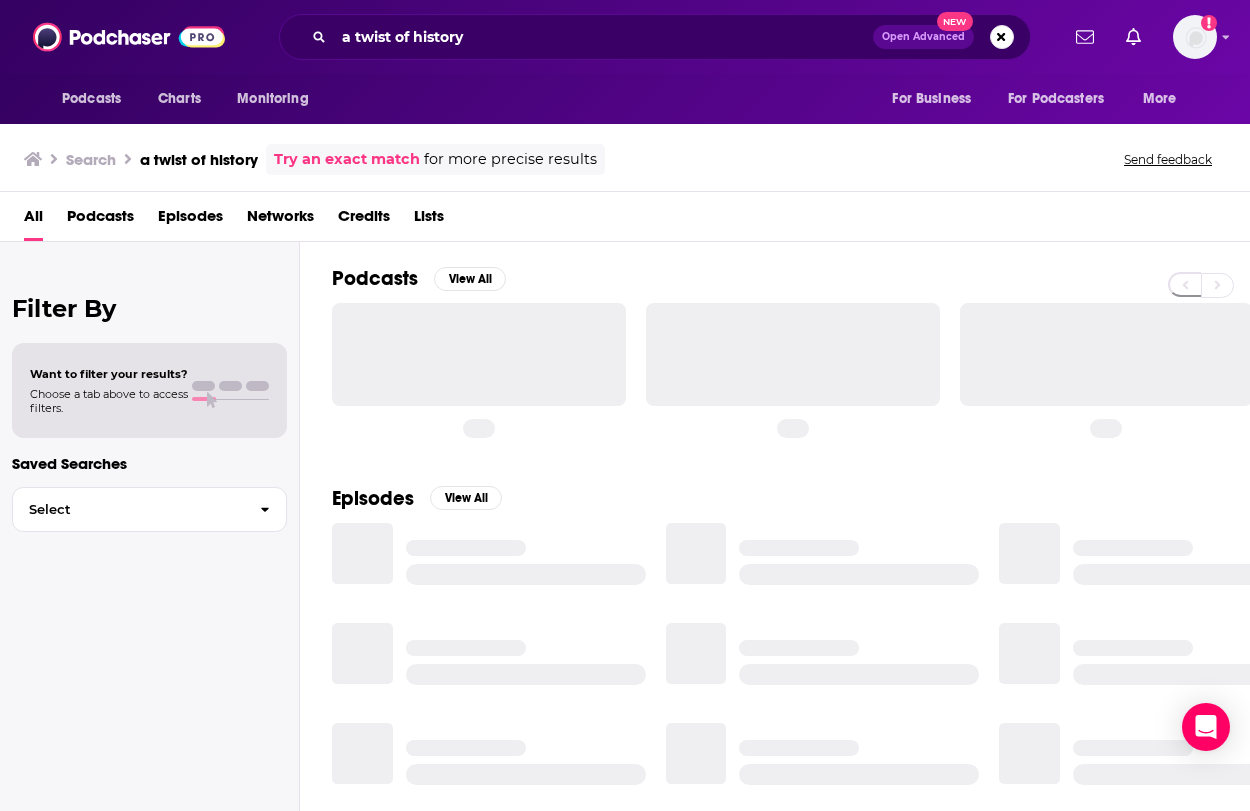 scroll, scrollTop: 0, scrollLeft: 0, axis: both 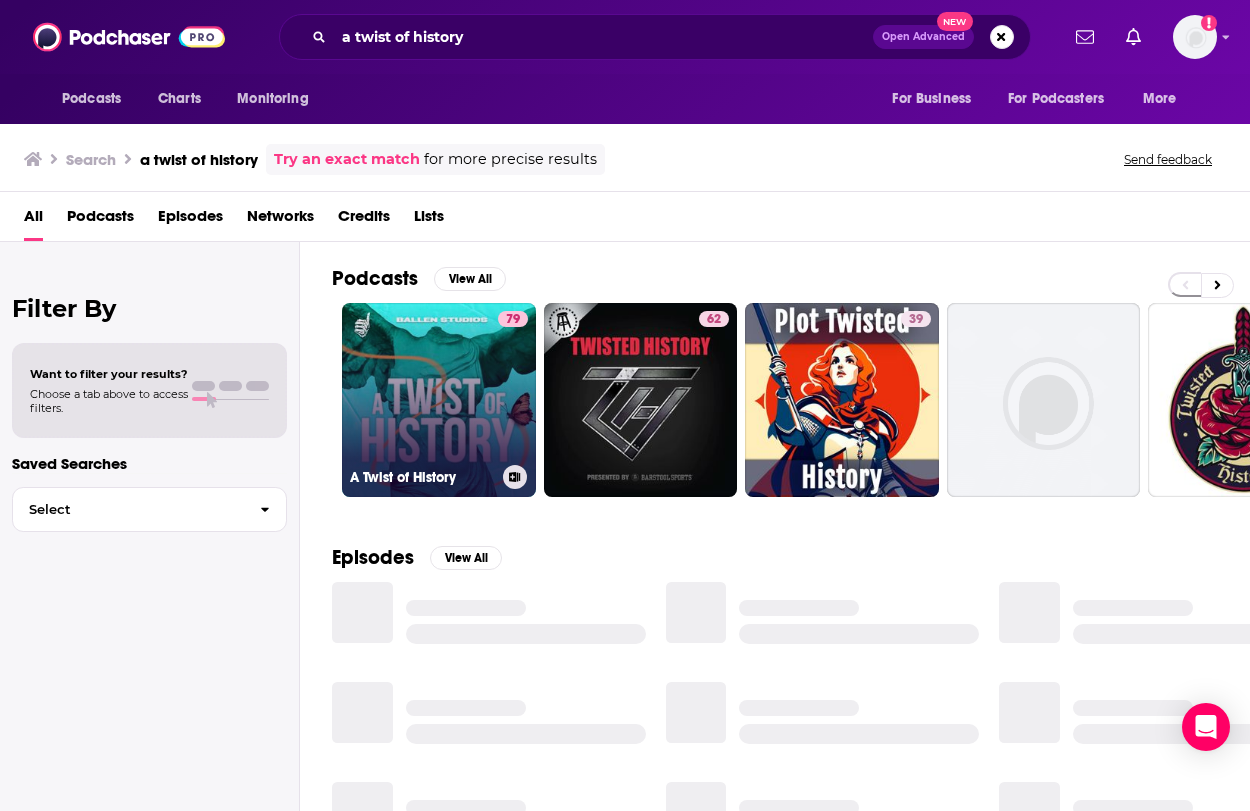 click on "79" at bounding box center (513, 388) 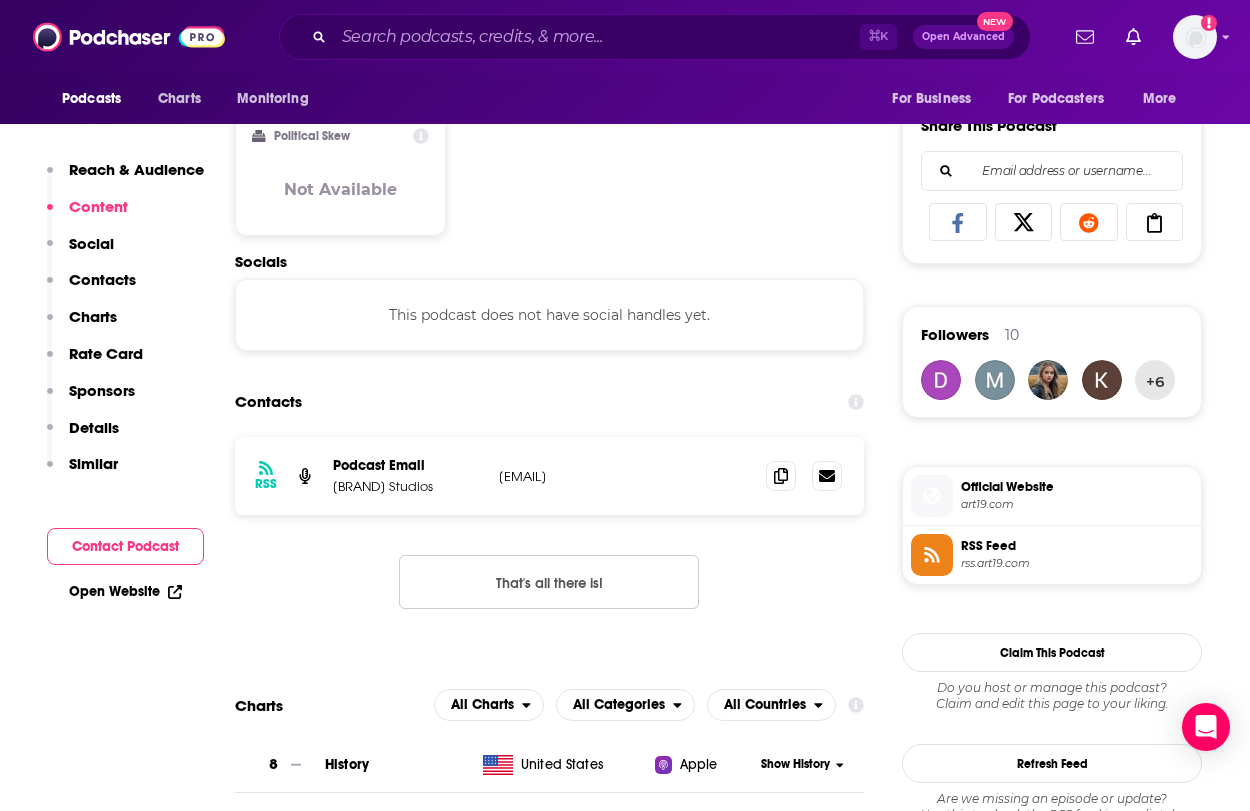 scroll, scrollTop: 1233, scrollLeft: 0, axis: vertical 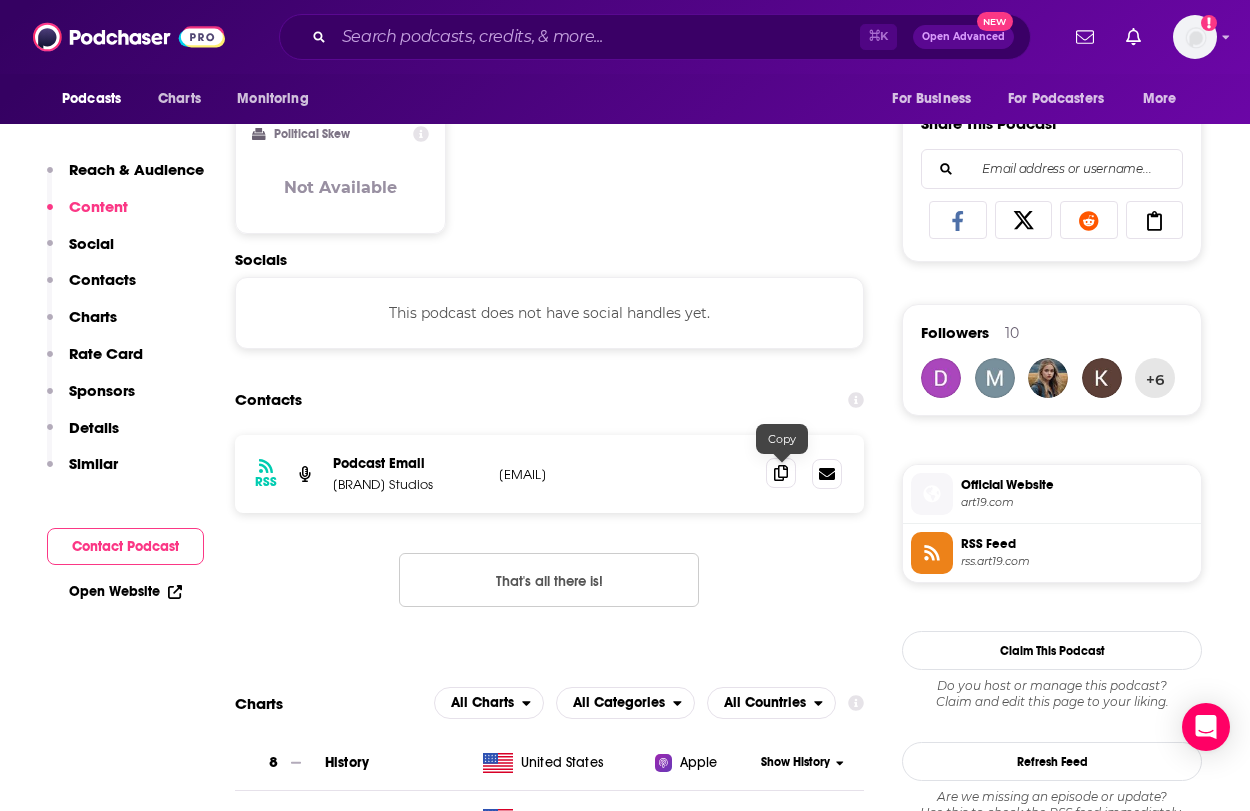 click at bounding box center (781, 473) 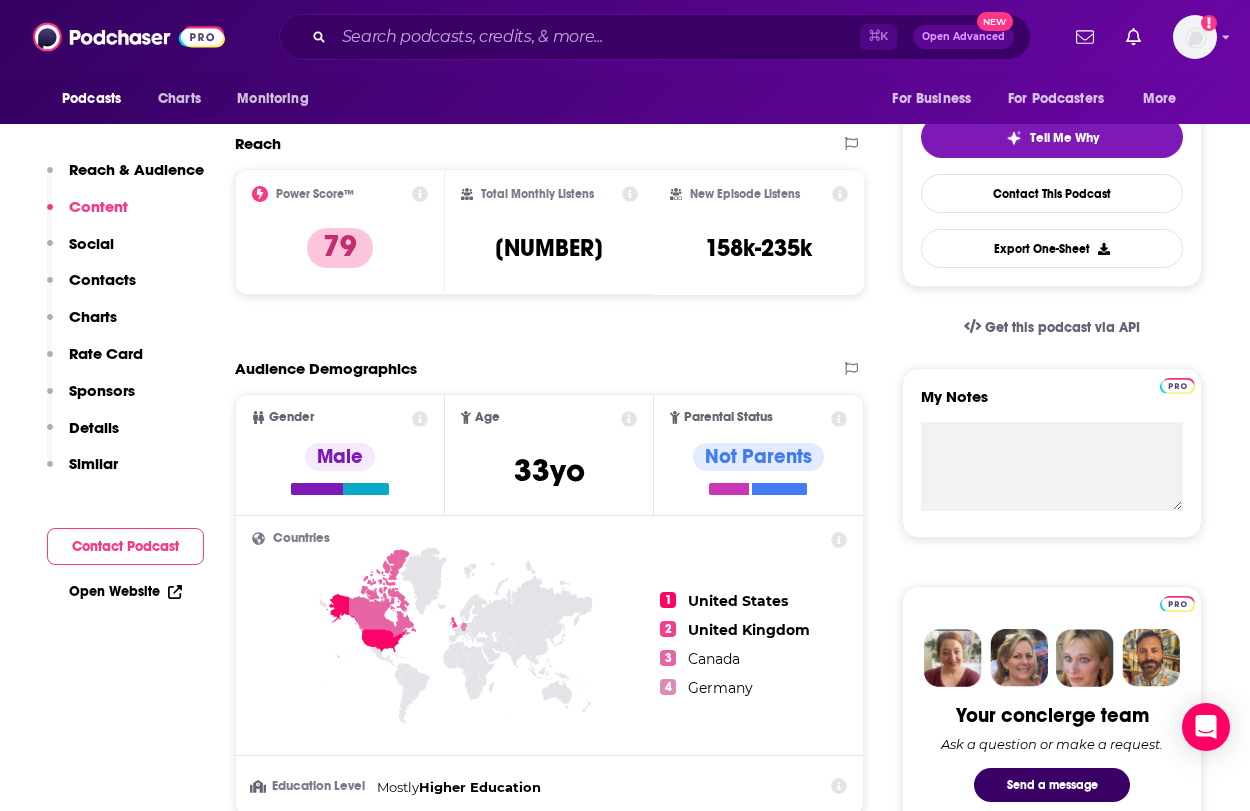 scroll, scrollTop: 435, scrollLeft: 0, axis: vertical 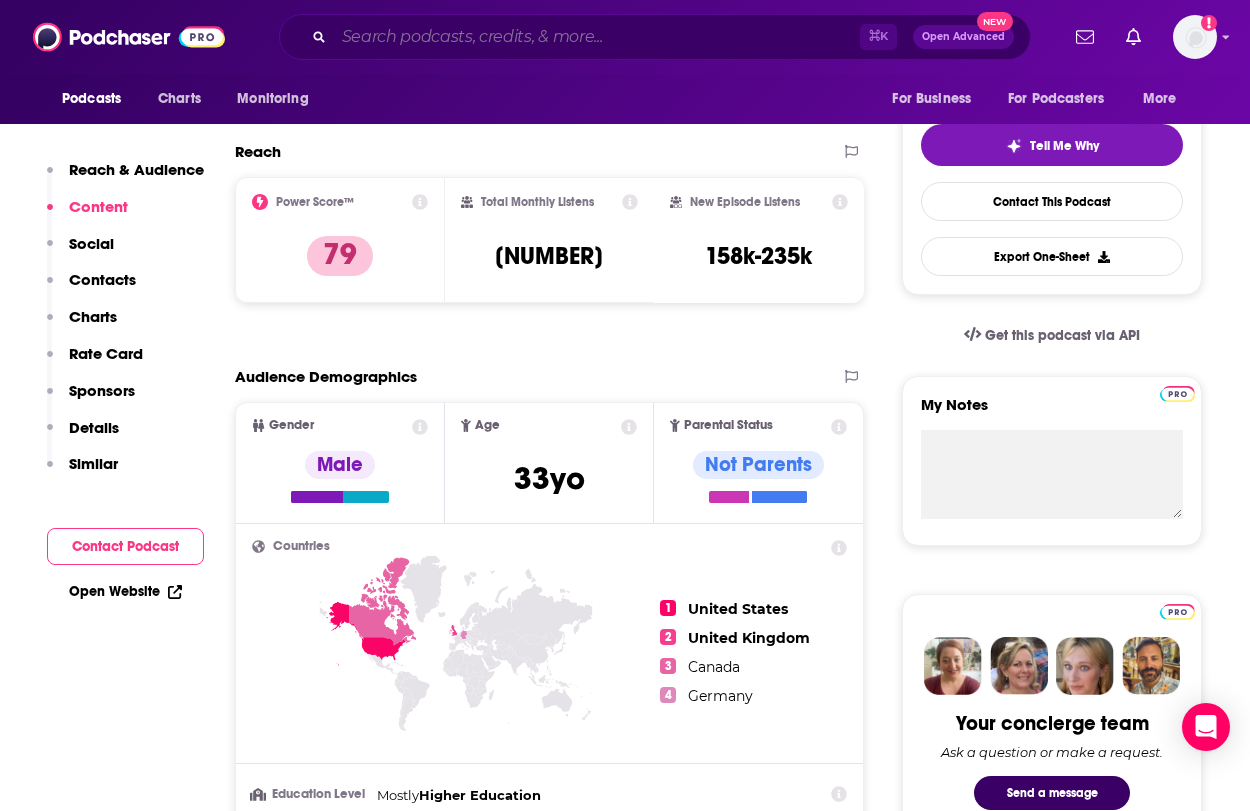 click at bounding box center (597, 37) 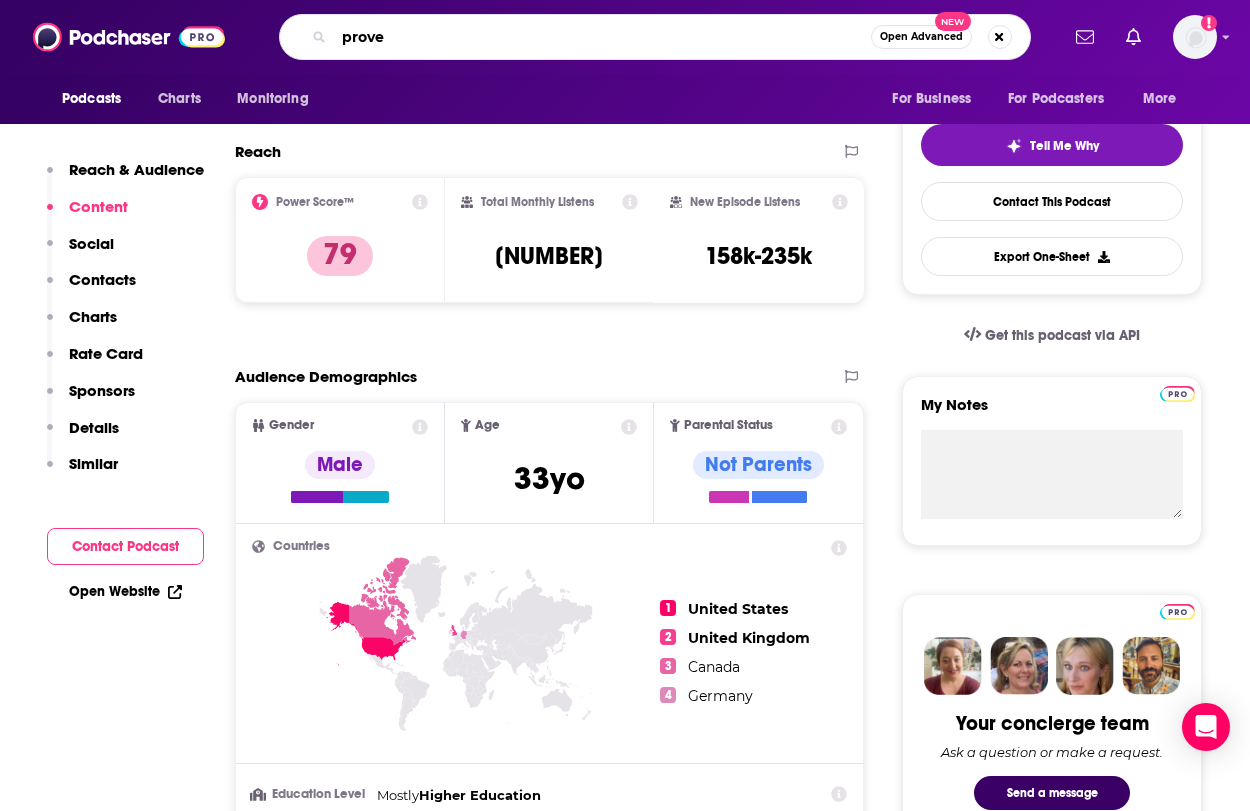type on "proven" 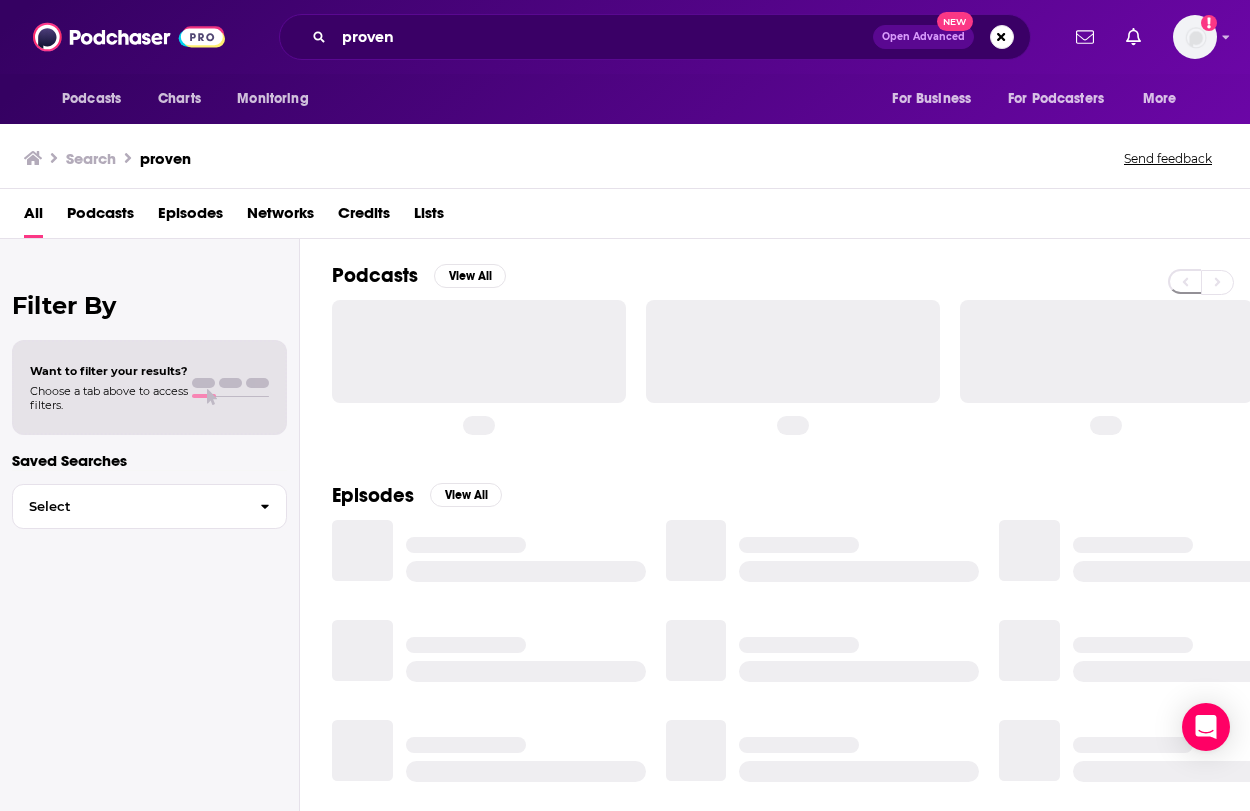 scroll, scrollTop: 0, scrollLeft: 0, axis: both 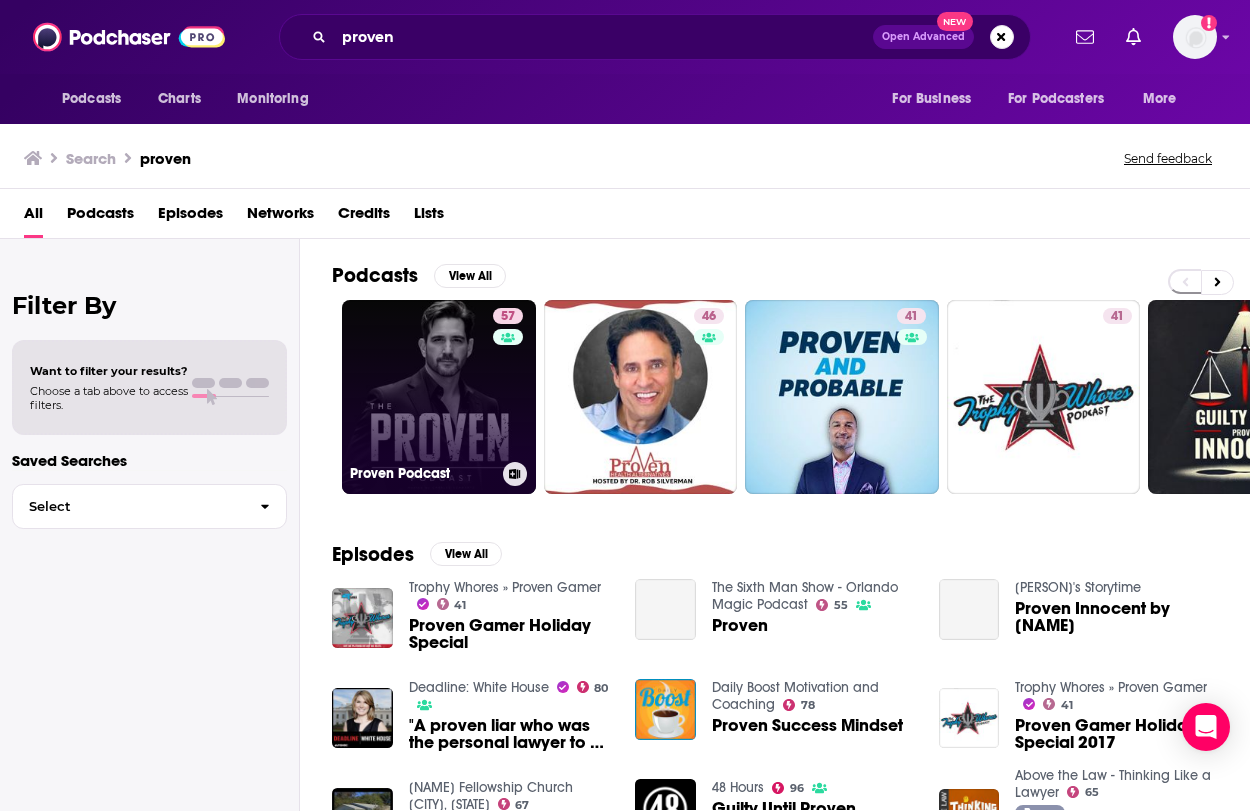 click on "57 Proven Podcast" at bounding box center [439, 397] 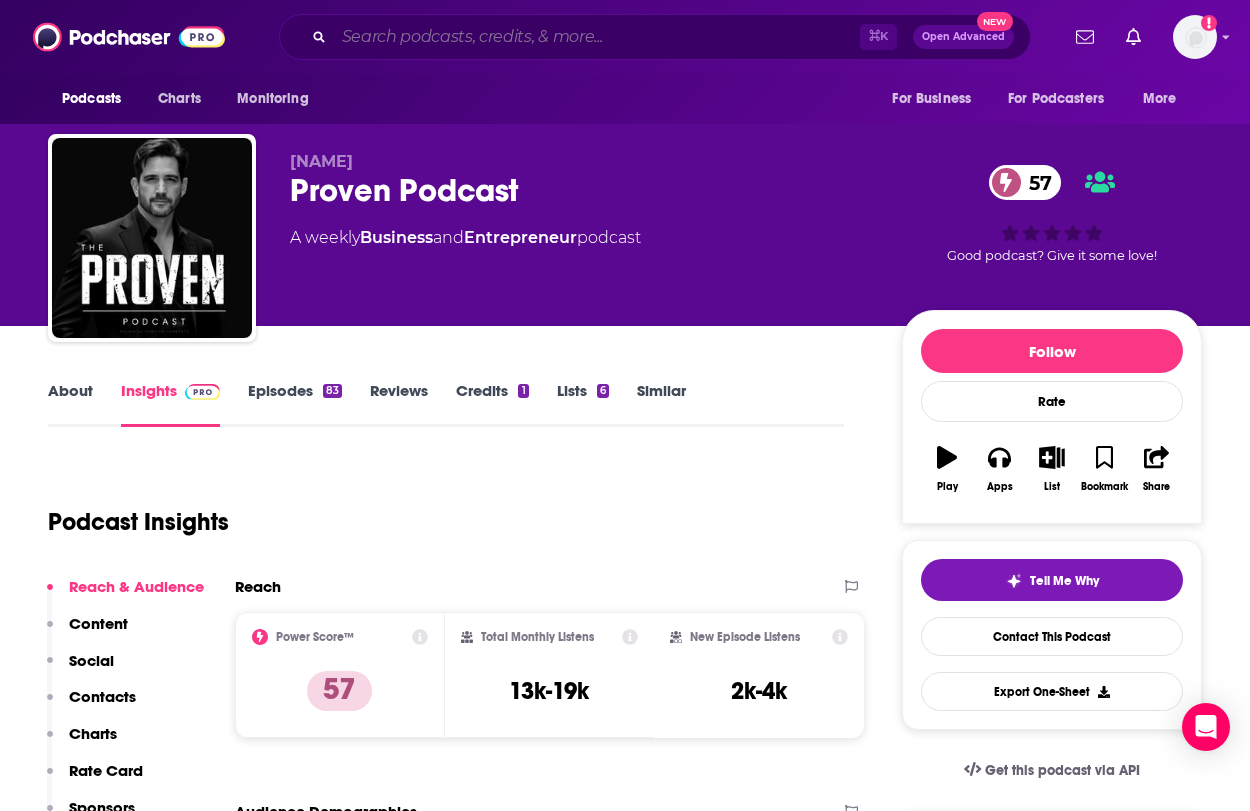 click at bounding box center [597, 37] 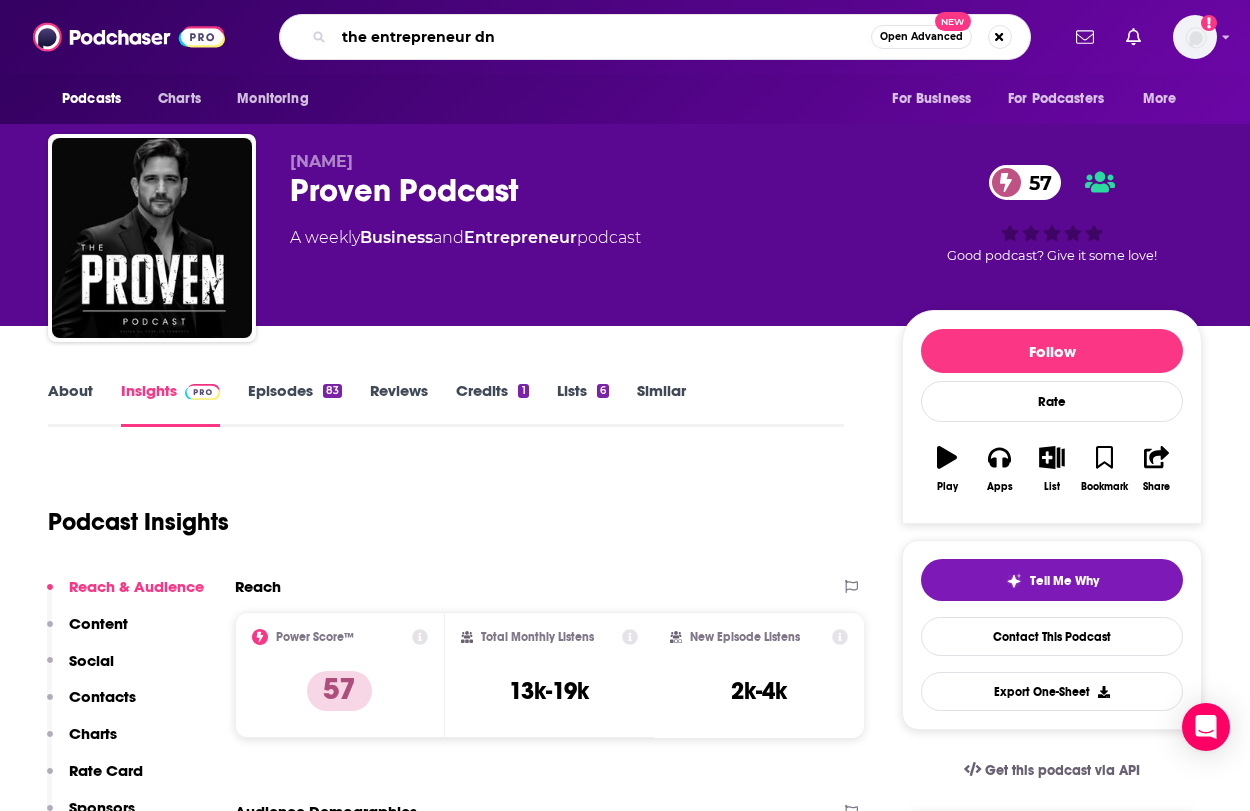 type on "the entrepreneur dna" 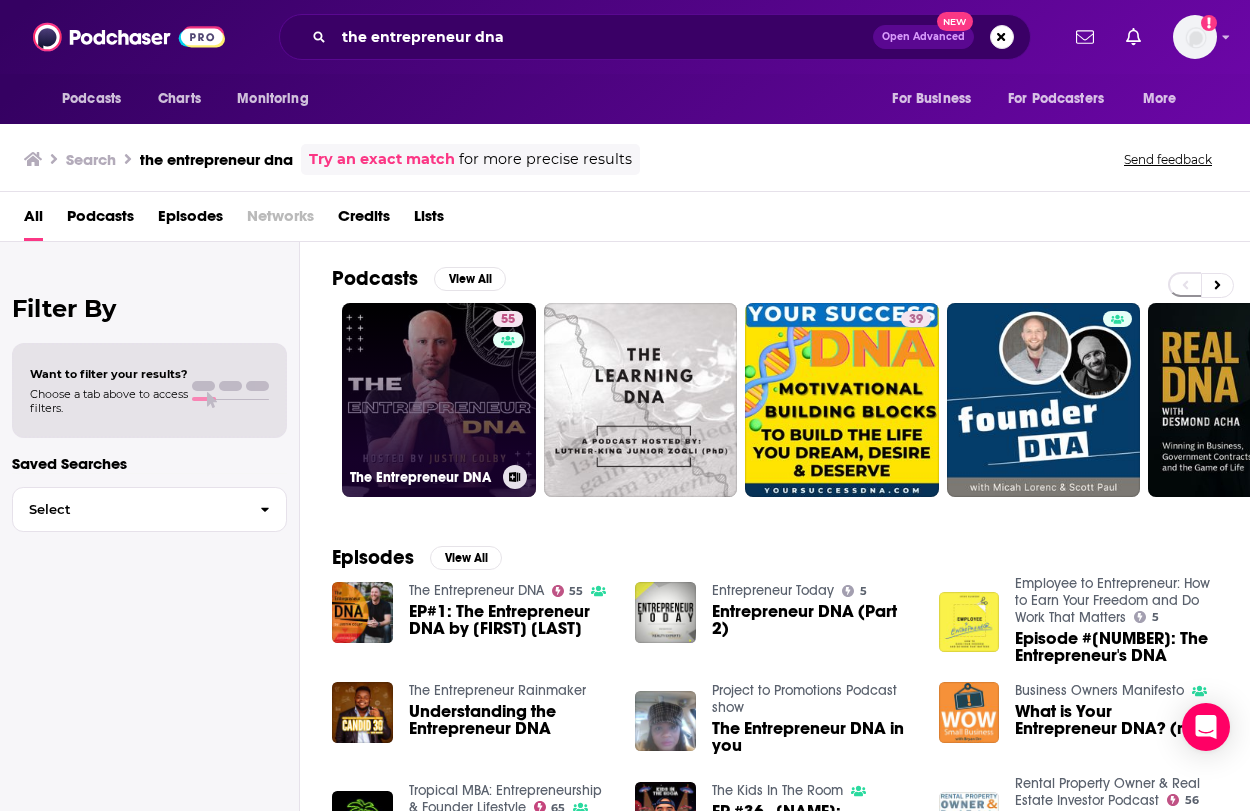 click on "55 The Entrepreneur DNA" at bounding box center (439, 400) 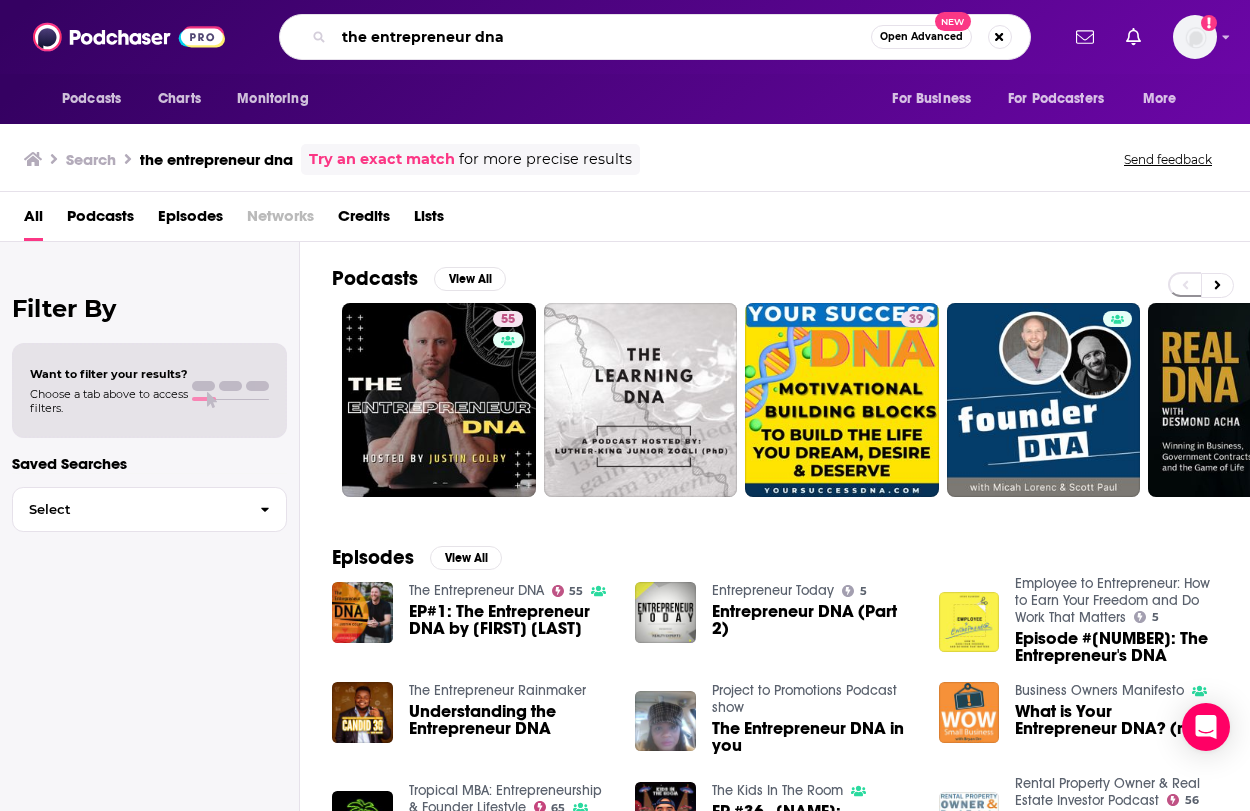 drag, startPoint x: 532, startPoint y: 33, endPoint x: 376, endPoint y: -3, distance: 160.09998 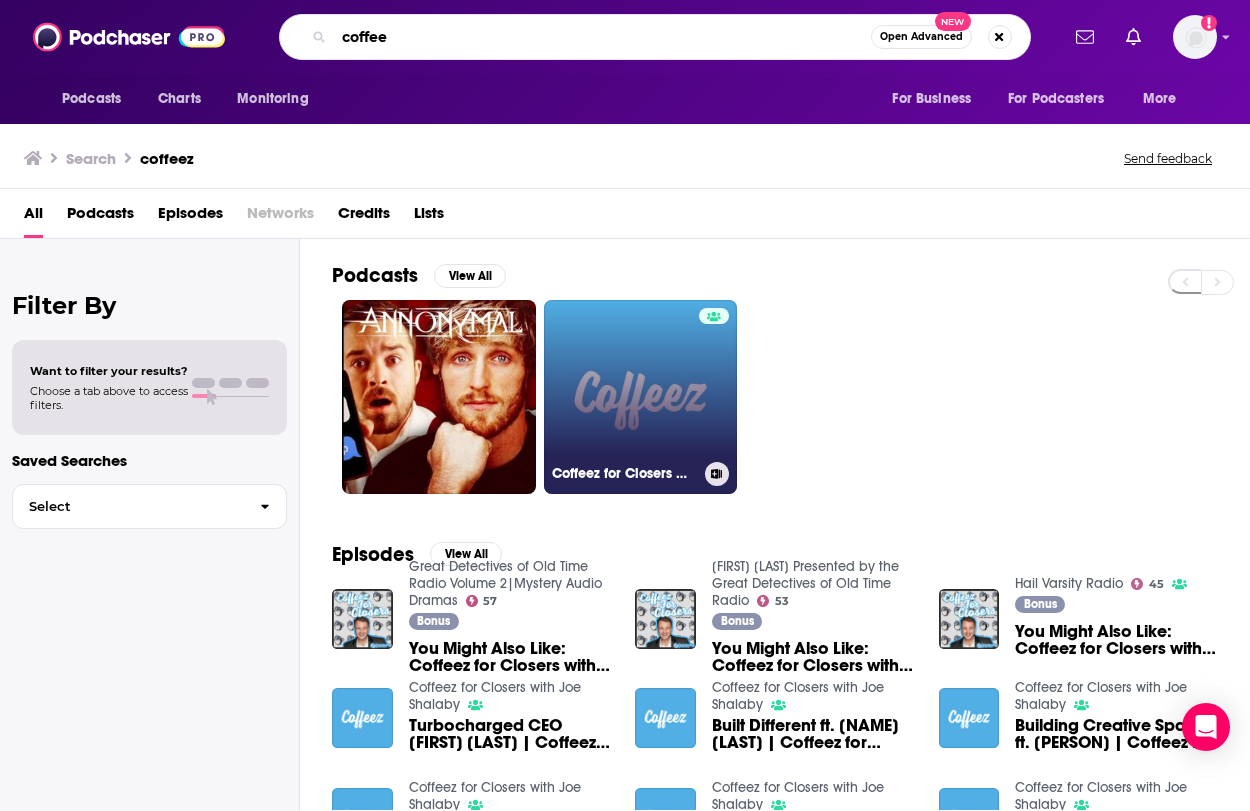 type on "coffee" 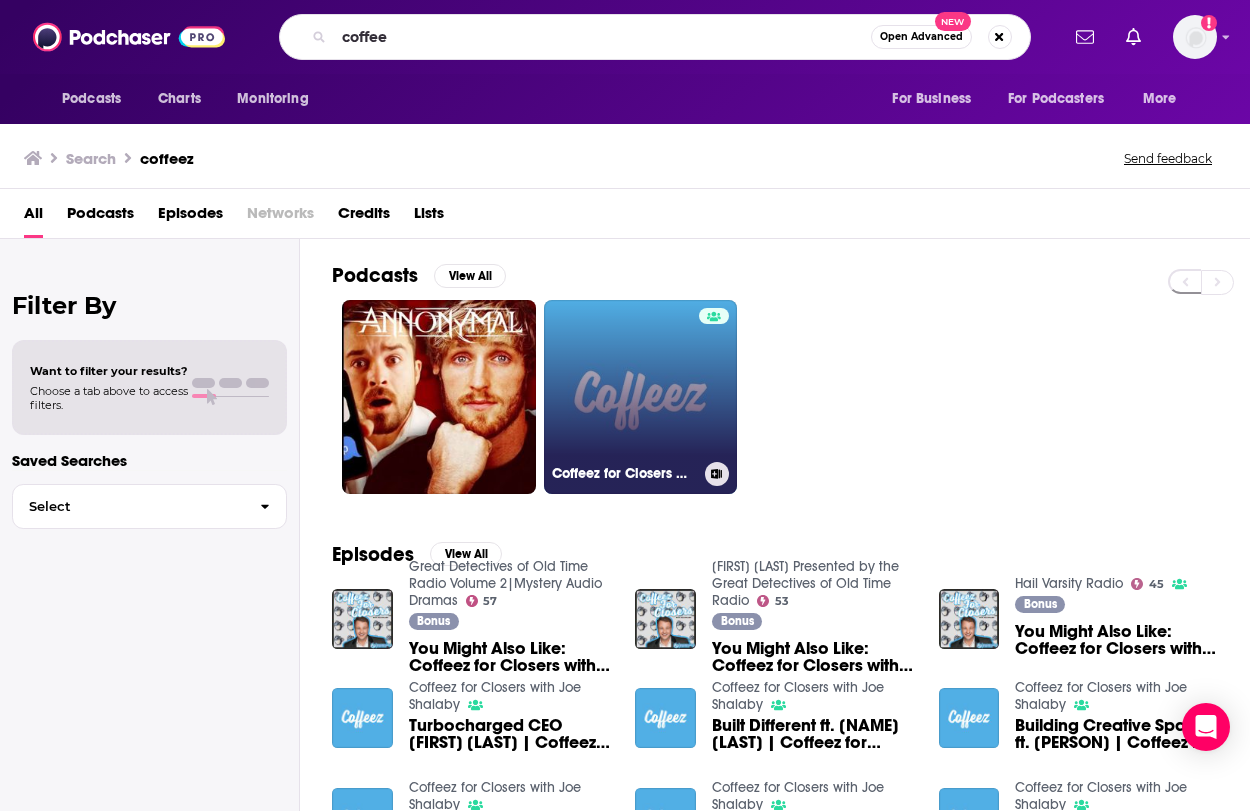click on "Coffeez for Closers with Joe Shalaby" at bounding box center (641, 397) 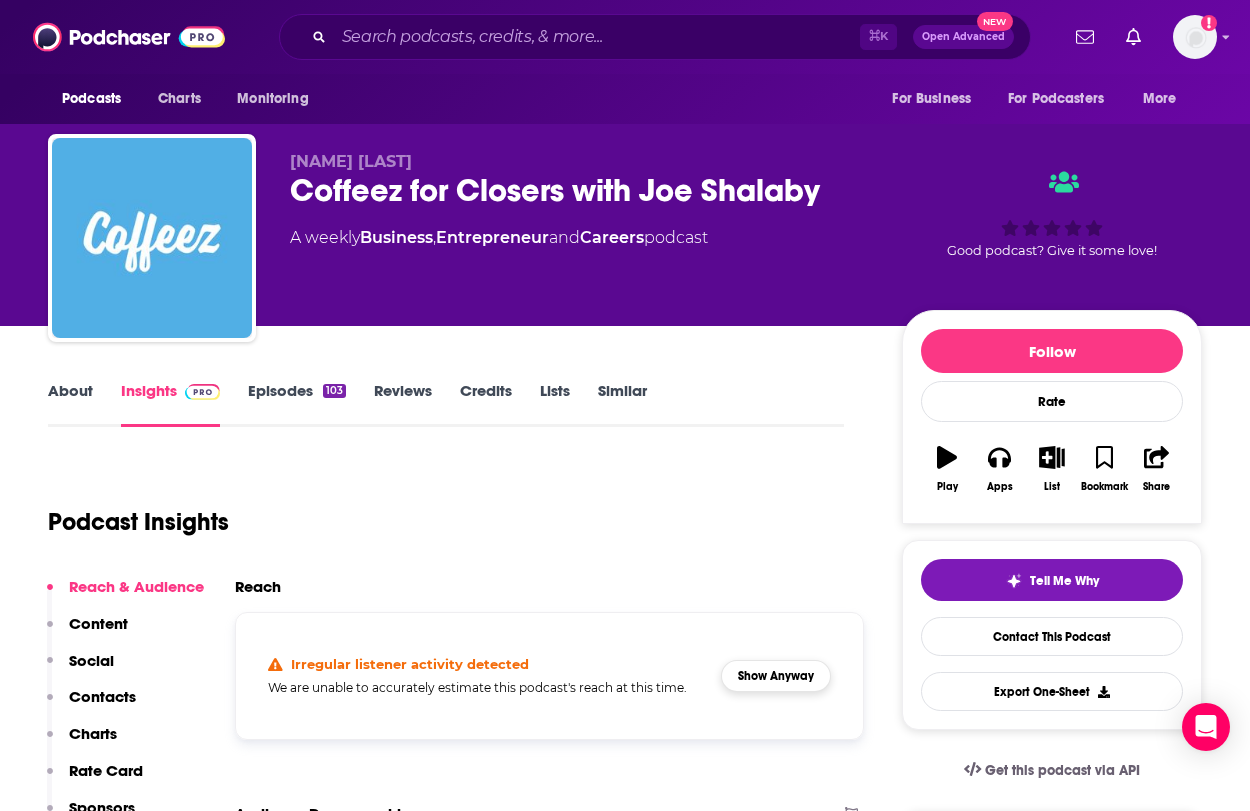 click on "Show Anyway" at bounding box center (776, 676) 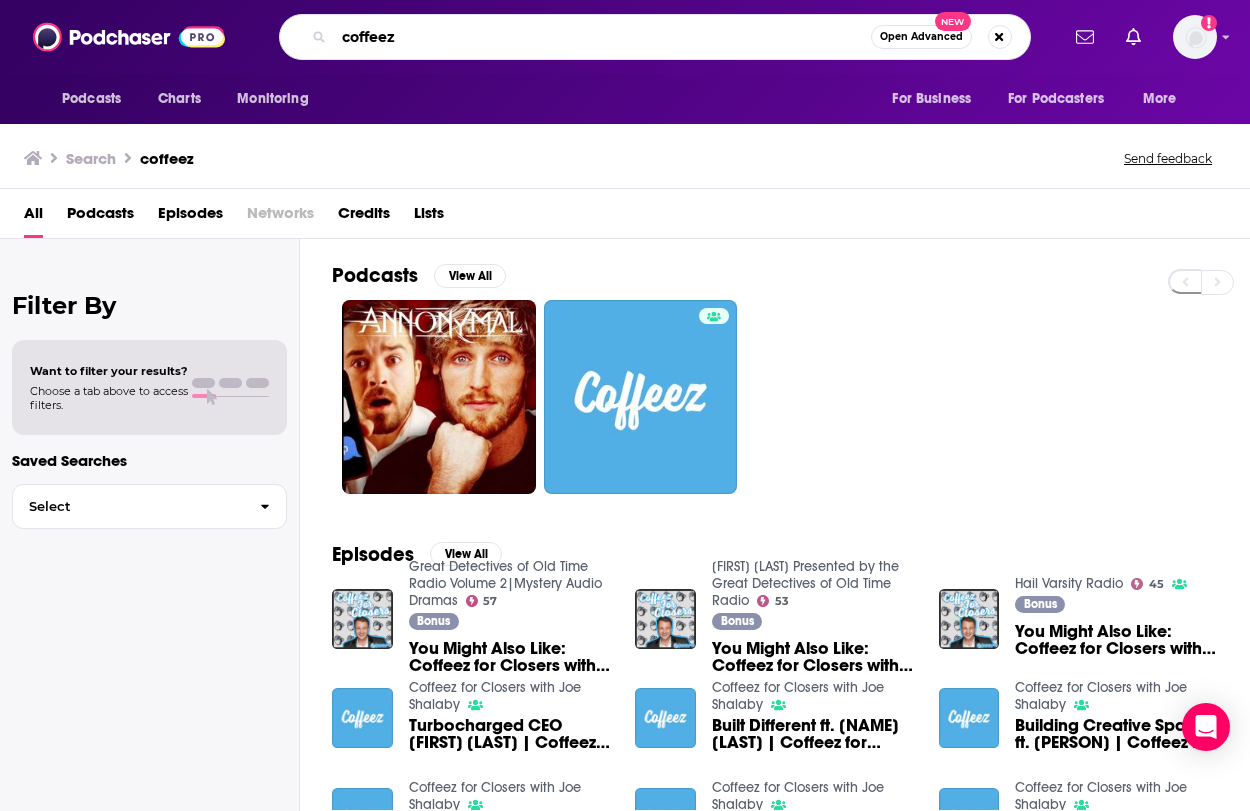 drag, startPoint x: 461, startPoint y: 38, endPoint x: 345, endPoint y: 4, distance: 120.880104 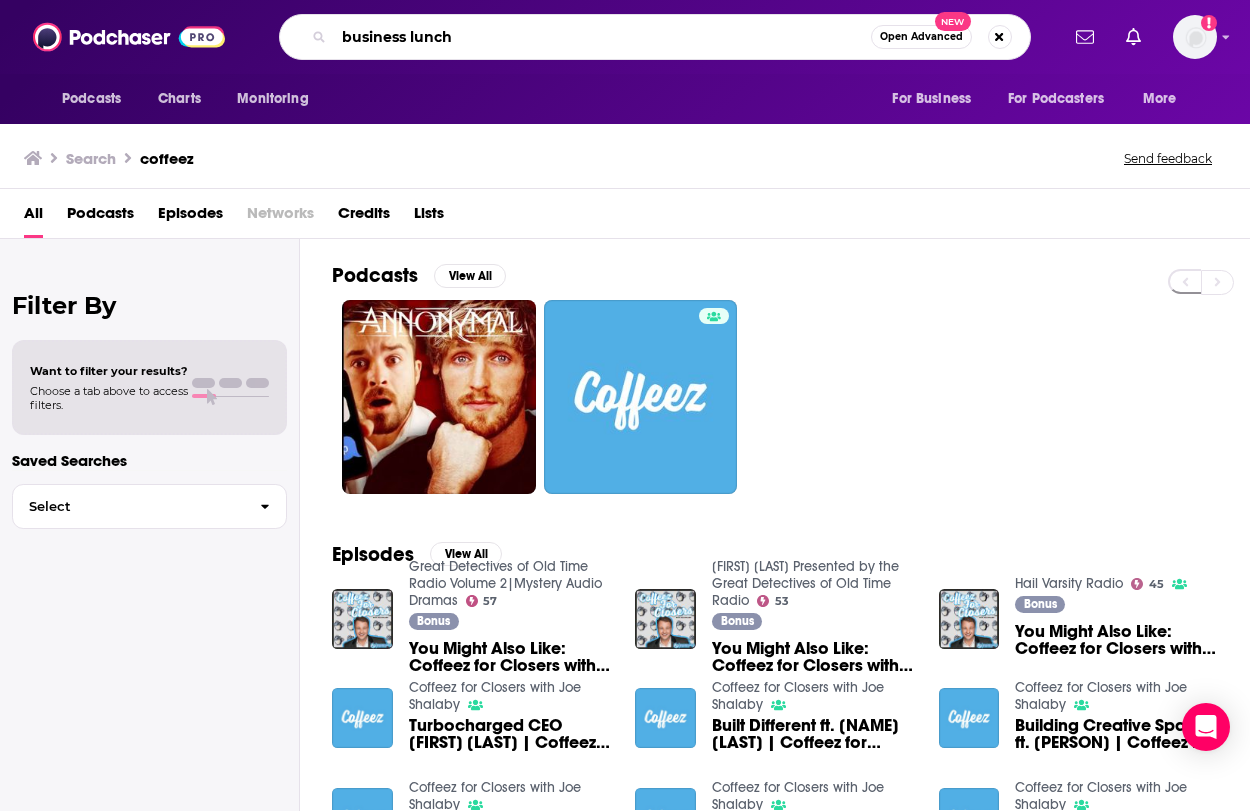 type on "business lunch" 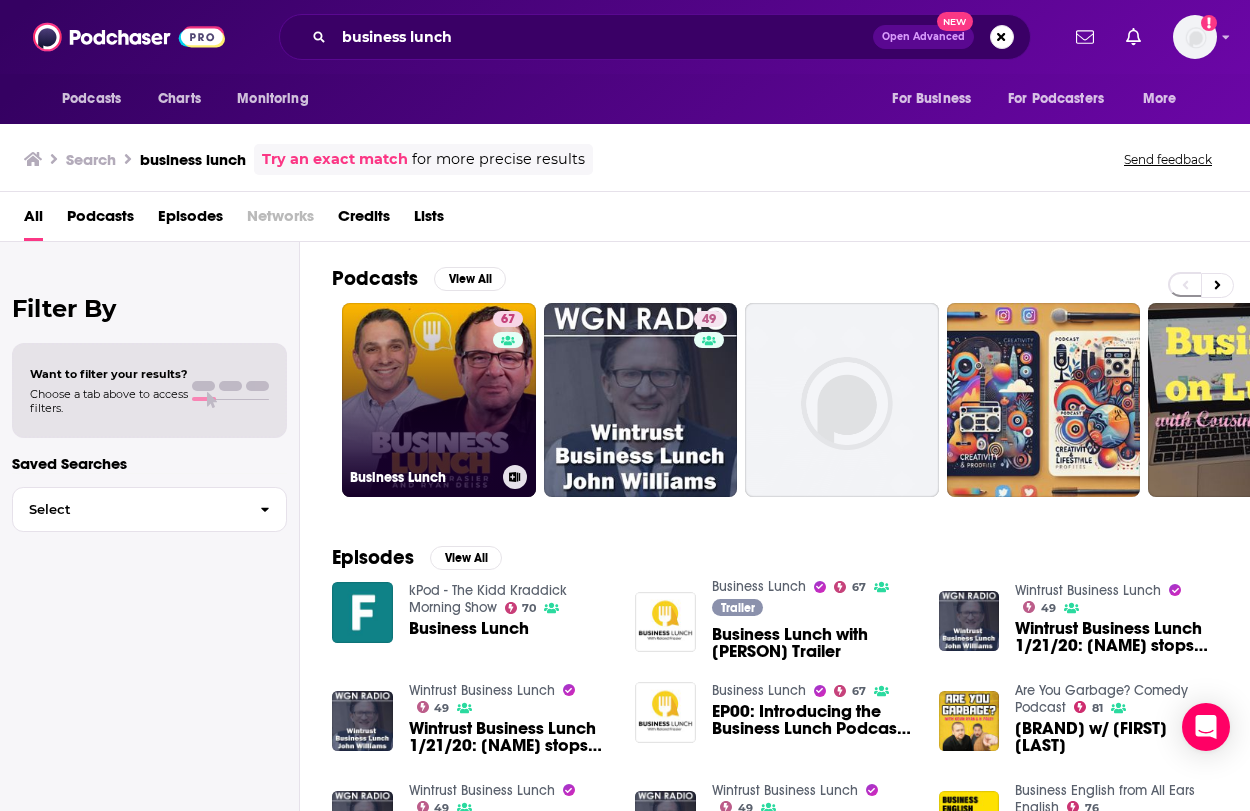 click on "[NUMBER] [PERSON]" at bounding box center [439, 400] 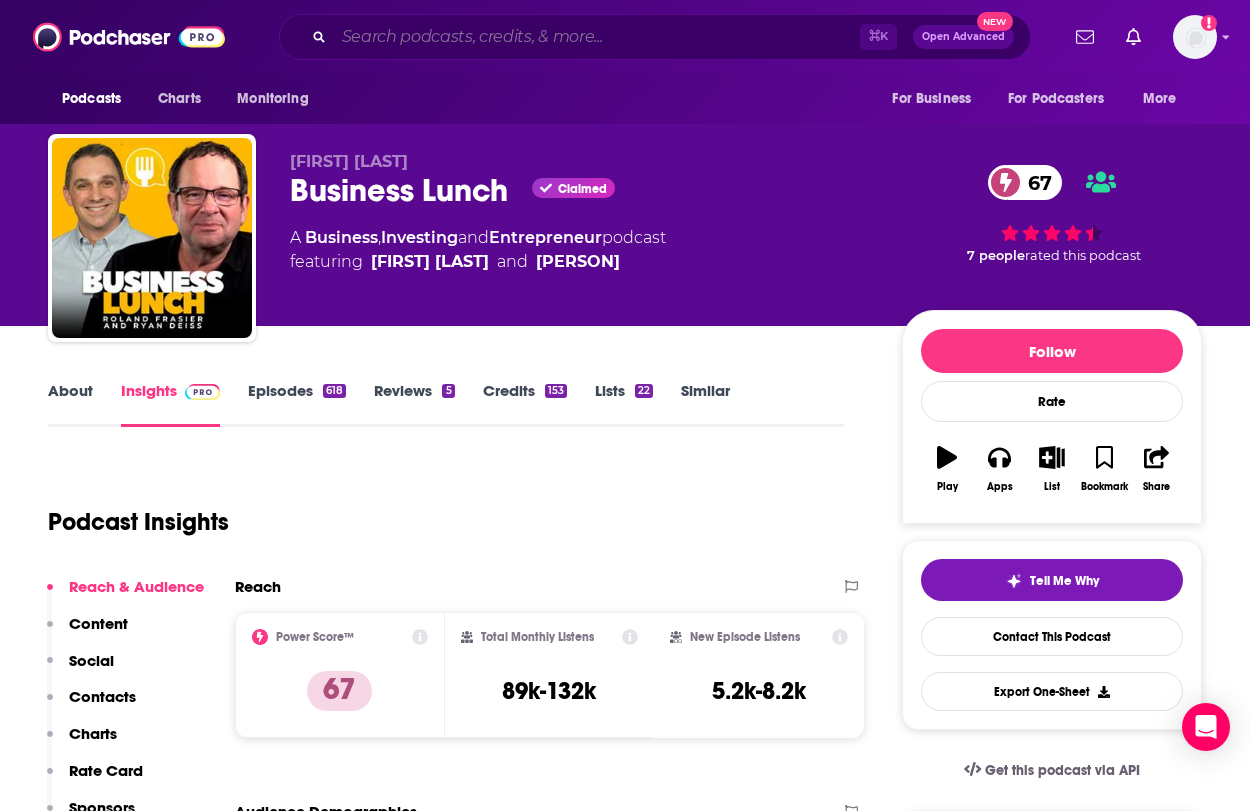 click at bounding box center [597, 37] 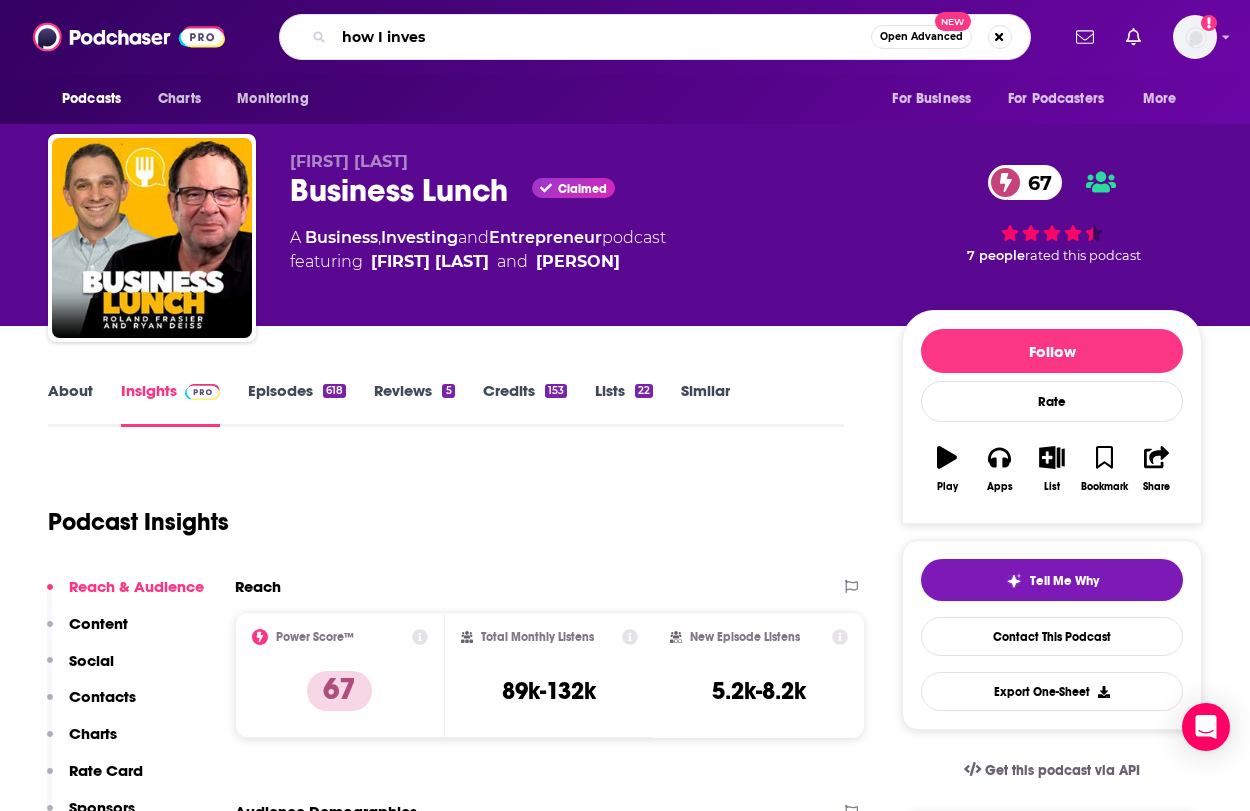 type on "how I invest" 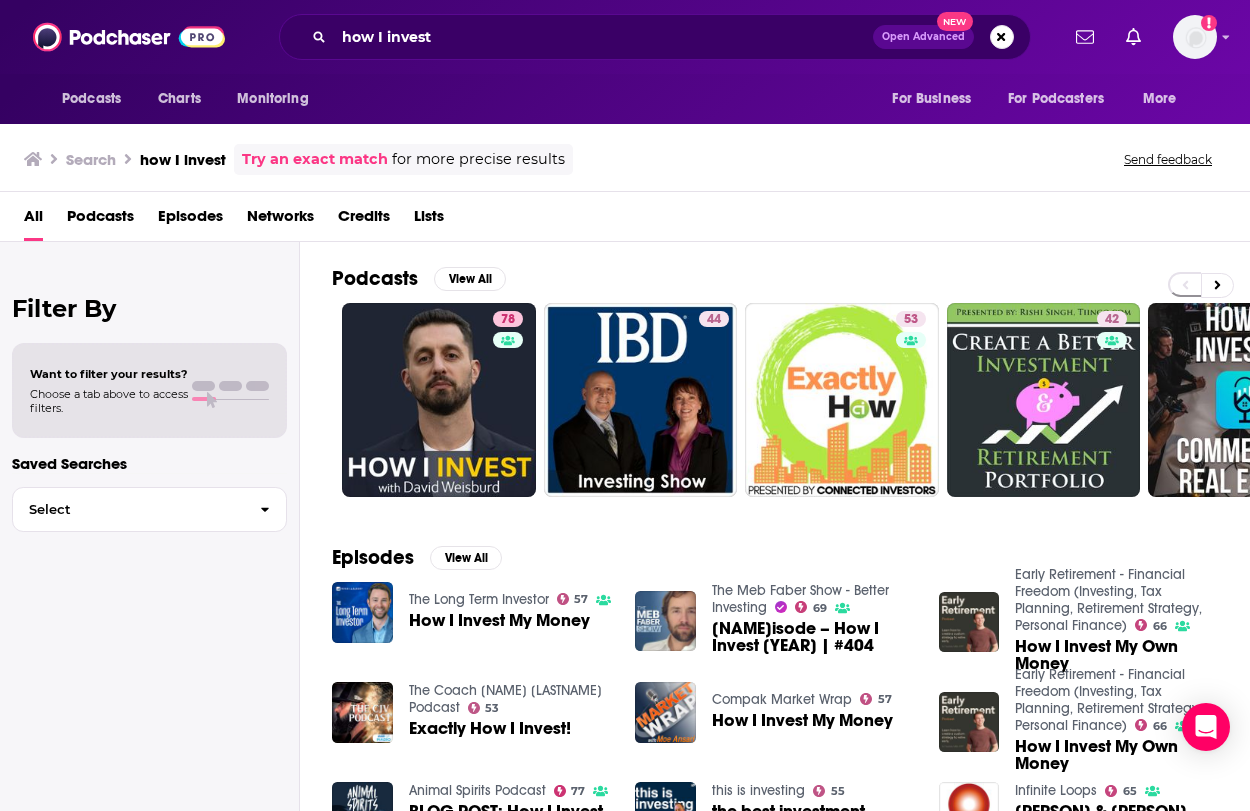 click on "78" at bounding box center [439, 400] 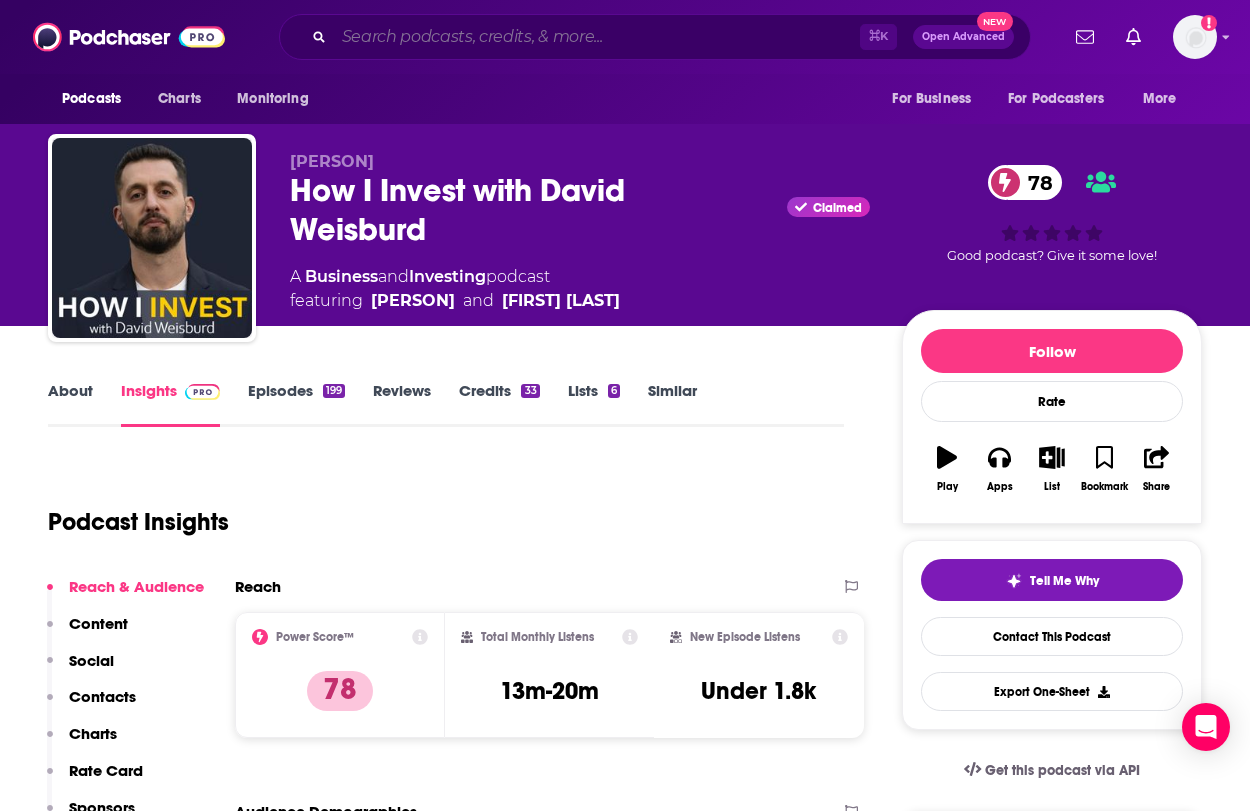 click at bounding box center (597, 37) 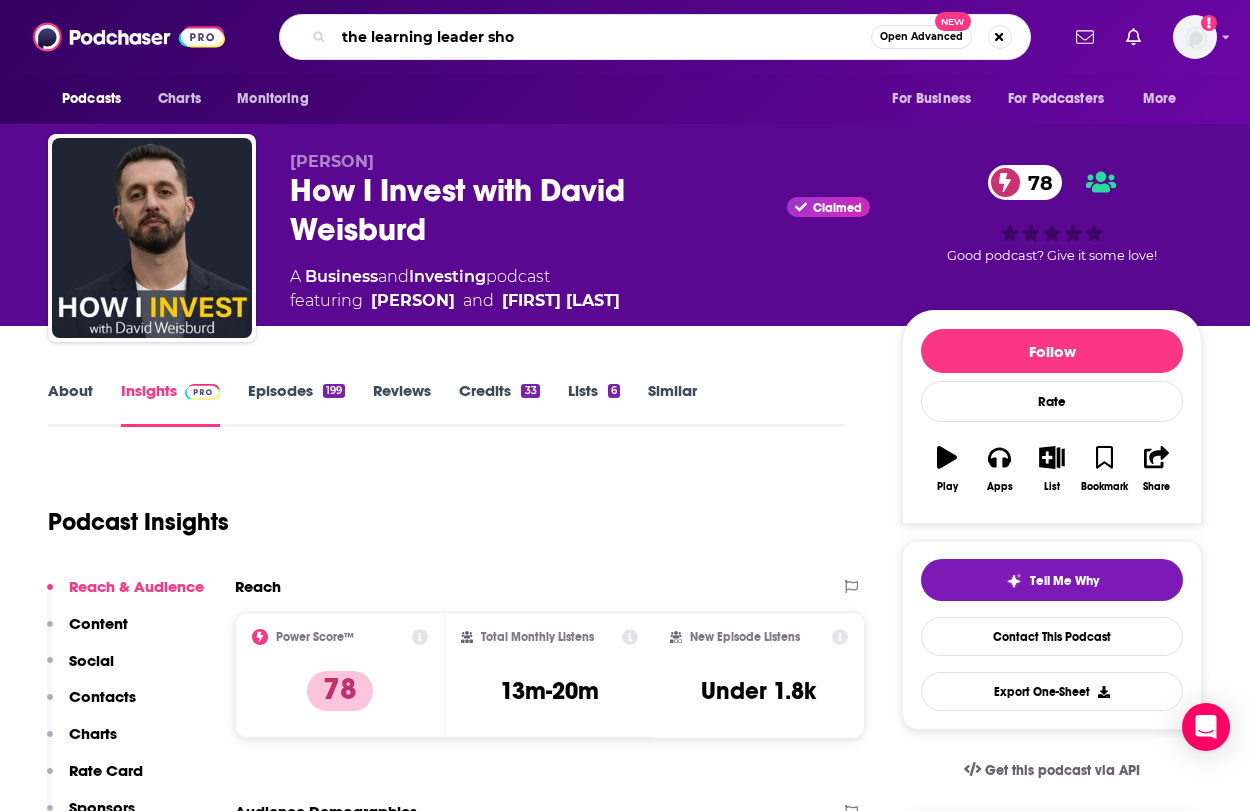 type on "the learning leader show" 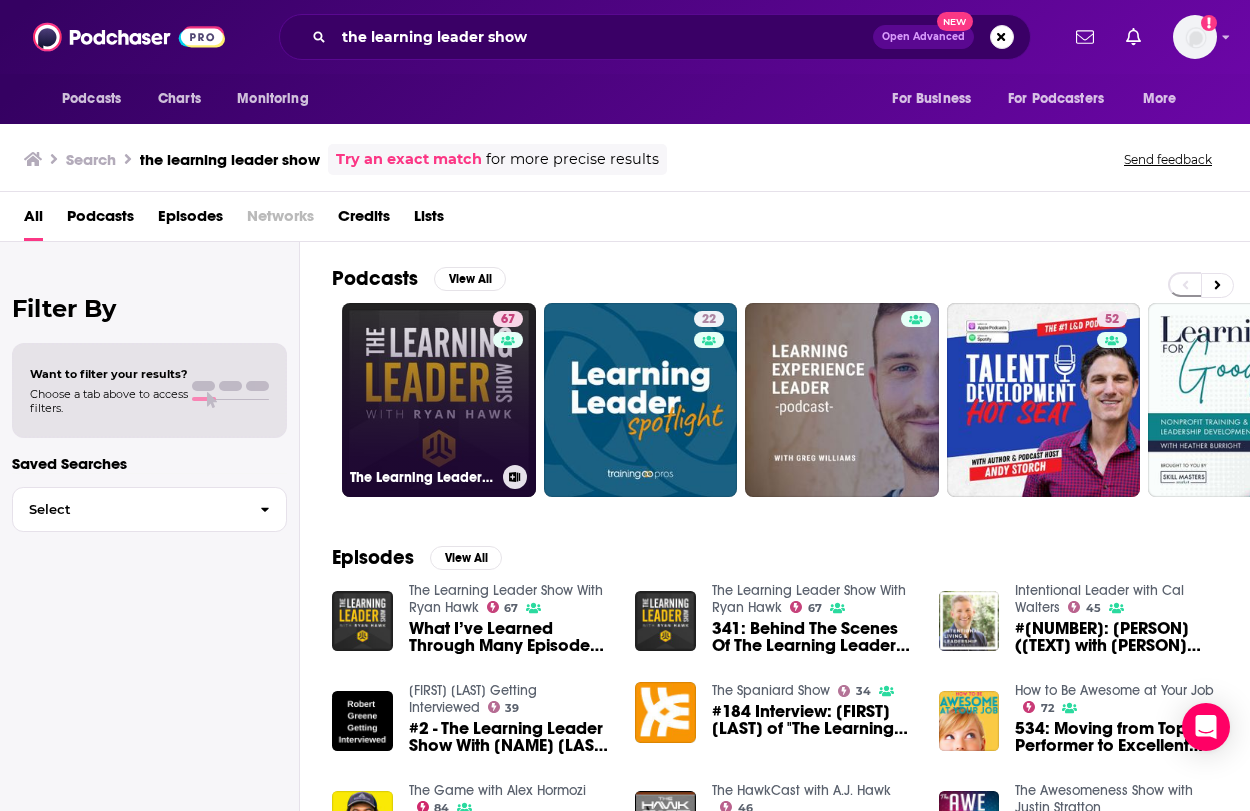 click on "67" at bounding box center (510, 388) 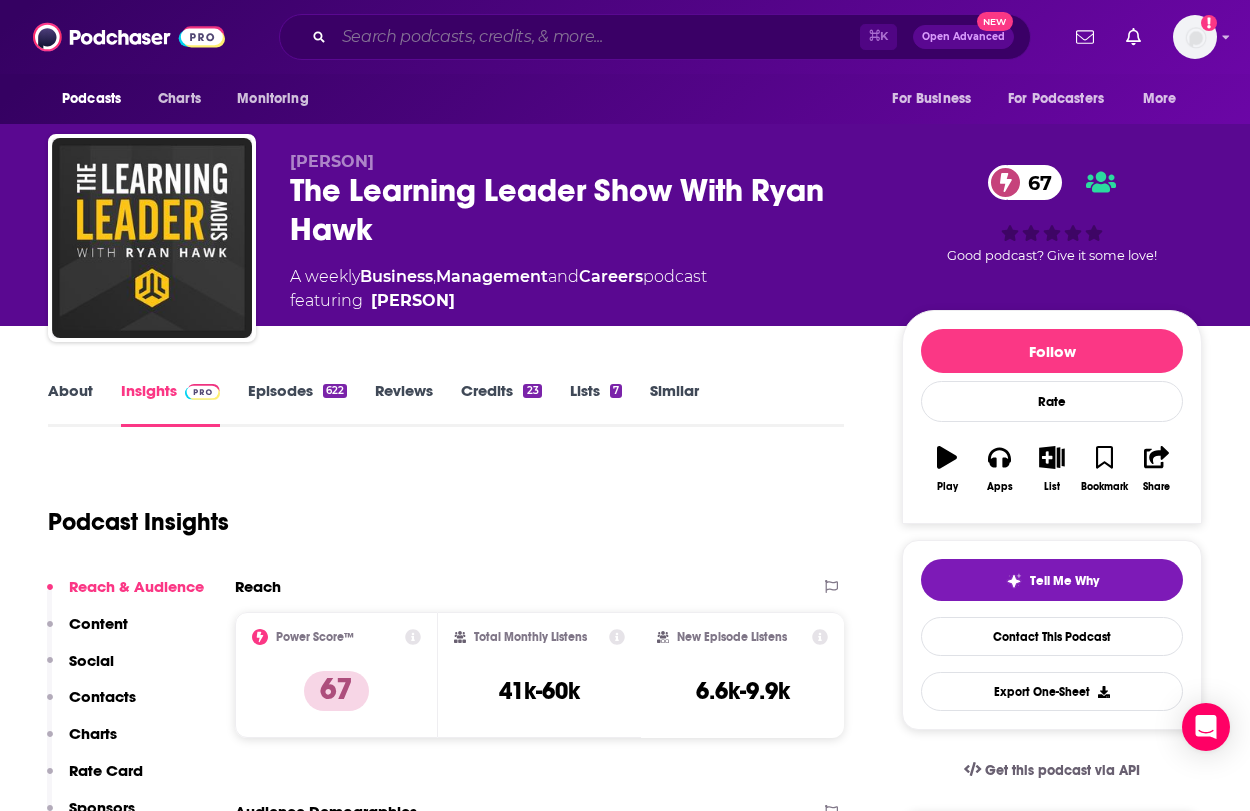 click at bounding box center [597, 37] 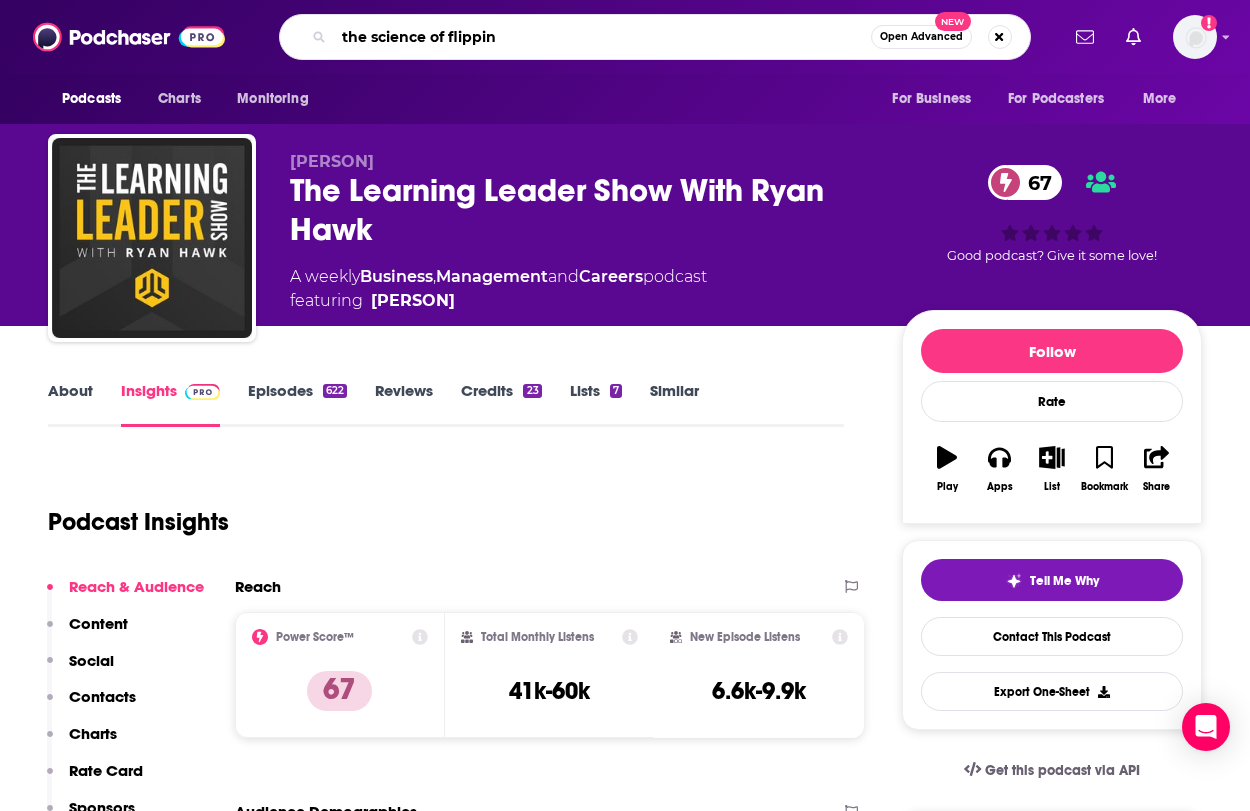type on "the science of flipping" 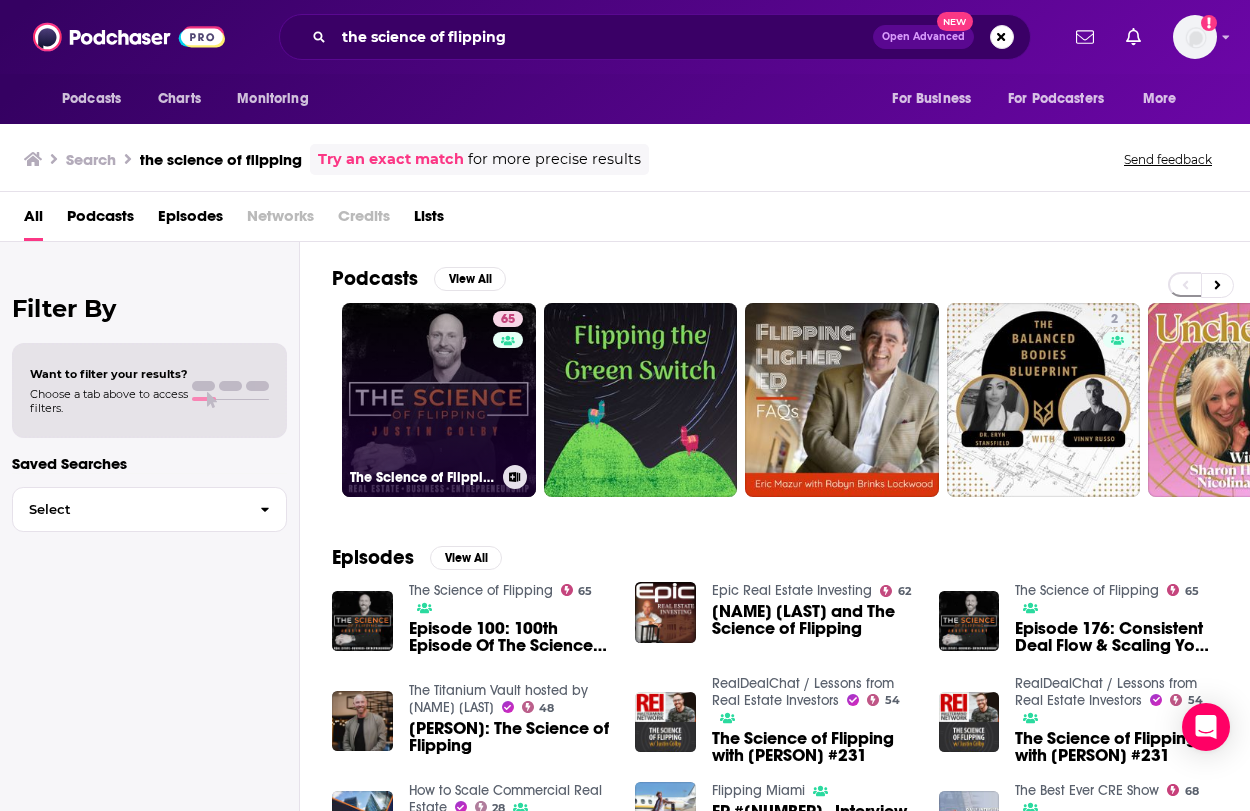 click on "65 The Science of Flipping" at bounding box center (439, 400) 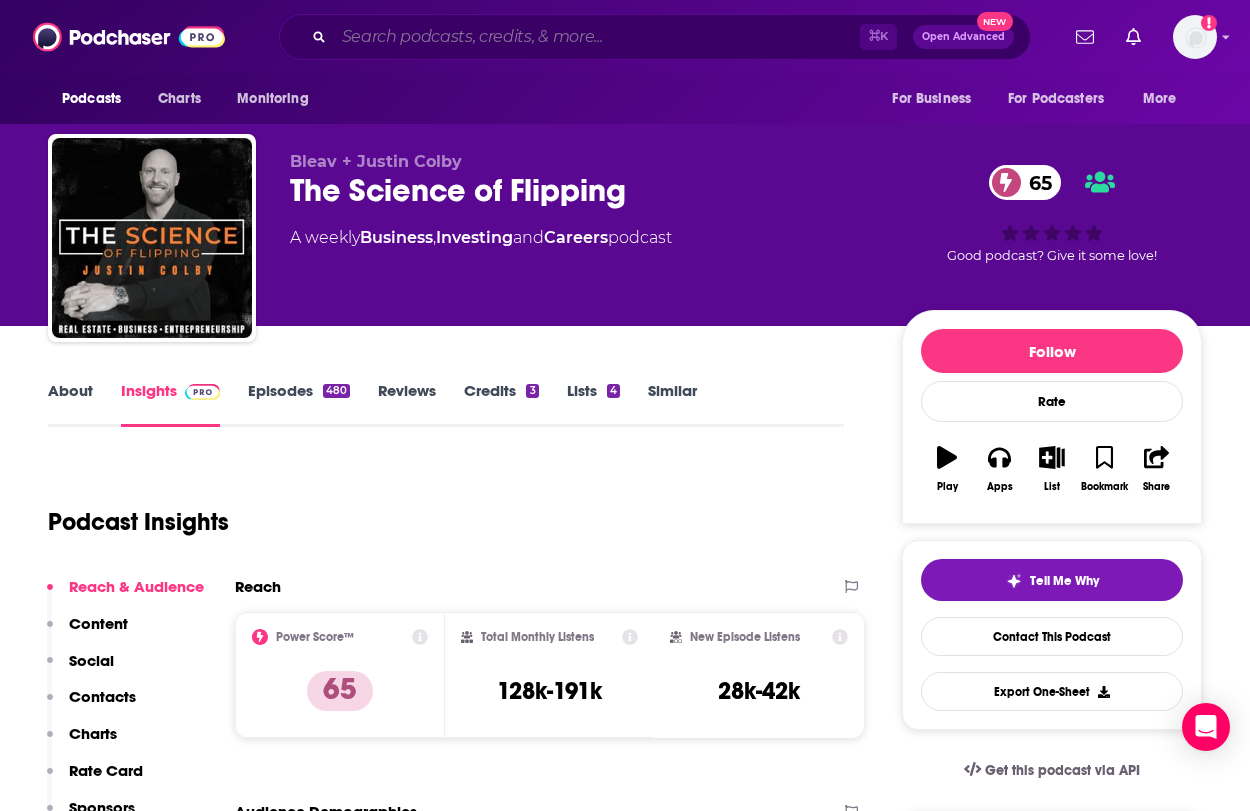 click at bounding box center [597, 37] 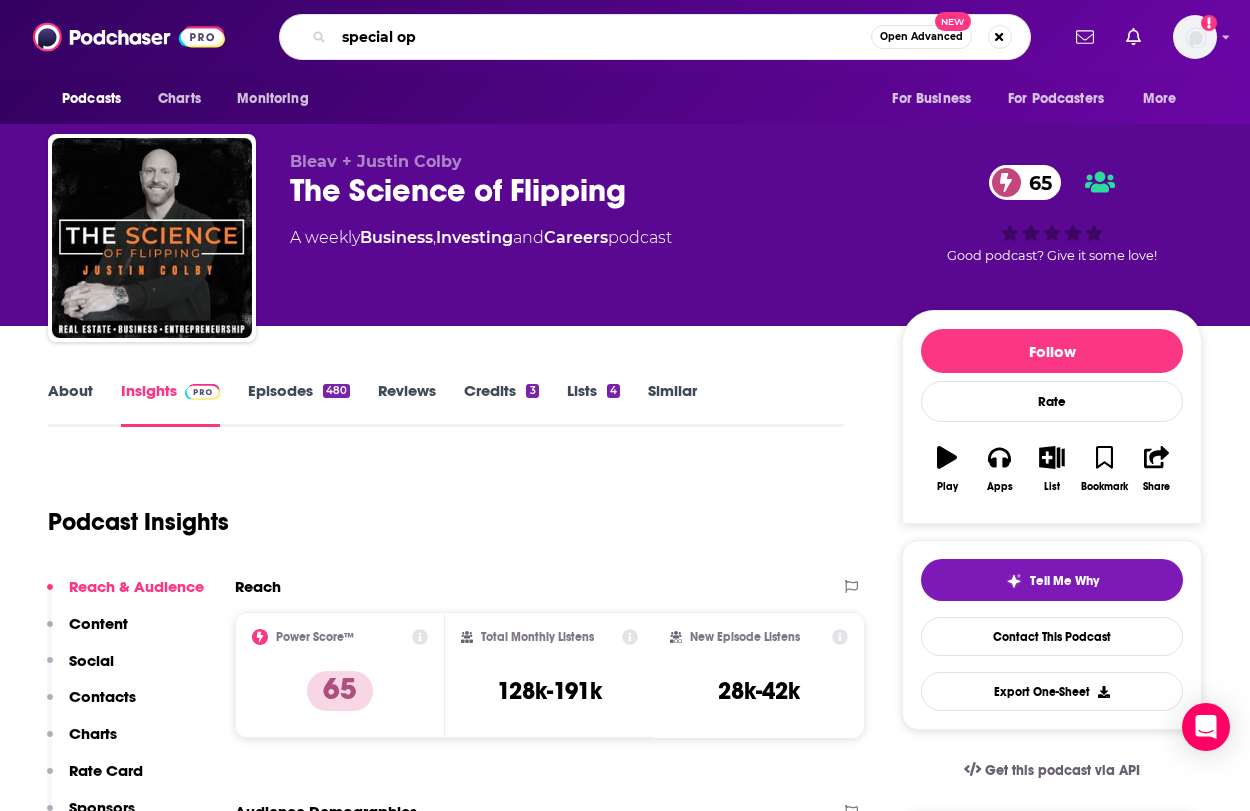 type on "special ops" 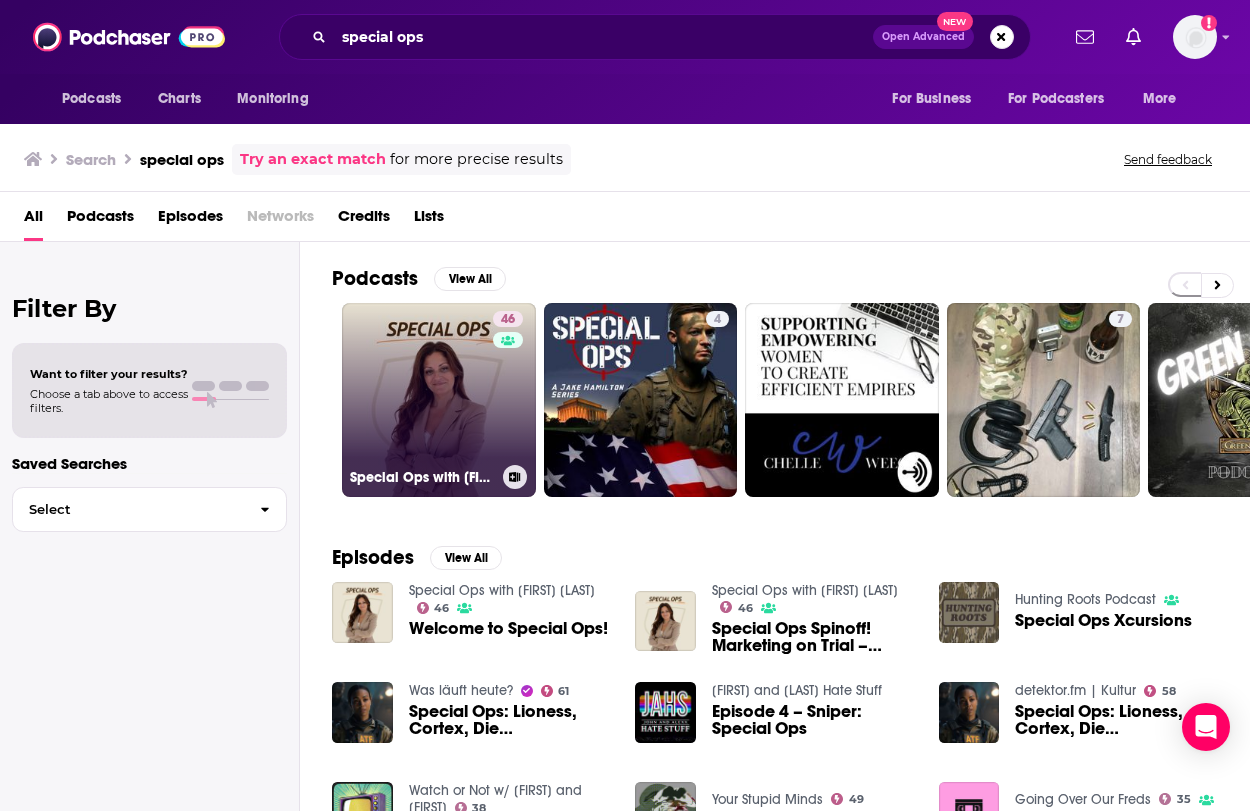 click on "[NUMBER] Special Ops with [FIRST] [LAST]" at bounding box center [439, 400] 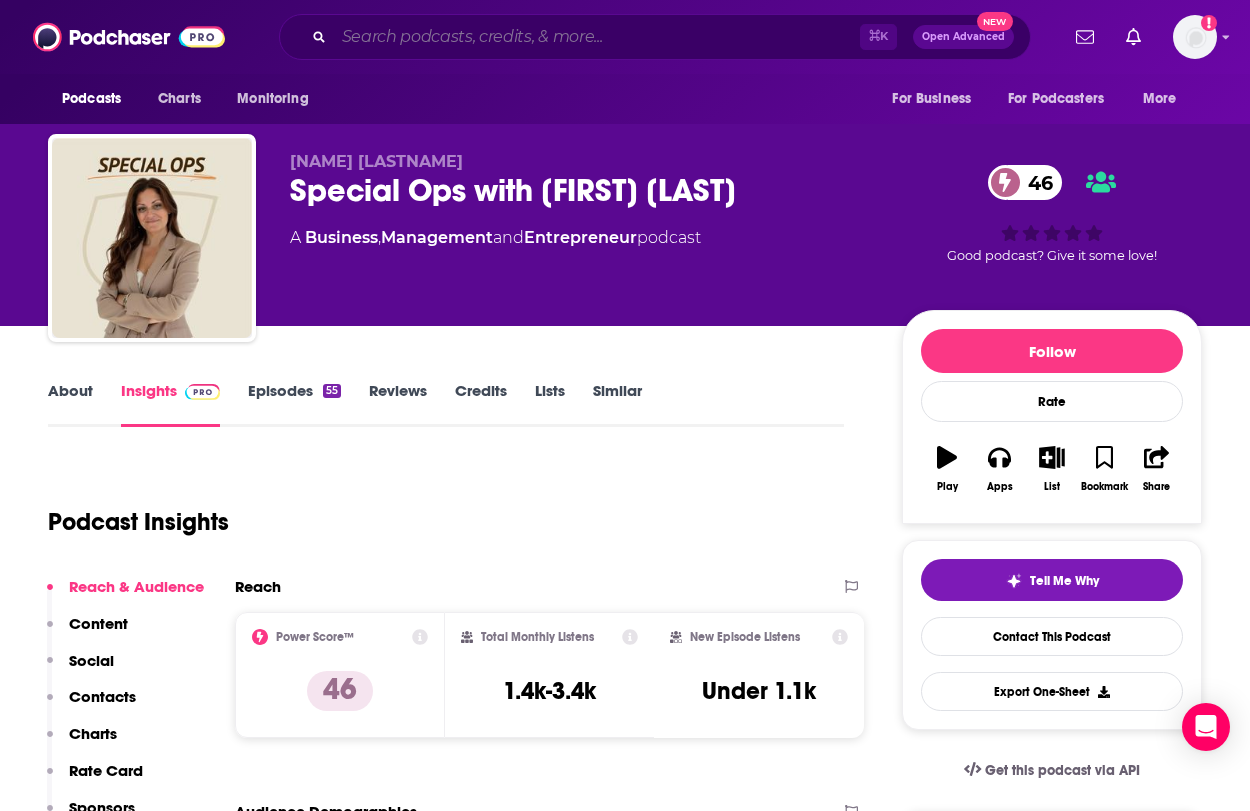 click at bounding box center (597, 37) 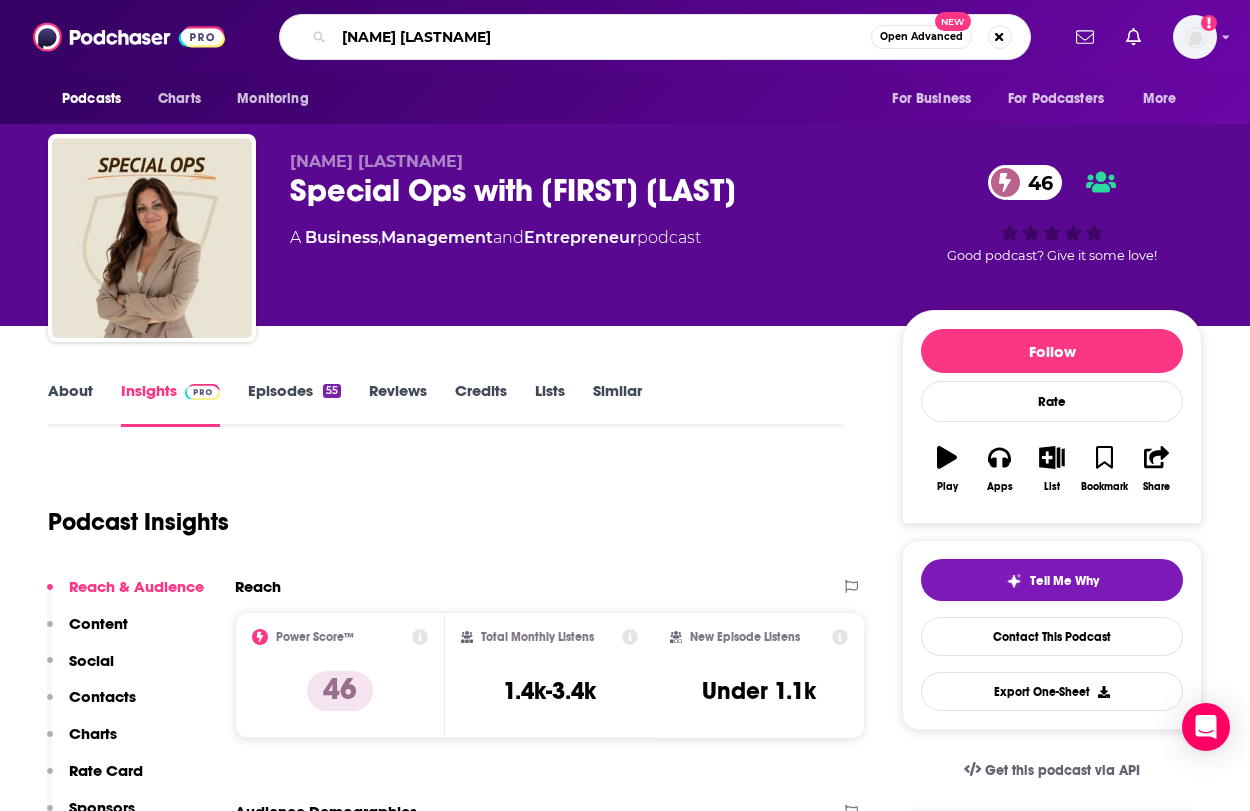type on "[FIRST] [LAST]" 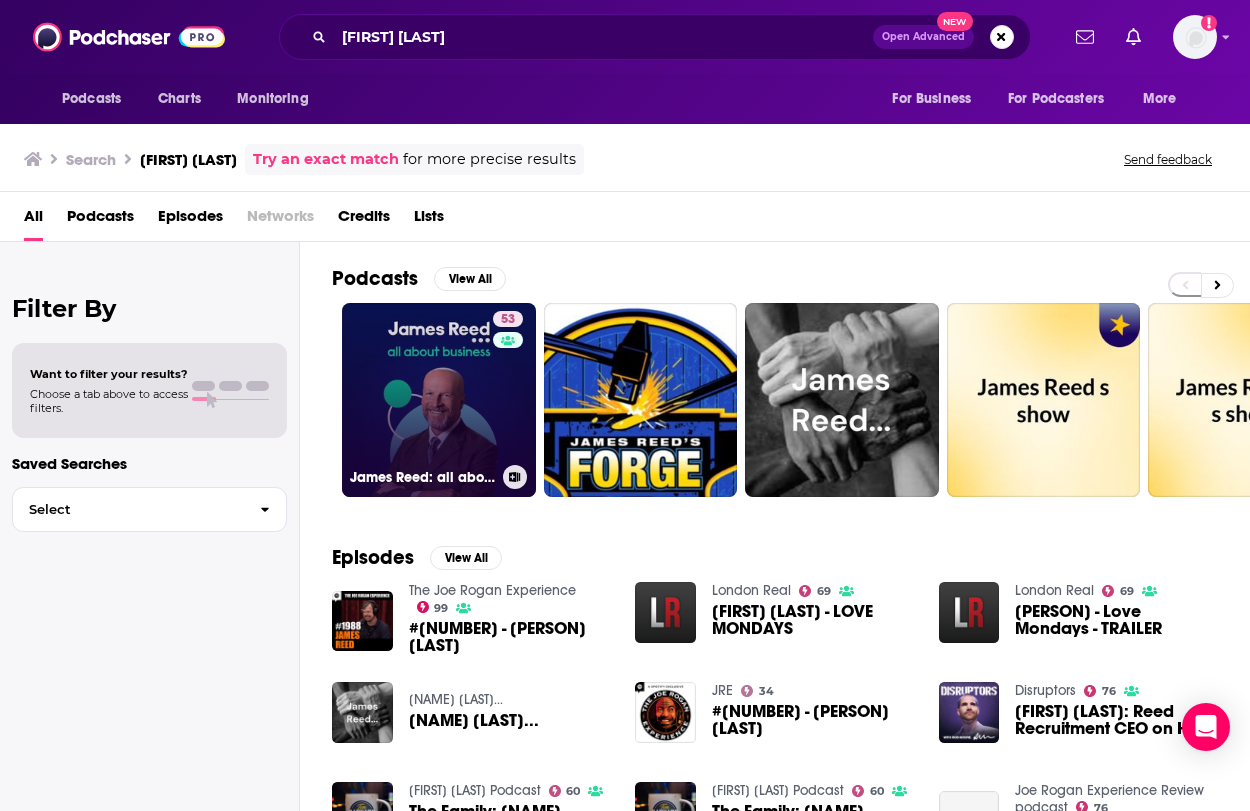 click on "53 [FIRST] [LAST]: all about business" at bounding box center (439, 400) 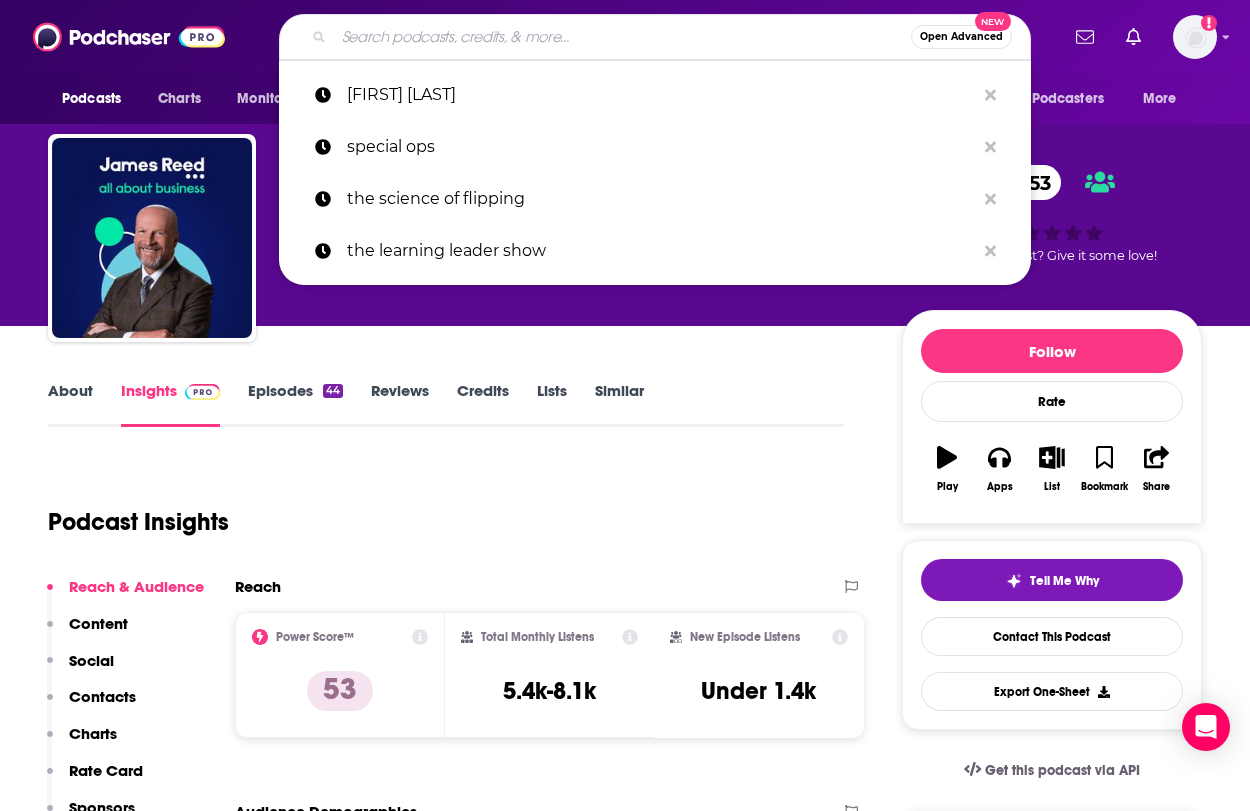 click at bounding box center (622, 37) 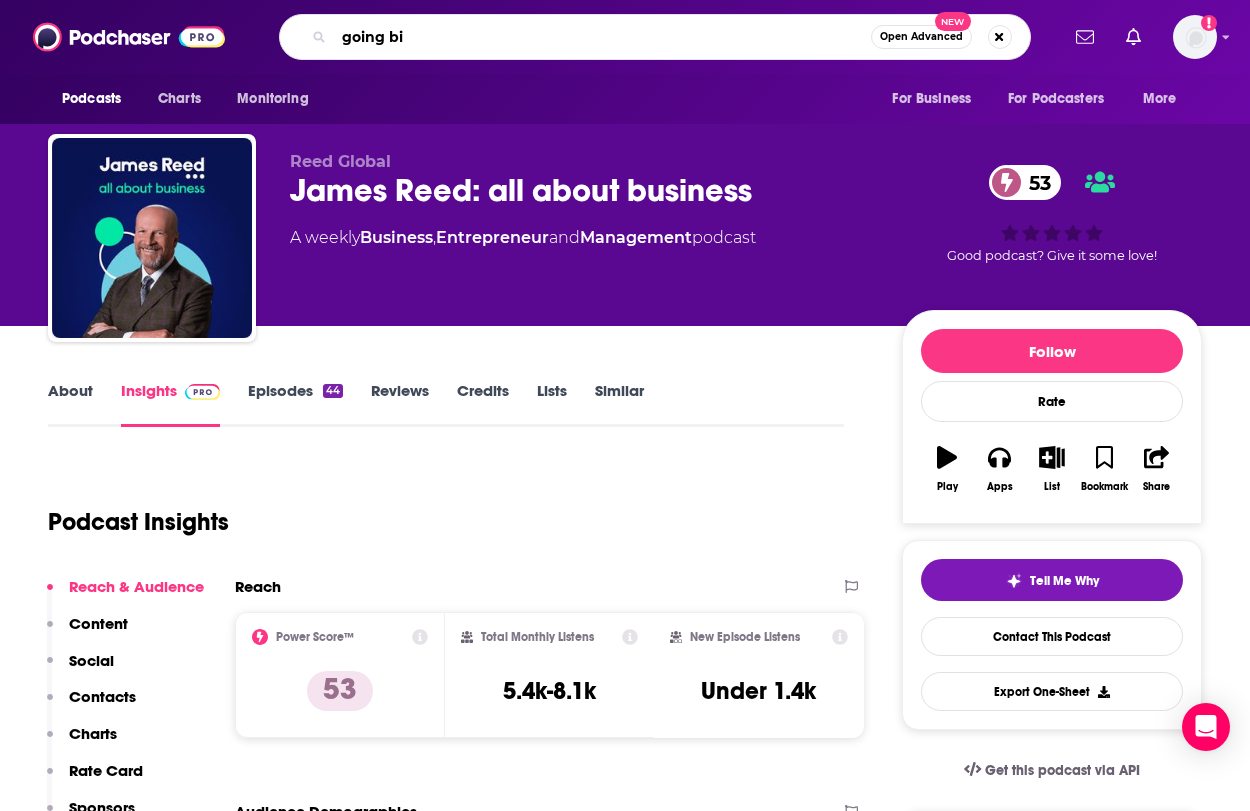type on "going big" 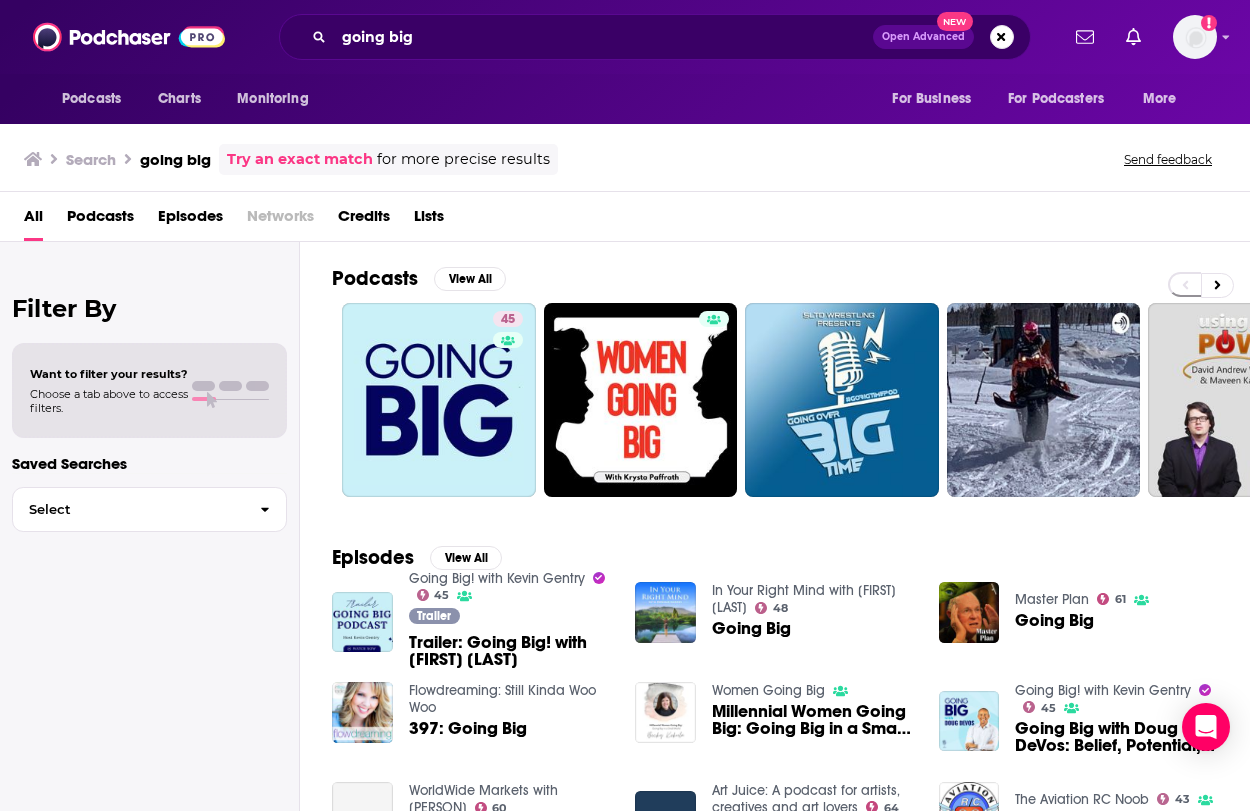 click on "45" at bounding box center (439, 400) 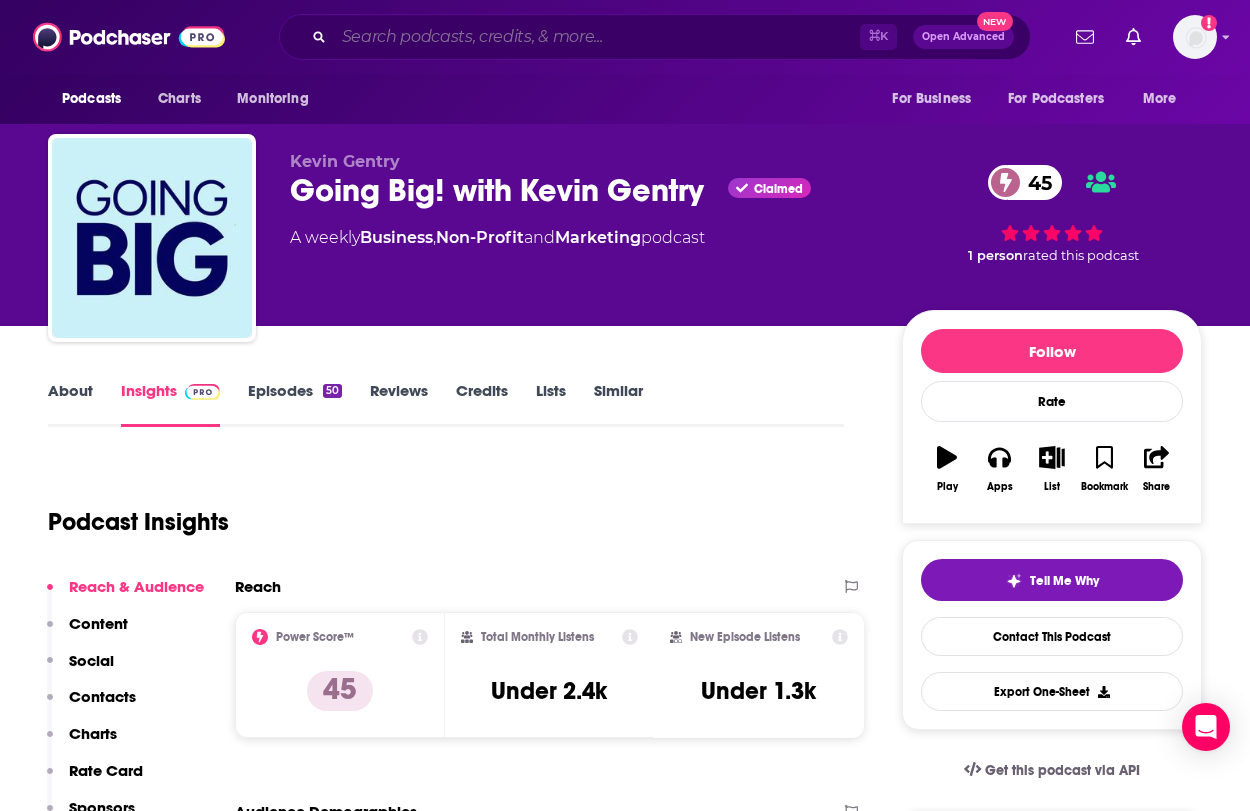 click at bounding box center (597, 37) 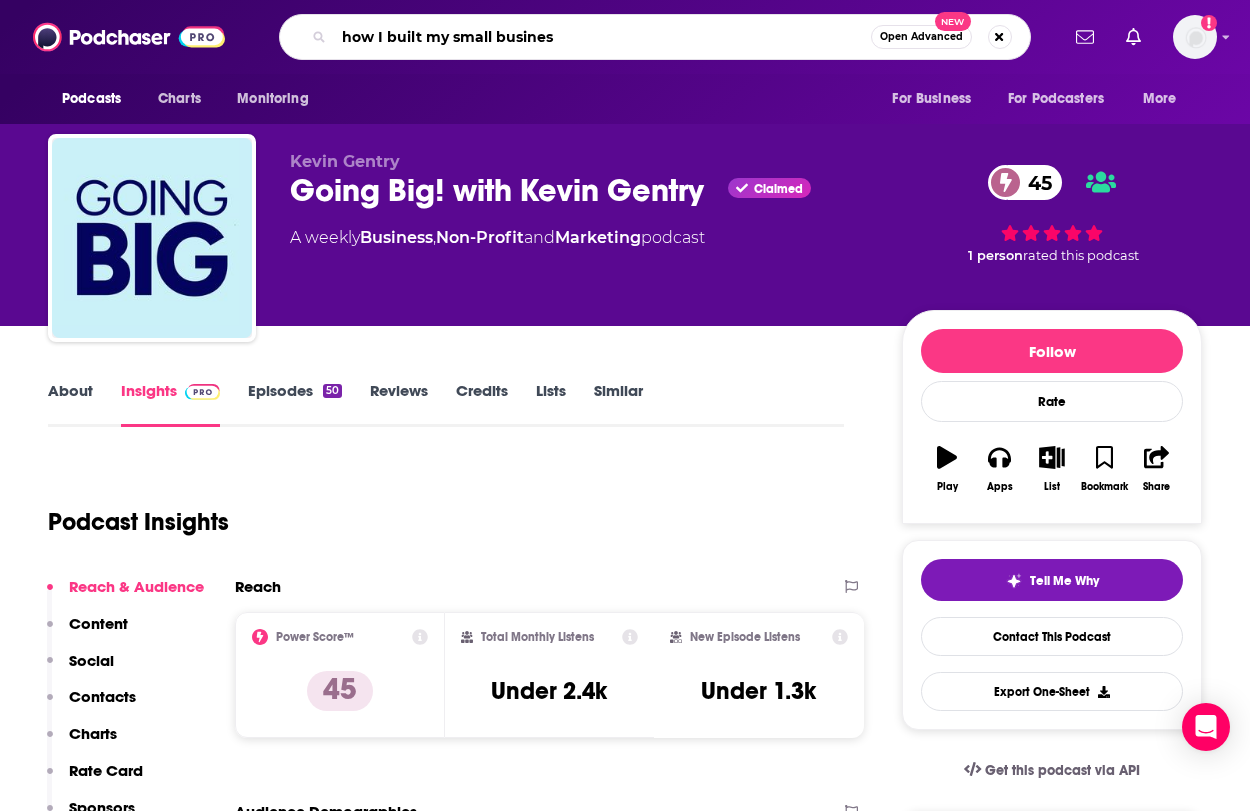 type on "how I built my small business" 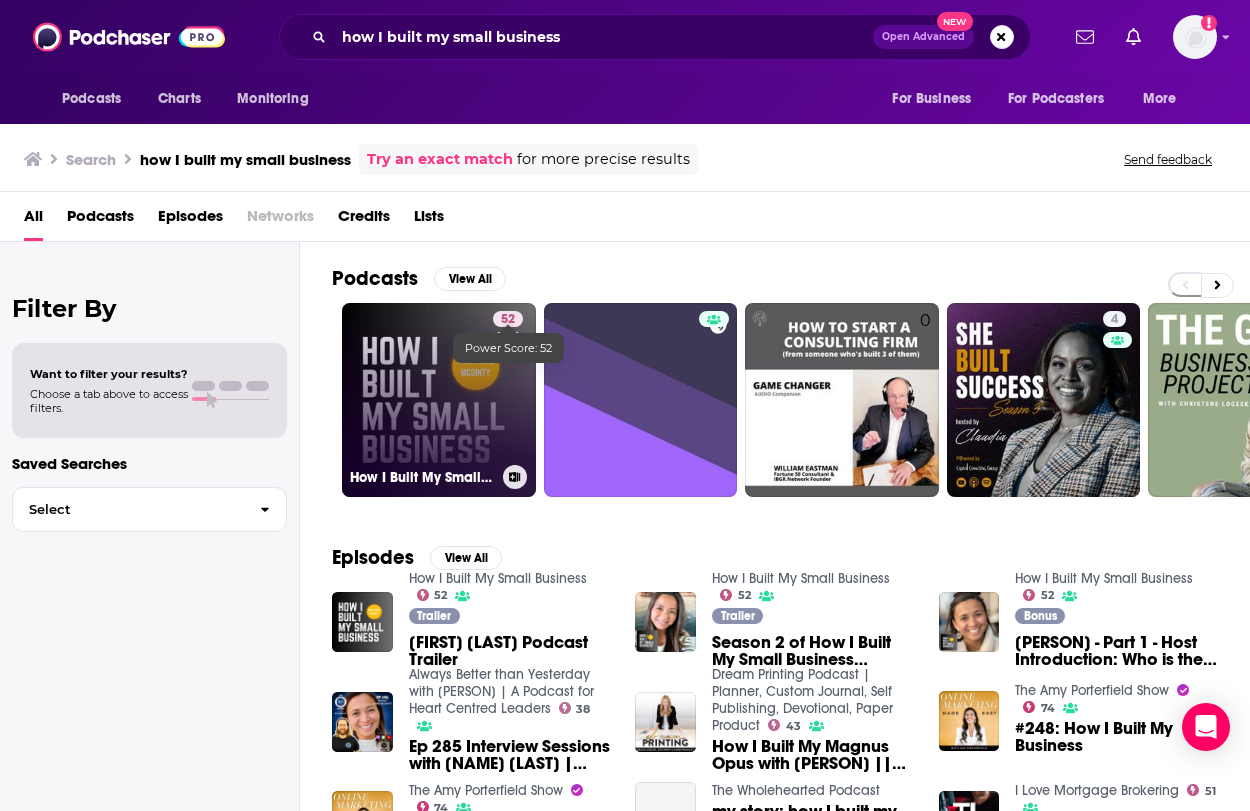 click on "[NUMBER] How I Built My Small Business" at bounding box center (439, 400) 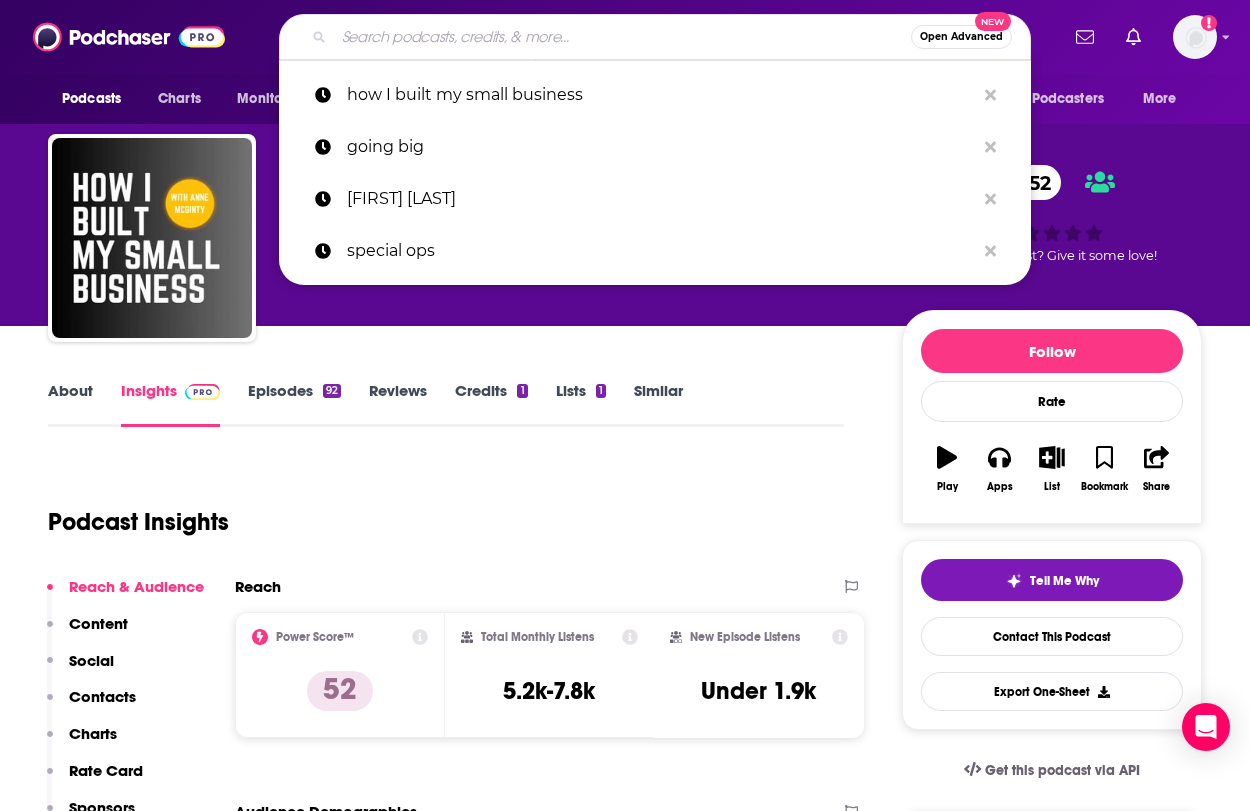 click at bounding box center (622, 37) 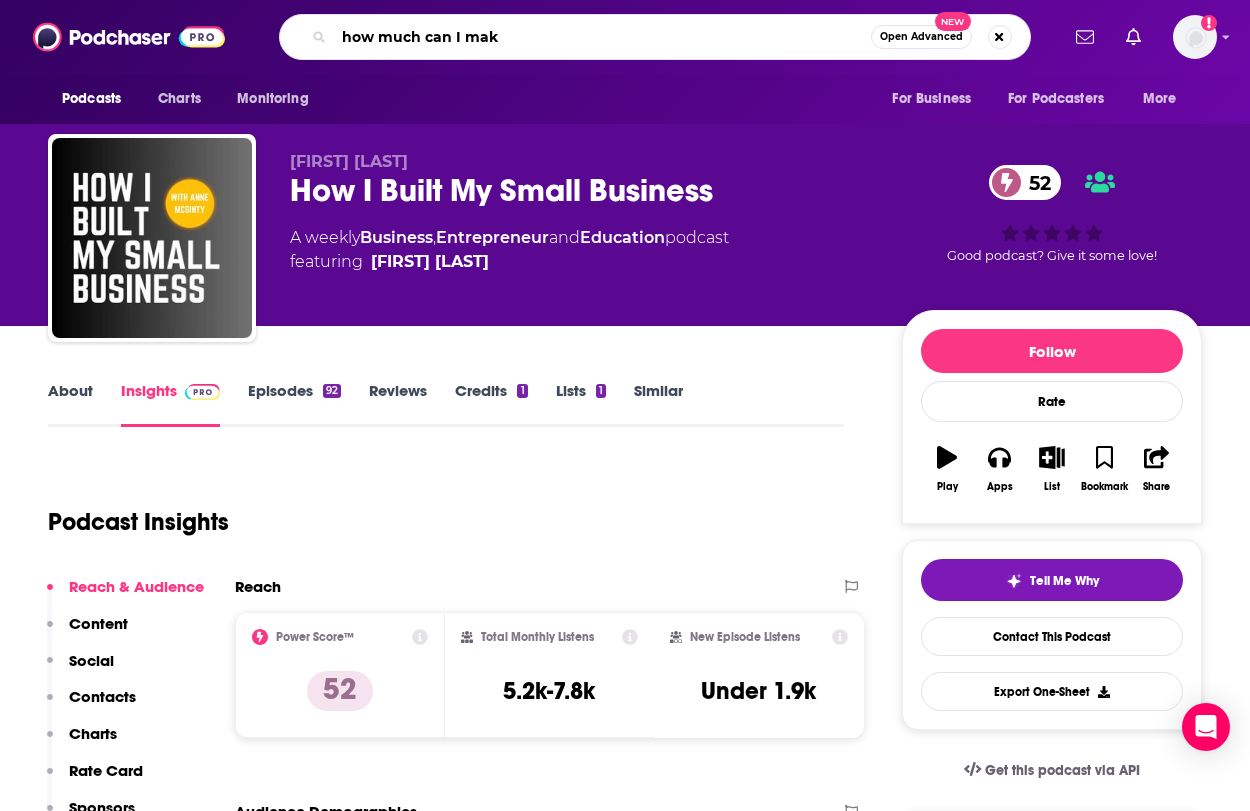 type on "how much can I make" 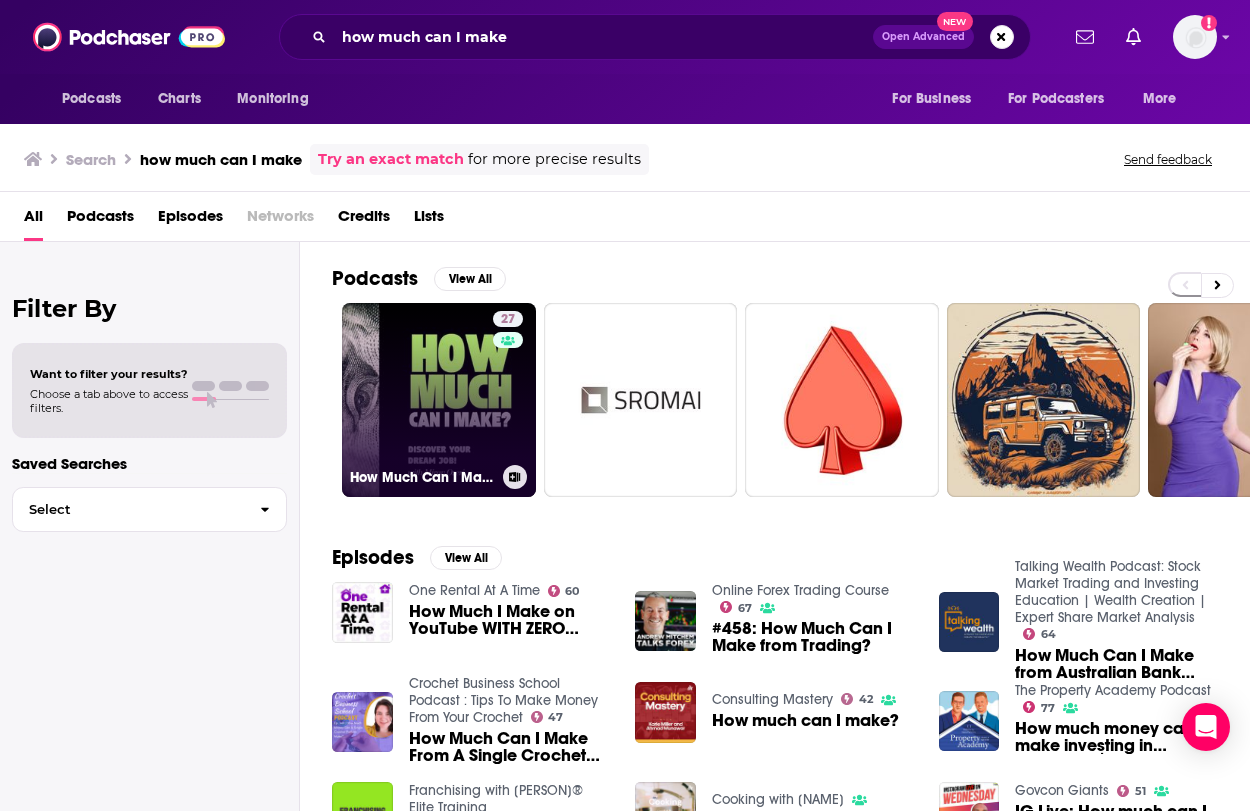 click on "[NUMBER] How Much Can I Make? - Career Insights on Earning with Passion." at bounding box center (439, 400) 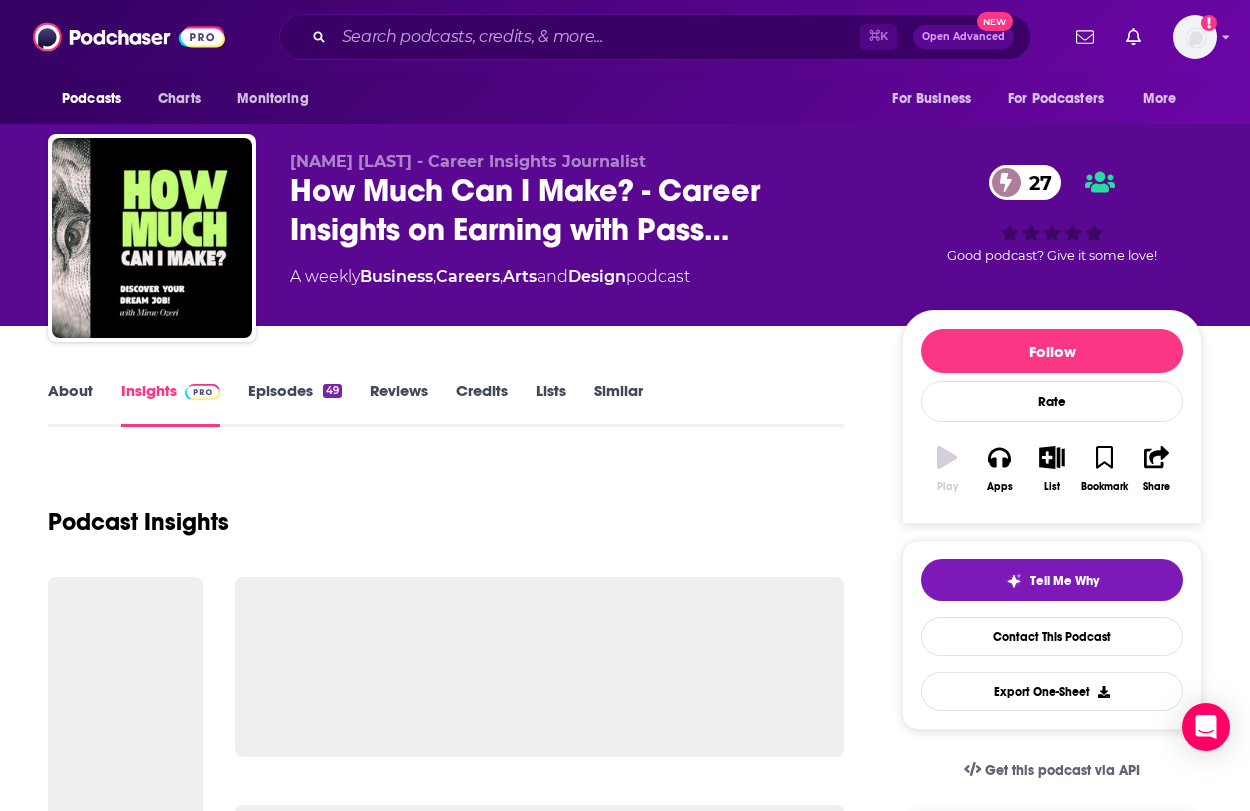 click on "About Insights Episodes 49 Reviews Credits Lists Similar Podcast Insights Follow Rate Play Apps List Bookmark Share Tell Me Why Contact This Podcast Export One-Sheet Get this podcast via API My Notes" at bounding box center [625, 2632] 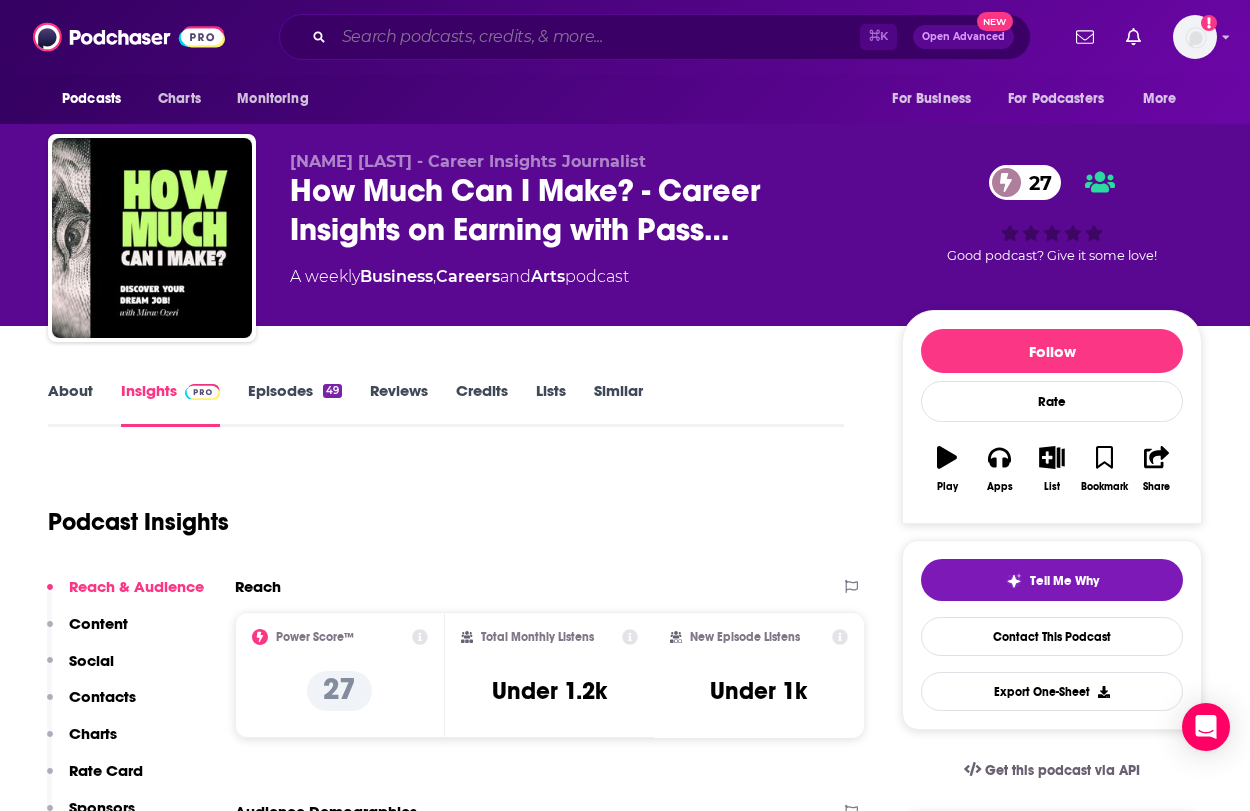 click at bounding box center [597, 37] 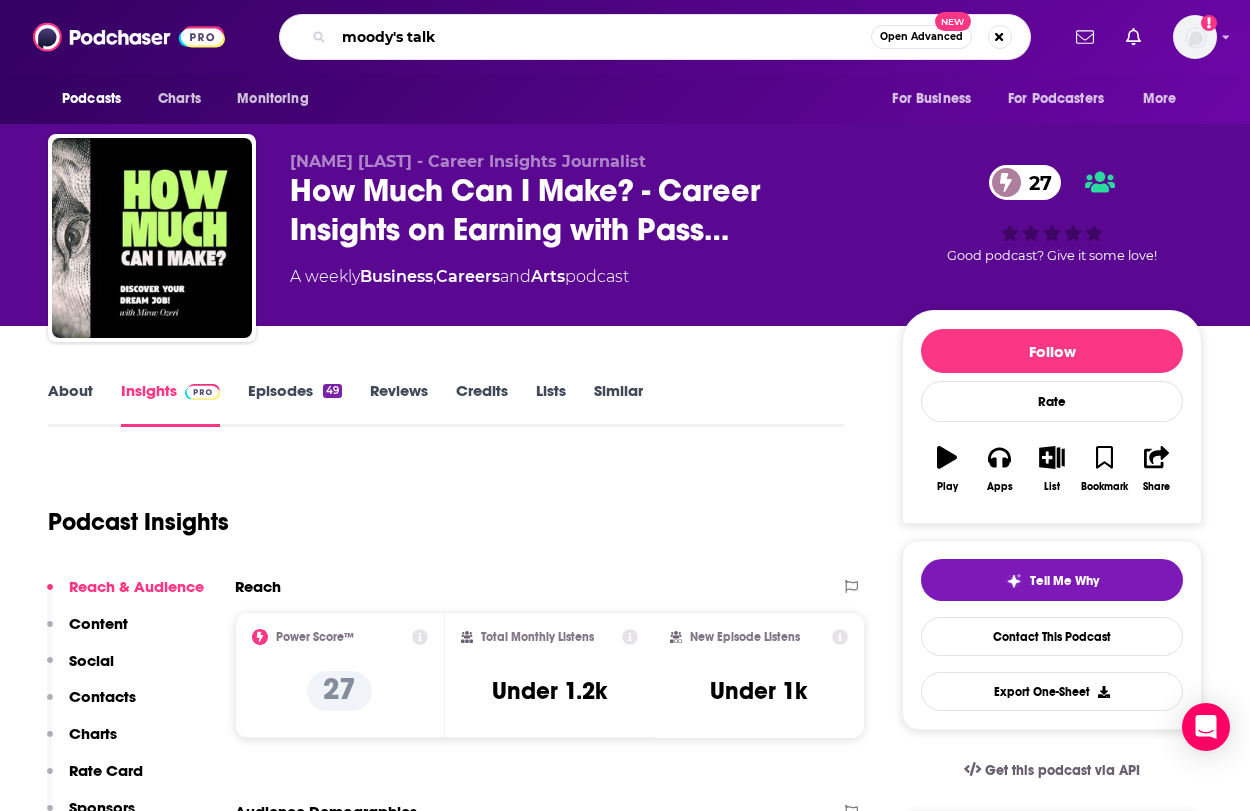 type on "moody's talks" 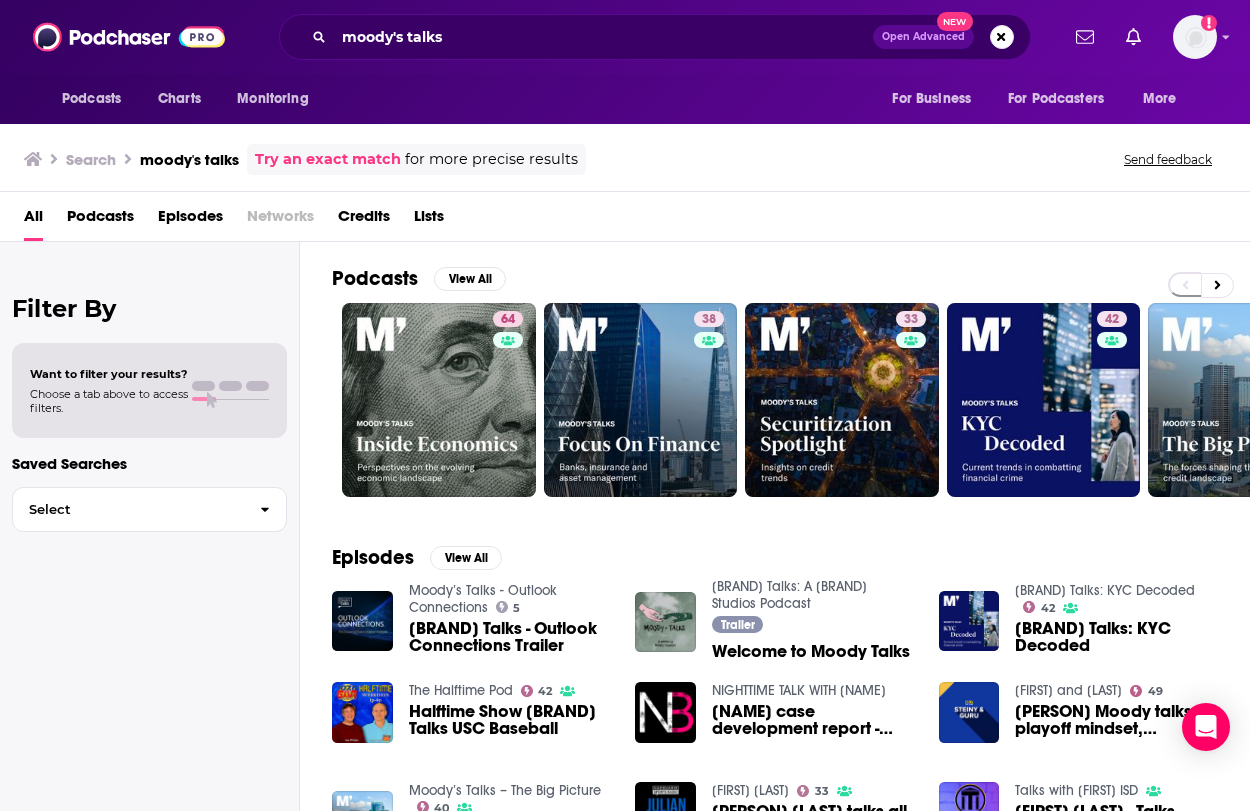 click on "64" at bounding box center (439, 400) 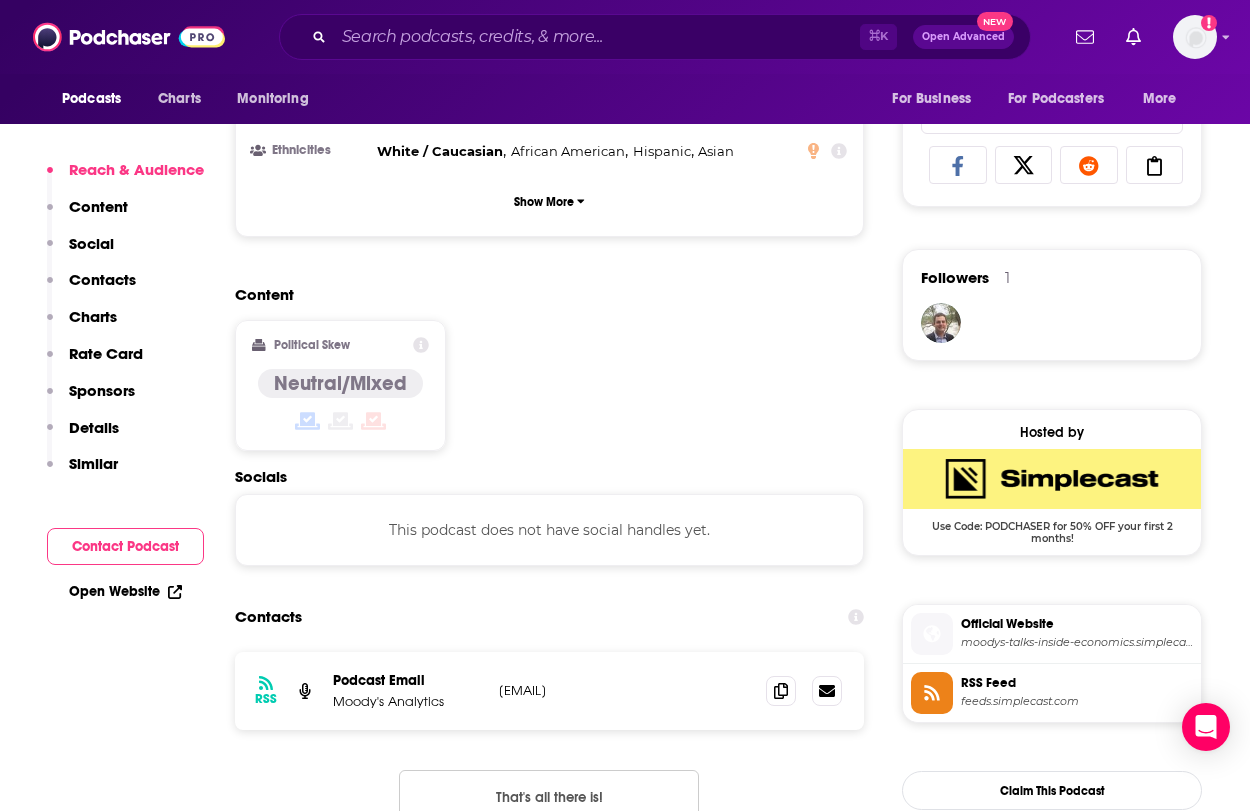scroll, scrollTop: 1354, scrollLeft: 0, axis: vertical 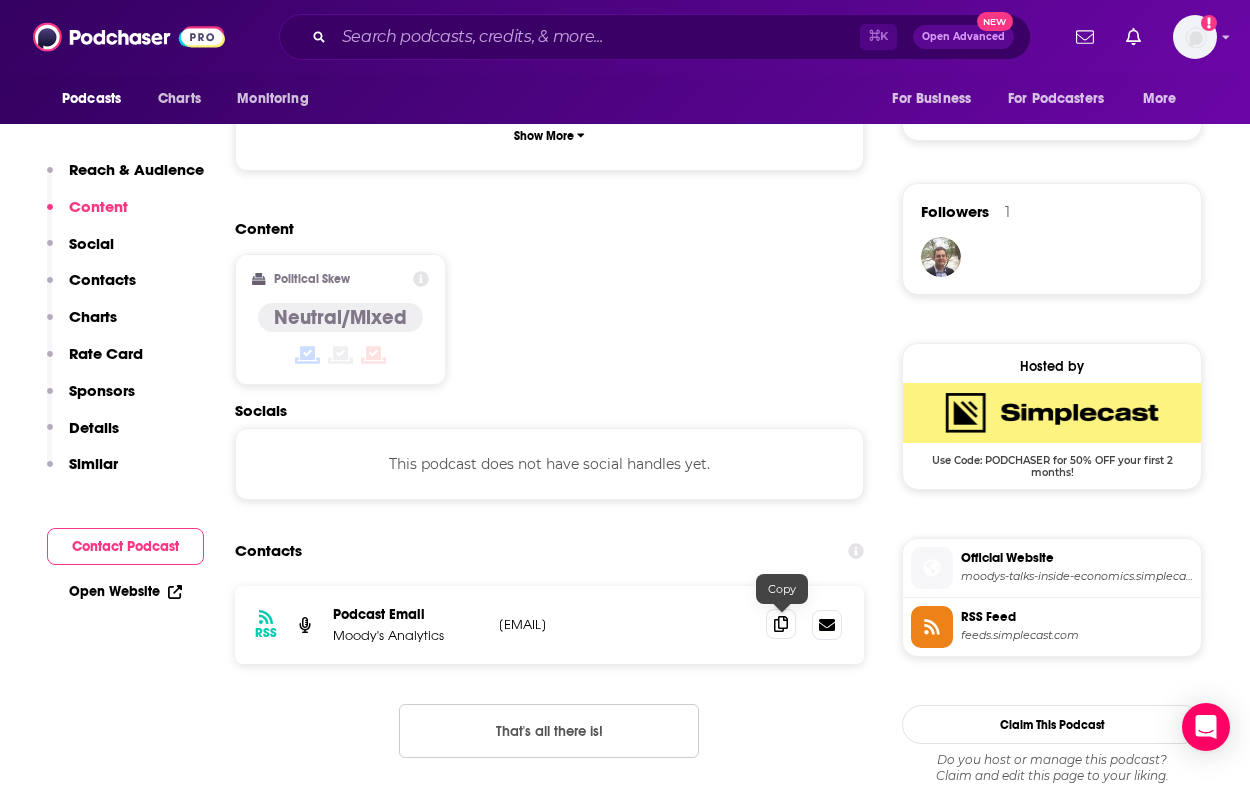 click 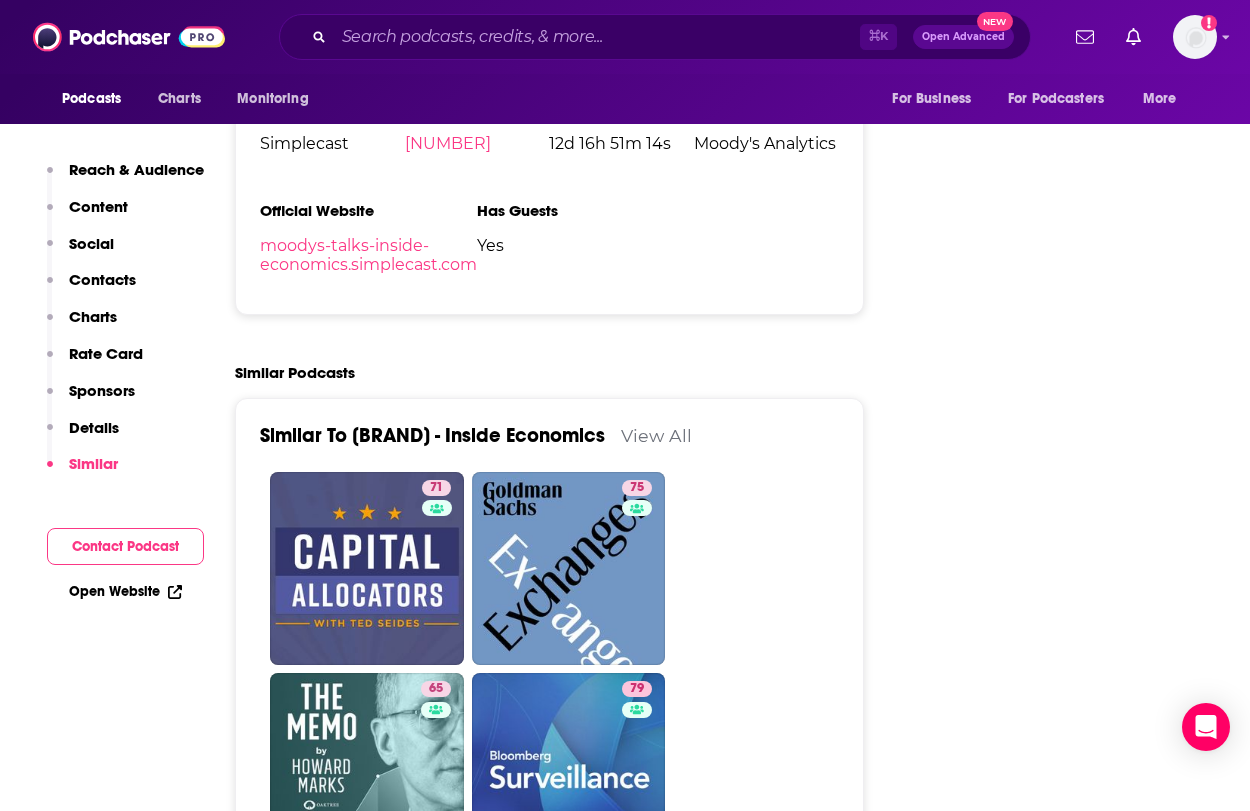 scroll, scrollTop: 3363, scrollLeft: 0, axis: vertical 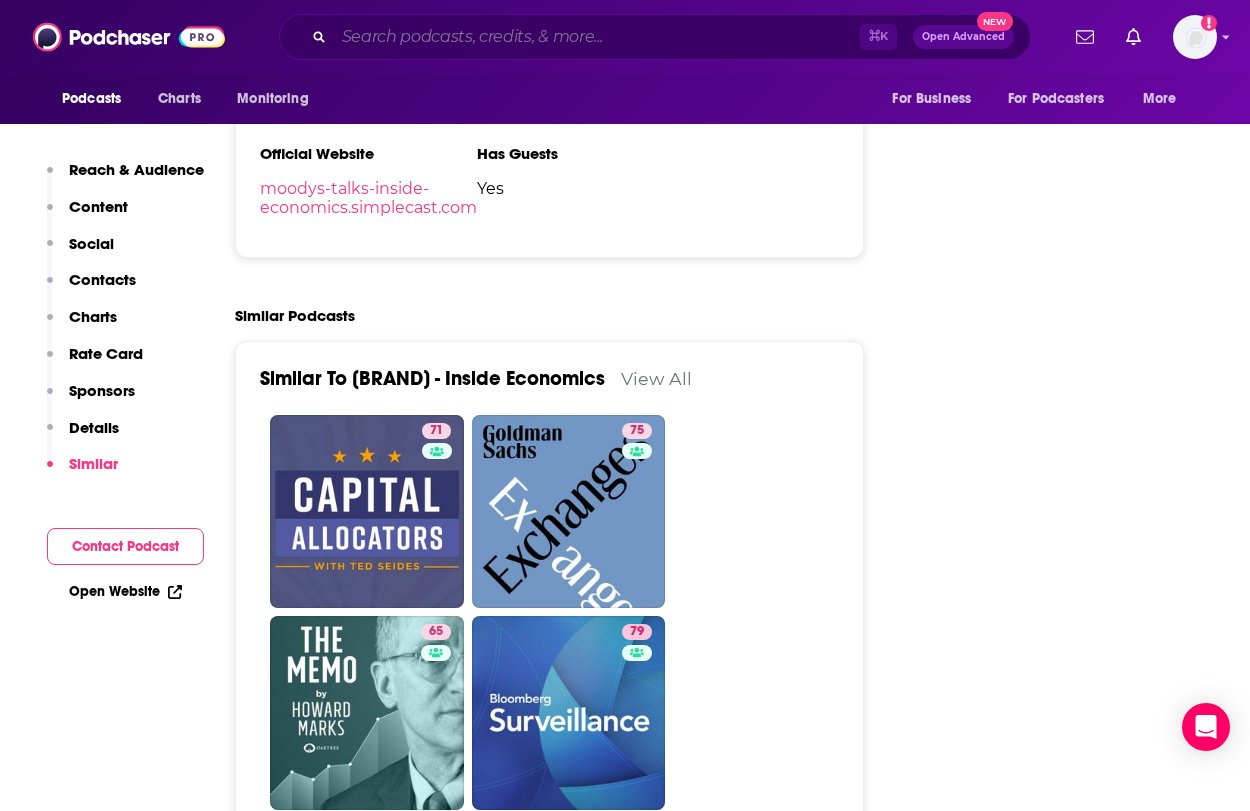 click at bounding box center [597, 37] 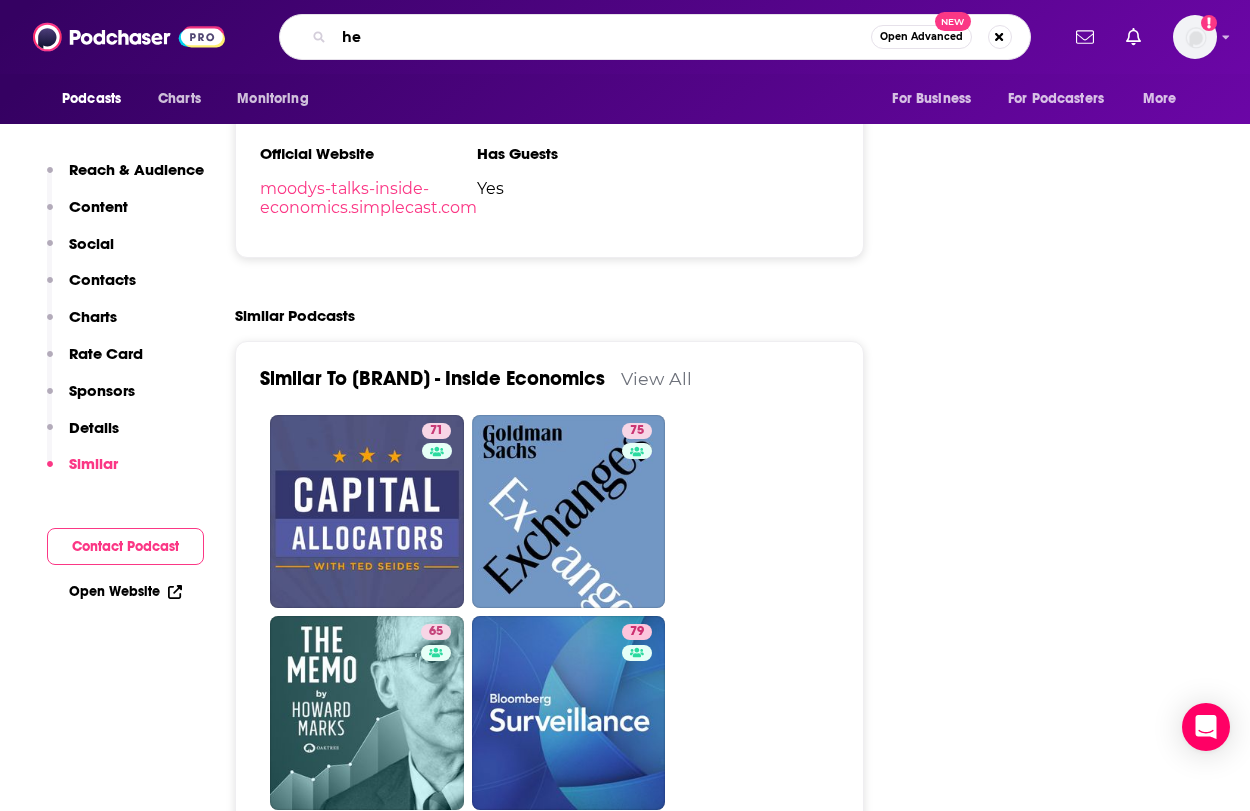 type on "h" 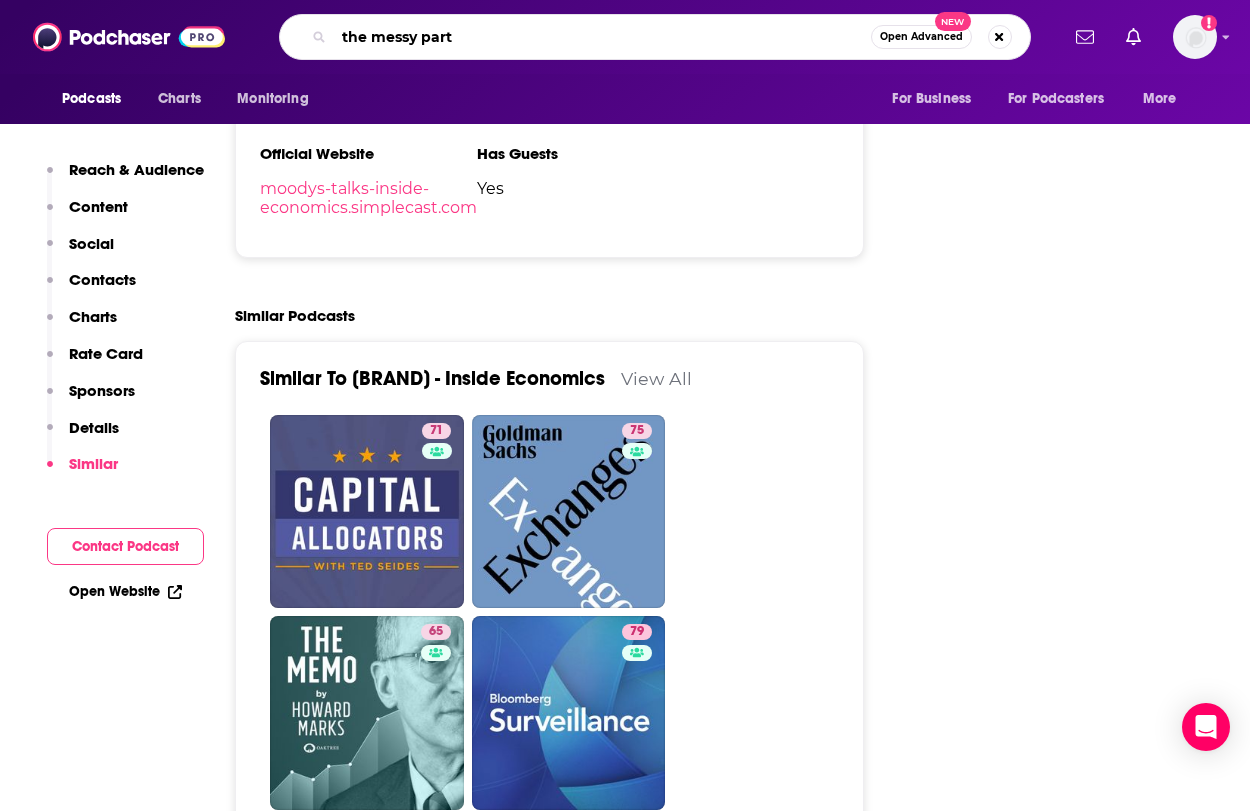 type on "the messy parts" 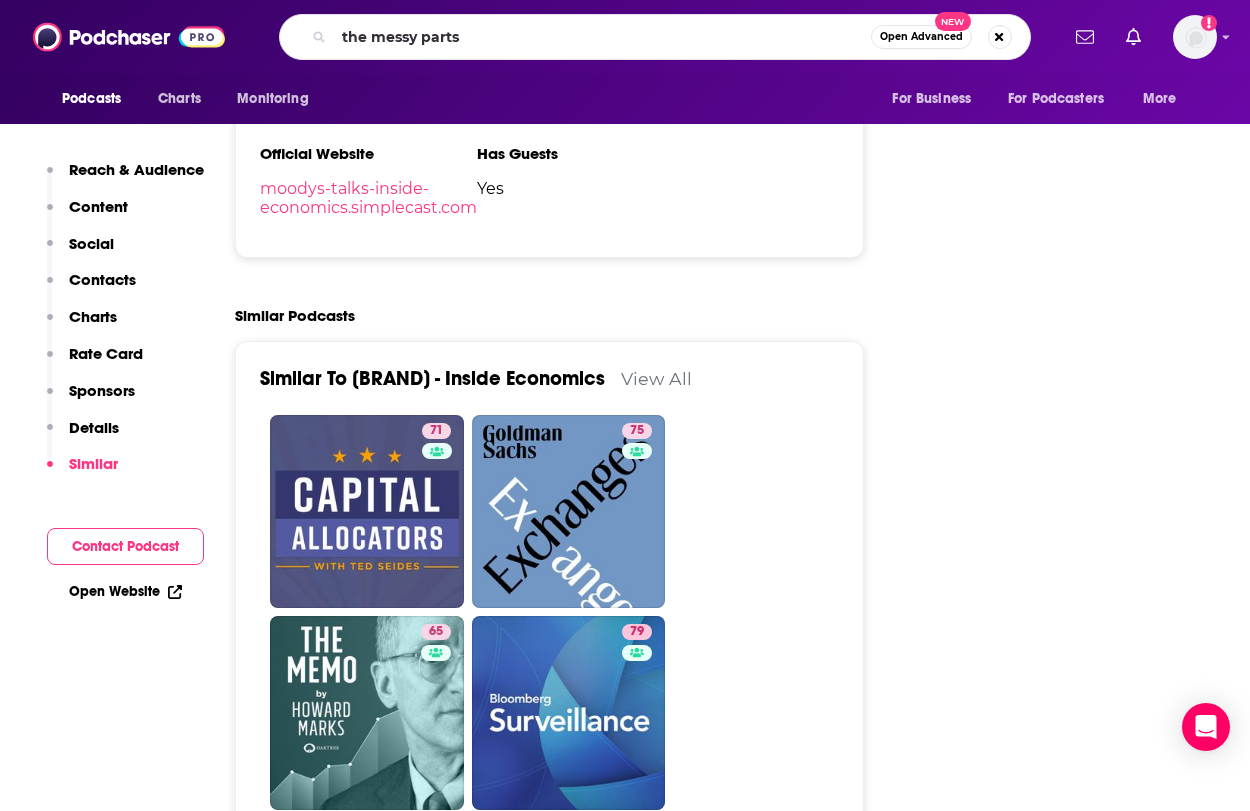scroll, scrollTop: 0, scrollLeft: 0, axis: both 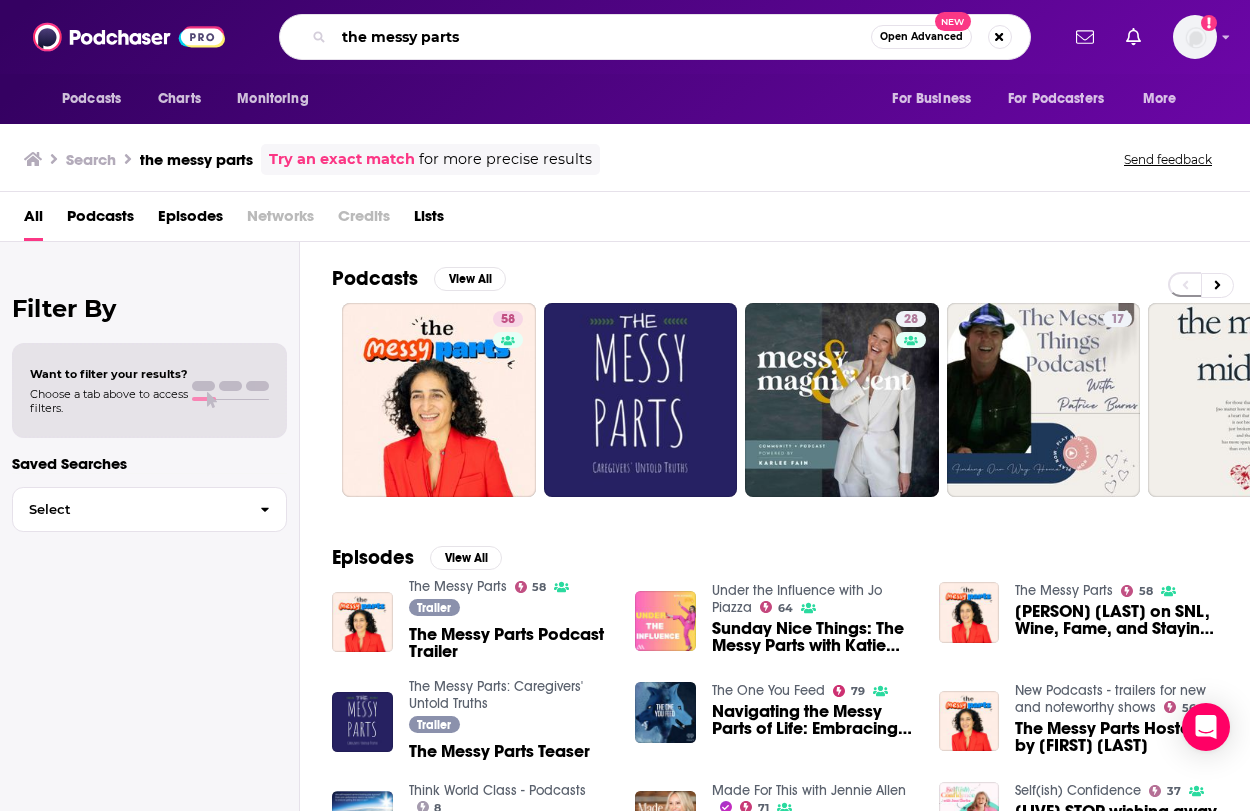 drag, startPoint x: 521, startPoint y: 36, endPoint x: 367, endPoint y: -16, distance: 162.5423 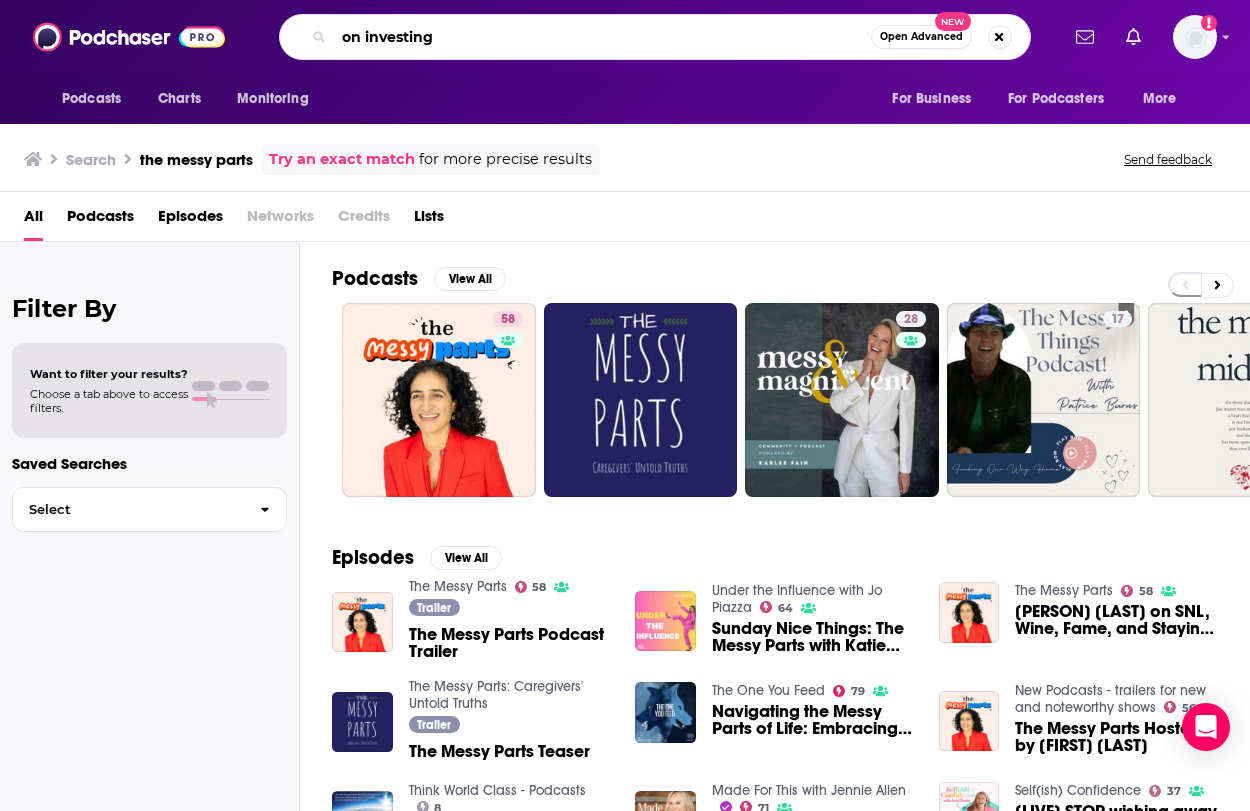 type on "on investing" 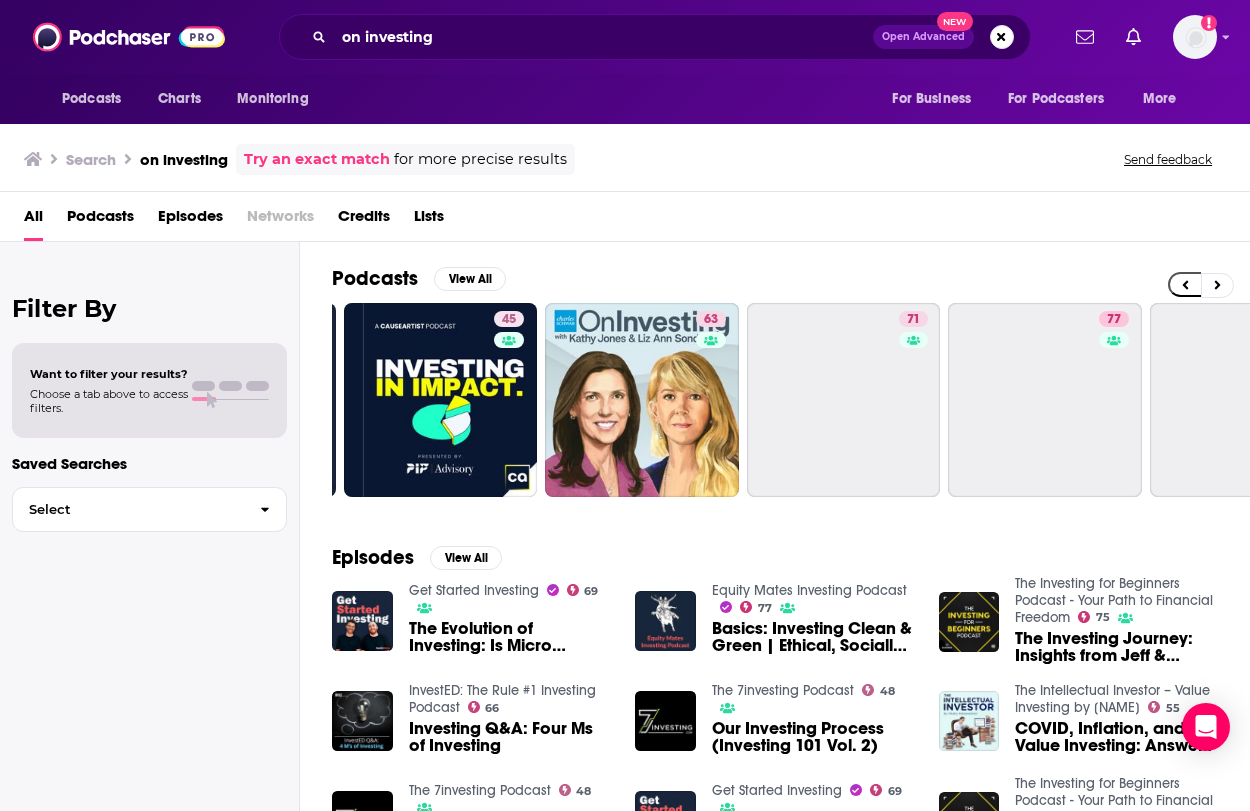 scroll, scrollTop: 0, scrollLeft: 625, axis: horizontal 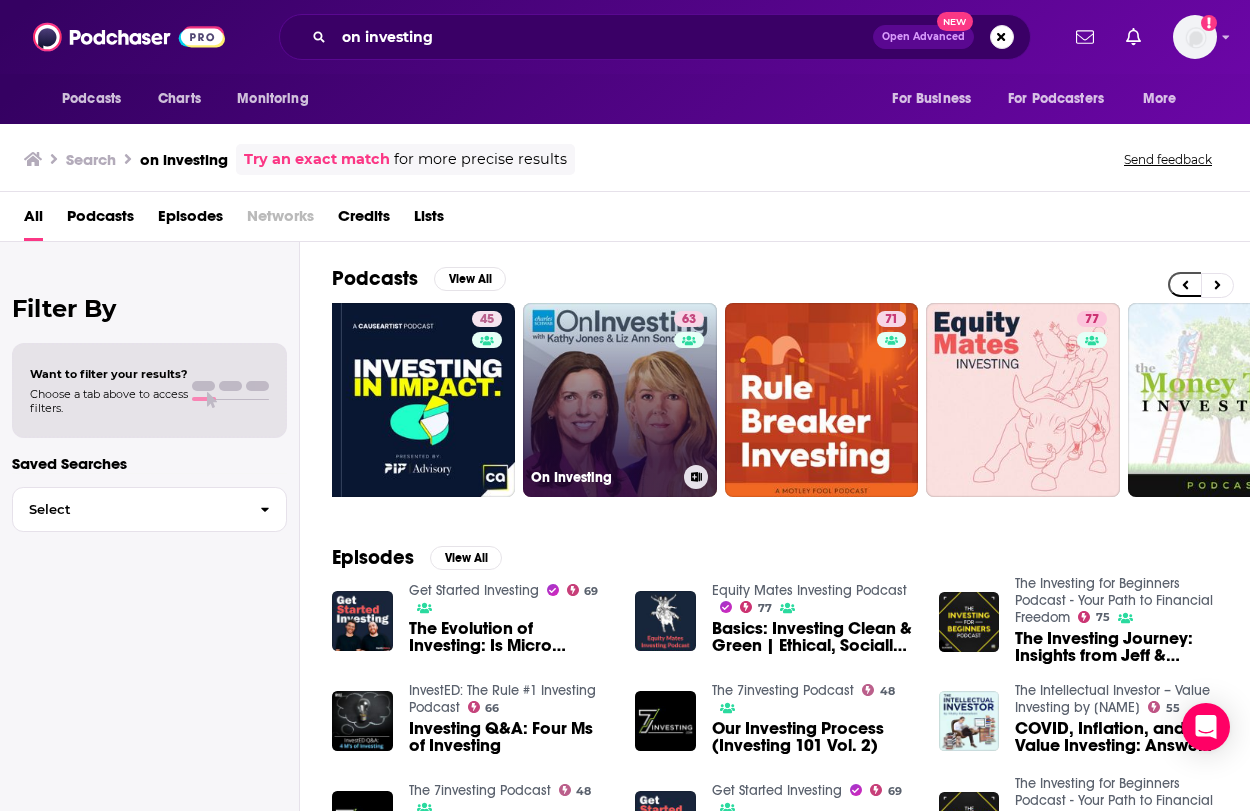click on "63" at bounding box center (691, 388) 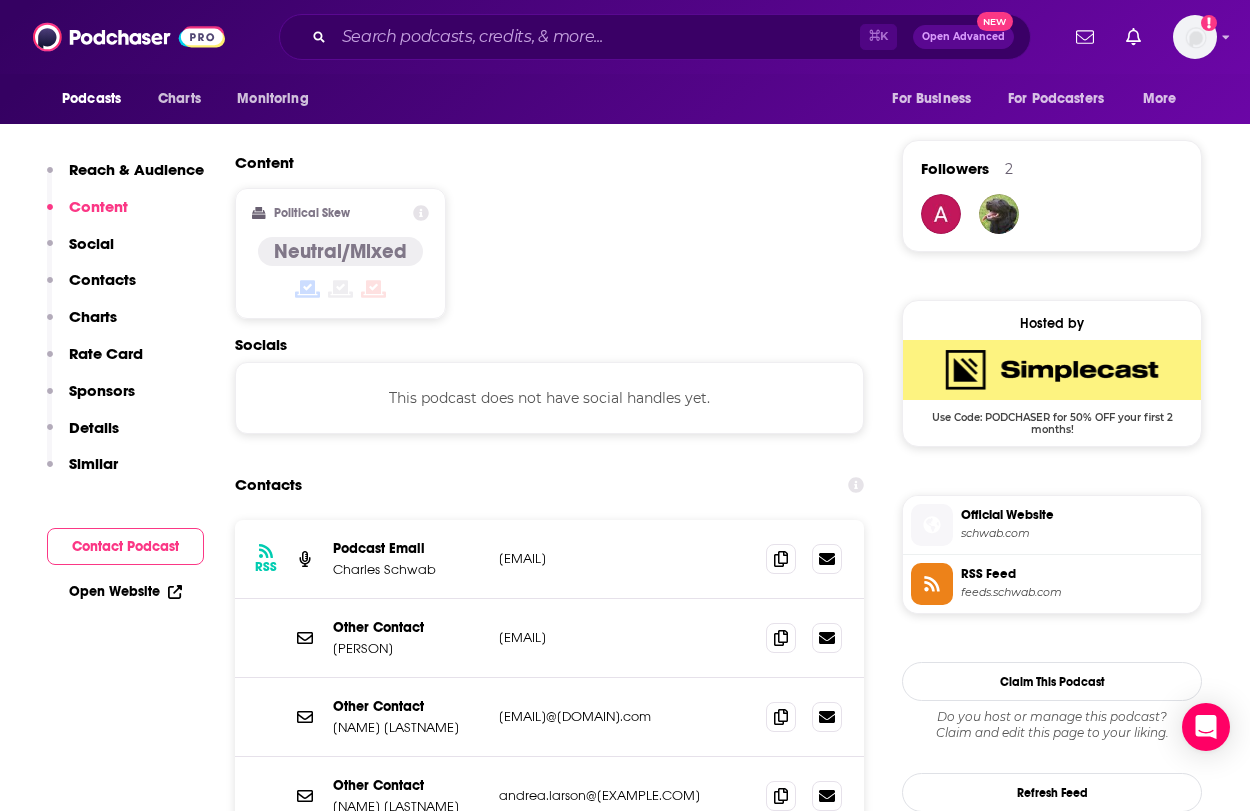 scroll, scrollTop: 1403, scrollLeft: 0, axis: vertical 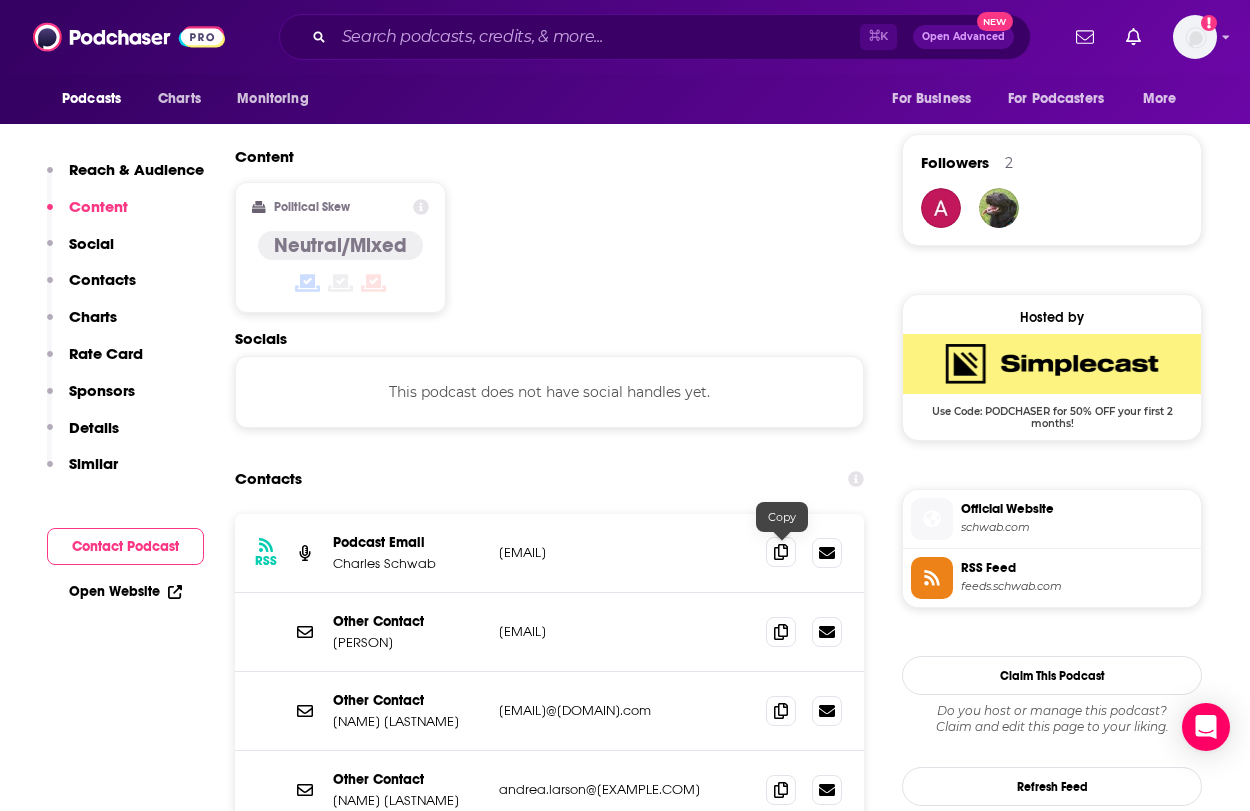 click at bounding box center (781, 552) 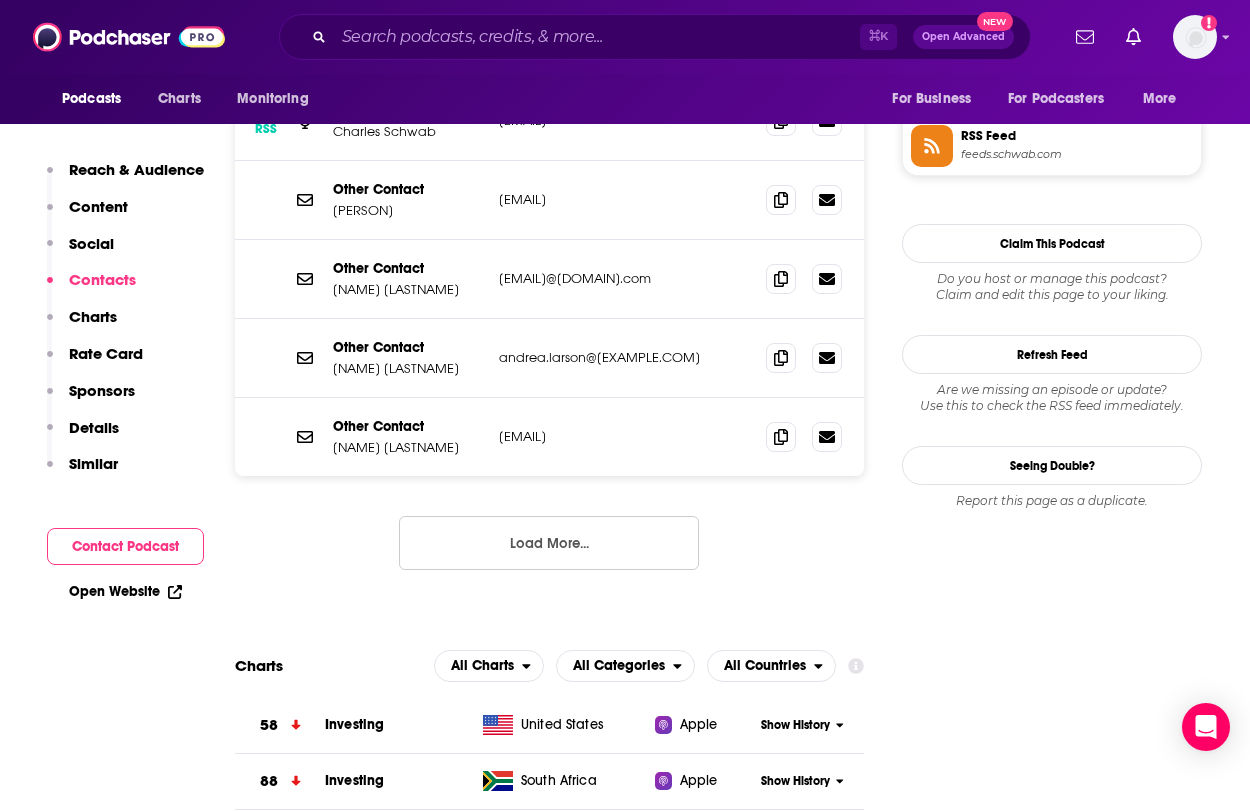 scroll, scrollTop: 1852, scrollLeft: 0, axis: vertical 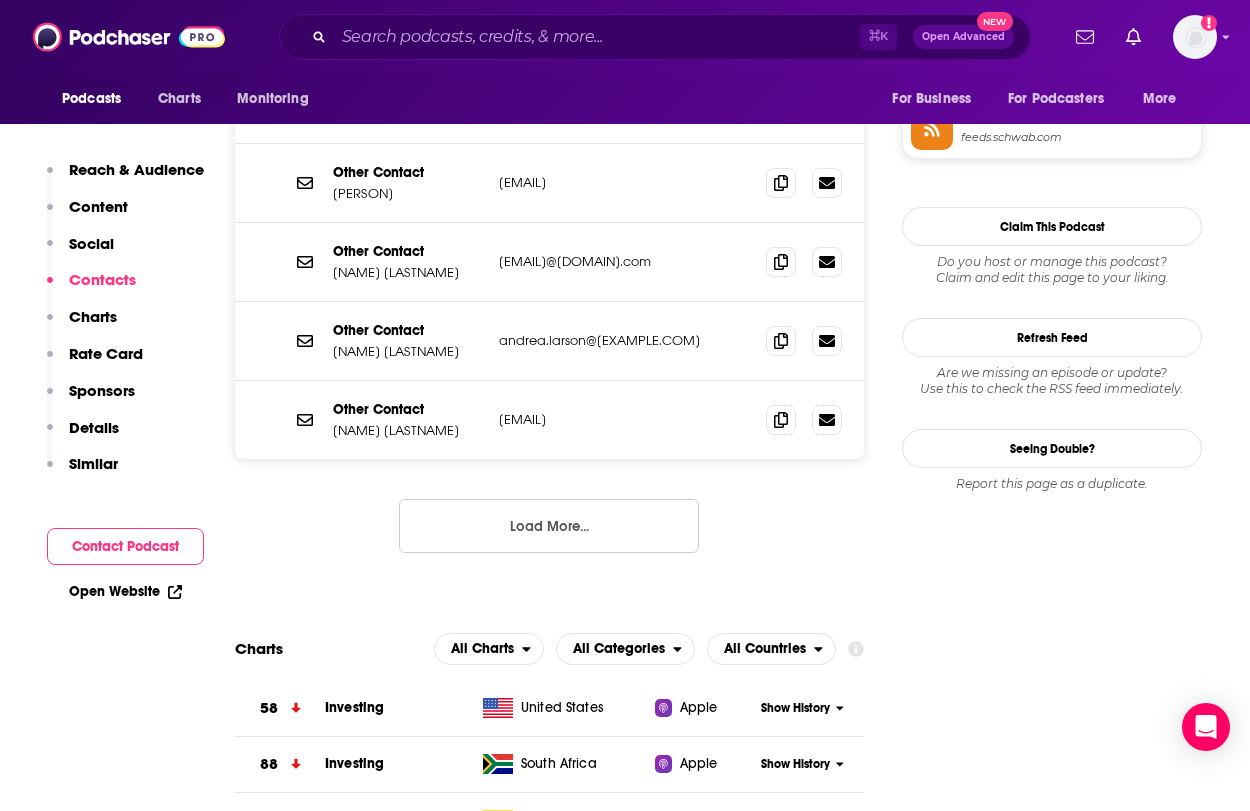 click on "Load More..." at bounding box center (549, 526) 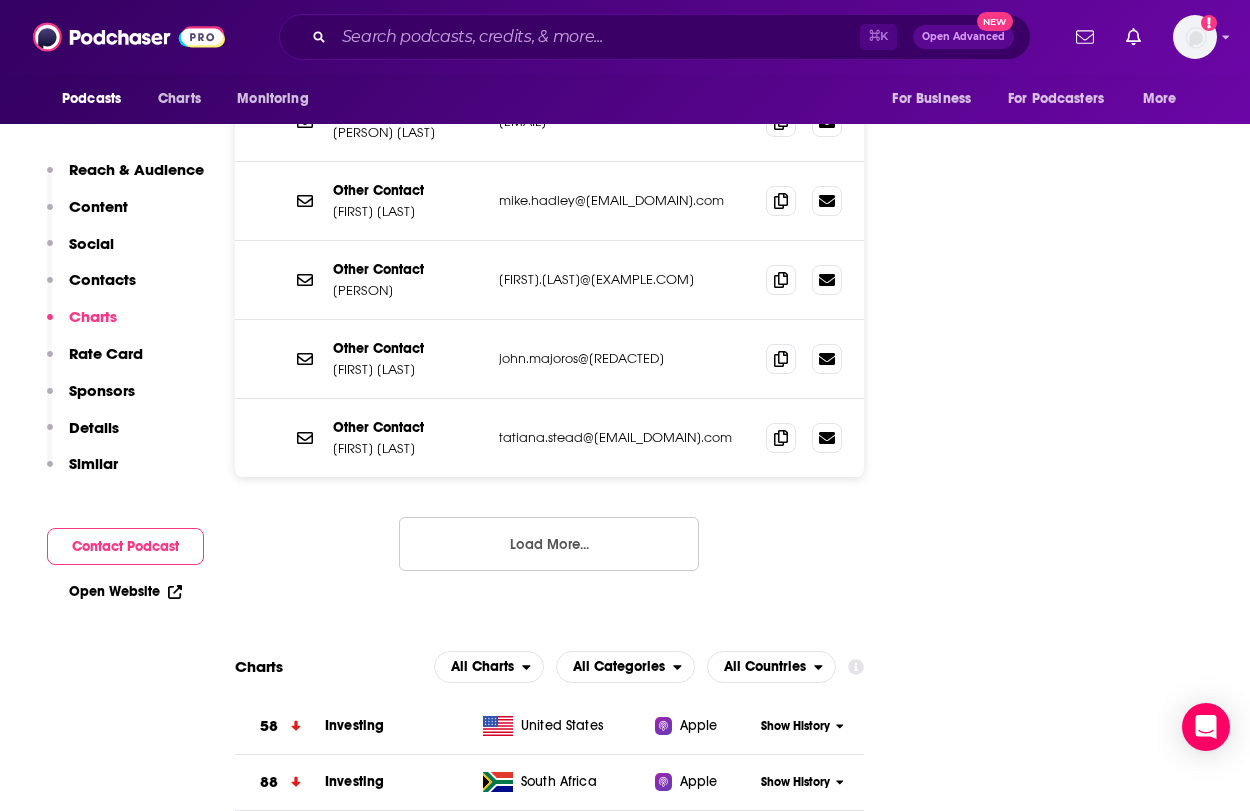 scroll, scrollTop: 2036, scrollLeft: 0, axis: vertical 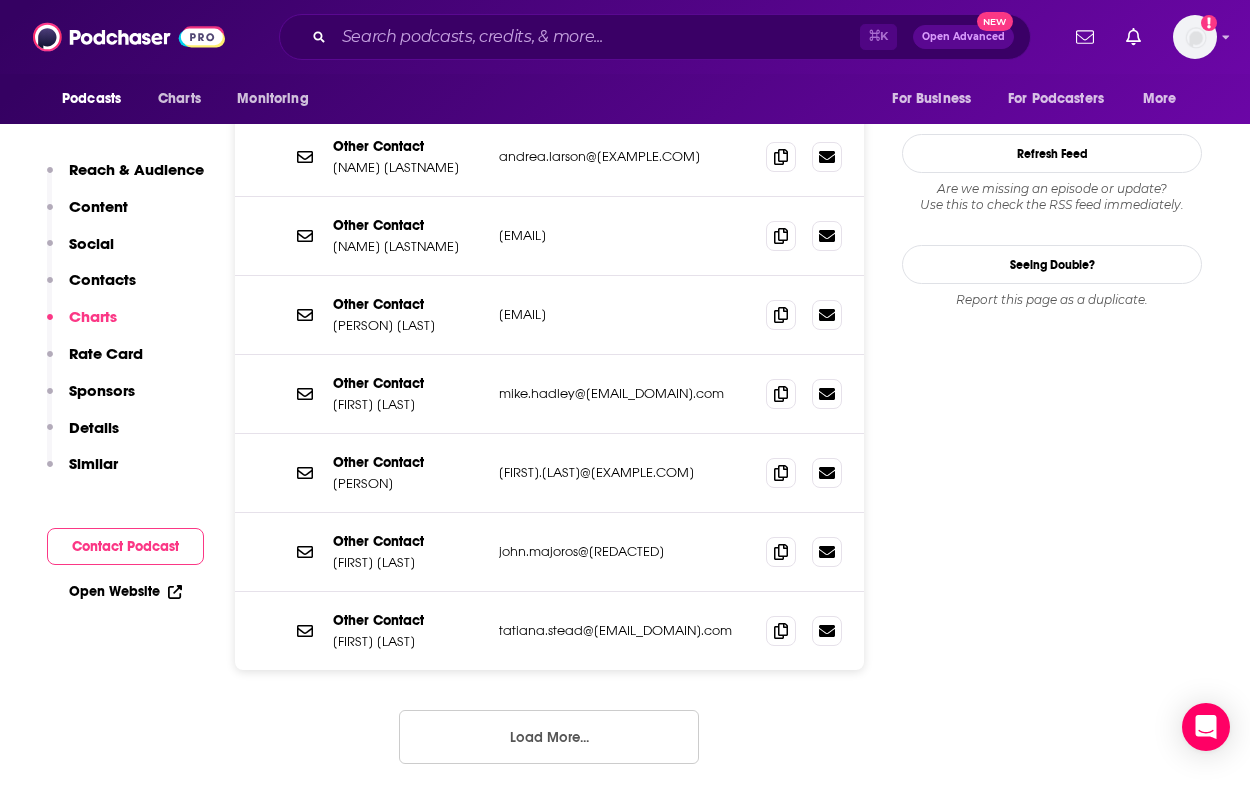 click on "Load More..." at bounding box center (549, 737) 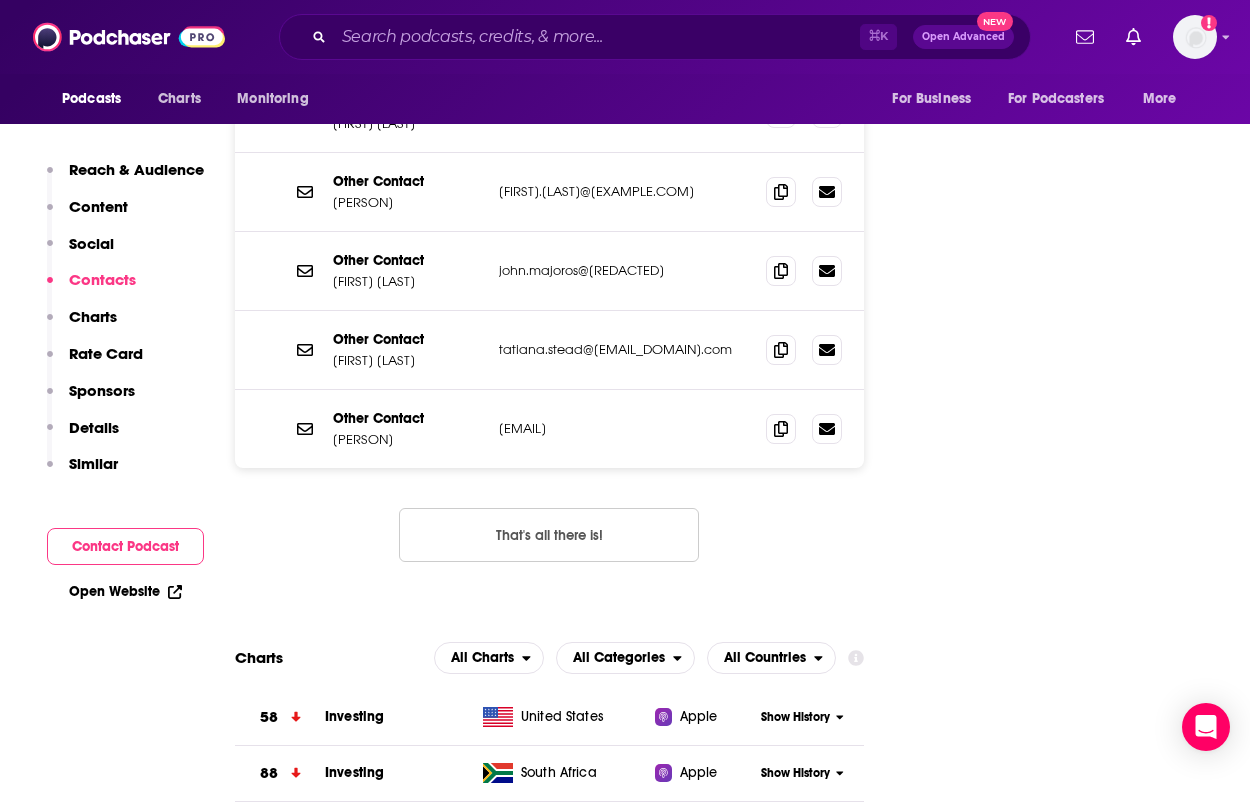 scroll, scrollTop: 2325, scrollLeft: 0, axis: vertical 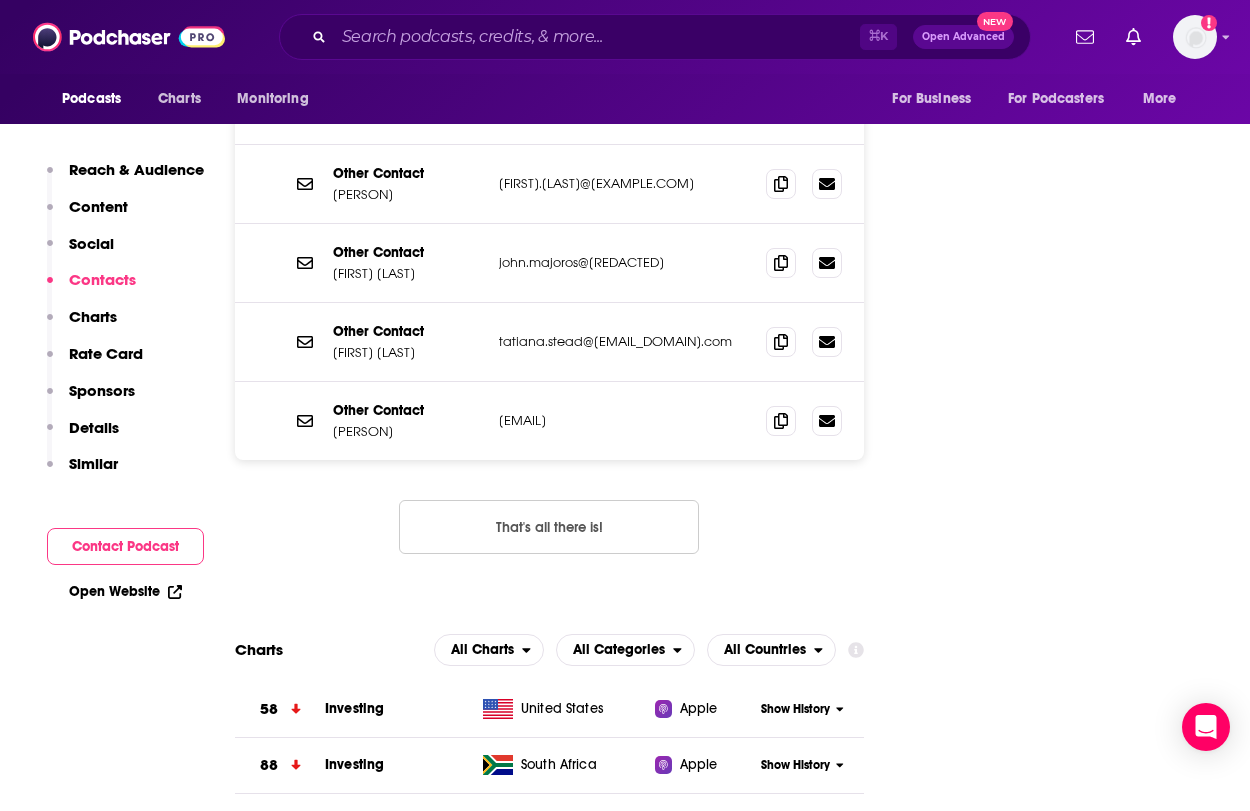 click on "That's all there is!" at bounding box center (549, 527) 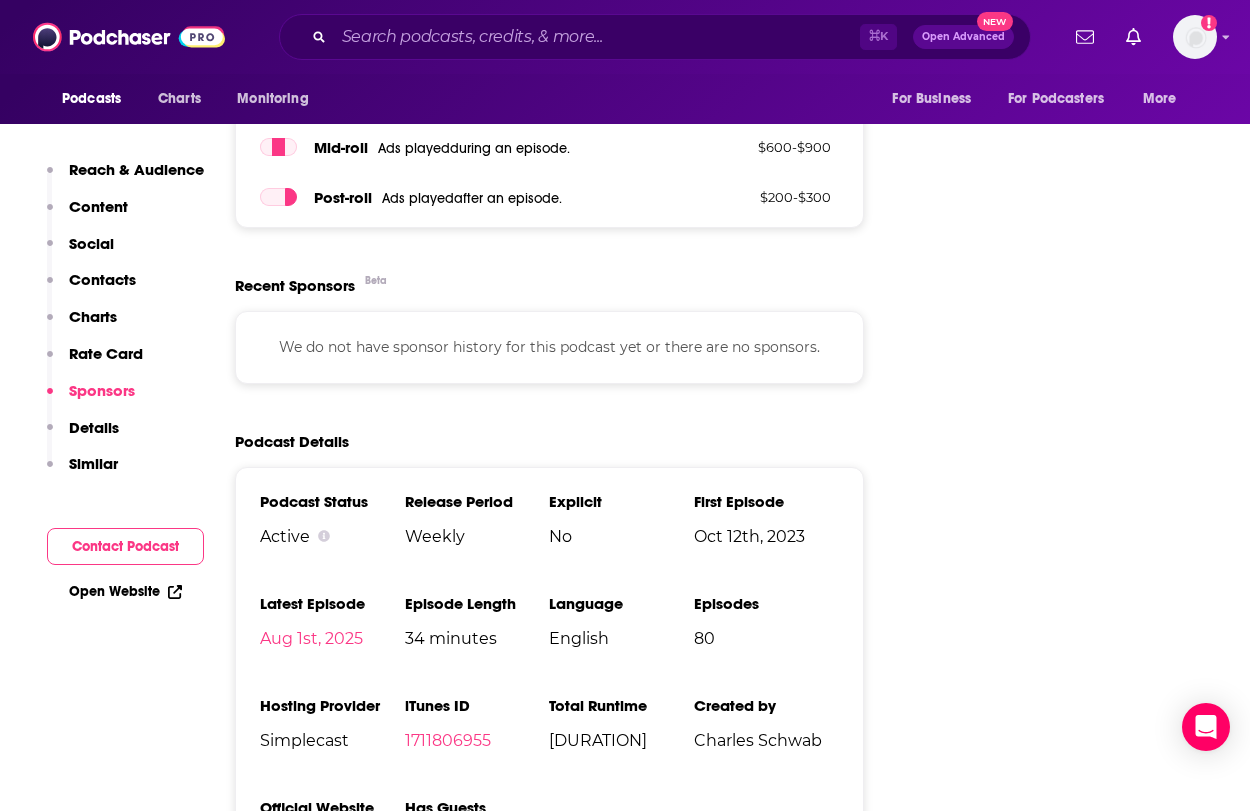 scroll, scrollTop: 3469, scrollLeft: 0, axis: vertical 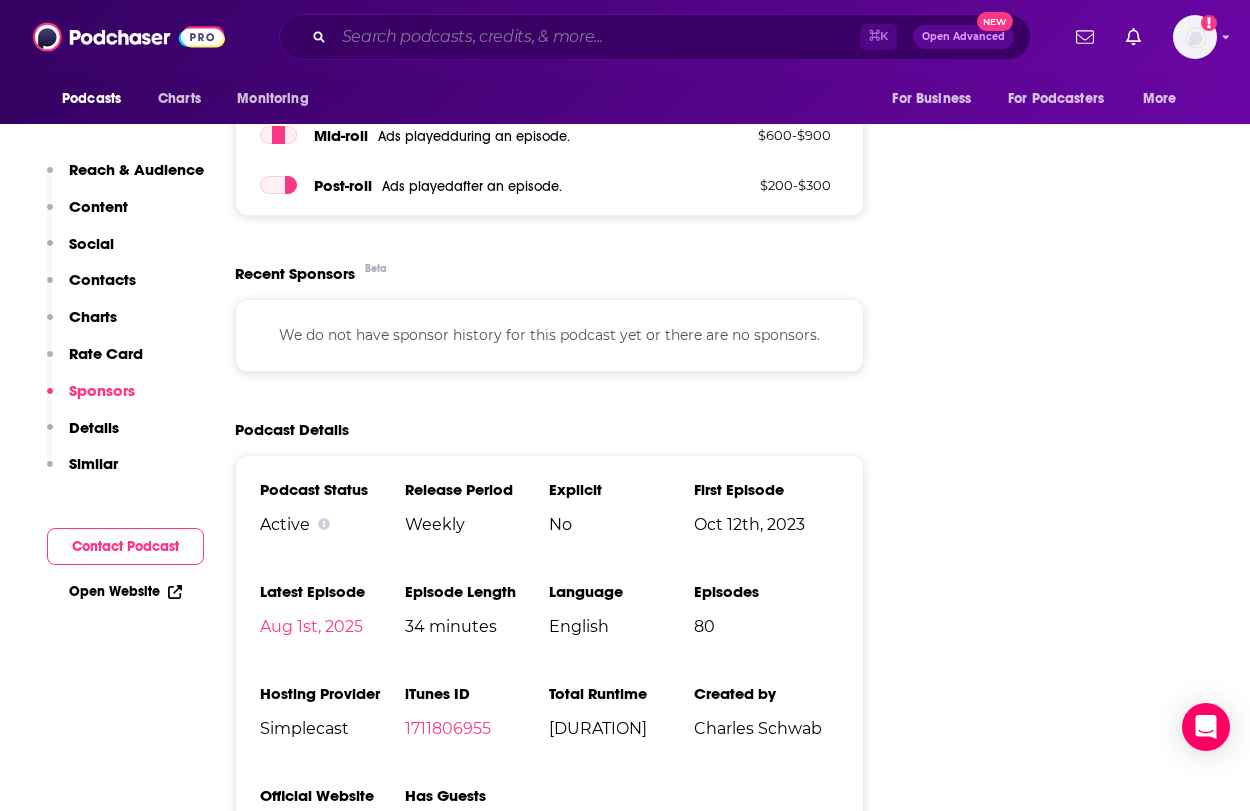 click at bounding box center [597, 37] 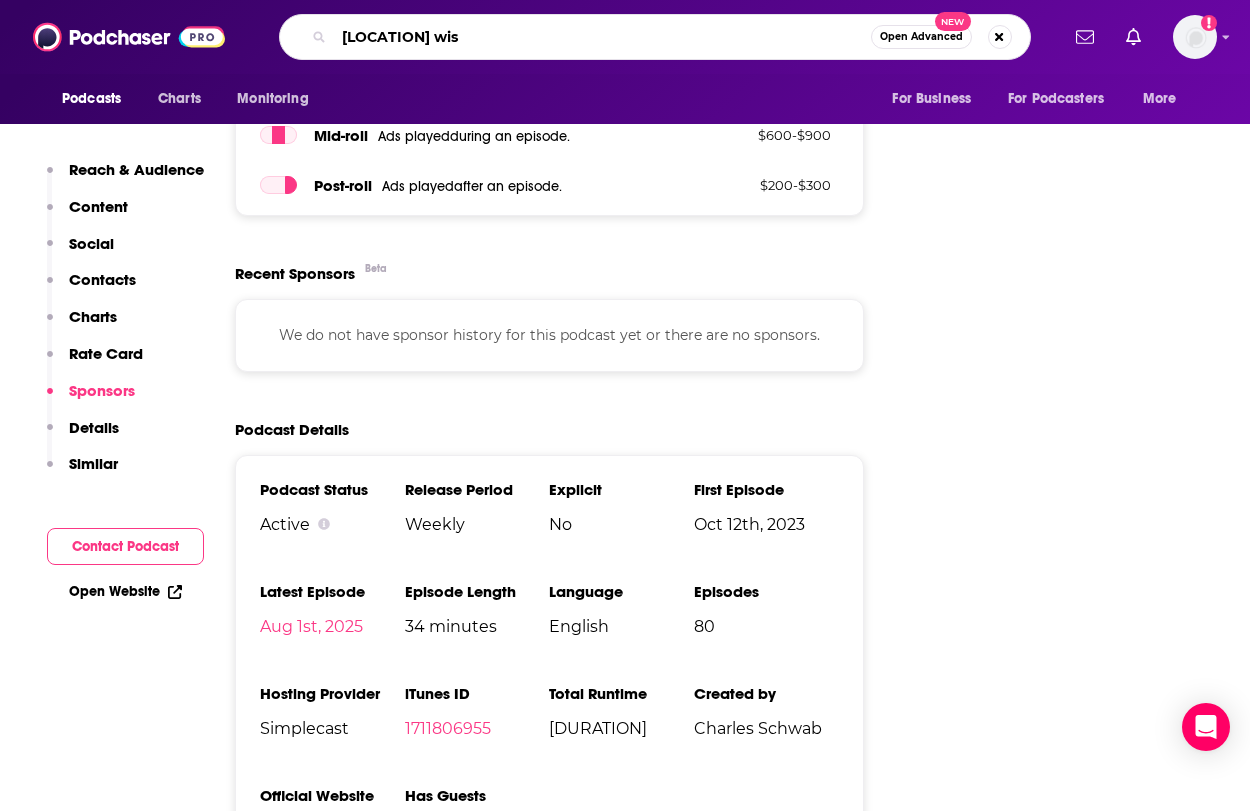 type on "Washington wise" 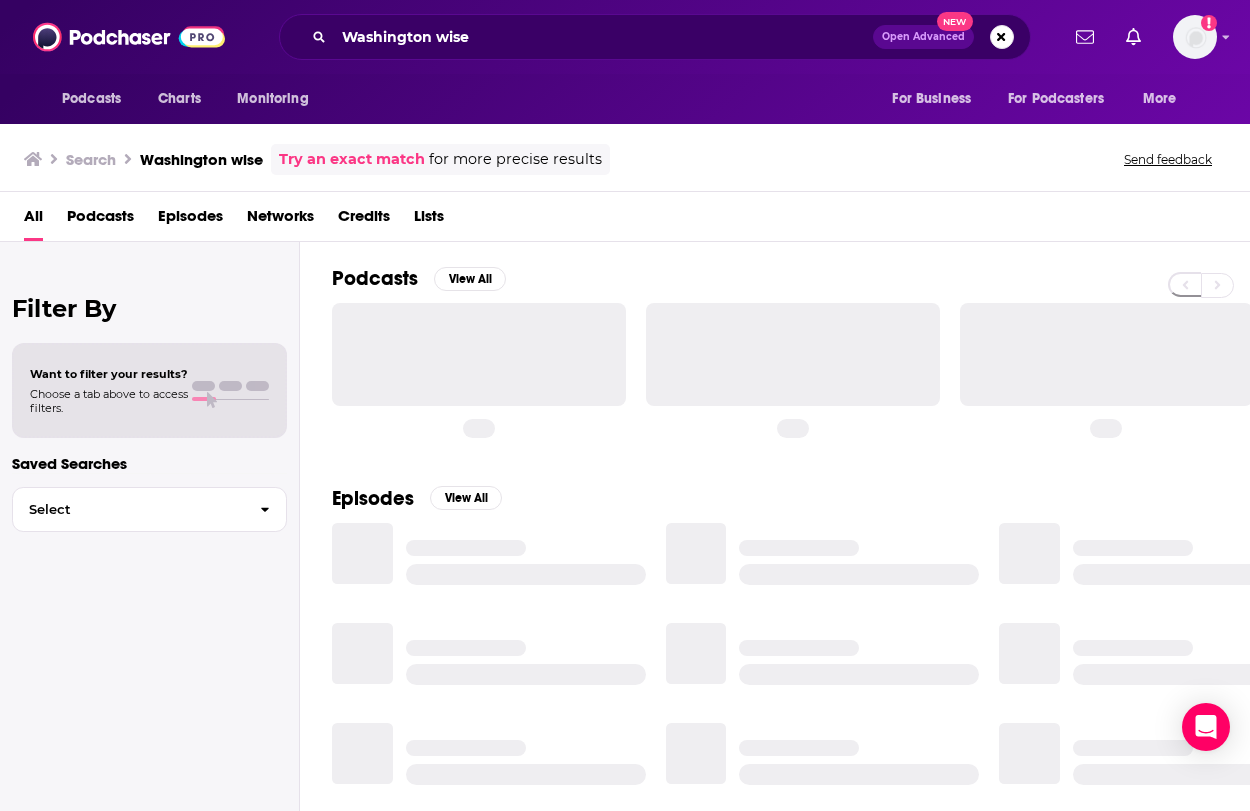 scroll, scrollTop: 0, scrollLeft: 0, axis: both 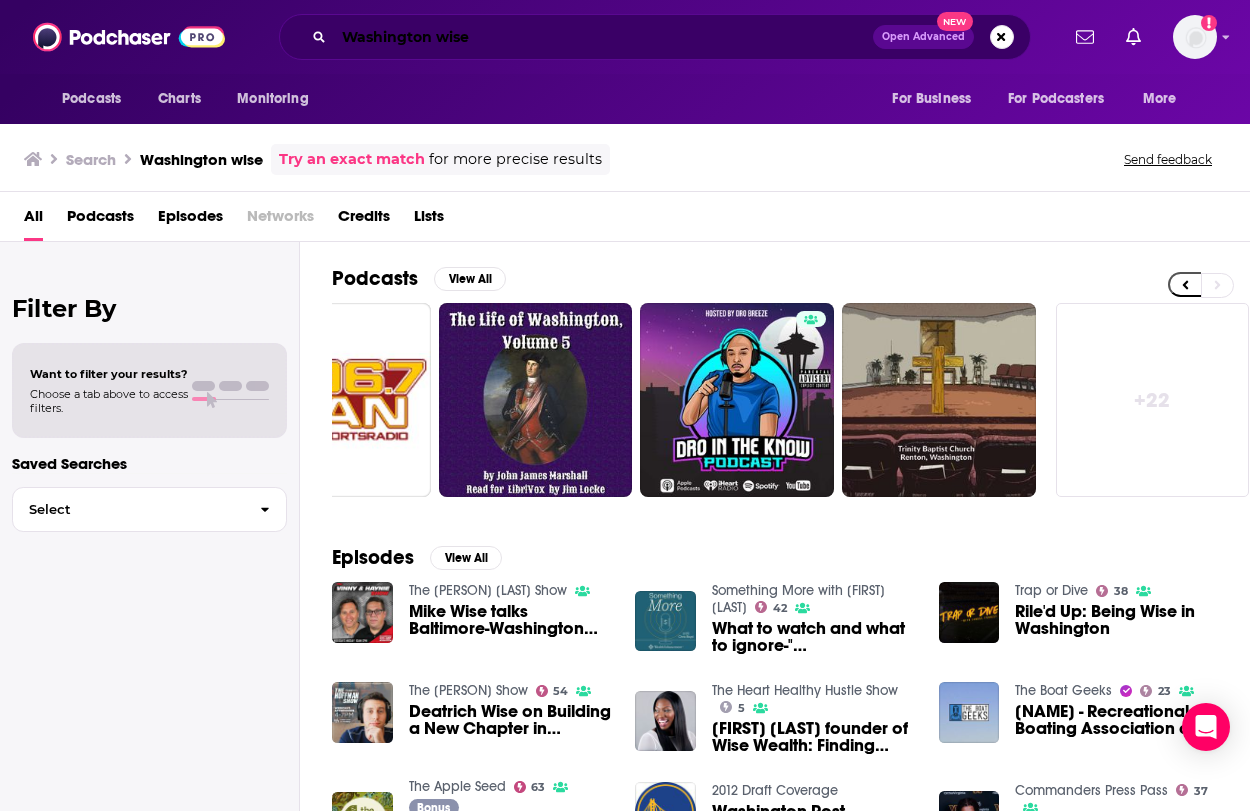 click on "Washington wise" at bounding box center (603, 37) 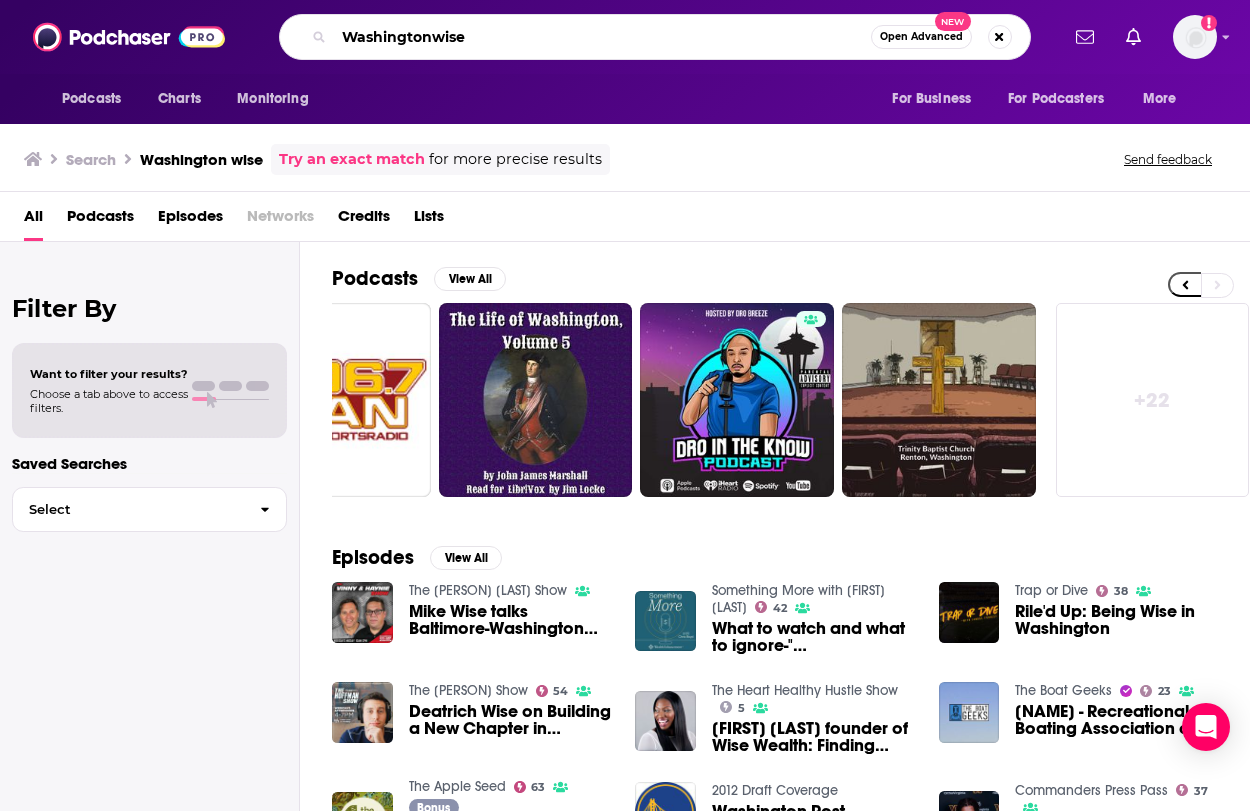 type on "Washingtonwise" 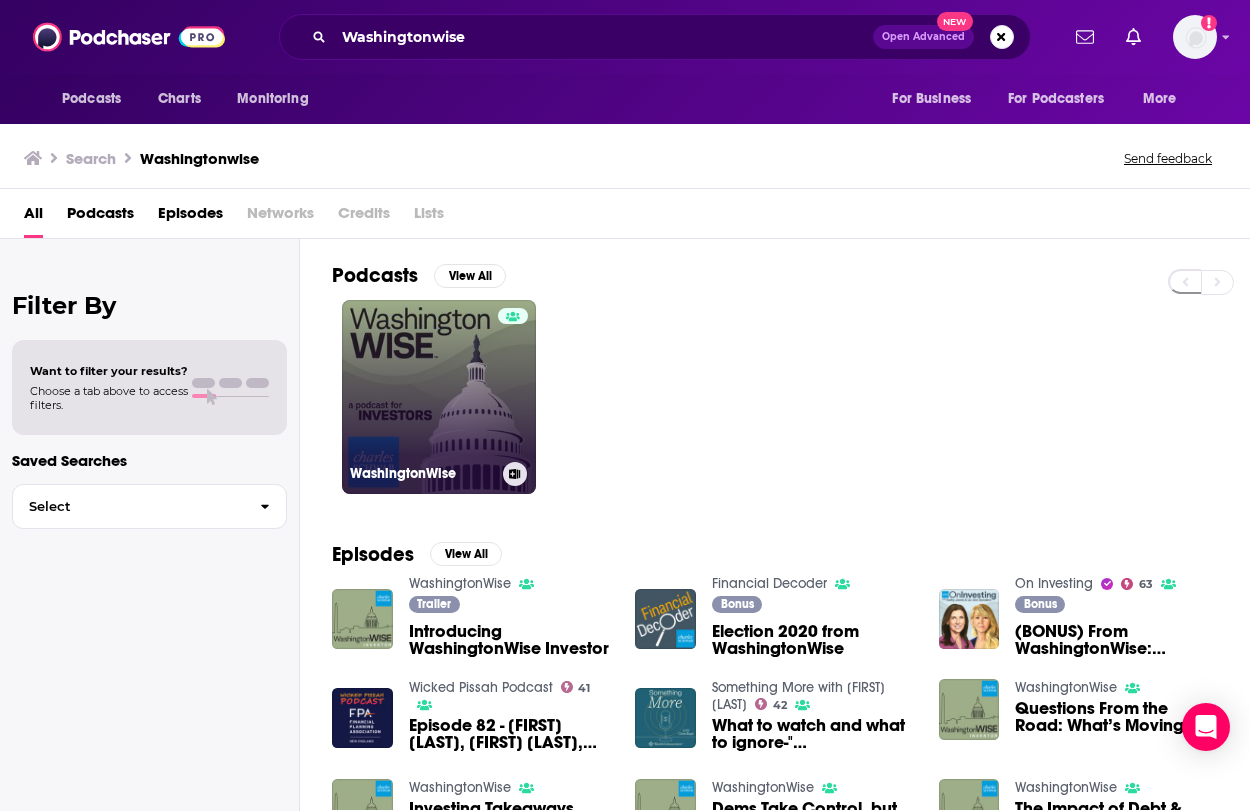 click on "WashingtonWise" at bounding box center [439, 397] 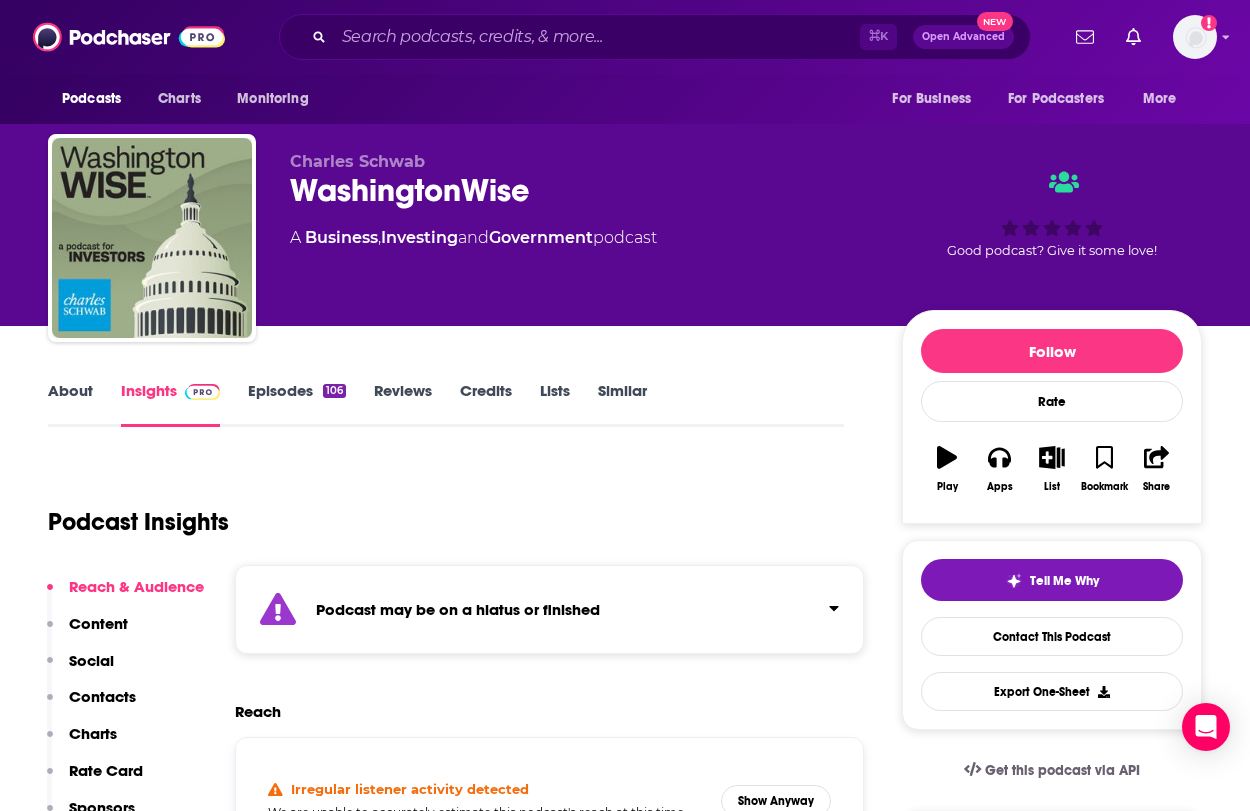 click on "Podcast may be on a hiatus or finished" at bounding box center (458, 609) 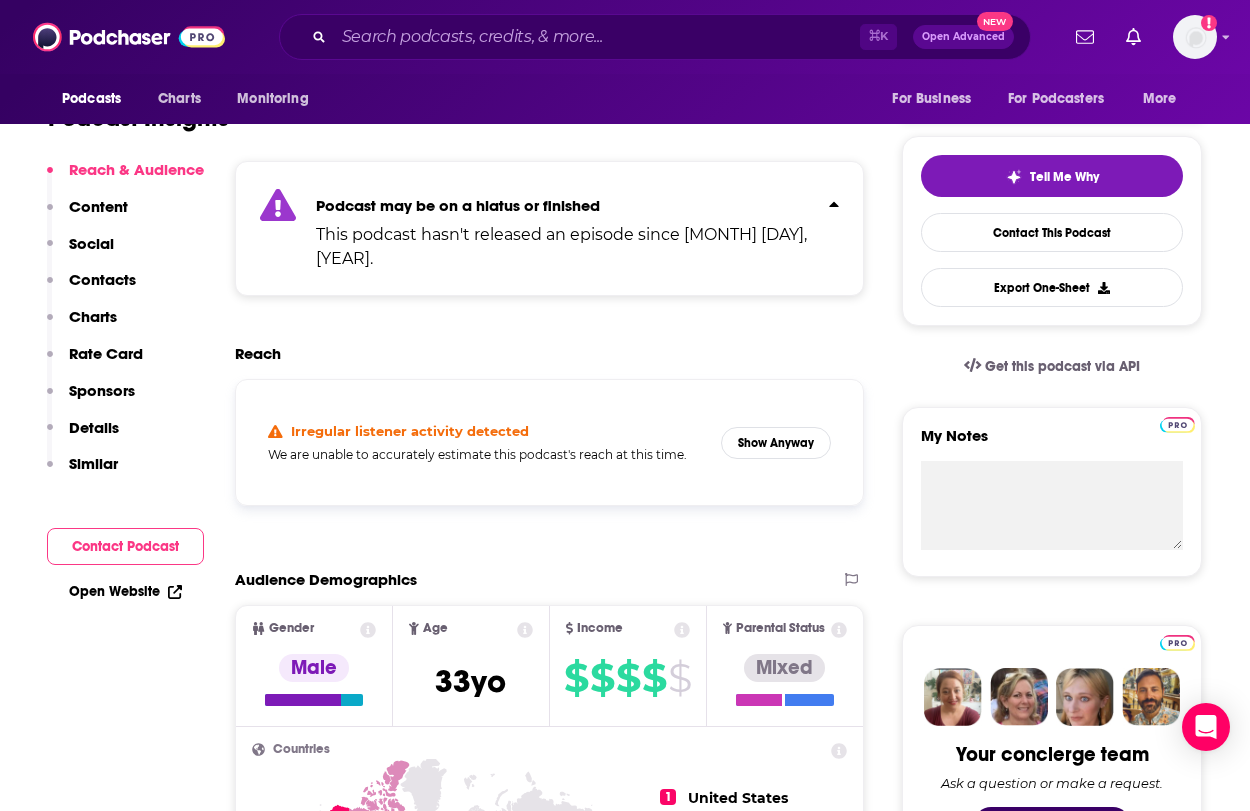 scroll, scrollTop: 419, scrollLeft: 0, axis: vertical 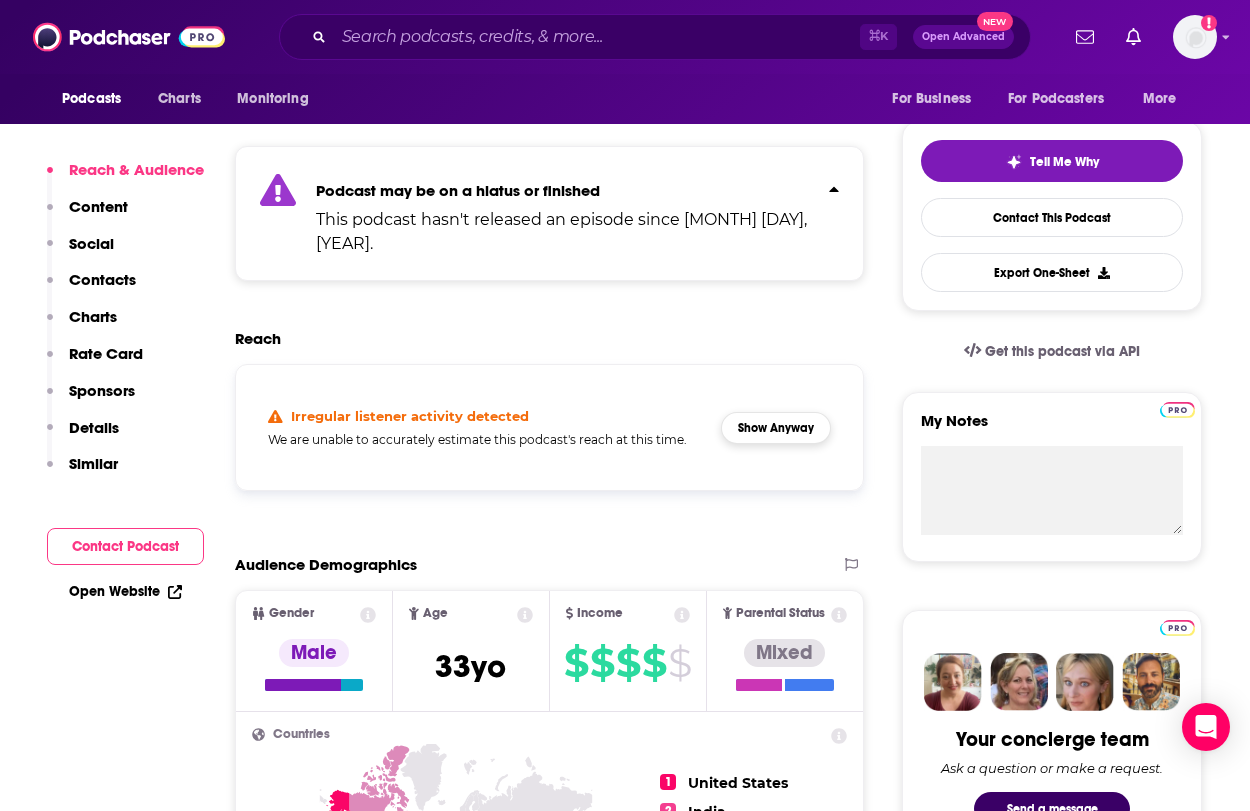 click on "Show Anyway" at bounding box center [776, 428] 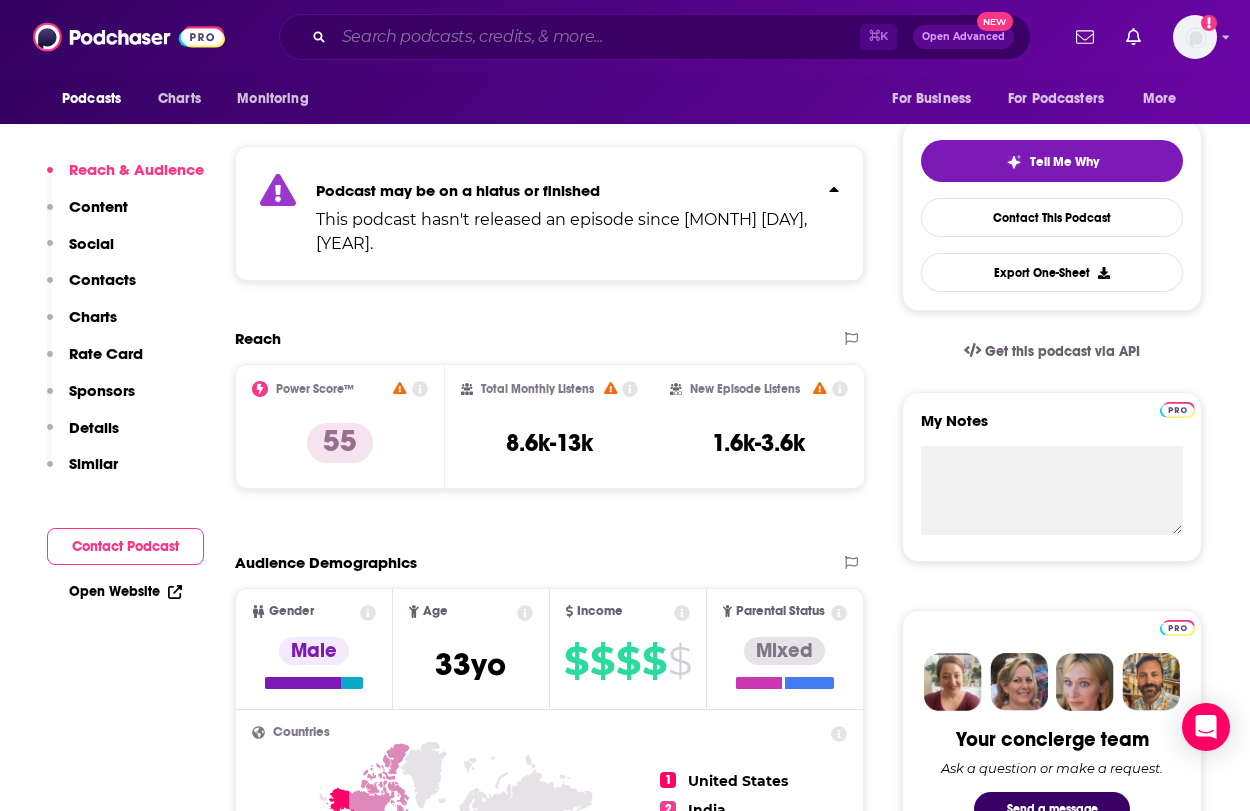 click at bounding box center [597, 37] 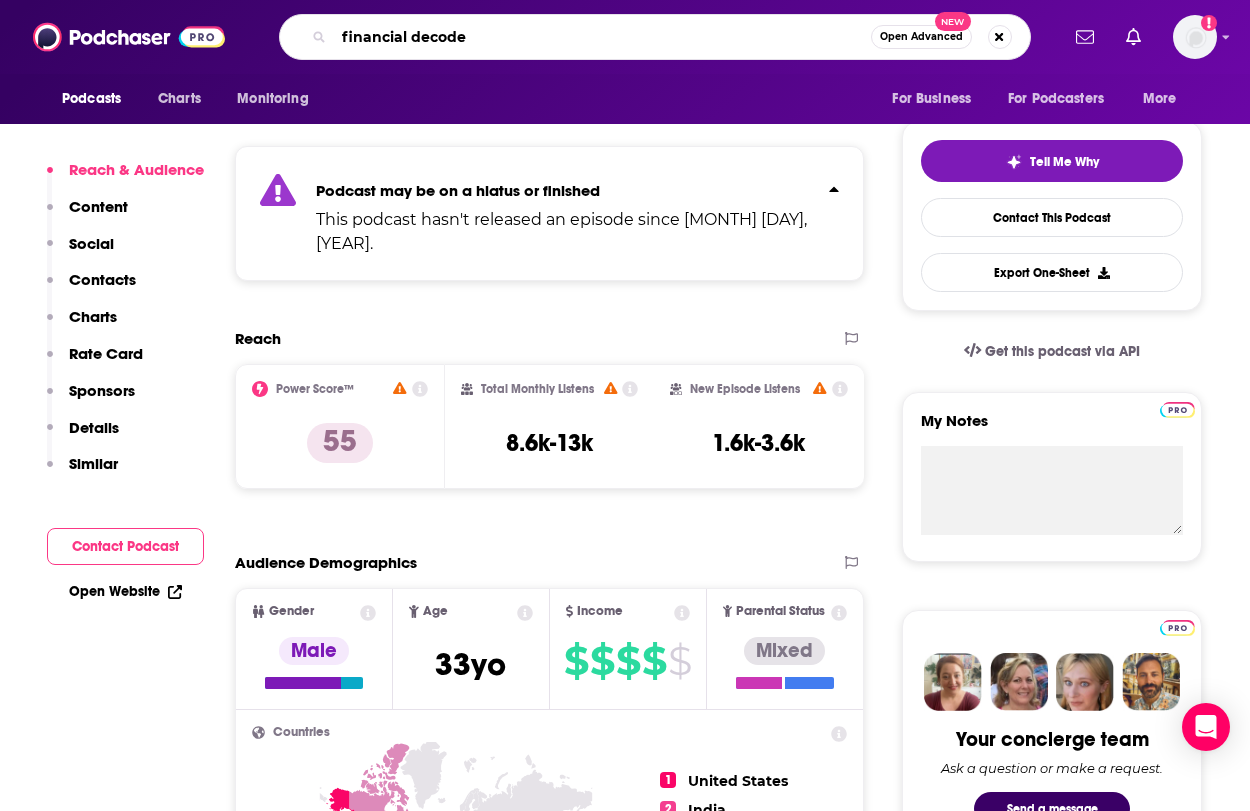 type on "financial decoder" 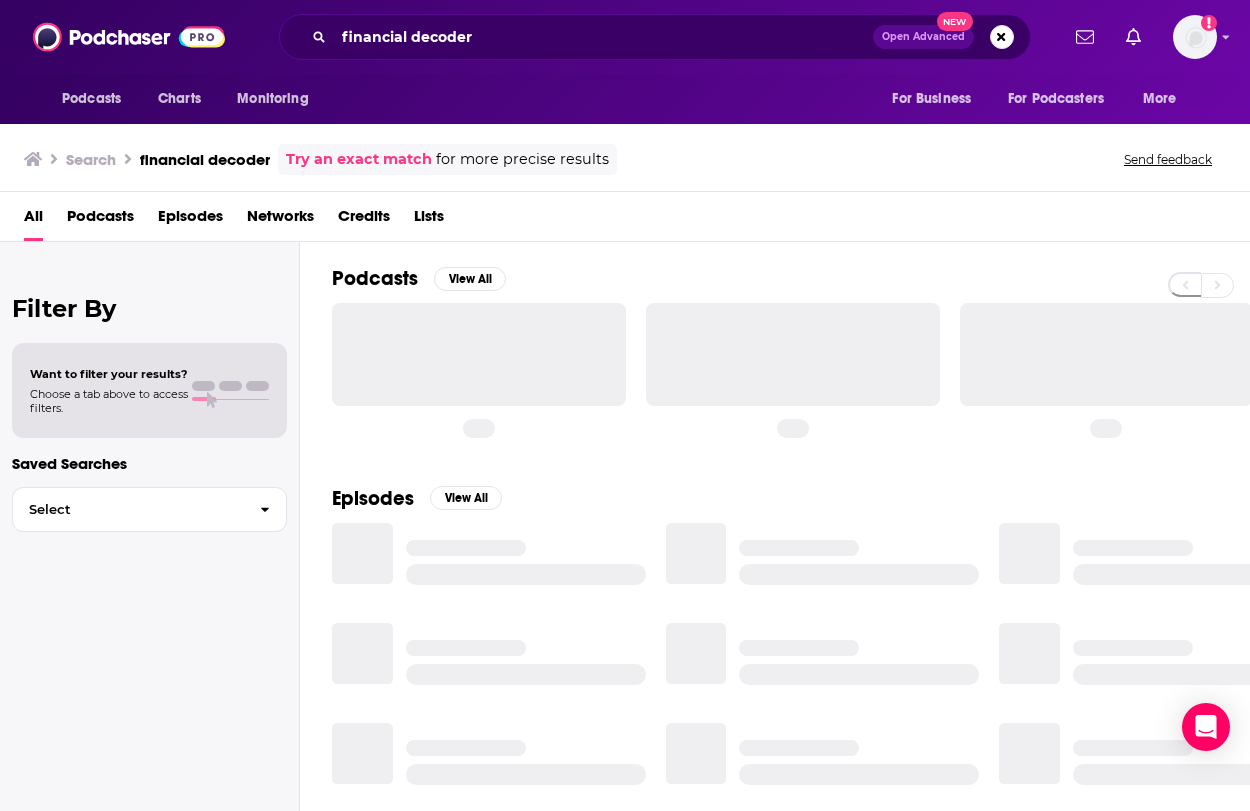 scroll, scrollTop: 0, scrollLeft: 0, axis: both 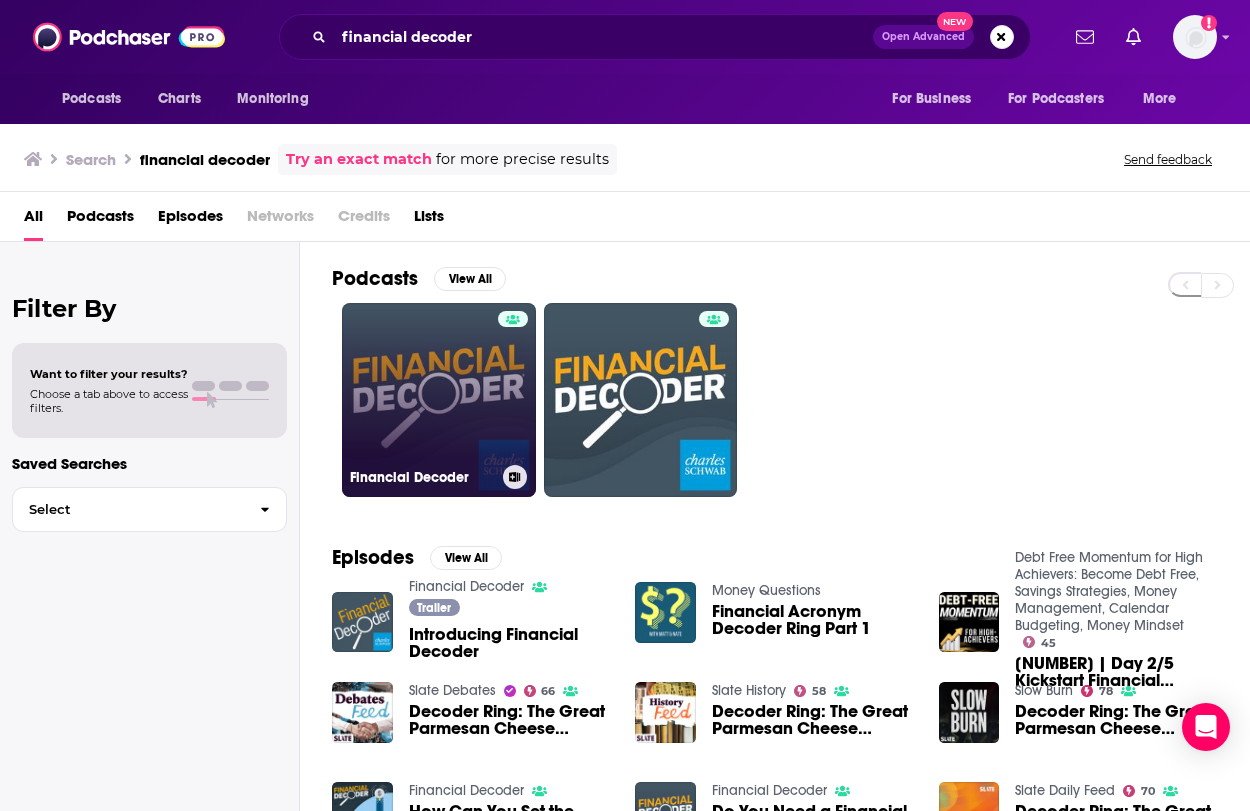 click on "Financial Decoder" at bounding box center (439, 400) 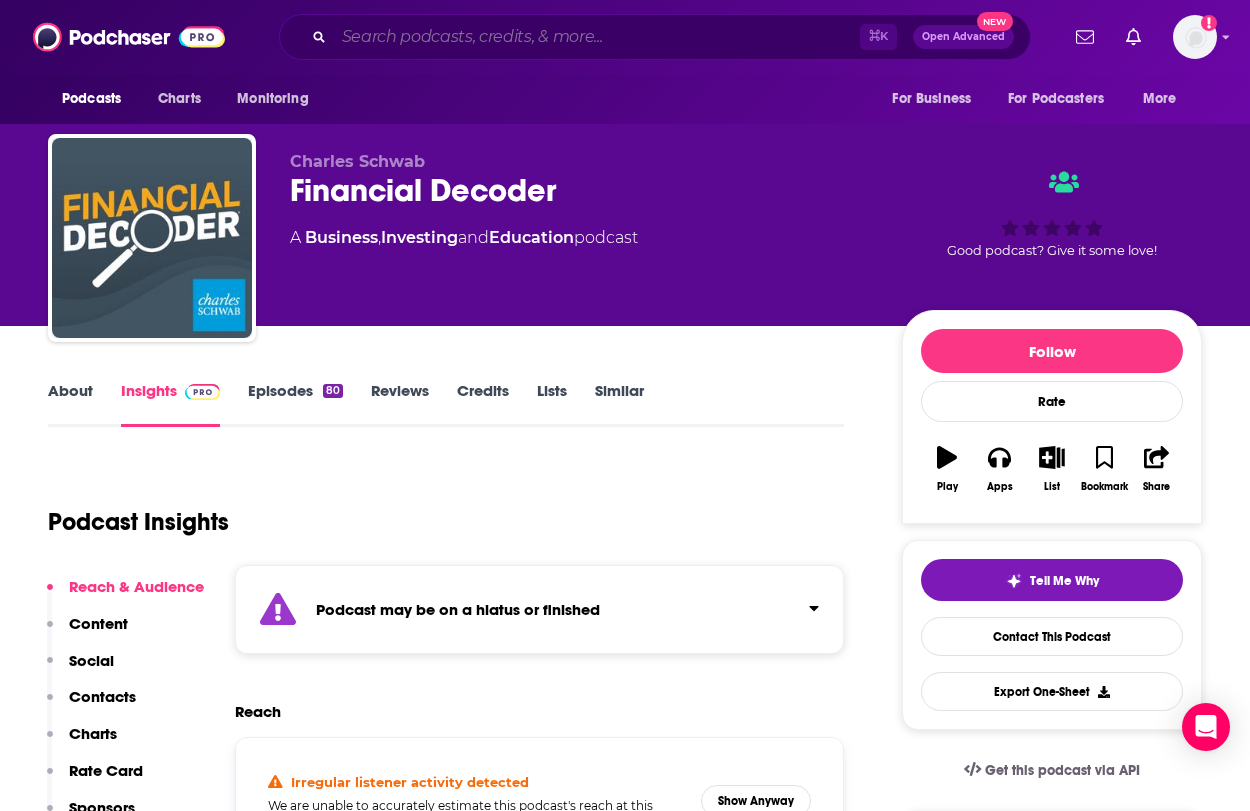 click at bounding box center [597, 37] 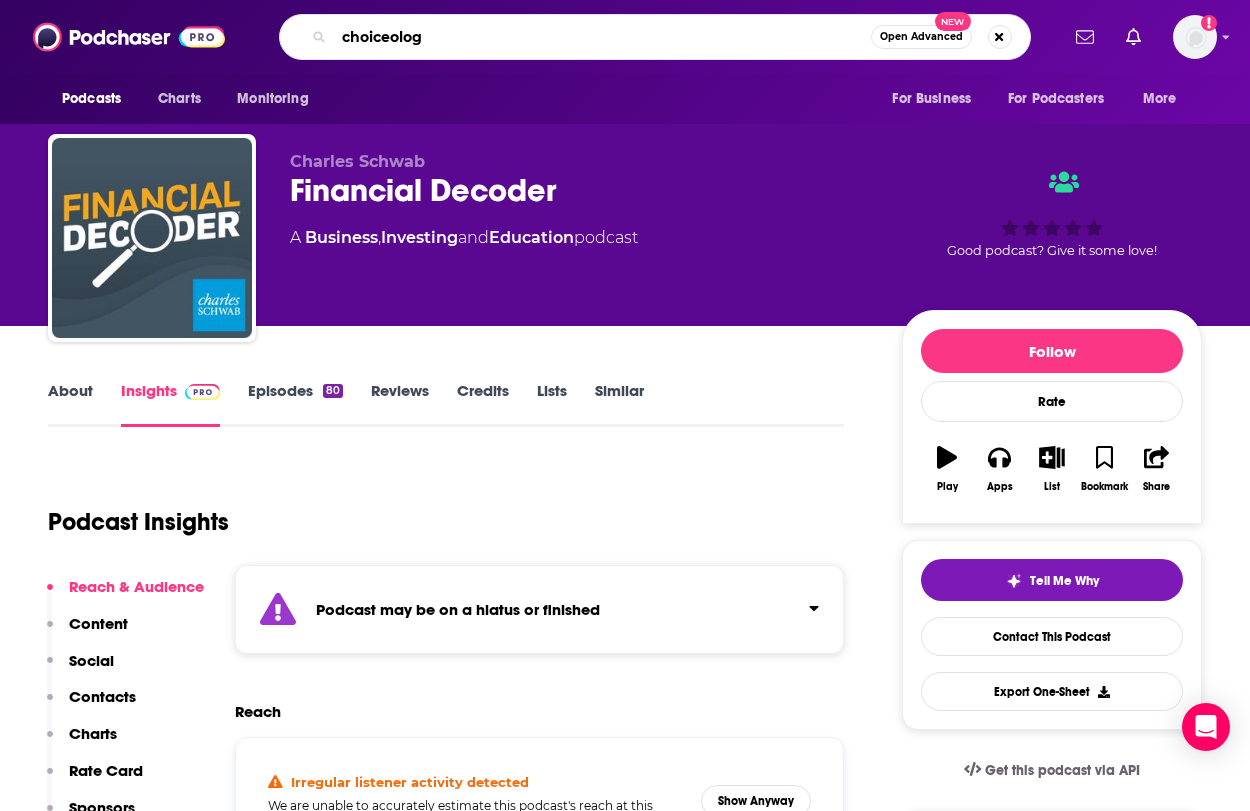 type on "choiceology" 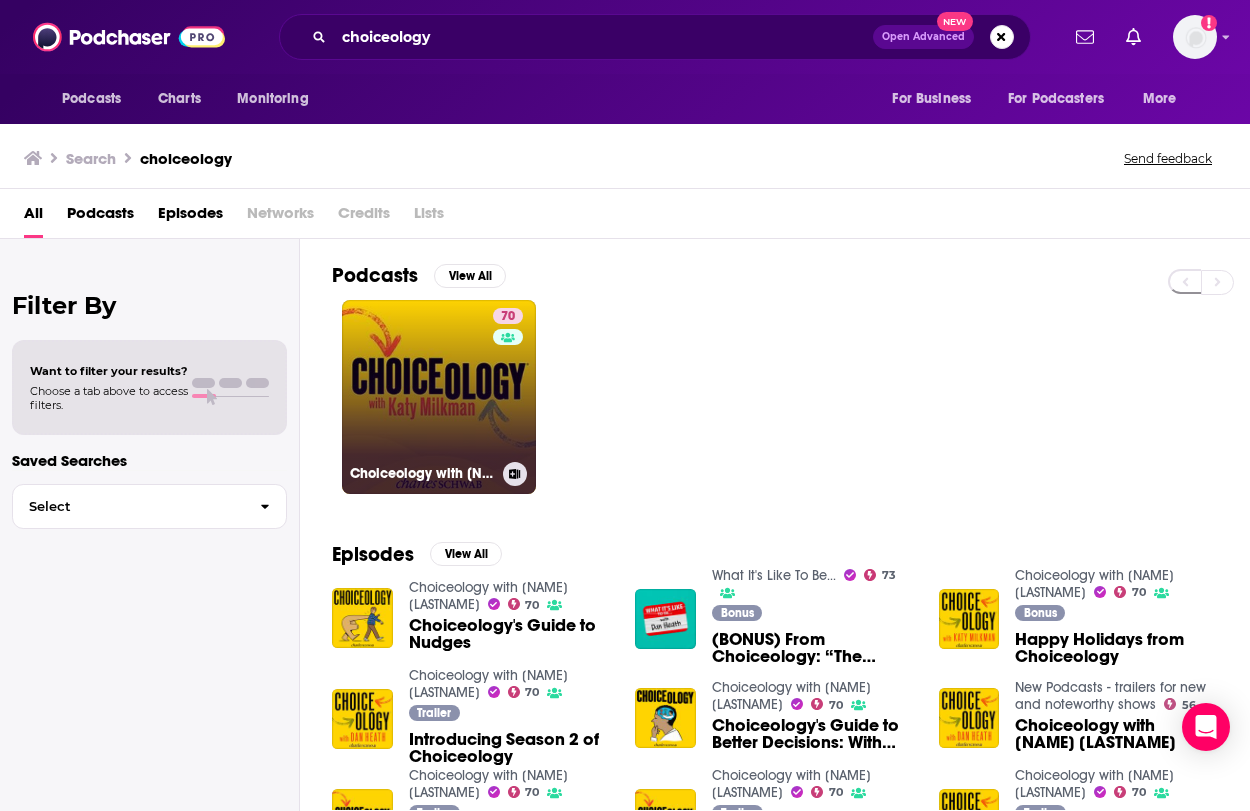 click on "70 Choiceology with [NAME] [LAST]" at bounding box center [439, 397] 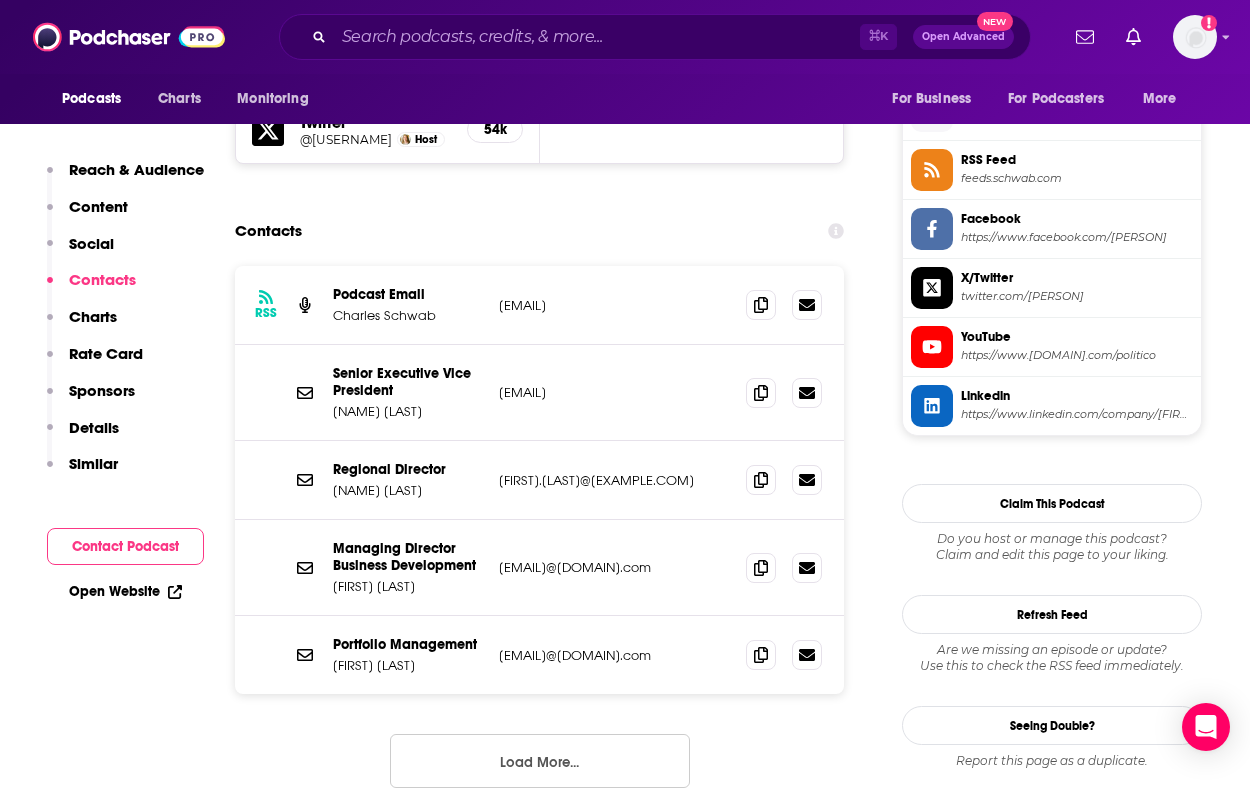 scroll, scrollTop: 1809, scrollLeft: 0, axis: vertical 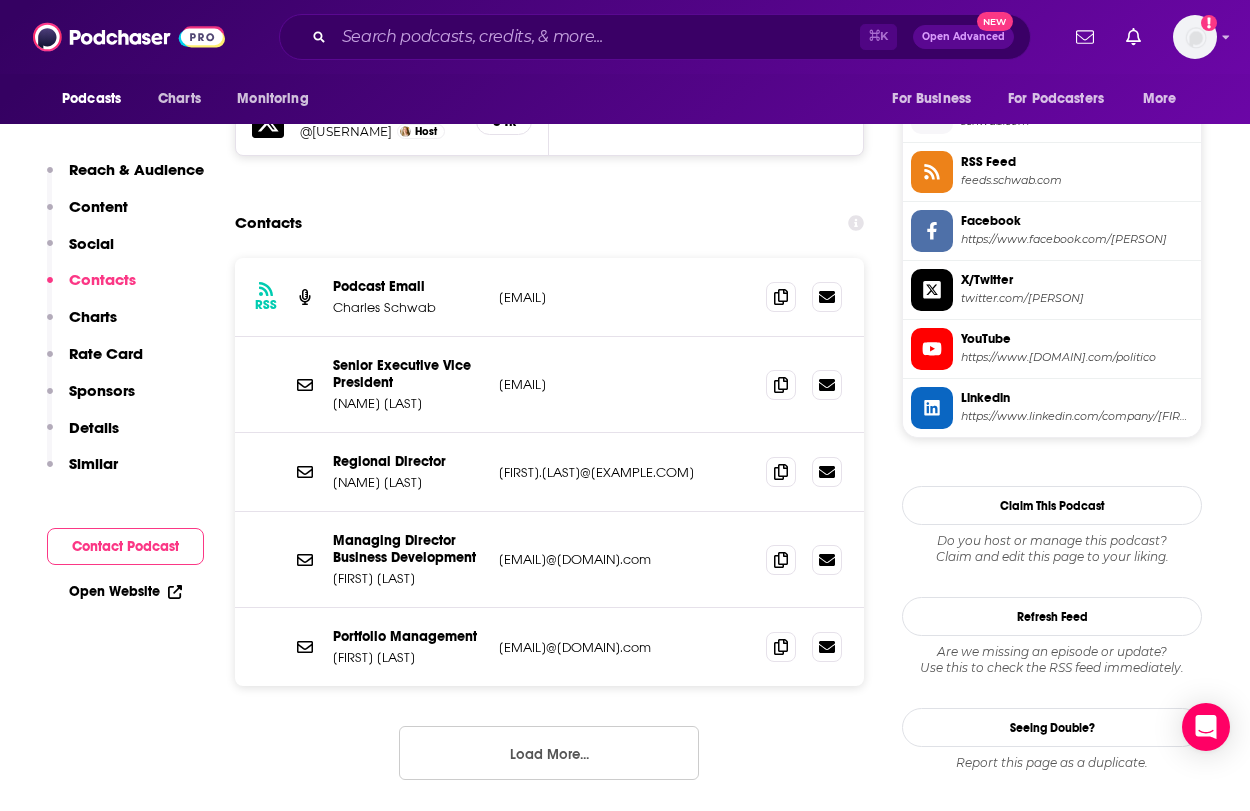 click on "Load More..." at bounding box center [549, 753] 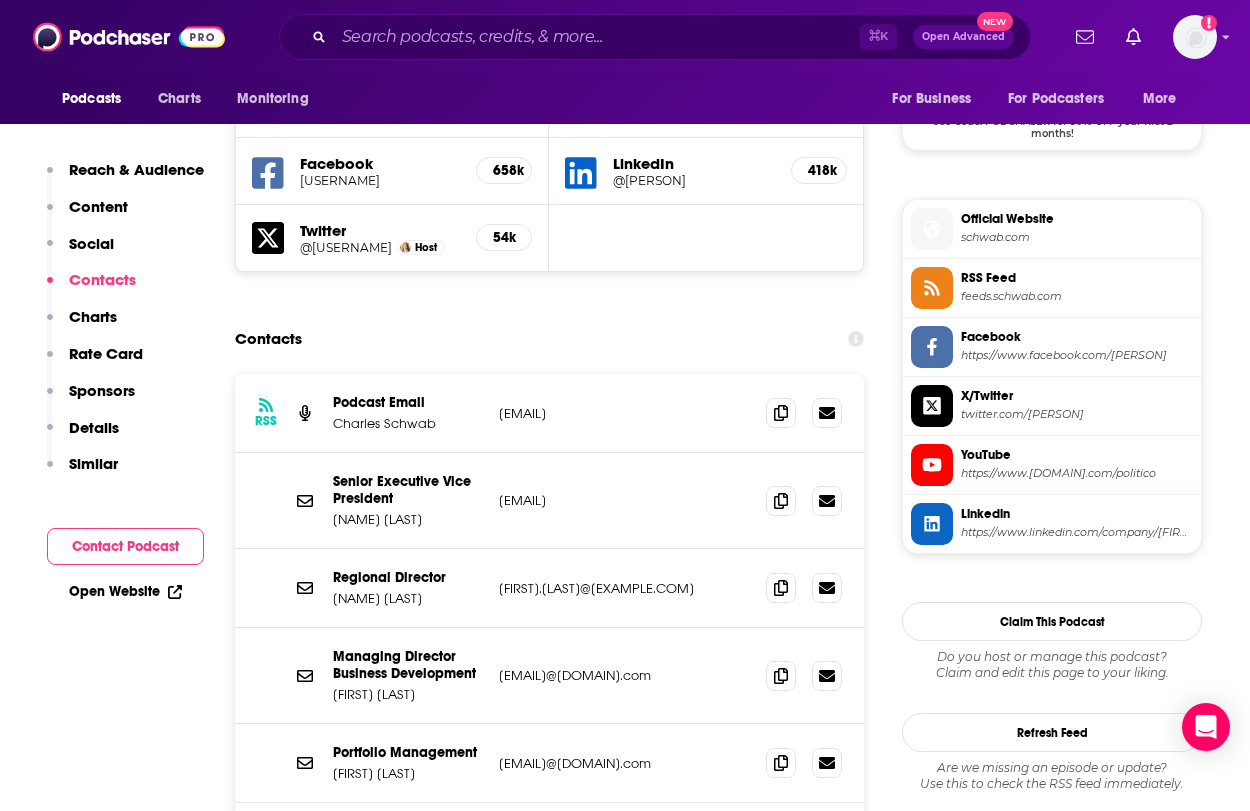 scroll, scrollTop: 1681, scrollLeft: 0, axis: vertical 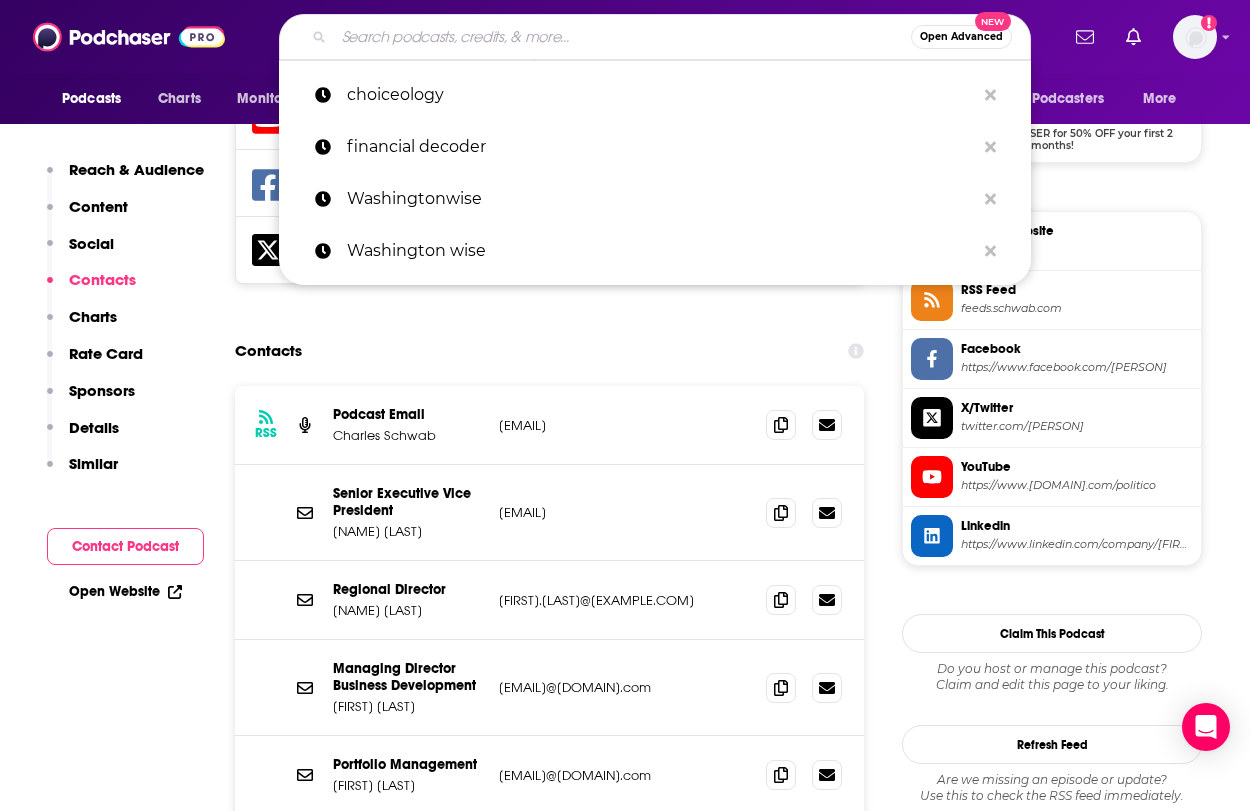 click at bounding box center (622, 37) 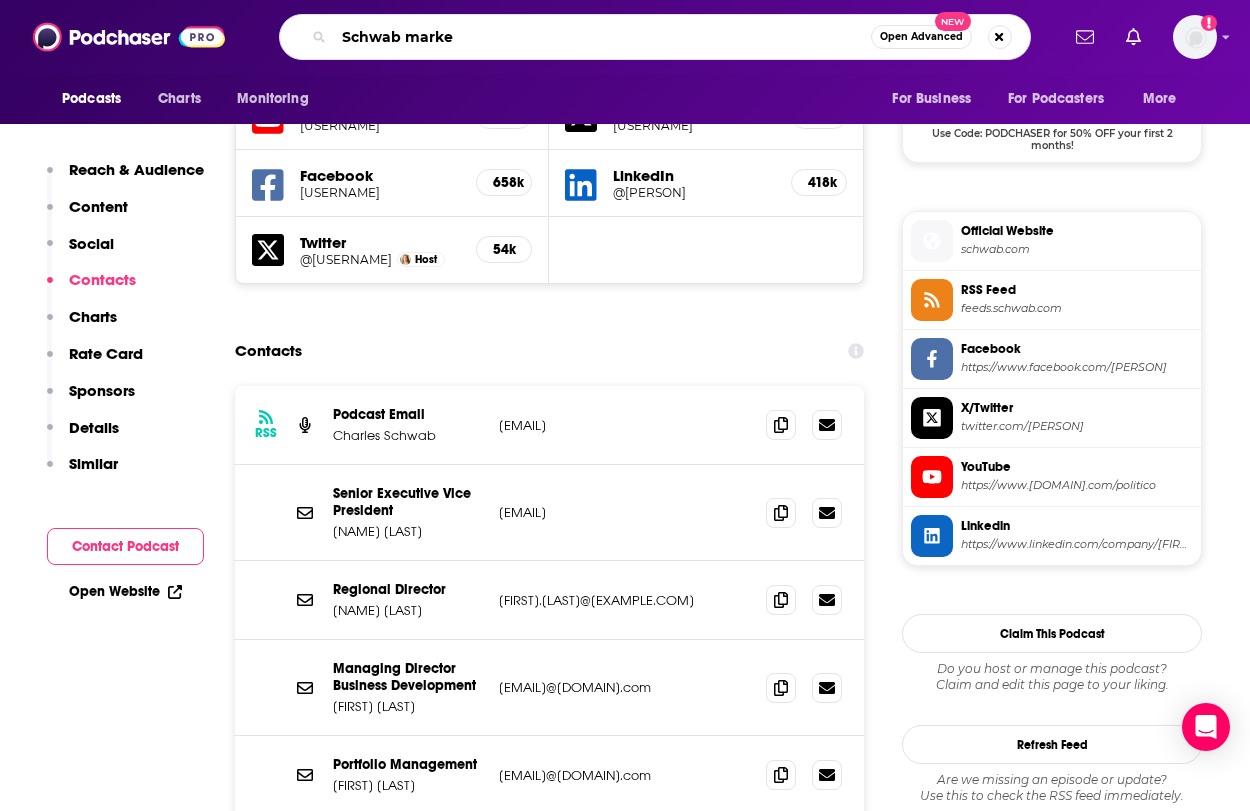 type on "Schwab market" 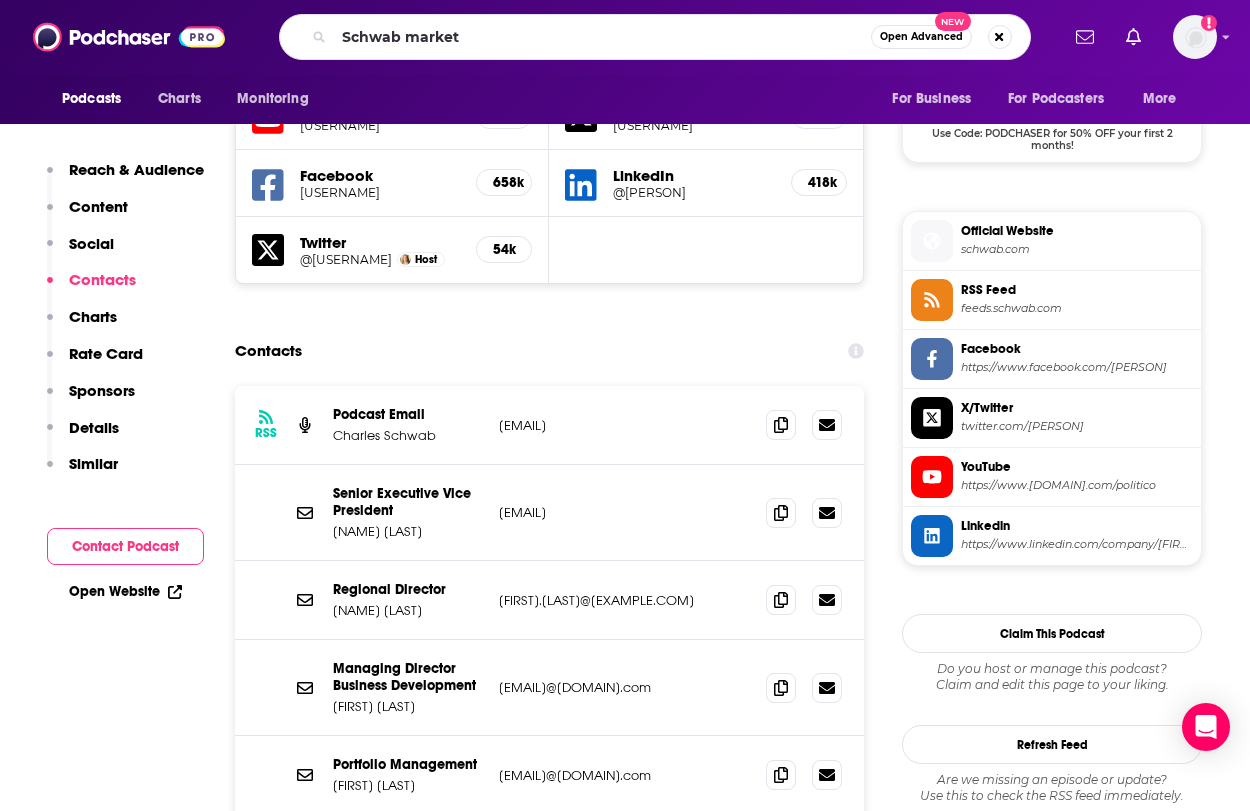 scroll, scrollTop: 0, scrollLeft: 0, axis: both 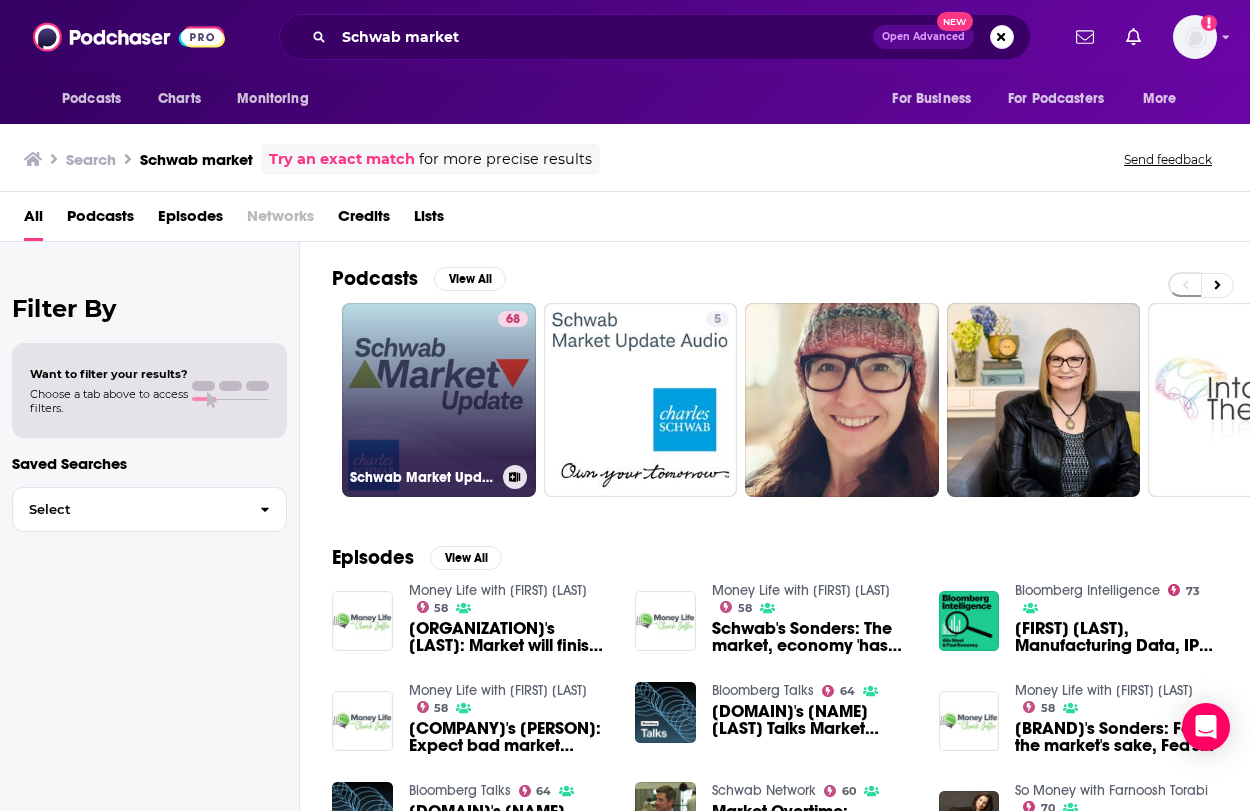 click on "68" at bounding box center [513, 388] 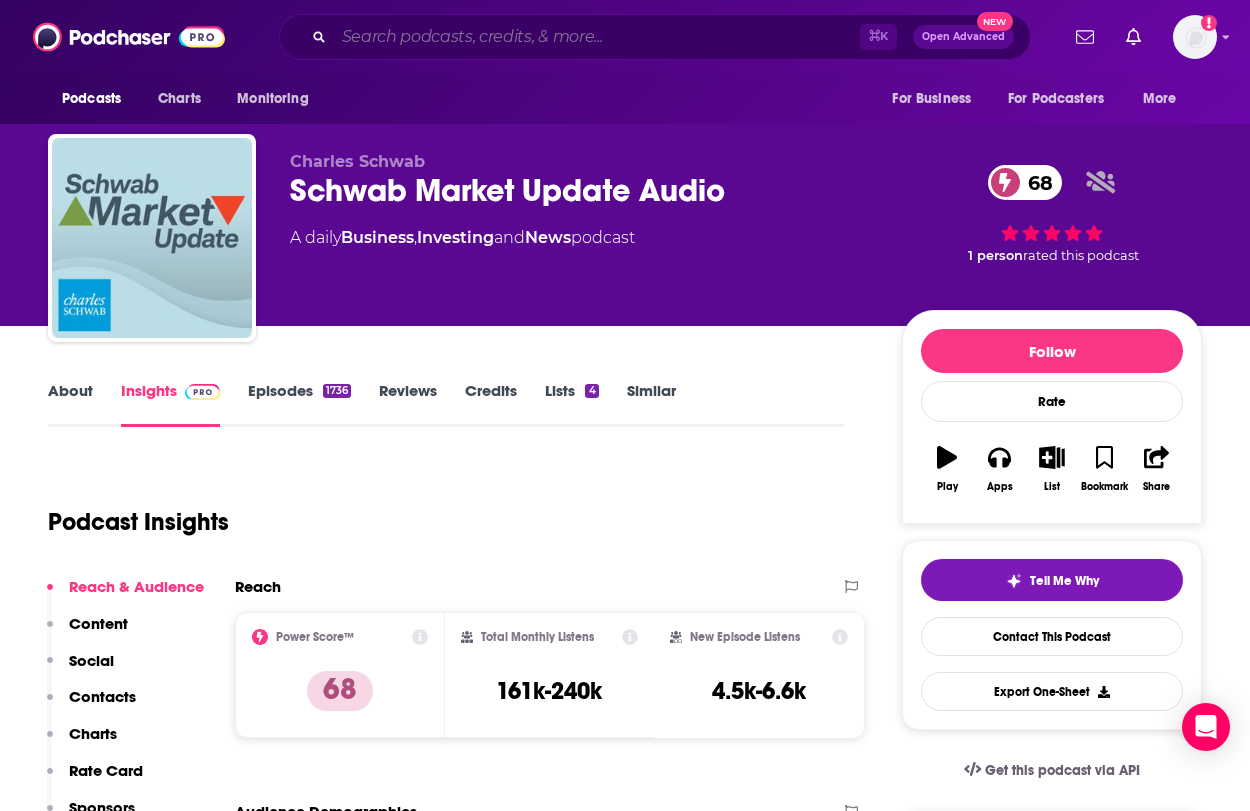 click at bounding box center [597, 37] 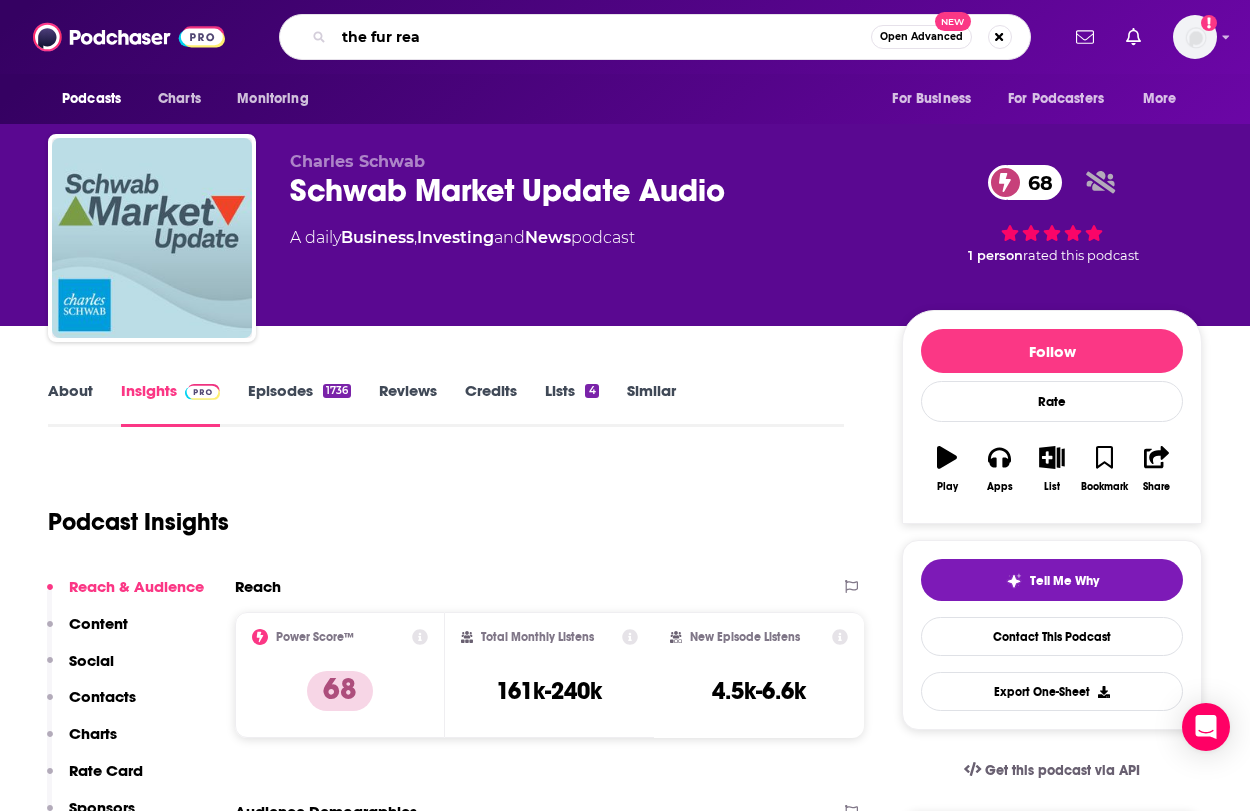 type on "the fur real" 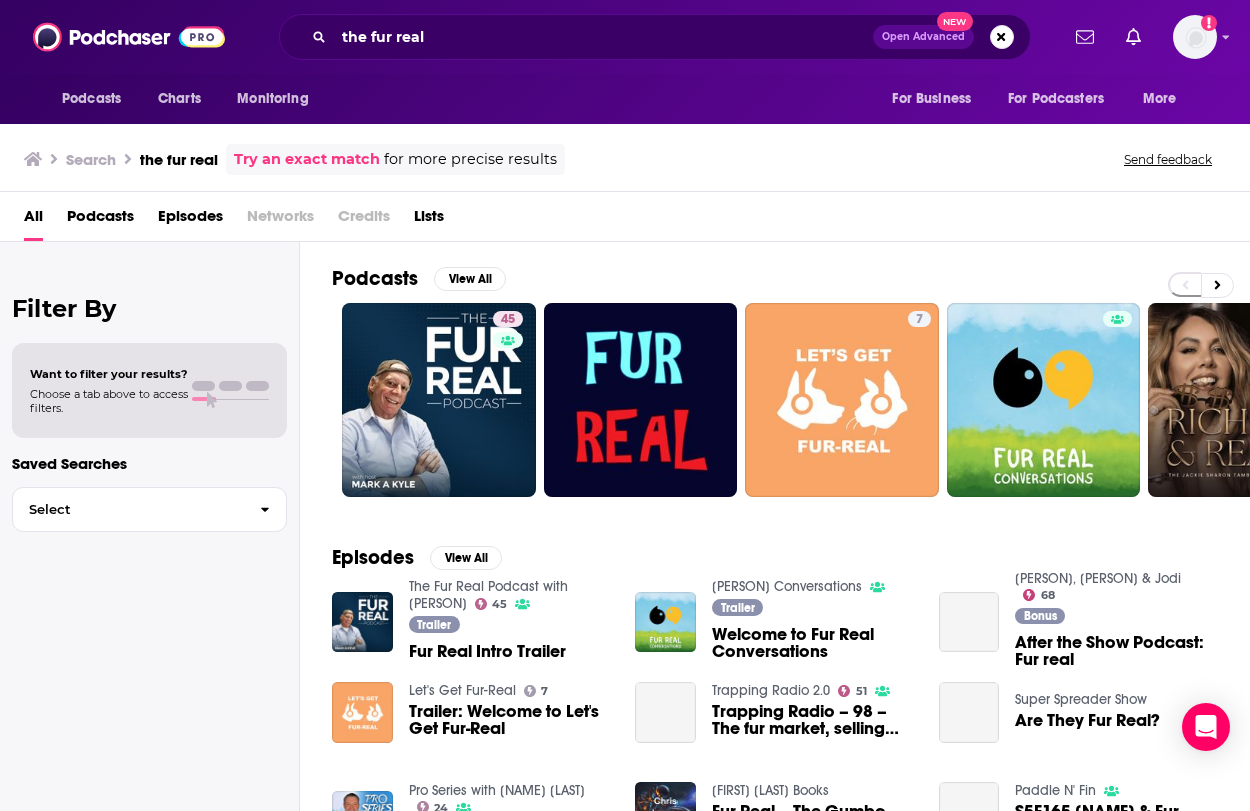 click on "45" at bounding box center (439, 400) 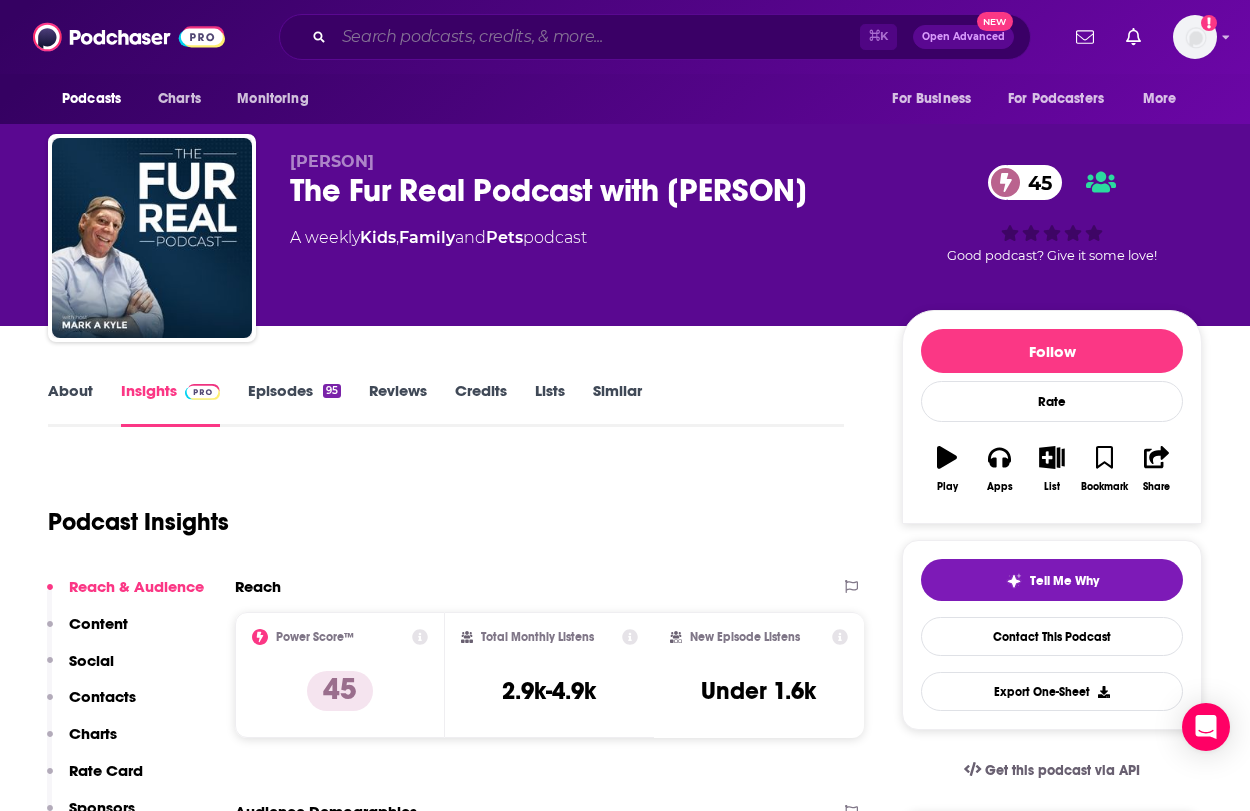 click at bounding box center [597, 37] 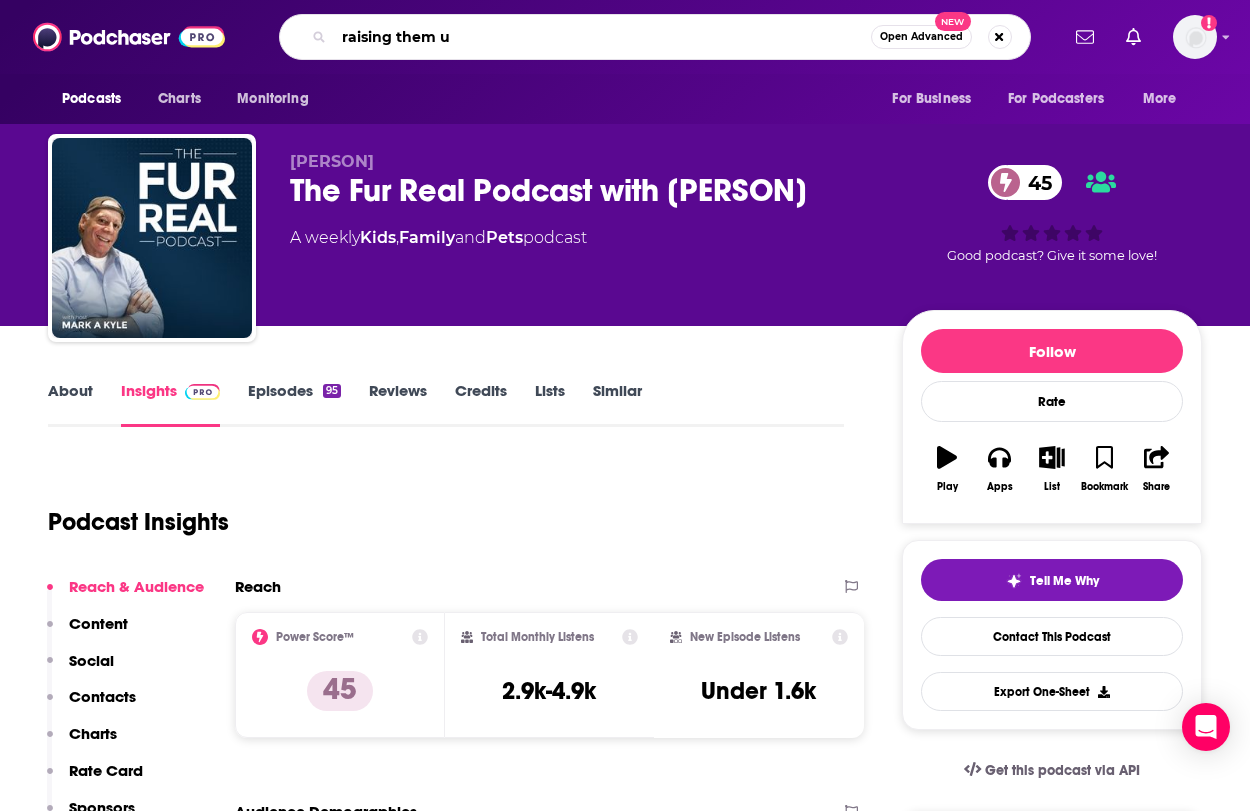 type on "raising them up" 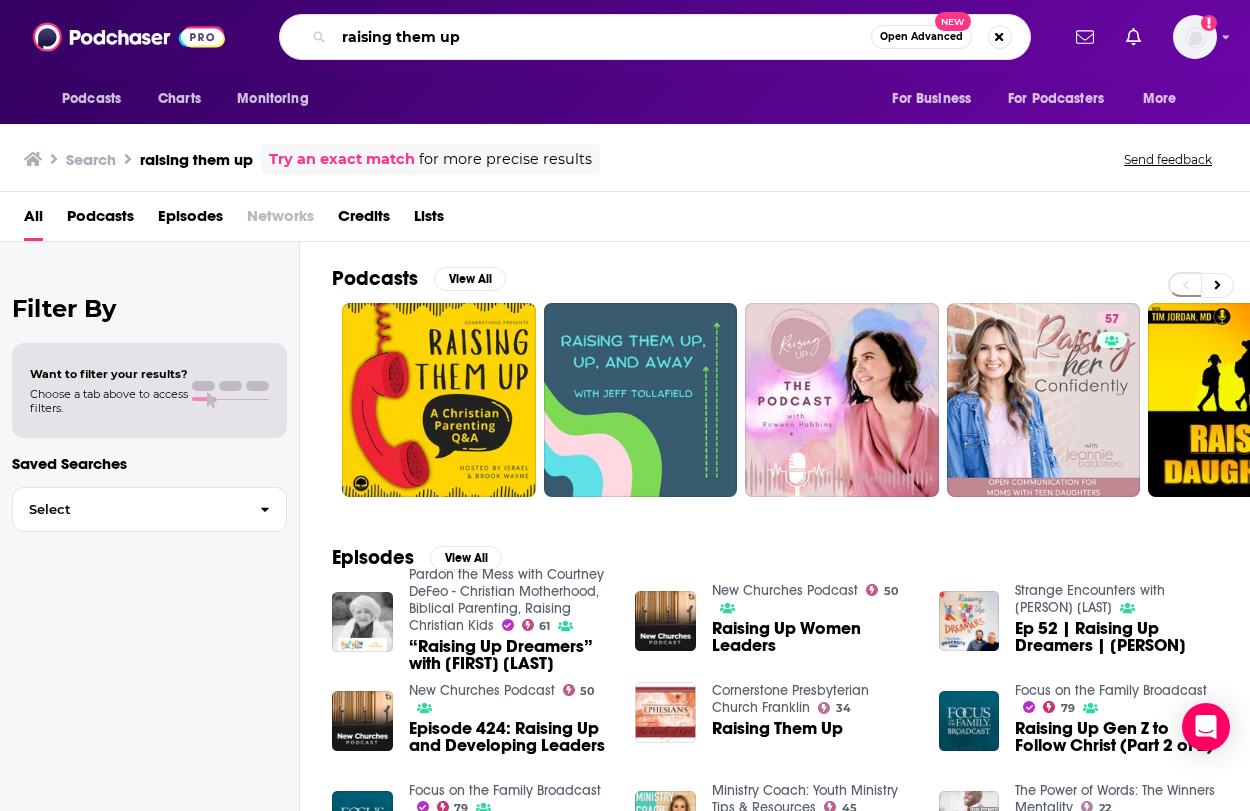drag, startPoint x: 463, startPoint y: 34, endPoint x: 366, endPoint y: 5, distance: 101.24229 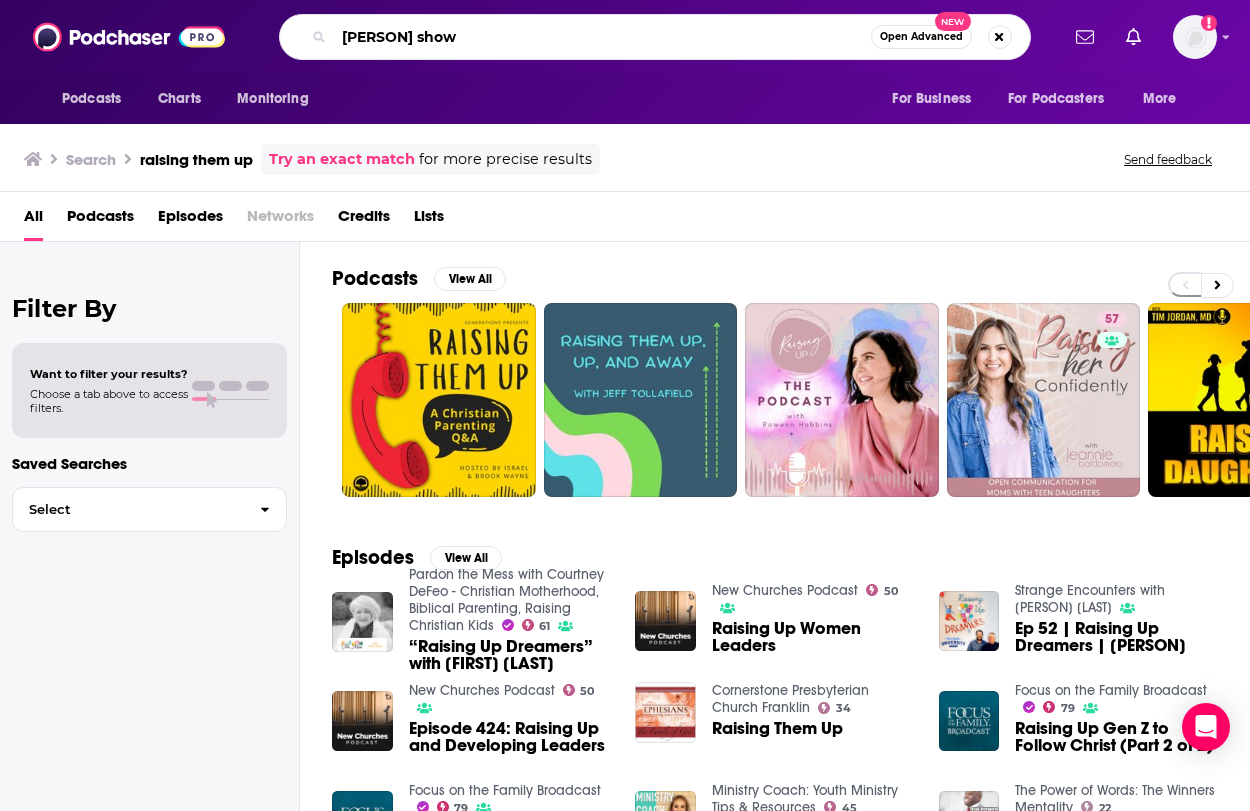 type on "[PERSON] show" 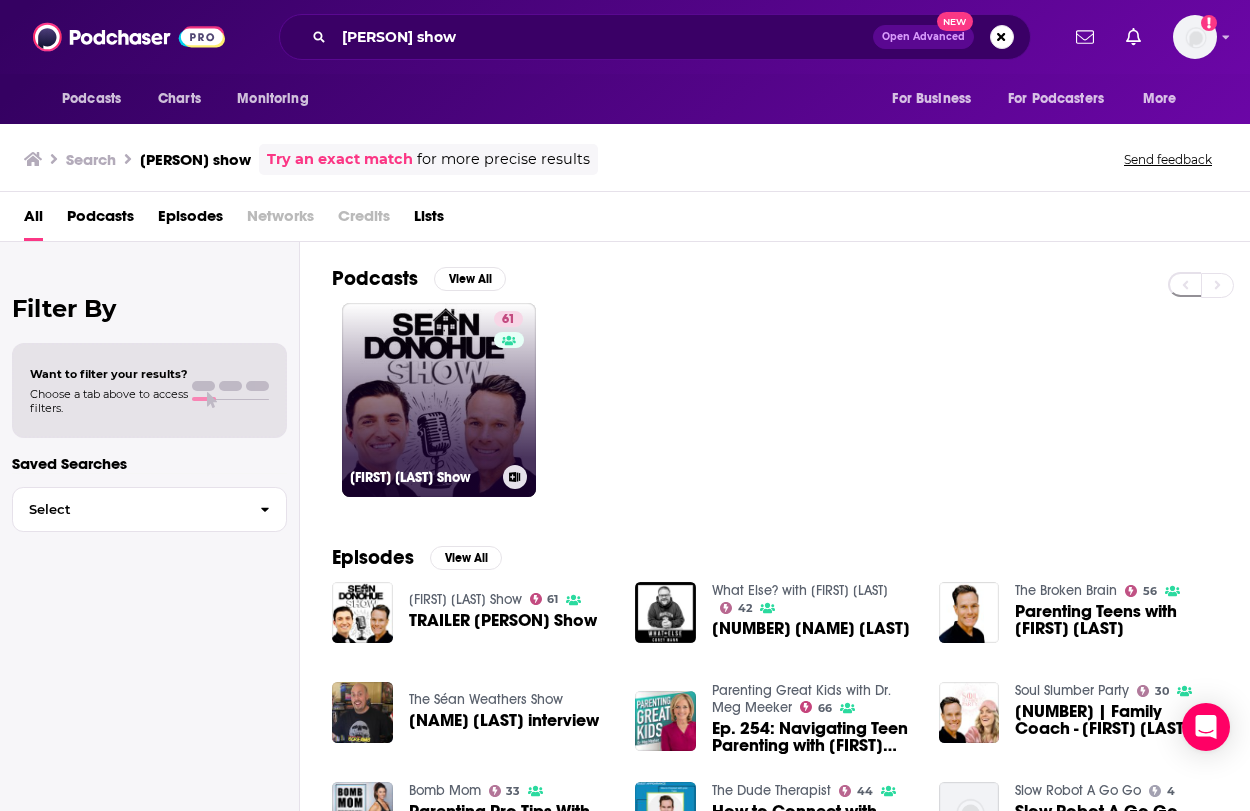 click on "[NUMBER] [PERSON] Show" at bounding box center [439, 400] 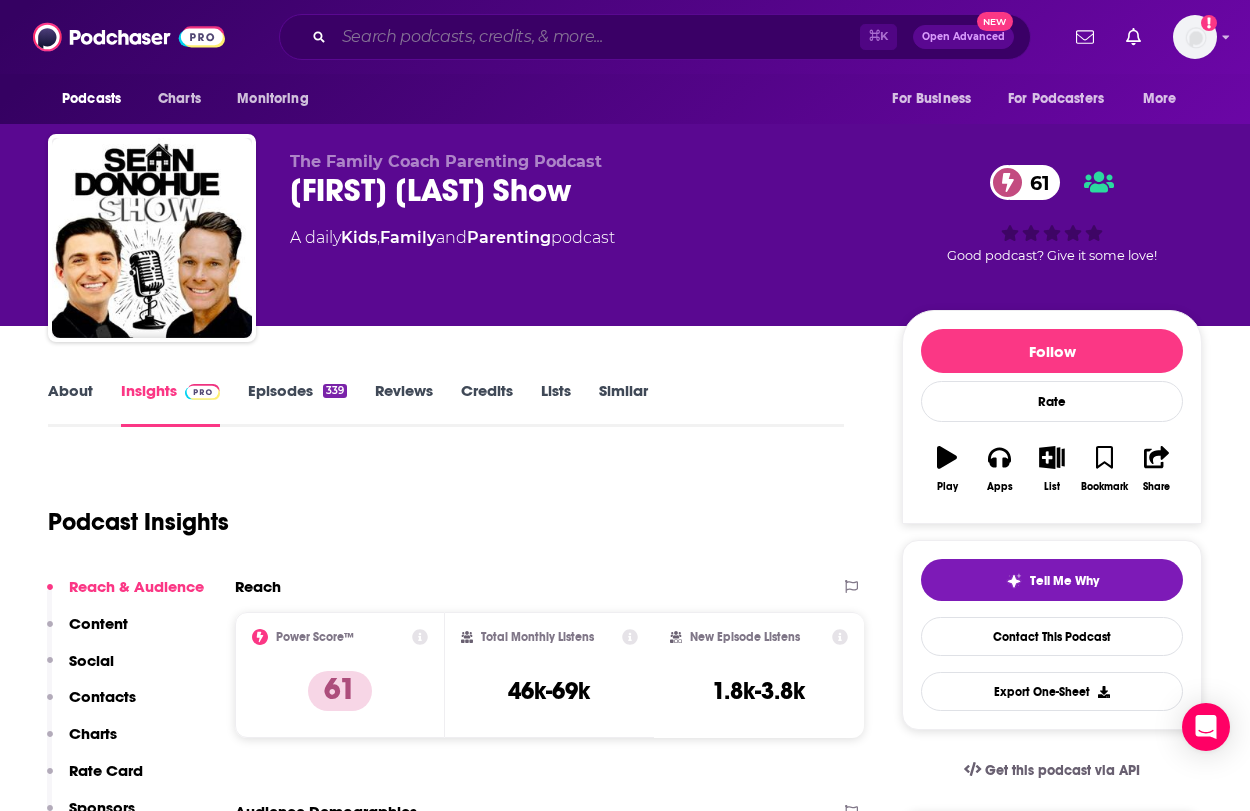 click at bounding box center [597, 37] 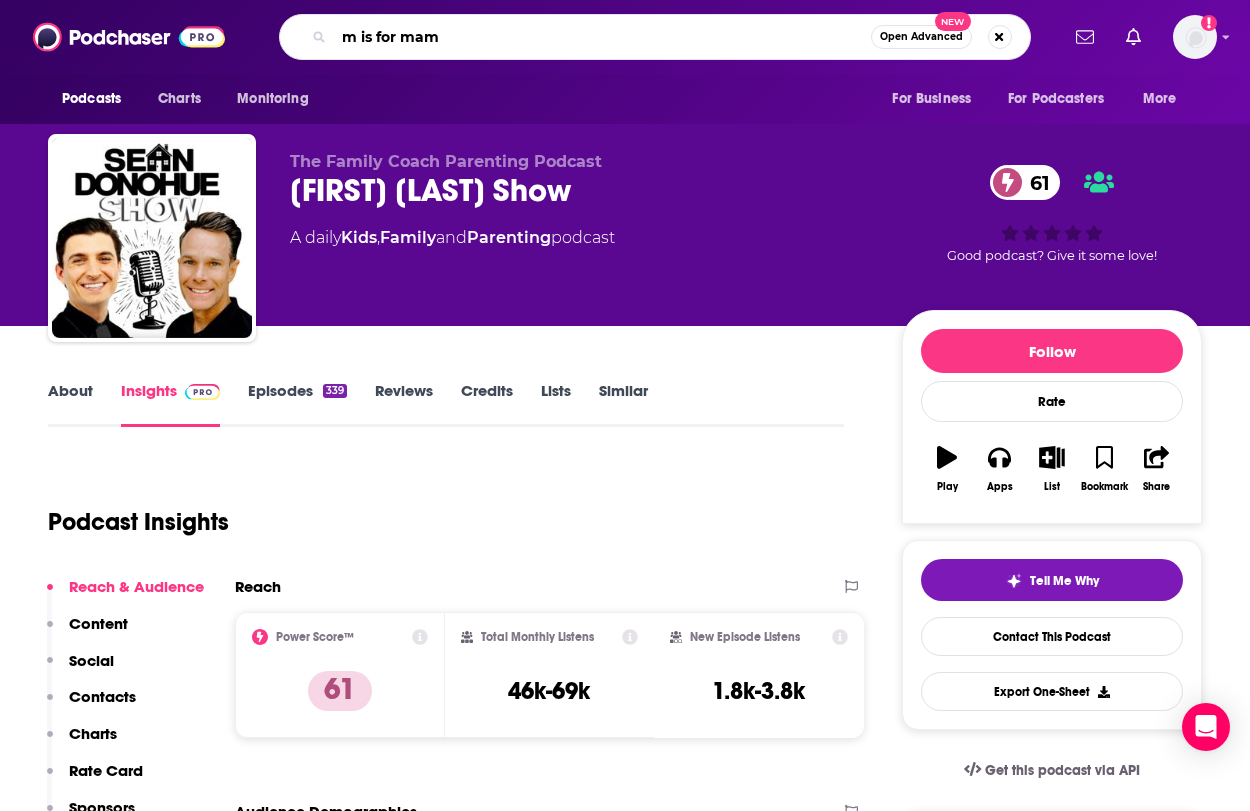 type on "m is for mama" 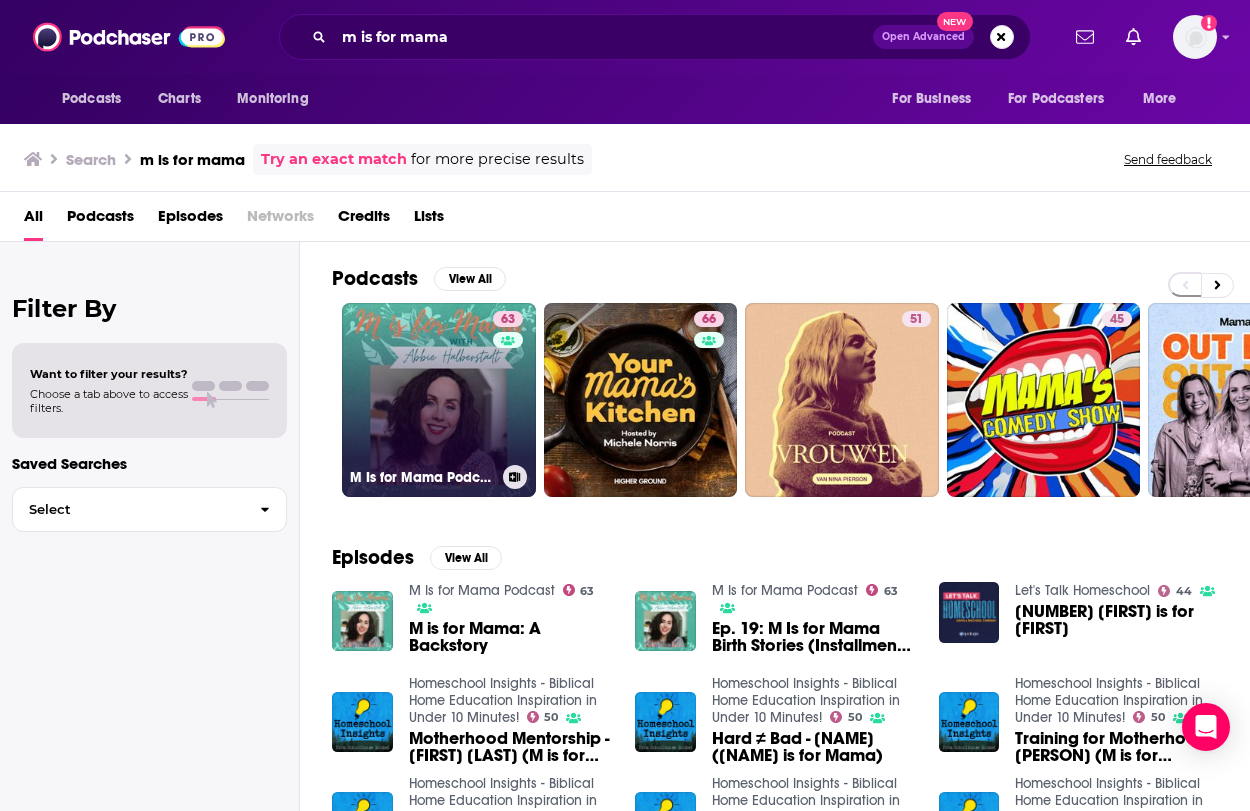 click on "[NUMBER] [FIRST] is for [FIRST] Podcast" at bounding box center (439, 400) 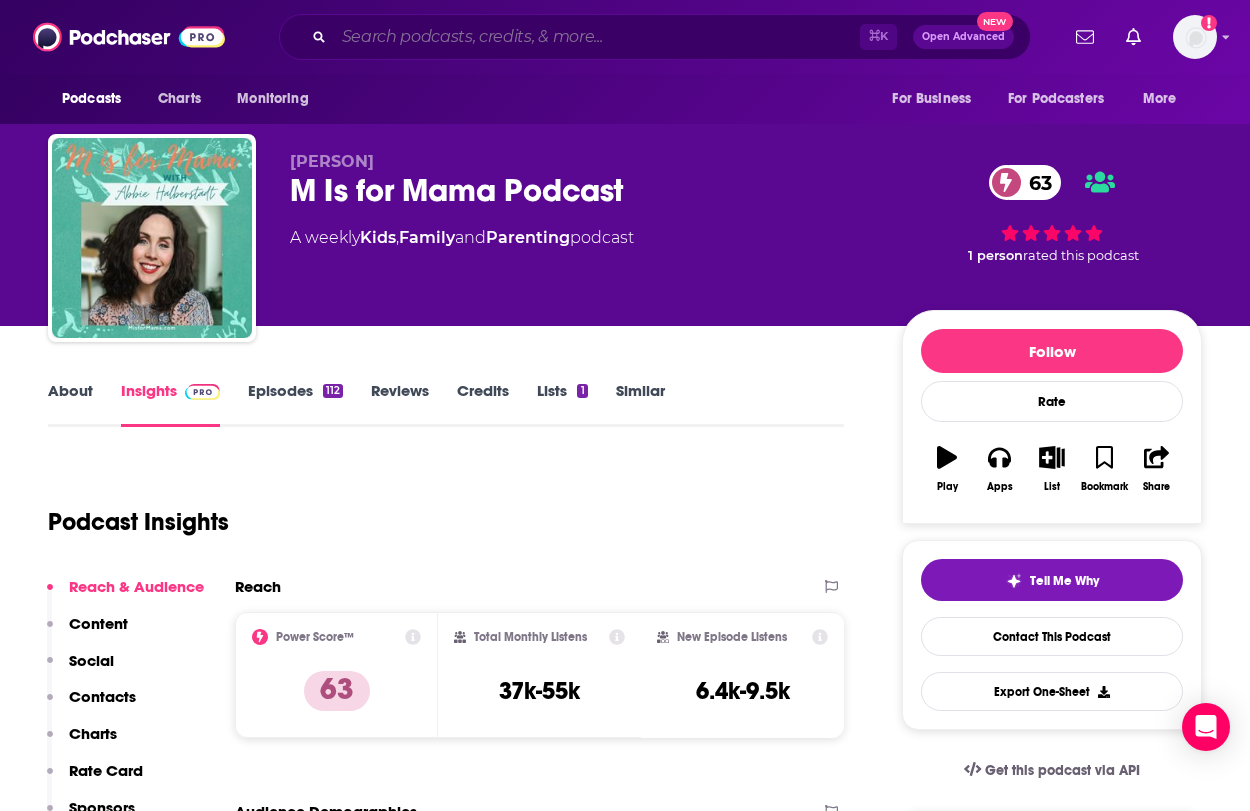 click at bounding box center [597, 37] 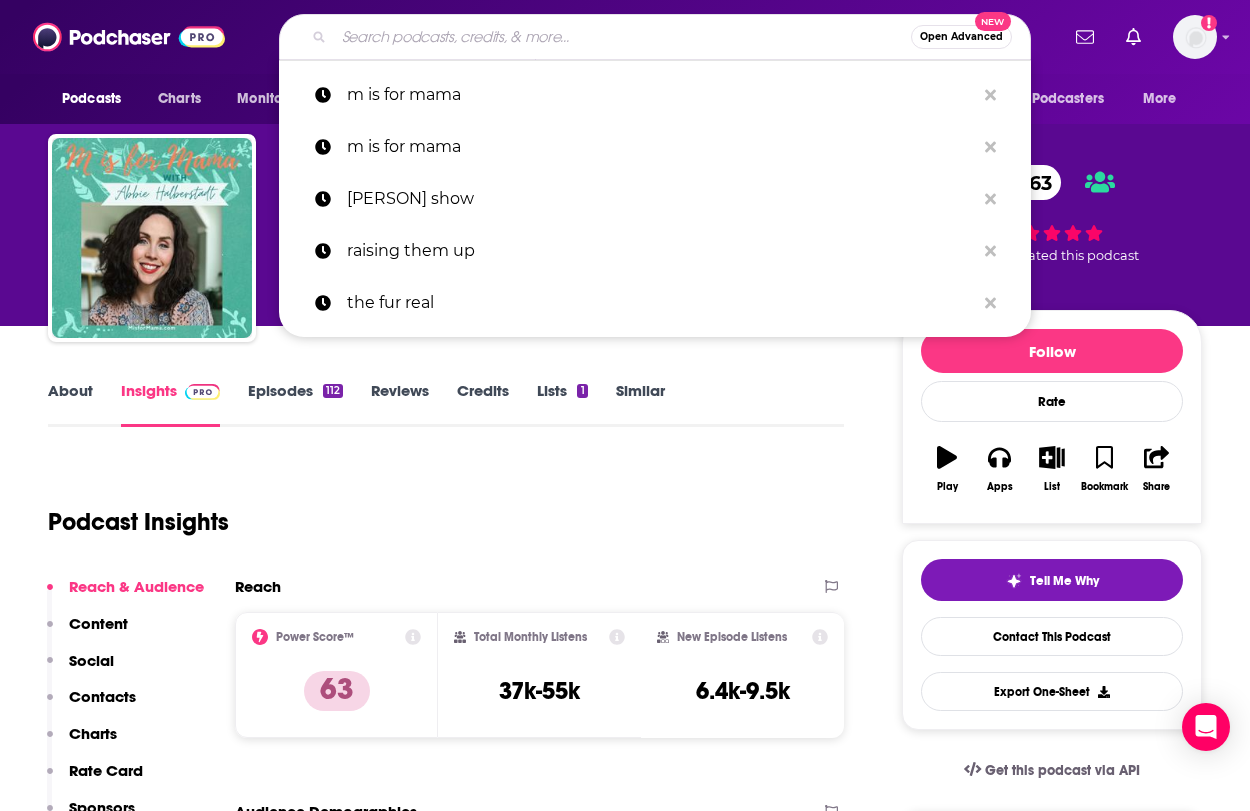 click at bounding box center (622, 37) 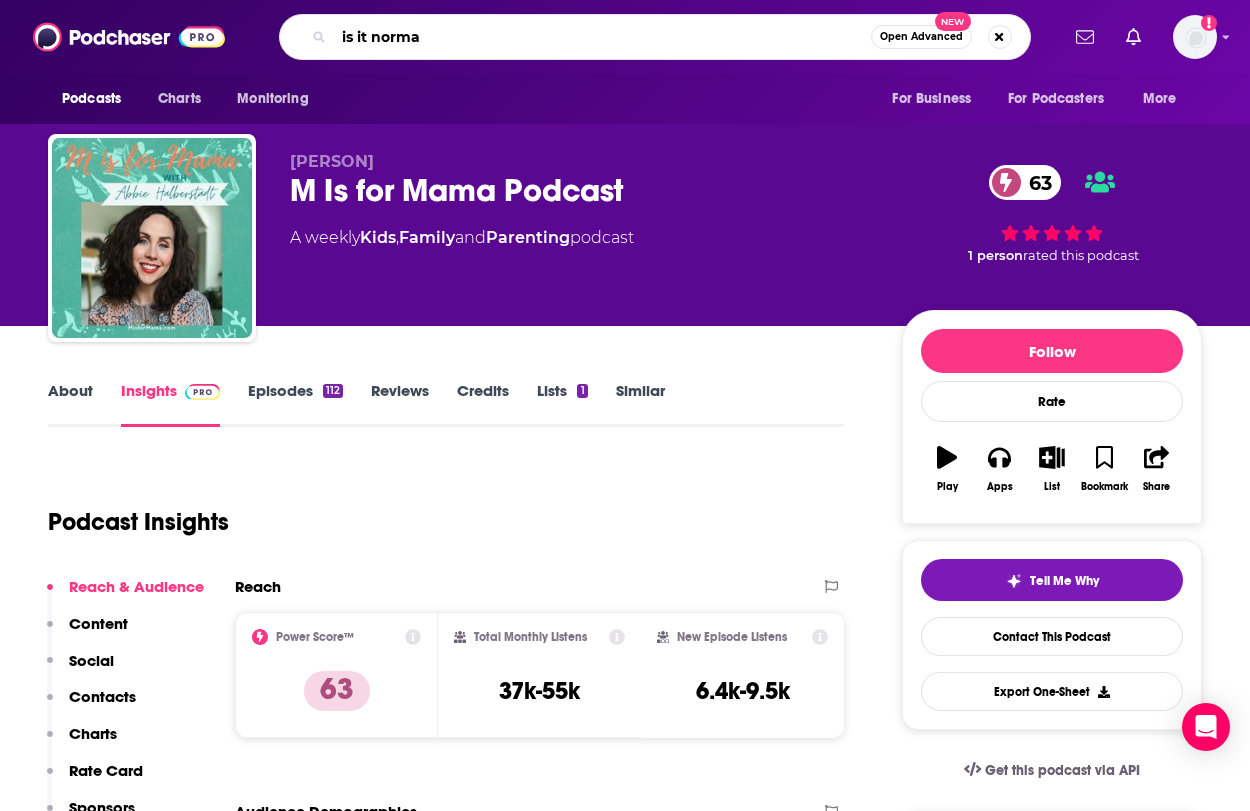 type on "is it normal" 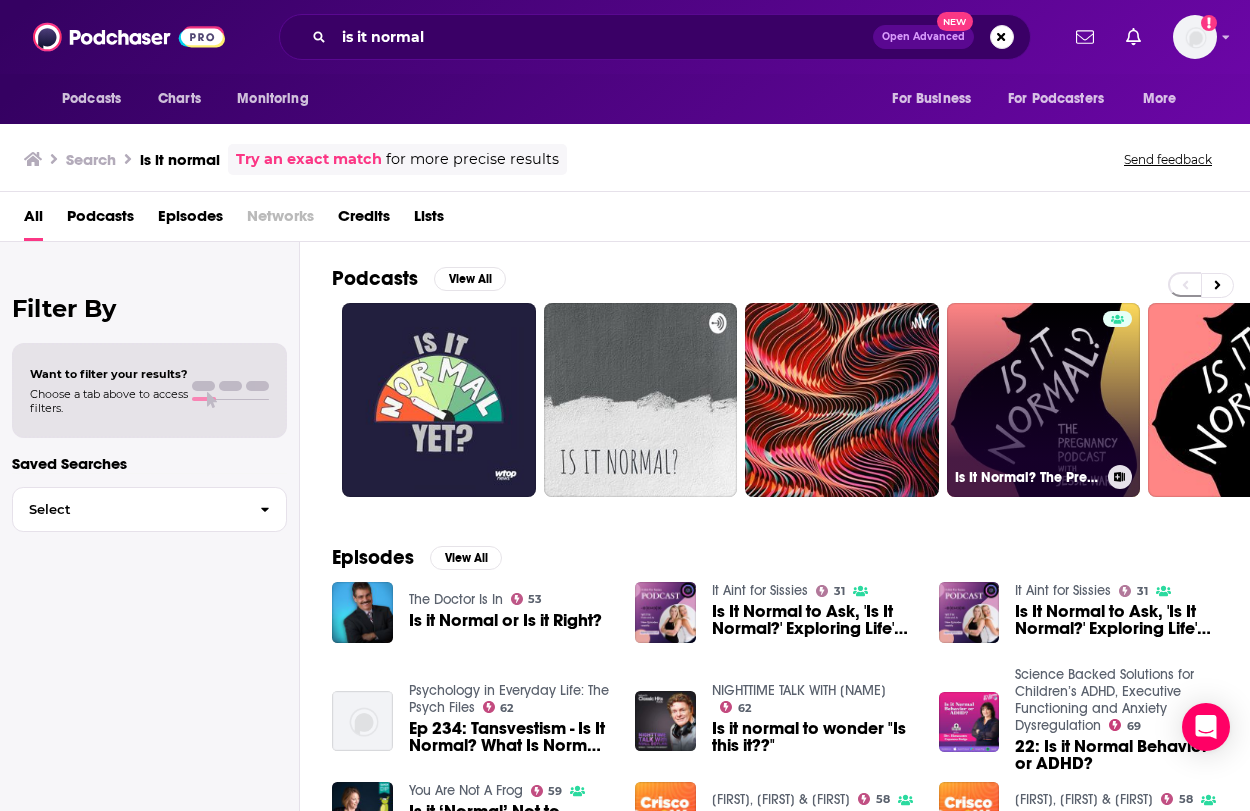 scroll, scrollTop: 0, scrollLeft: 1, axis: horizontal 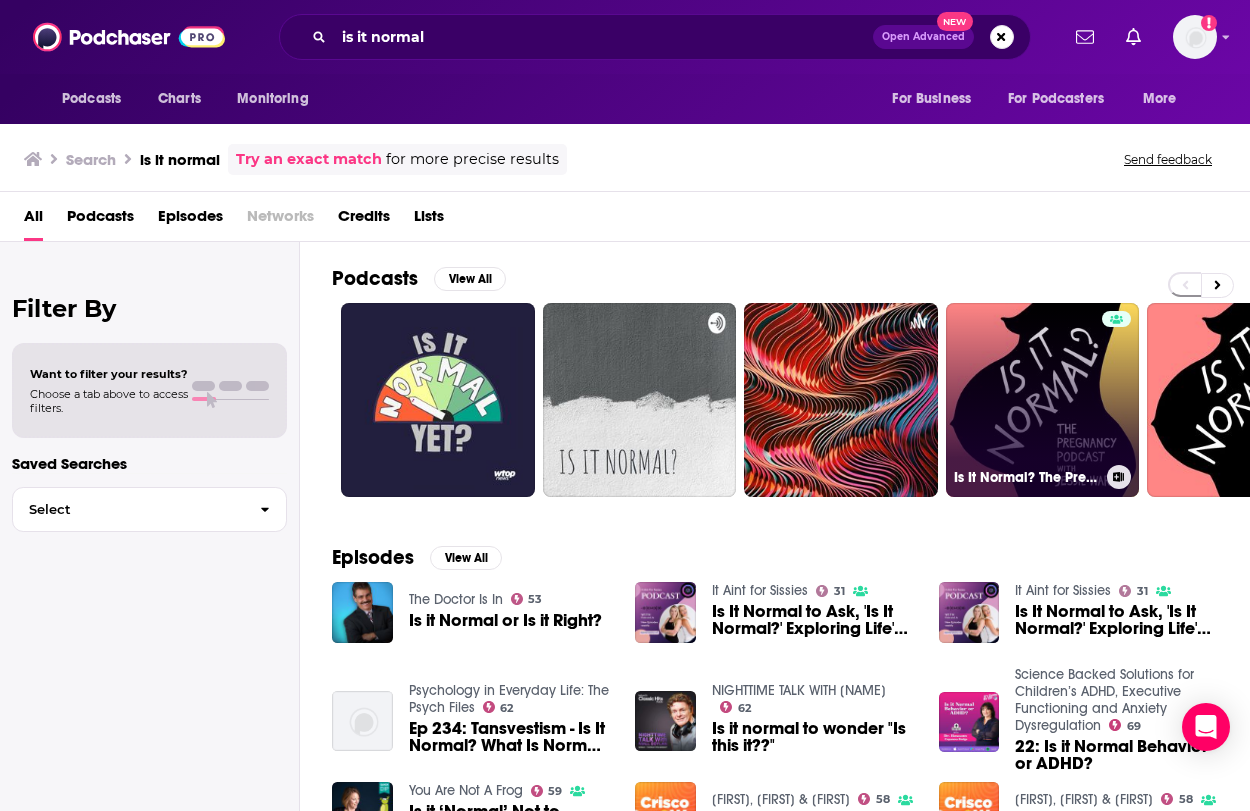 click on "Is It Normal? The Pregnancy Podcast With [FIRST] [LAST]" at bounding box center (1043, 400) 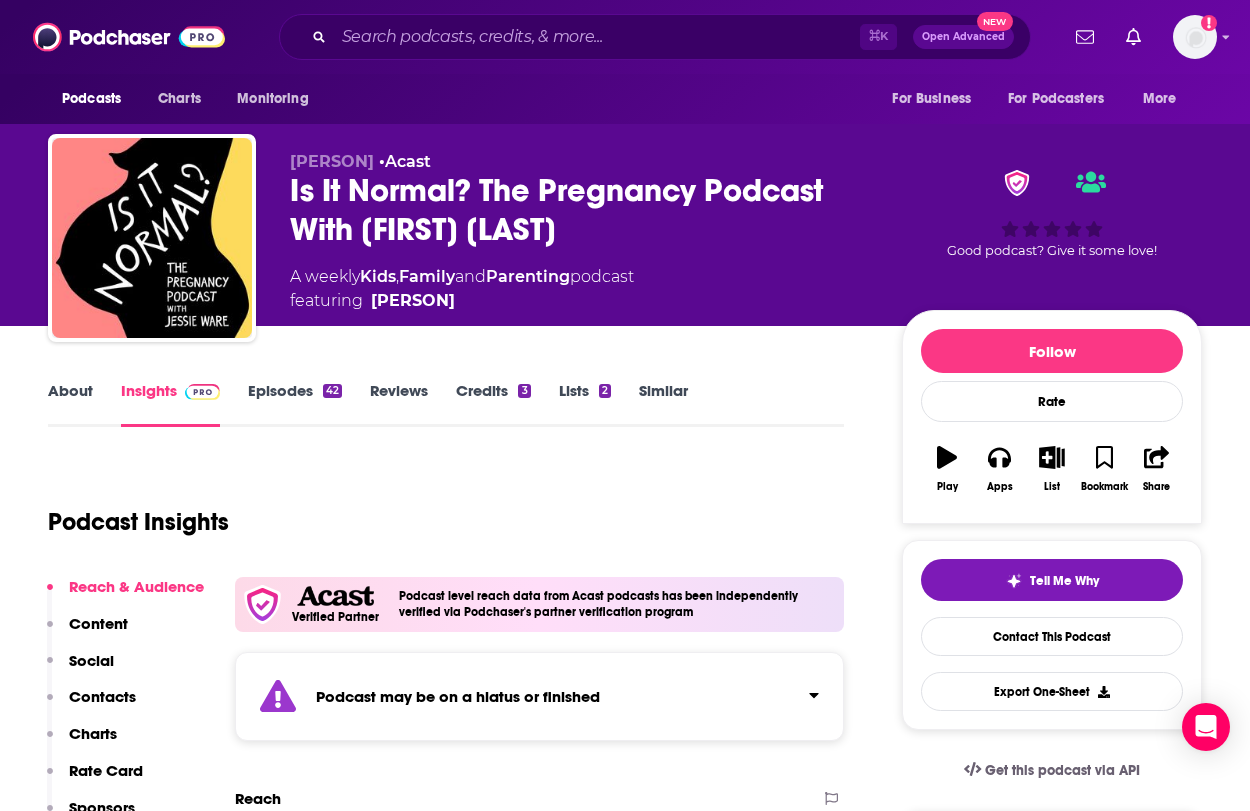 click on "Podcast may be on a hiatus or finished" at bounding box center [458, 696] 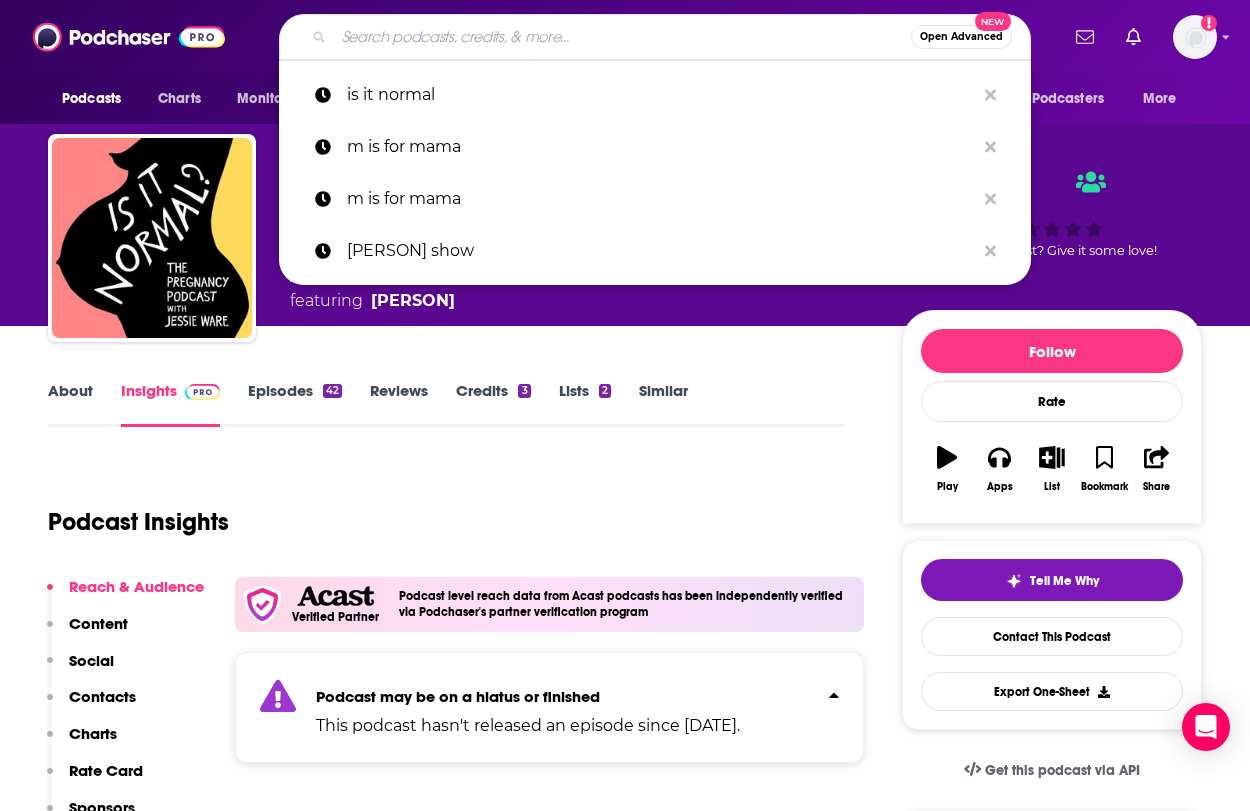click at bounding box center [622, 37] 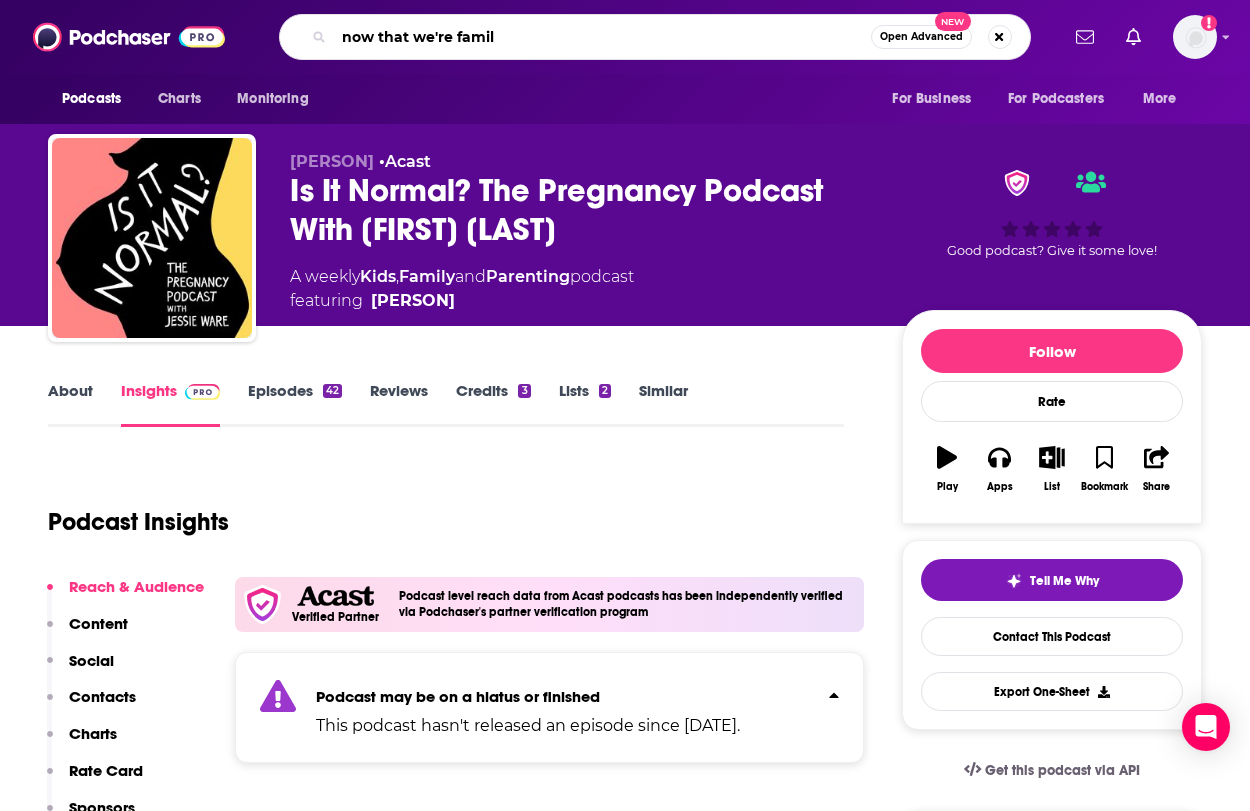 type on "now that we're family" 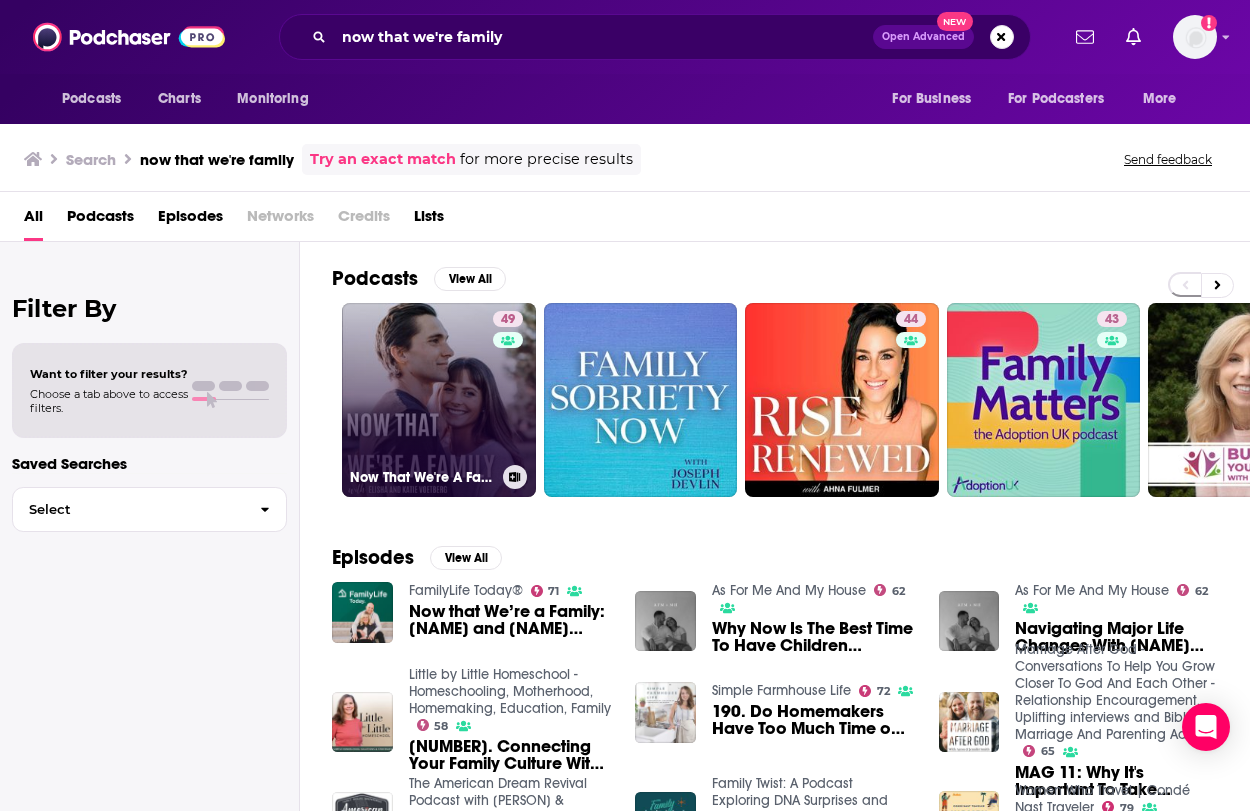 click on "[NUMBER] Now That We're A Family" at bounding box center (439, 400) 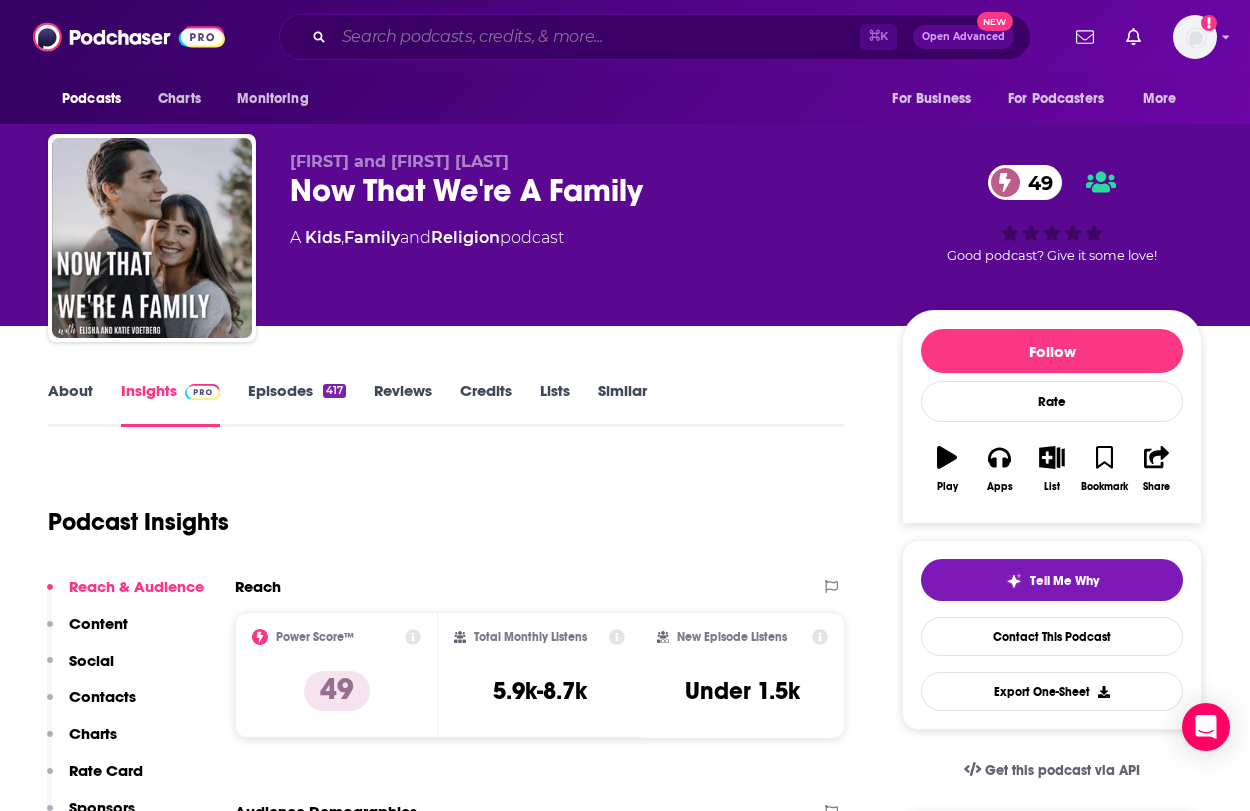 click at bounding box center (597, 37) 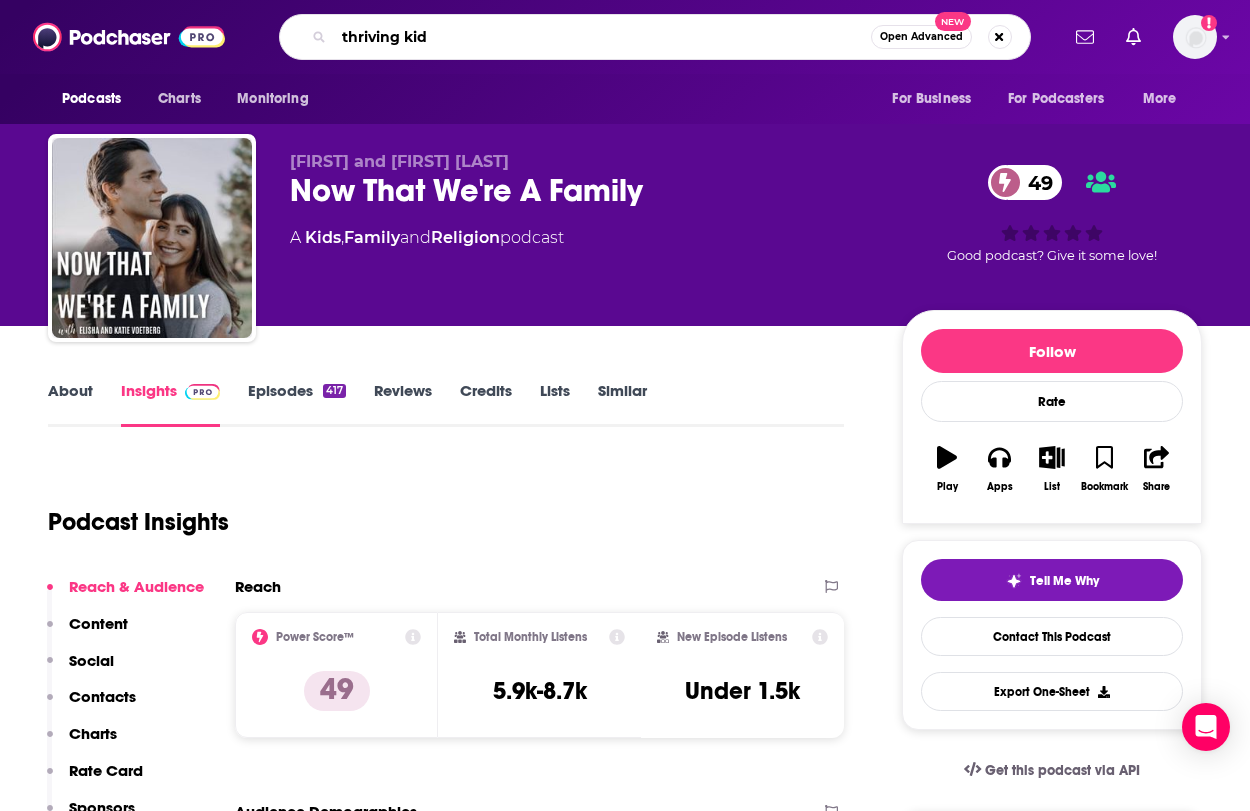 type on "thriving kids" 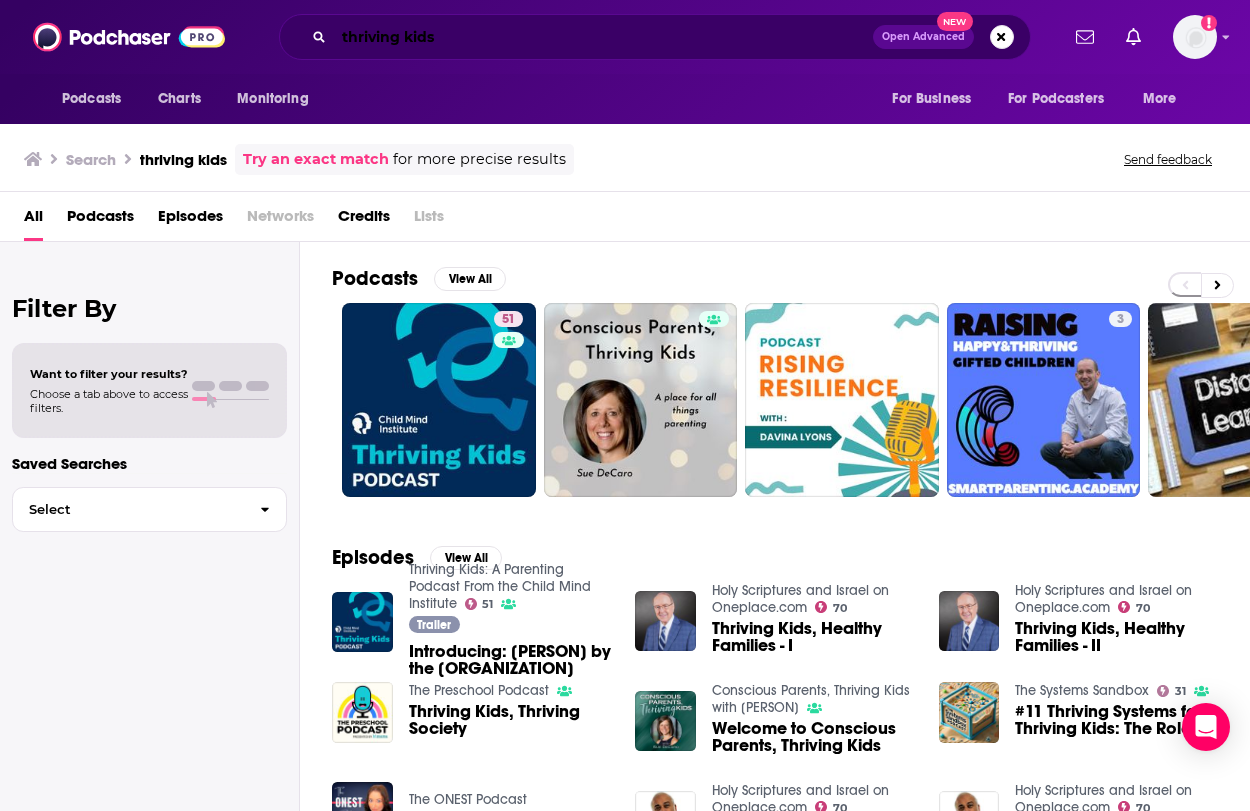 click on "thriving kids" at bounding box center [603, 37] 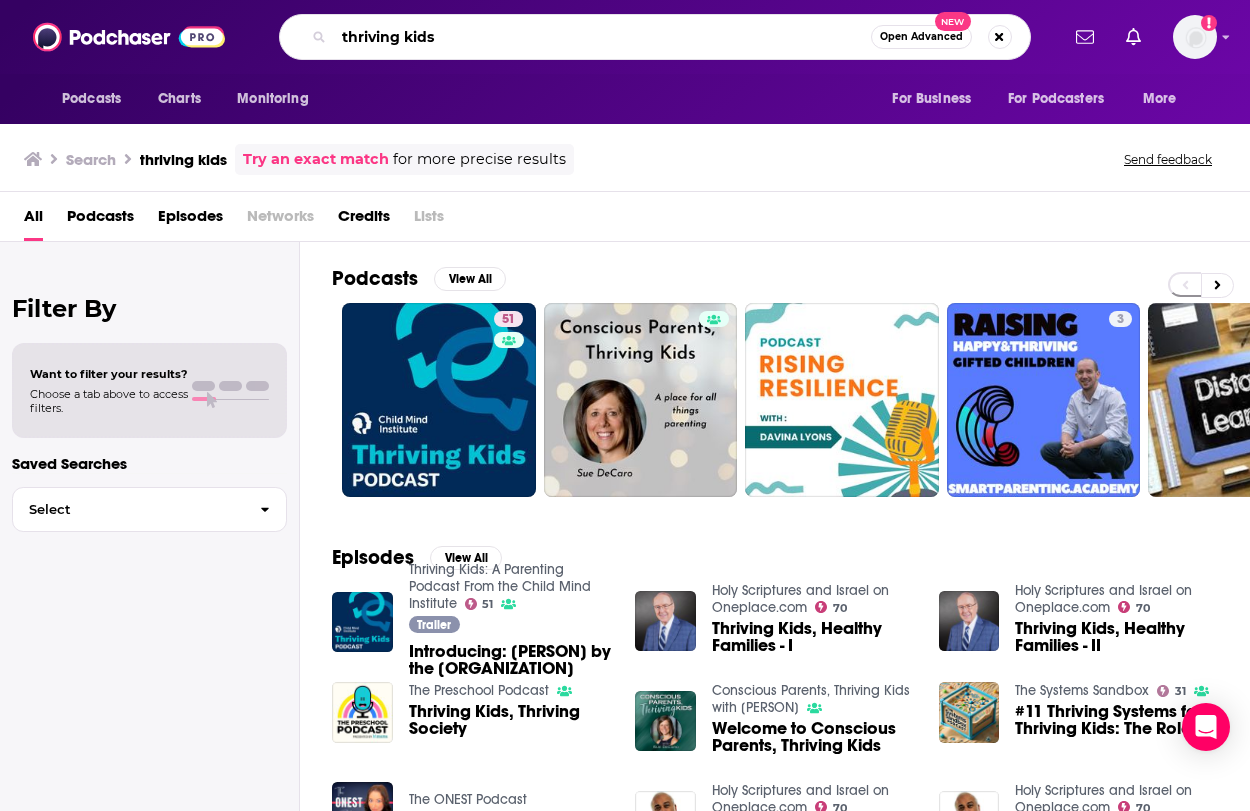 drag, startPoint x: 439, startPoint y: 40, endPoint x: 333, endPoint y: -5, distance: 115.15642 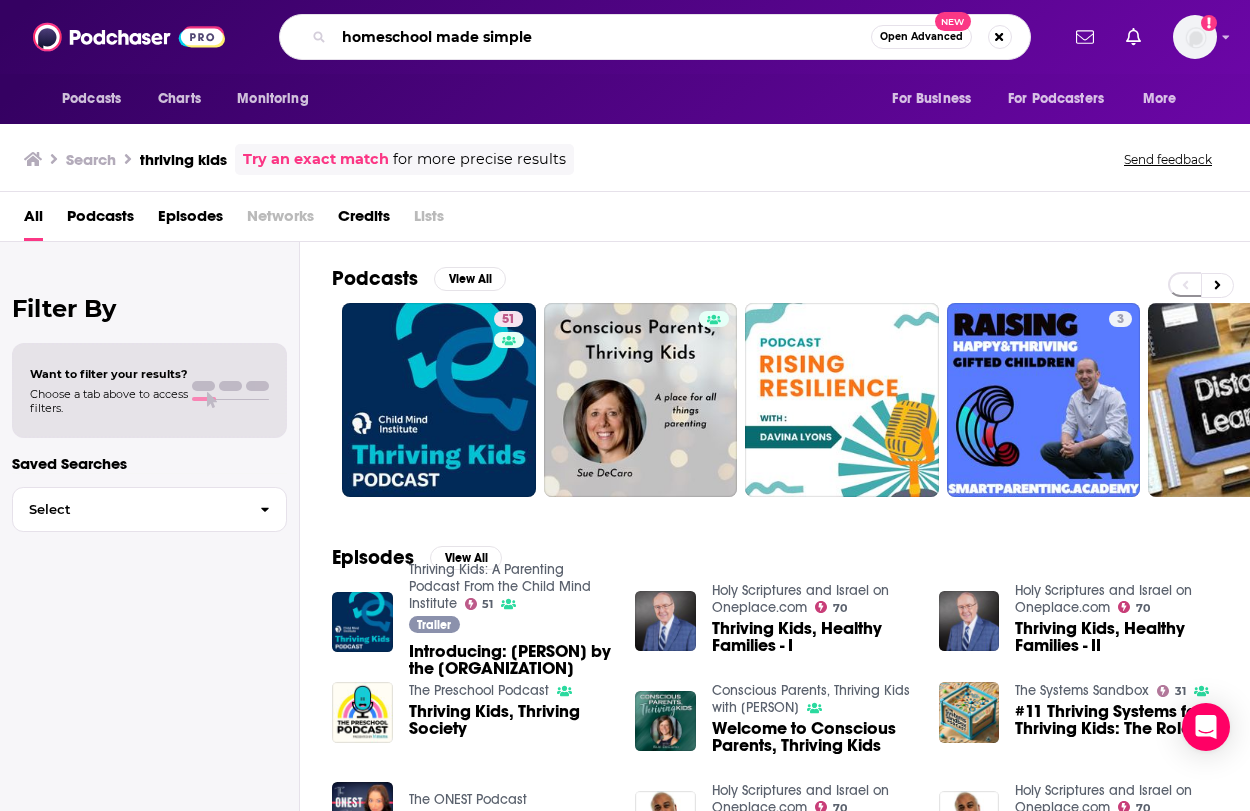 type on "homeschool made simple" 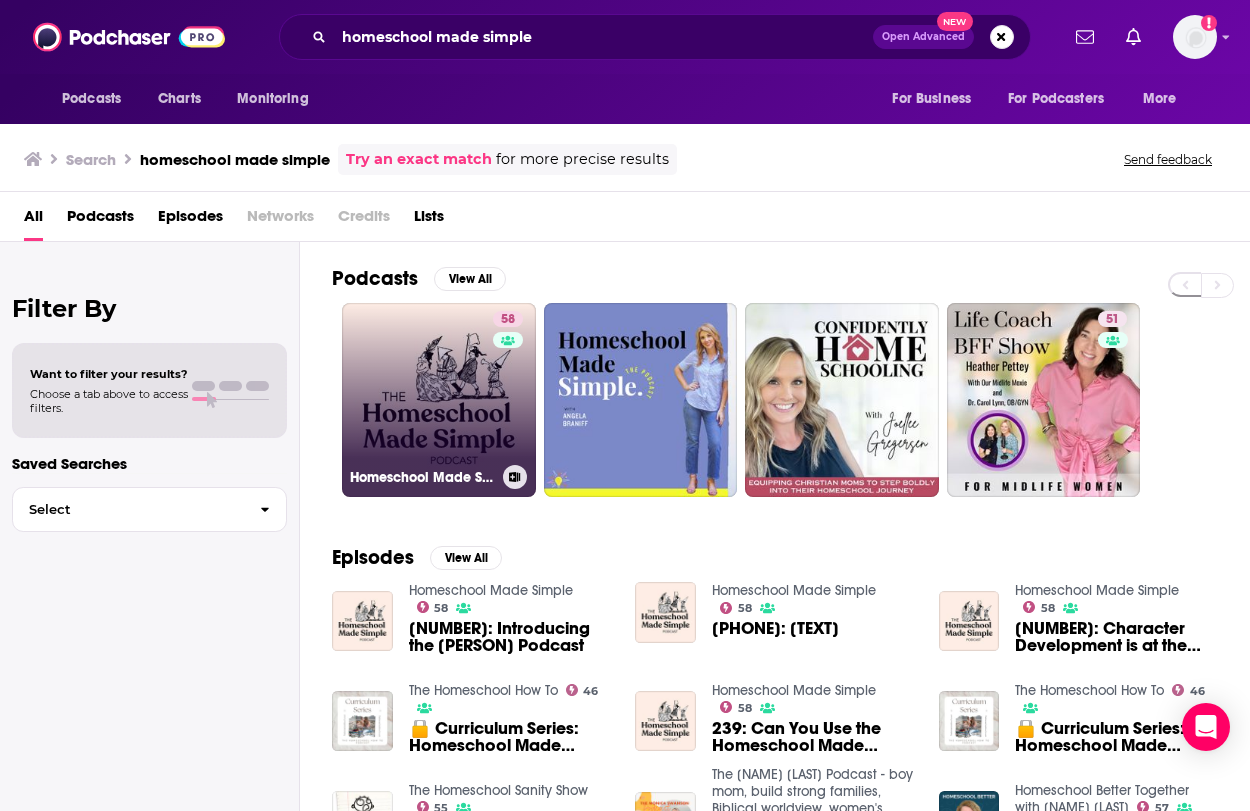 click on "58 Homeschool Made Simple" at bounding box center [439, 400] 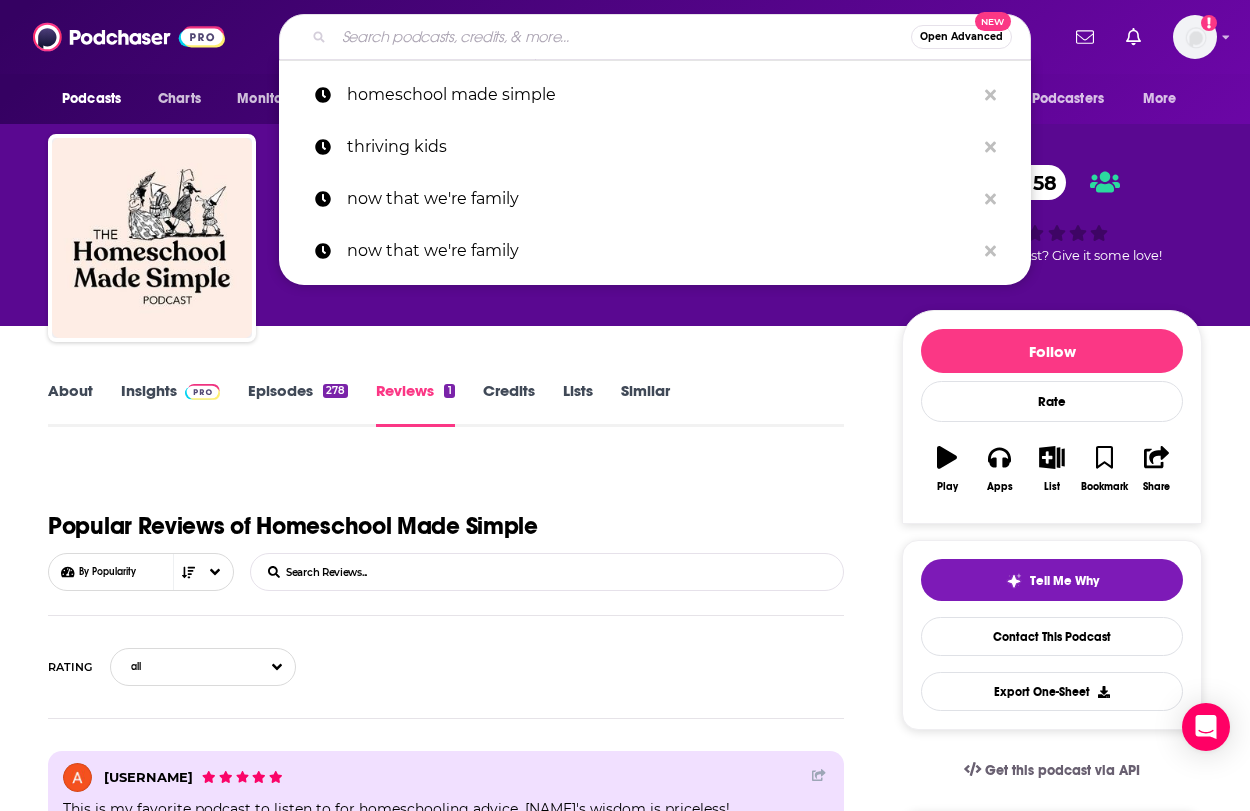 click at bounding box center [622, 37] 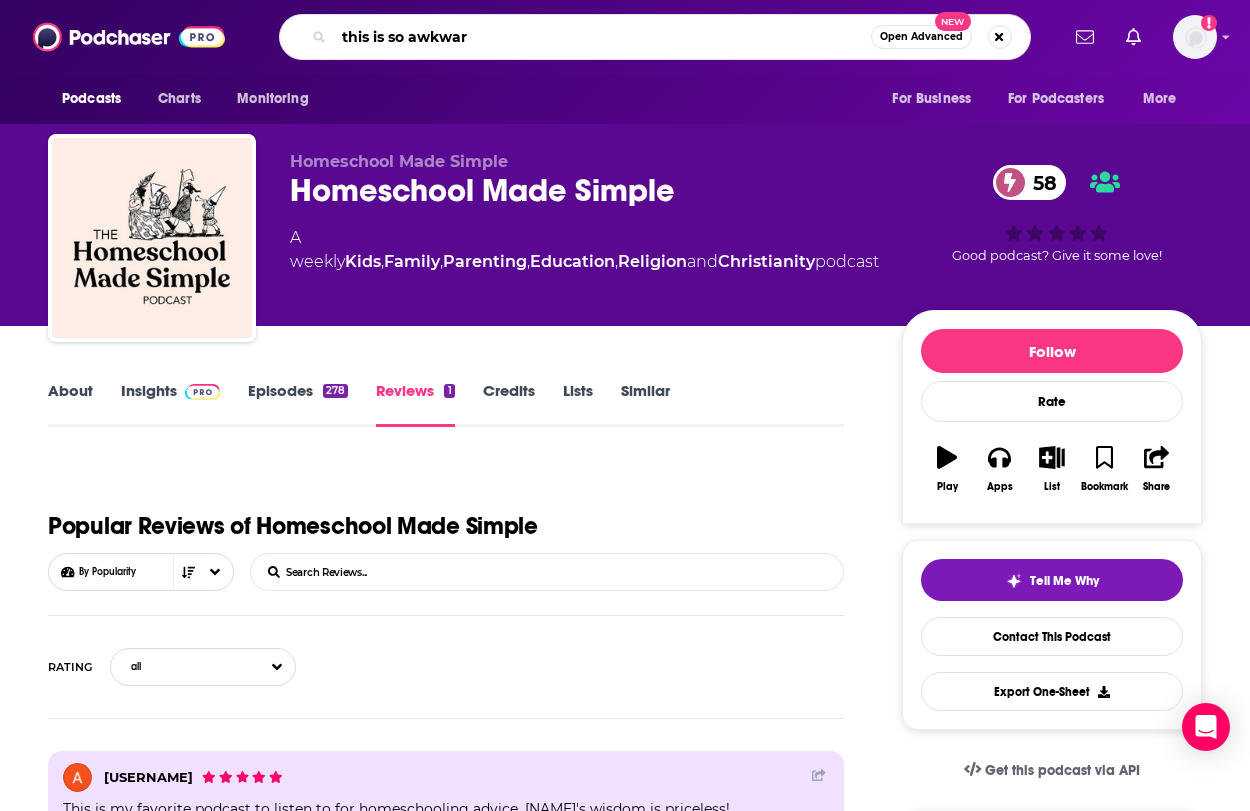 type on "this is so awkward" 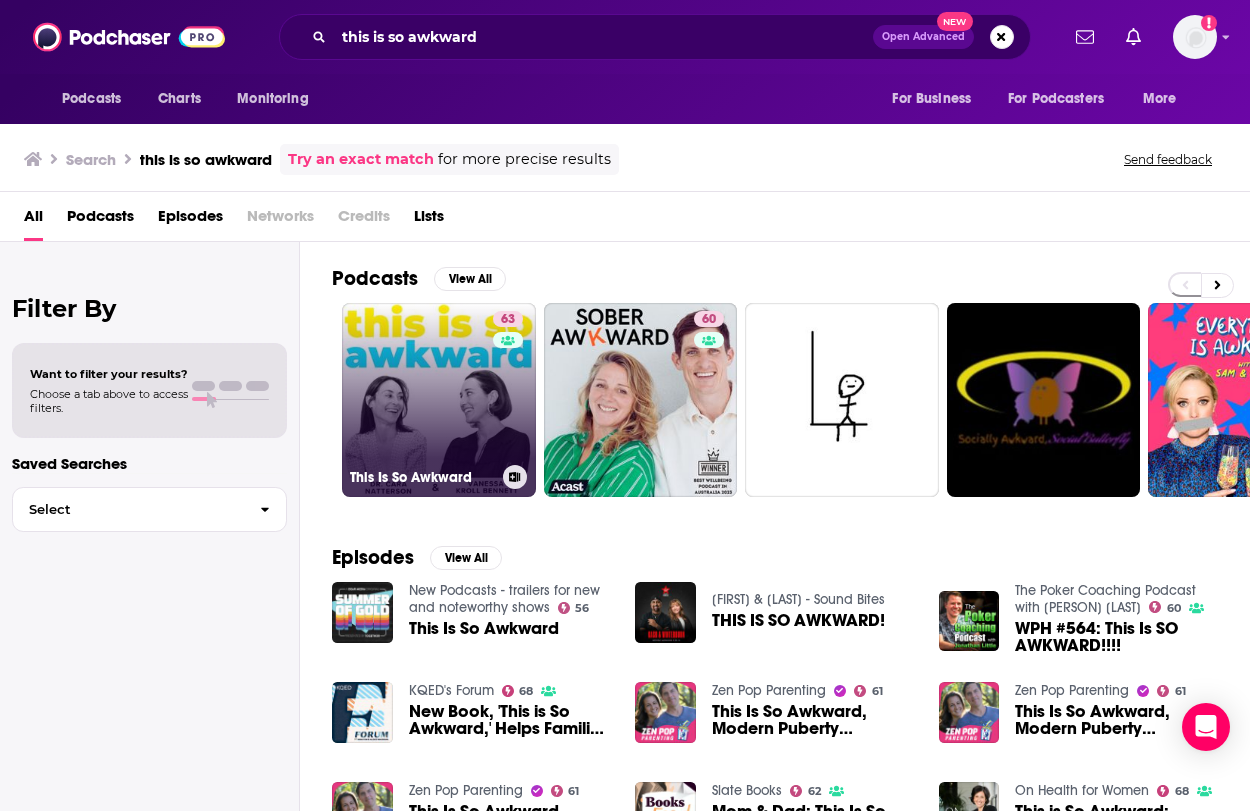 click on "63 This Is So Awkward" at bounding box center [439, 400] 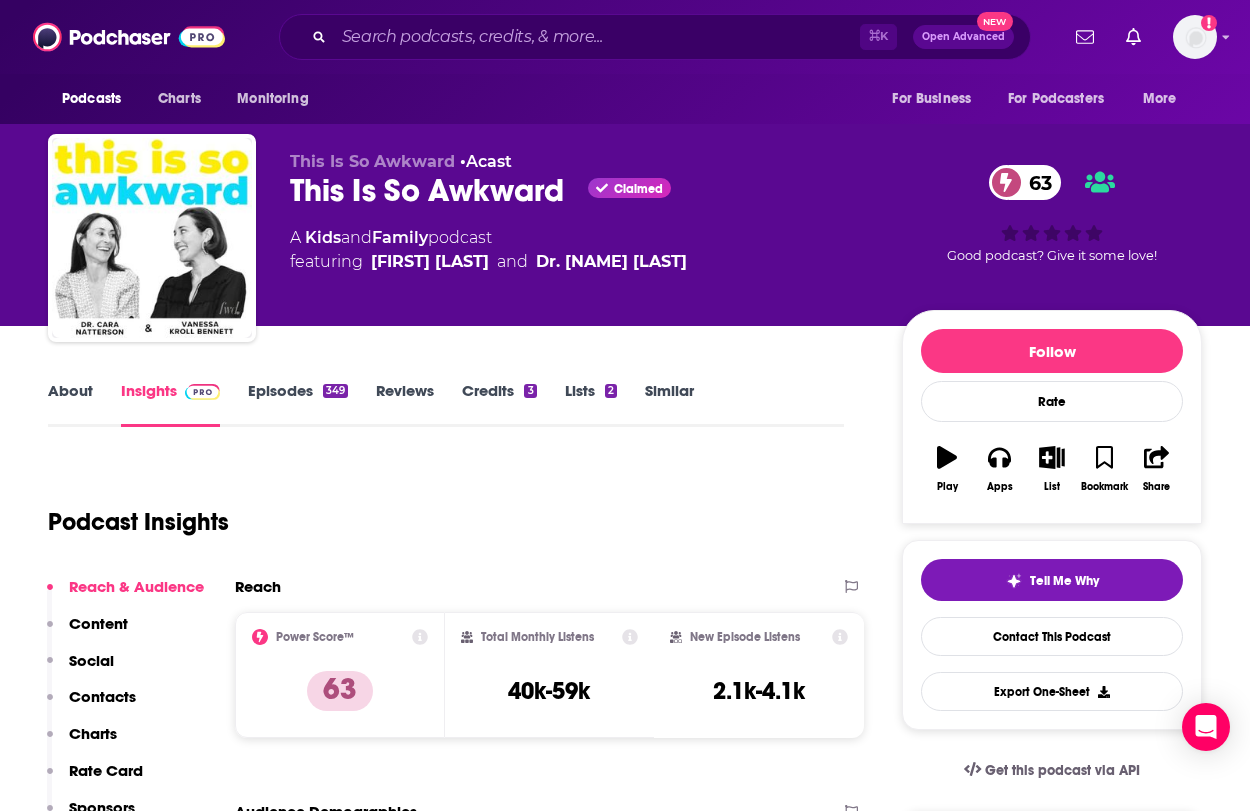 scroll, scrollTop: 0, scrollLeft: 0, axis: both 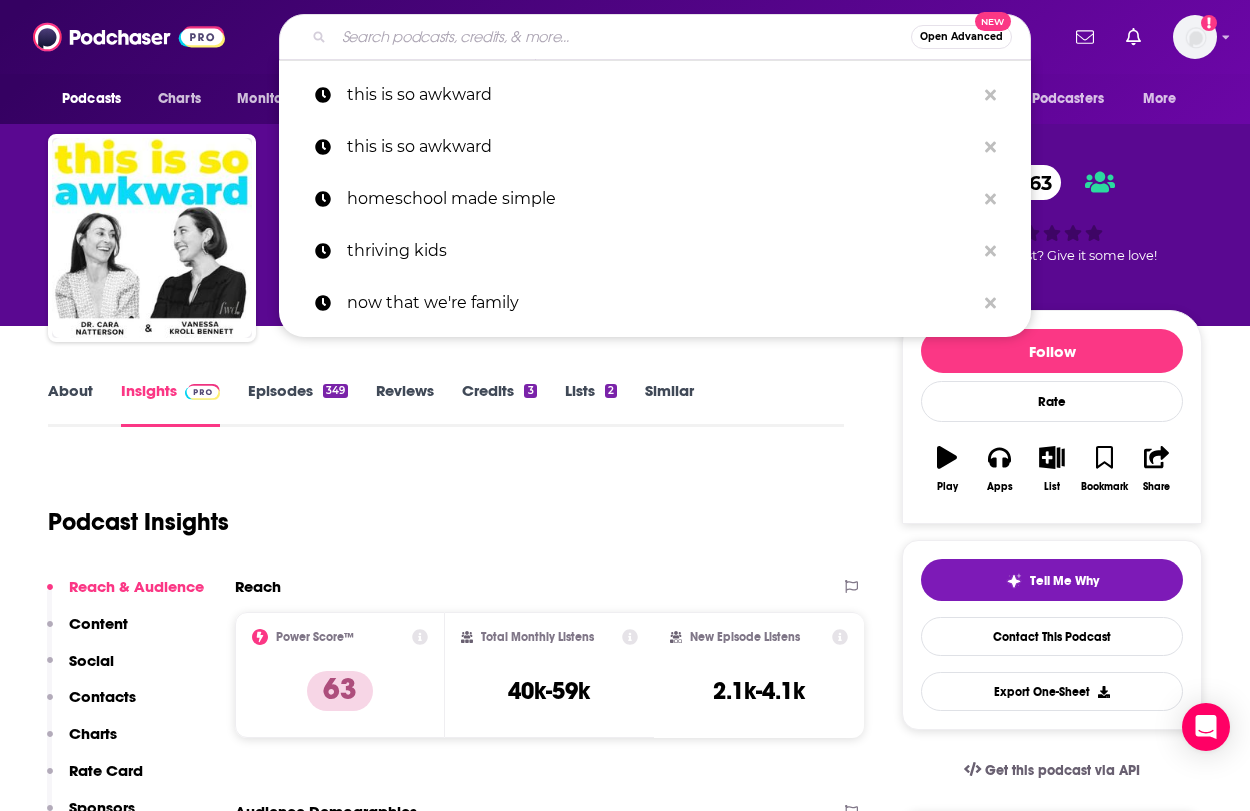 click at bounding box center [622, 37] 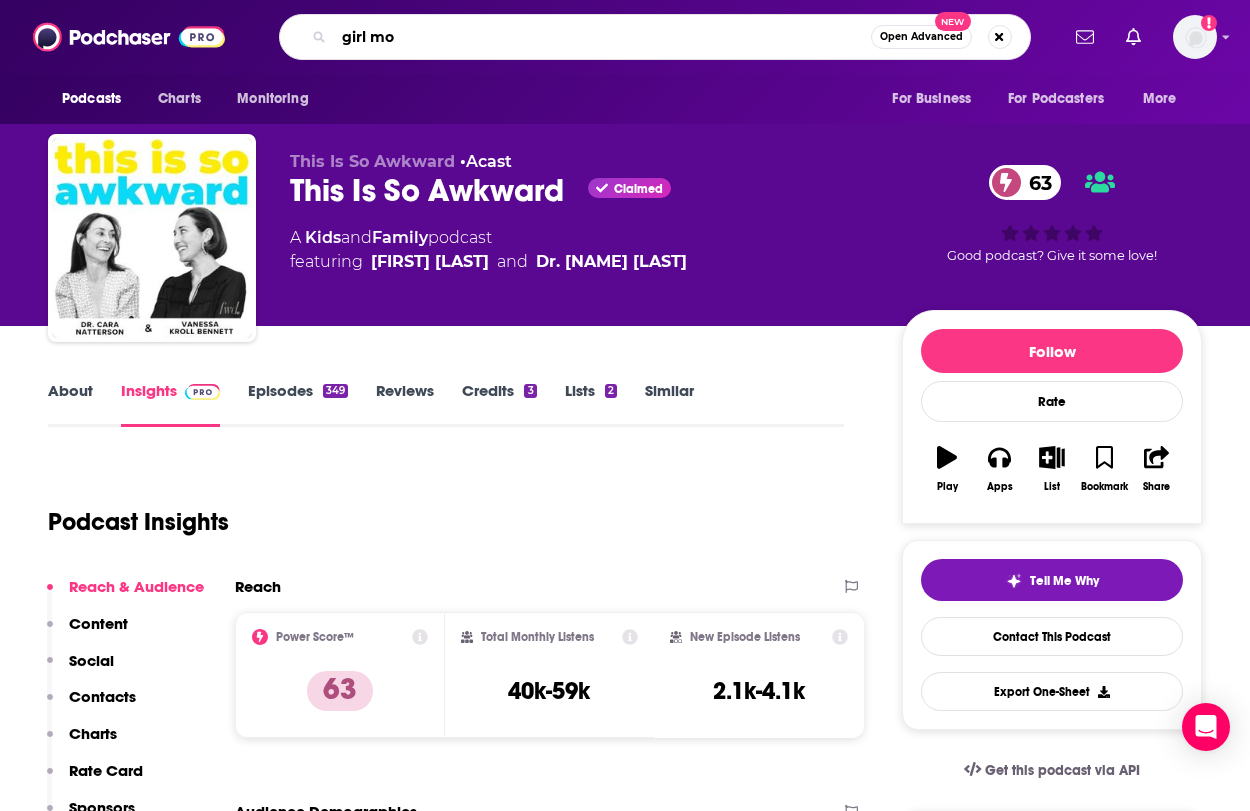 type on "girl mom" 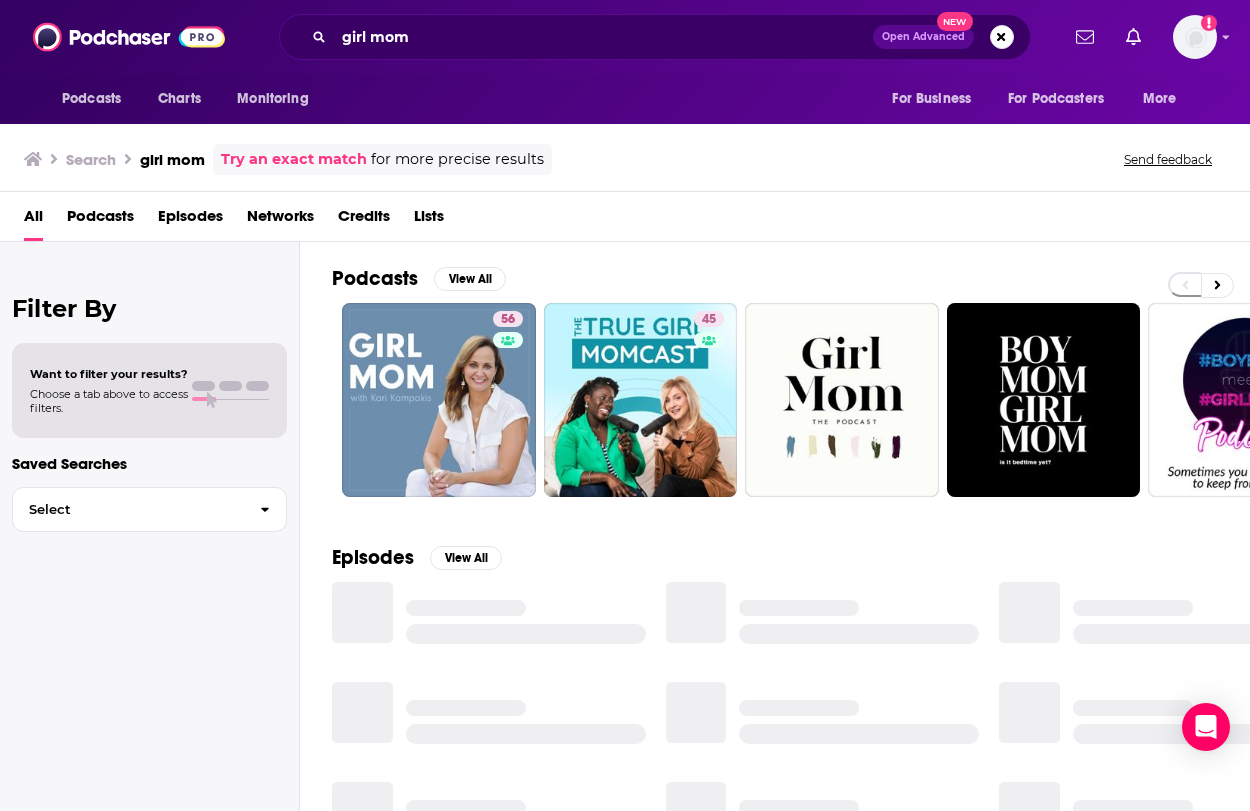 click on "56" at bounding box center [439, 400] 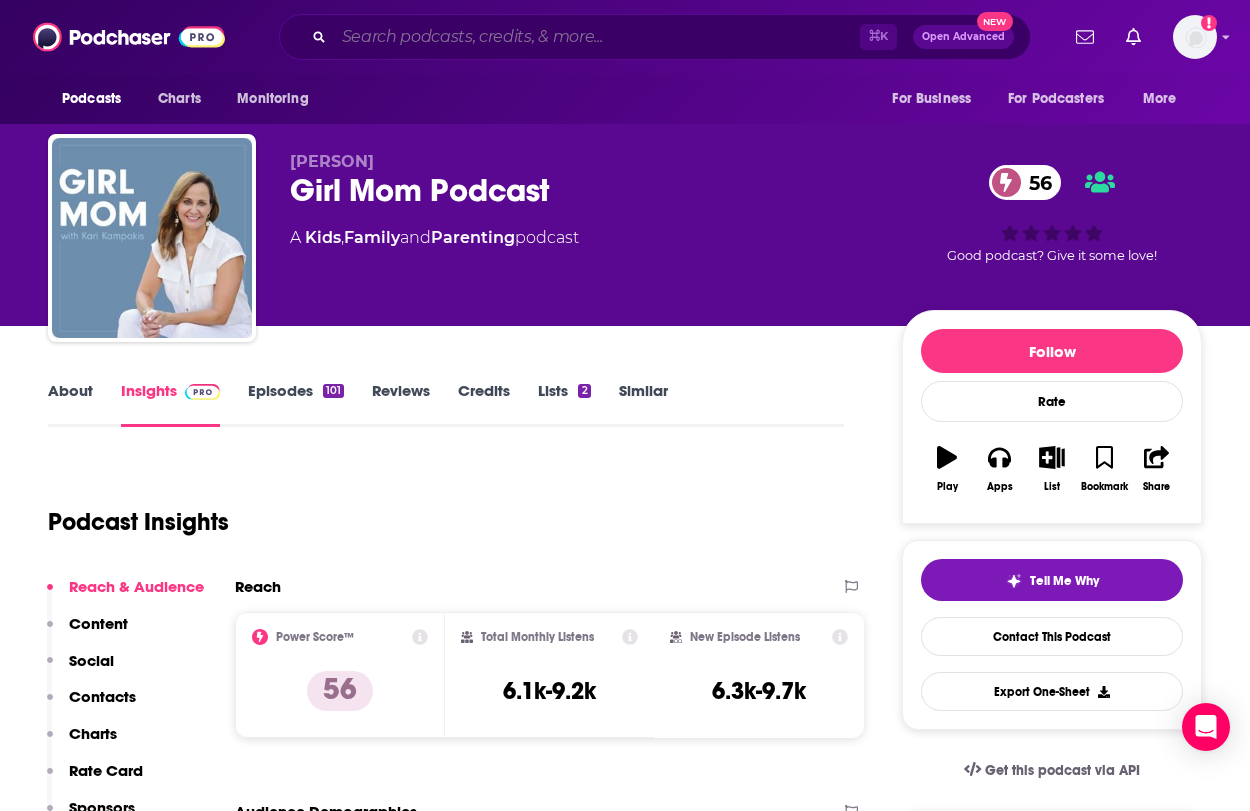 click at bounding box center [597, 37] 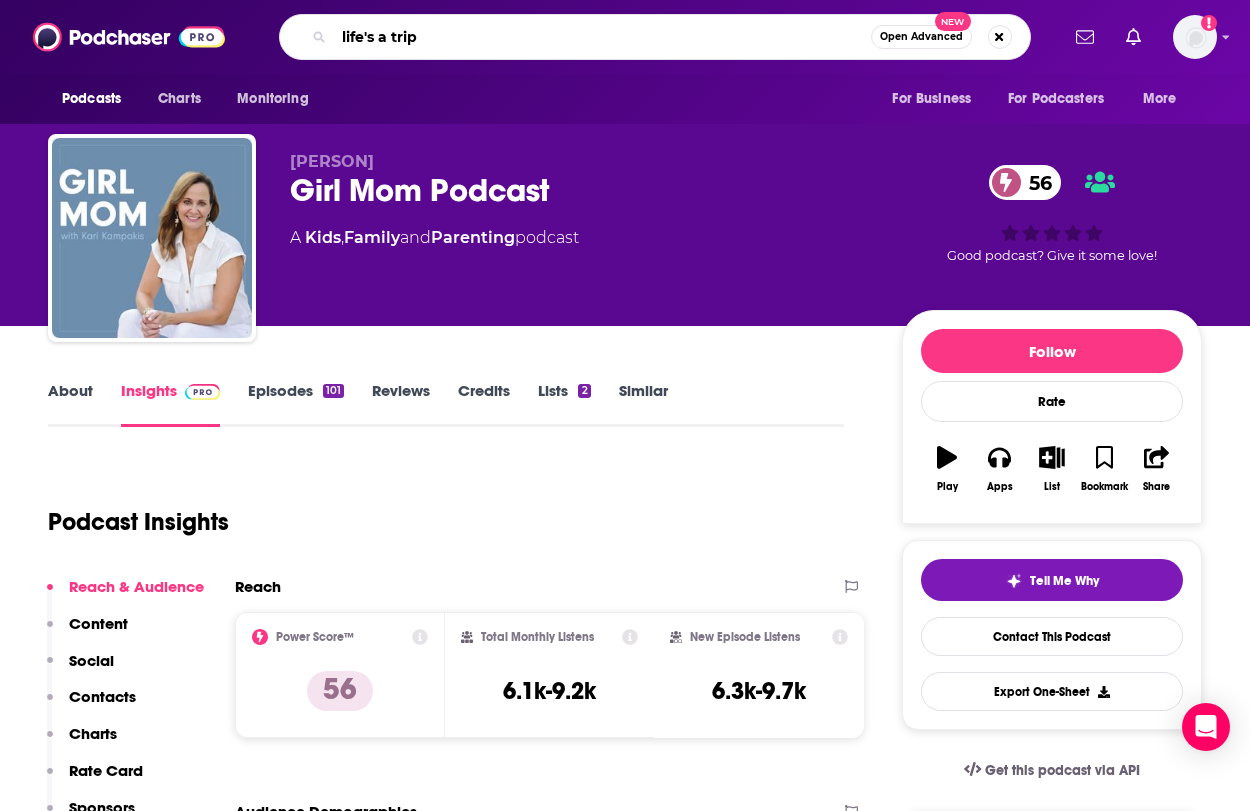 type on "life's a tripp" 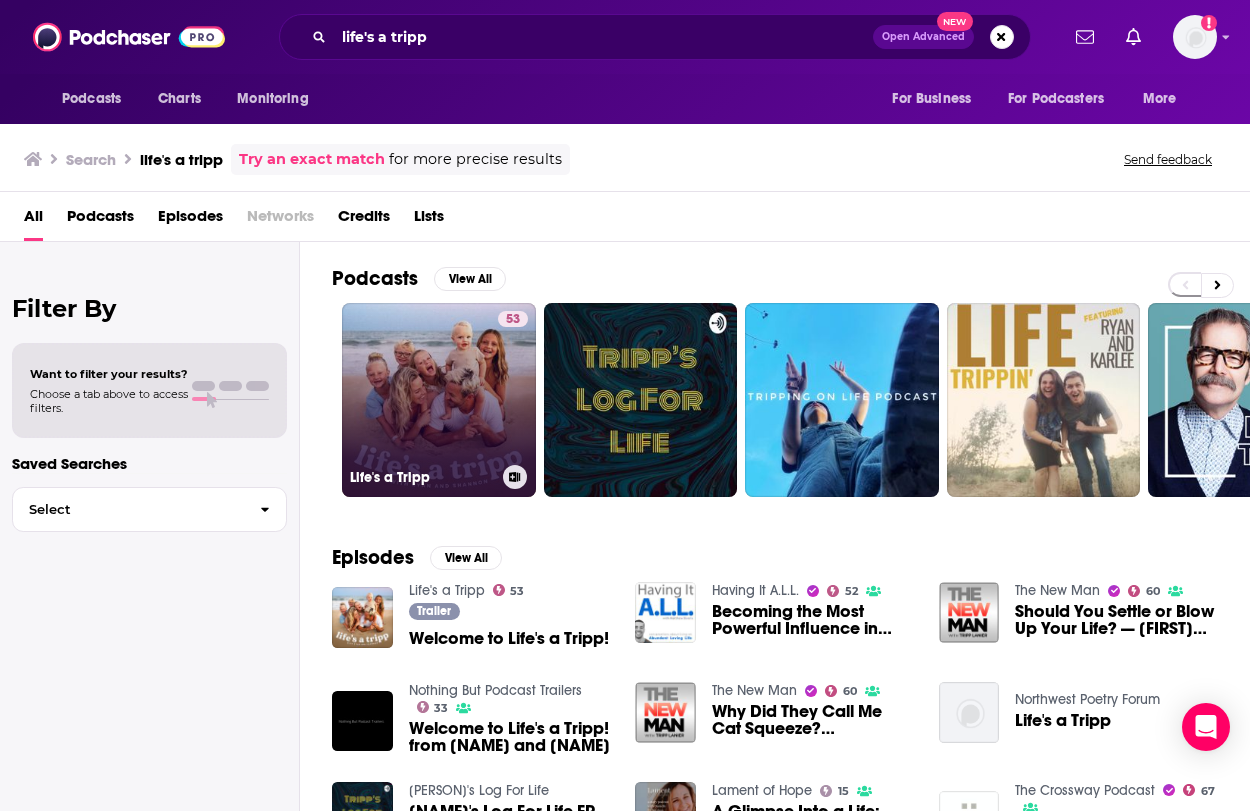 click on "[NUMBER] Life's a [NAME]" at bounding box center (439, 400) 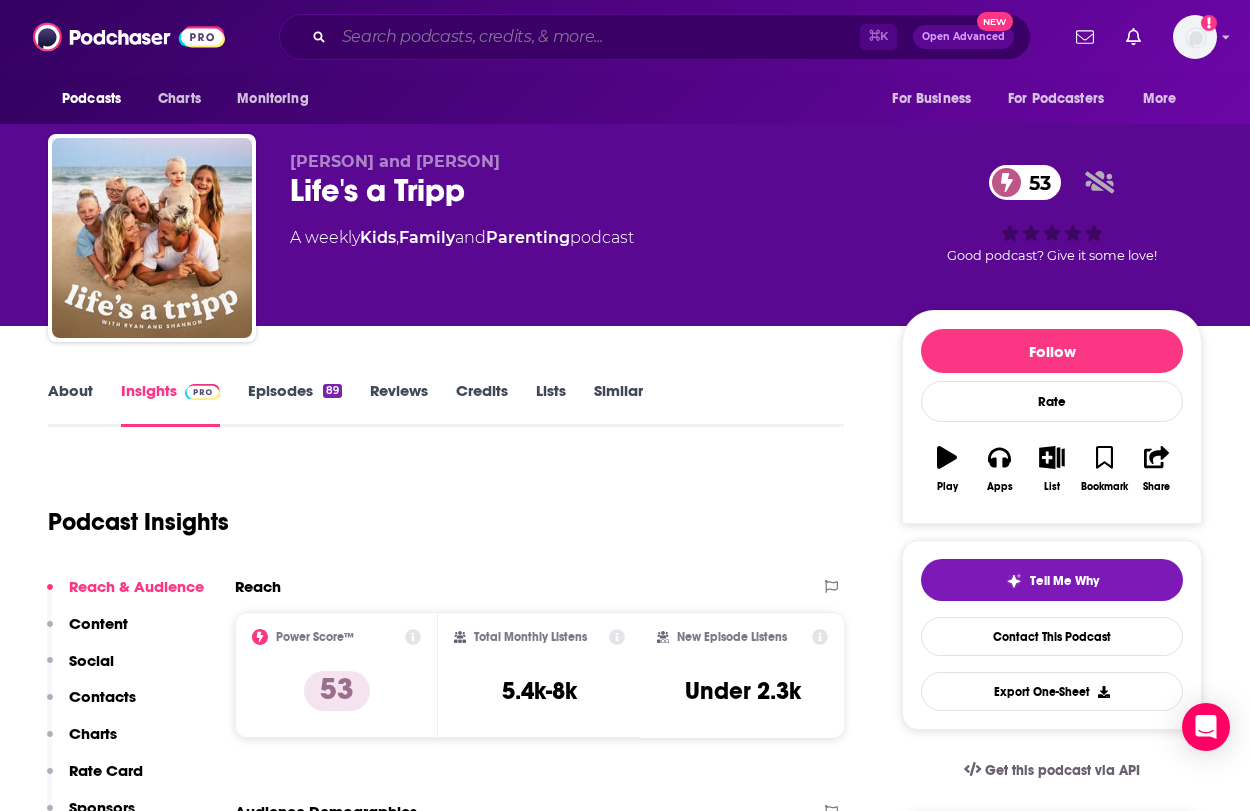 click at bounding box center [597, 37] 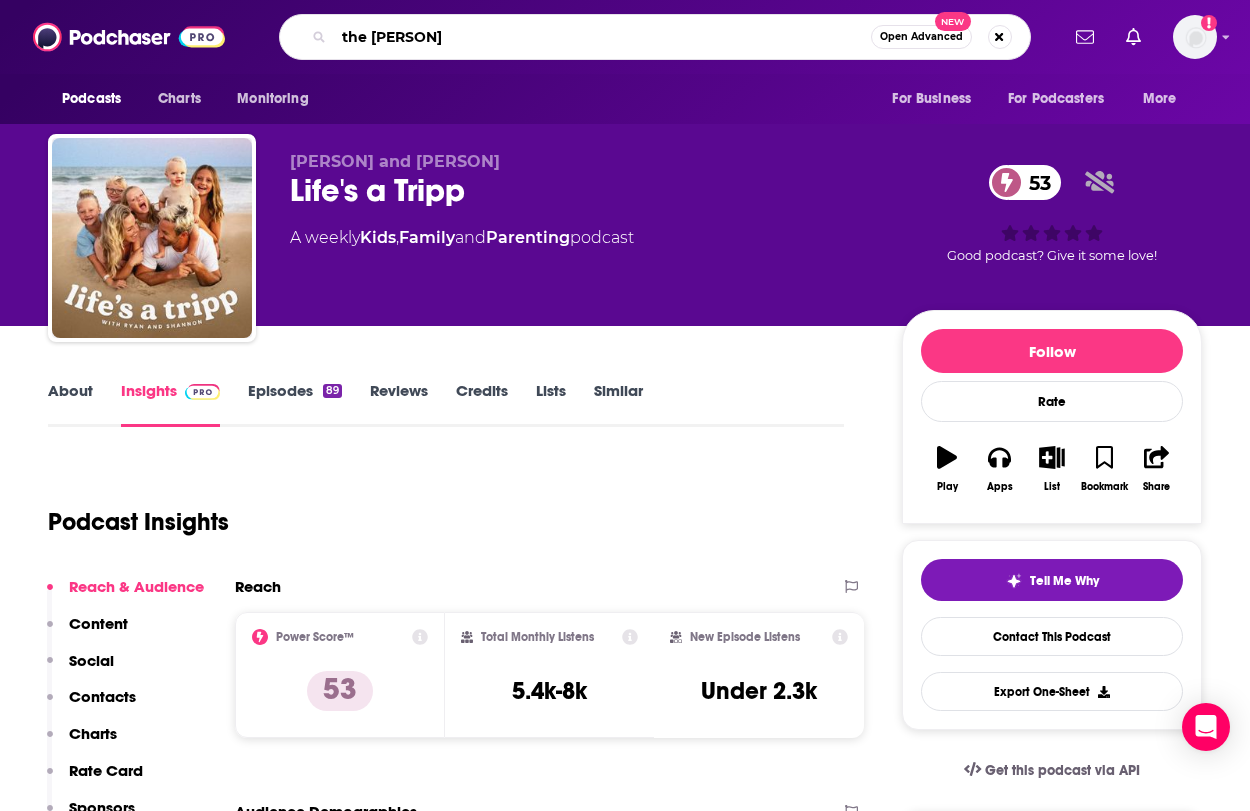 type on "the momset" 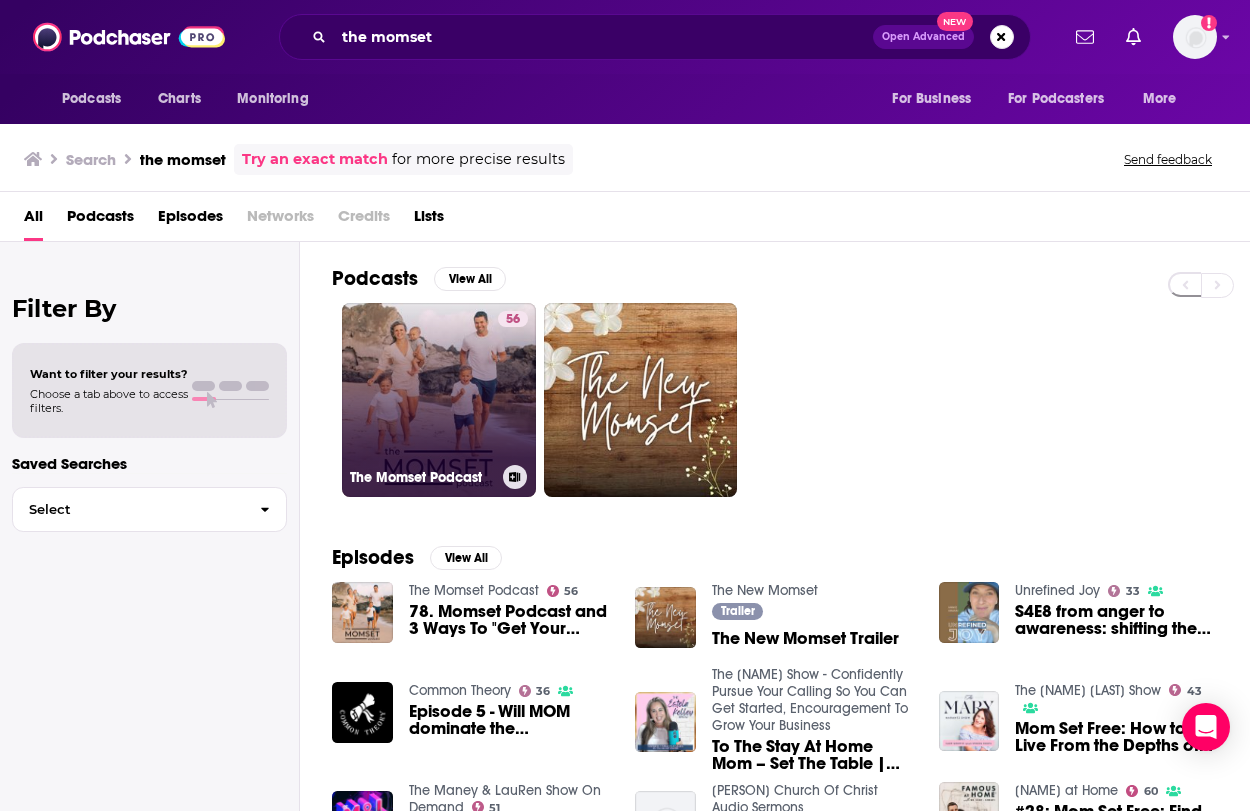 click on "[NUMBER] [FIRST] is for [FIRST] Podcast" at bounding box center (439, 400) 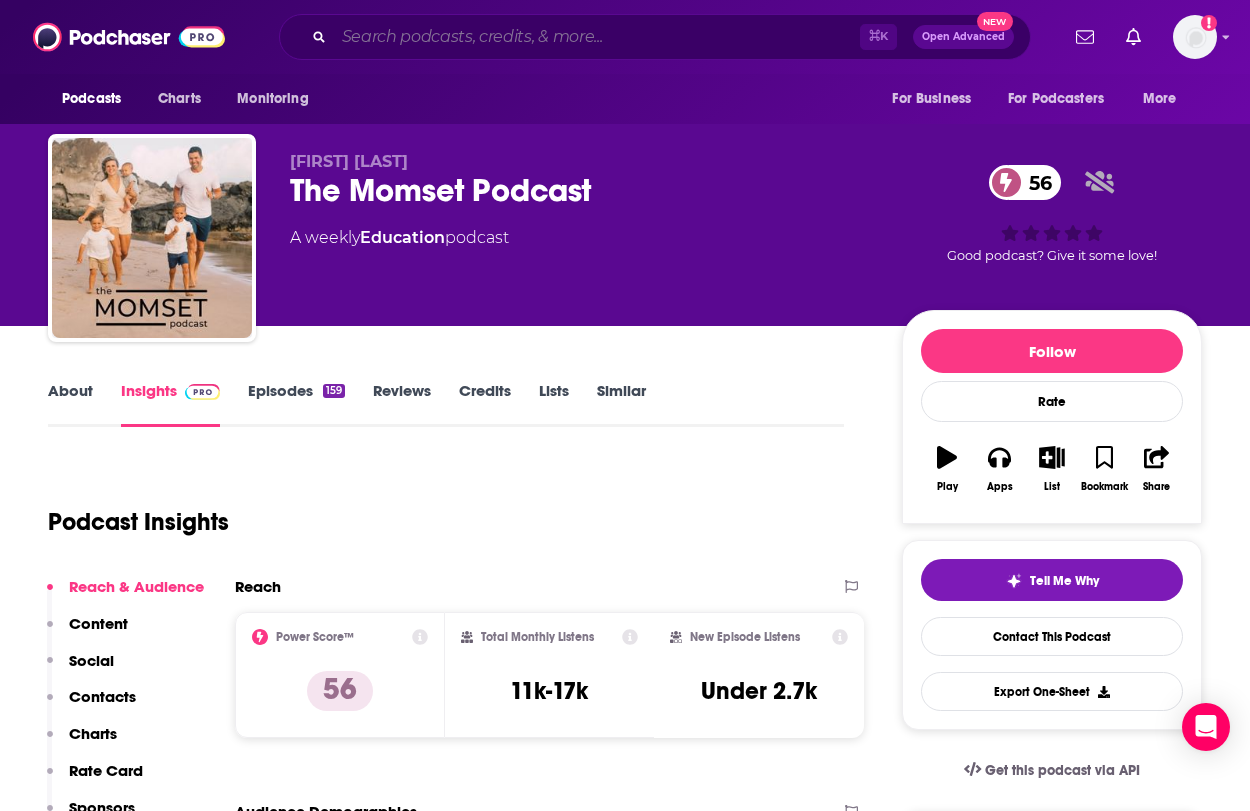 click at bounding box center (597, 37) 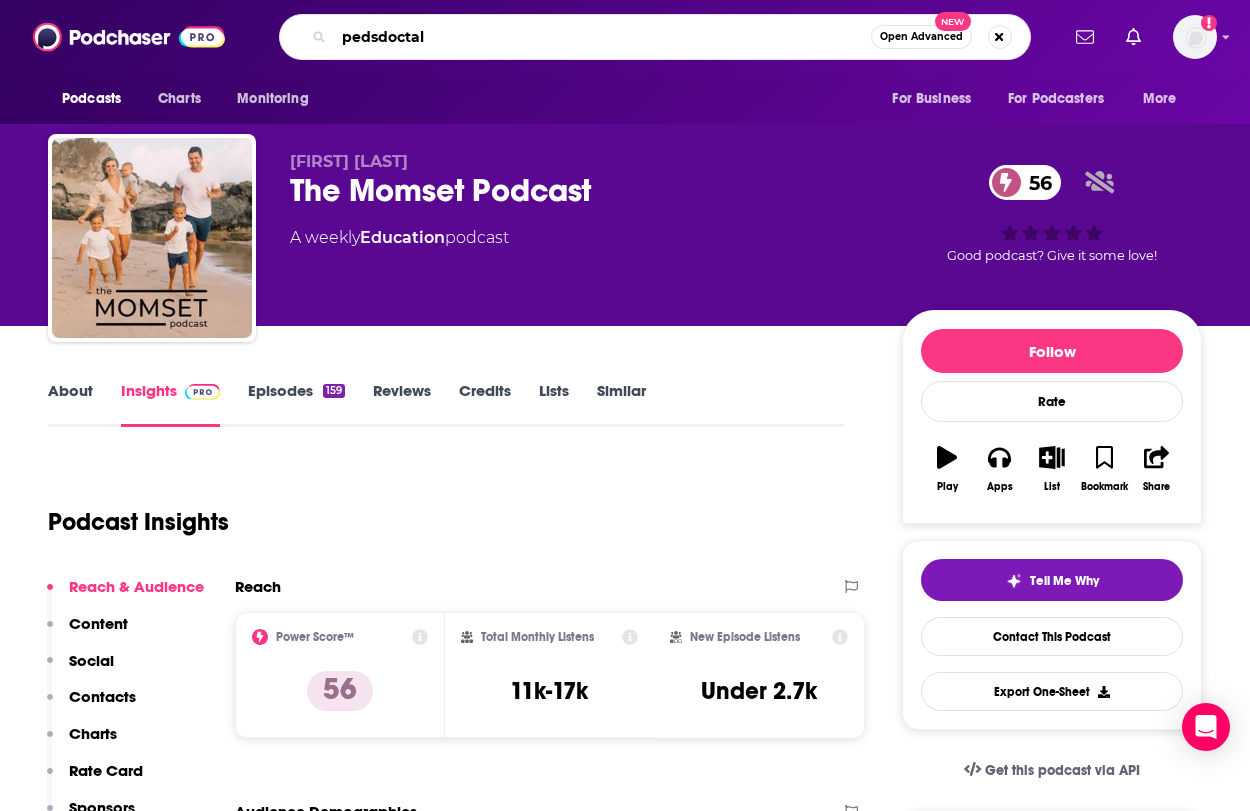type on "pedsdoctalk" 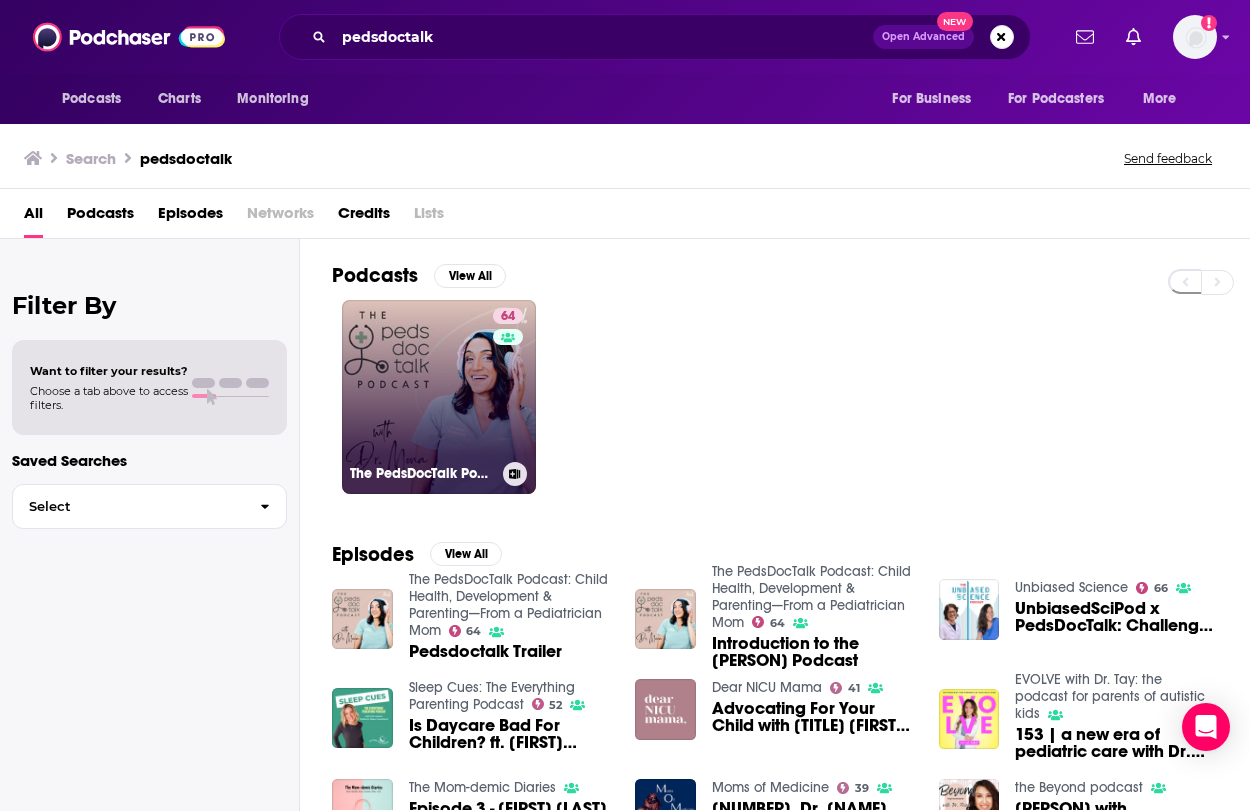 click on "[NUMBER] The PedsDocTalk Podcast: Child Health, Development & Parenting—From a Pediatrician Mom" at bounding box center (439, 397) 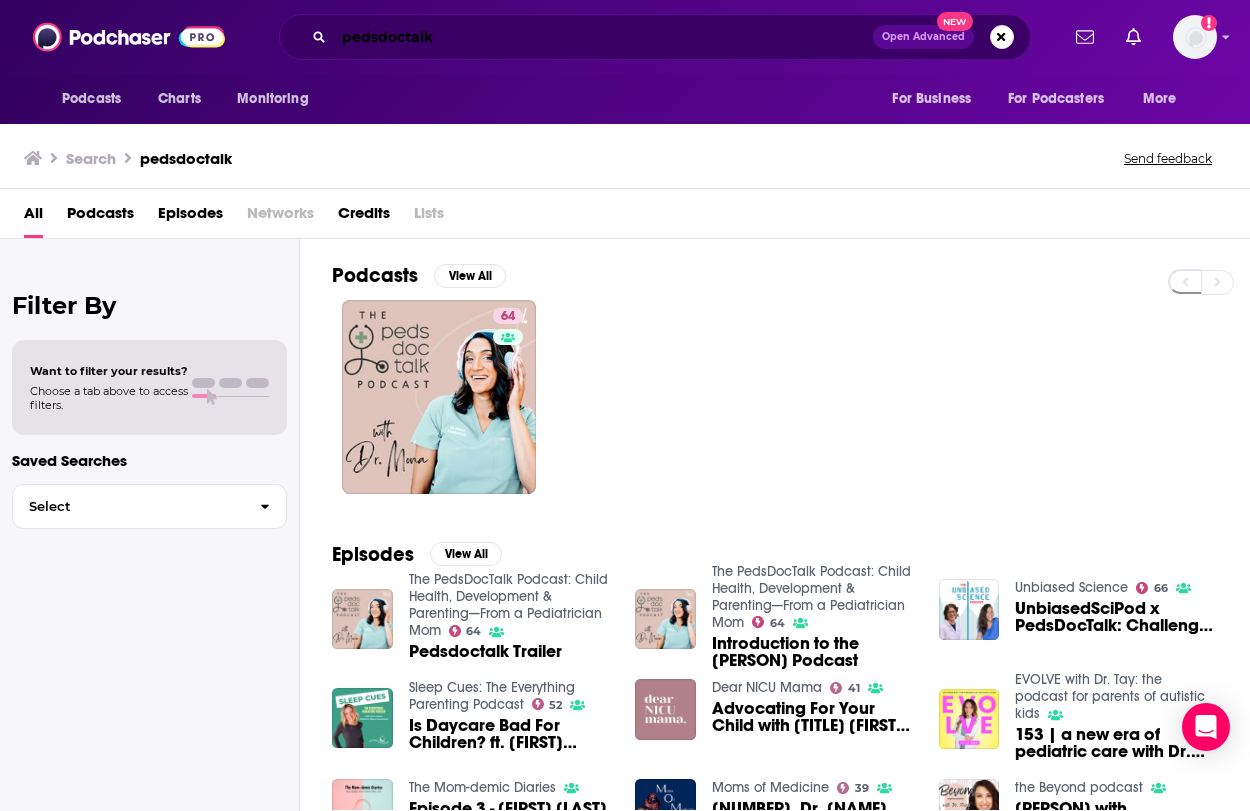 drag, startPoint x: 477, startPoint y: 35, endPoint x: 404, endPoint y: 13, distance: 76.243034 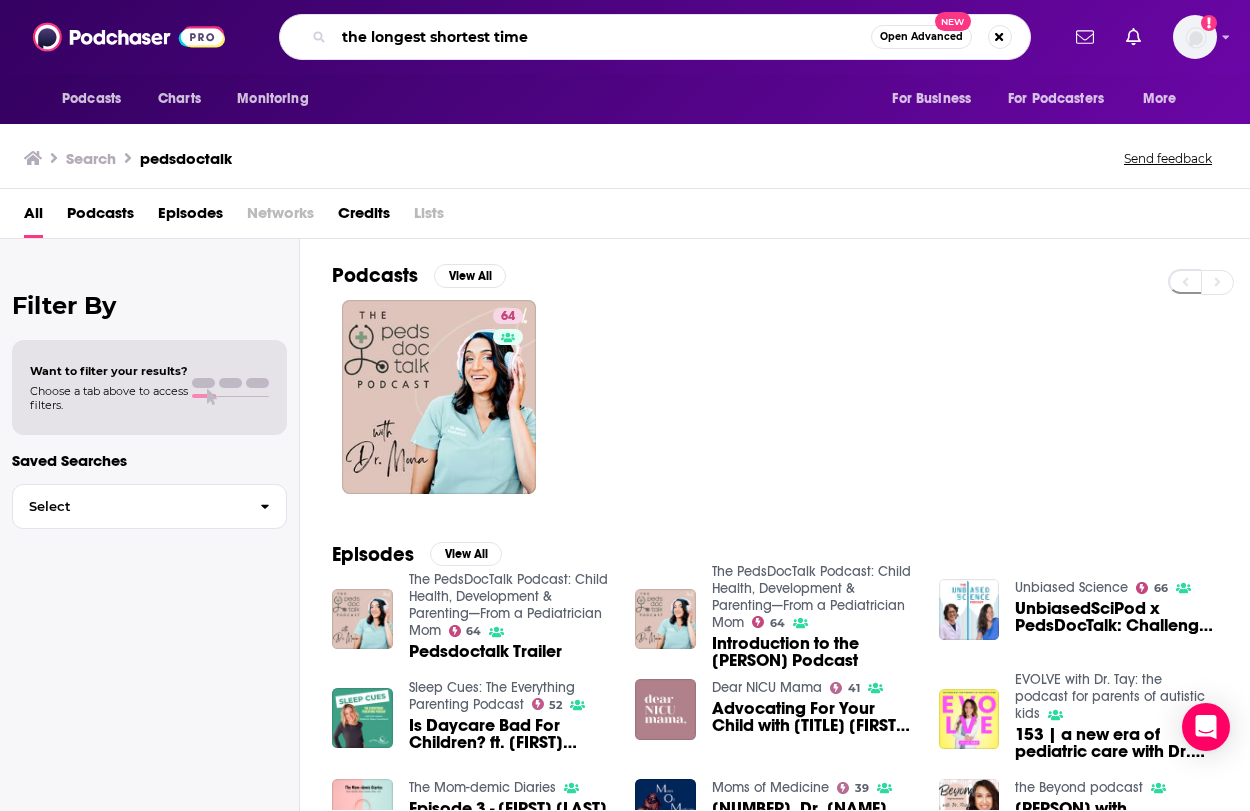 type on "the longest shortest time" 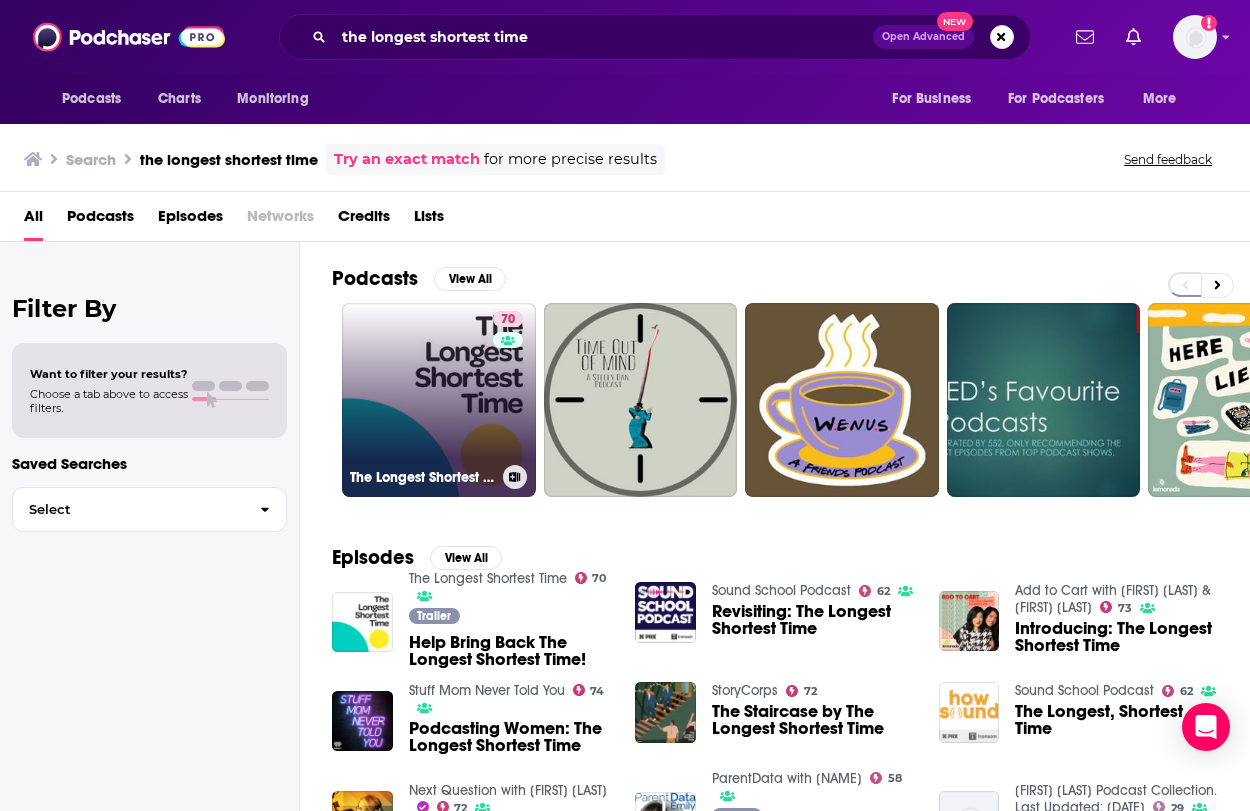 click on "70 The Longest Shortest Time" at bounding box center [439, 400] 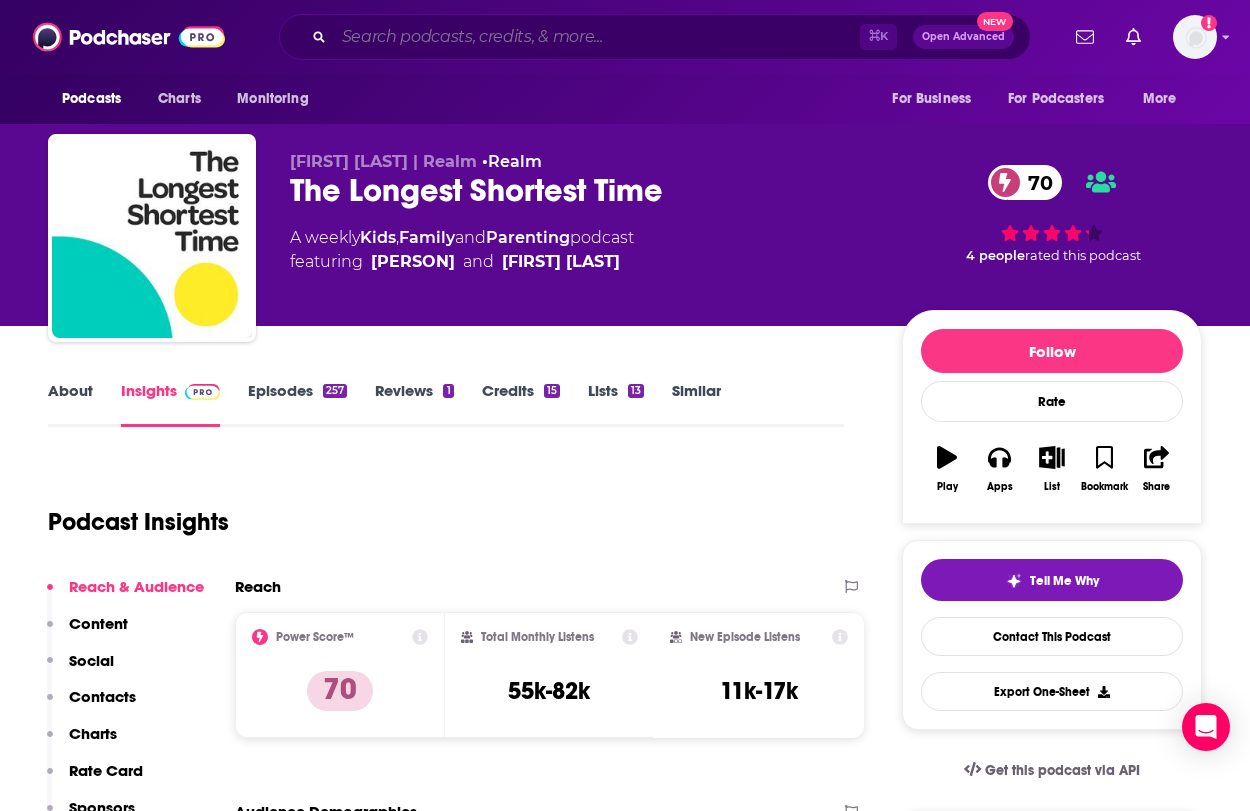 click at bounding box center (597, 37) 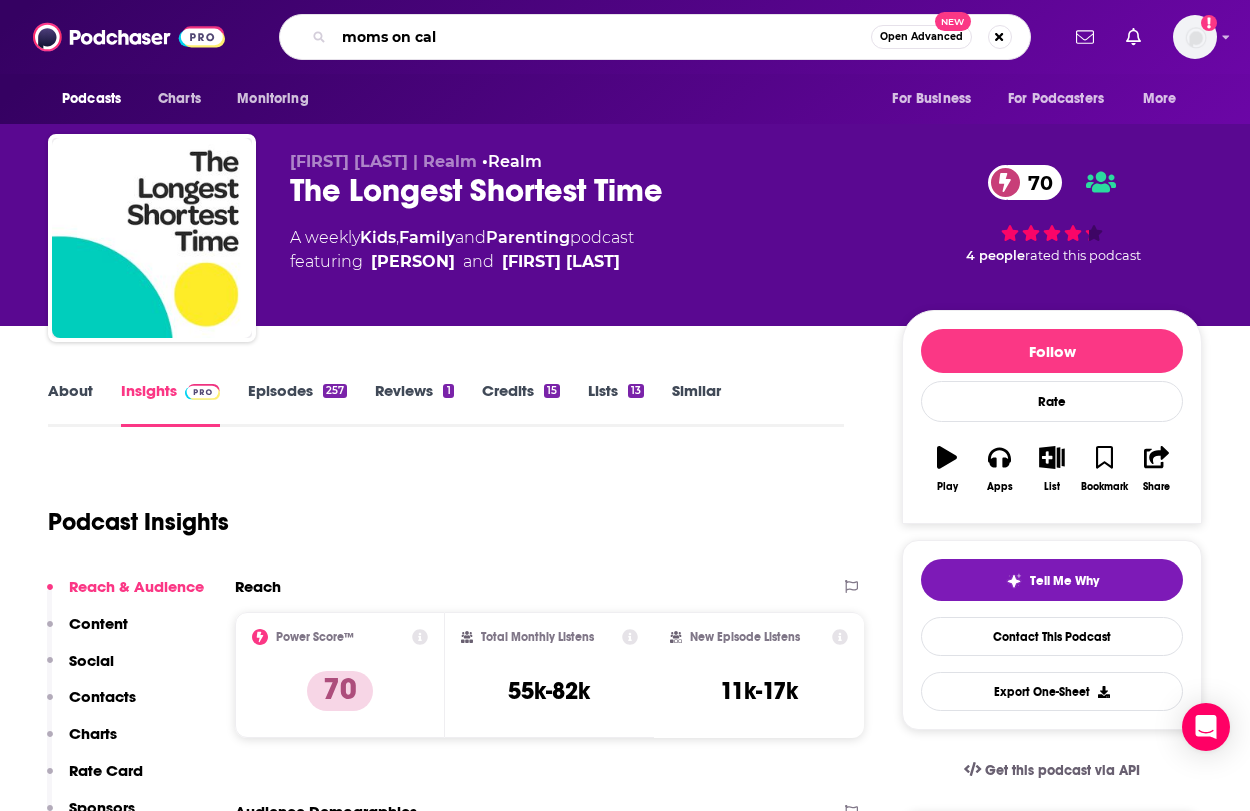 type on "moms on call" 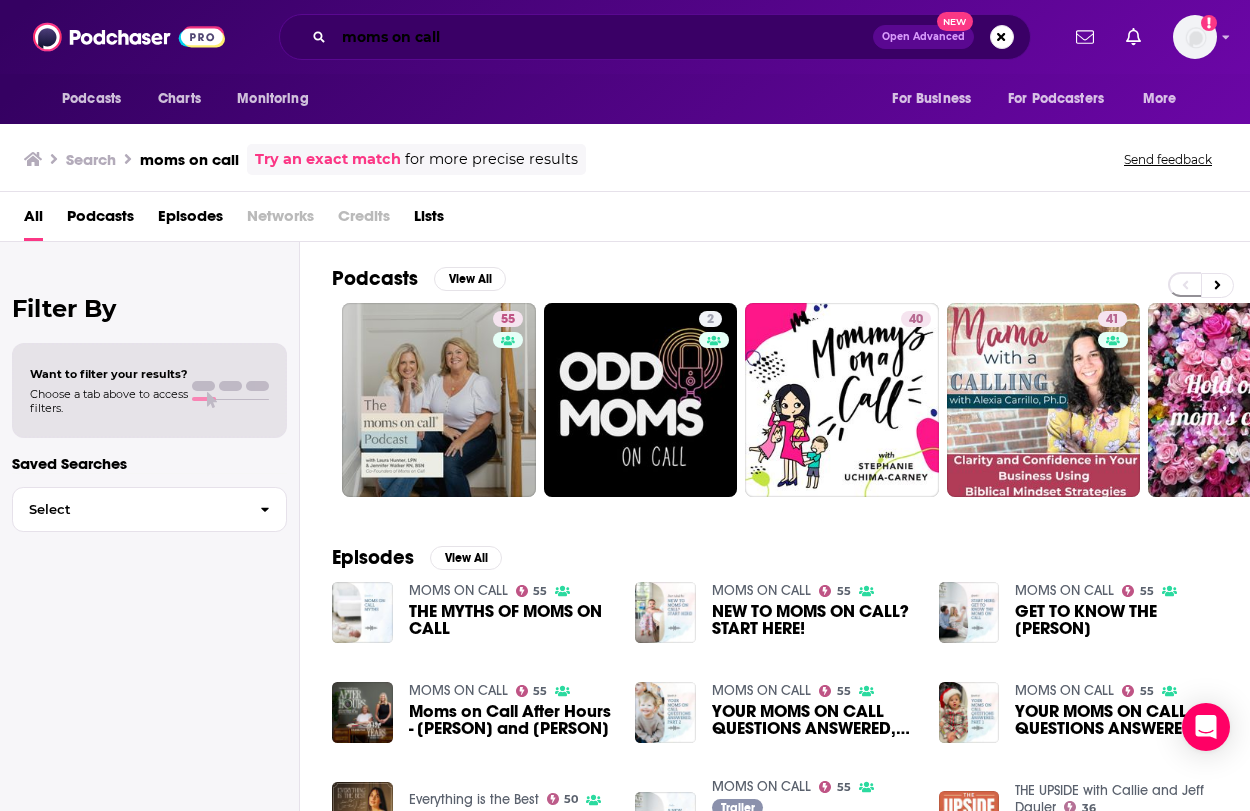 click on "moms on call" at bounding box center [603, 37] 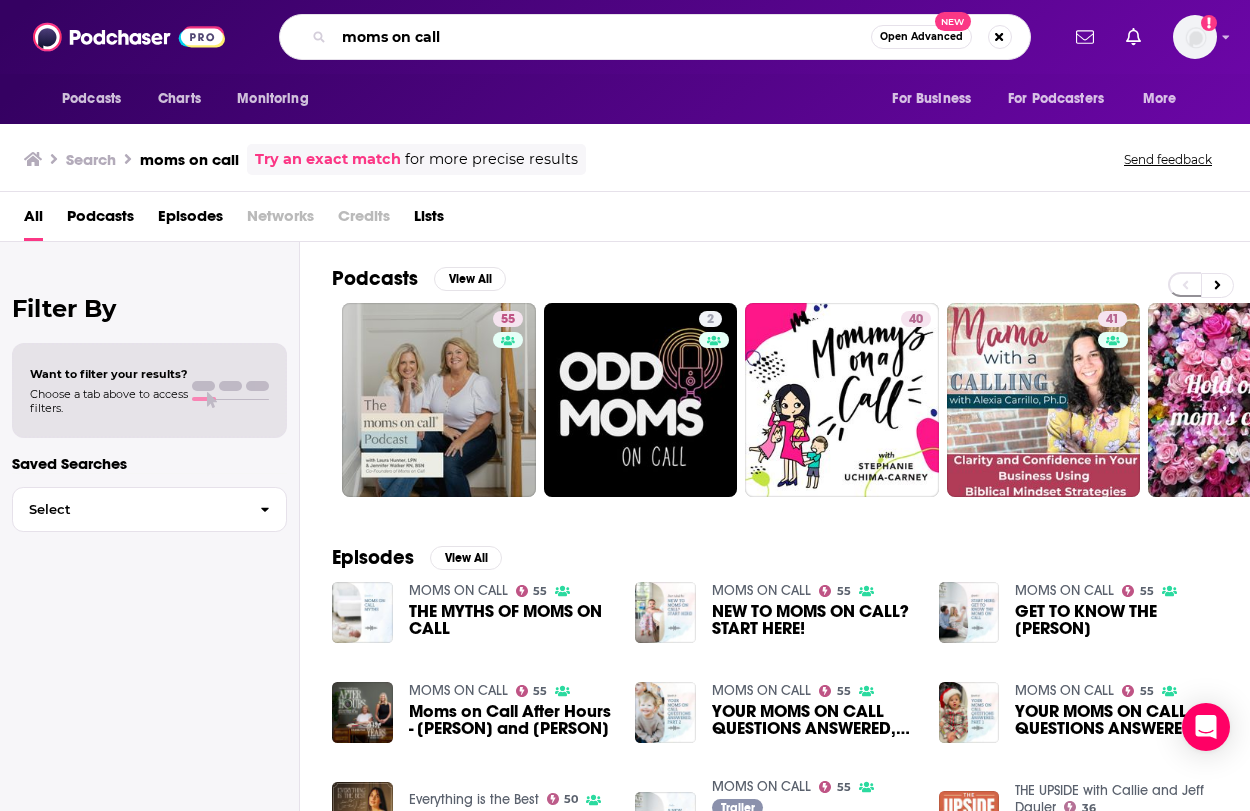 drag, startPoint x: 560, startPoint y: 39, endPoint x: 419, endPoint y: -4, distance: 147.411 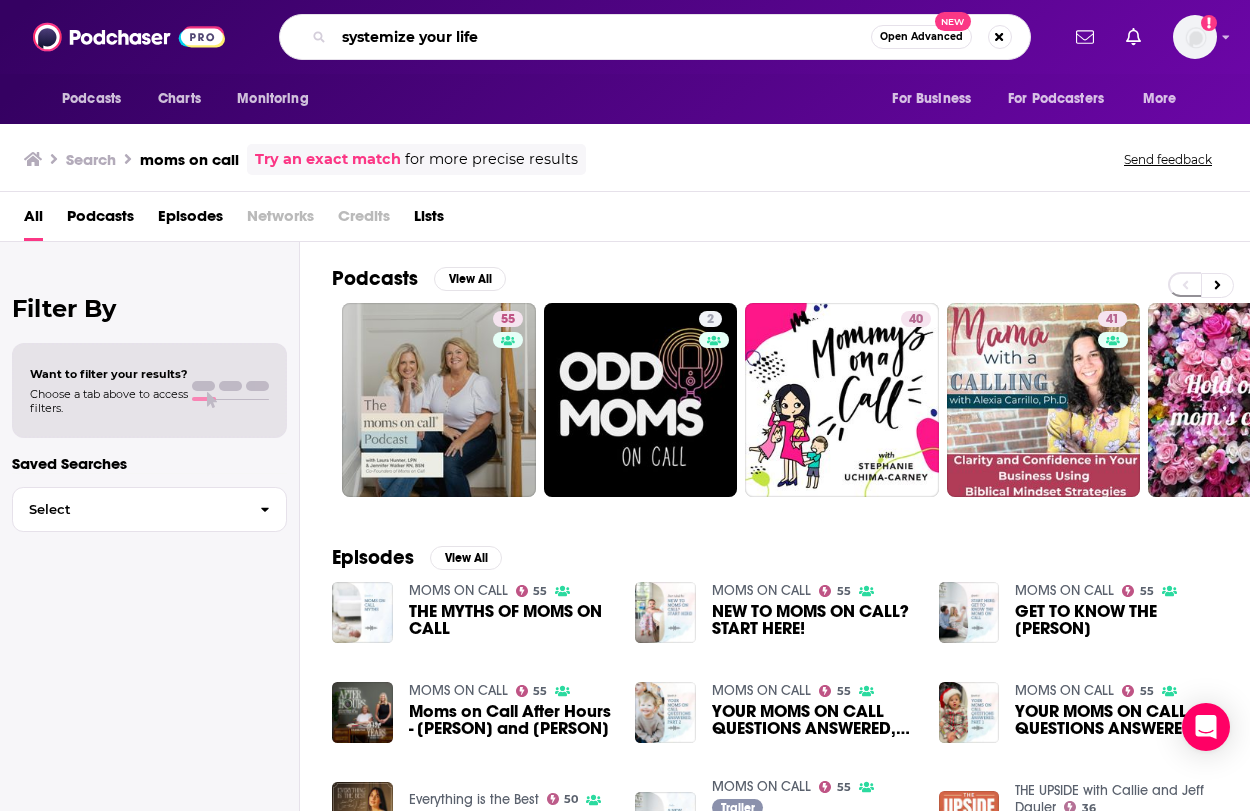 type on "systemize your life" 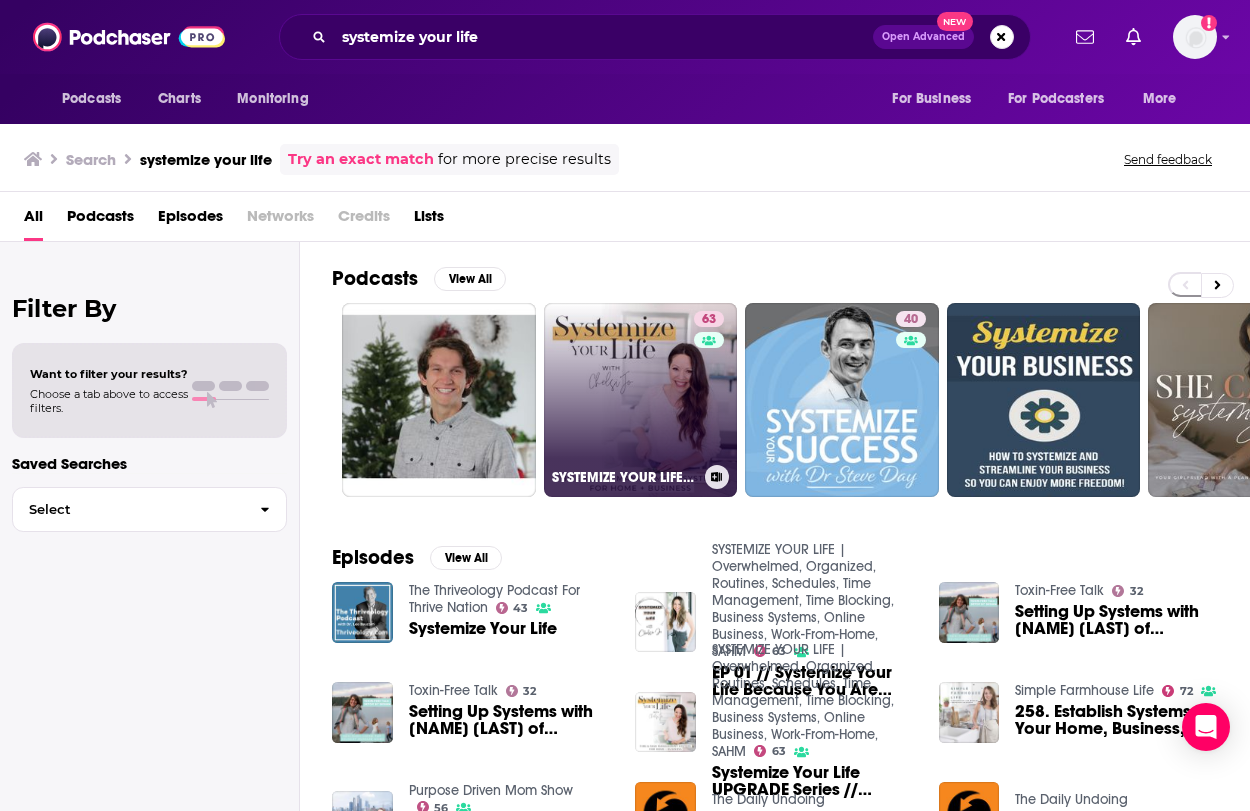 click on "[NUMBER] SYSTEMIZE YOUR LIFE | Overwhelmed, Organized, Routines, Schedules, Time Management, Time Blocking, Business Systems, Online Business, Work-From-Home, SAHM" at bounding box center [641, 400] 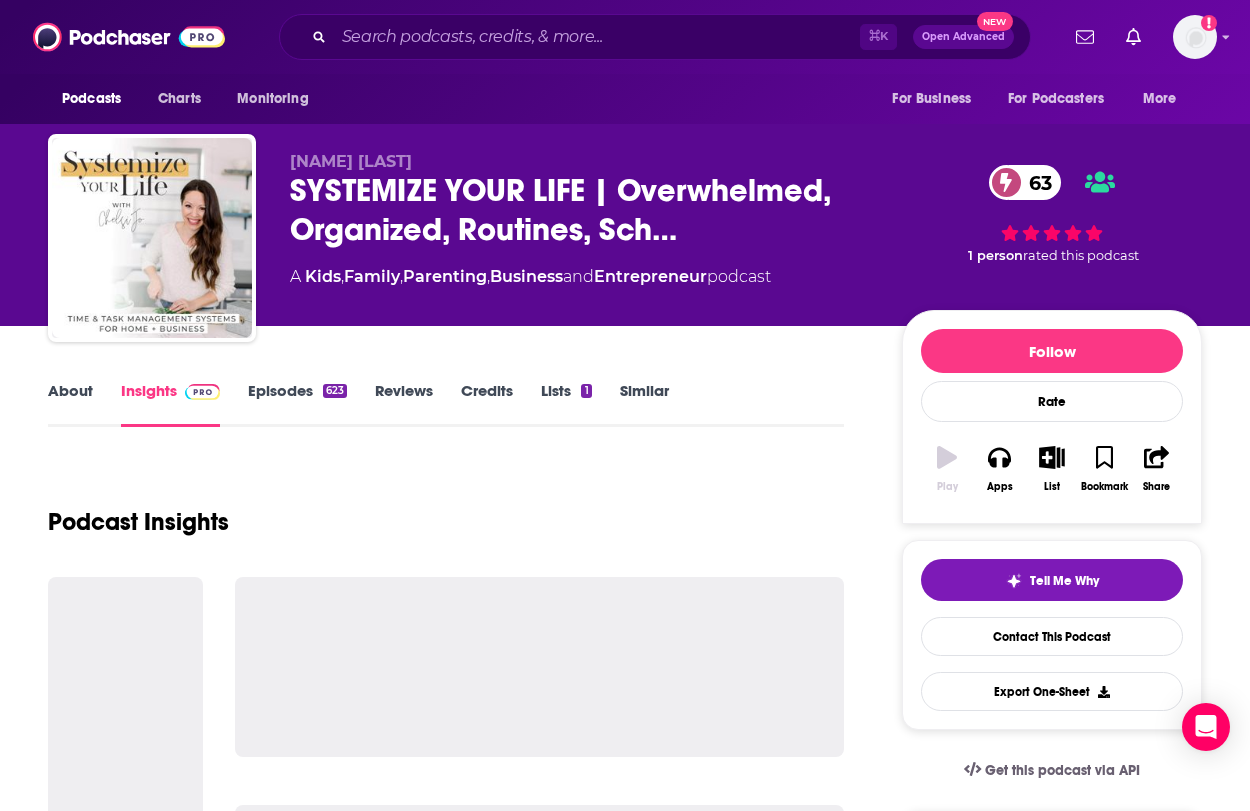 click on "Similar" at bounding box center (658, 404) 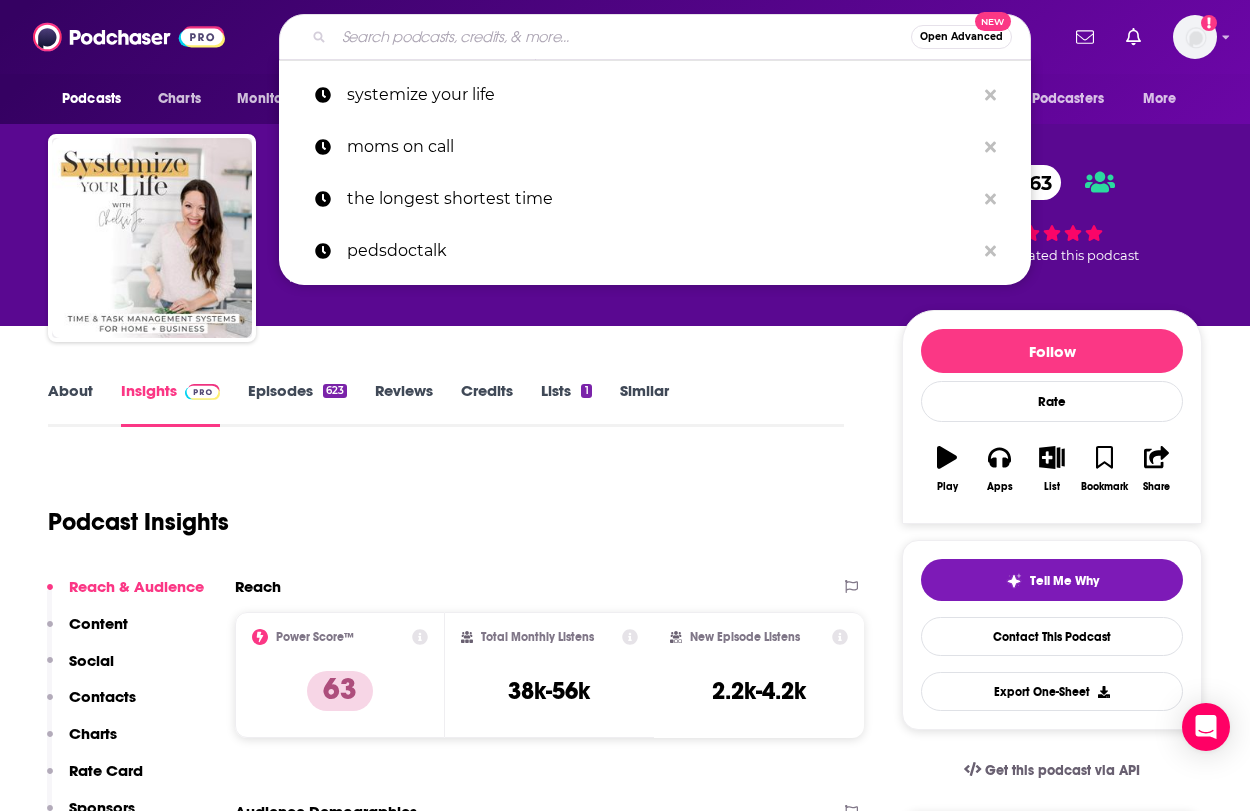 click at bounding box center (622, 37) 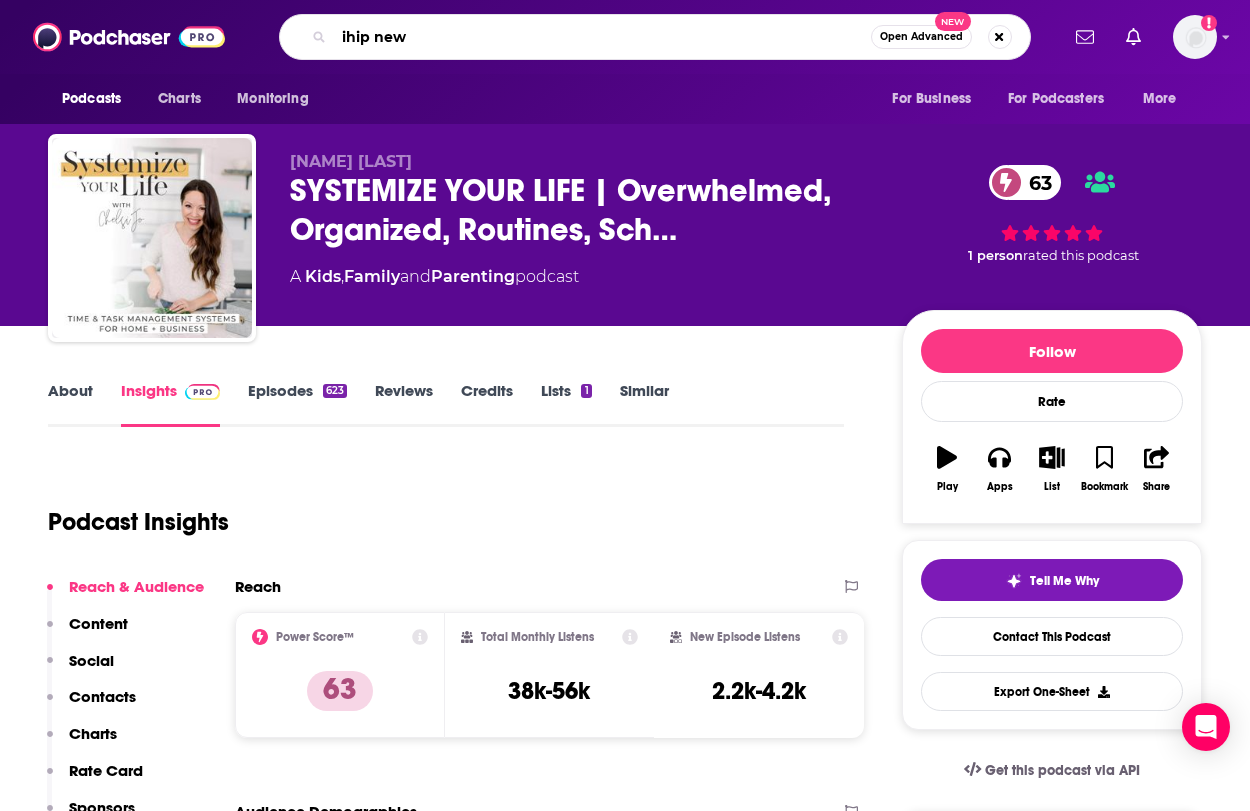 type on "ihip news" 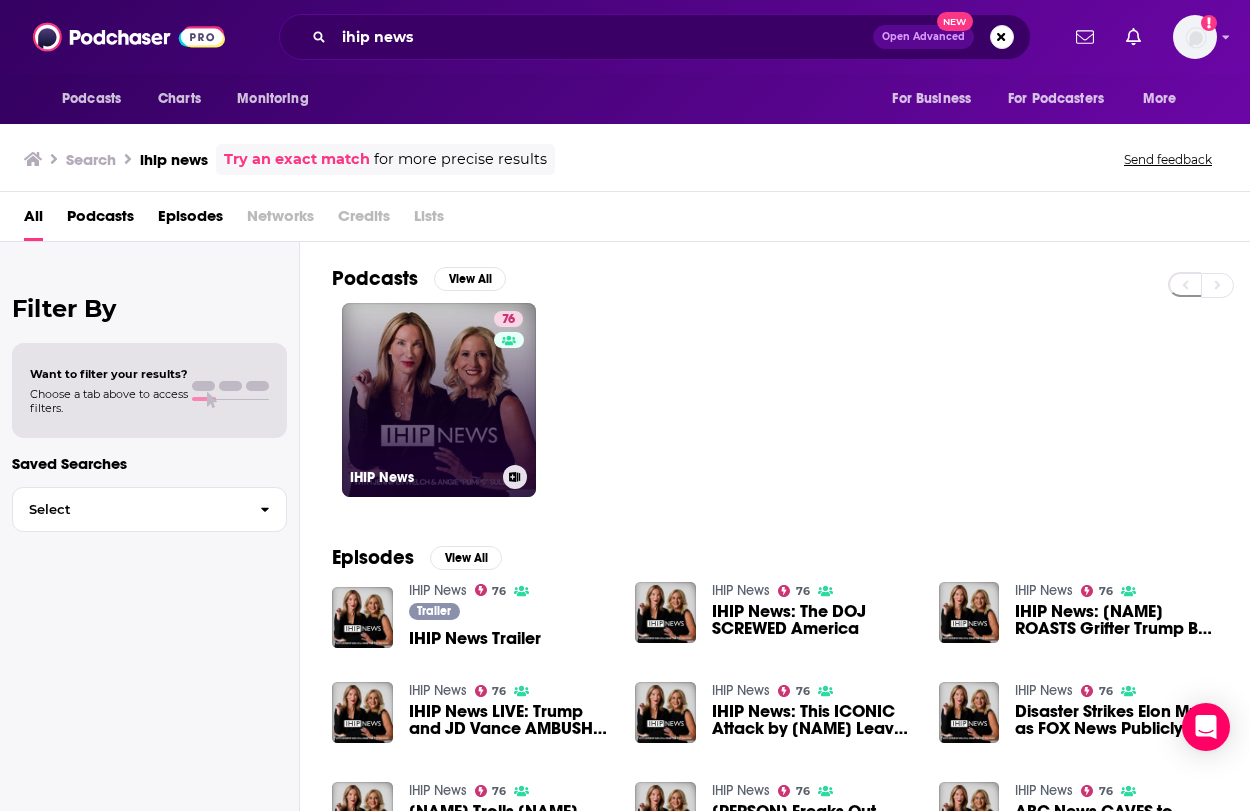 click on "76 IHIP News" at bounding box center (439, 400) 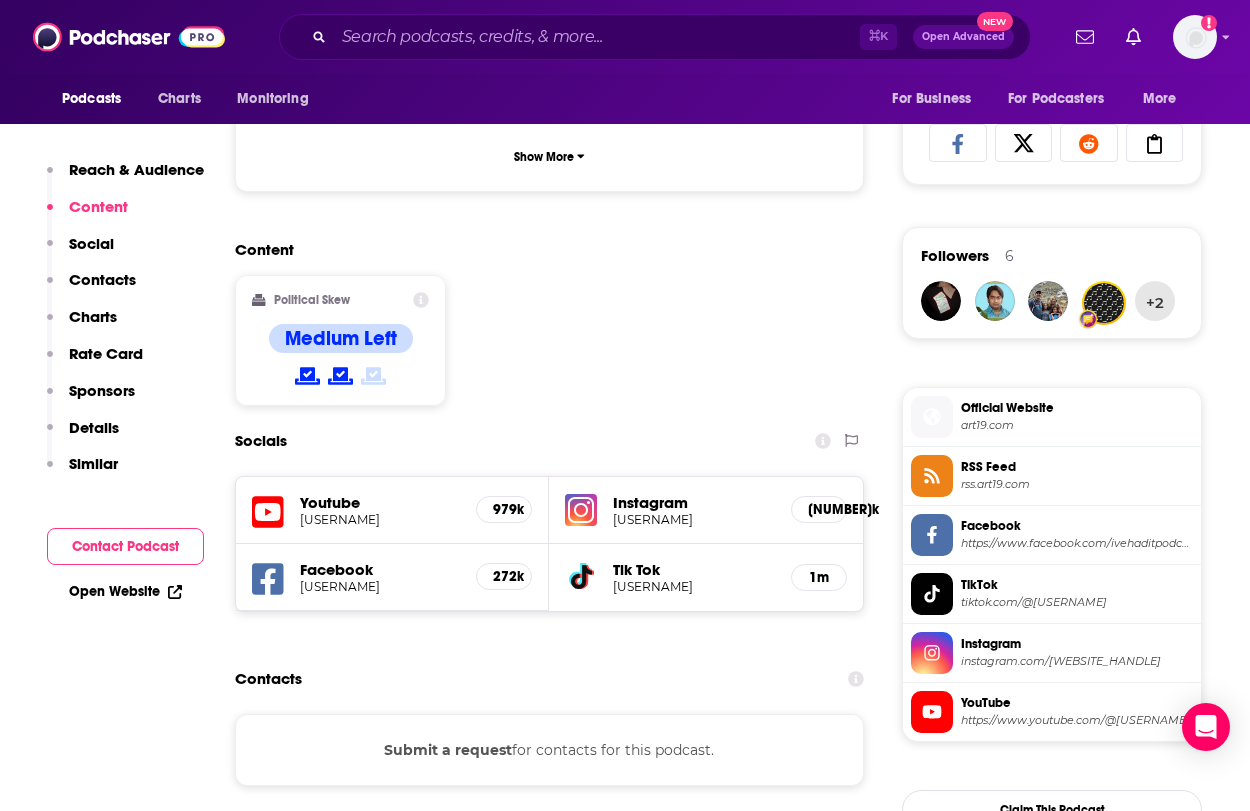 scroll, scrollTop: 1320, scrollLeft: 0, axis: vertical 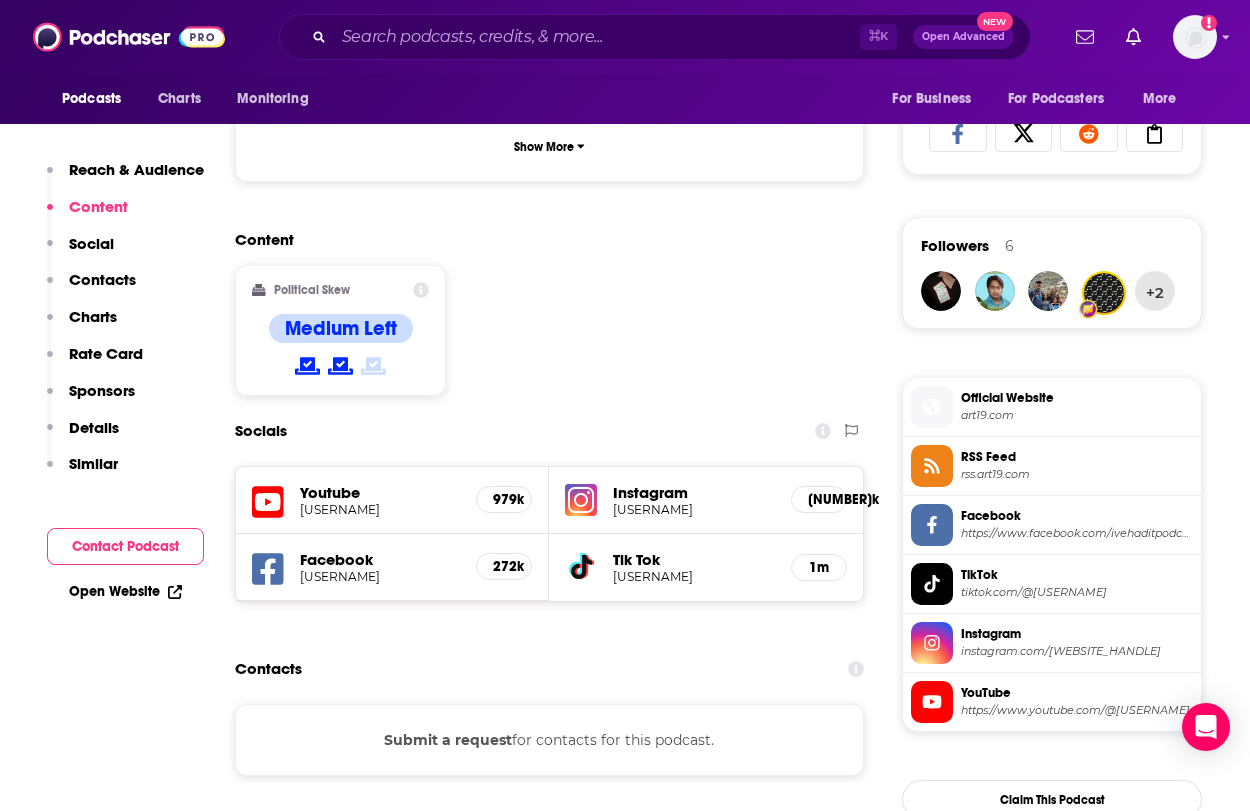 click on "Content Political Skew Medium Left" at bounding box center (549, 321) 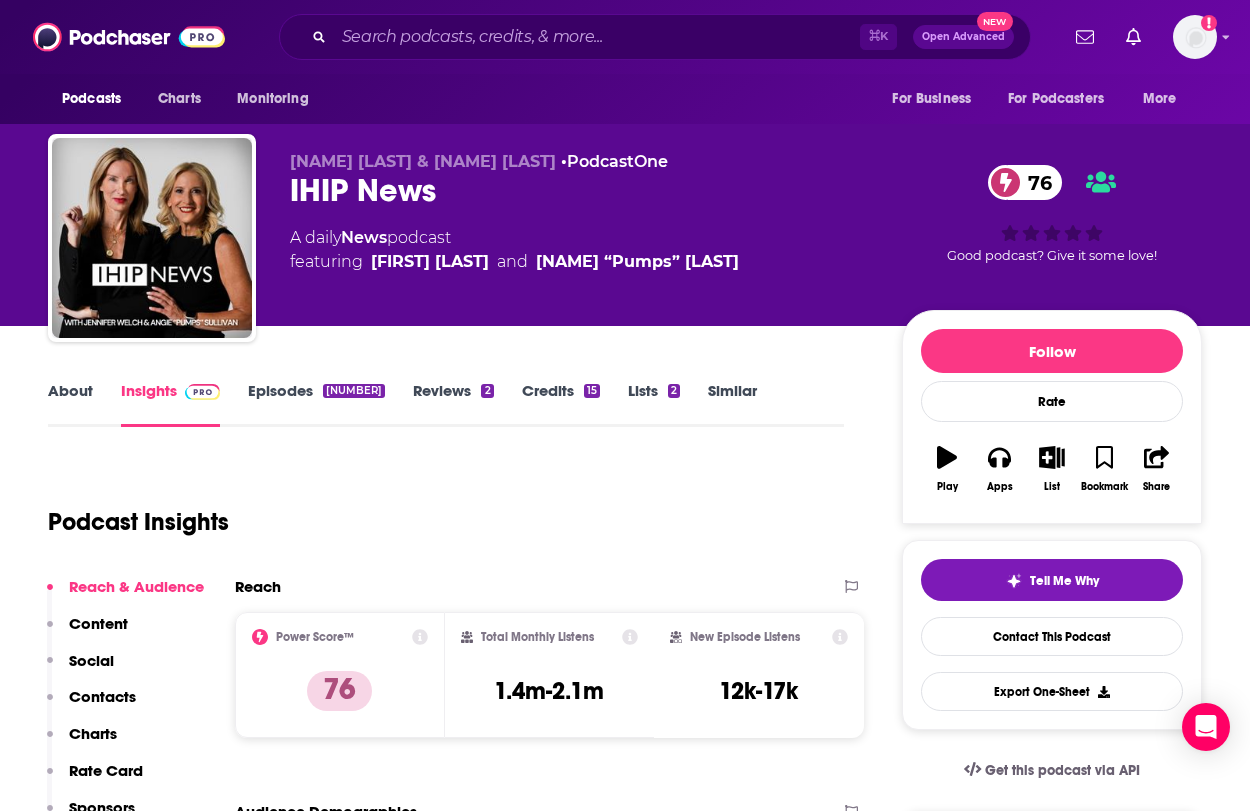 scroll, scrollTop: 0, scrollLeft: 0, axis: both 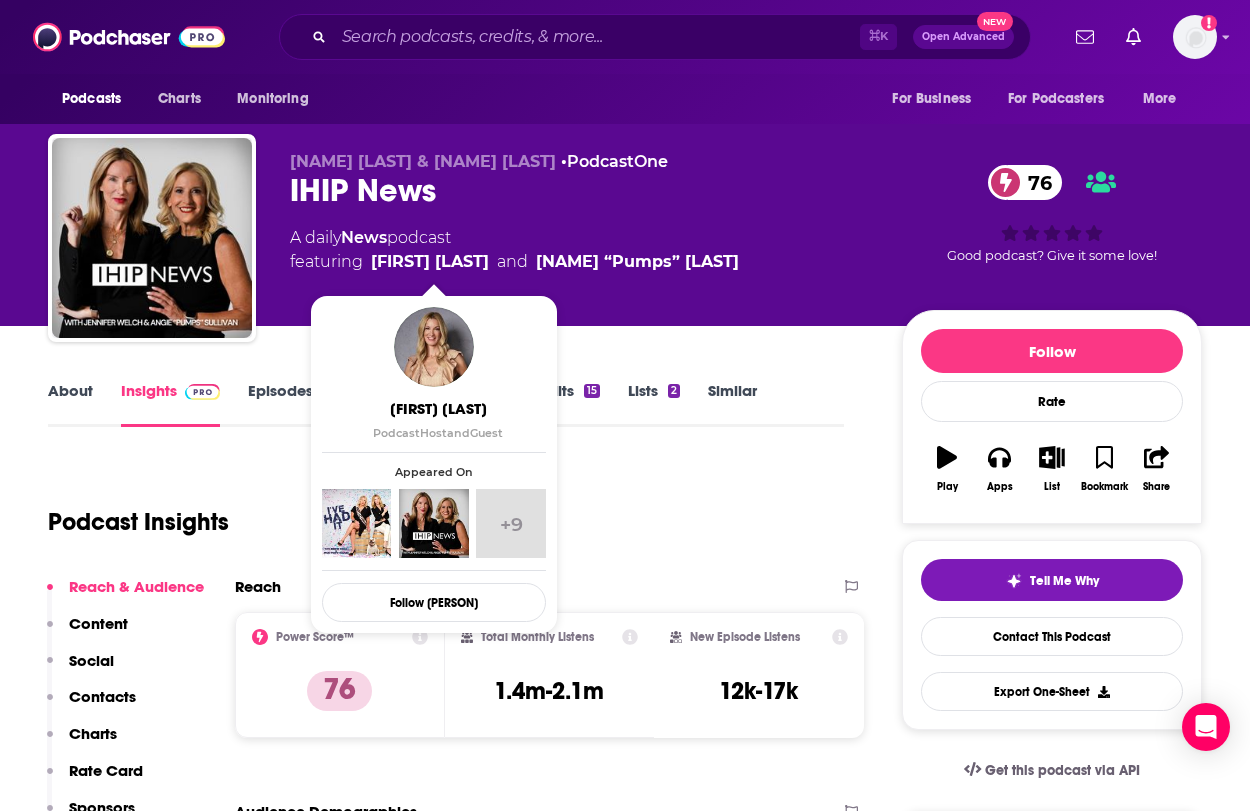 drag, startPoint x: 771, startPoint y: 264, endPoint x: 373, endPoint y: 255, distance: 398.10175 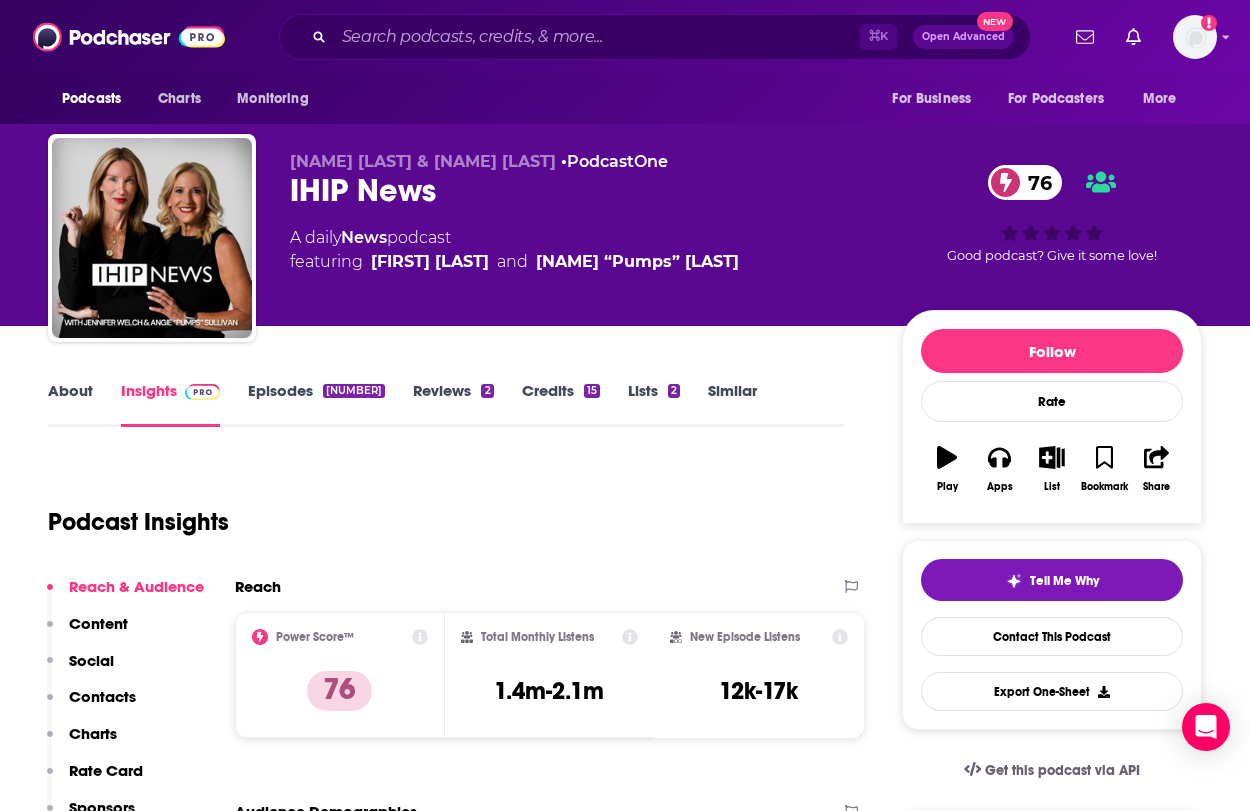 copy on "[FIRST] [LAST] and [FIRST] [LAST]" 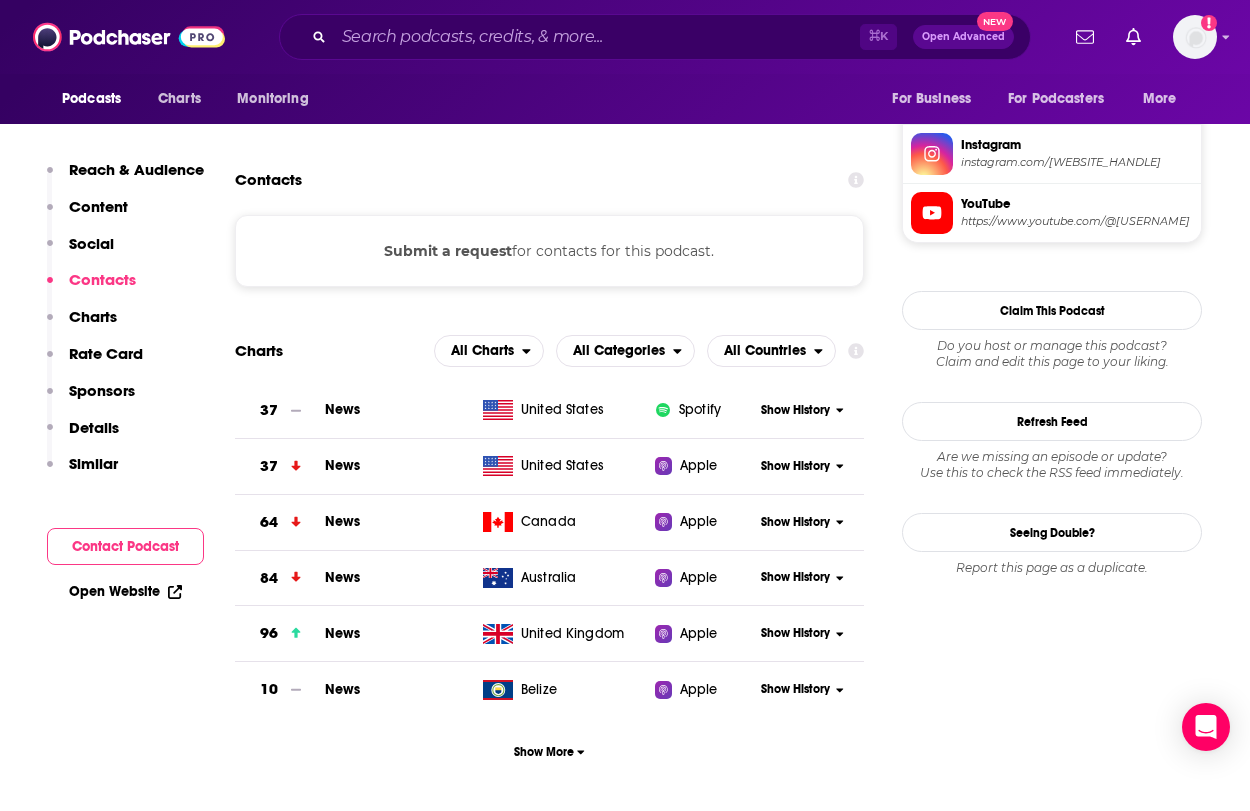scroll, scrollTop: 1814, scrollLeft: 0, axis: vertical 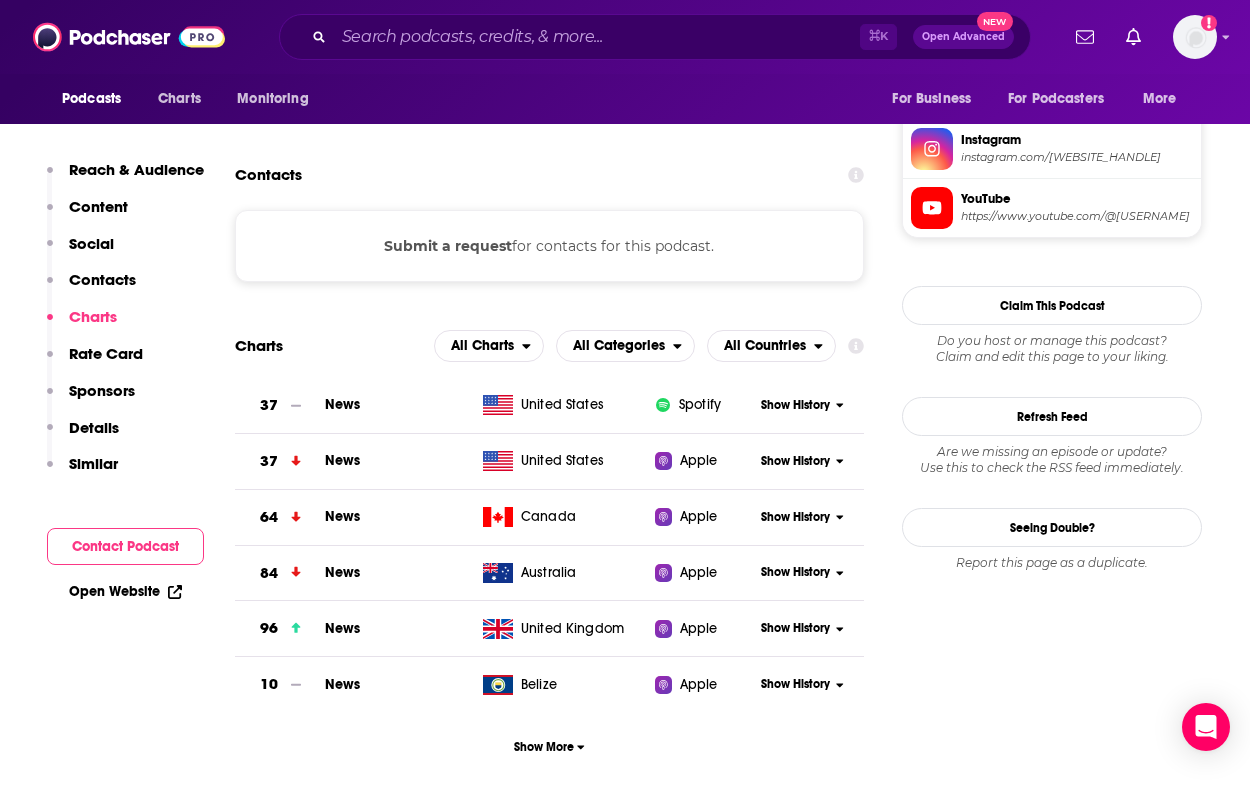 click on "Submit a request" at bounding box center [448, 246] 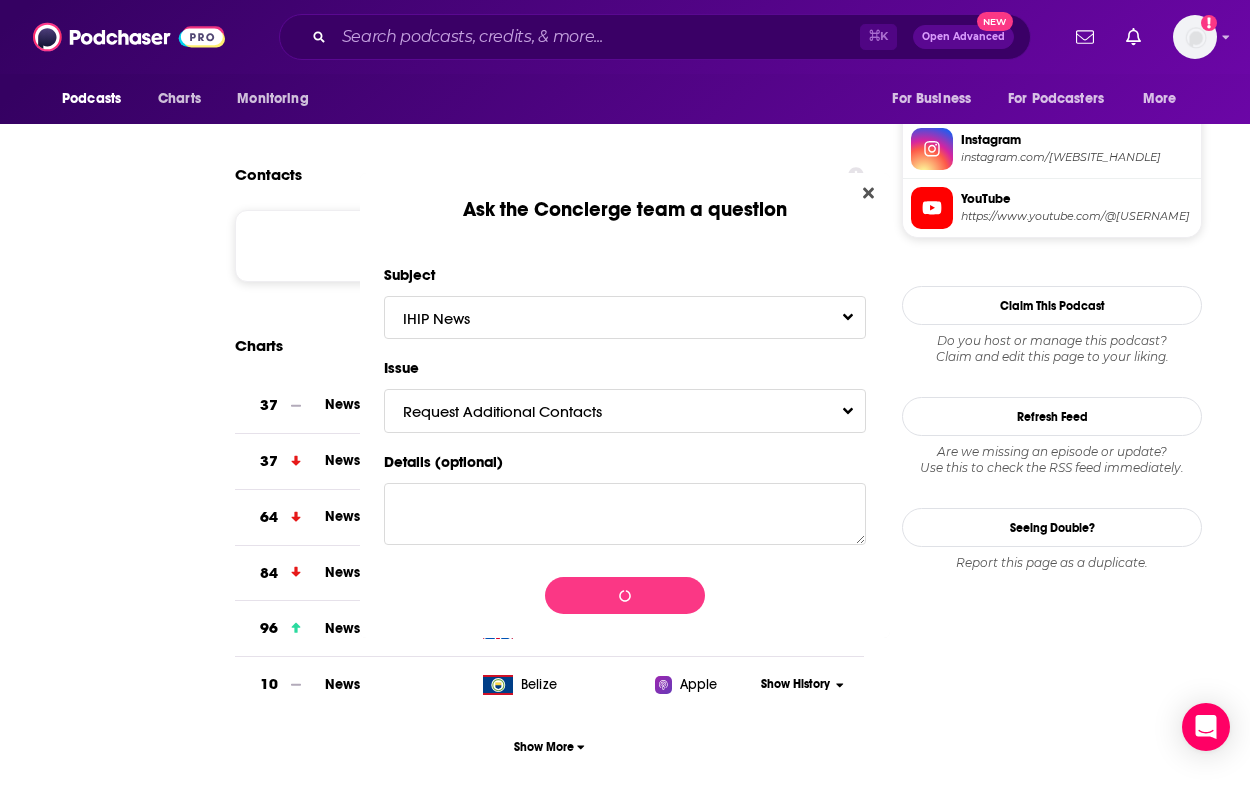 scroll, scrollTop: 0, scrollLeft: 0, axis: both 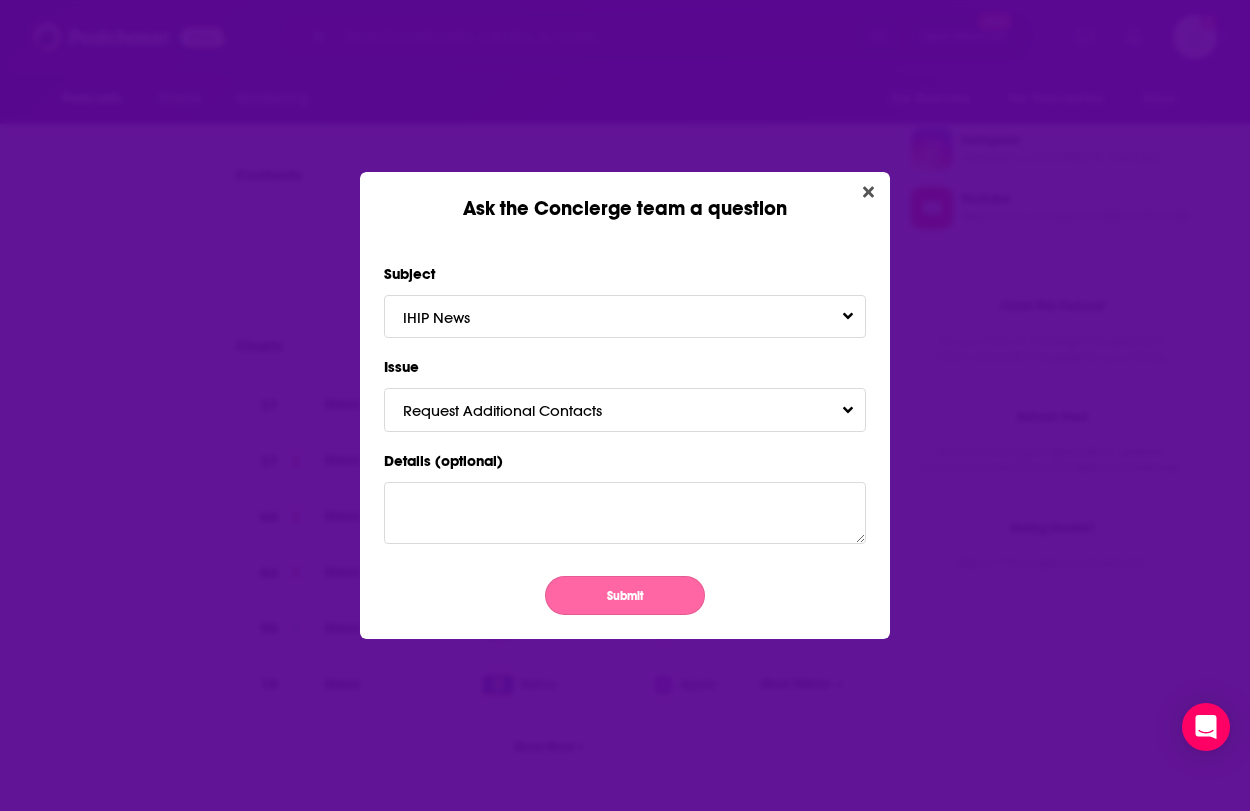 click on "Submit" at bounding box center (625, 595) 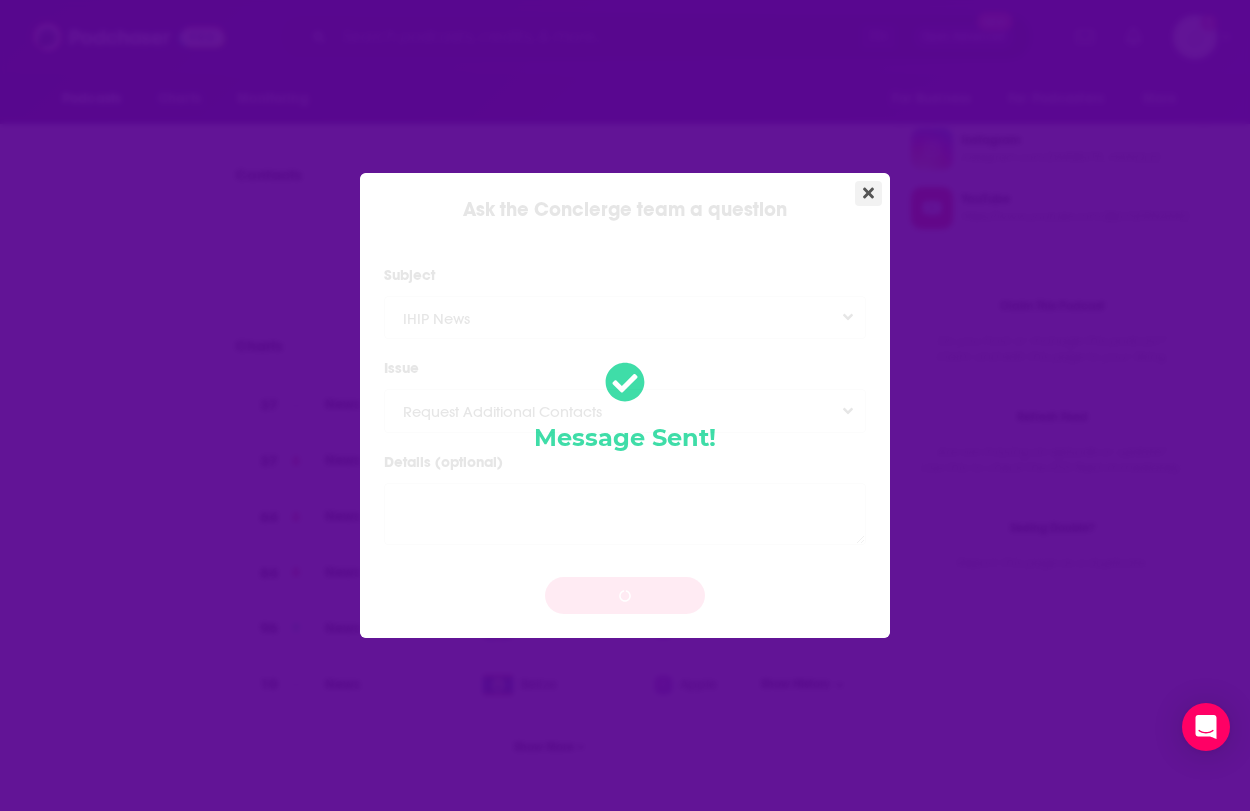 click at bounding box center (868, 193) 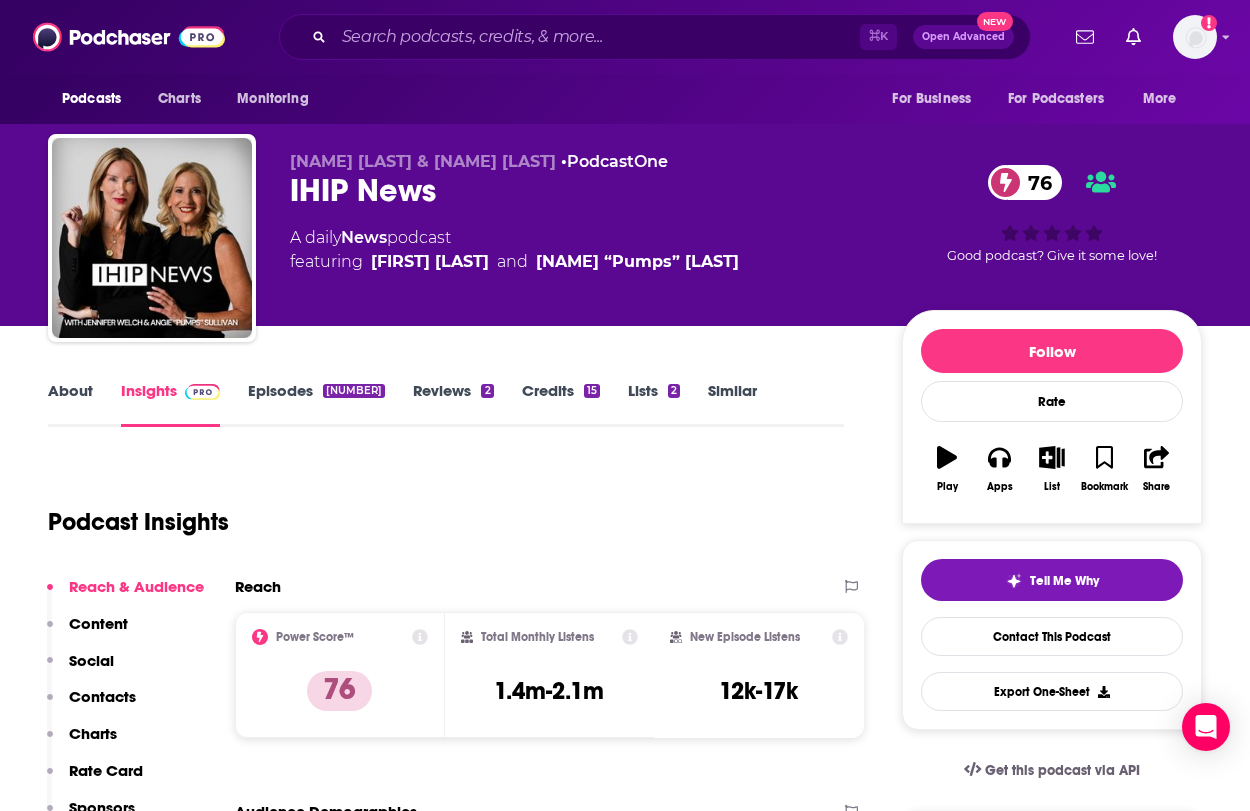 scroll, scrollTop: 0, scrollLeft: 1, axis: horizontal 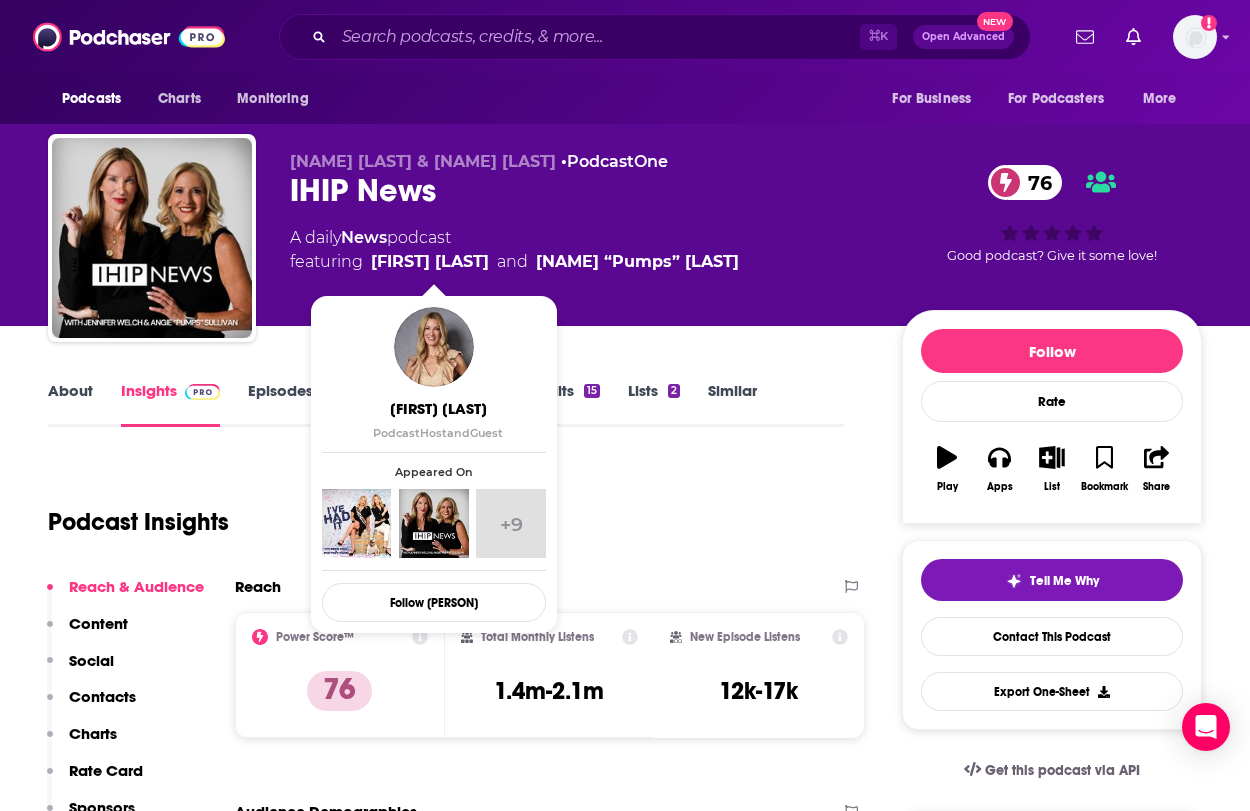 click on "Podcast Insights" at bounding box center (438, 510) 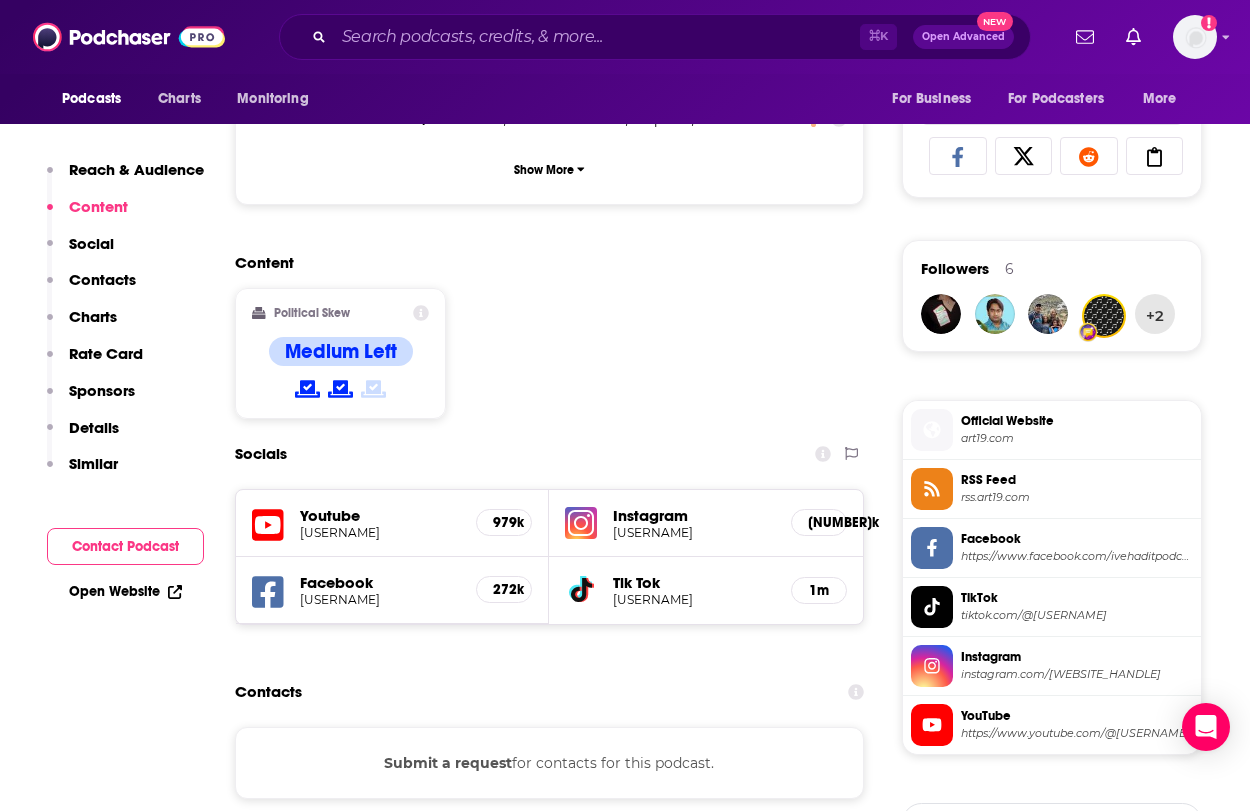 scroll, scrollTop: 1409, scrollLeft: 1, axis: both 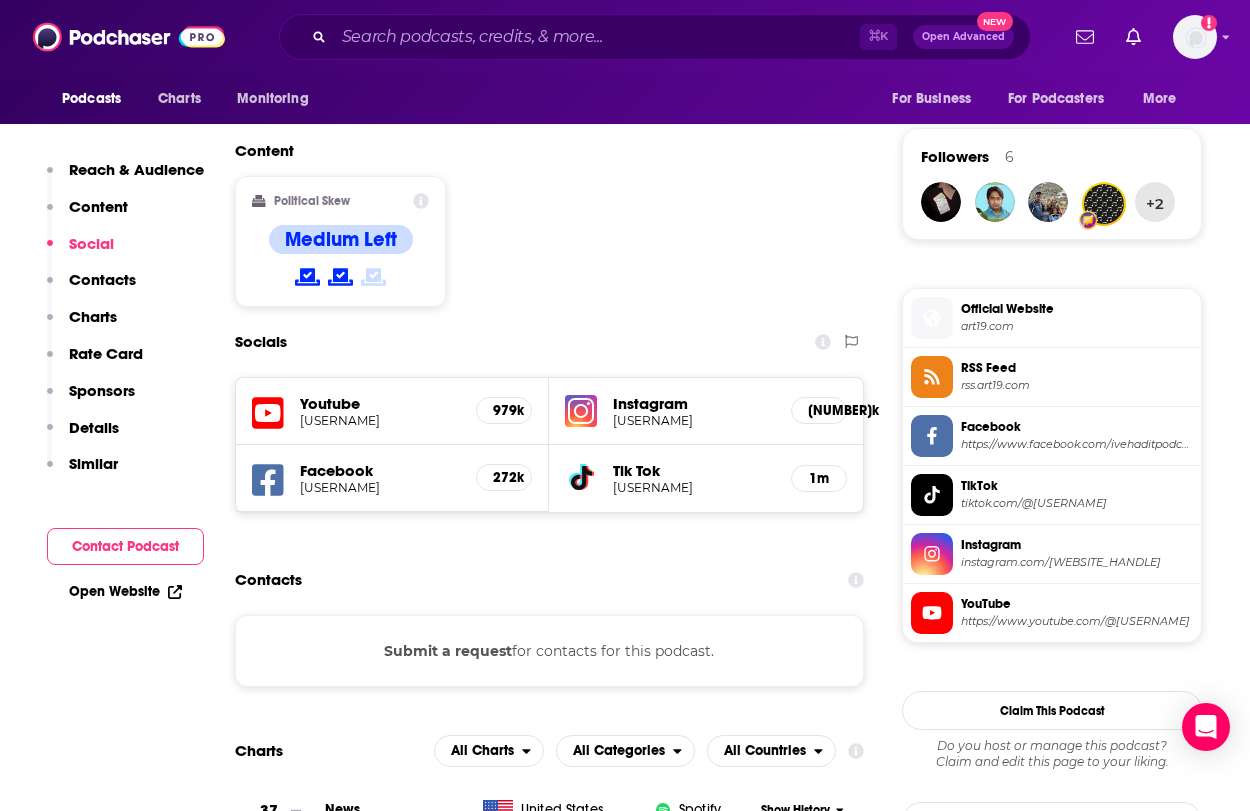 click on "Facebook" at bounding box center [1077, 427] 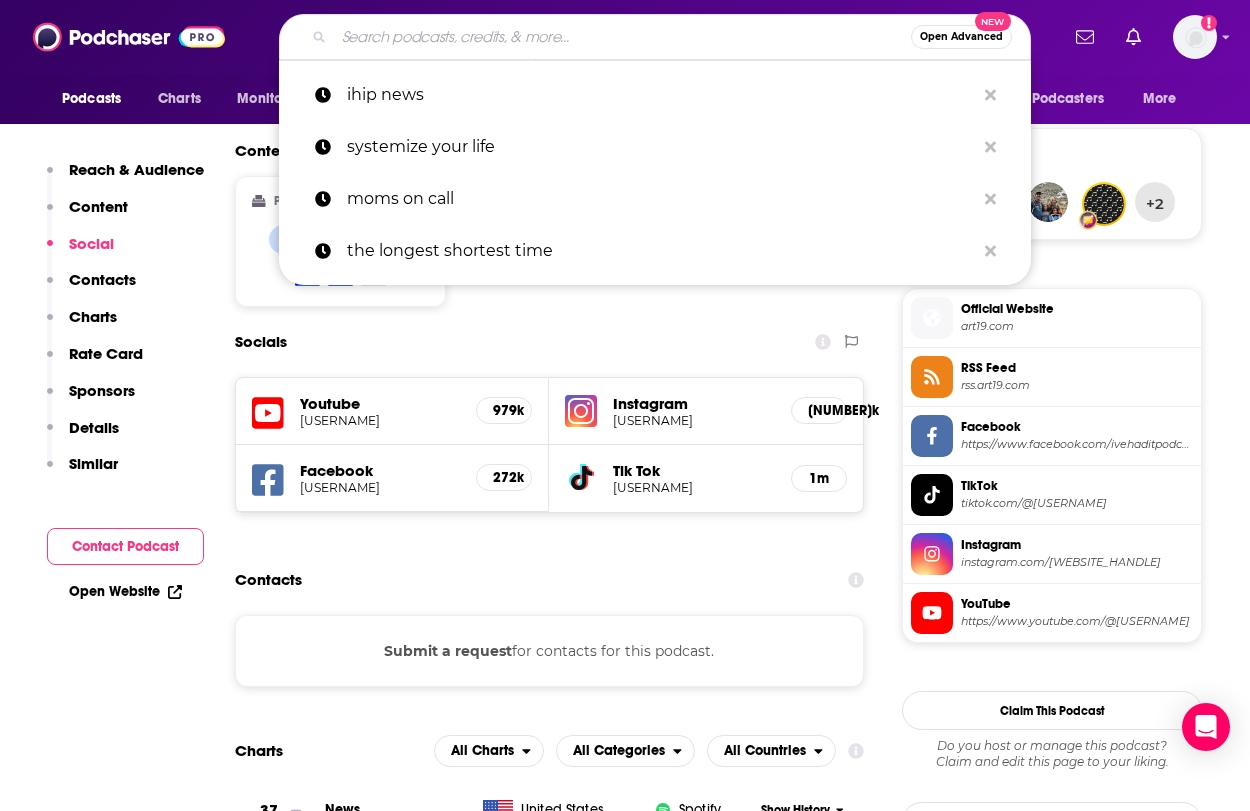 click at bounding box center [622, 37] 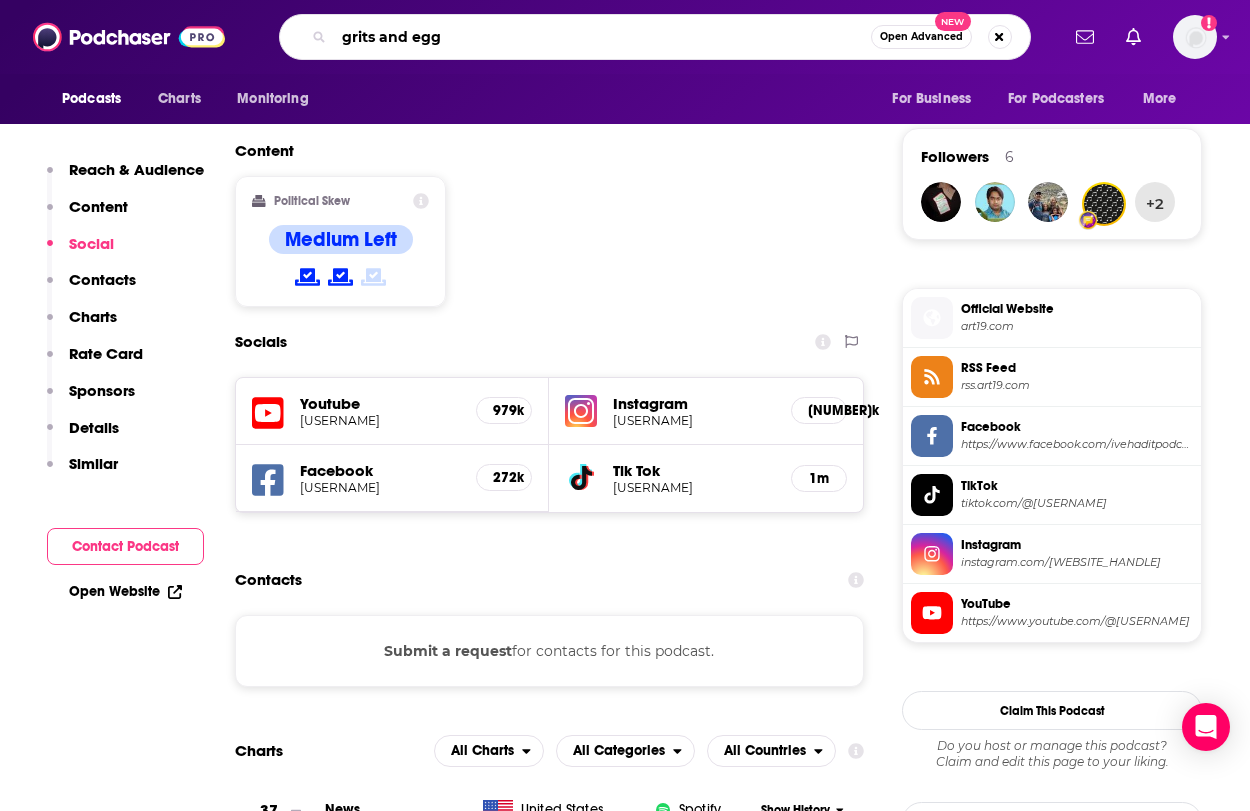 type on "grits and eggs" 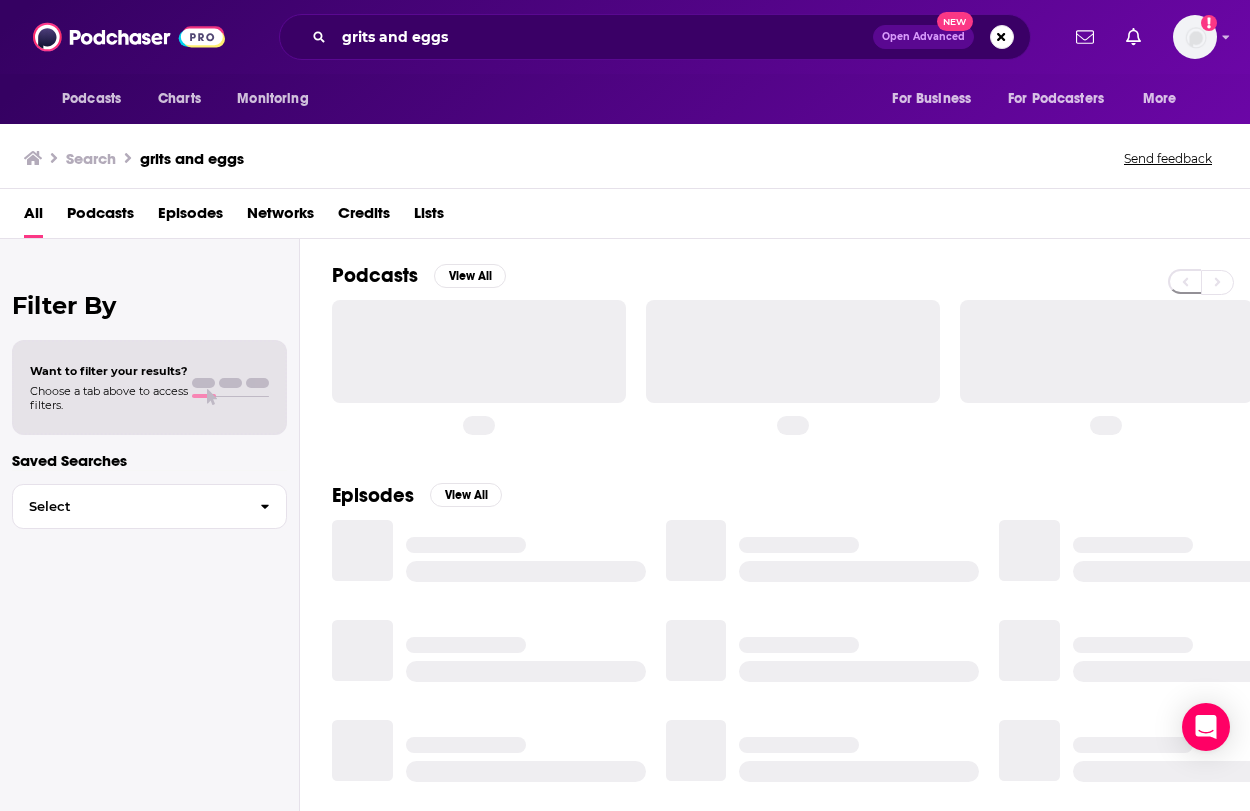scroll, scrollTop: 0, scrollLeft: 0, axis: both 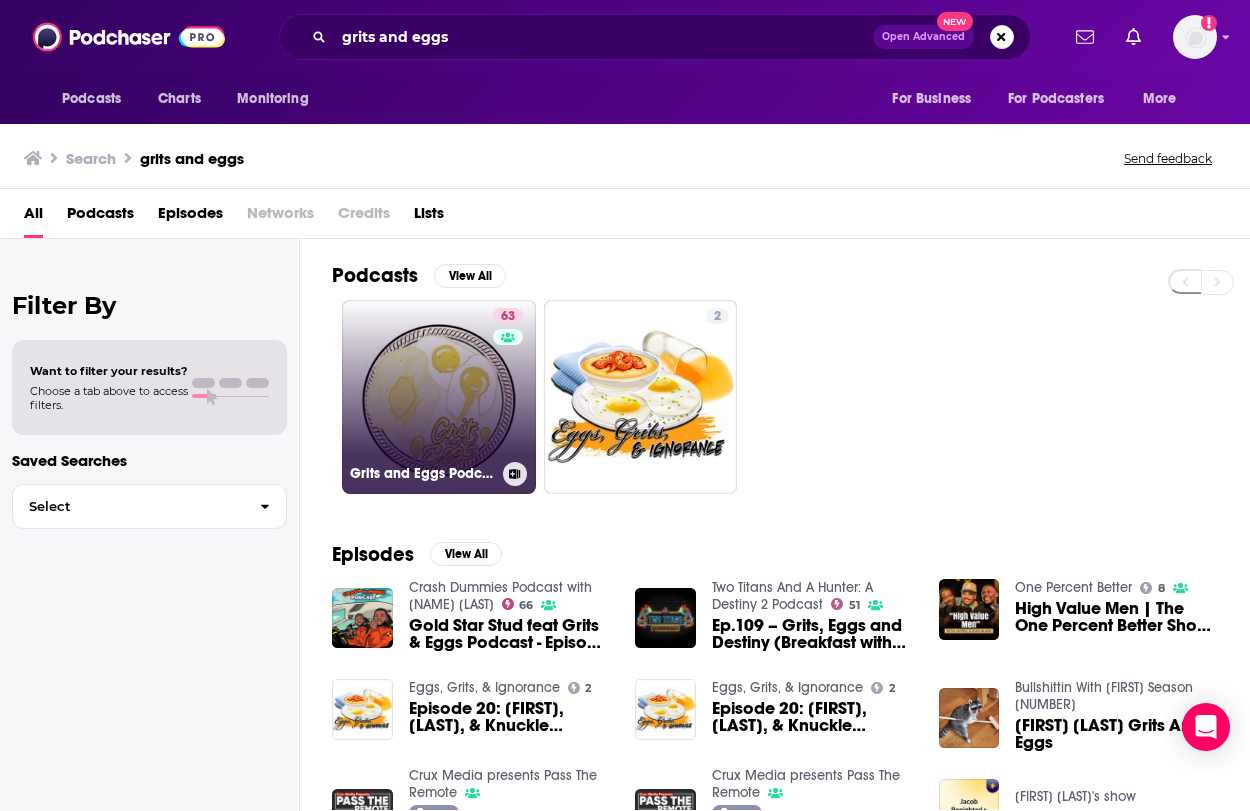 click on "[NUMBER] [PERSON] and [PERSON] Podcast" at bounding box center (439, 397) 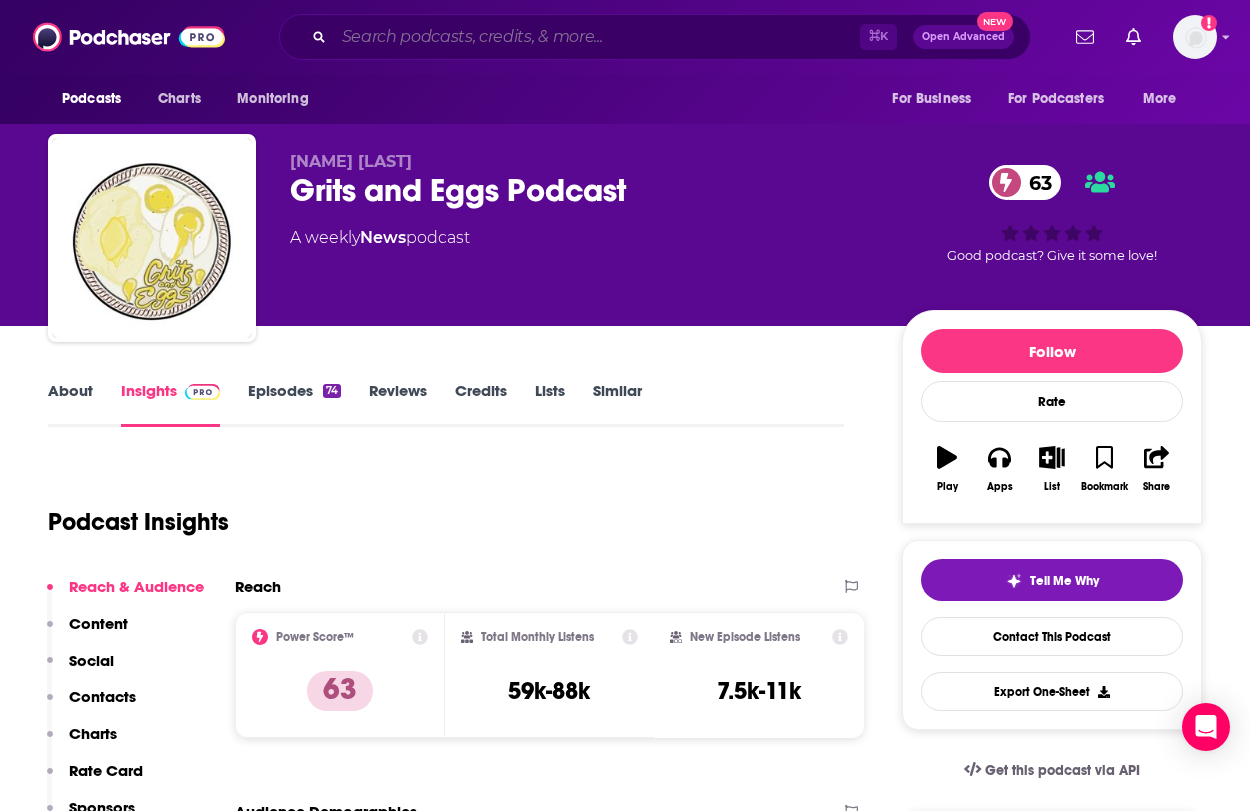 click at bounding box center (597, 37) 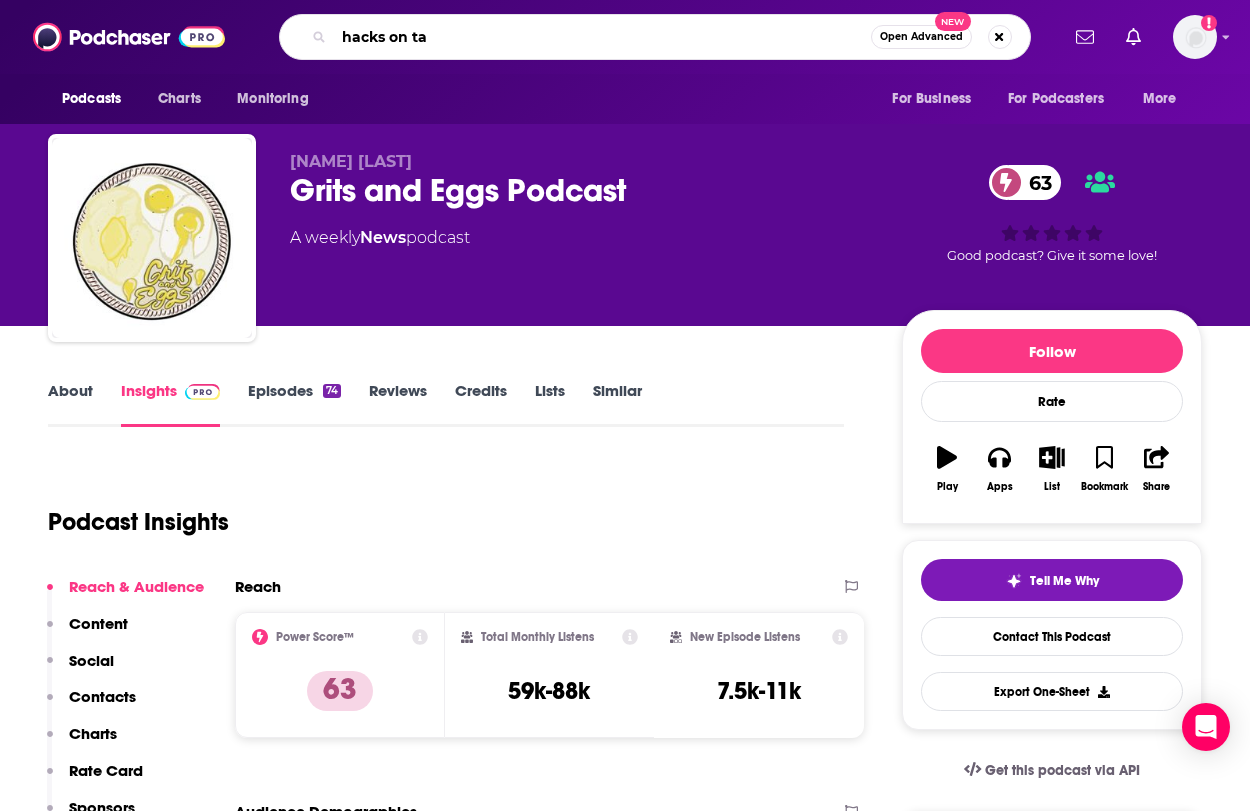 type on "hacks on tap" 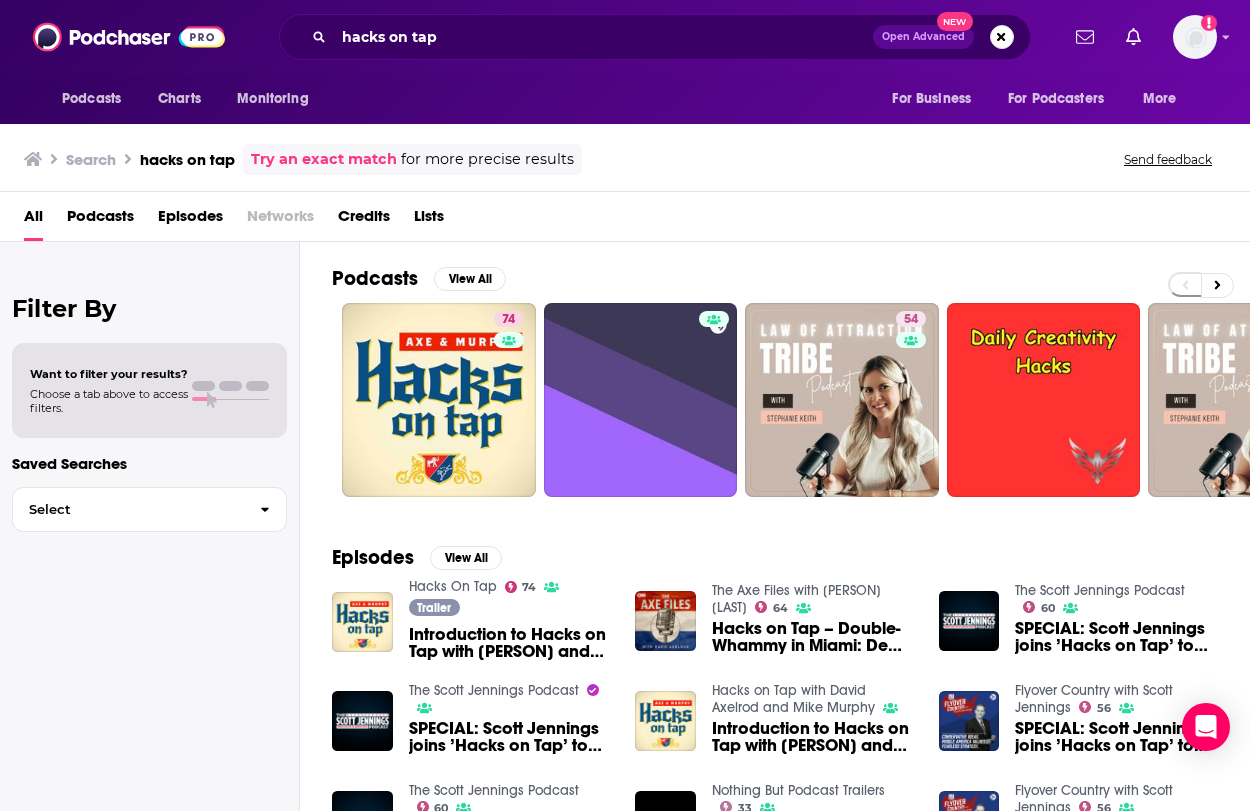 click on "74" at bounding box center [439, 400] 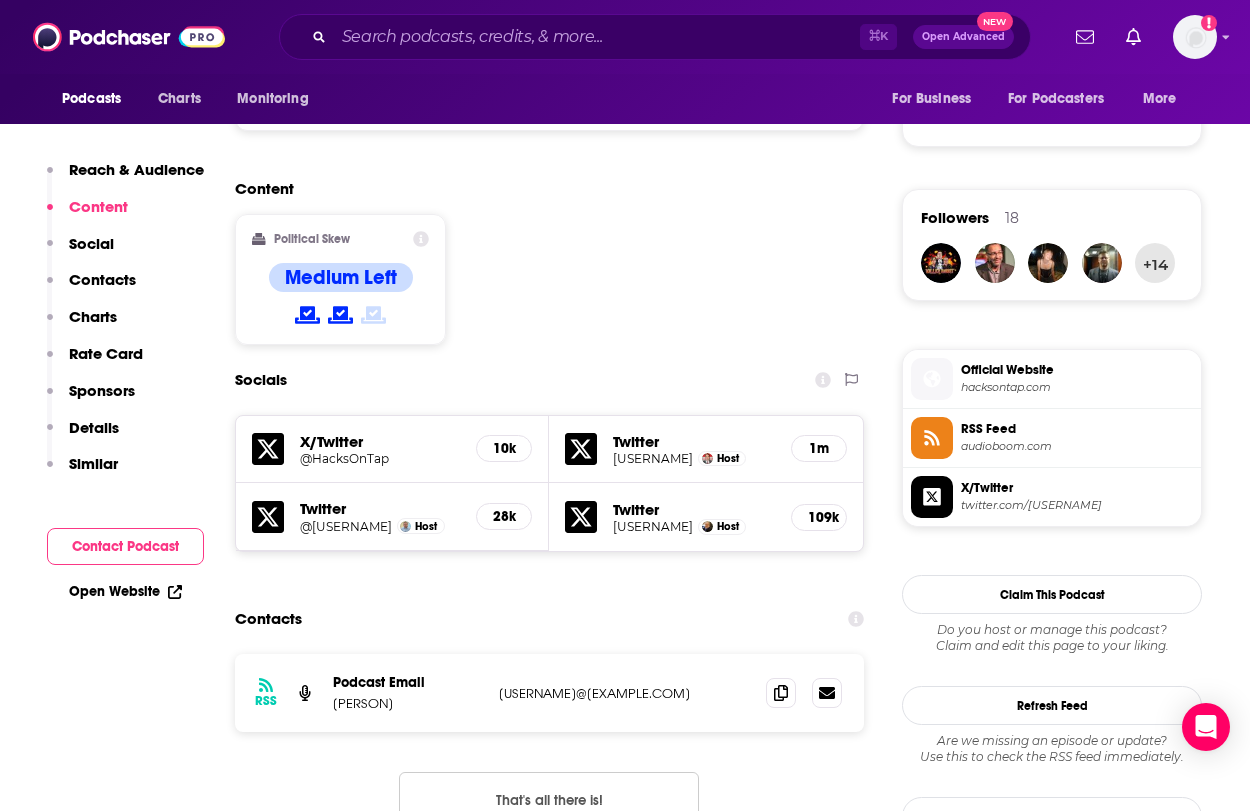scroll, scrollTop: 1516, scrollLeft: 0, axis: vertical 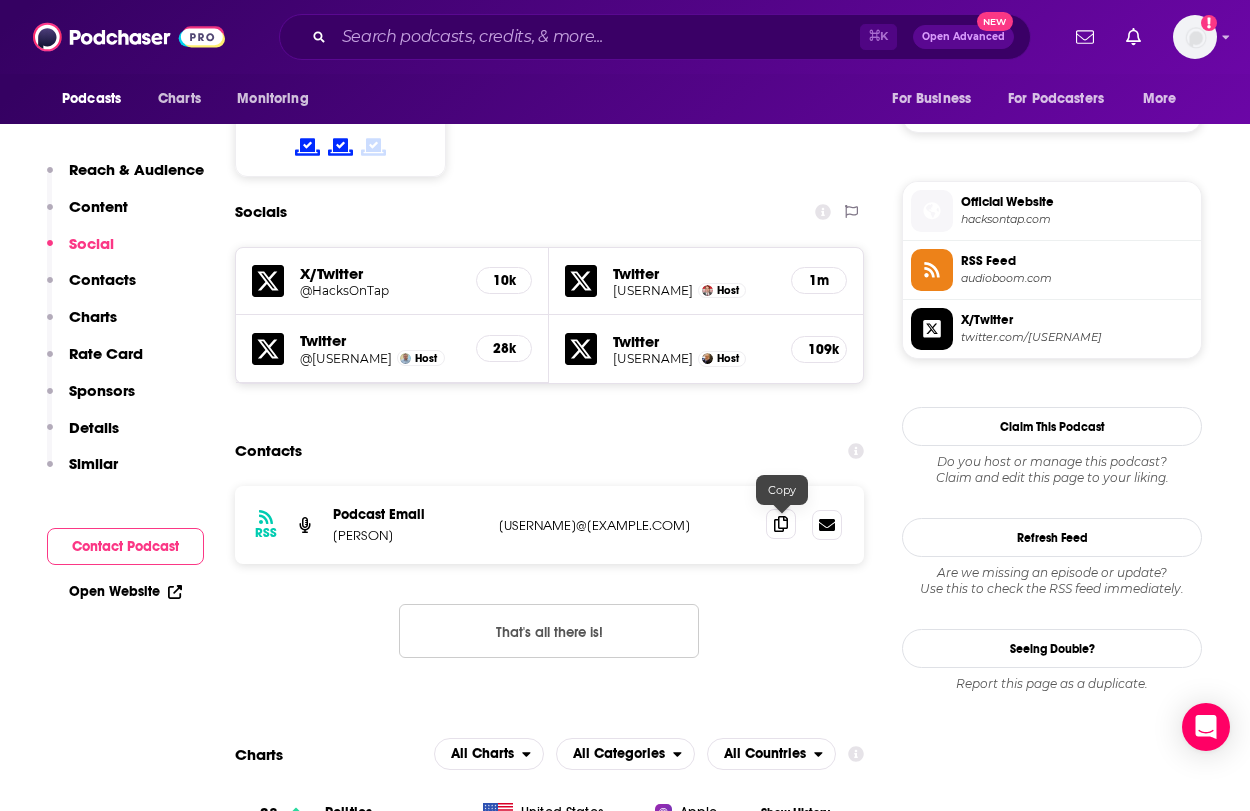 click at bounding box center [781, 524] 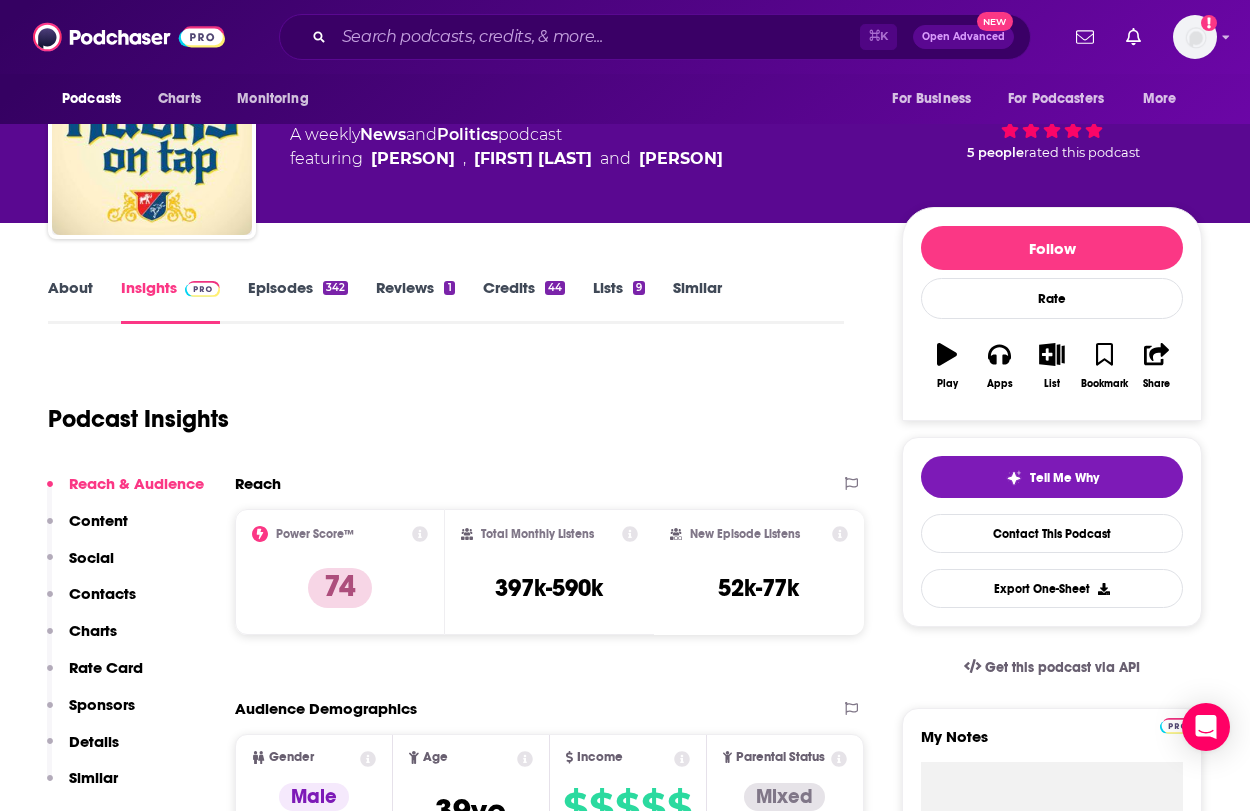 scroll, scrollTop: 0, scrollLeft: 0, axis: both 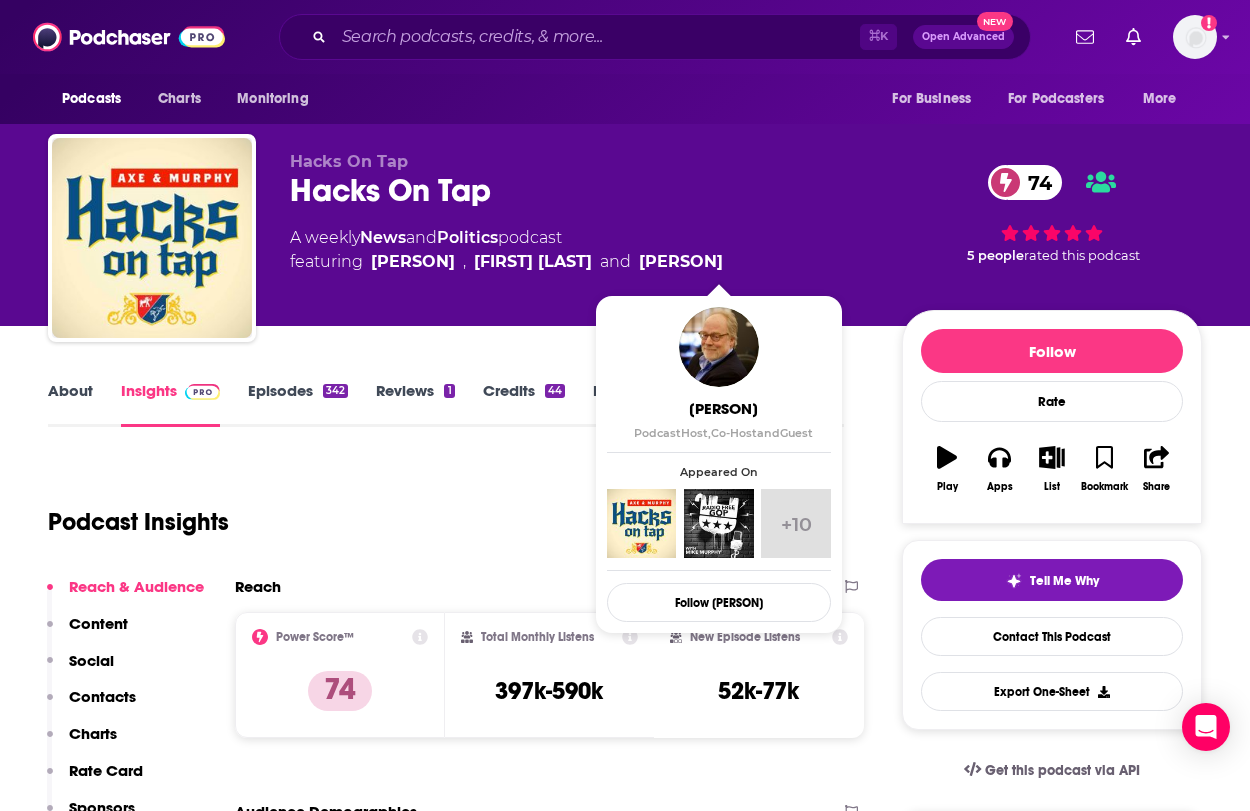 drag, startPoint x: 368, startPoint y: 261, endPoint x: 768, endPoint y: 272, distance: 400.1512 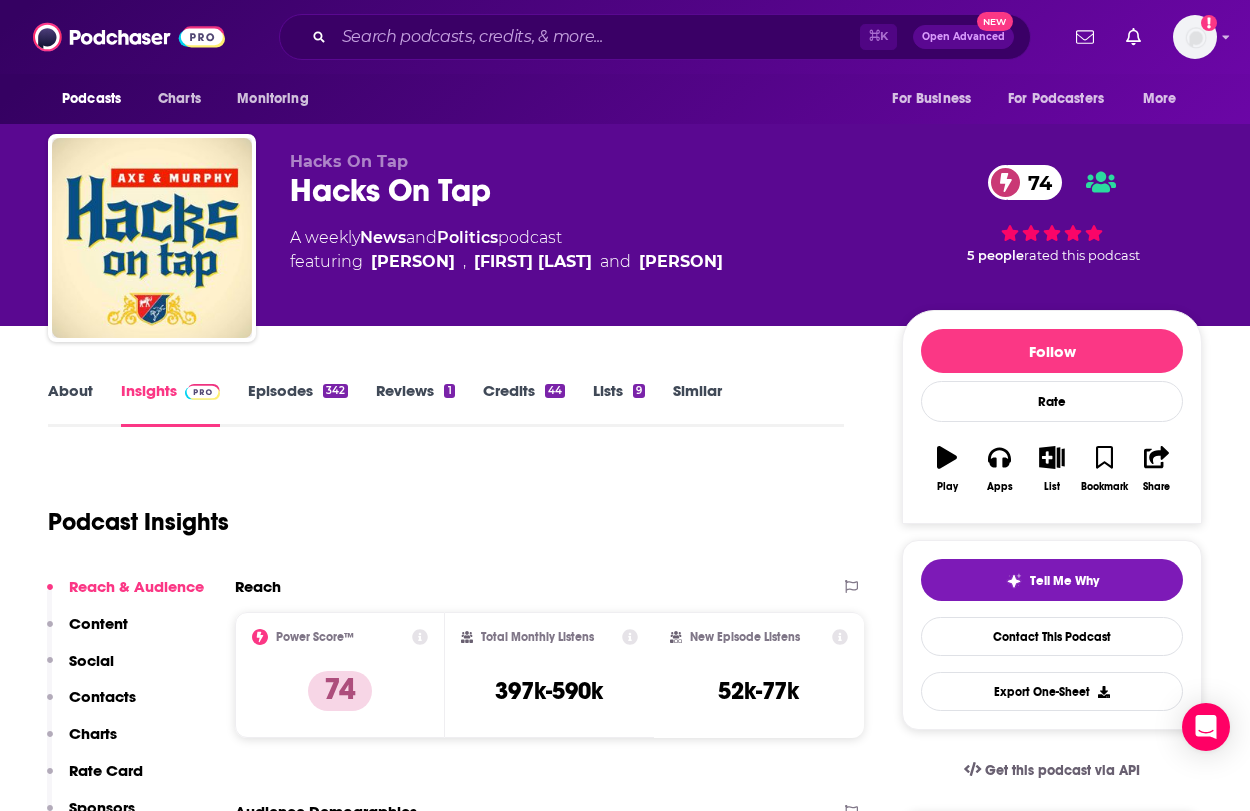 copy on "[NAME], [NAME] and [NAME]" 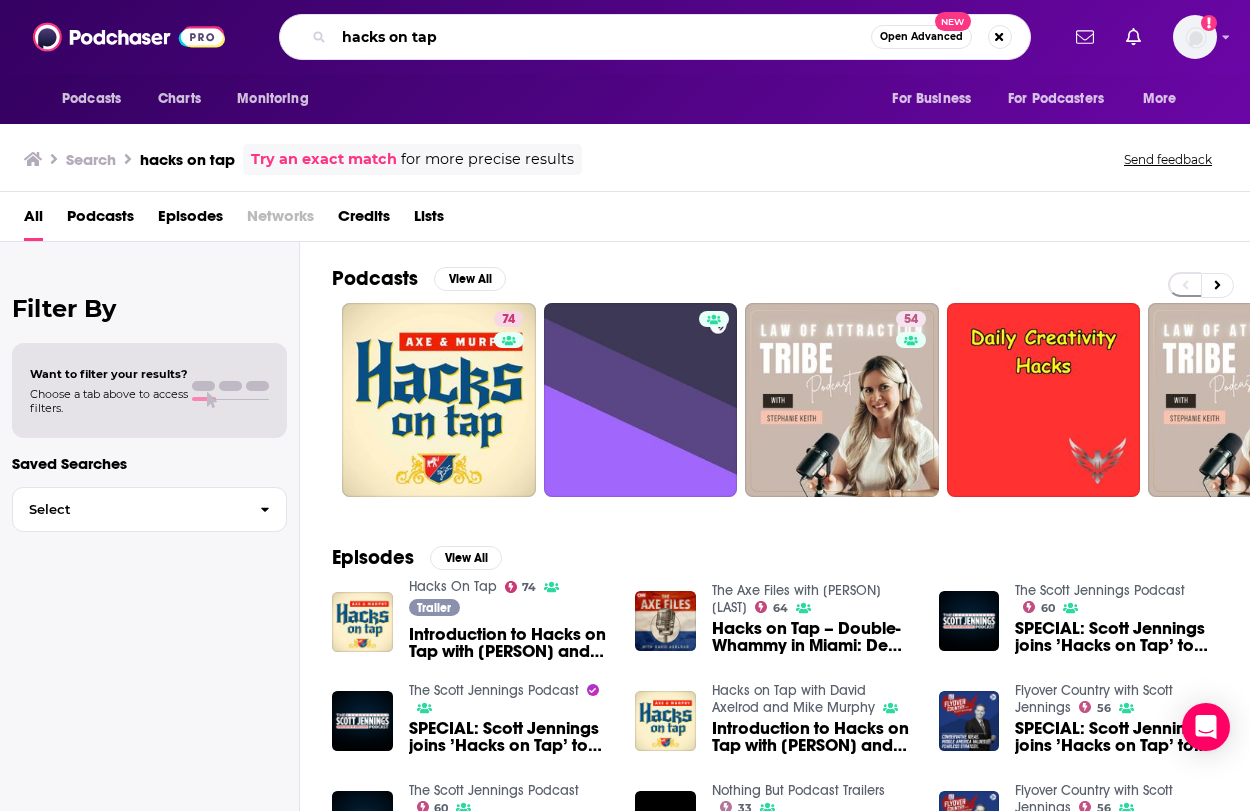 drag, startPoint x: 484, startPoint y: 40, endPoint x: 444, endPoint y: 19, distance: 45.17743 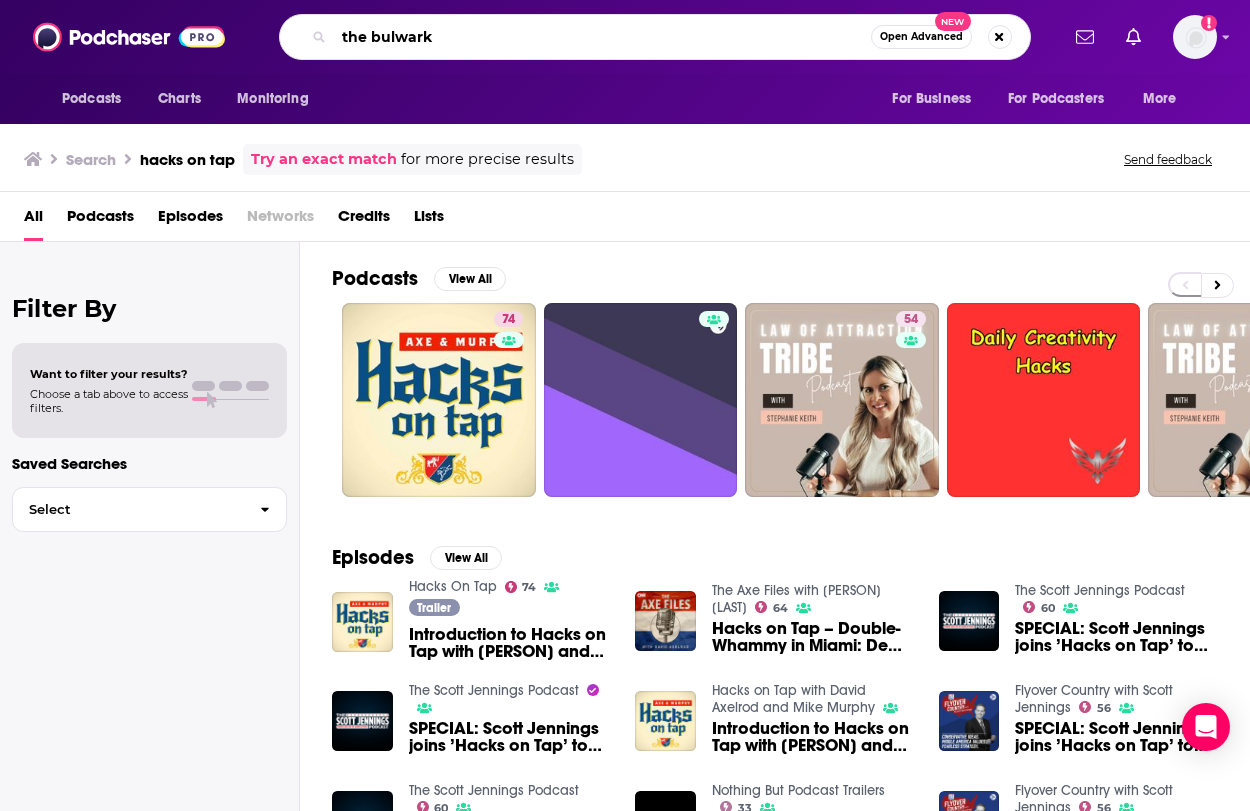 type on "the bulwark" 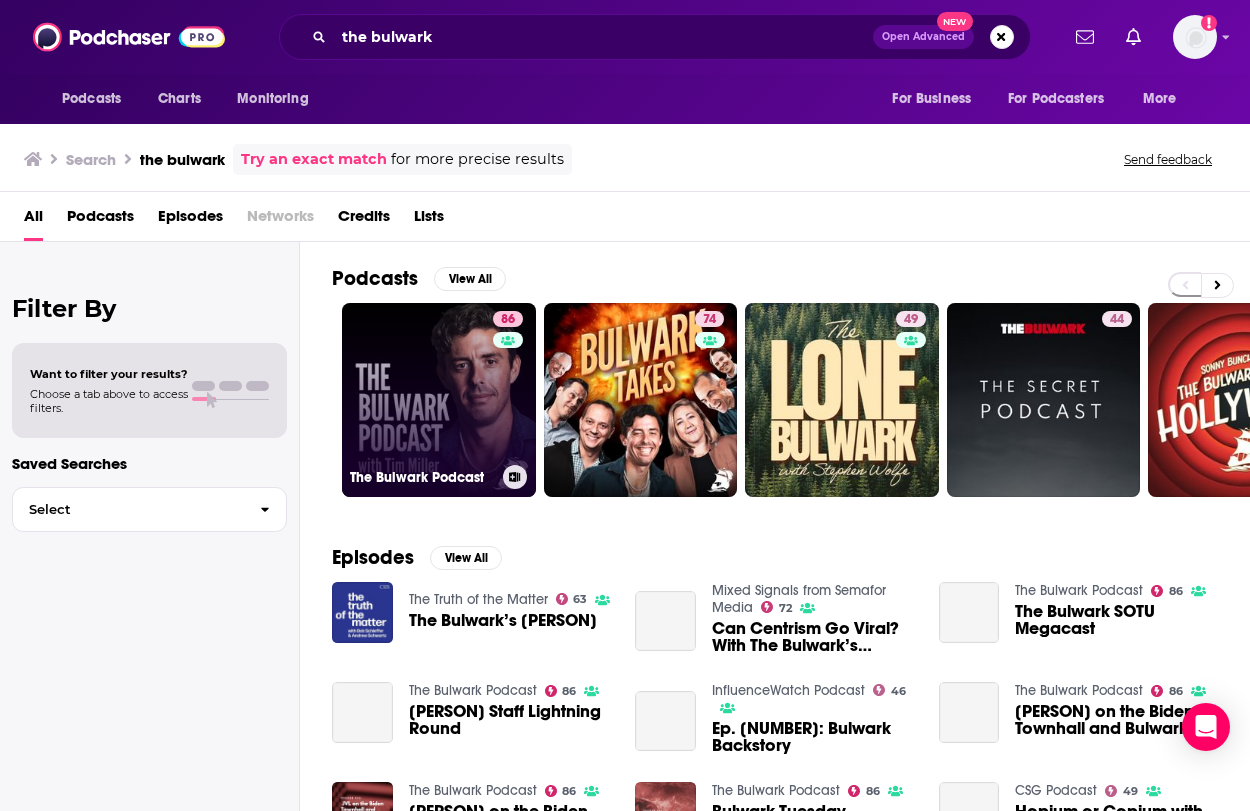 click on "[NUMBER] The [PERSON] Podcast" at bounding box center [439, 400] 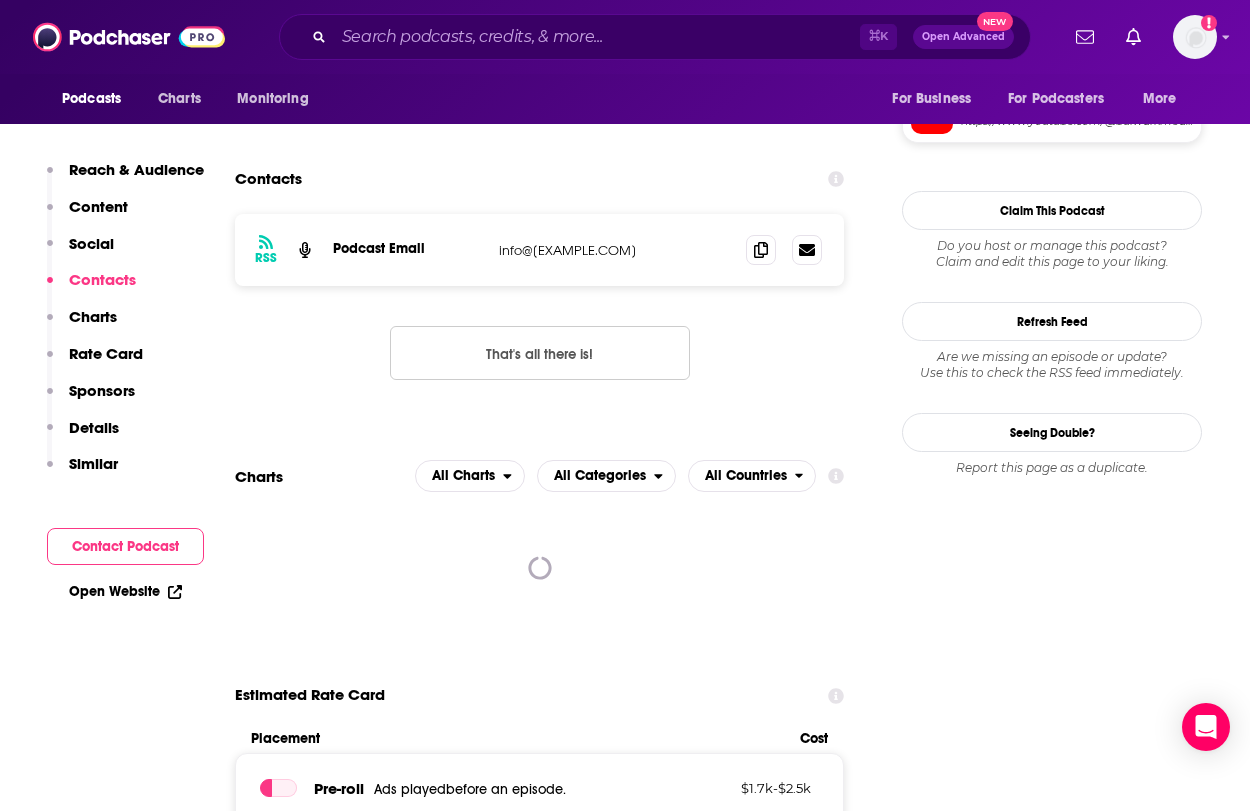 scroll, scrollTop: 1848, scrollLeft: 0, axis: vertical 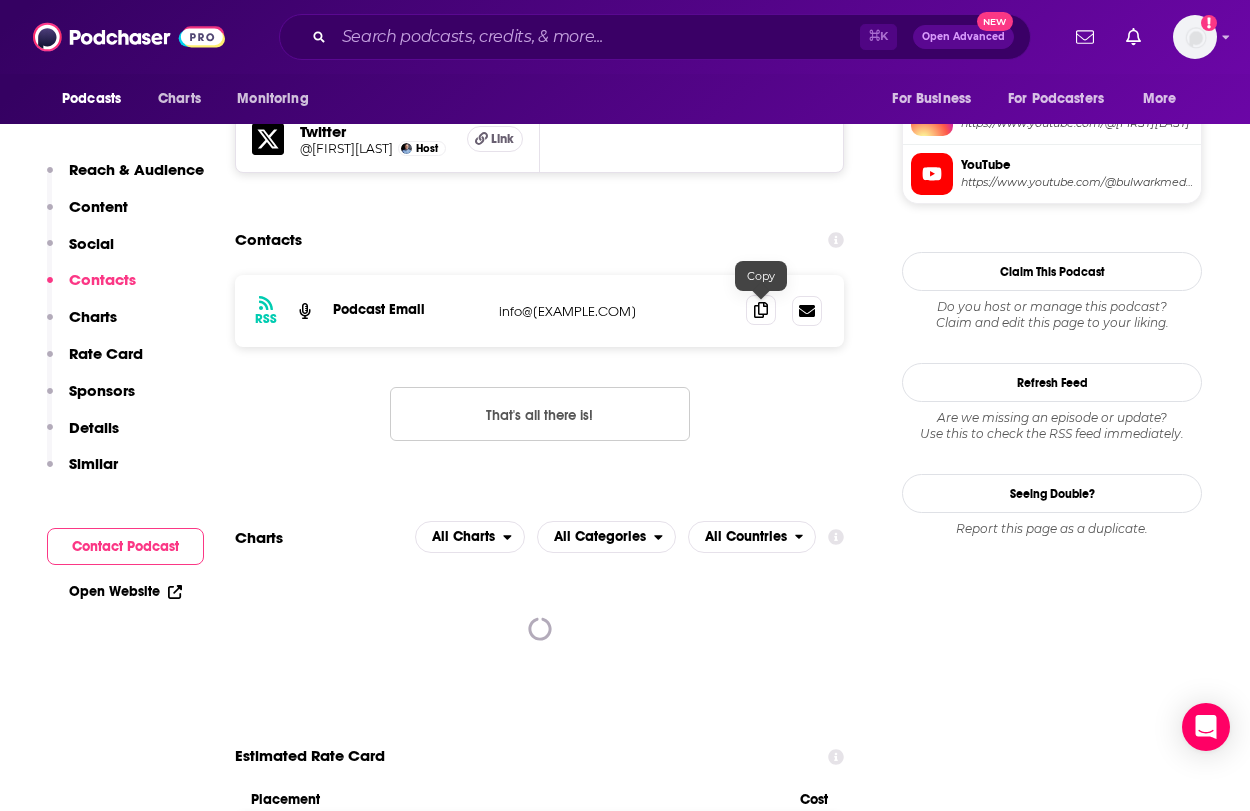 click at bounding box center [761, 310] 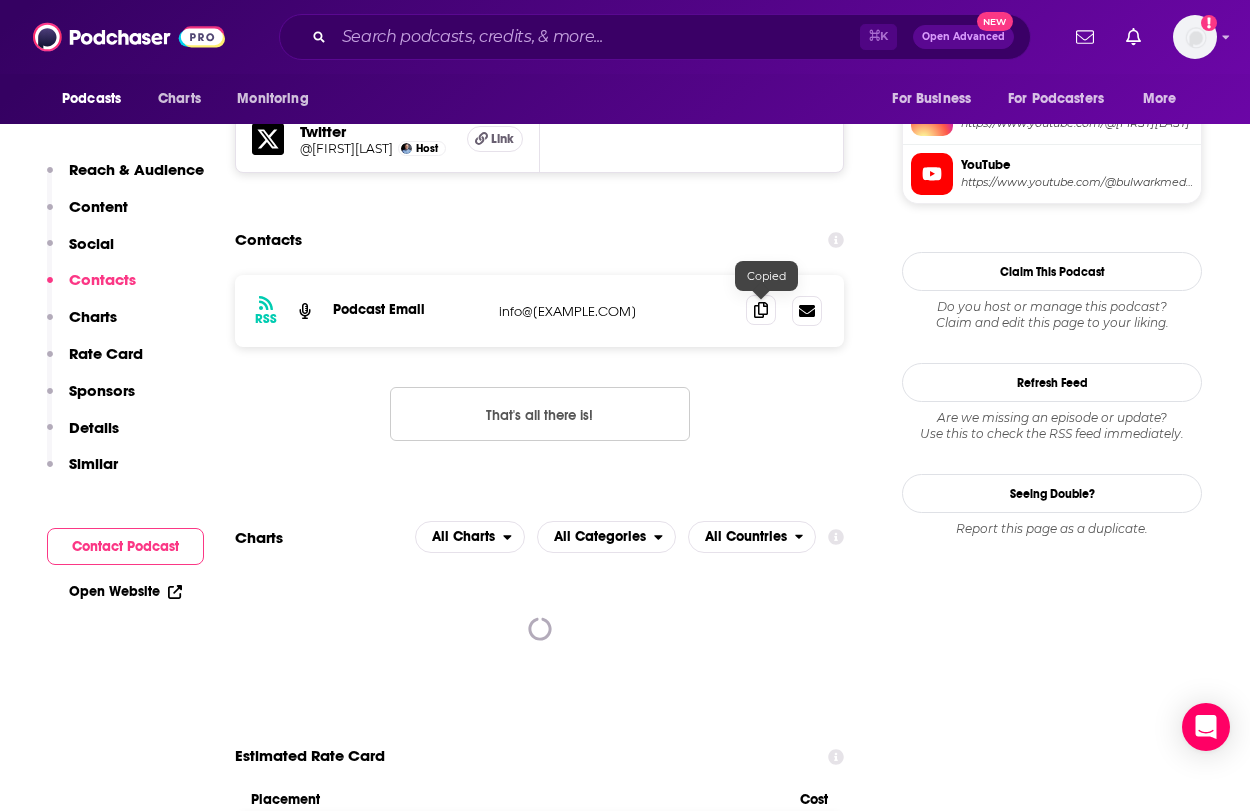 click at bounding box center (761, 310) 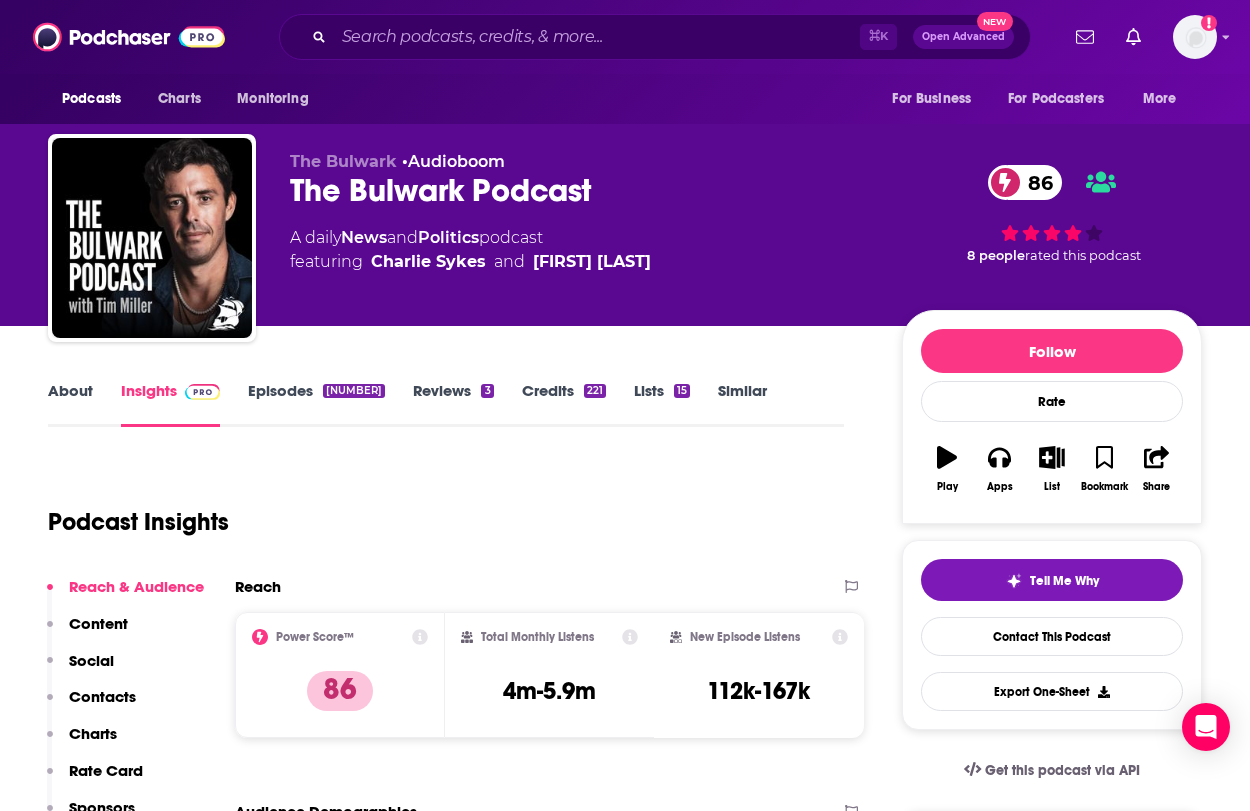 scroll, scrollTop: 0, scrollLeft: 0, axis: both 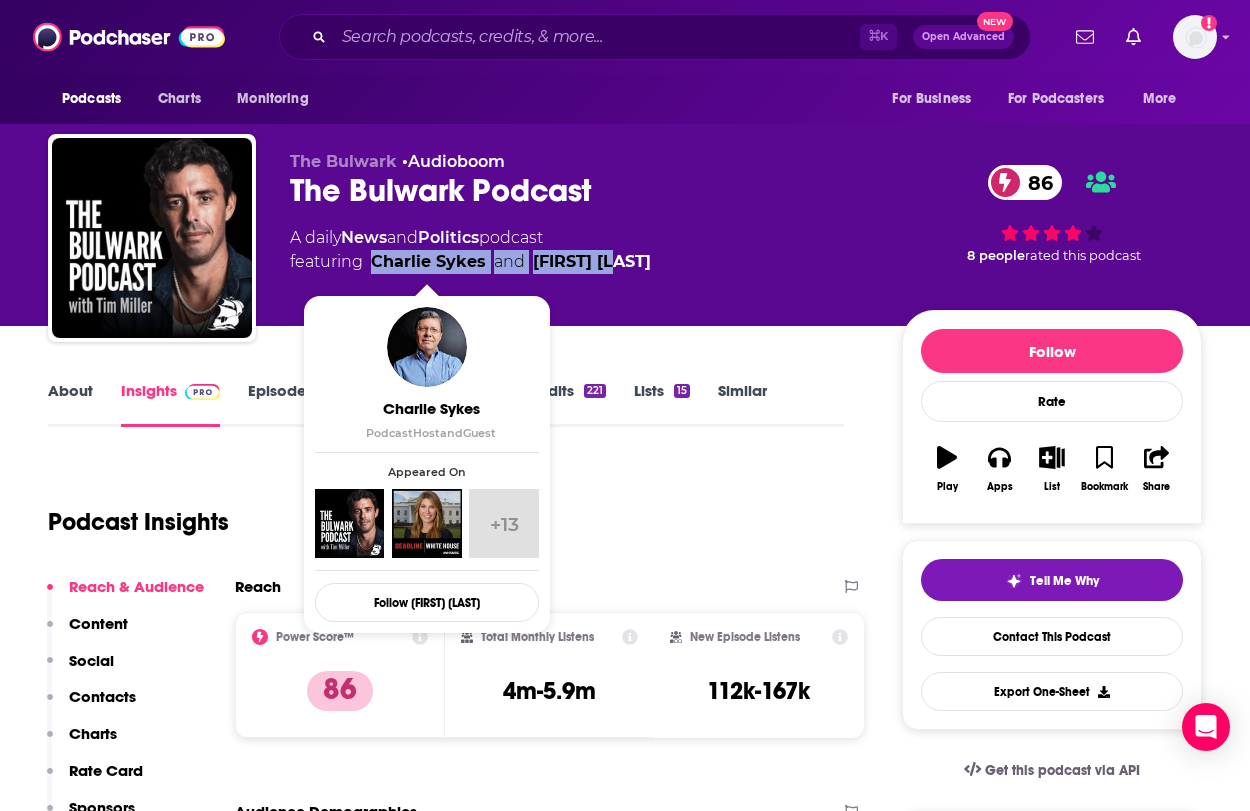 drag, startPoint x: 634, startPoint y: 263, endPoint x: 373, endPoint y: 255, distance: 261.1226 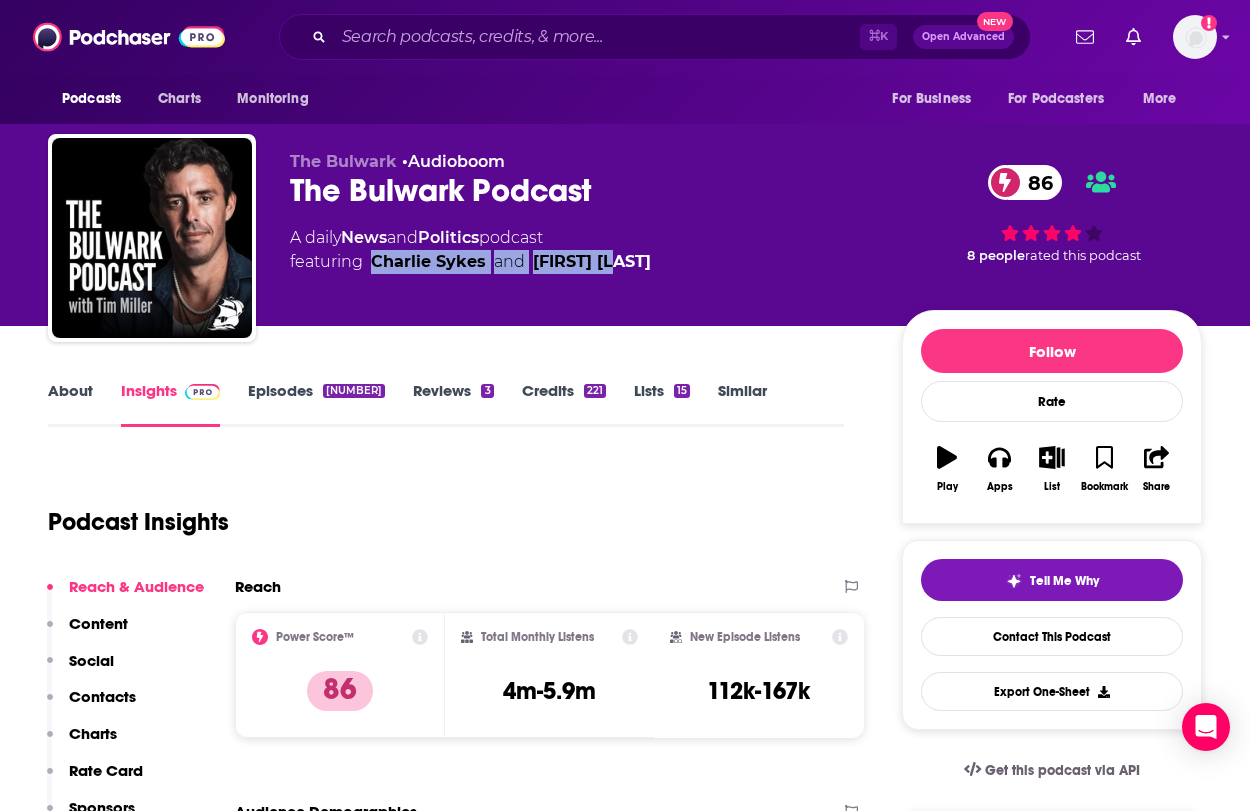 copy on "[NAME] [LAST] and [NAME] [LAST]" 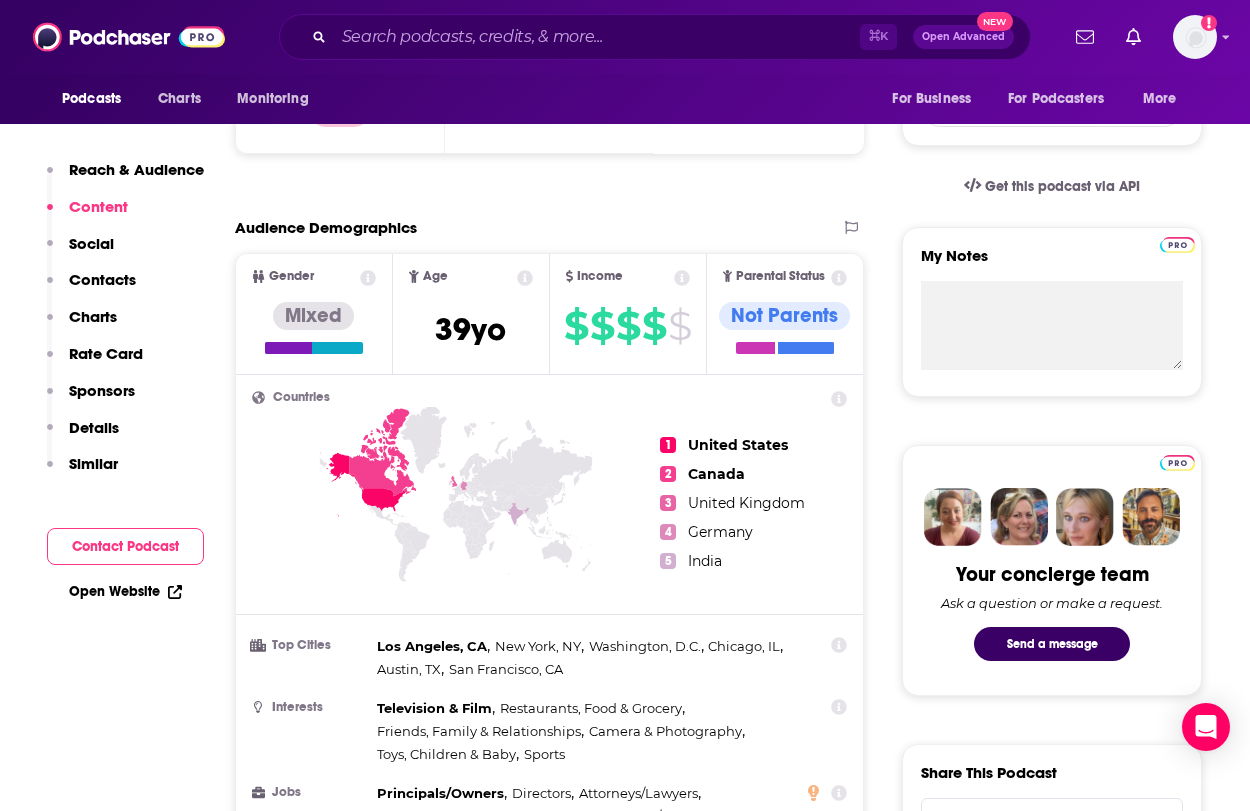 scroll, scrollTop: 417, scrollLeft: 0, axis: vertical 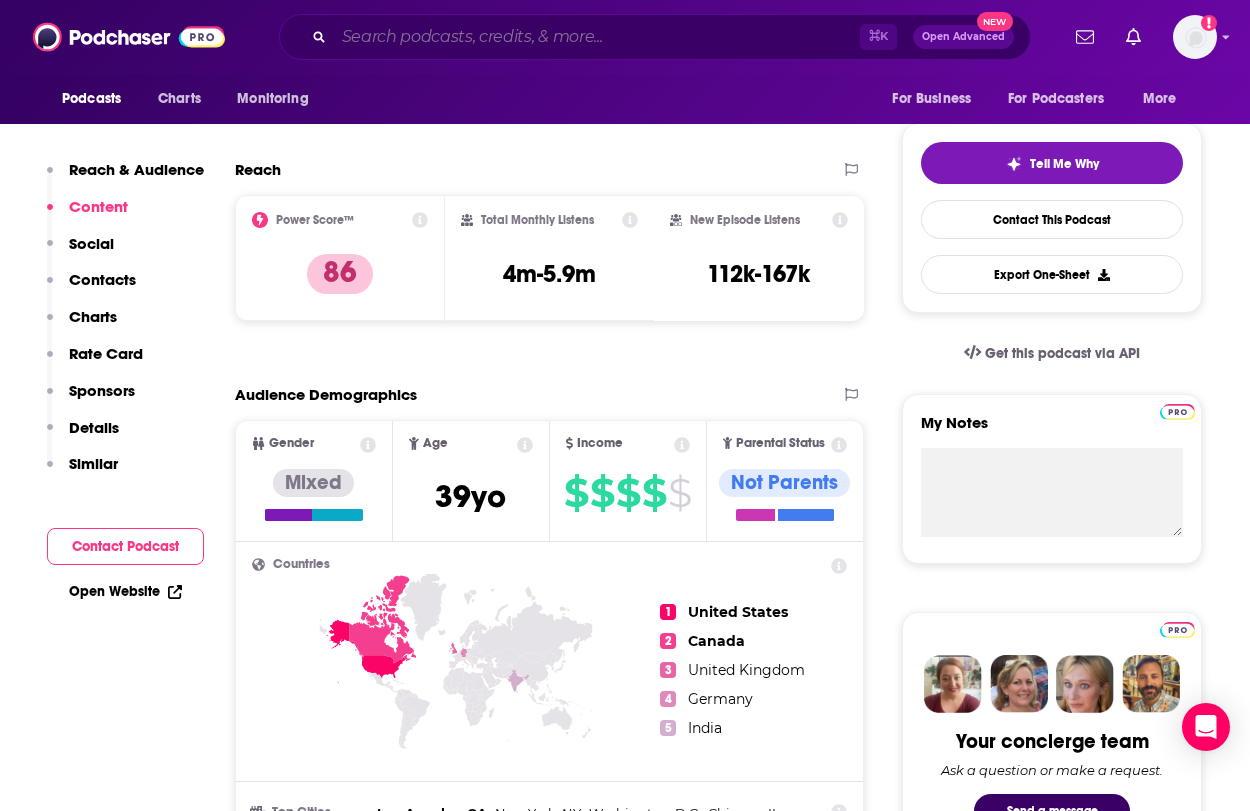 click at bounding box center (597, 37) 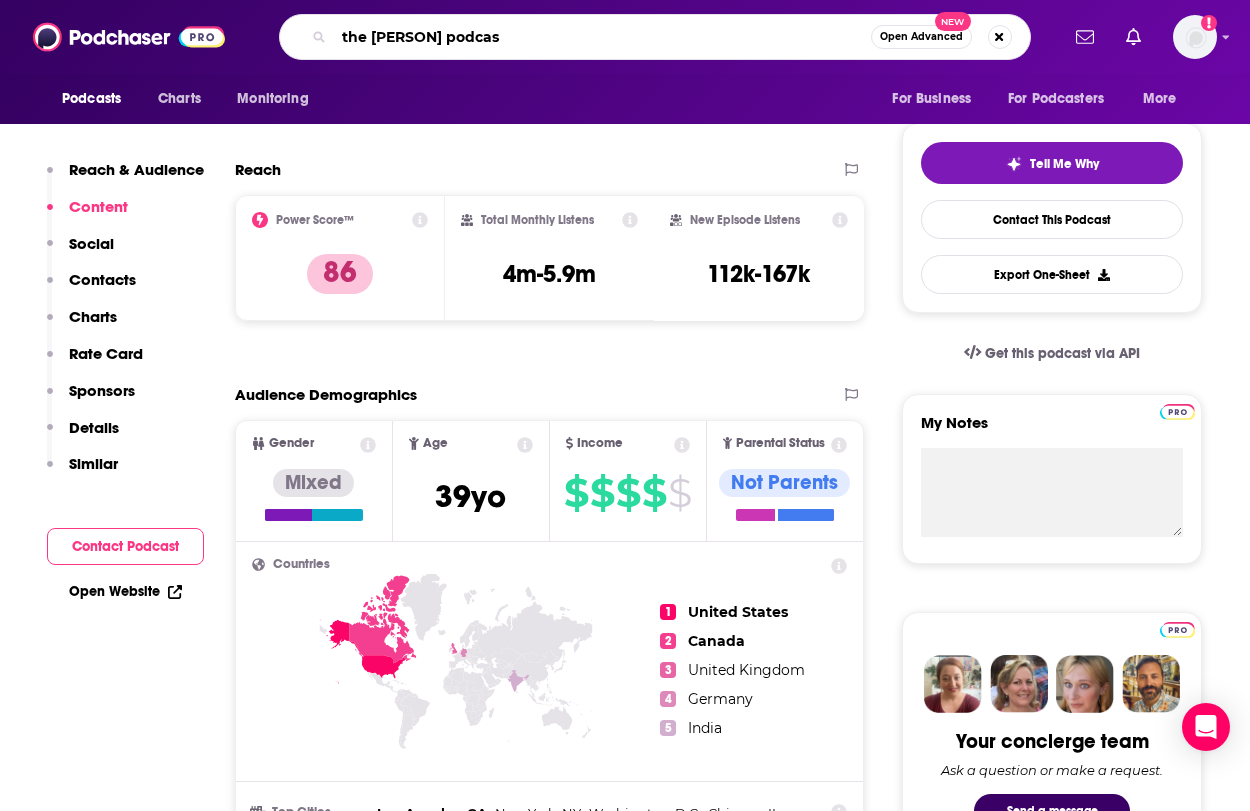 type on "the [FIRST] [LAST] podcast" 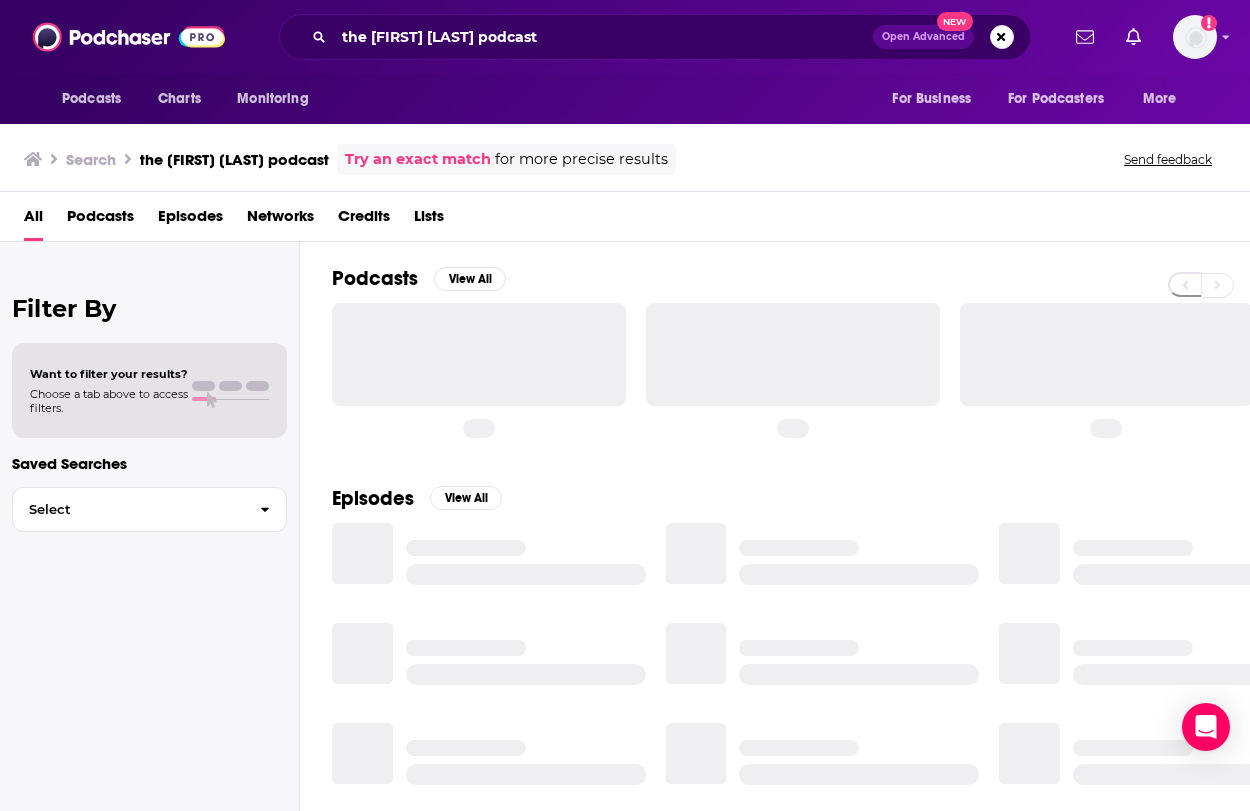 scroll, scrollTop: 0, scrollLeft: 0, axis: both 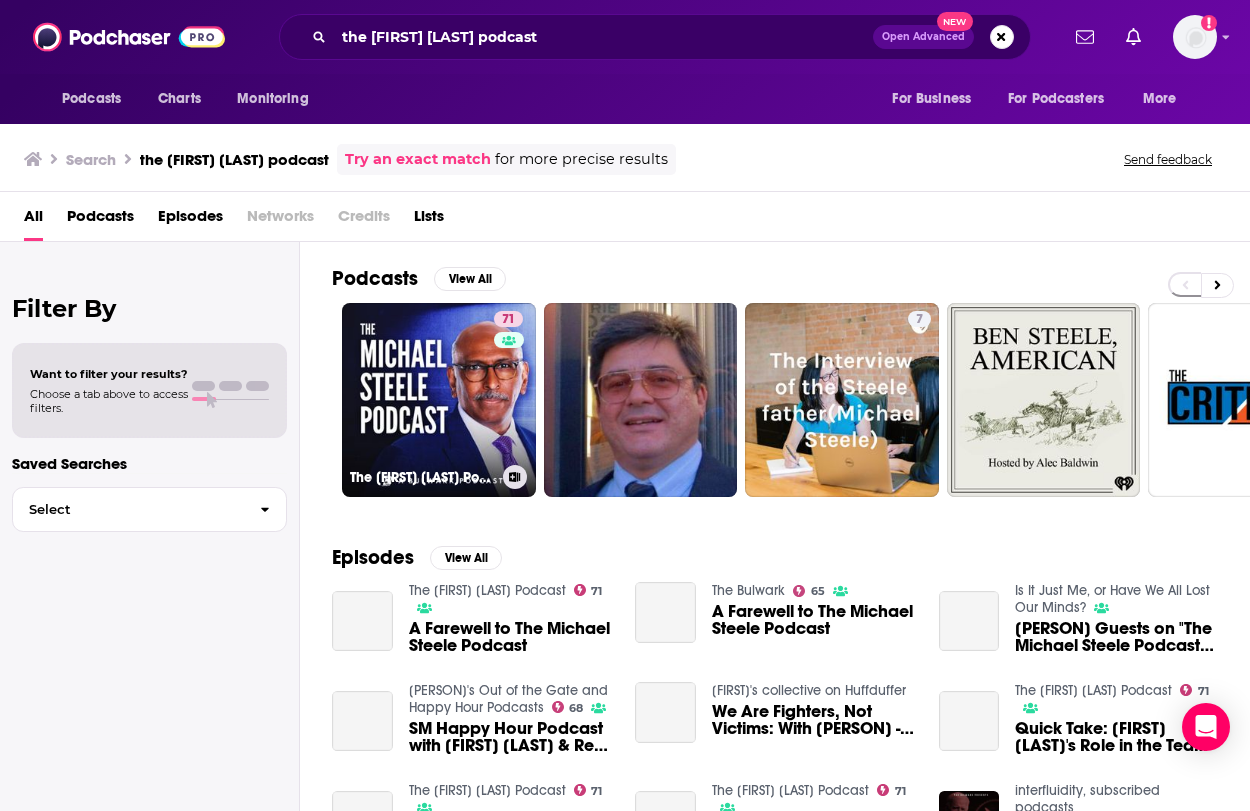 click on "71 The [NAME] Podcast" at bounding box center (439, 400) 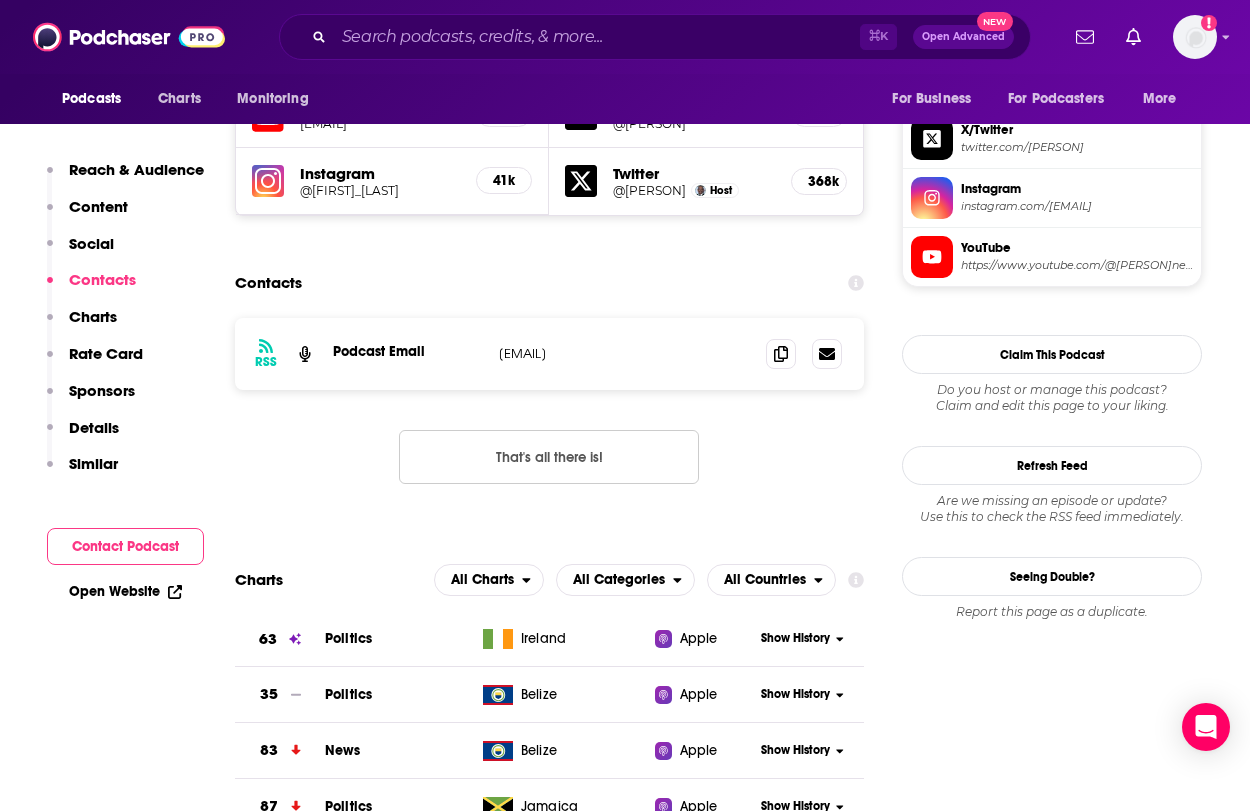 scroll, scrollTop: 1727, scrollLeft: 0, axis: vertical 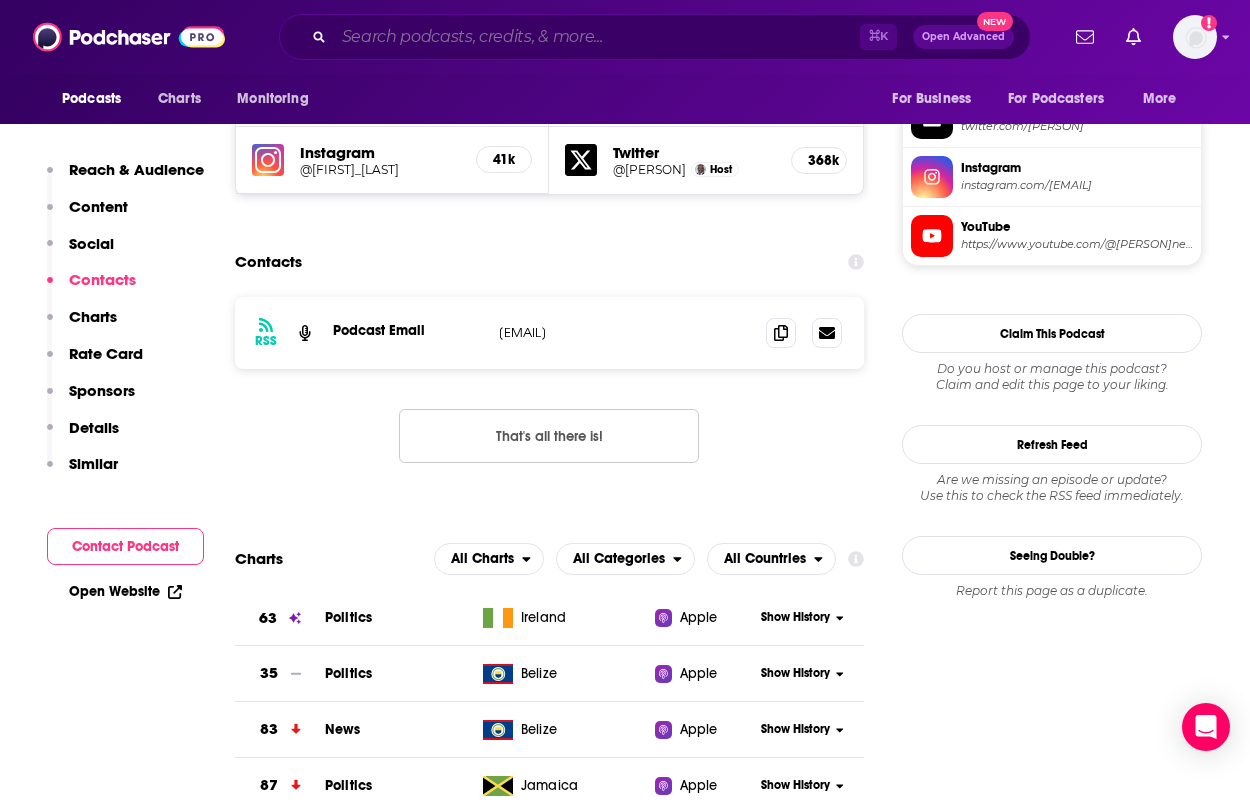 click at bounding box center [597, 37] 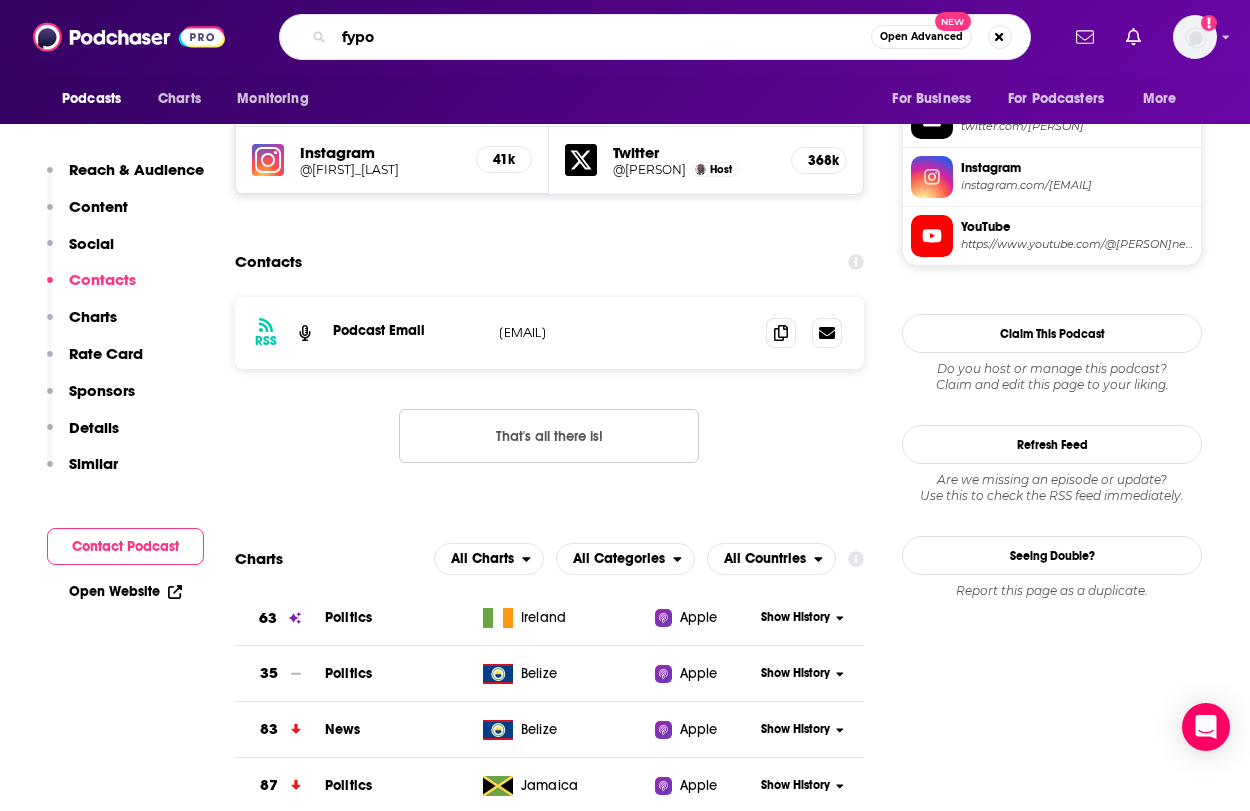 type on "fypod" 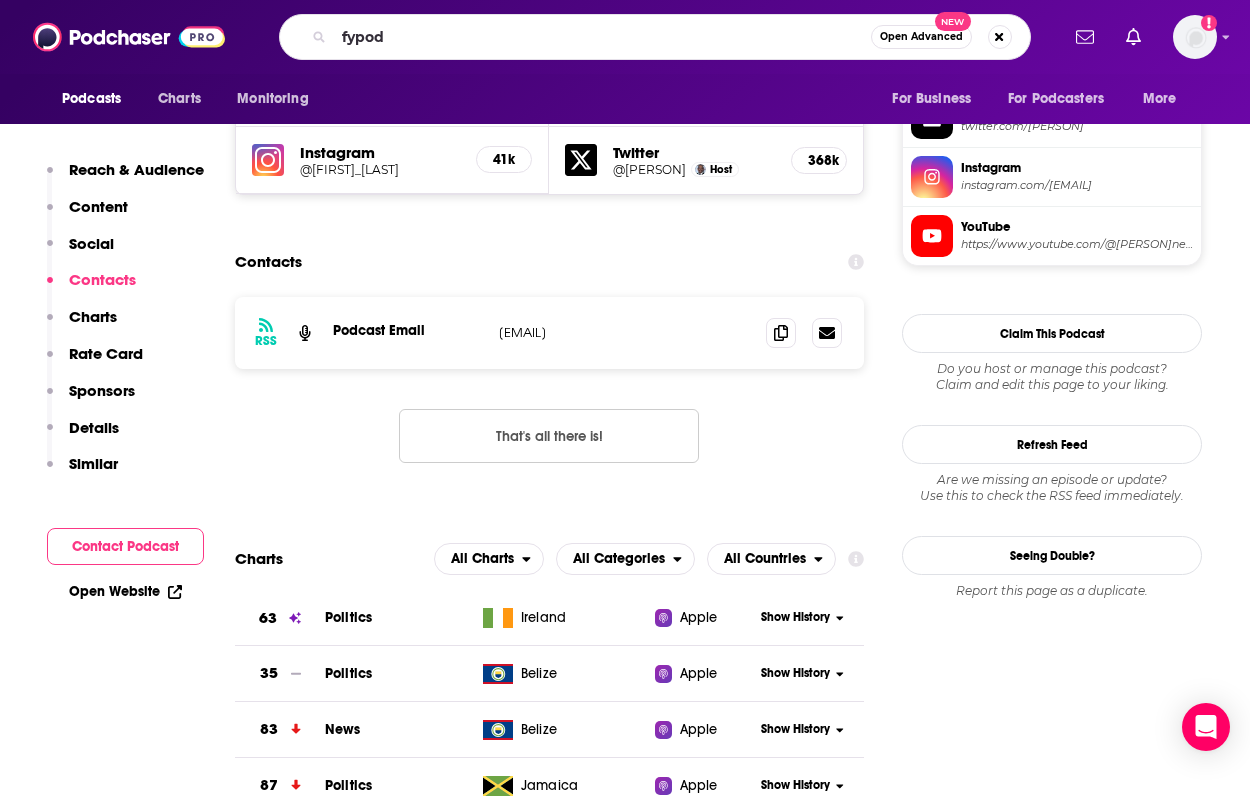 scroll, scrollTop: 0, scrollLeft: 0, axis: both 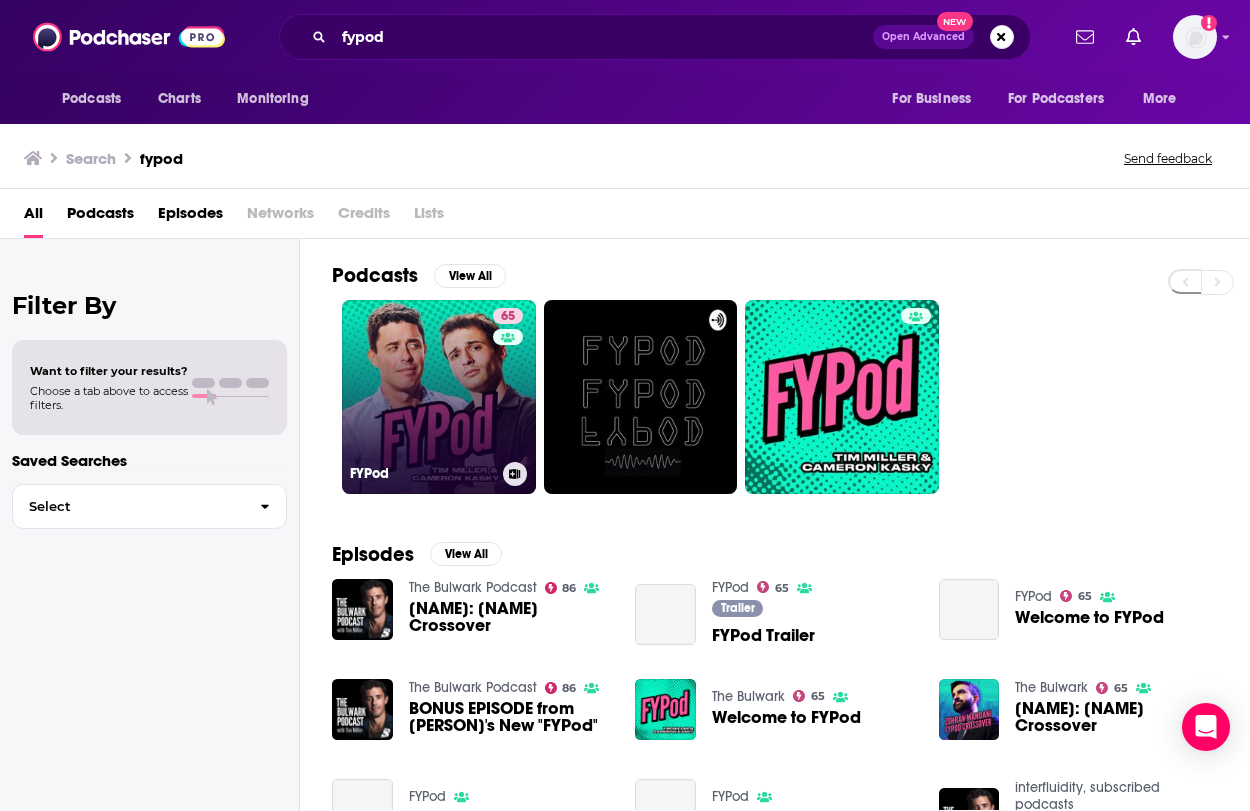 click on "[NUMBER] [PERSON]" at bounding box center (439, 397) 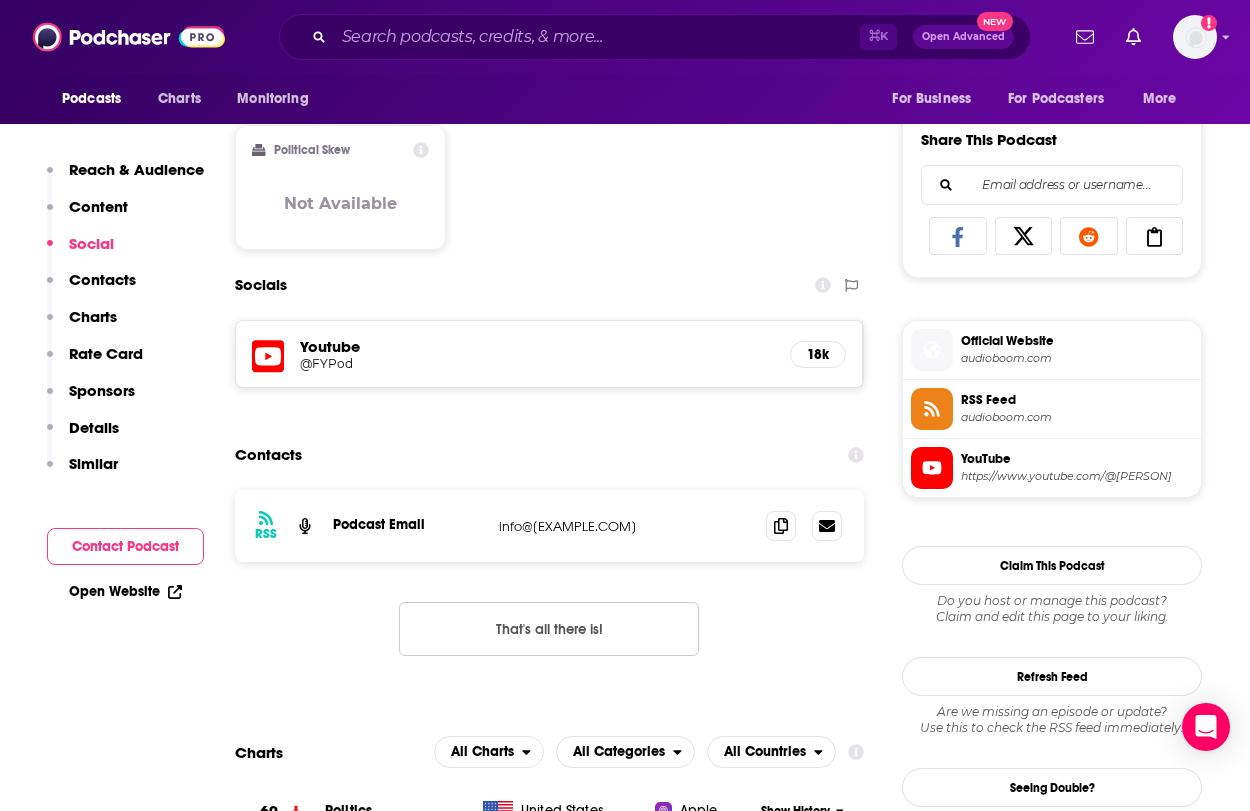 scroll, scrollTop: 1229, scrollLeft: 0, axis: vertical 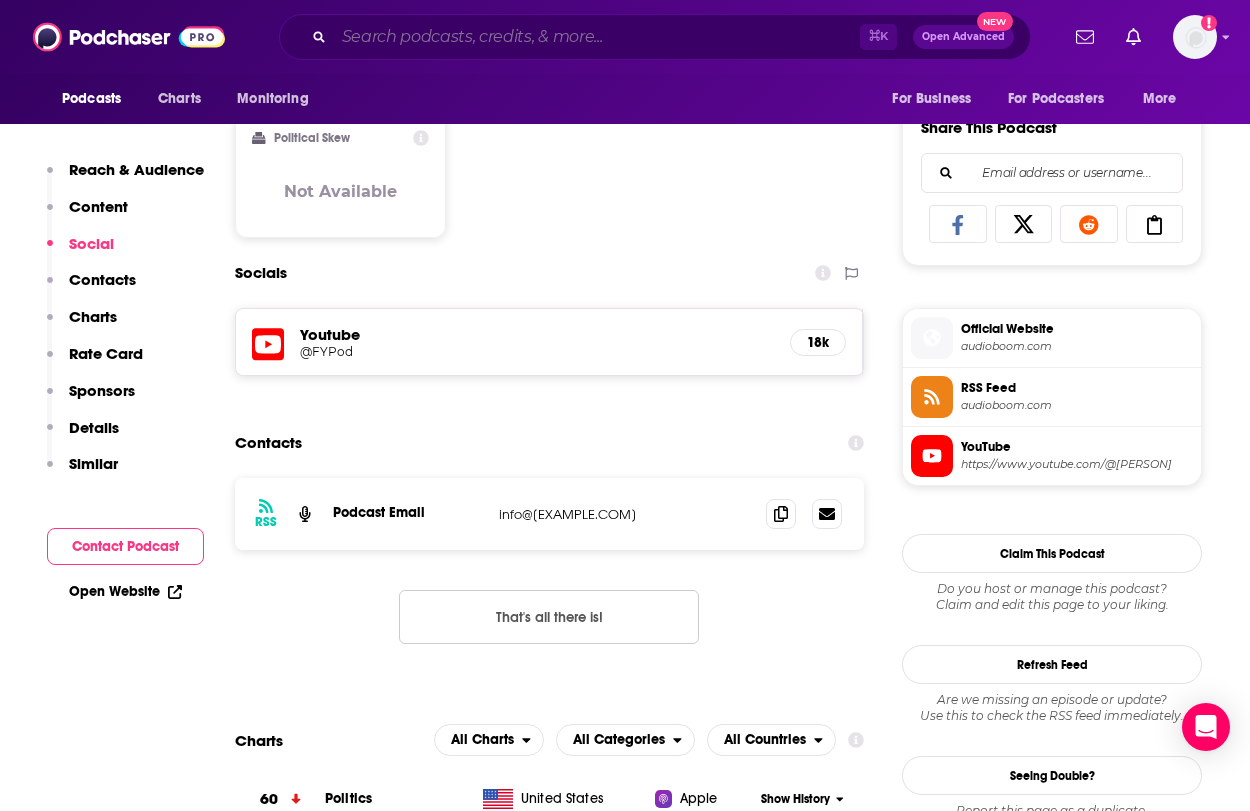 click at bounding box center (597, 37) 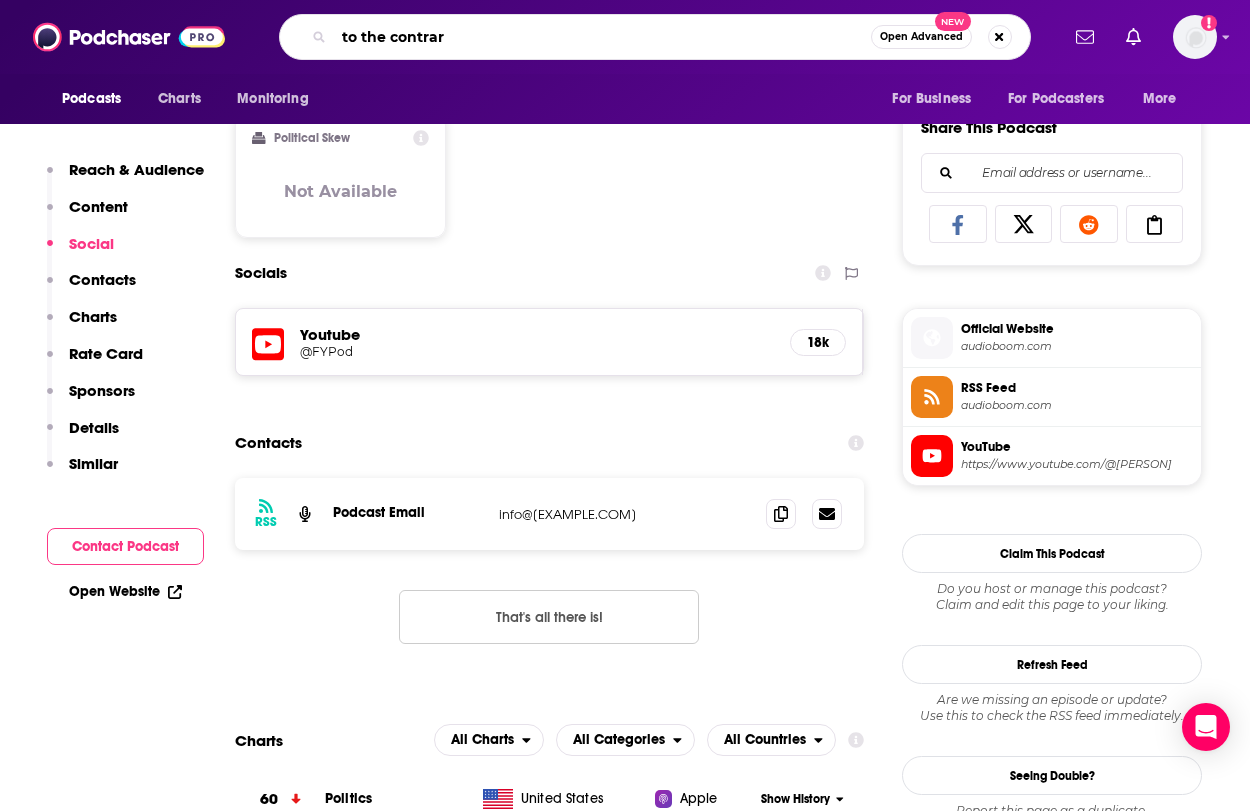 type on "to the contrary" 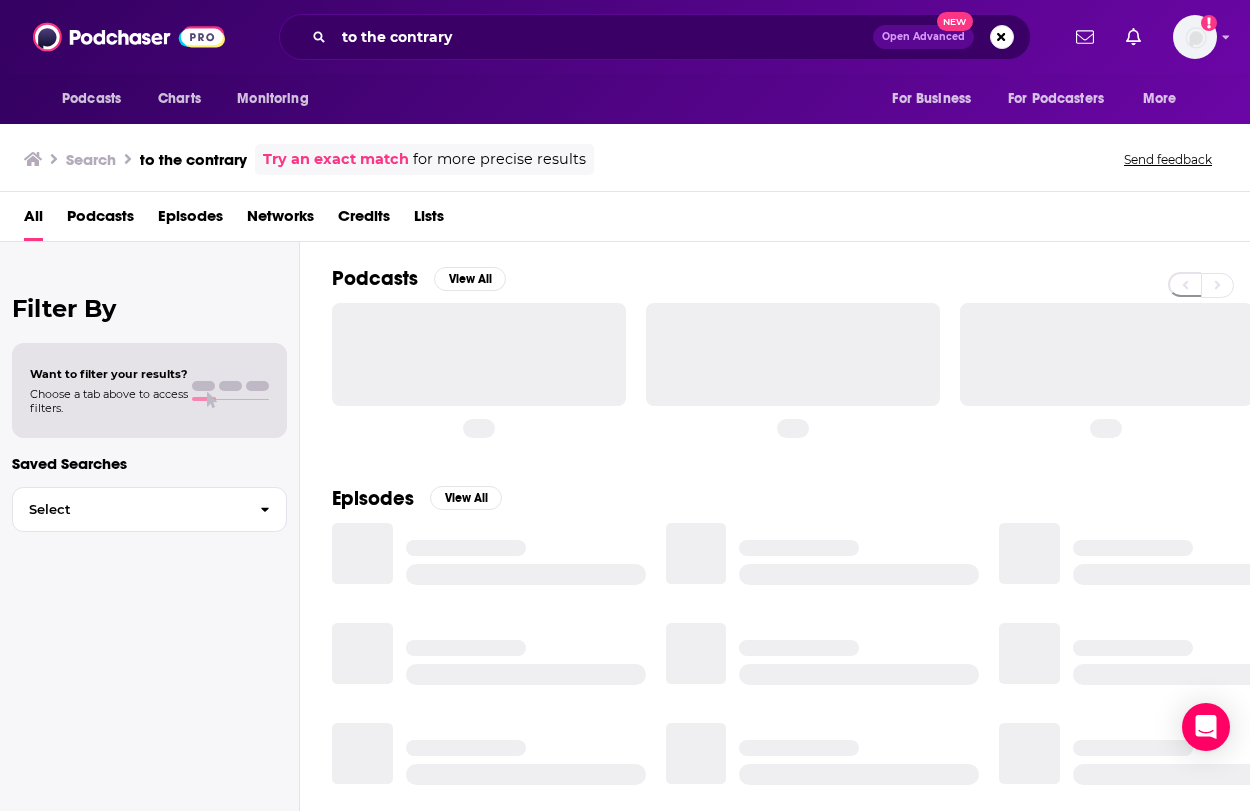 scroll, scrollTop: 0, scrollLeft: 0, axis: both 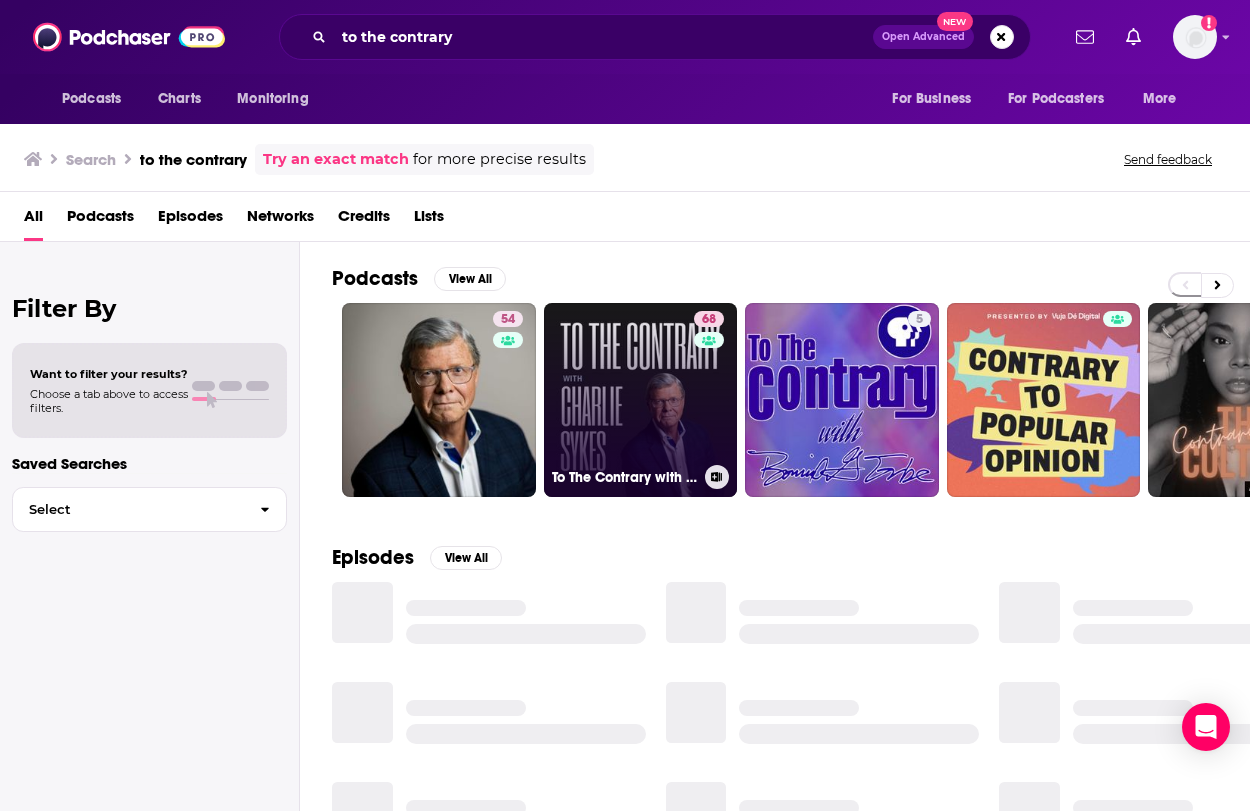 click on "[NUMBER] To The Contrary with [FIRST] [LAST]" at bounding box center [641, 400] 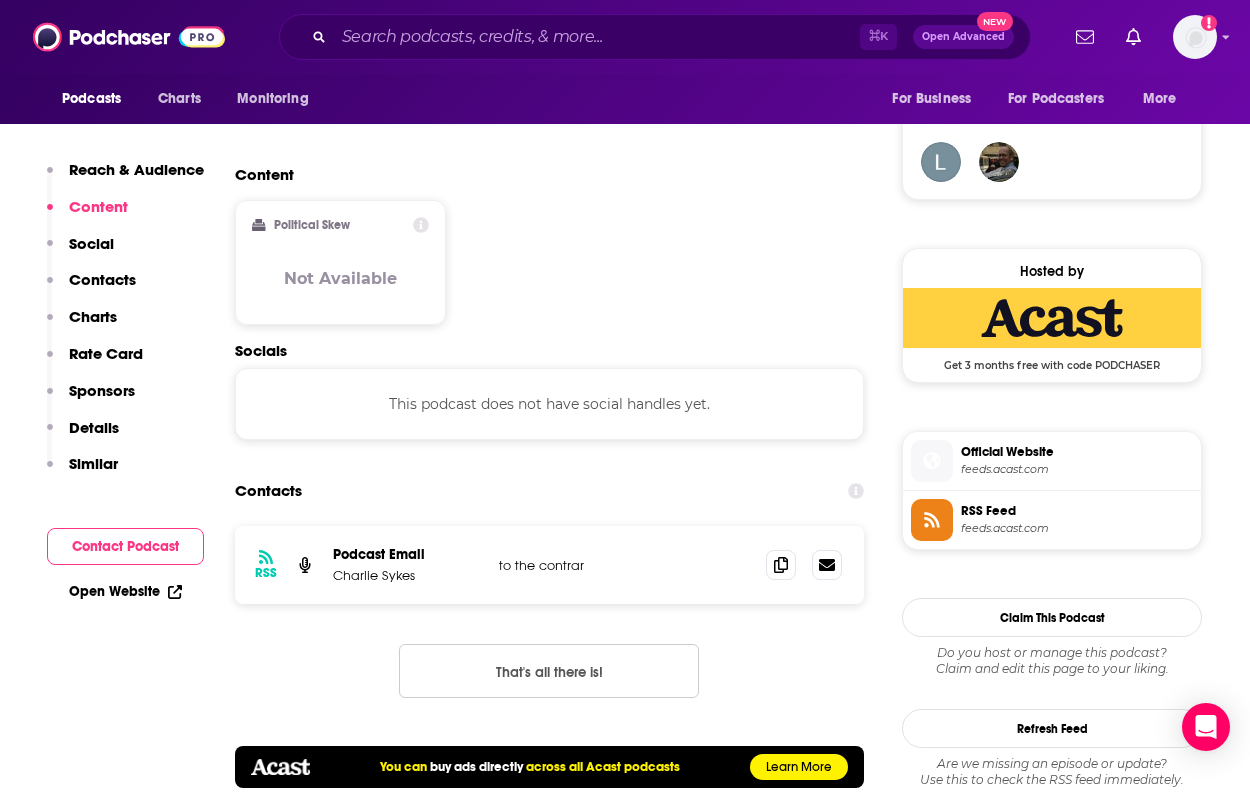 scroll, scrollTop: 1500, scrollLeft: 0, axis: vertical 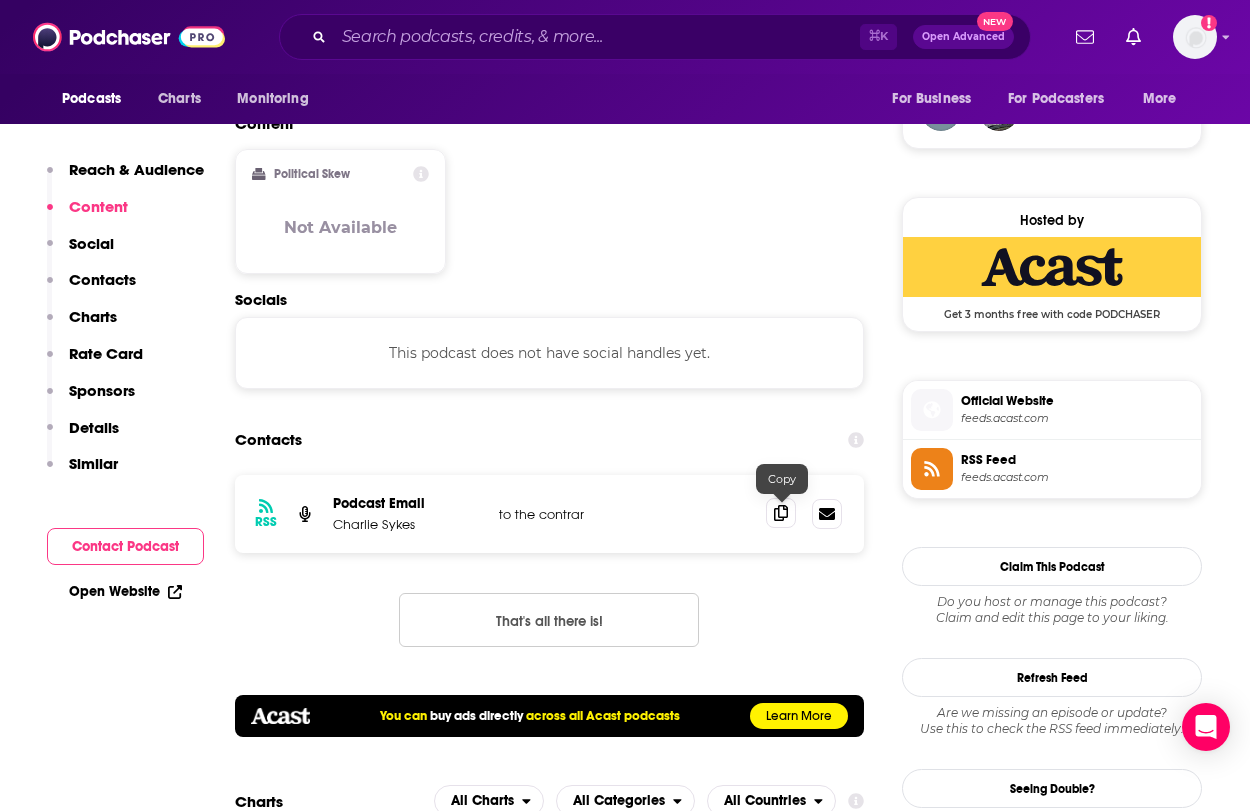 click 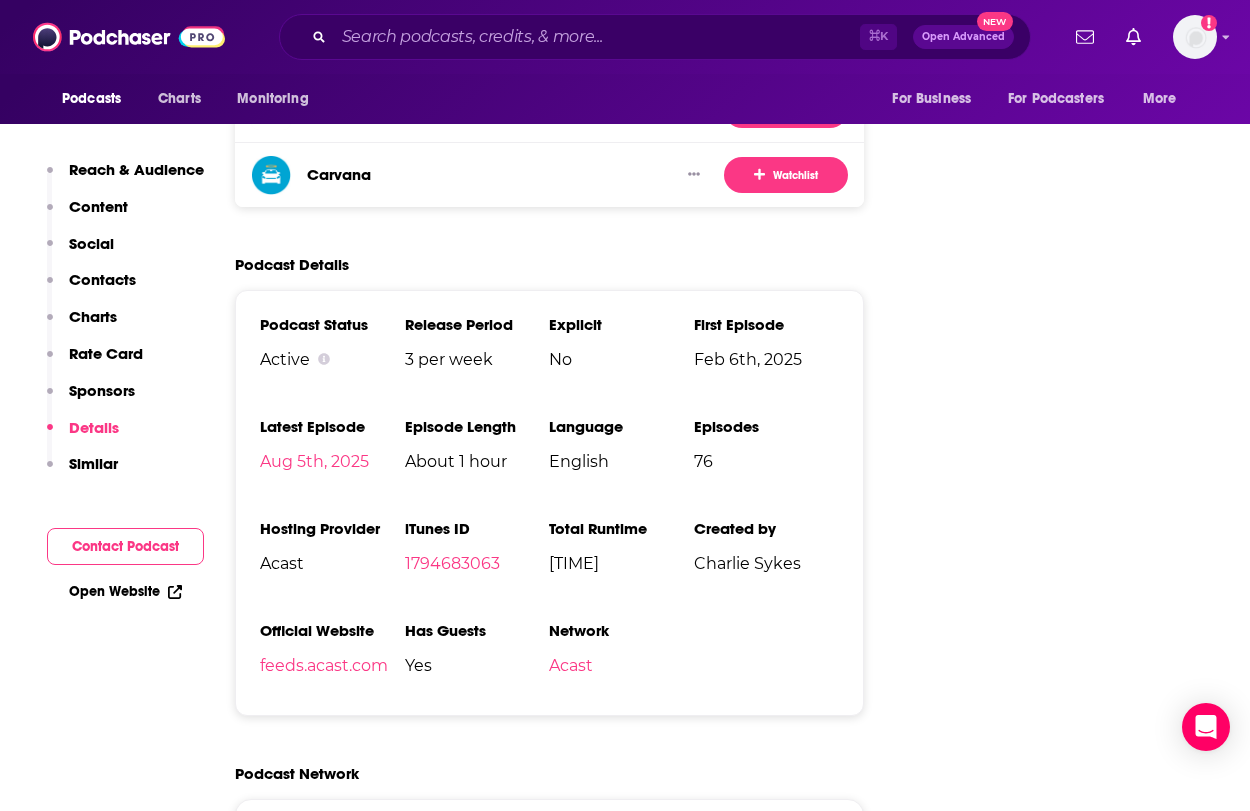 scroll, scrollTop: 3273, scrollLeft: 0, axis: vertical 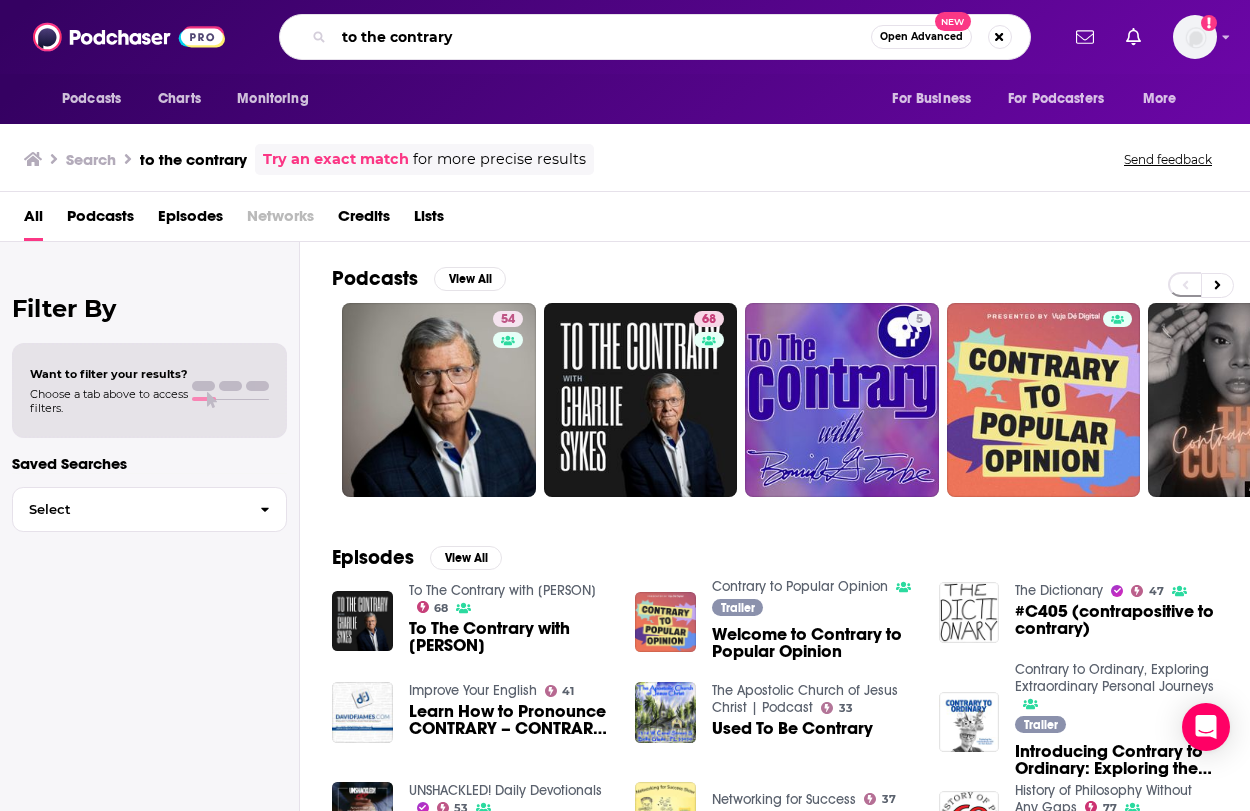 drag, startPoint x: 464, startPoint y: 51, endPoint x: 296, endPoint y: -25, distance: 184.39088 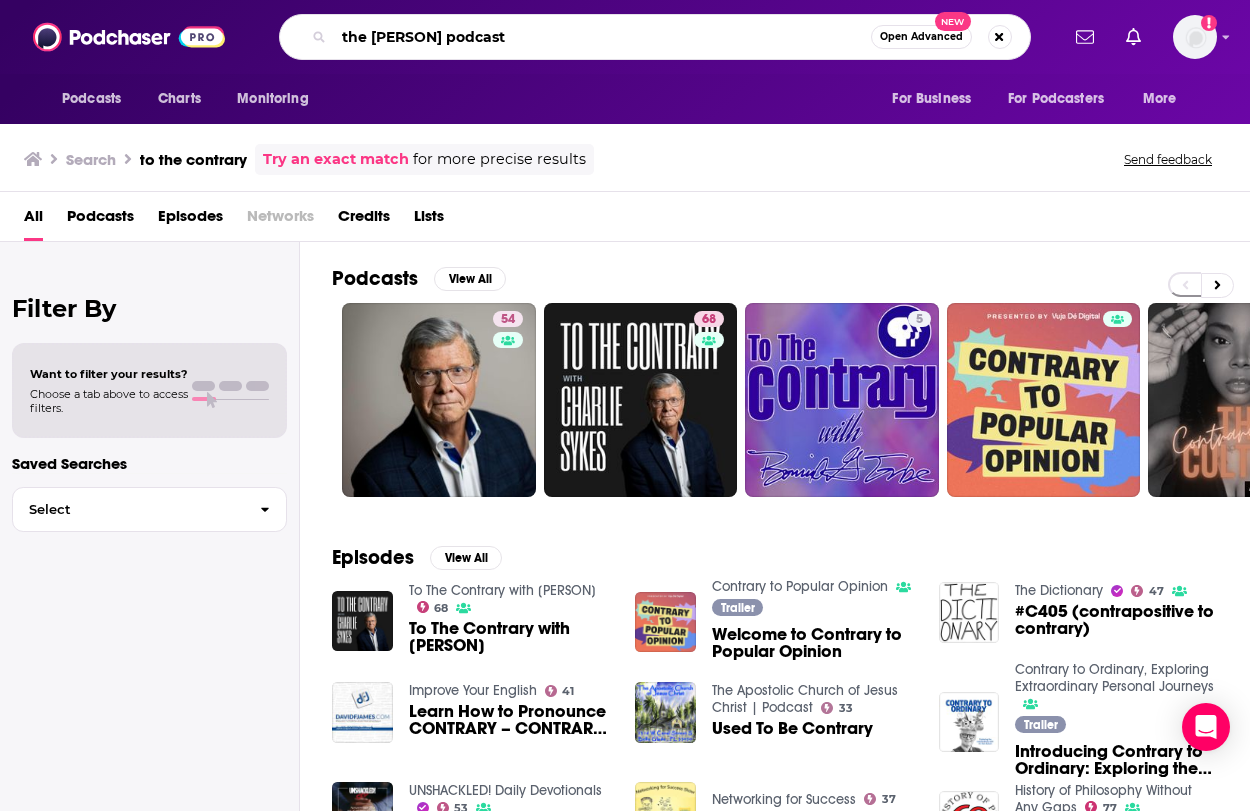 click on "the [PERSON] podcast" at bounding box center [602, 37] 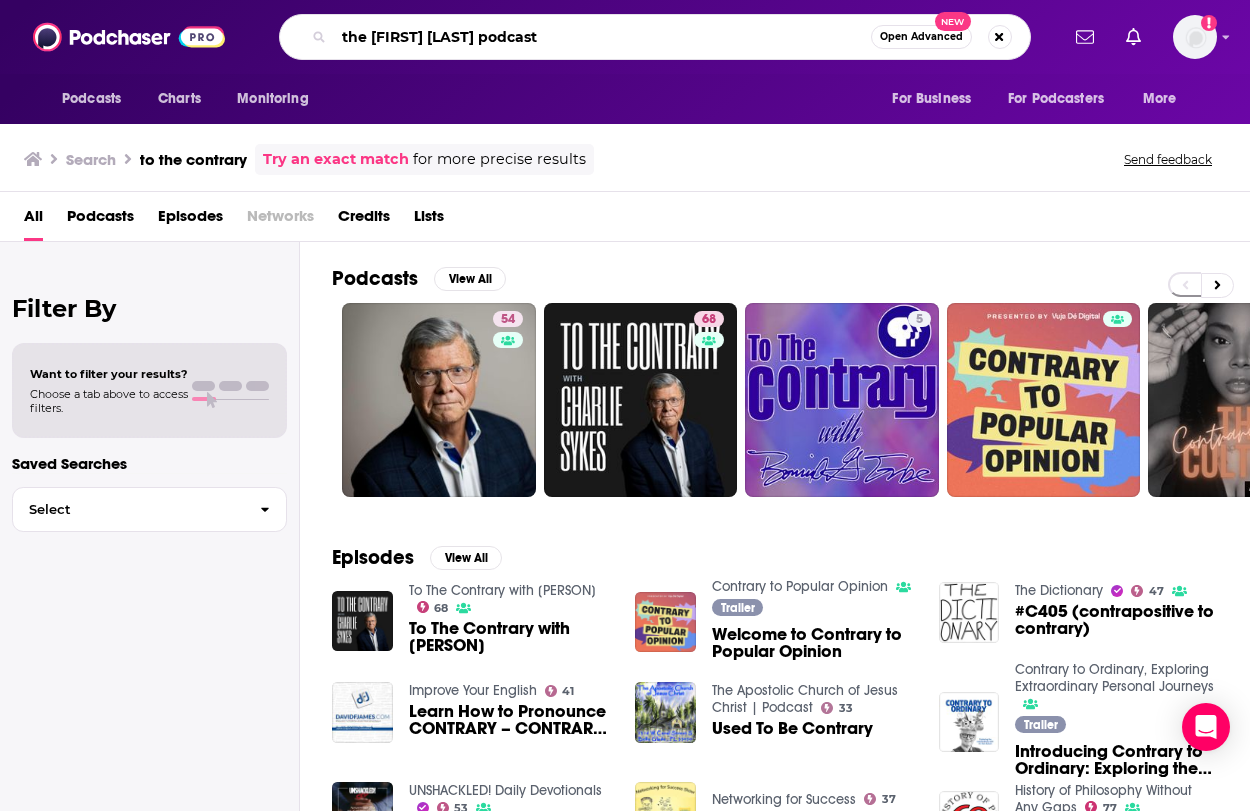 type on "the [FIRST] [LAST] podcast" 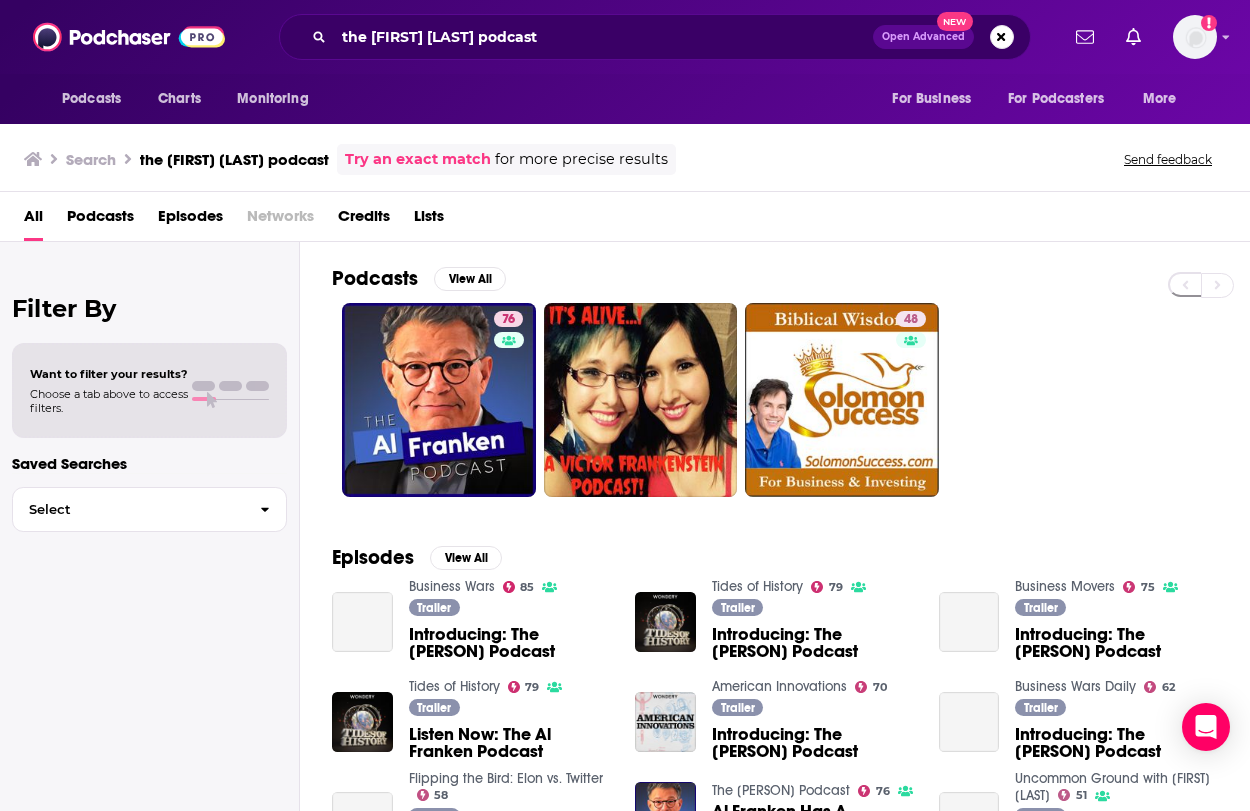 click on "76" at bounding box center [439, 400] 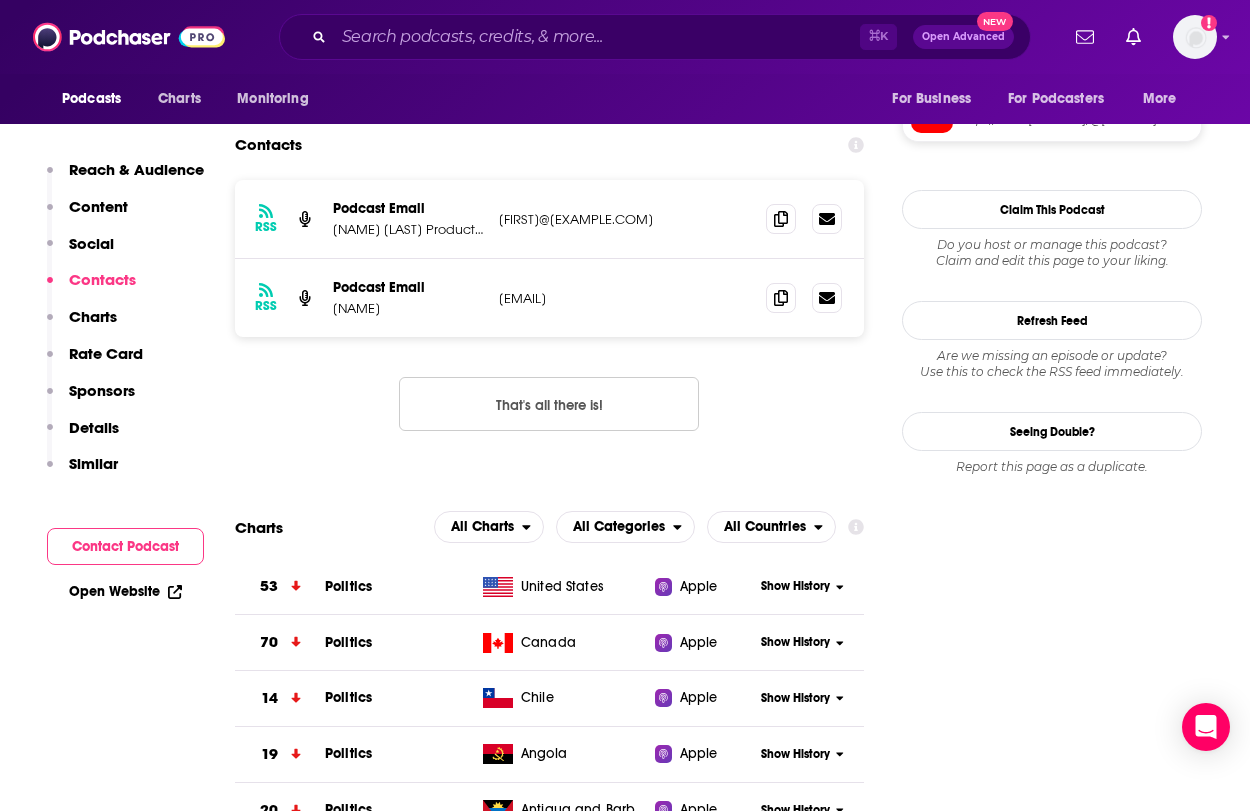 scroll, scrollTop: 1904, scrollLeft: 0, axis: vertical 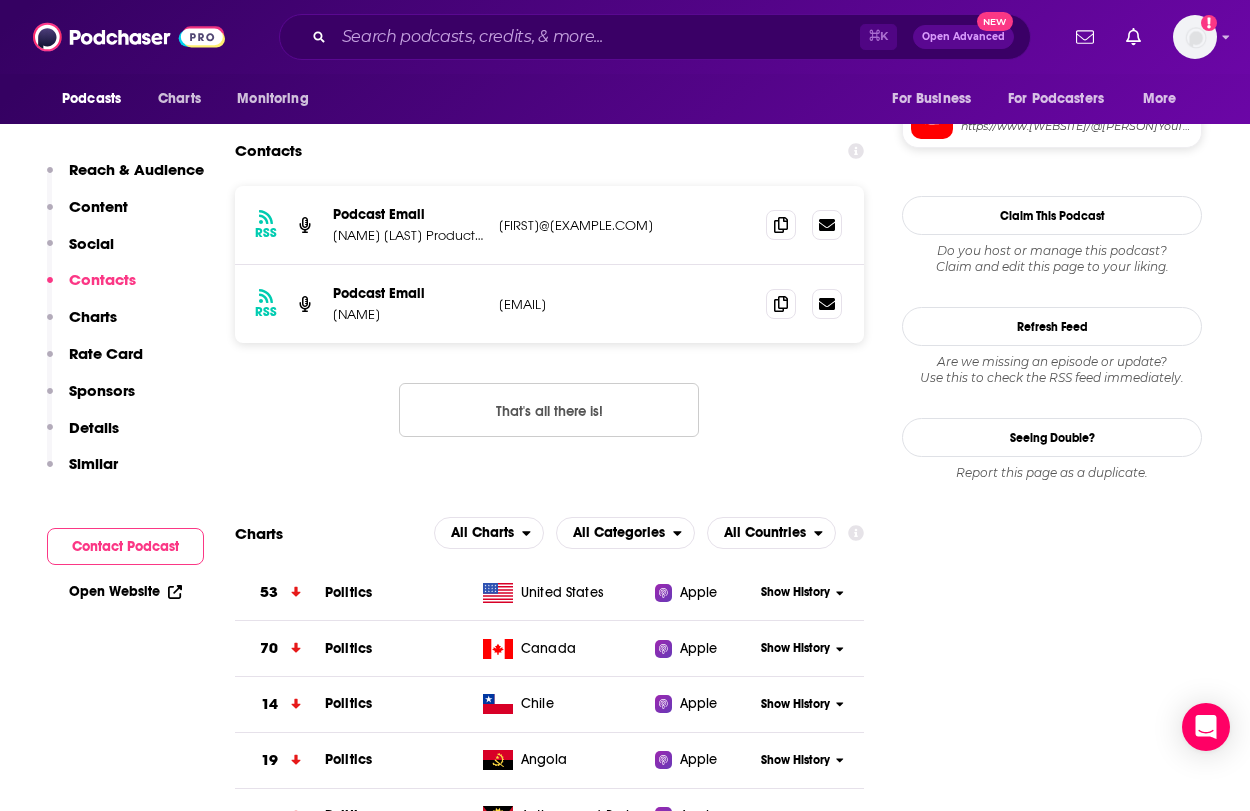click on "[EMAIL]" at bounding box center [624, 304] 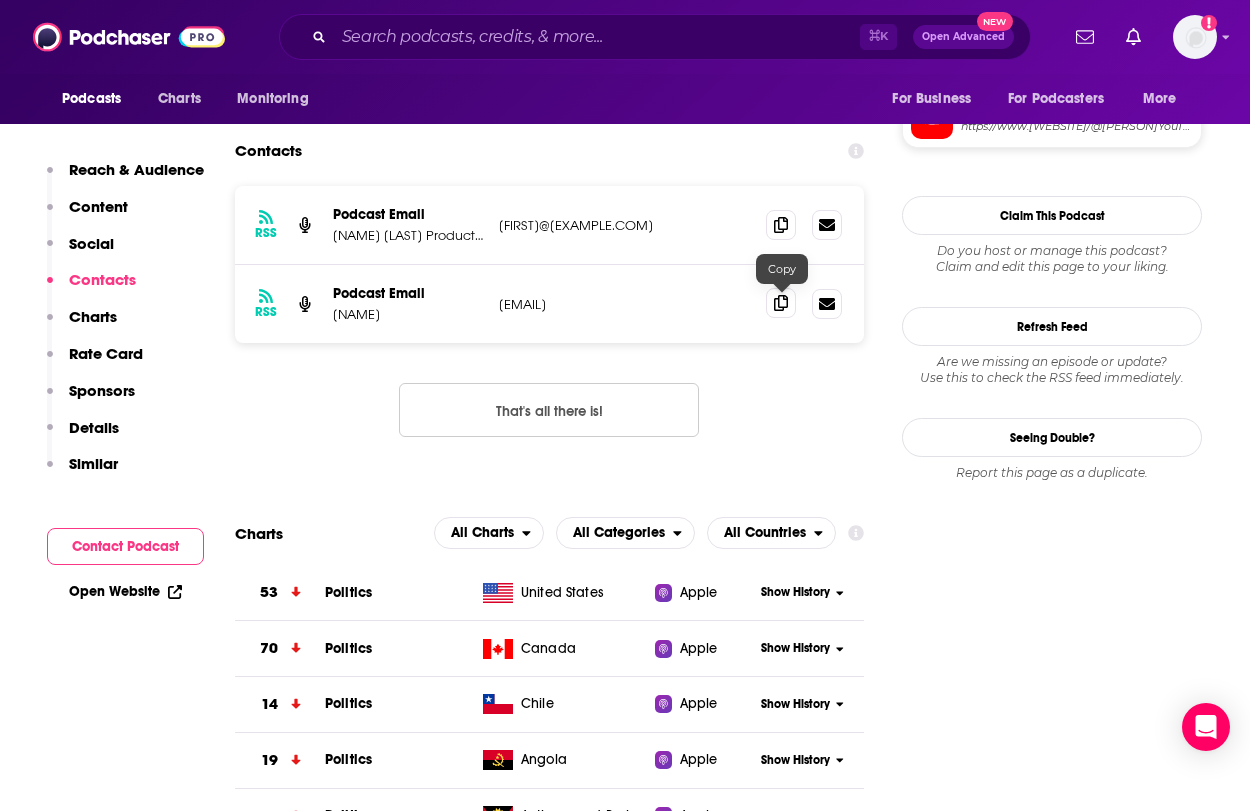click 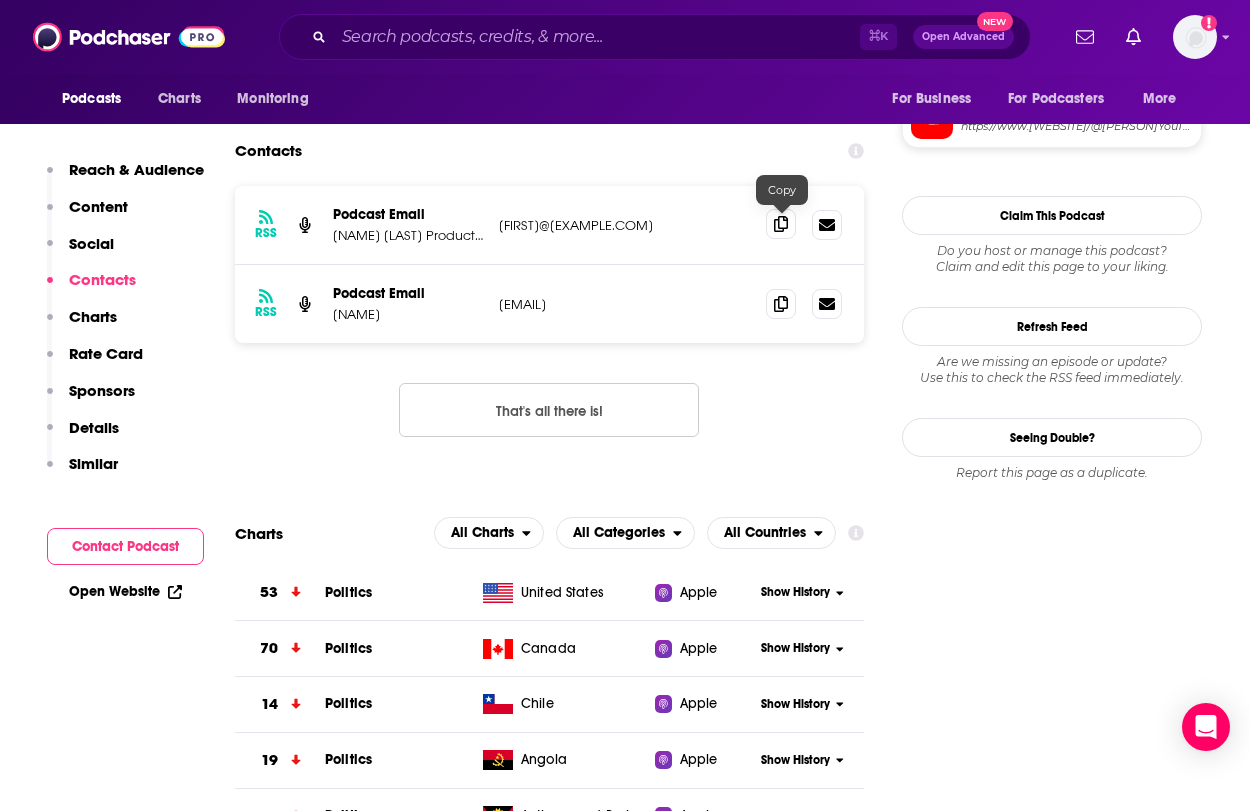 click 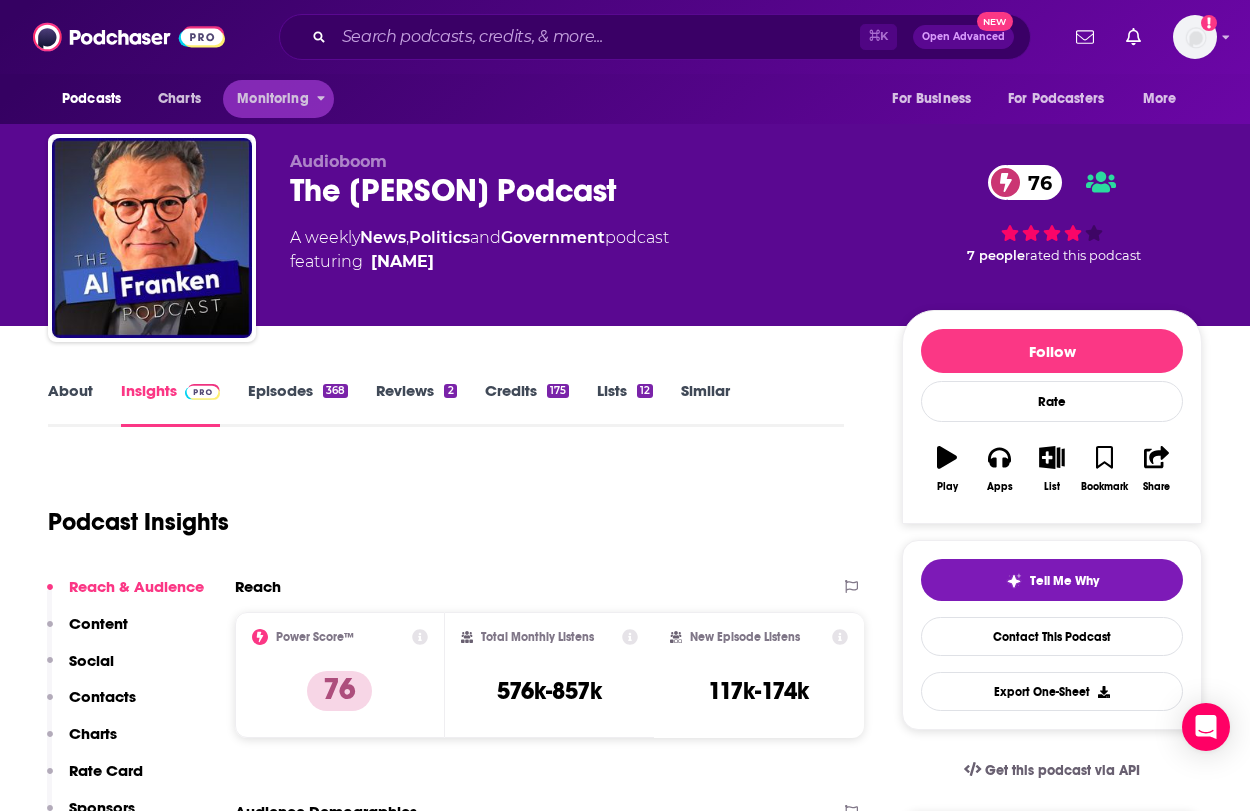 scroll, scrollTop: 0, scrollLeft: 0, axis: both 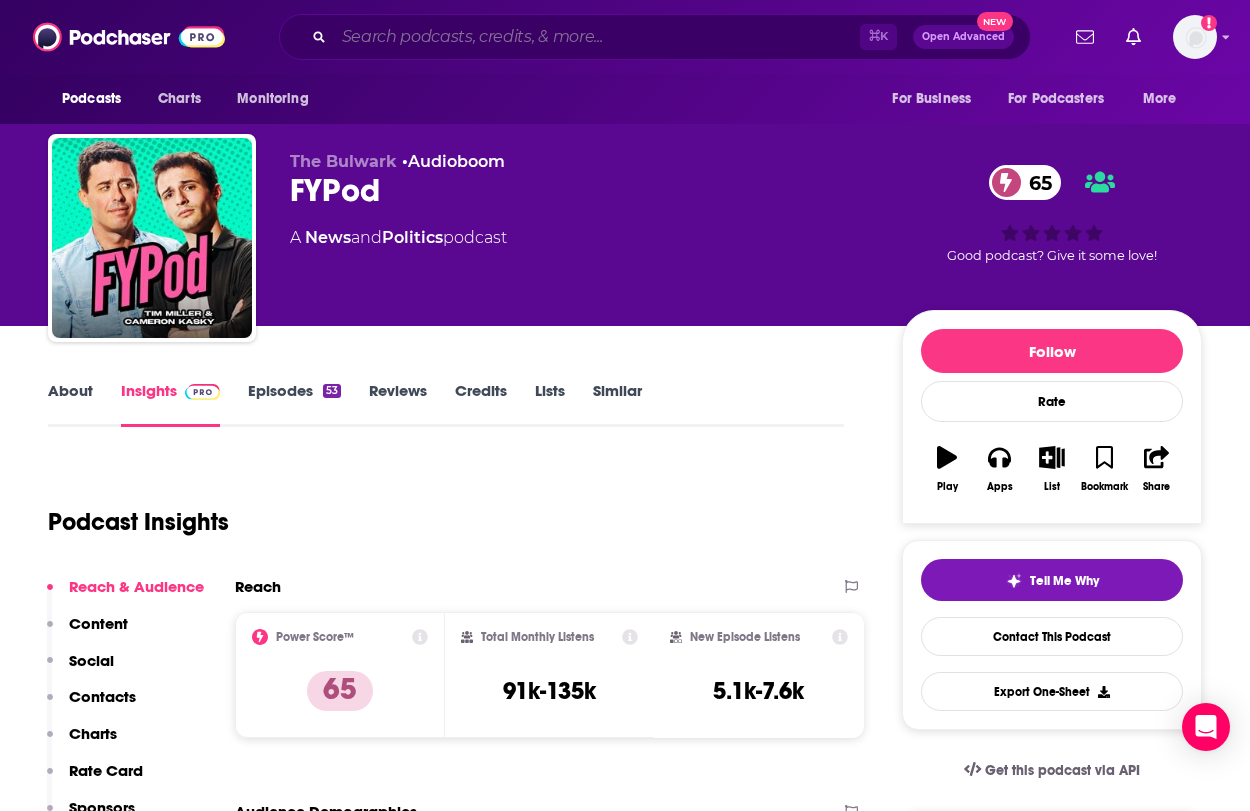 click at bounding box center (597, 37) 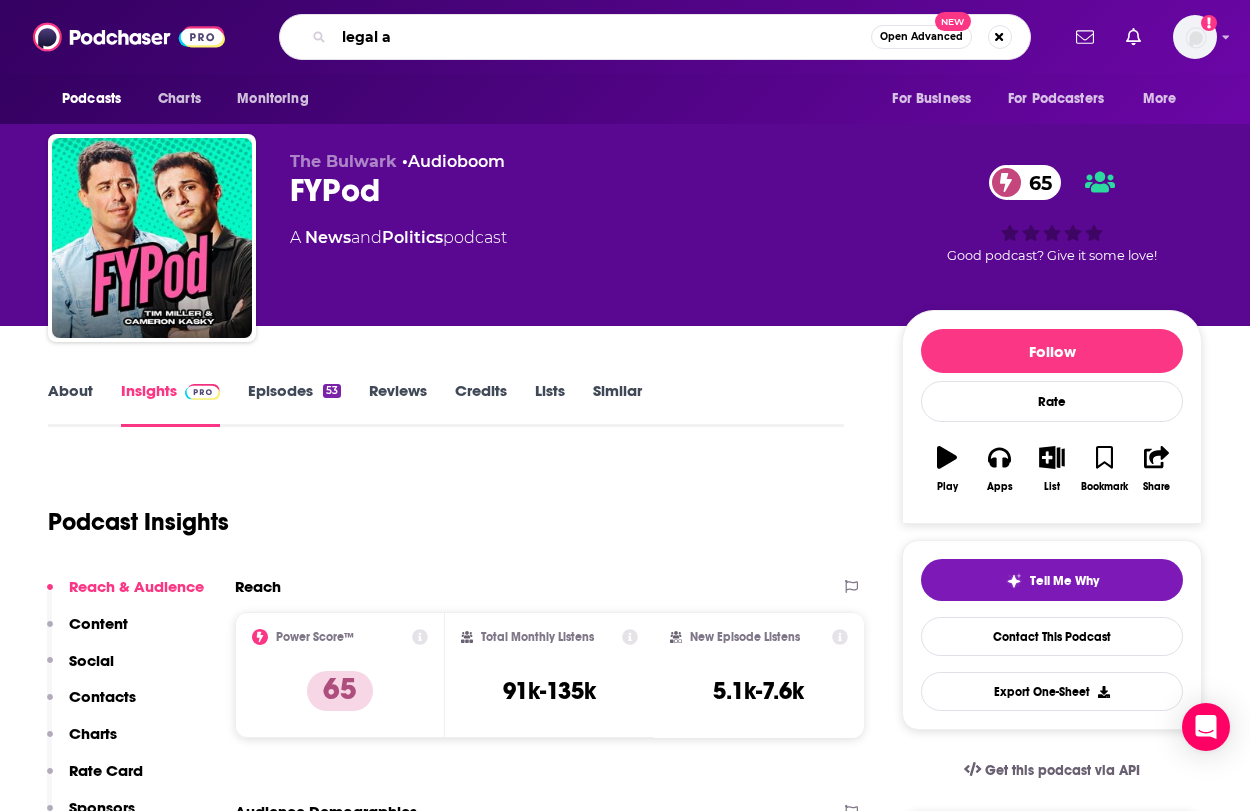 type on "legal af" 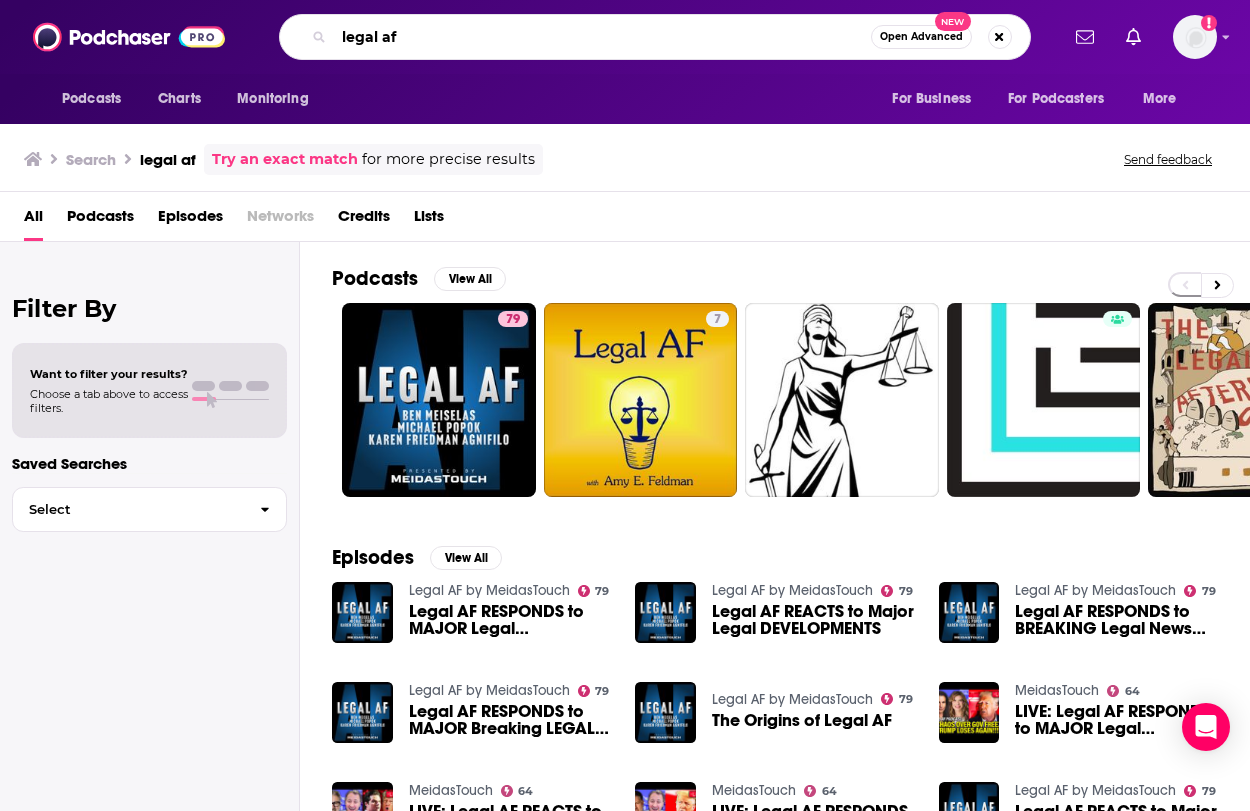 drag, startPoint x: 441, startPoint y: 33, endPoint x: 316, endPoint y: 12, distance: 126.751724 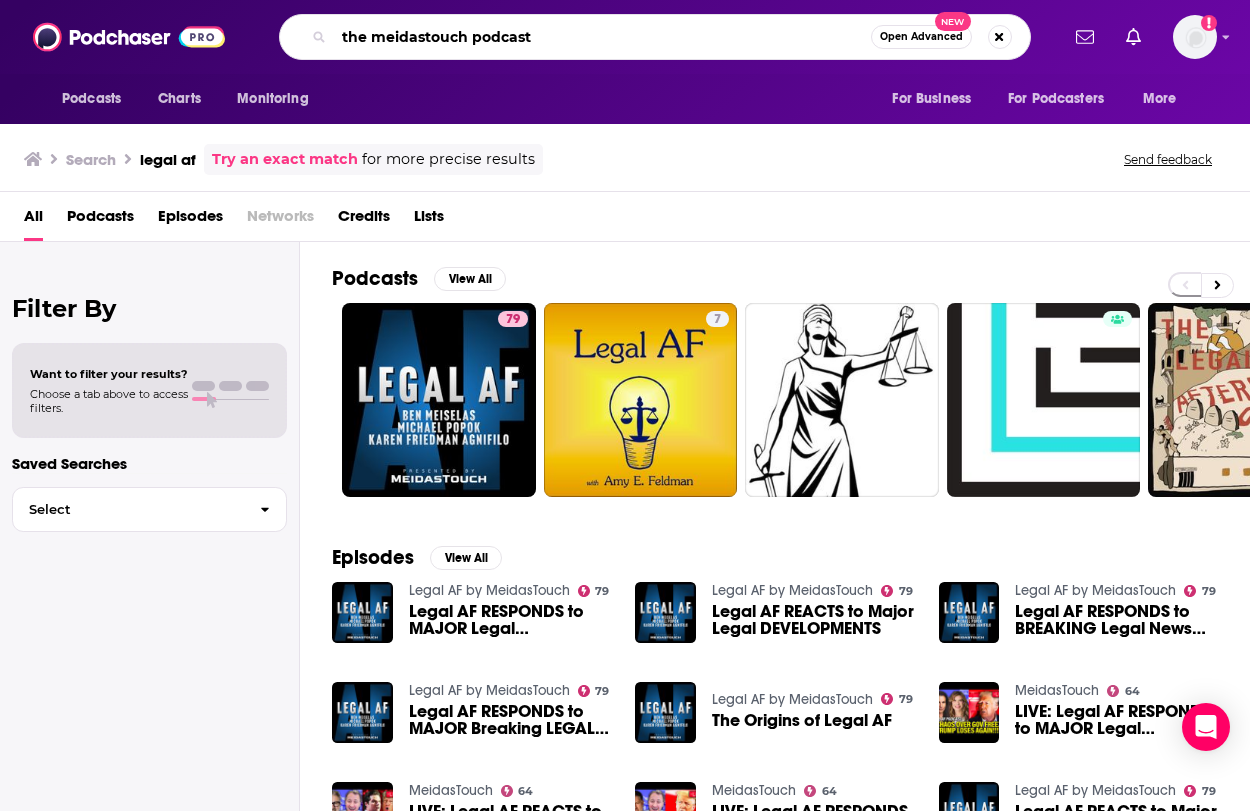 type on "the meidastouch podcast" 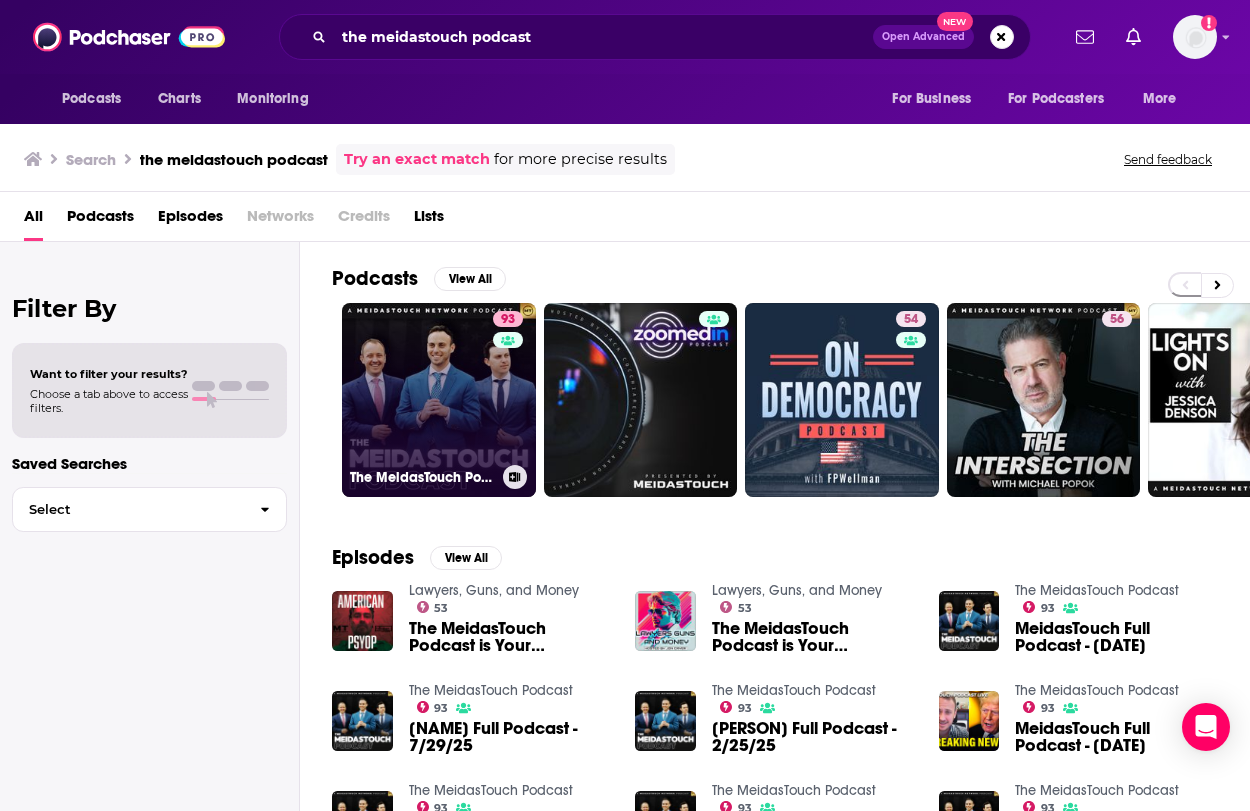click on "93 The [NAME] Podcast" at bounding box center [439, 400] 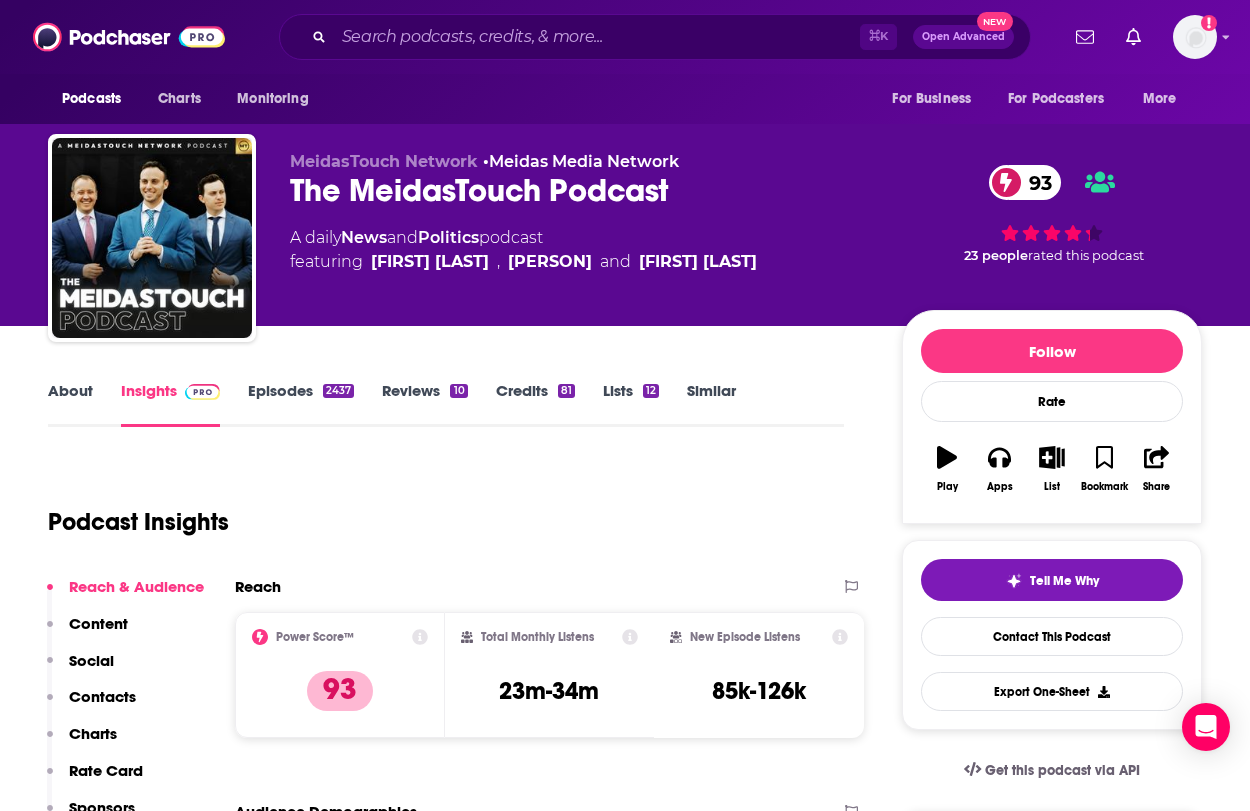 scroll, scrollTop: 0, scrollLeft: 0, axis: both 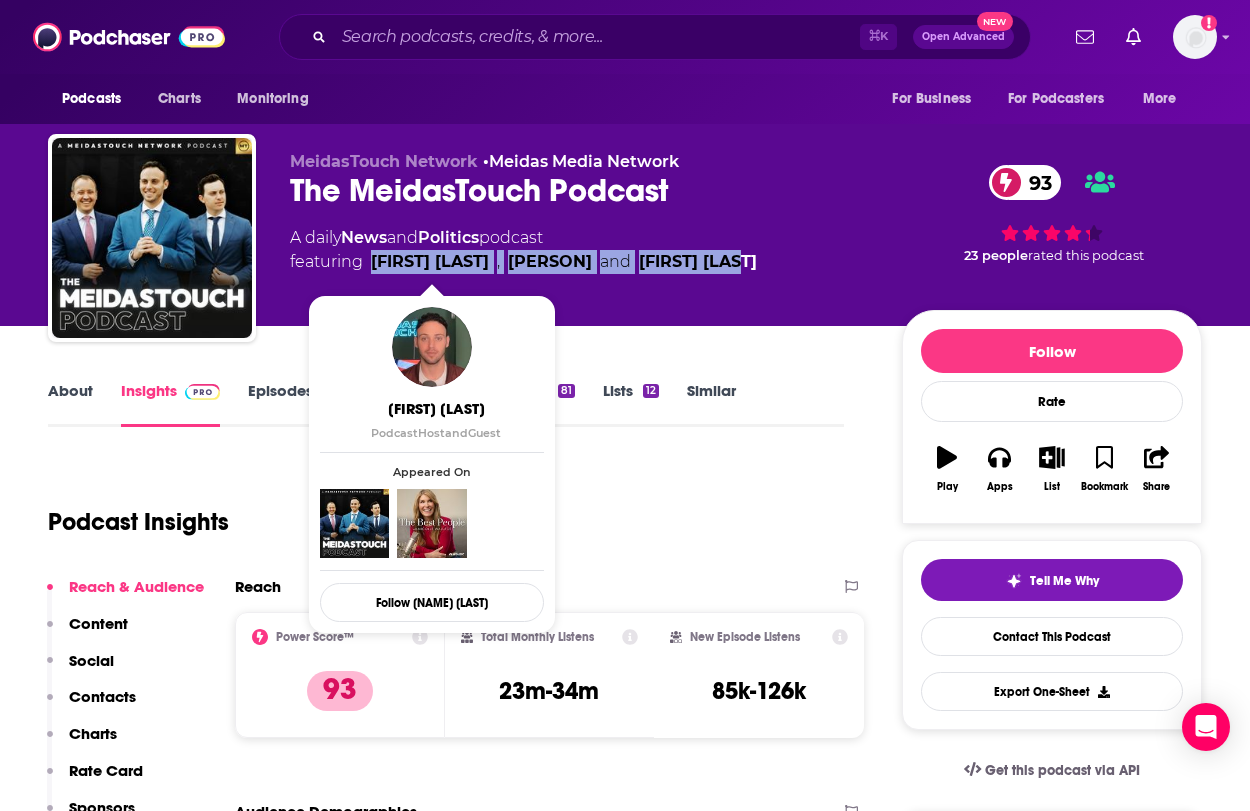 drag, startPoint x: 800, startPoint y: 259, endPoint x: 372, endPoint y: 264, distance: 428.0292 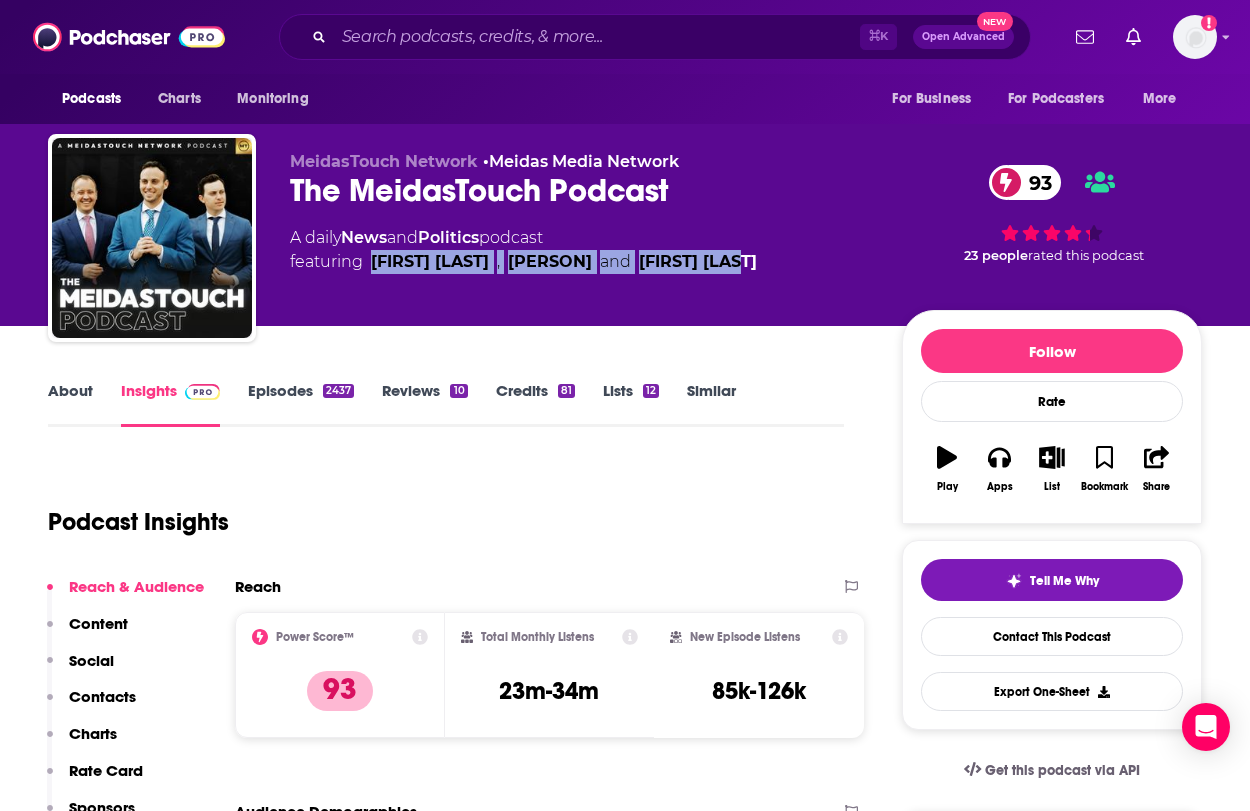 copy on "[FIRST] [LAST] , [FIRST] [LAST] and [FIRST] [LAST]" 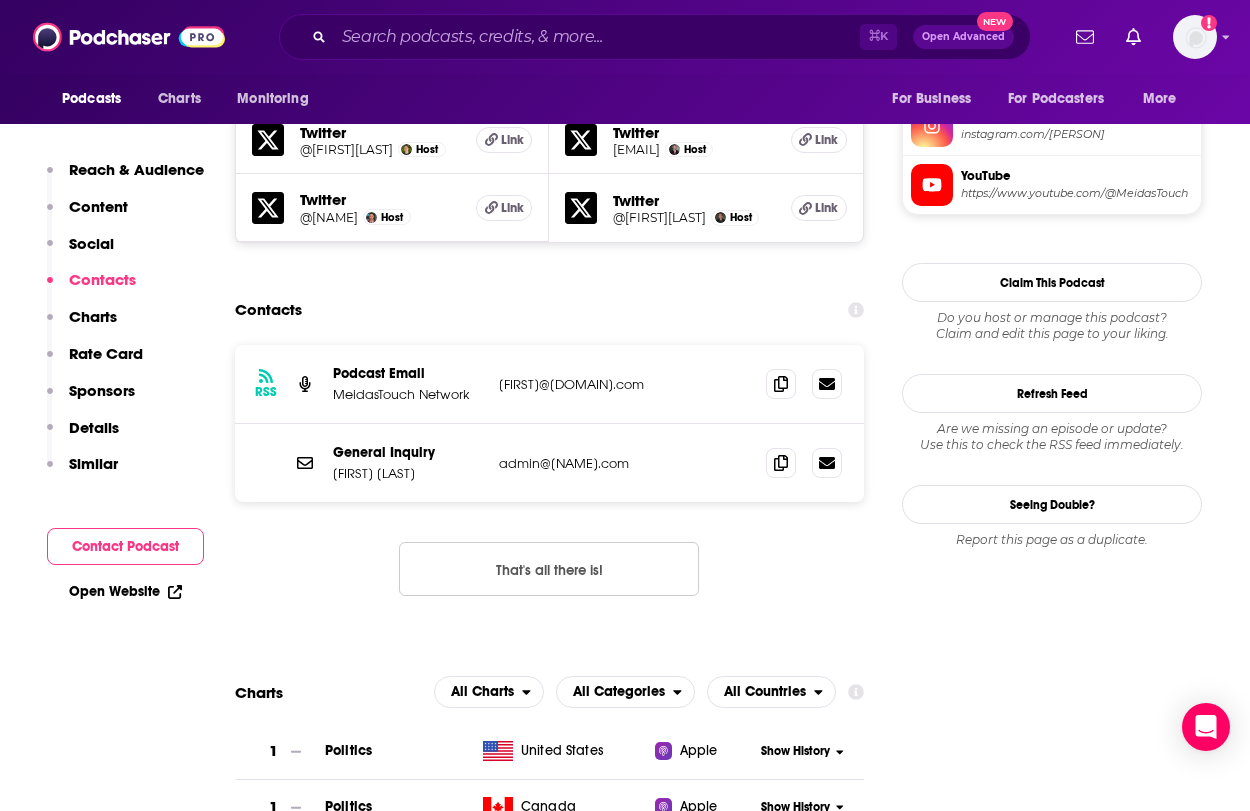 scroll, scrollTop: 1853, scrollLeft: 0, axis: vertical 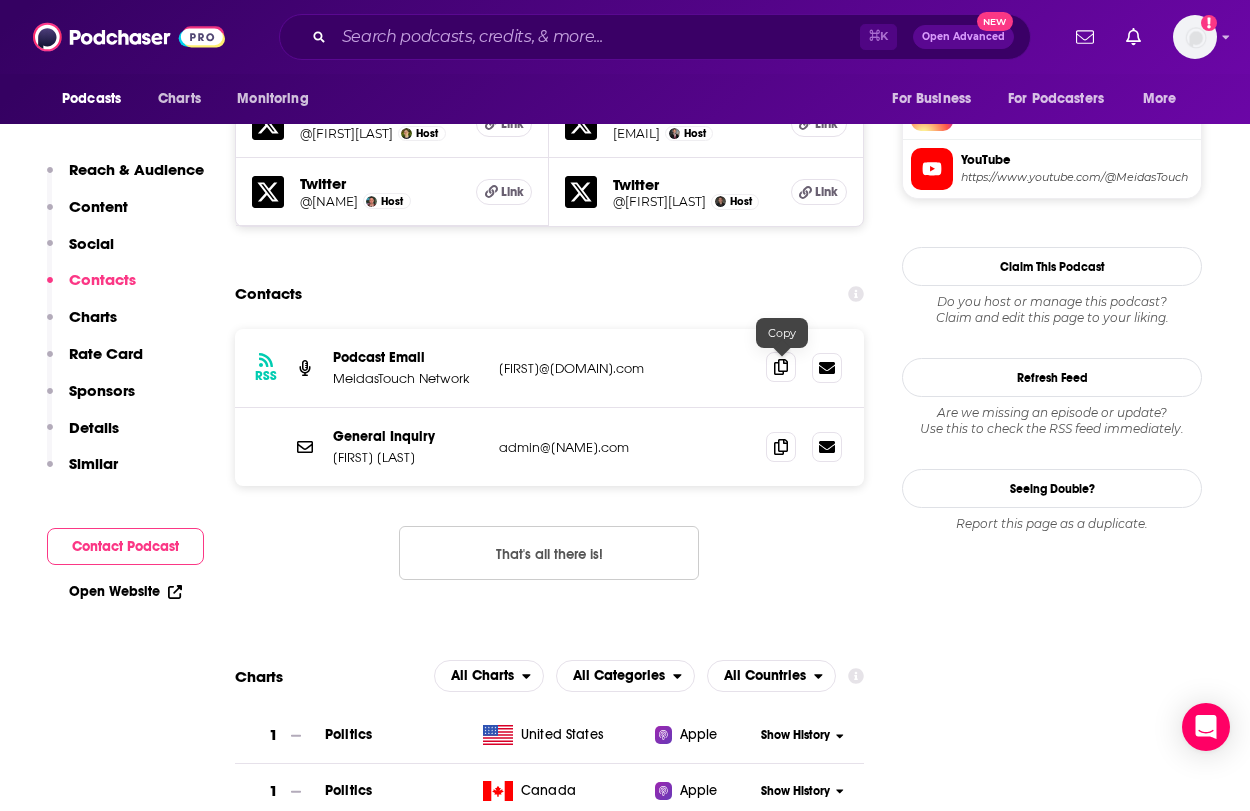 click 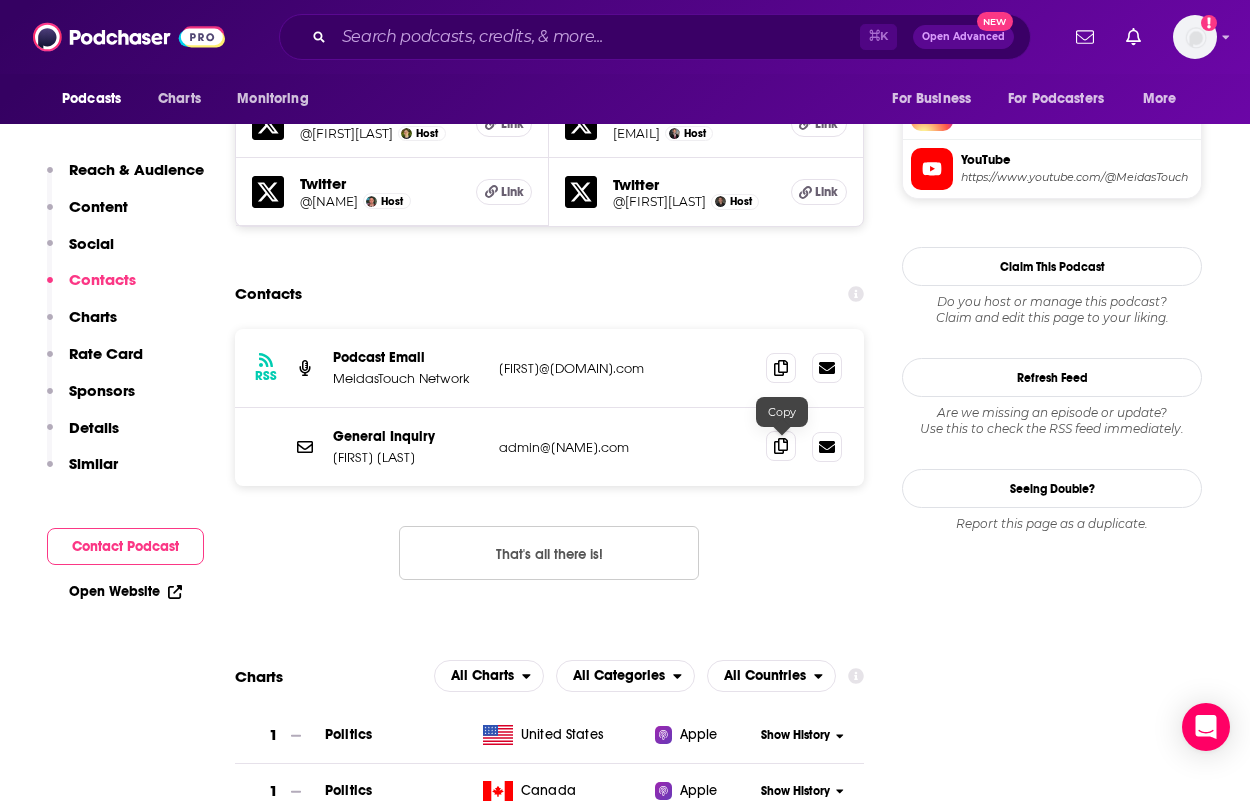 click 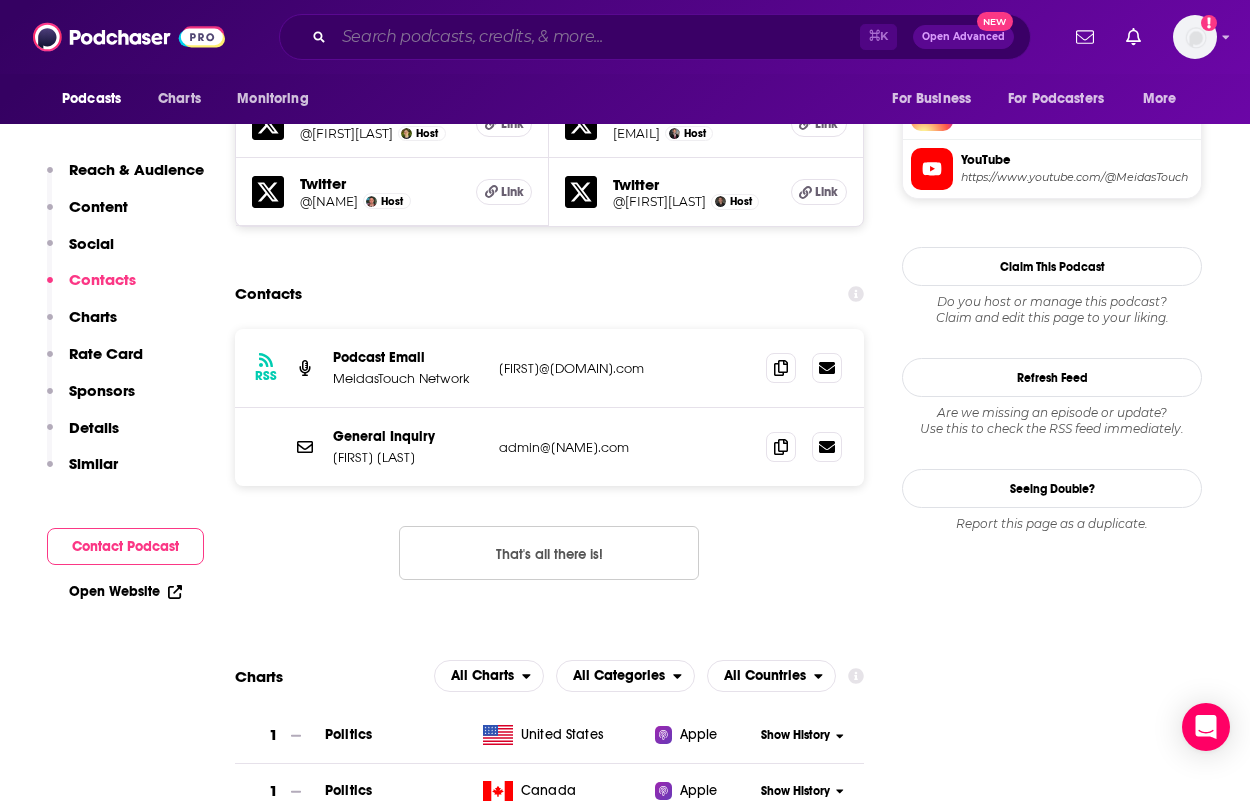 click at bounding box center (597, 37) 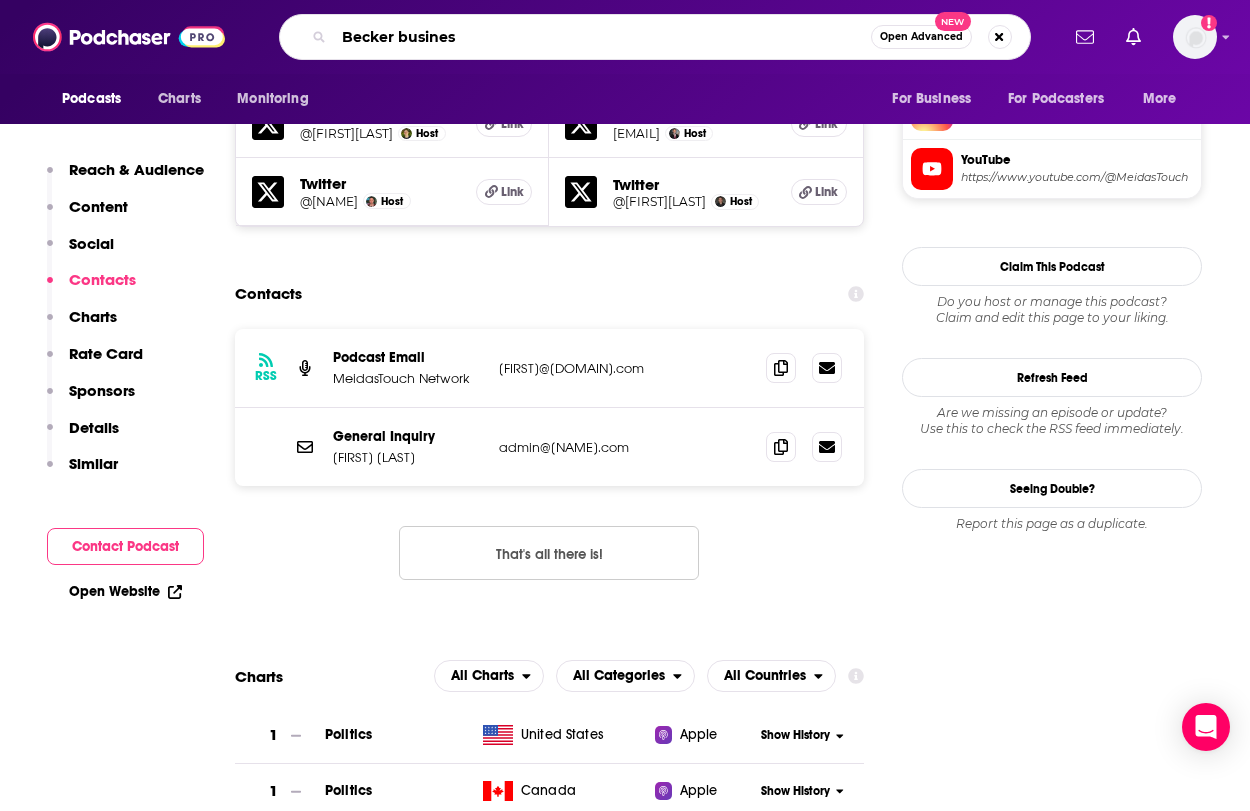 type on "Becker business" 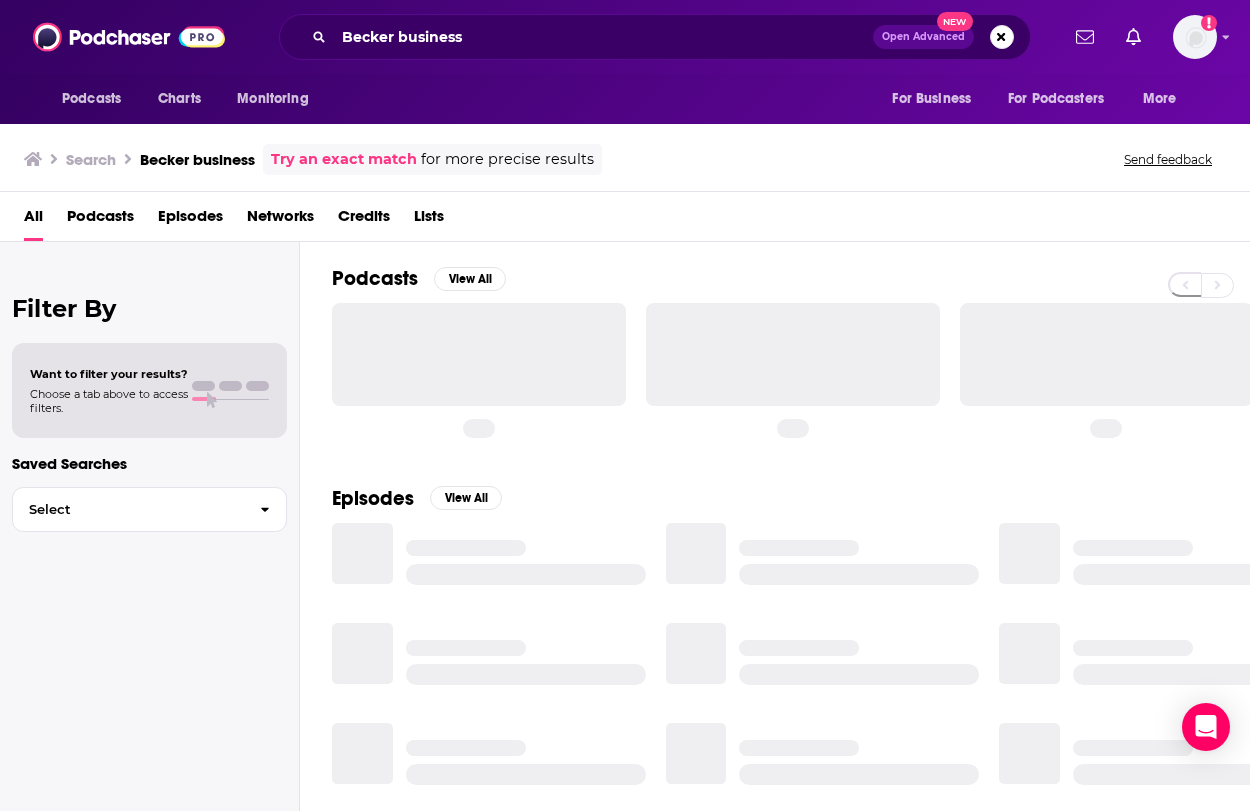 scroll, scrollTop: 0, scrollLeft: 0, axis: both 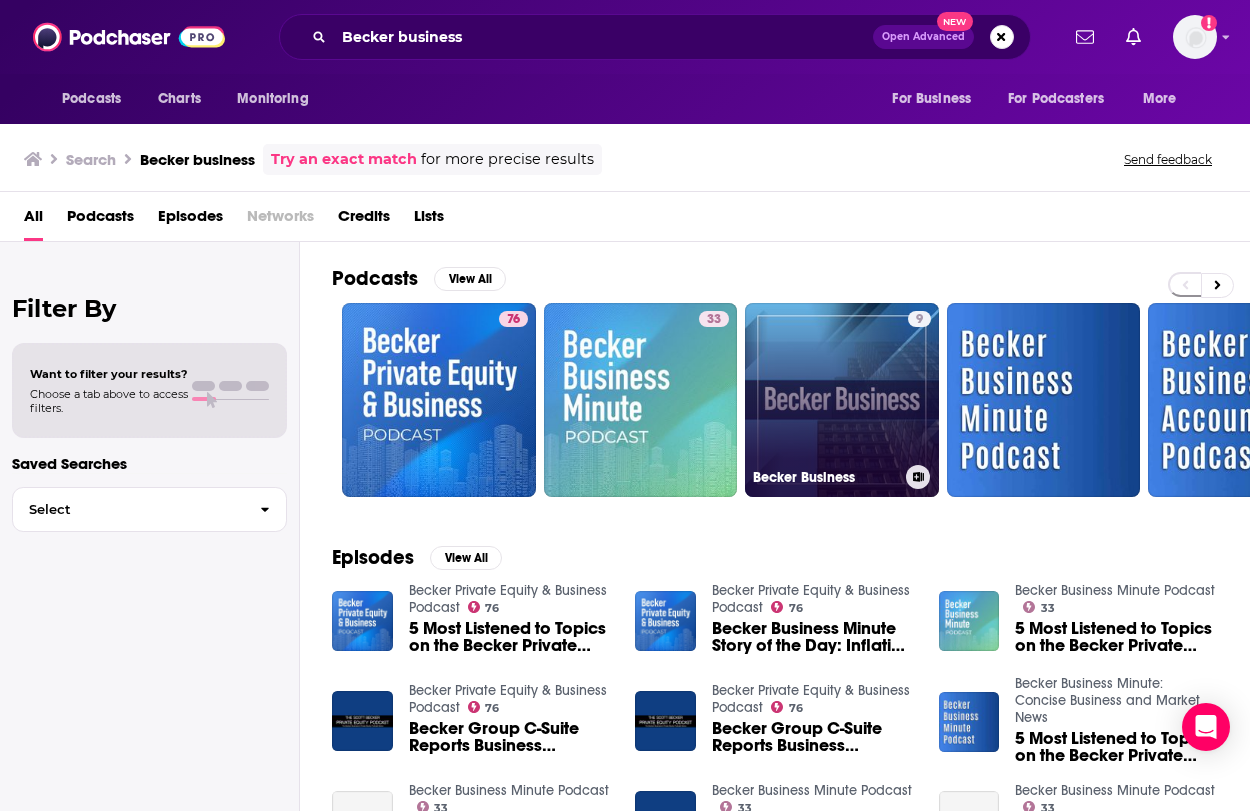 click on "[NUMBER] [PERSON] Business" at bounding box center (842, 400) 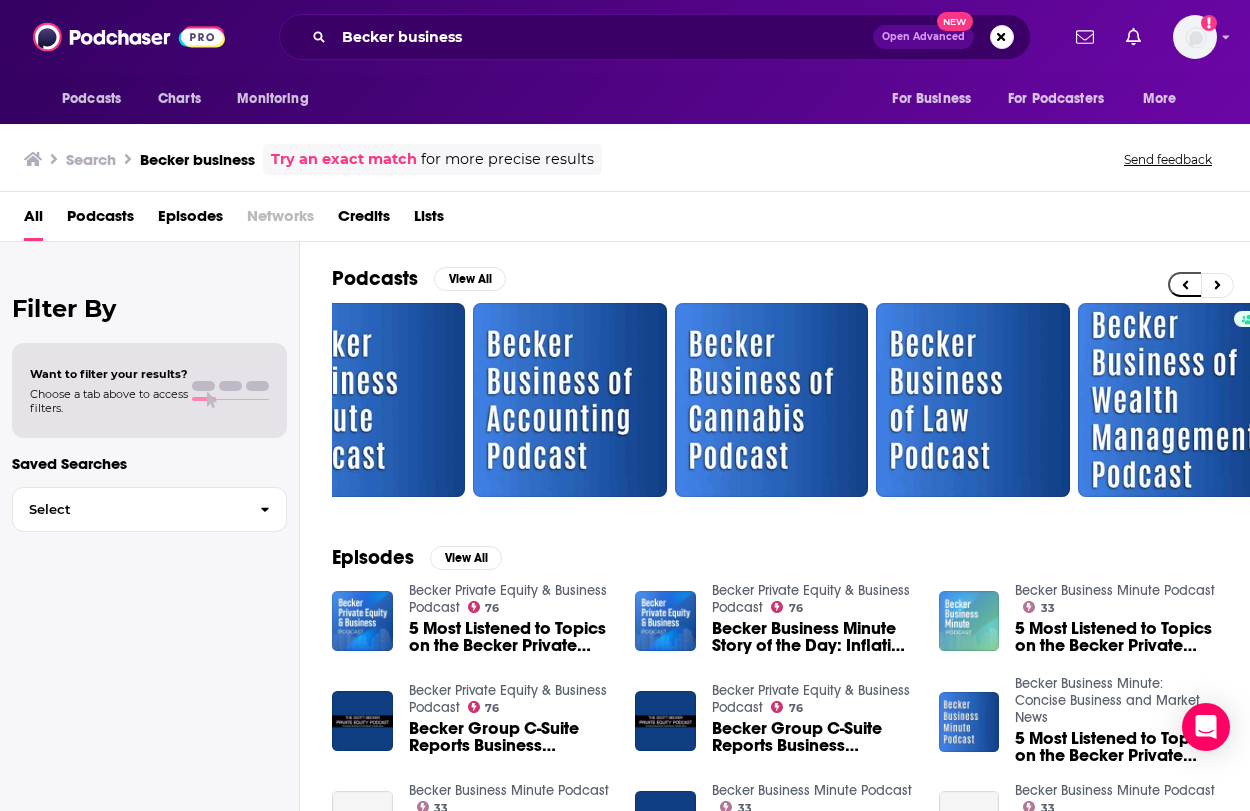 scroll, scrollTop: 0, scrollLeft: 679, axis: horizontal 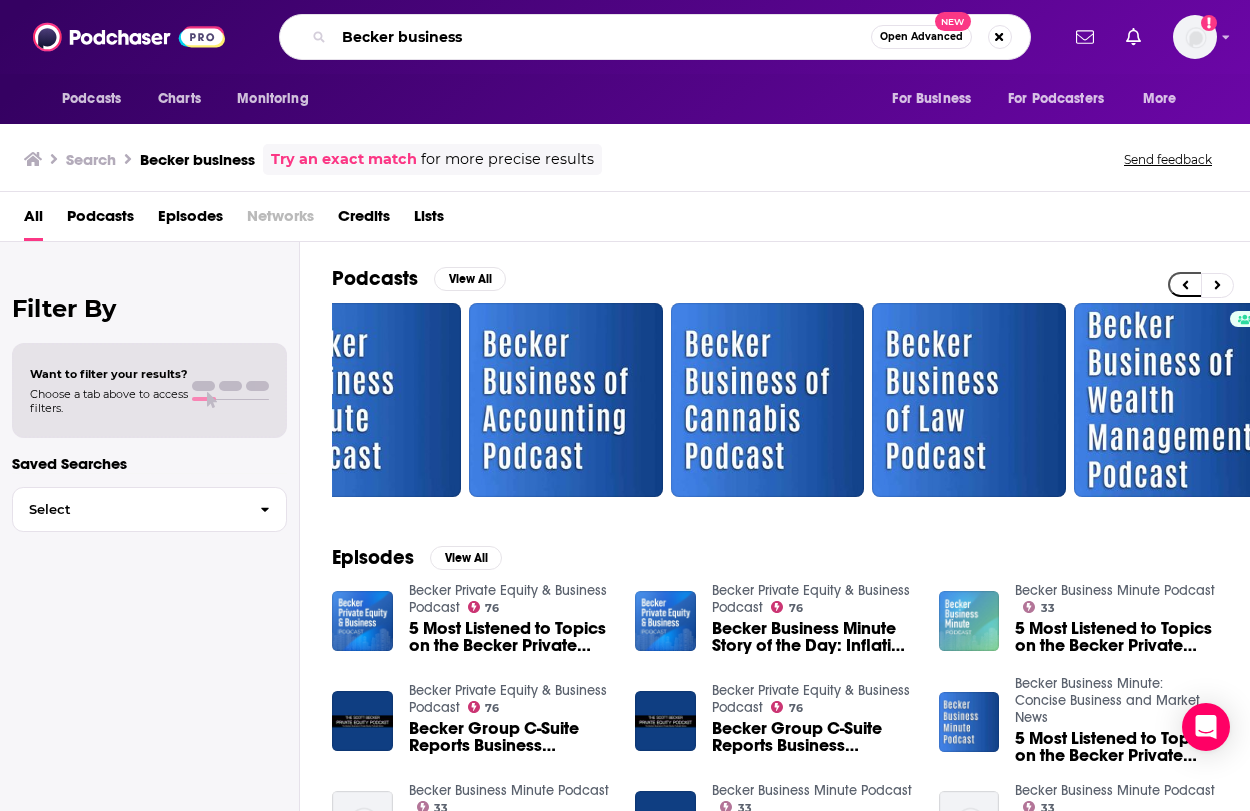 drag, startPoint x: 539, startPoint y: 26, endPoint x: 399, endPoint y: -2, distance: 142.77255 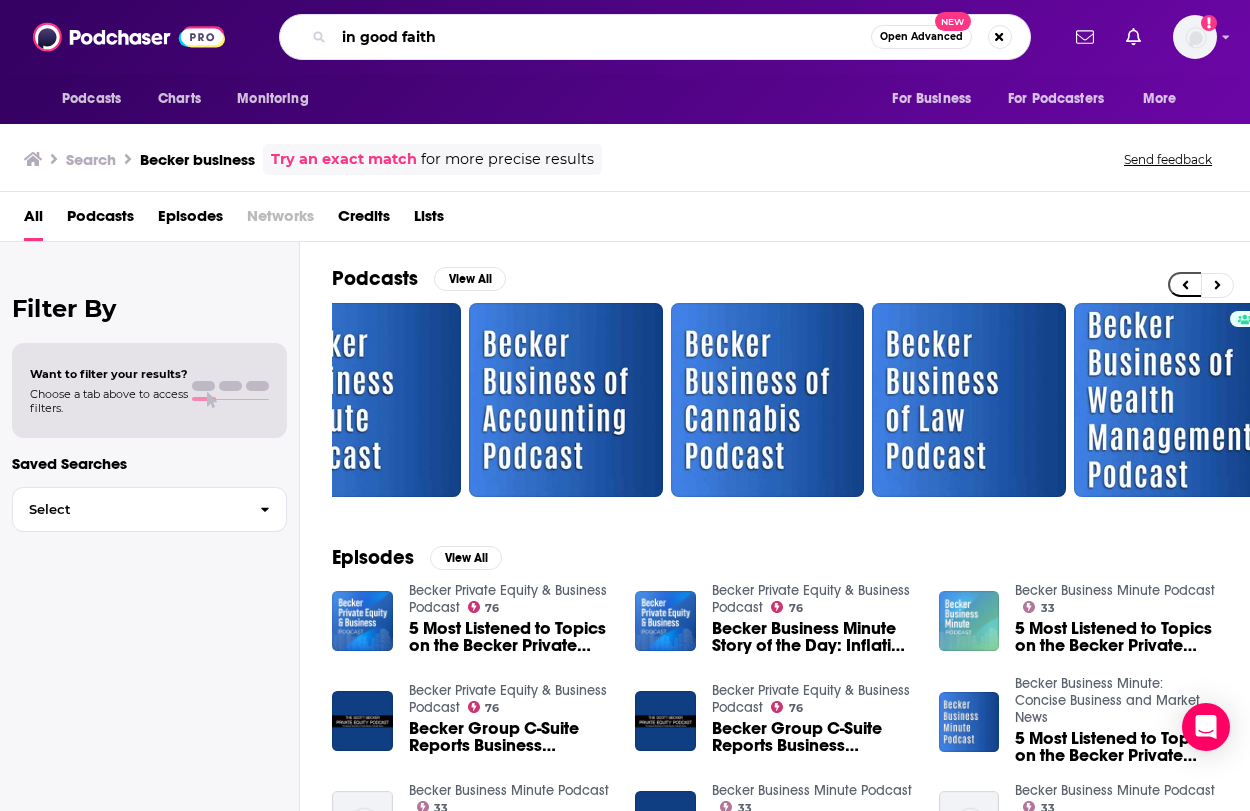 type on "in good faith" 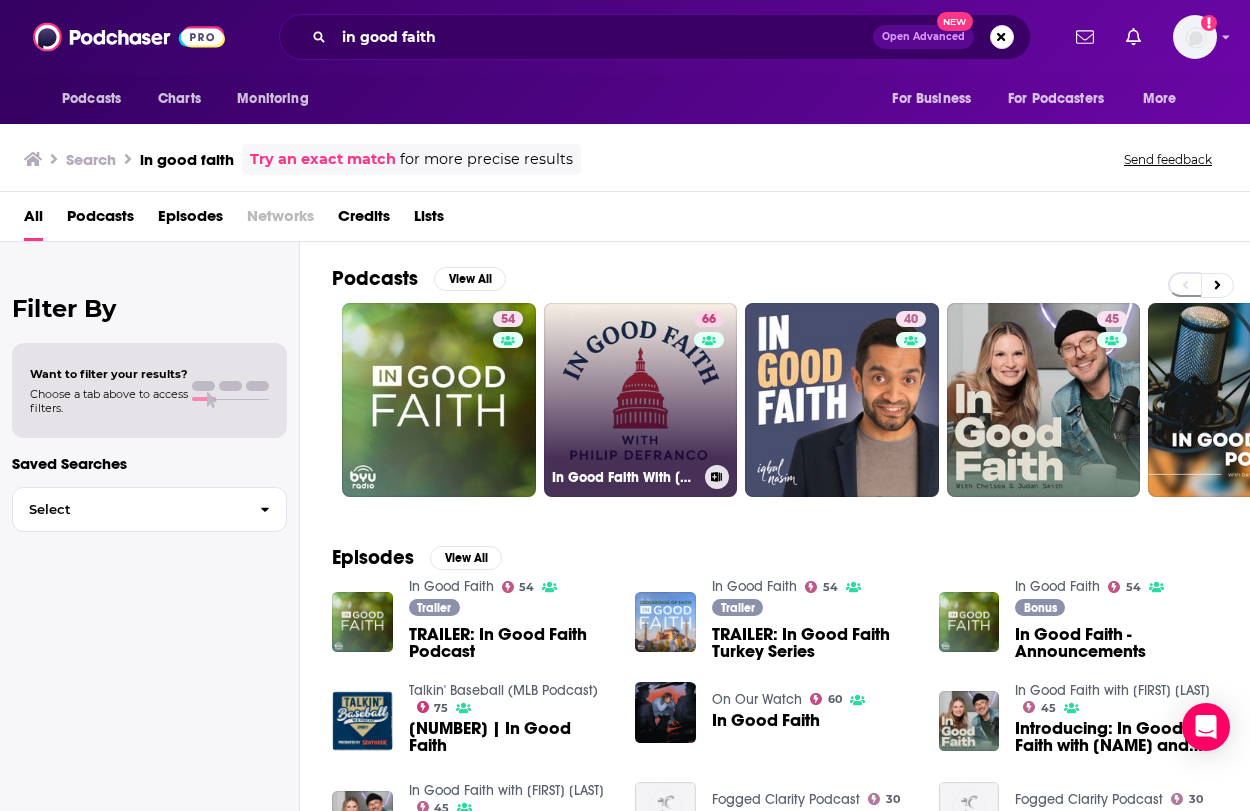 click on "66" at bounding box center [711, 388] 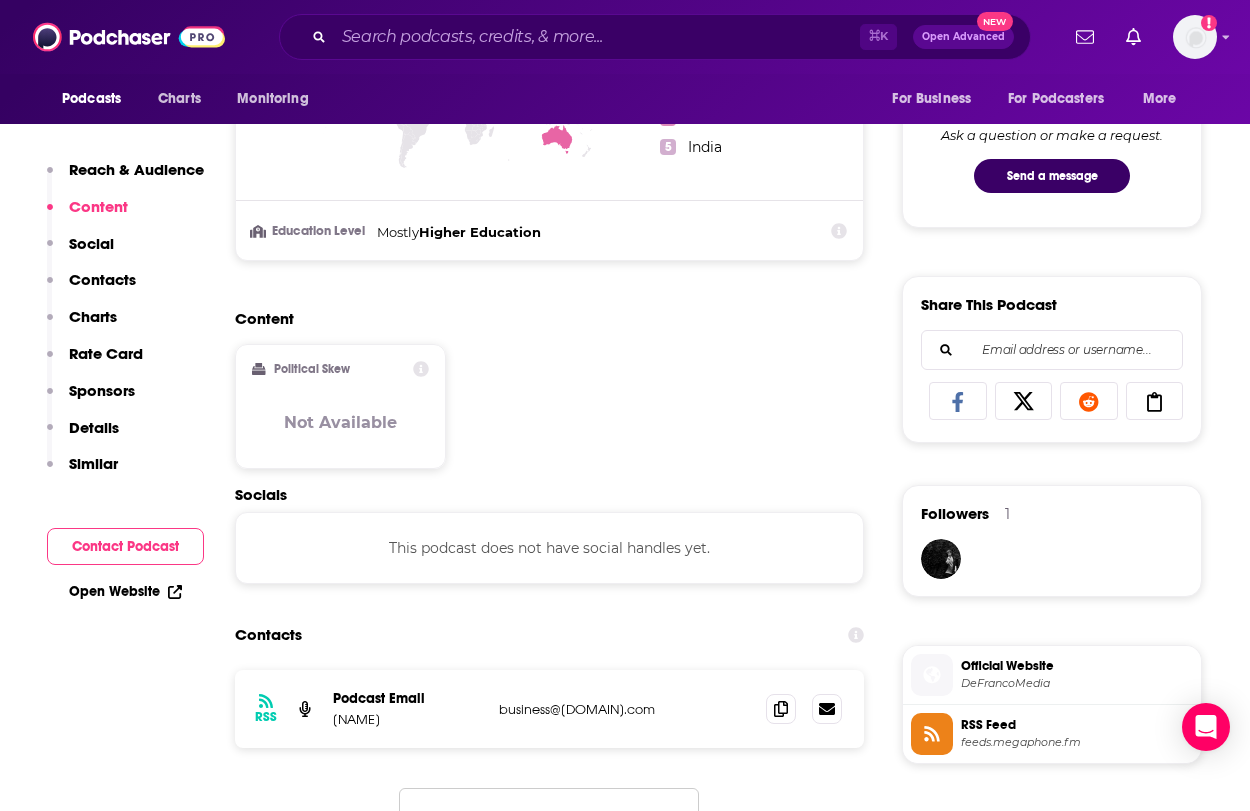 scroll, scrollTop: 1055, scrollLeft: 0, axis: vertical 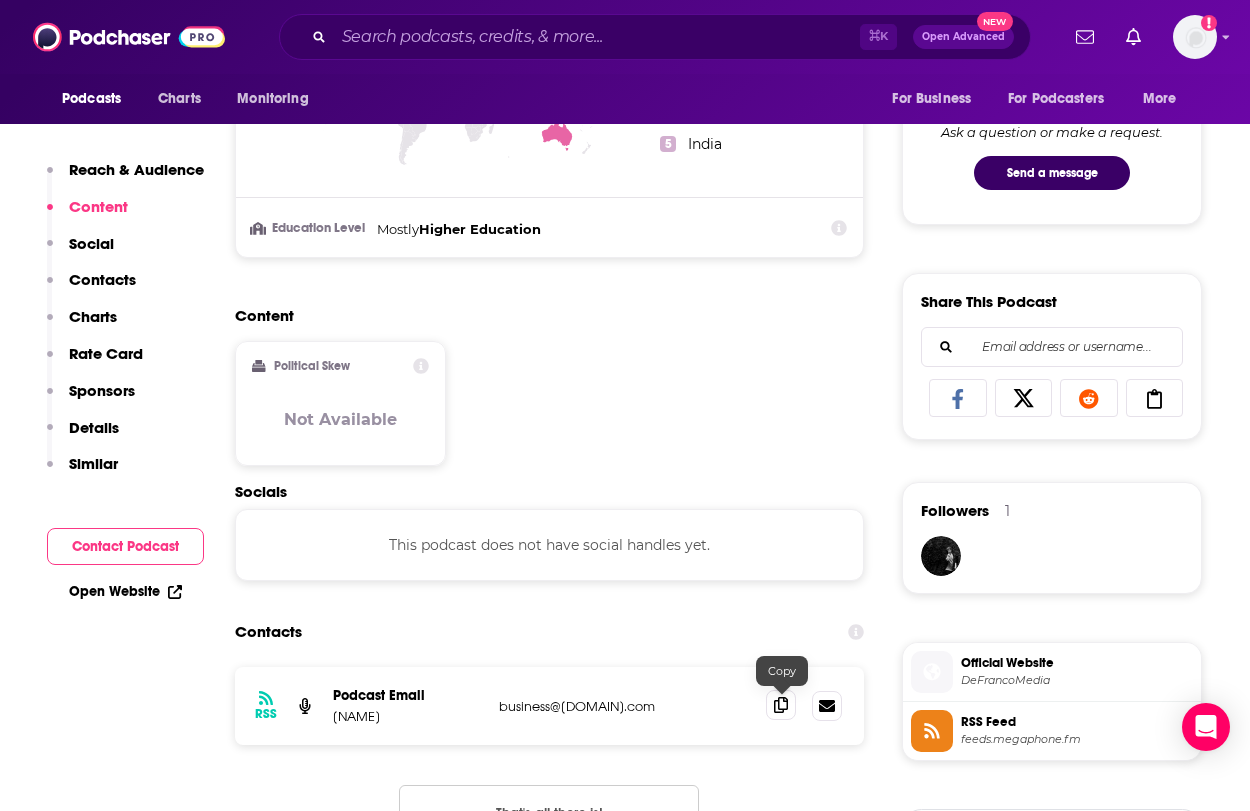 click 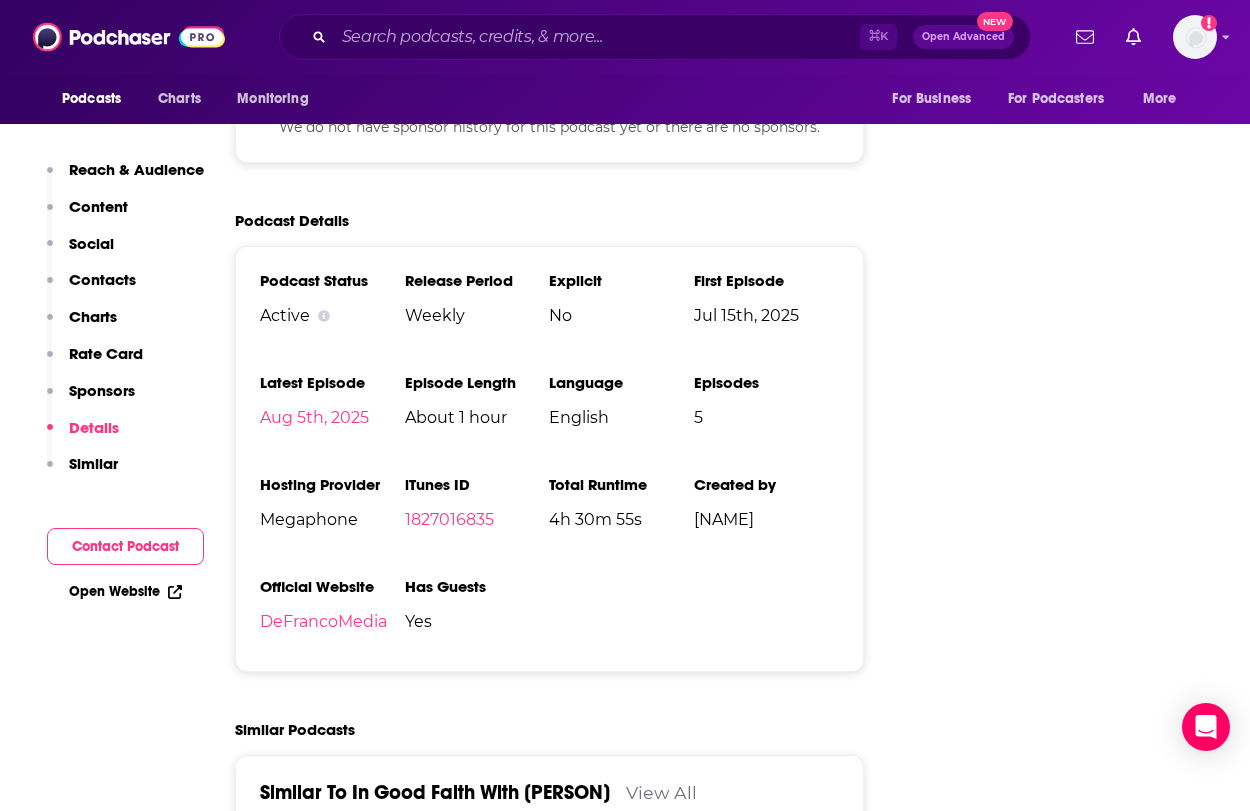 scroll, scrollTop: 2709, scrollLeft: 0, axis: vertical 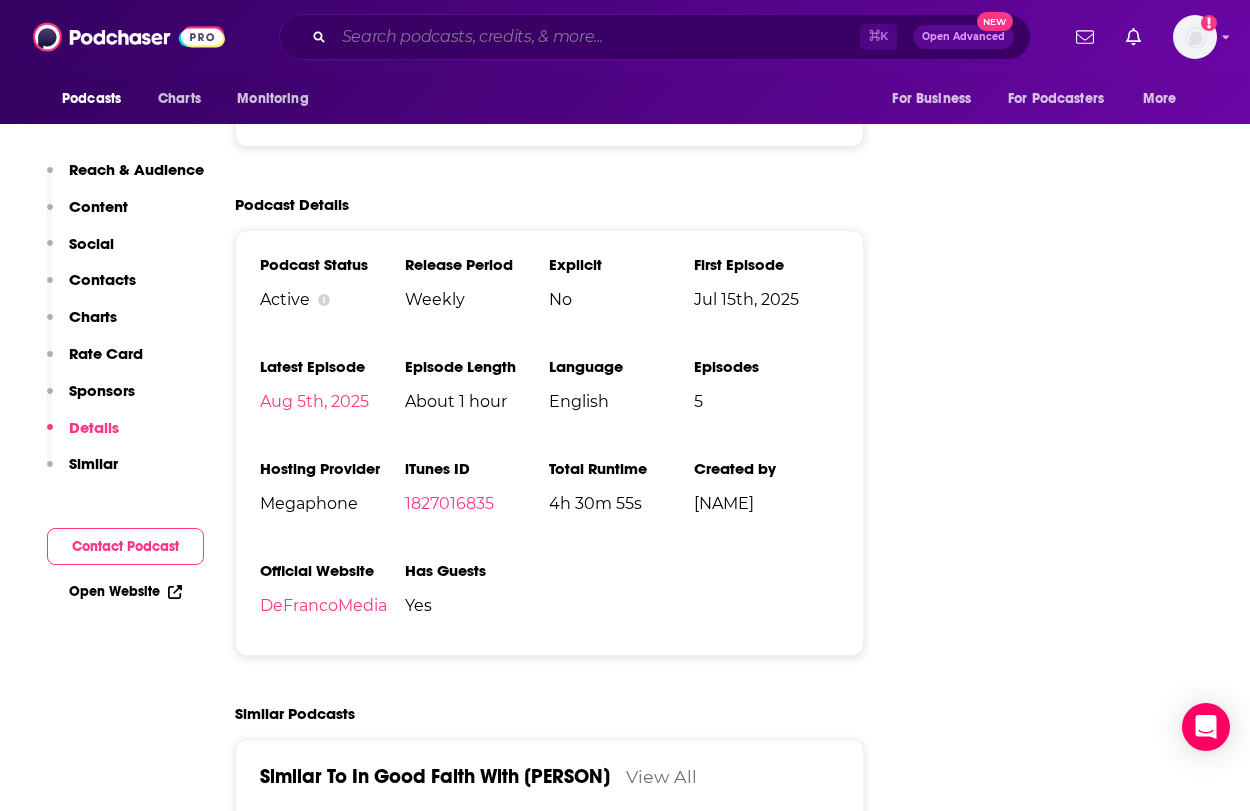 click at bounding box center [597, 37] 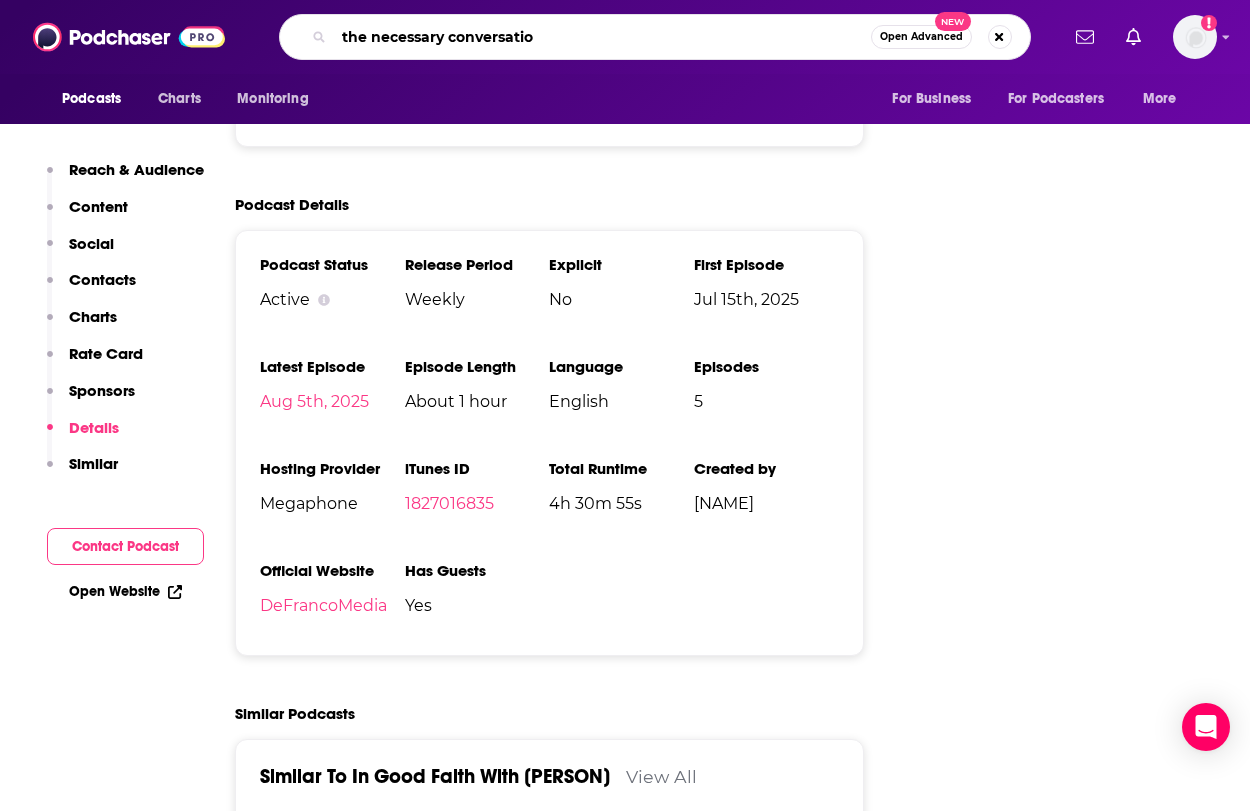 type on "the necessary conversation" 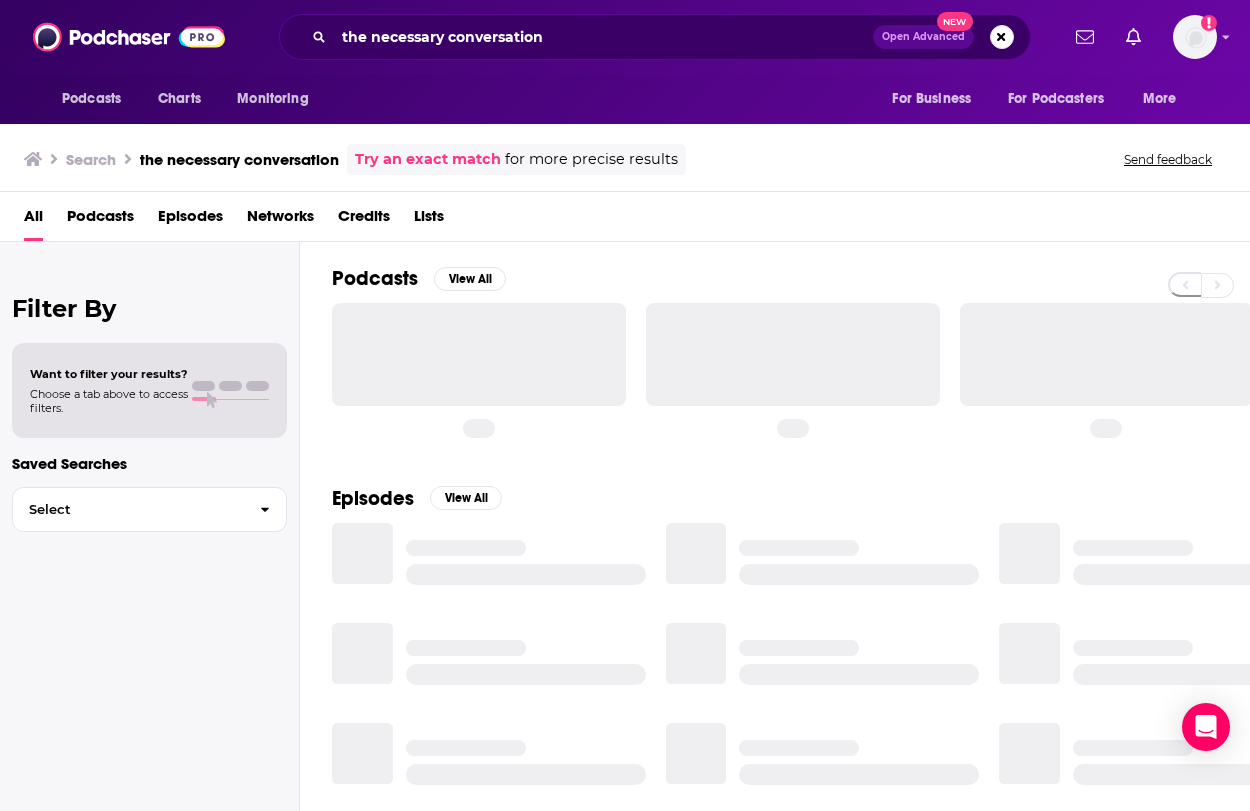 scroll, scrollTop: 0, scrollLeft: 0, axis: both 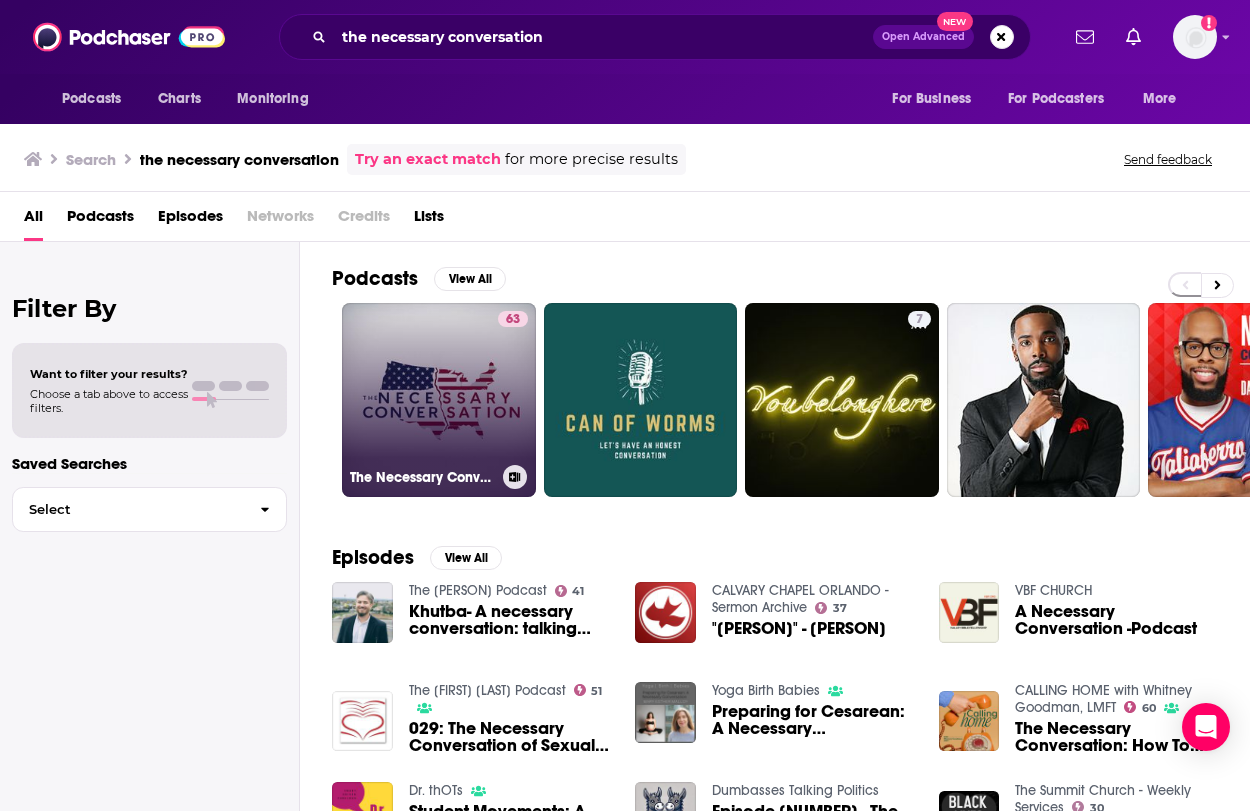 click on "[NUMBER] The Necessary Conversation" at bounding box center (439, 400) 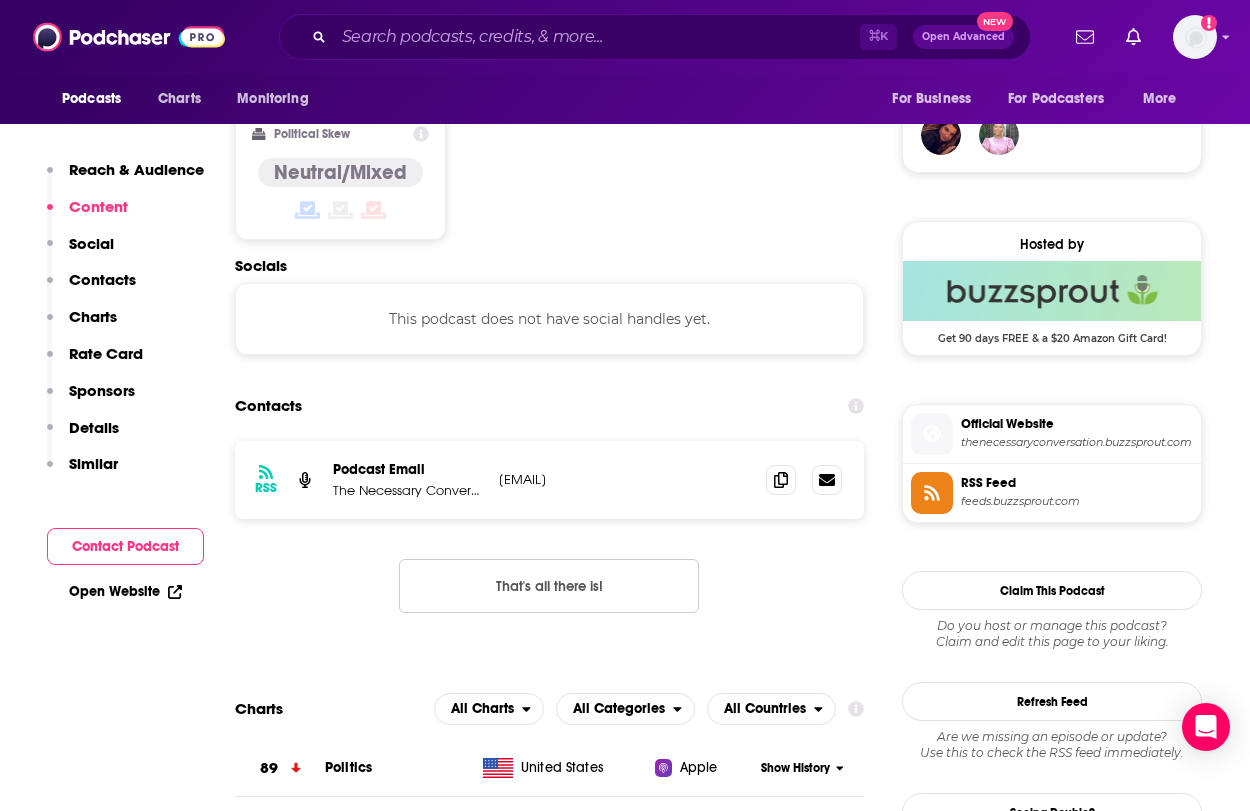 scroll, scrollTop: 1511, scrollLeft: 0, axis: vertical 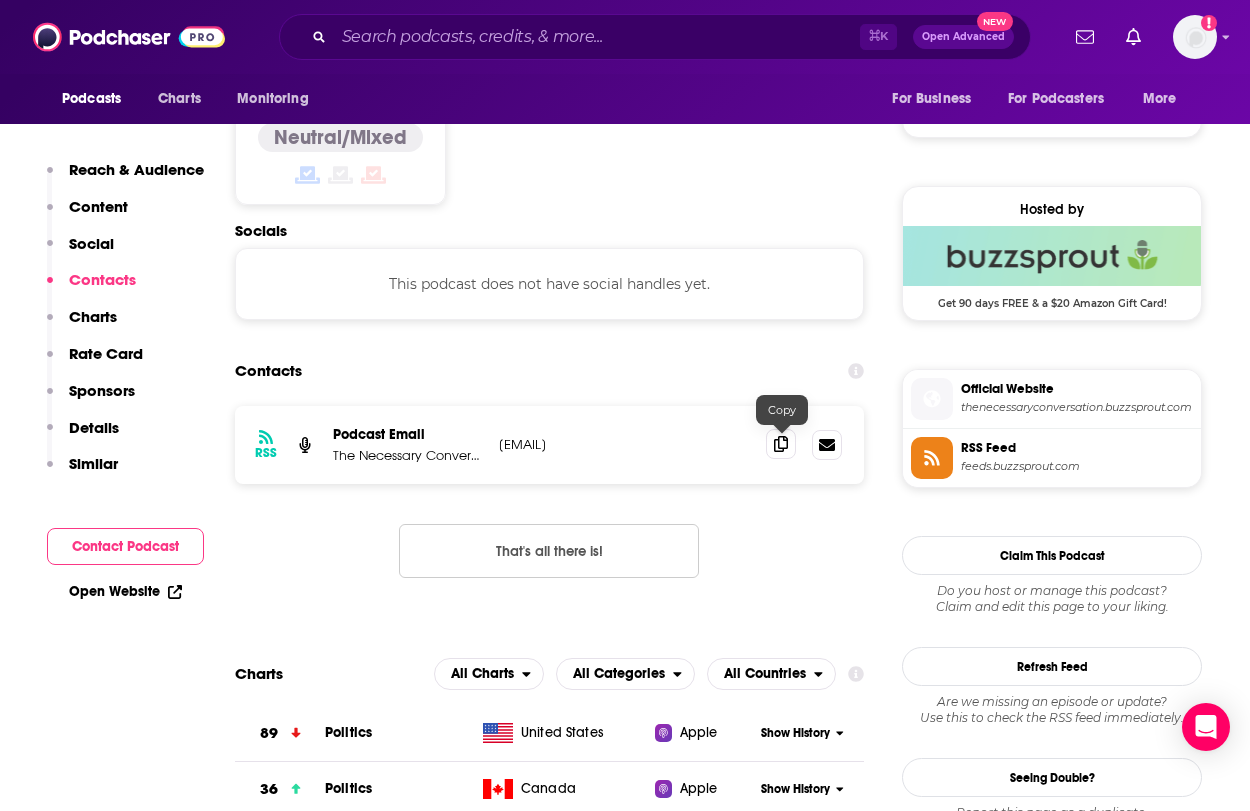 click at bounding box center [781, 444] 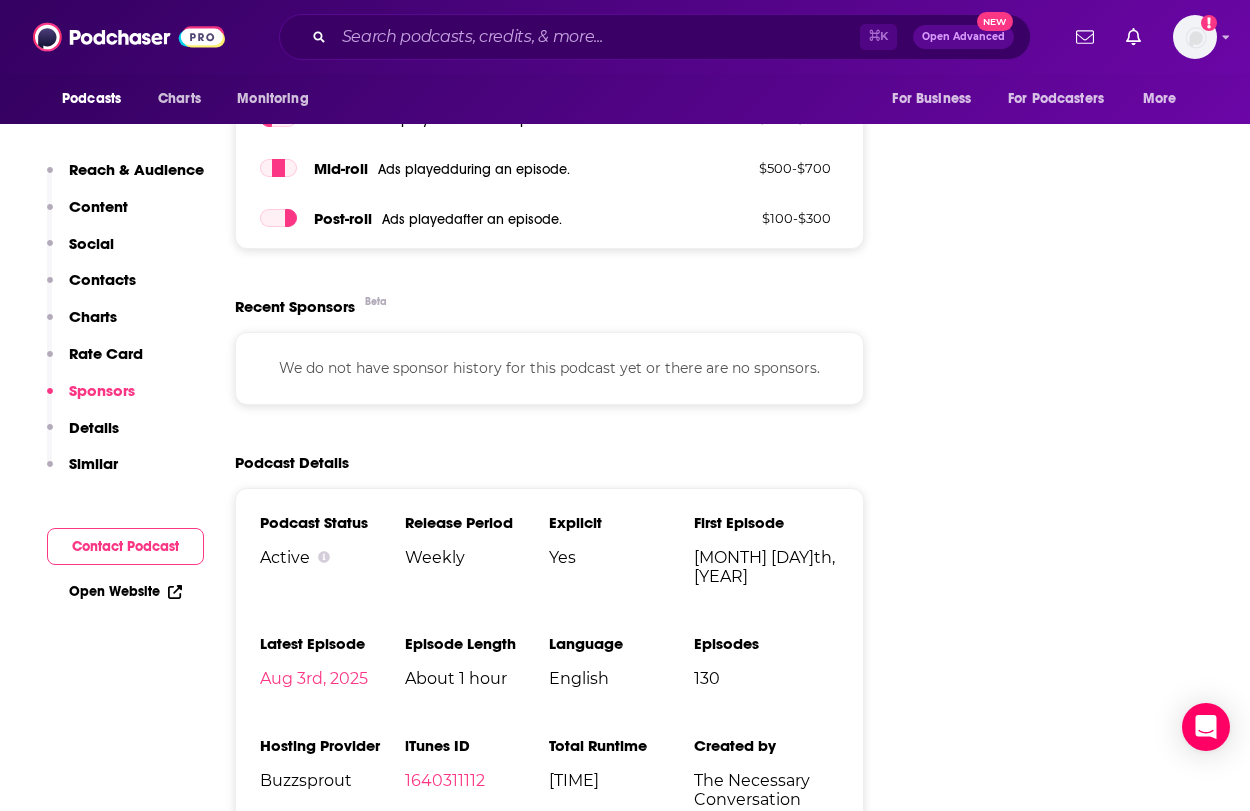 scroll, scrollTop: 2649, scrollLeft: 0, axis: vertical 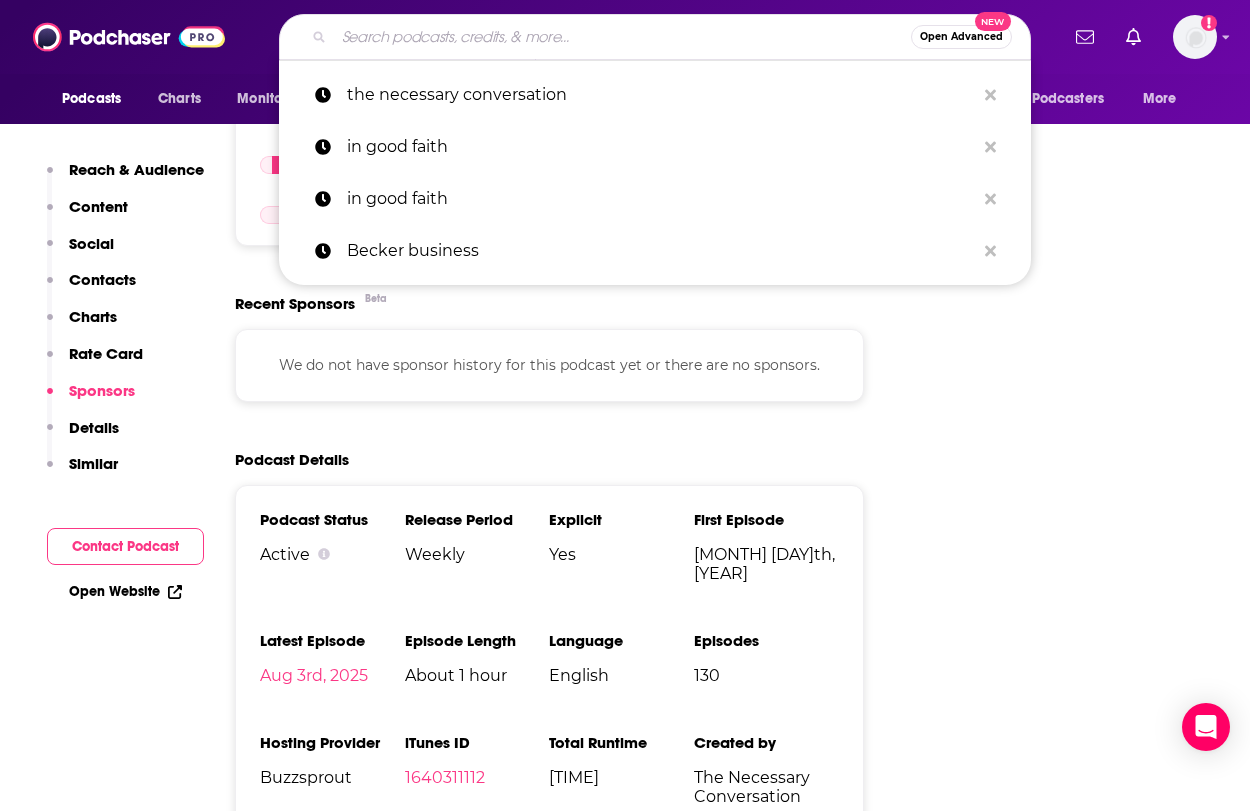 click at bounding box center (622, 37) 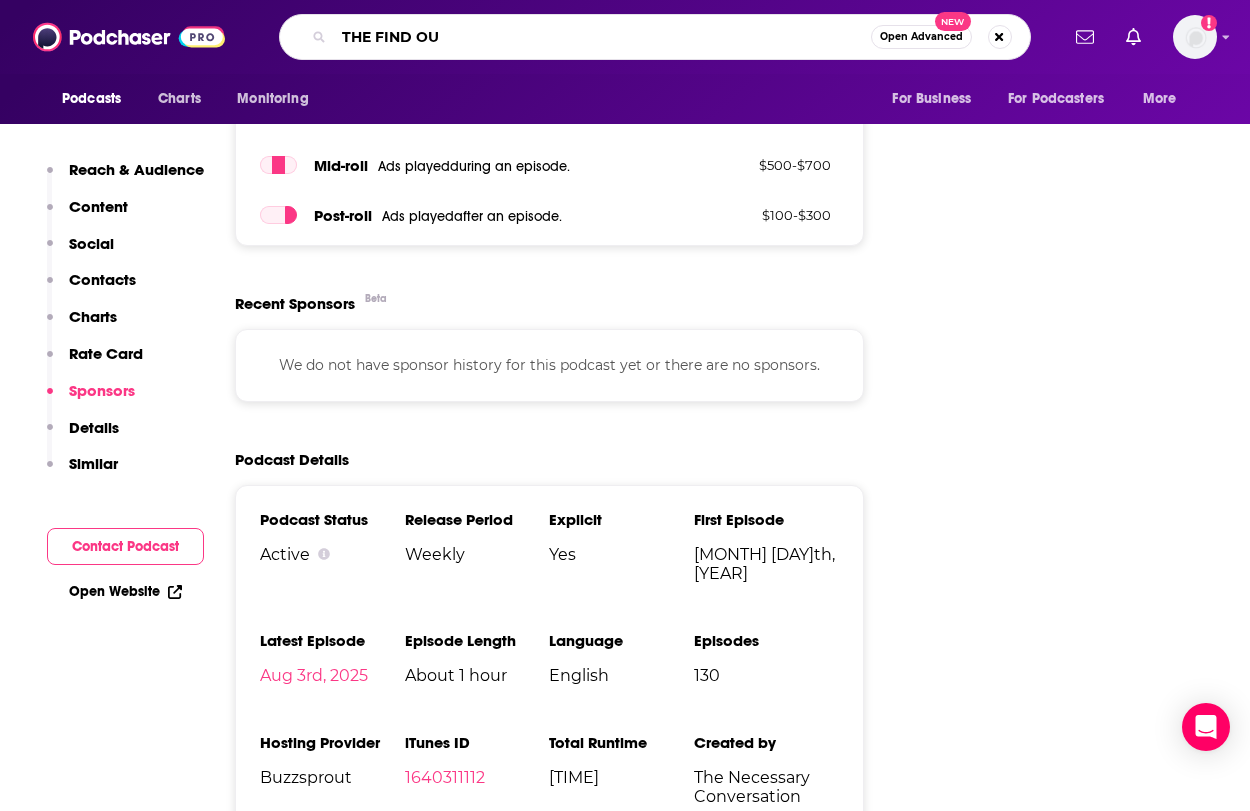 type on "THE FIND OUT" 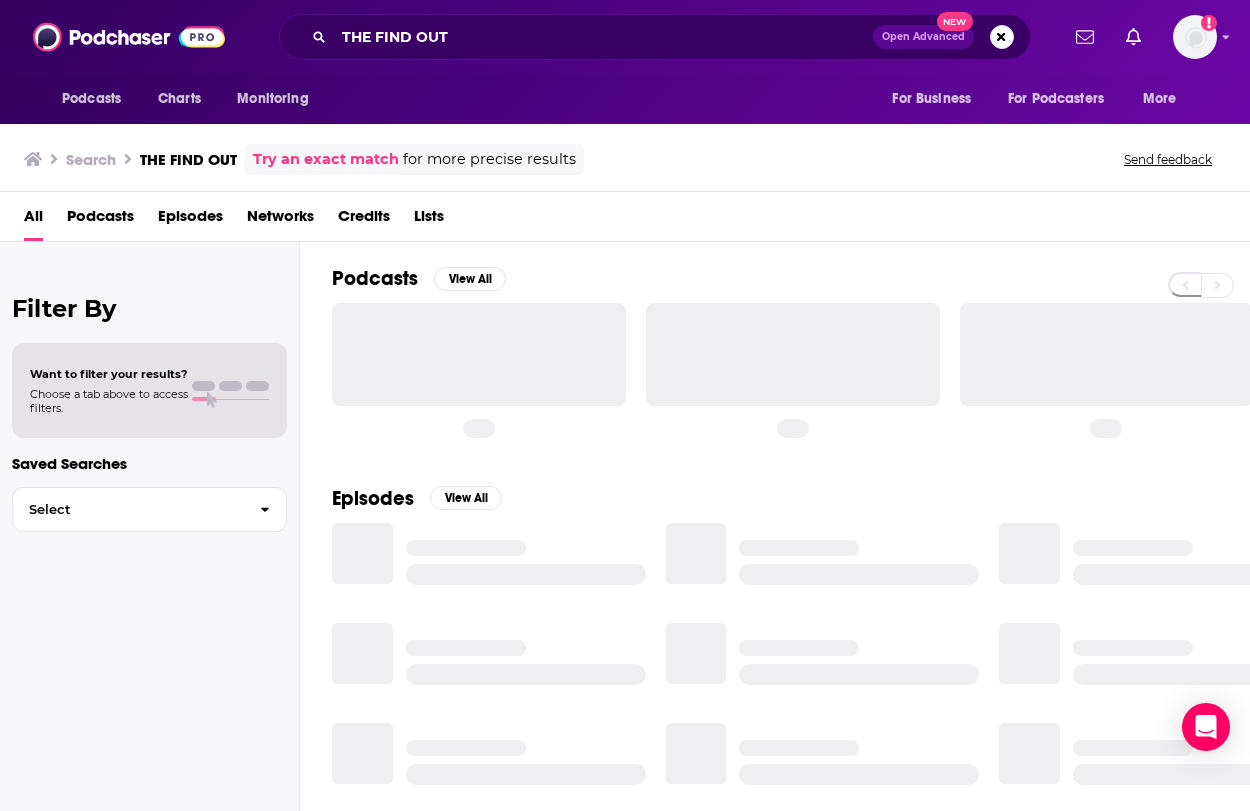scroll, scrollTop: 0, scrollLeft: 0, axis: both 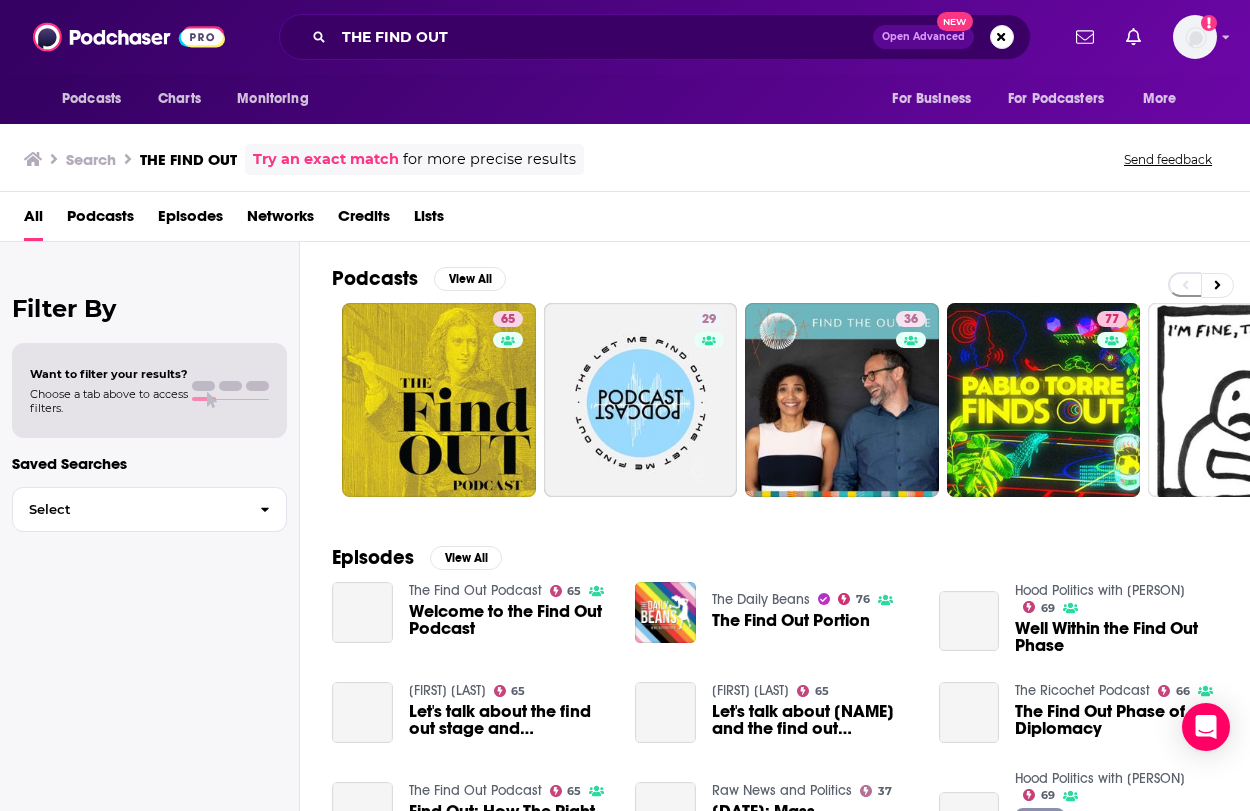 click on "65" at bounding box center (439, 400) 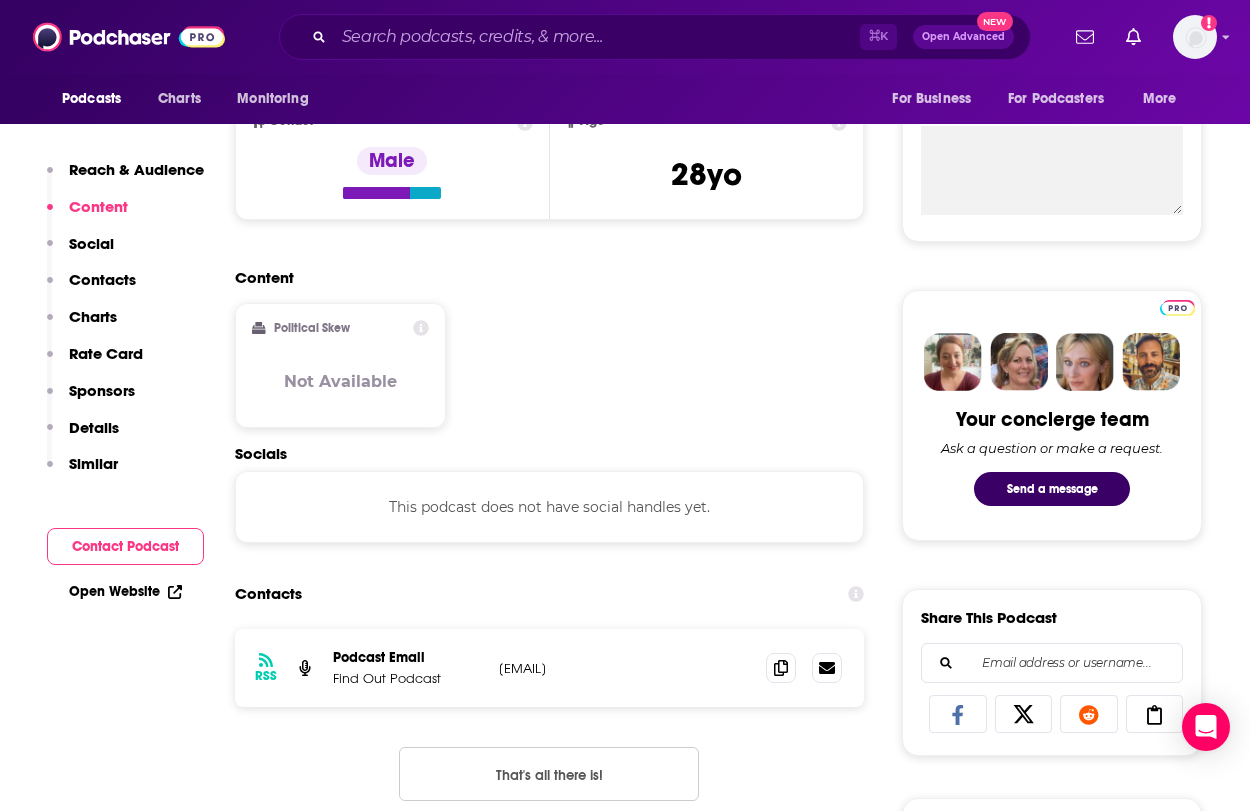 scroll, scrollTop: 965, scrollLeft: 0, axis: vertical 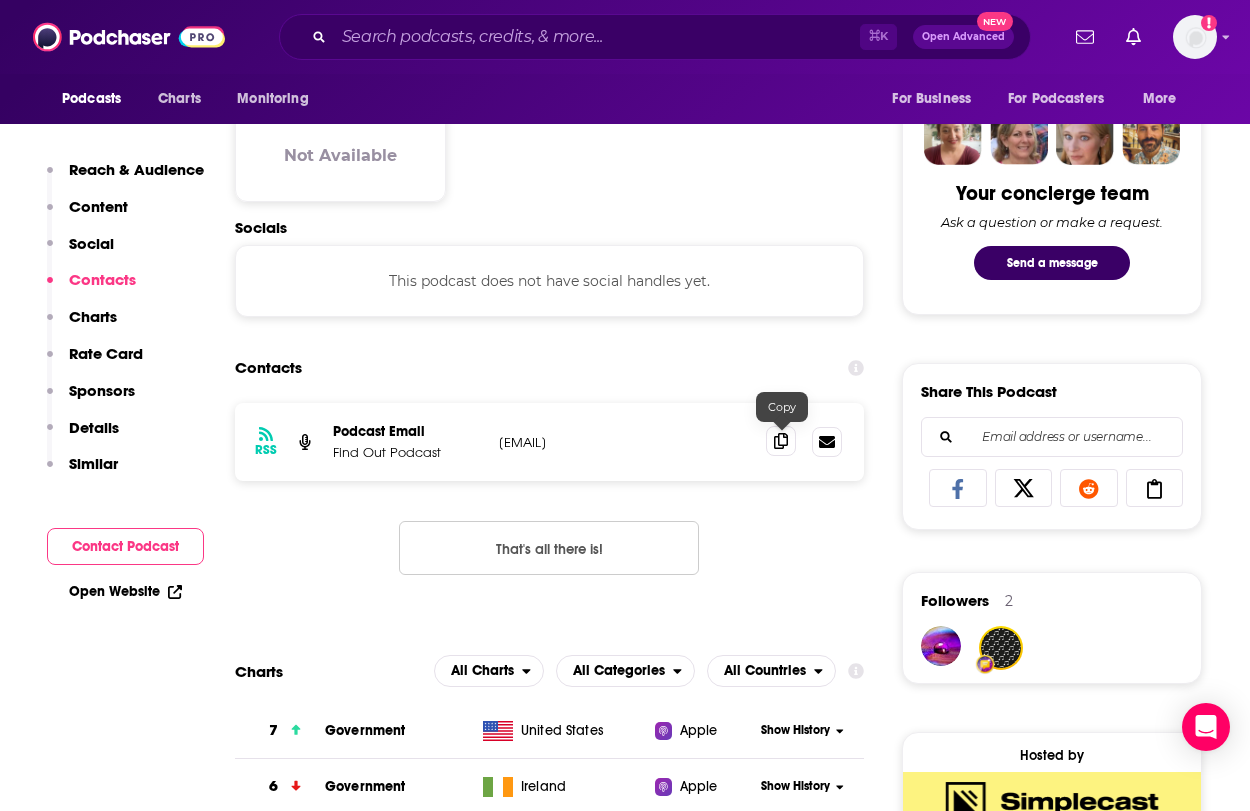 click 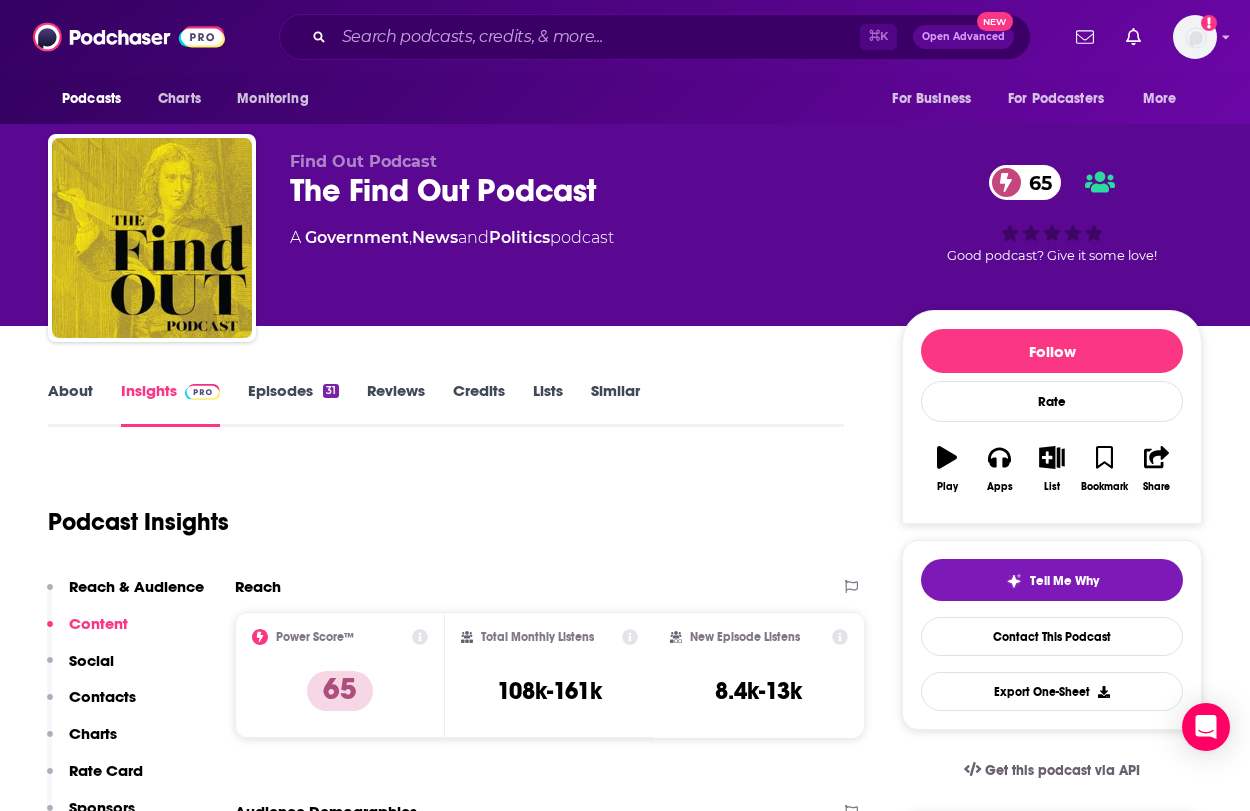 scroll, scrollTop: 0, scrollLeft: 0, axis: both 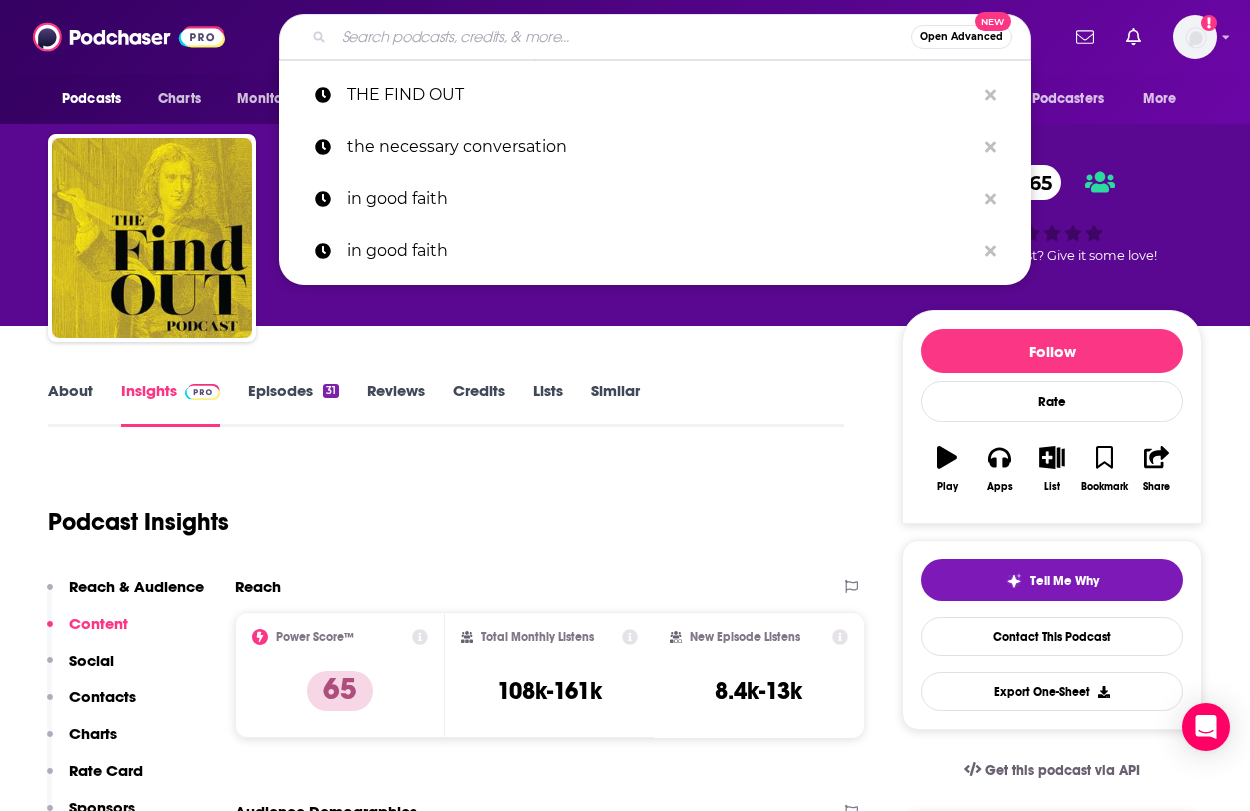click at bounding box center [622, 37] 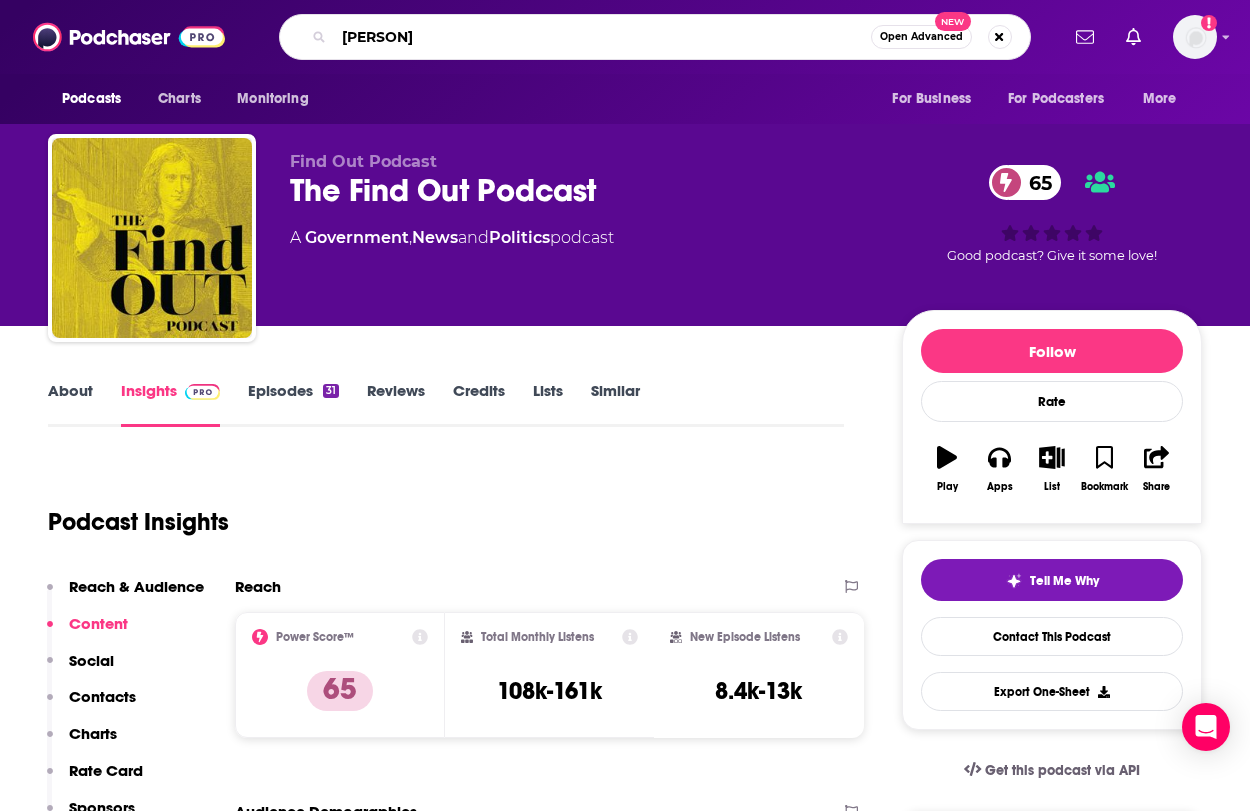 type on "[FIRST] [LAST]" 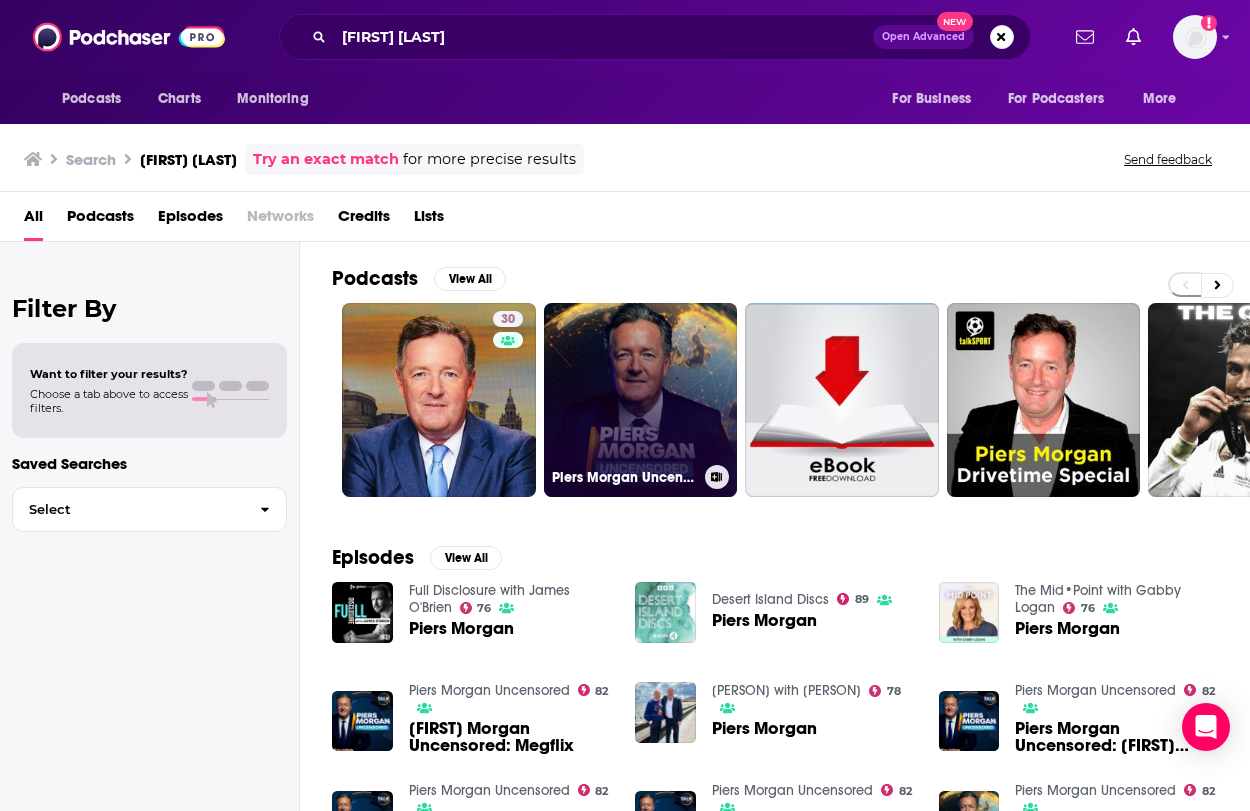 click on "Piers Morgan Uncensored ✔️" at bounding box center (641, 400) 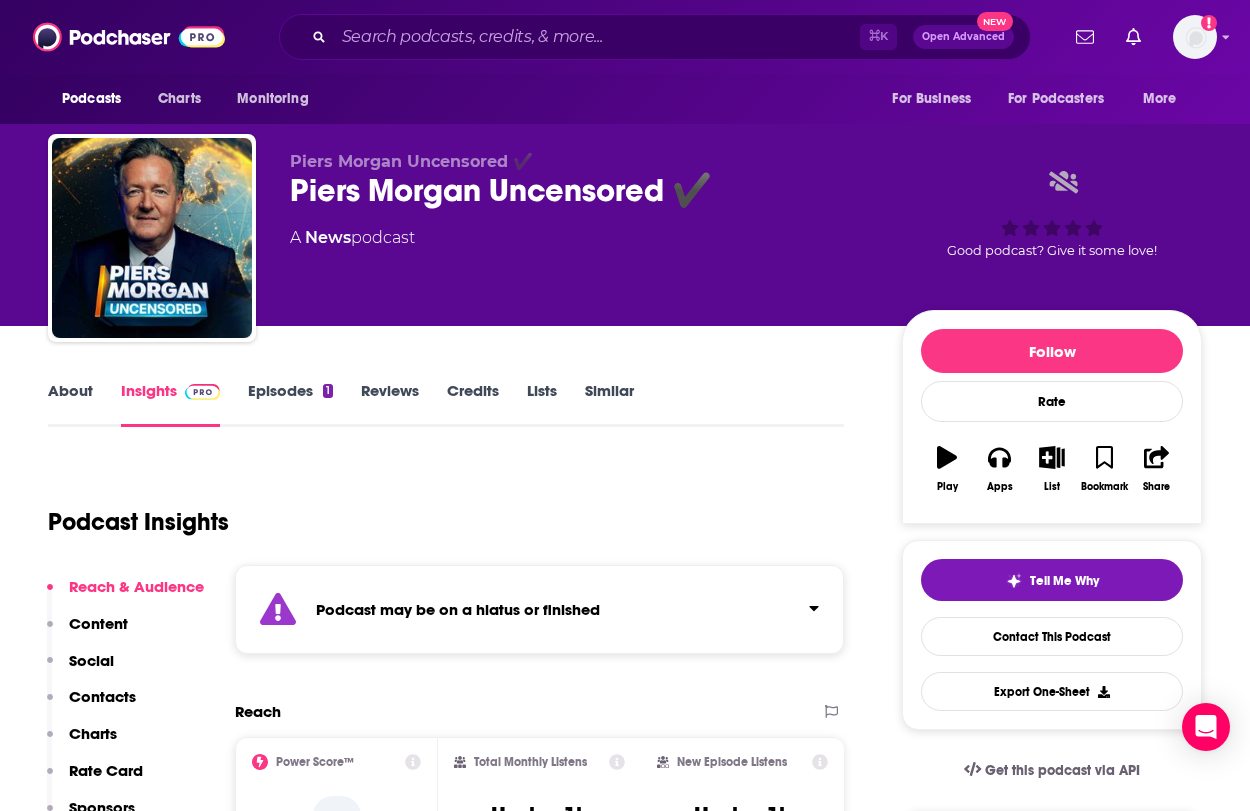click on "Podcast may be on a hiatus or finished" at bounding box center [539, 609] 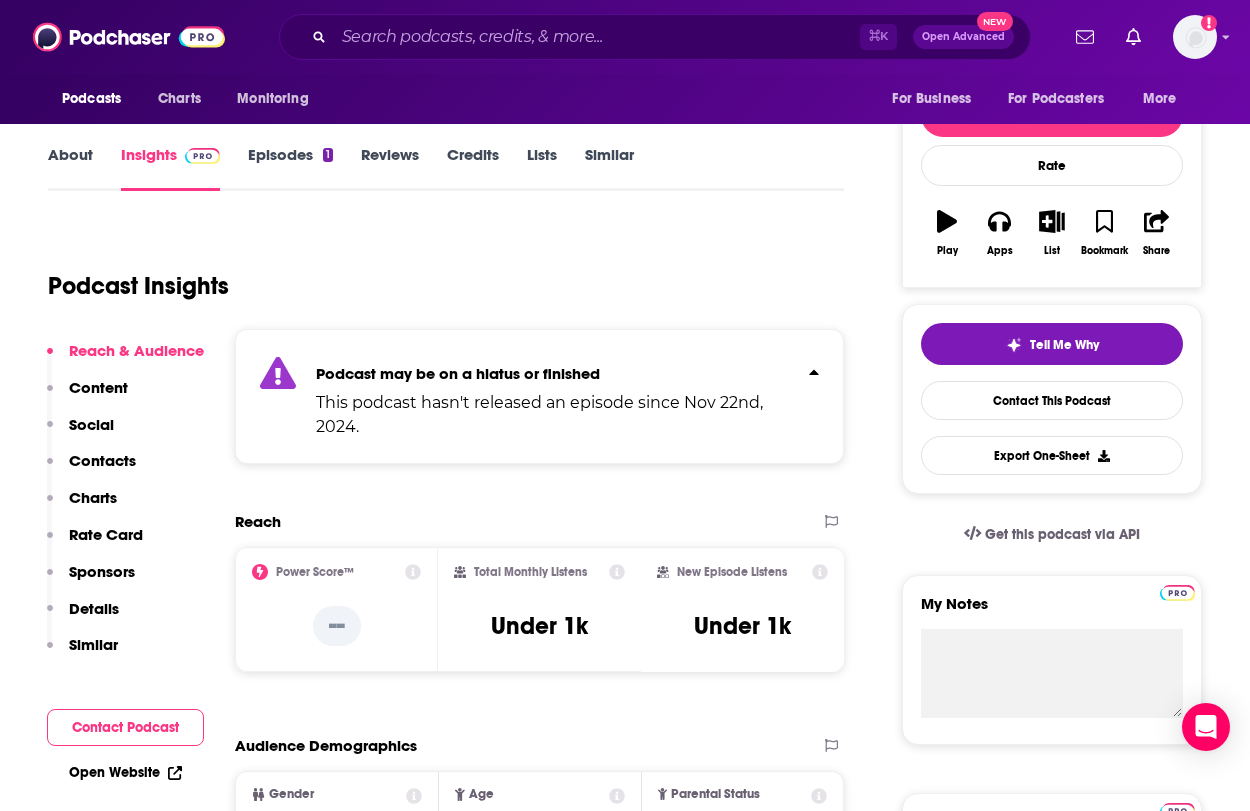 scroll, scrollTop: 502, scrollLeft: 0, axis: vertical 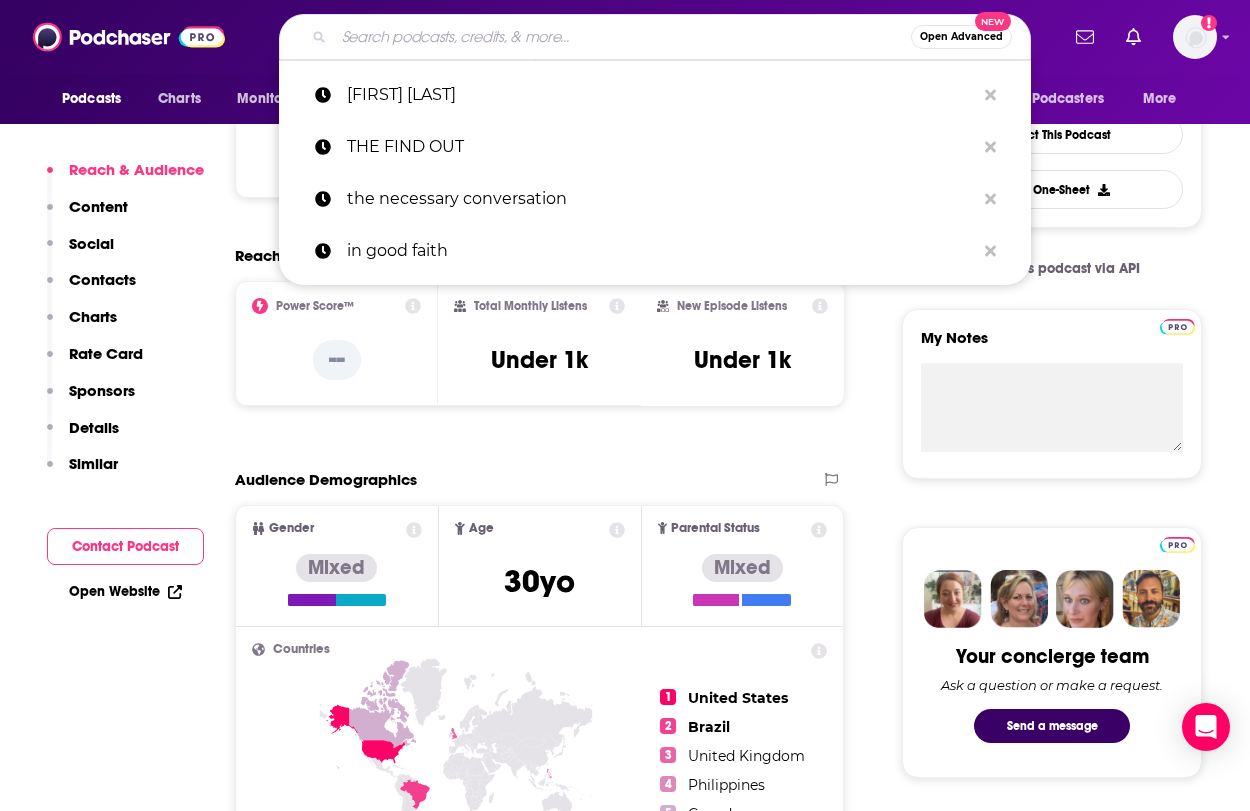 click at bounding box center (622, 37) 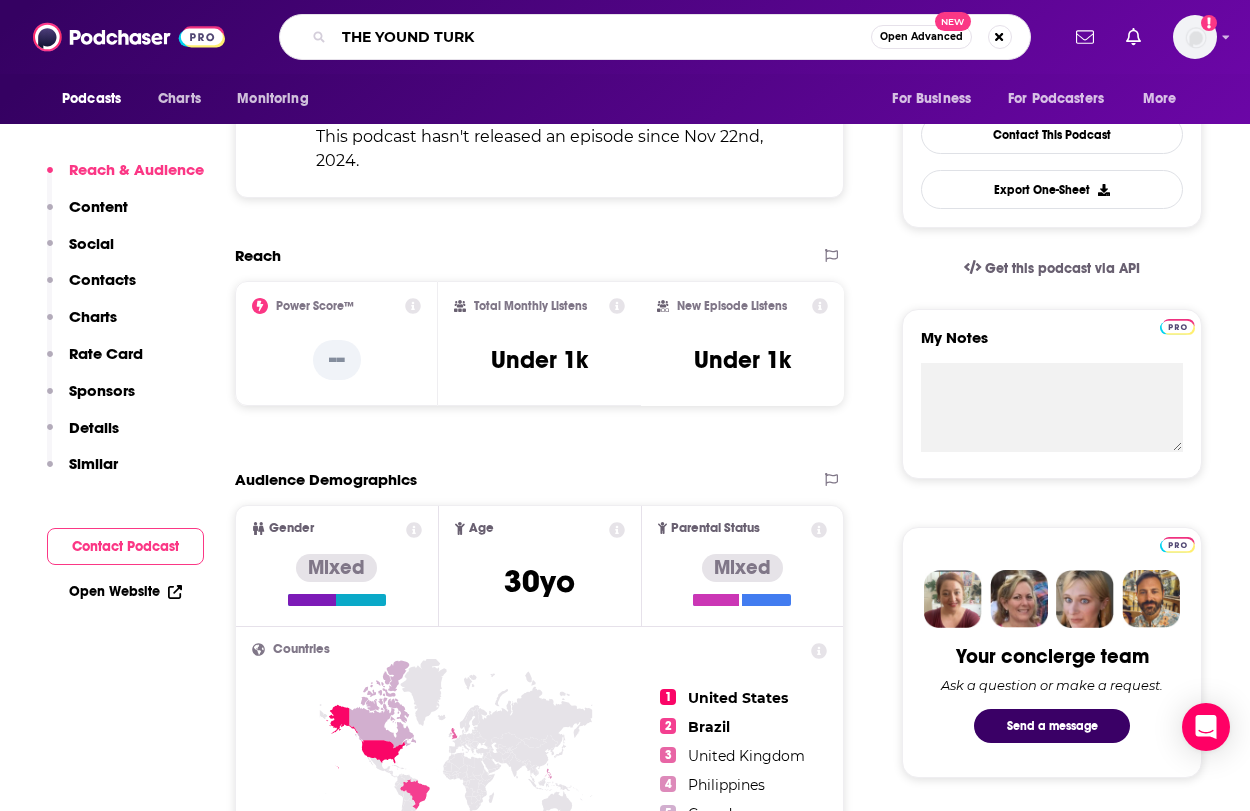 type on "THE YOUND TURKS" 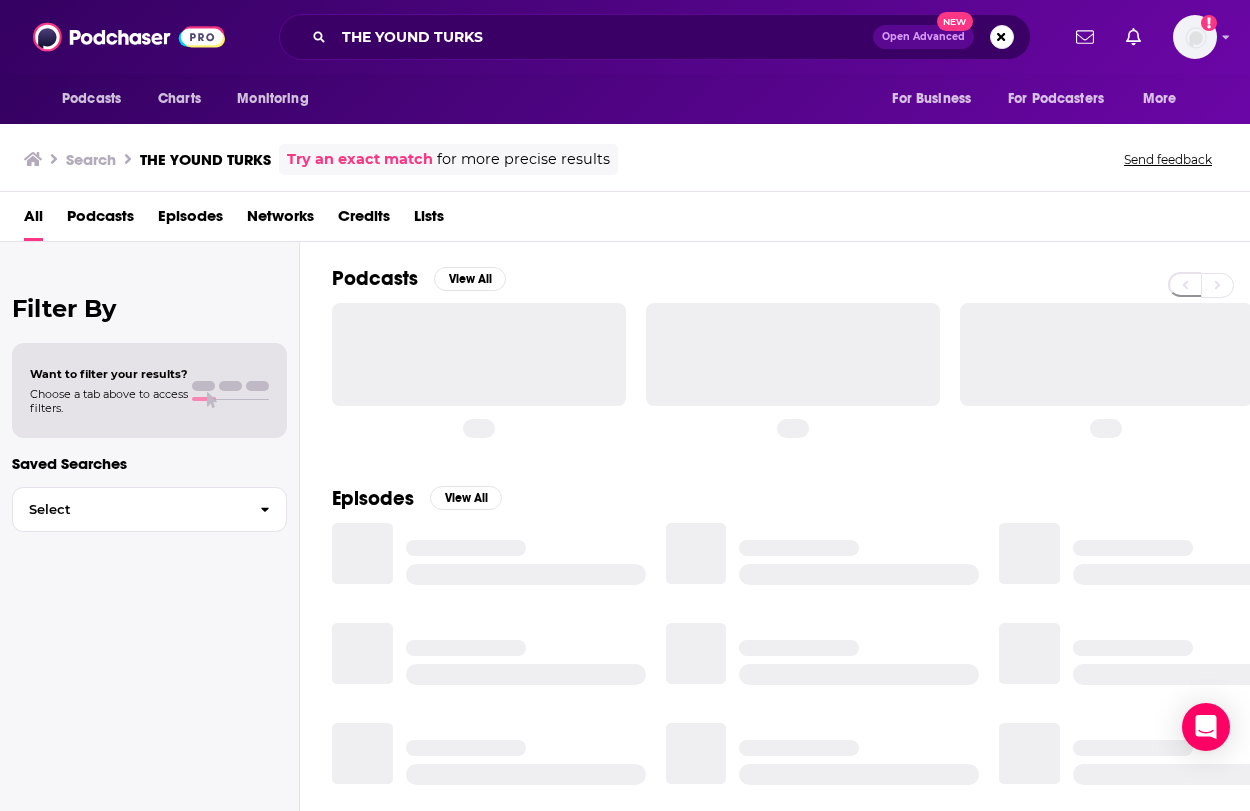 scroll, scrollTop: 0, scrollLeft: 0, axis: both 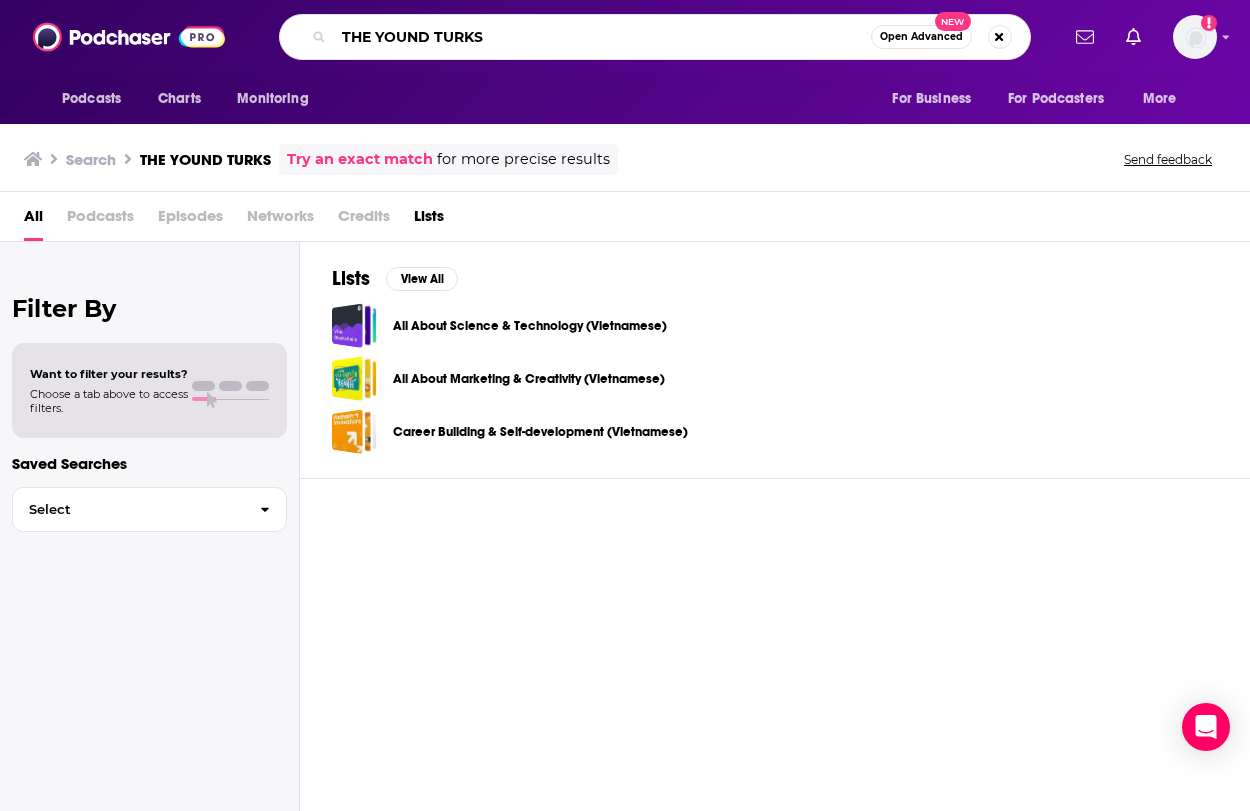 click on "THE YOUND TURKS" at bounding box center (602, 37) 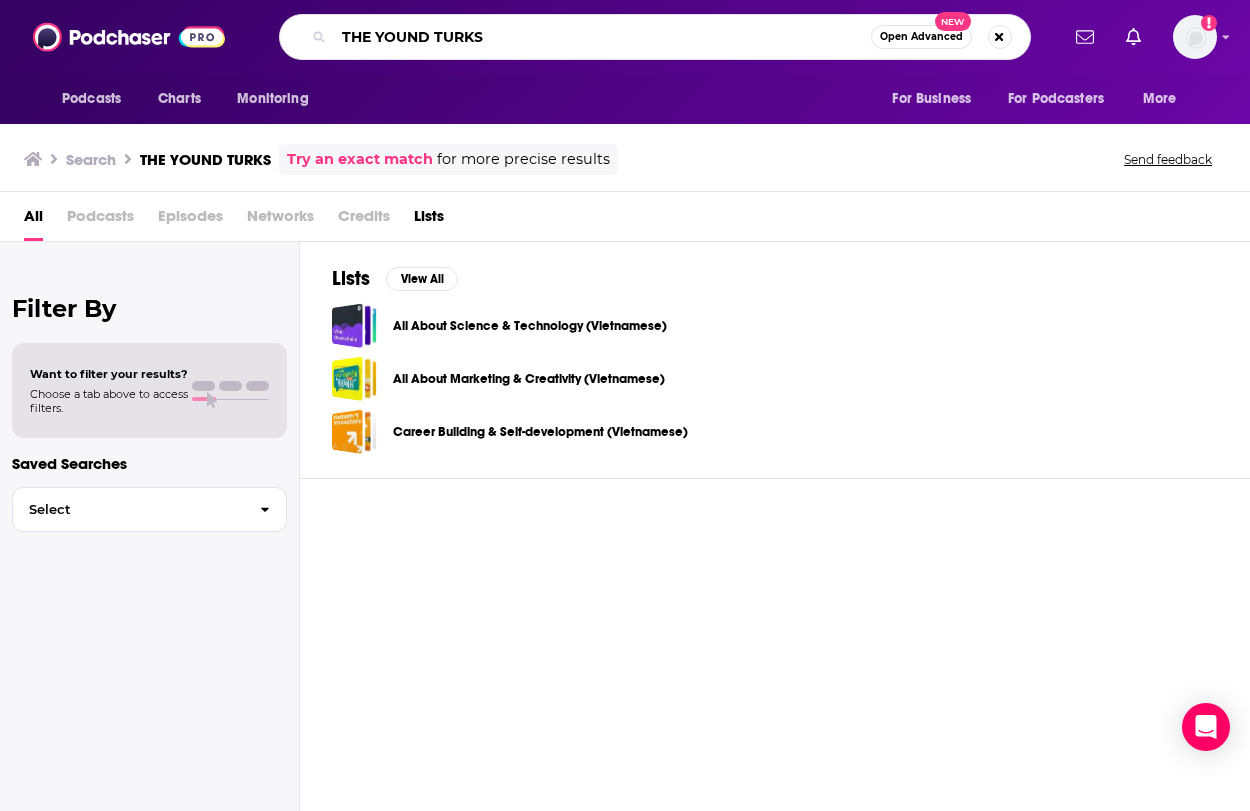 click on "THE YOUND TURKS" at bounding box center [602, 37] 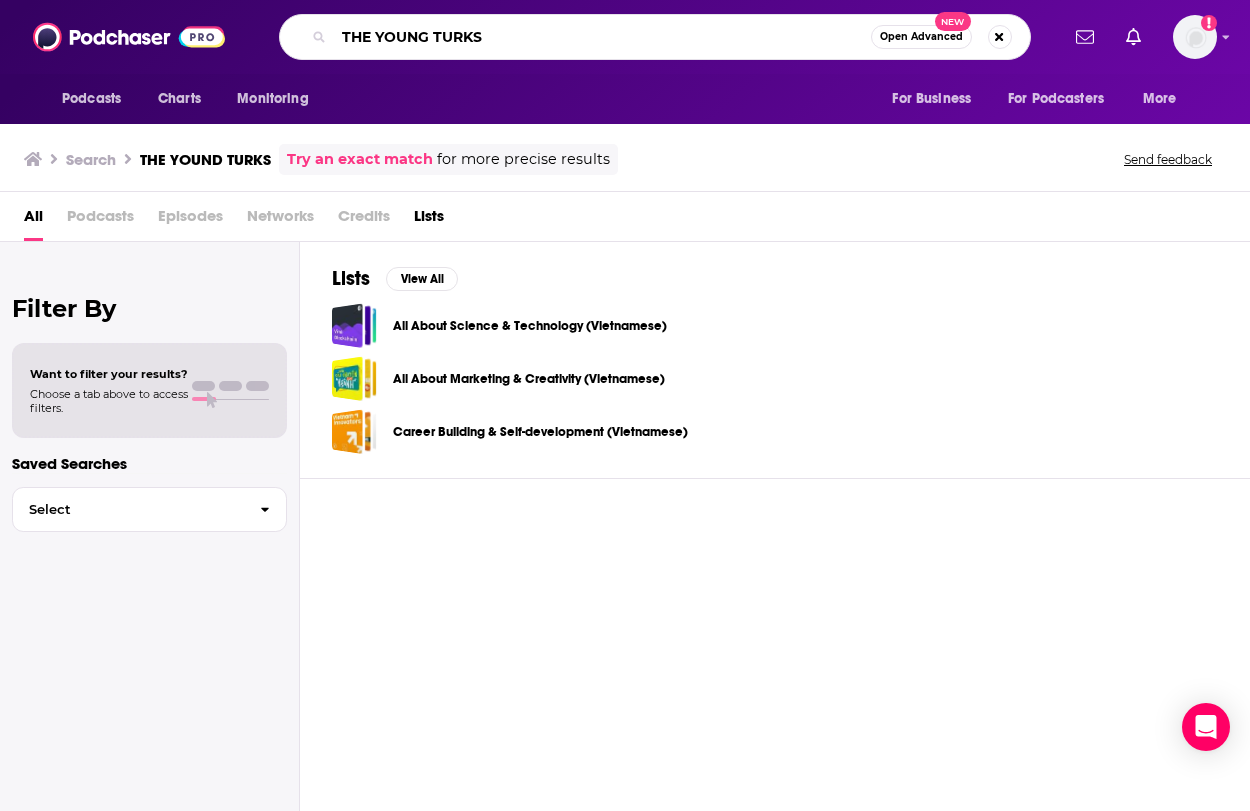type on "THE YOUNG TURKS" 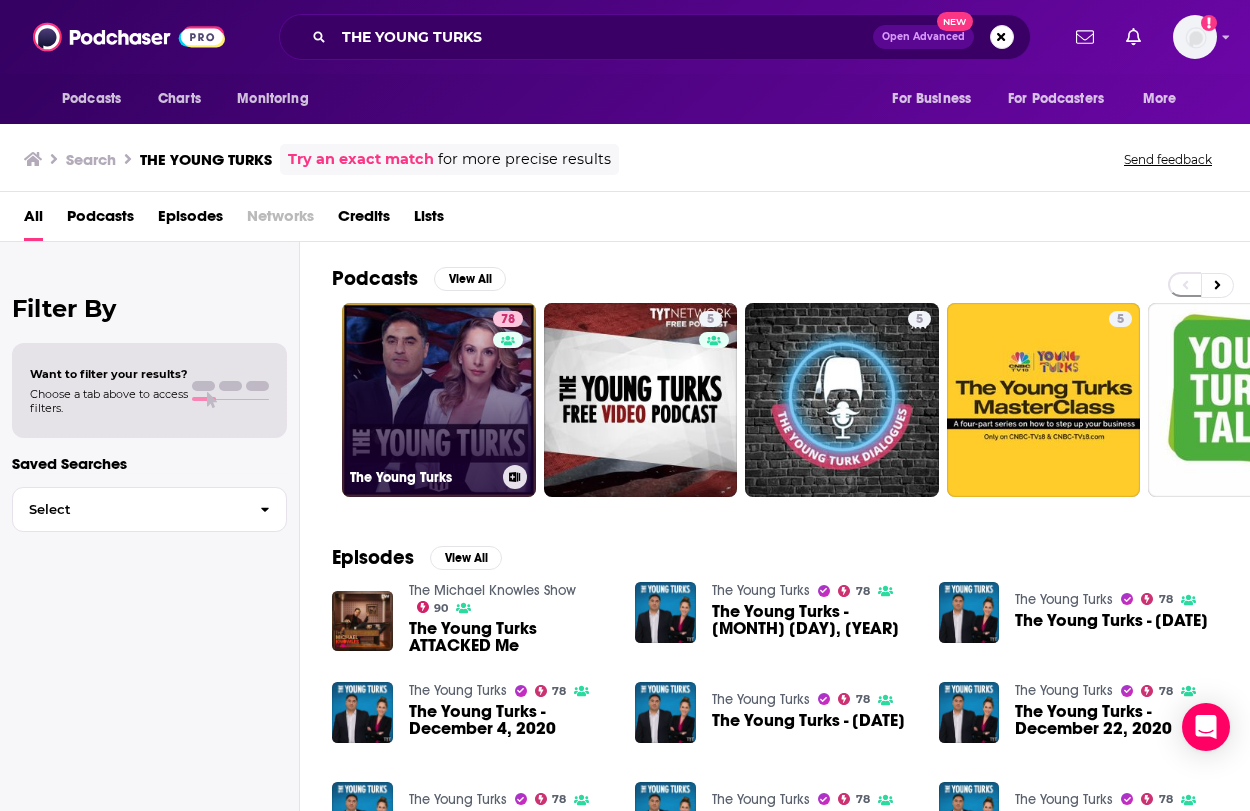 click on "[NUMBER] The Young Turks" at bounding box center (439, 400) 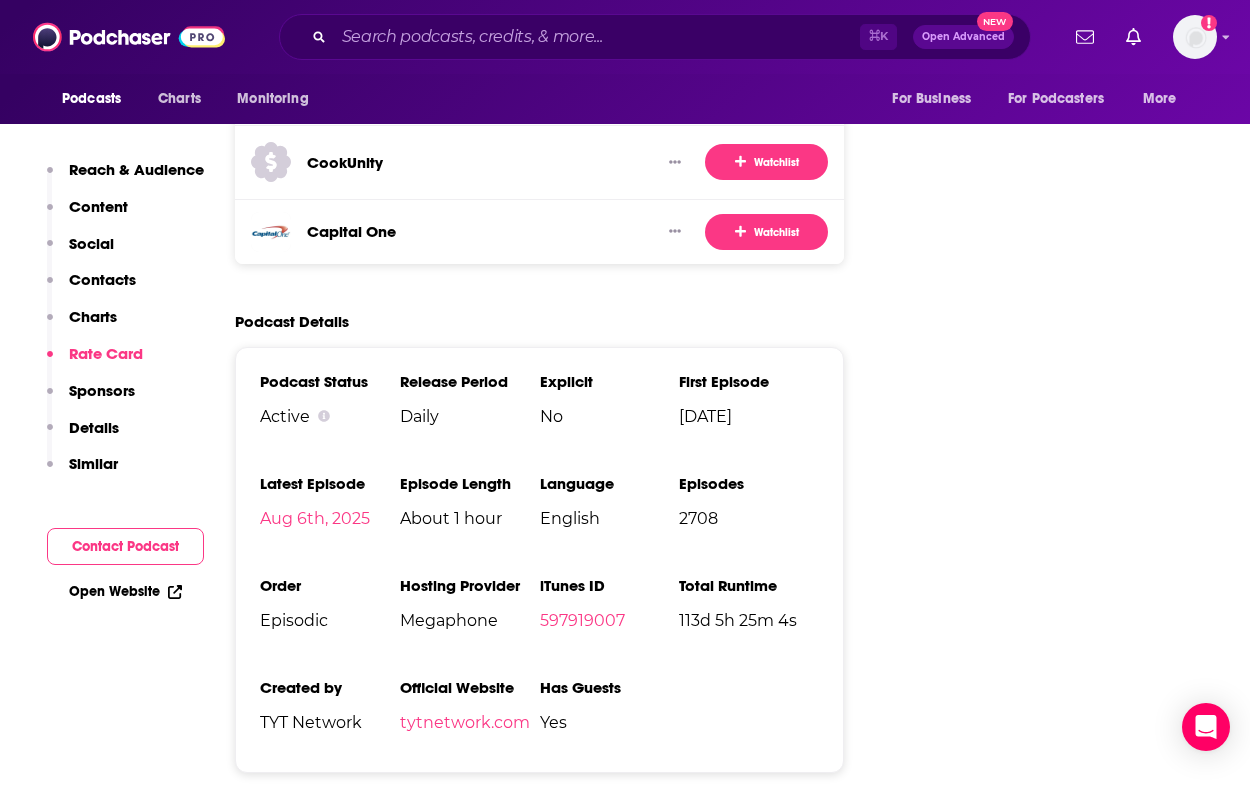 scroll, scrollTop: 3748, scrollLeft: 0, axis: vertical 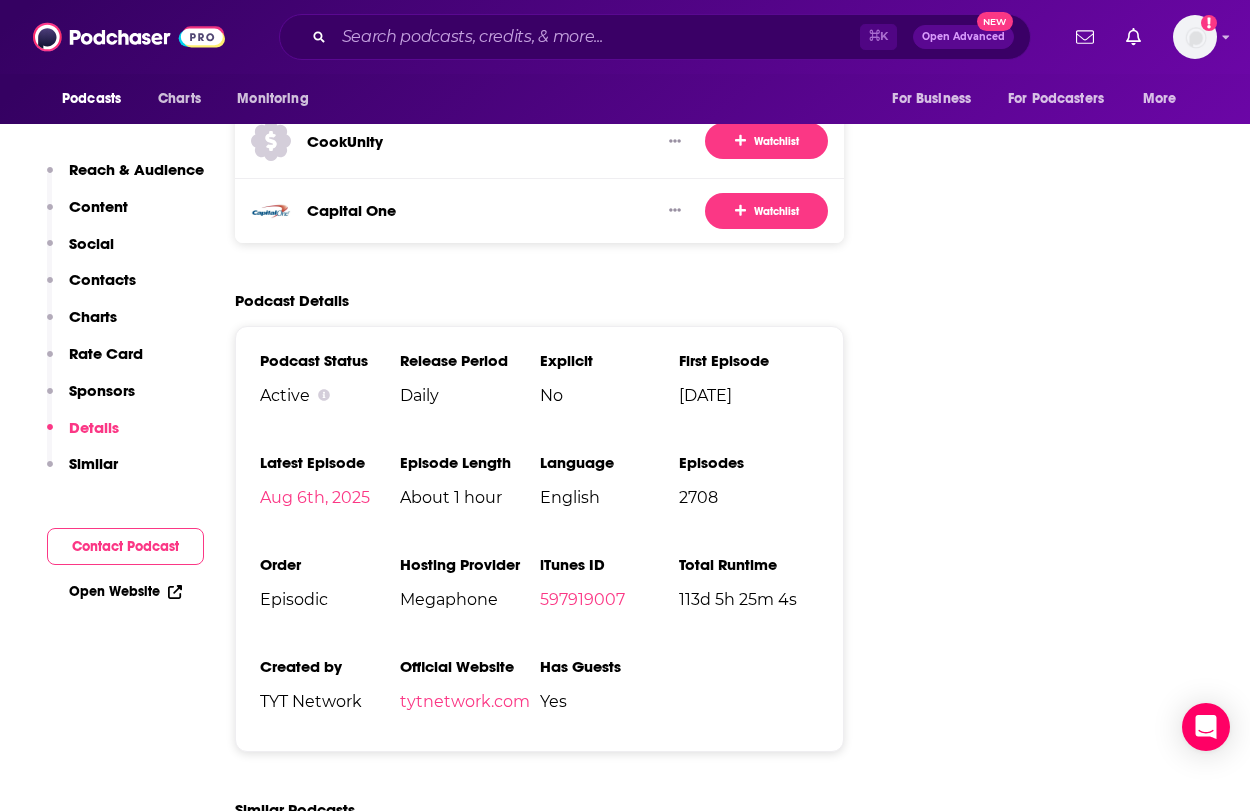 click on "Order Episodic" at bounding box center (330, 590) 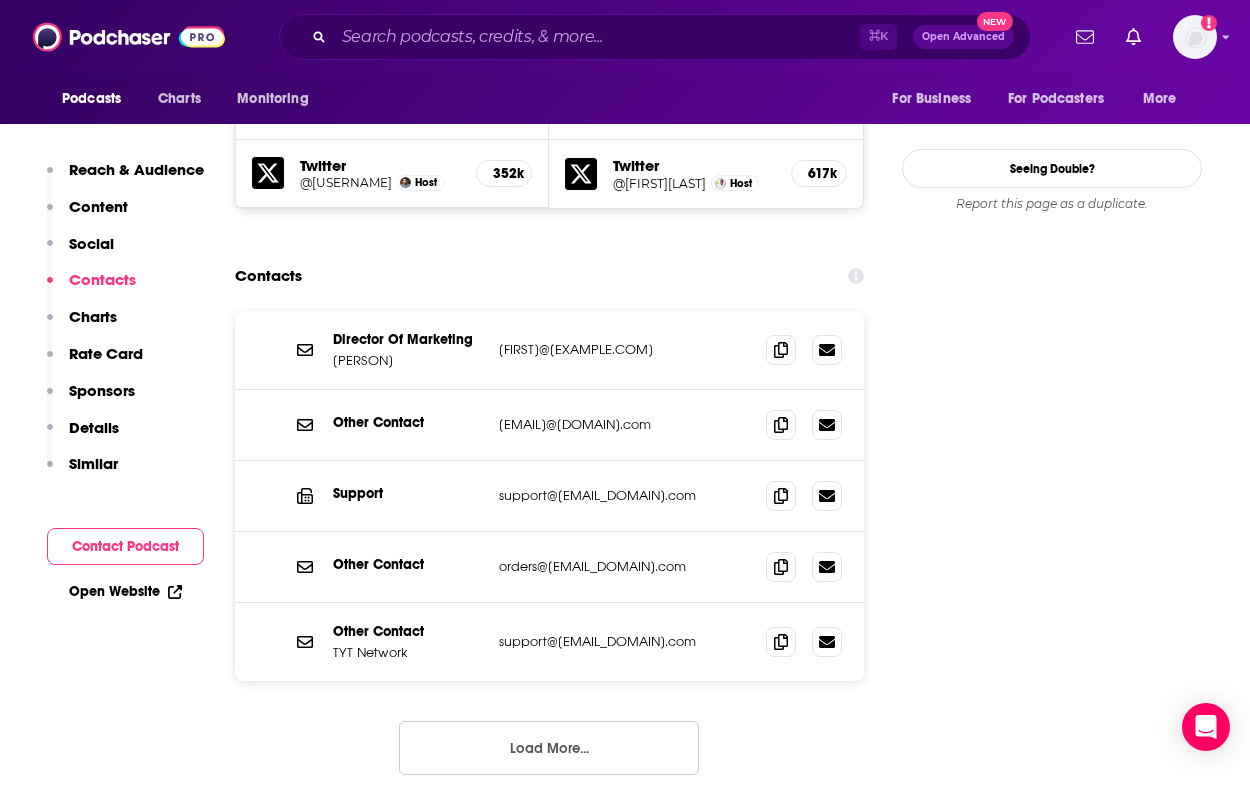 scroll, scrollTop: 2241, scrollLeft: 0, axis: vertical 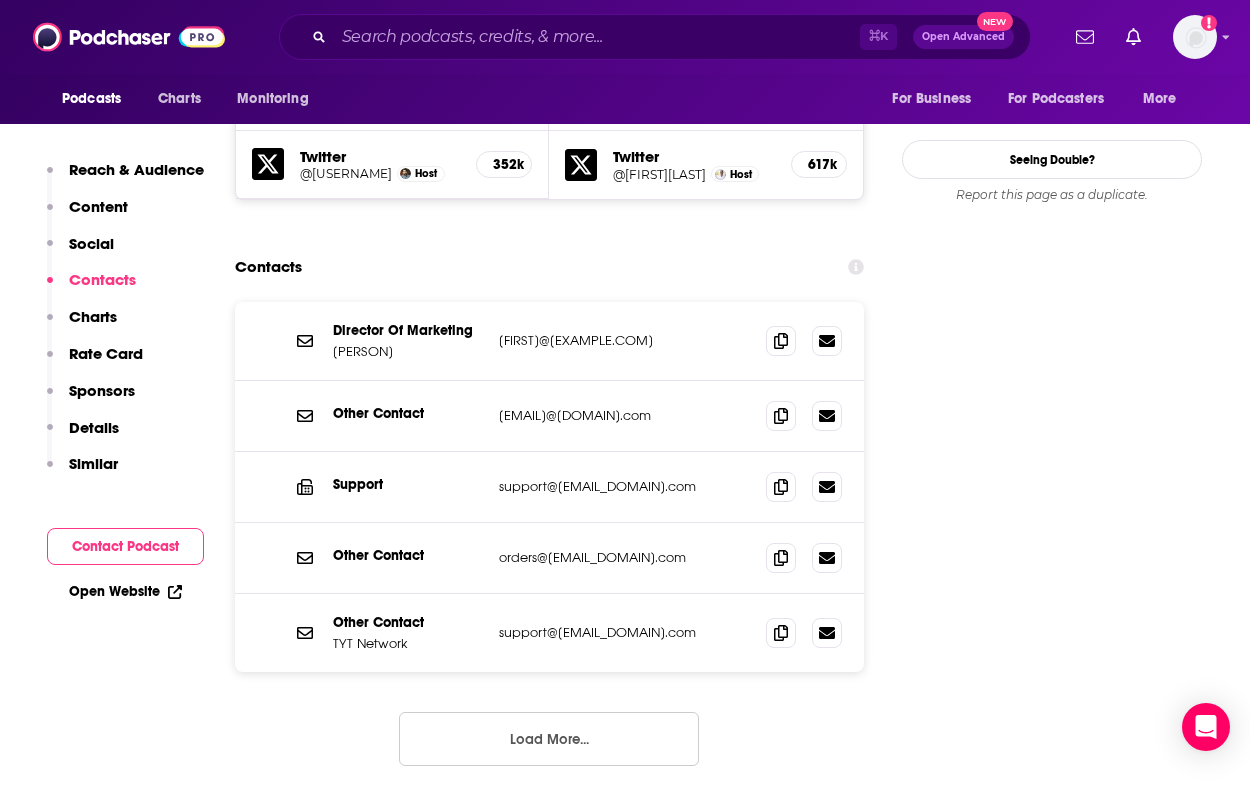 click on "Load More..." at bounding box center [549, 739] 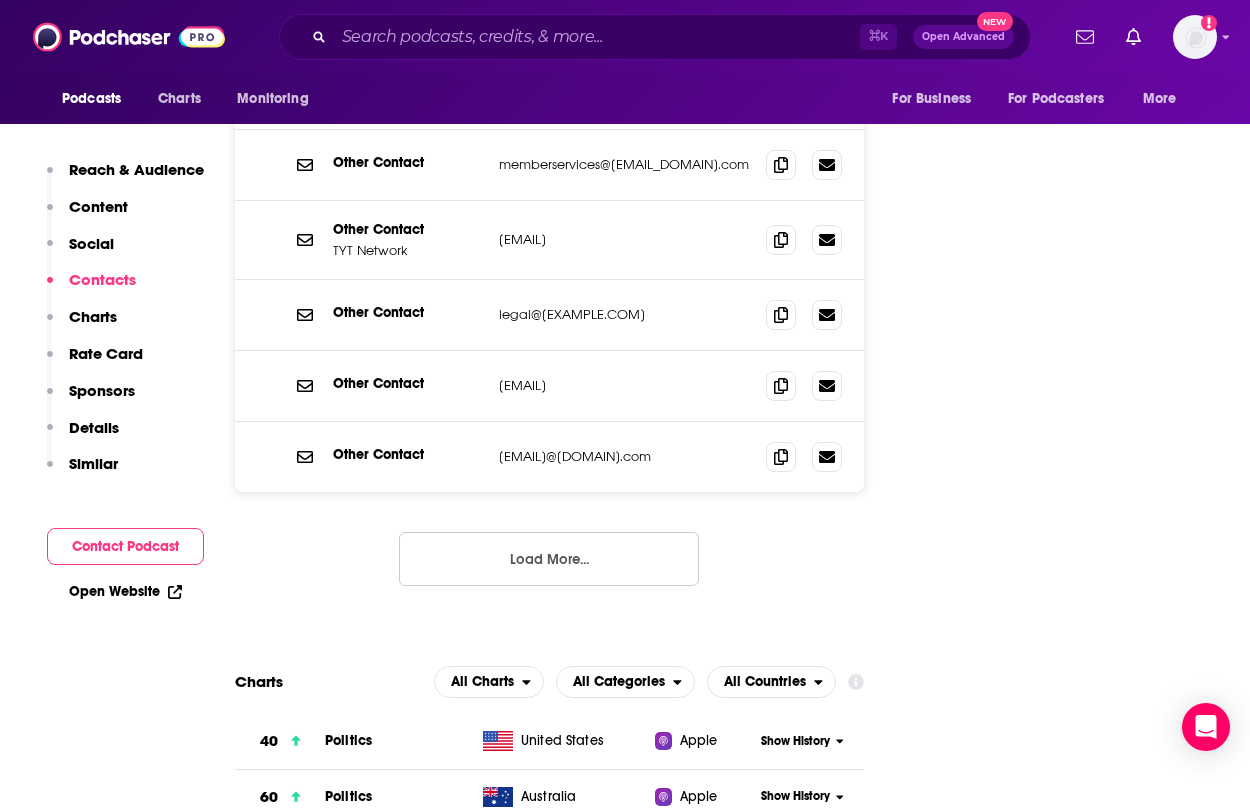 scroll, scrollTop: 2833, scrollLeft: 0, axis: vertical 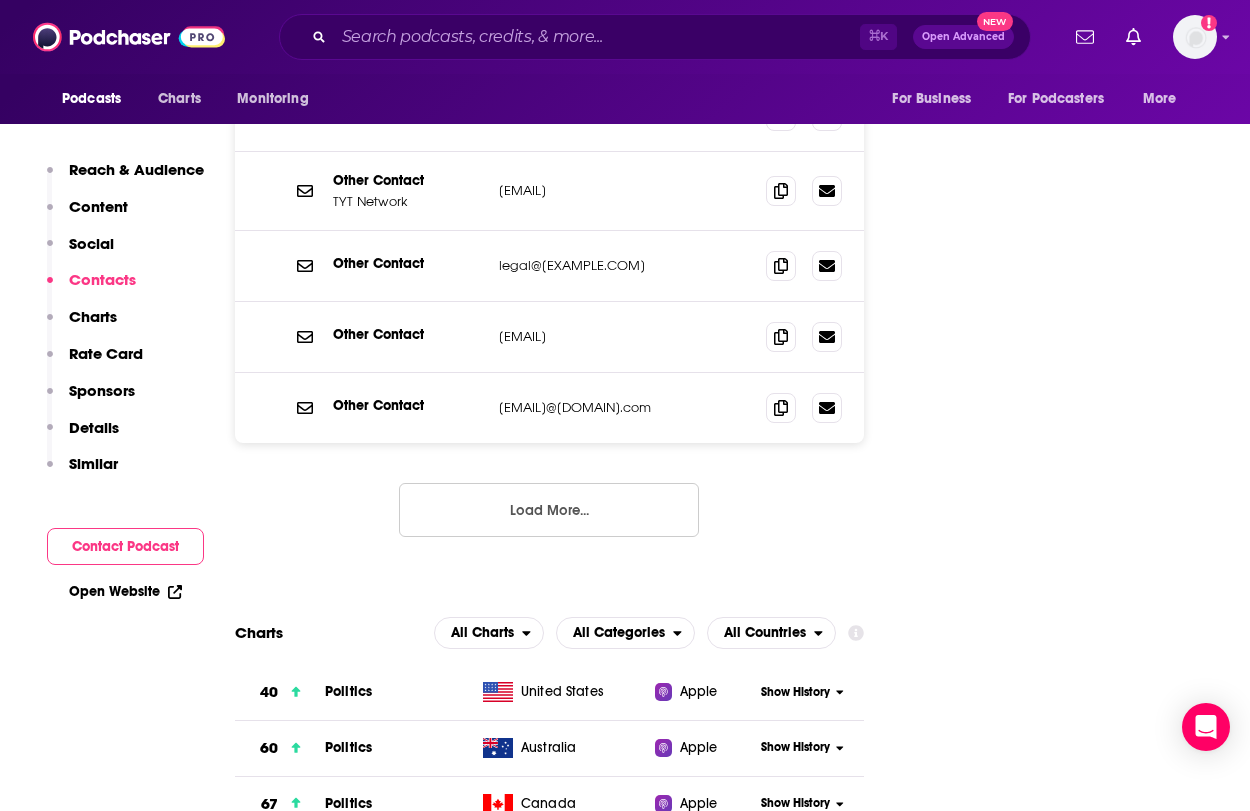 click on "Load More..." at bounding box center (549, 510) 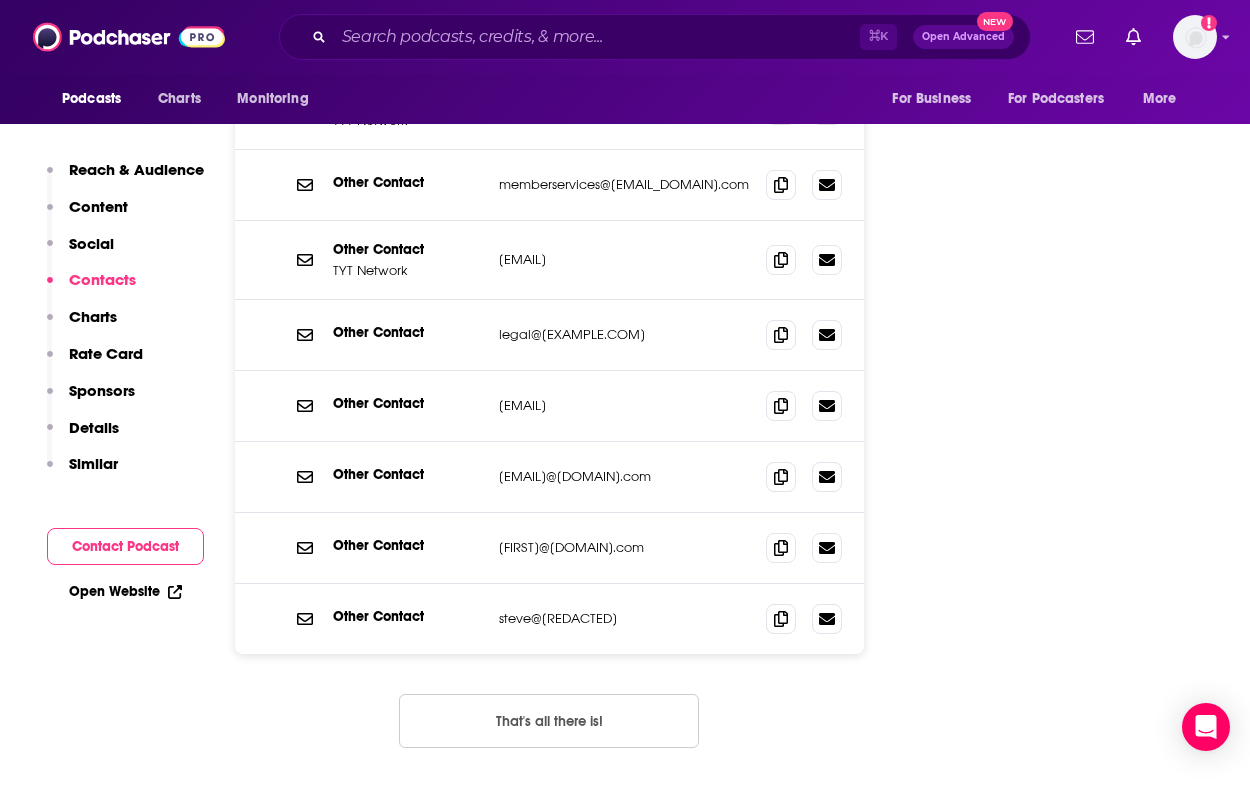 scroll, scrollTop: 2759, scrollLeft: 0, axis: vertical 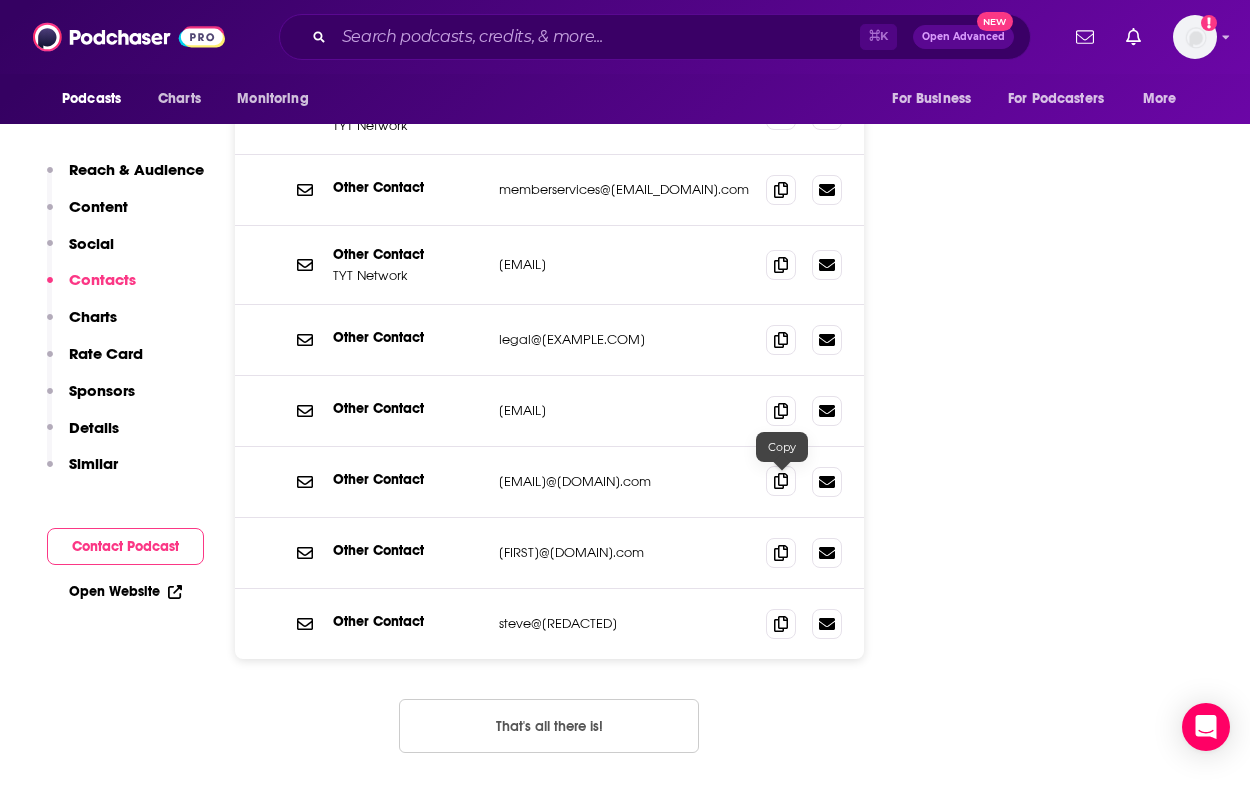 click 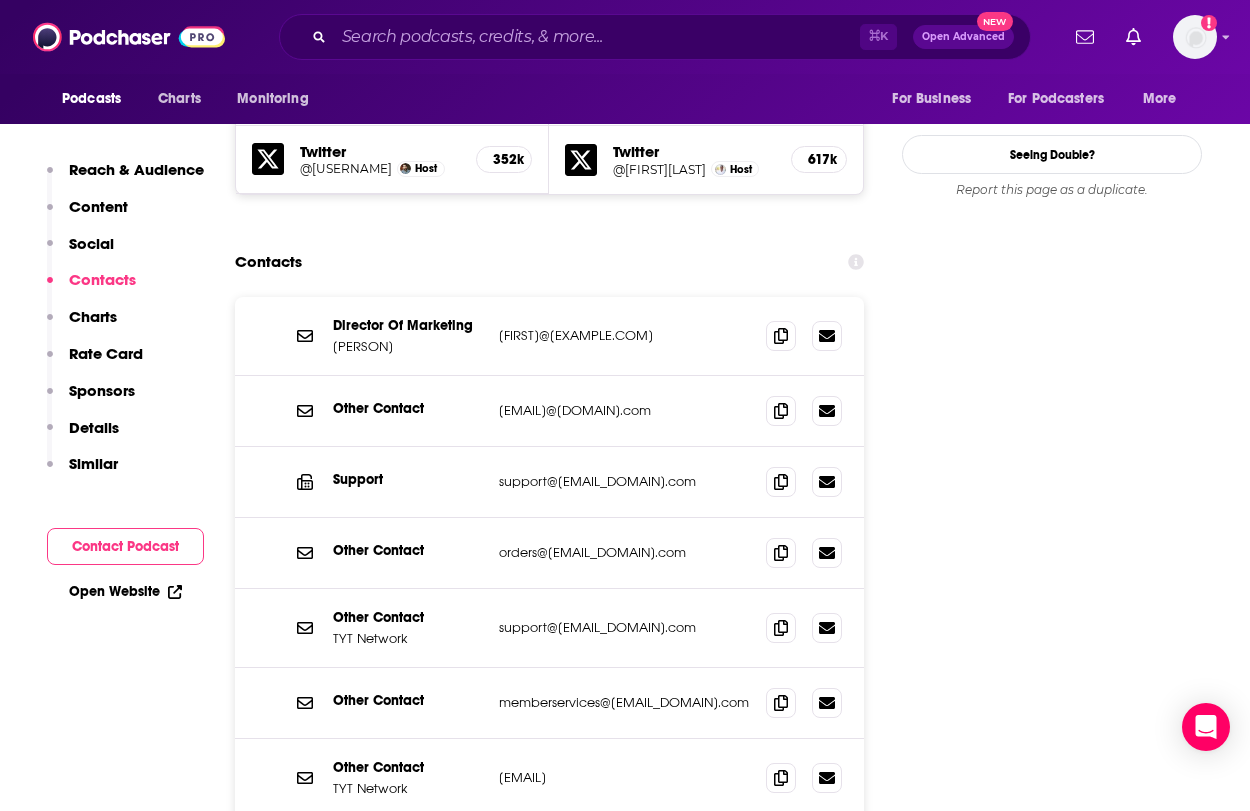 scroll, scrollTop: 2245, scrollLeft: 0, axis: vertical 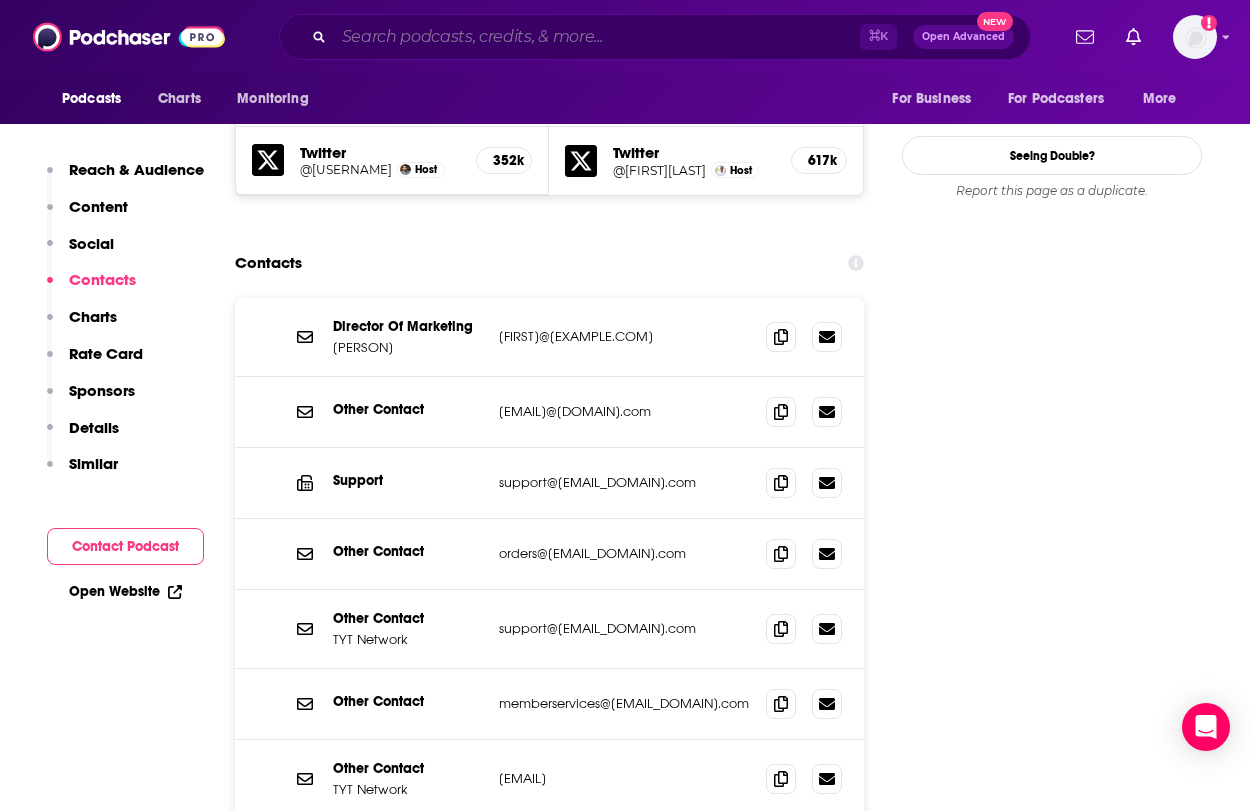 click at bounding box center [597, 37] 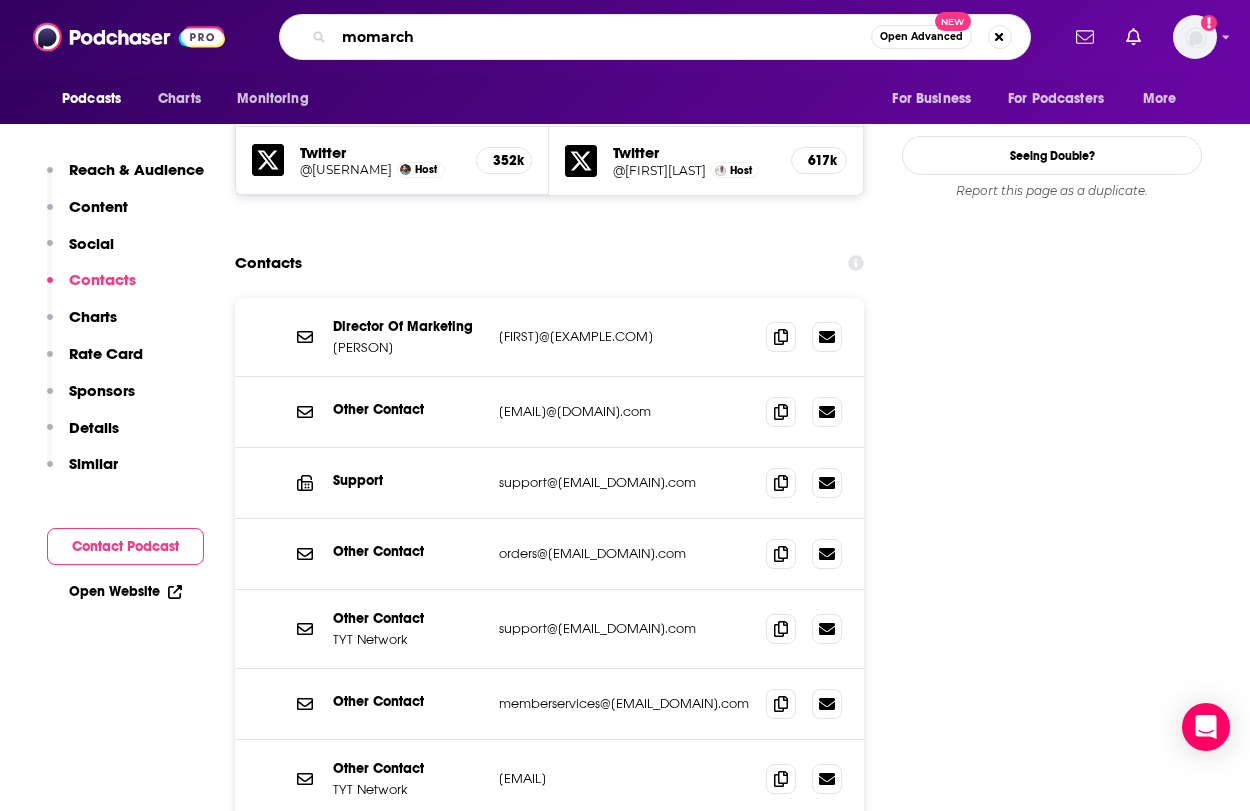 type on "momarchy" 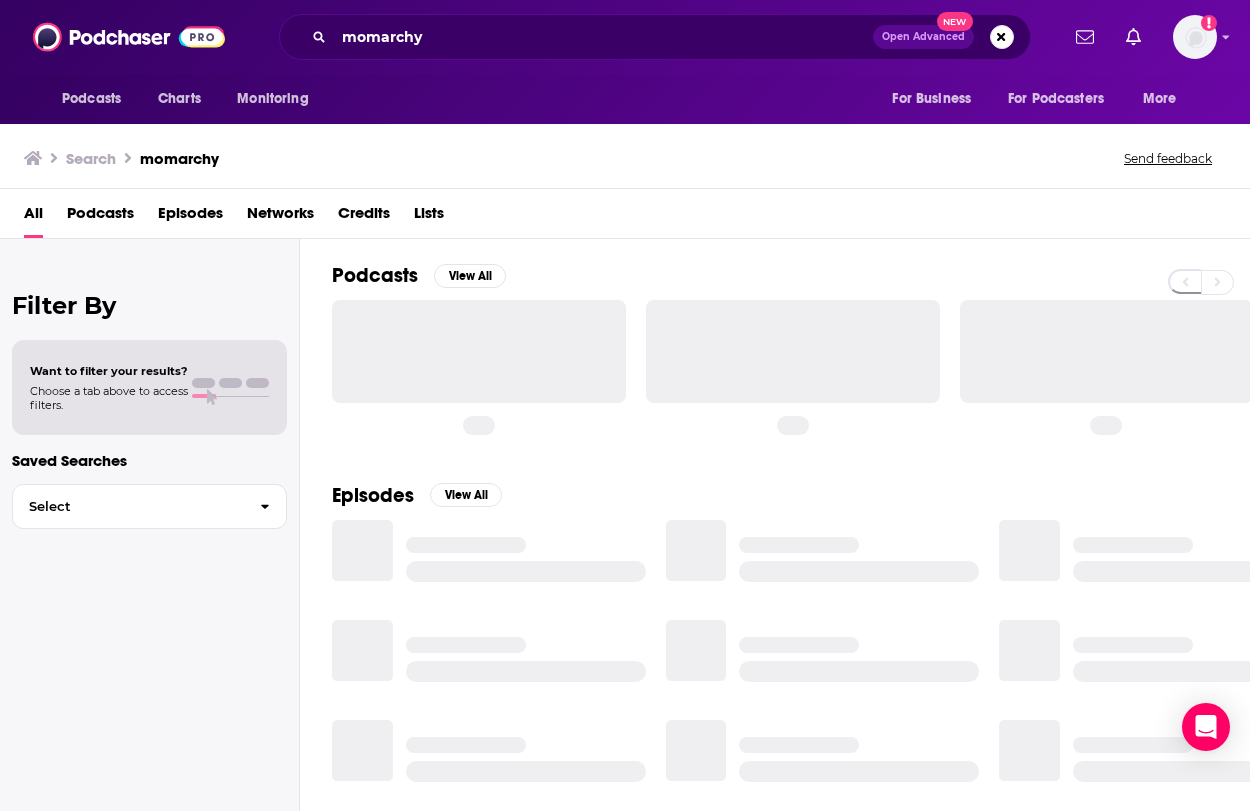 scroll, scrollTop: 0, scrollLeft: 0, axis: both 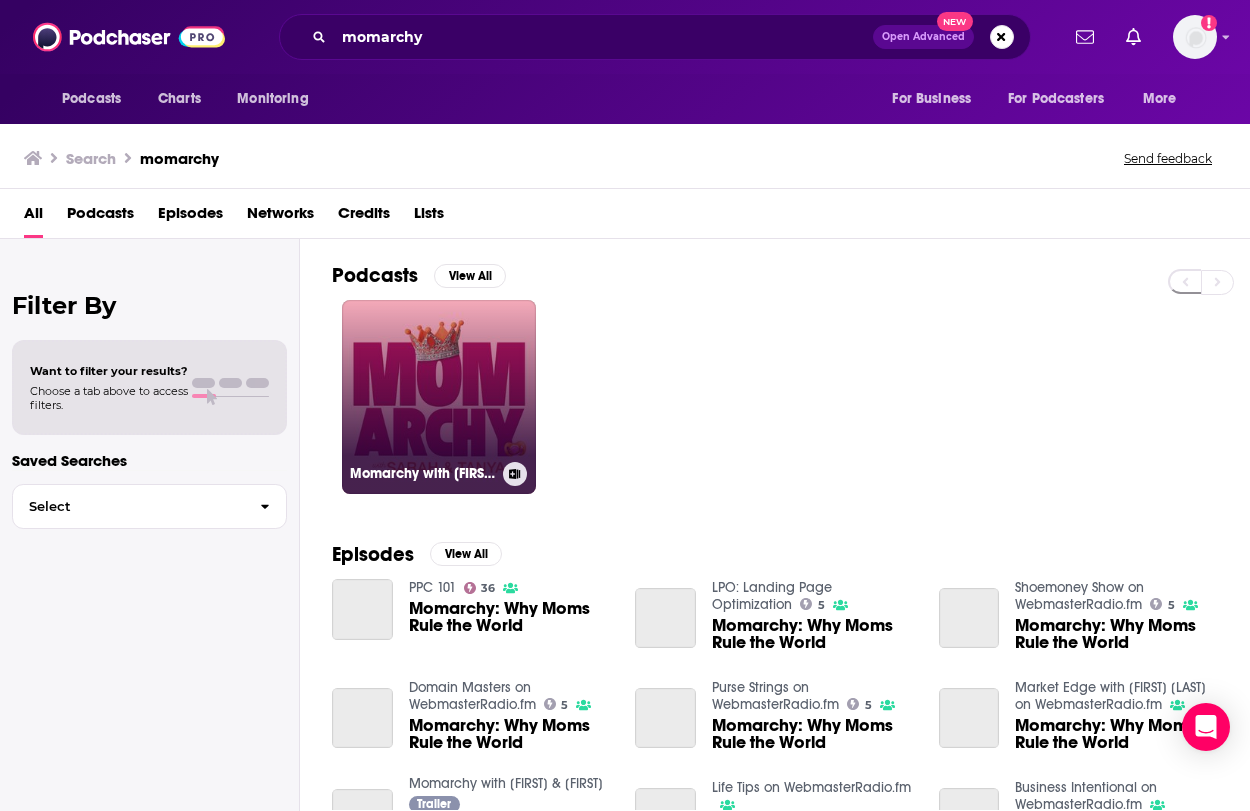 click on "Momarchy with [FIRST] & [FIRST]" at bounding box center (439, 397) 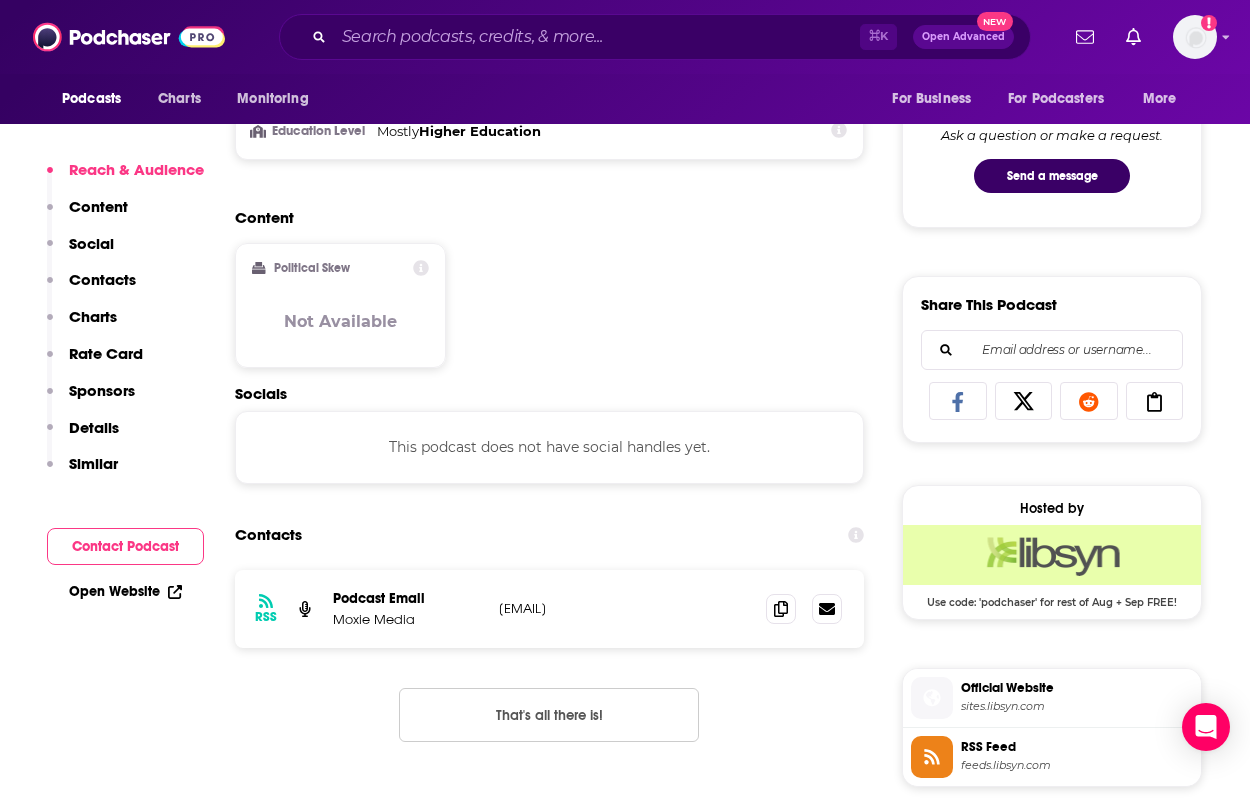 scroll, scrollTop: 1247, scrollLeft: 0, axis: vertical 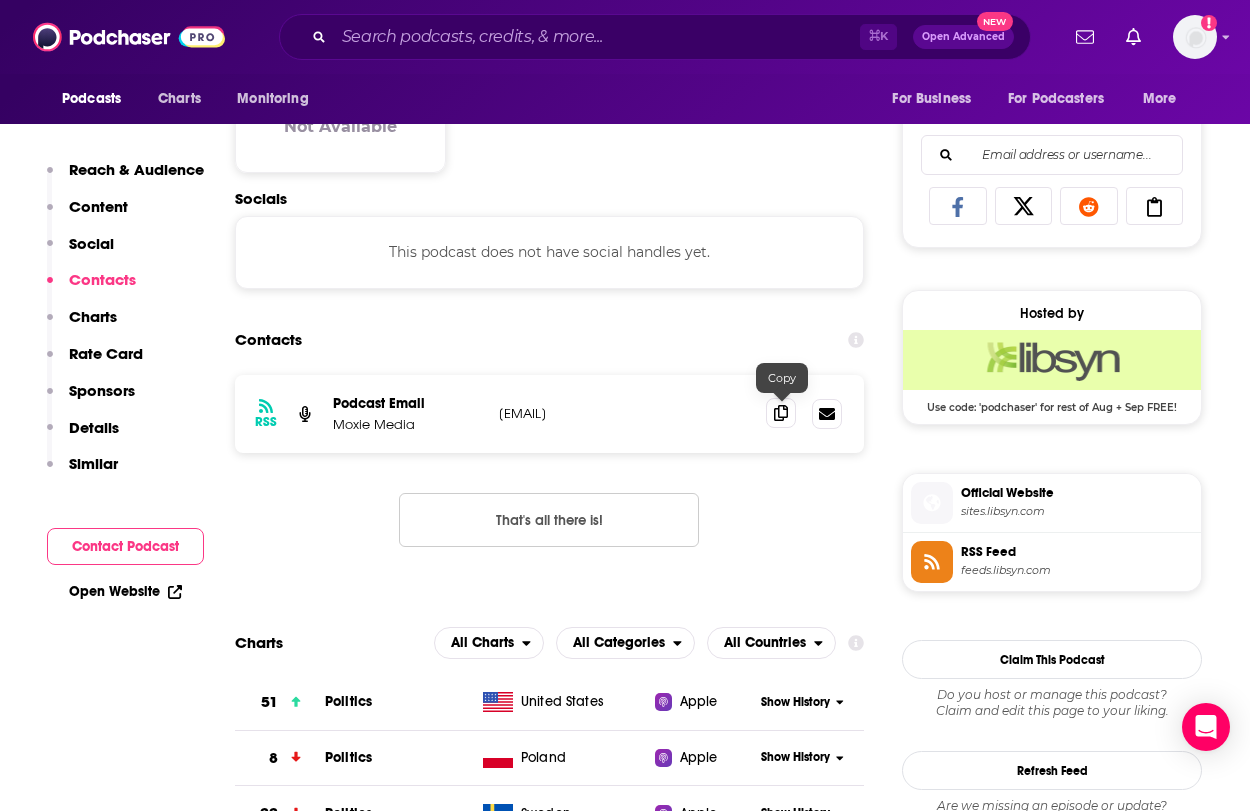 click 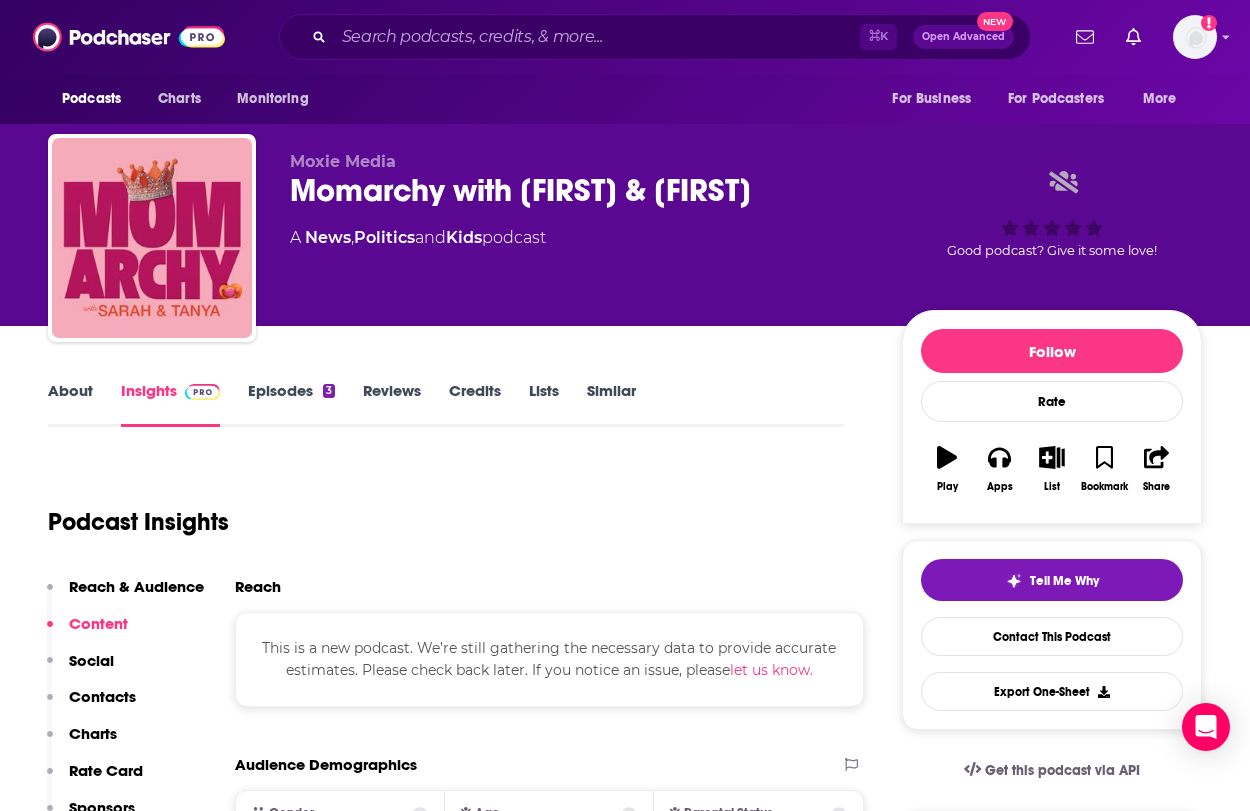 scroll, scrollTop: 0, scrollLeft: 0, axis: both 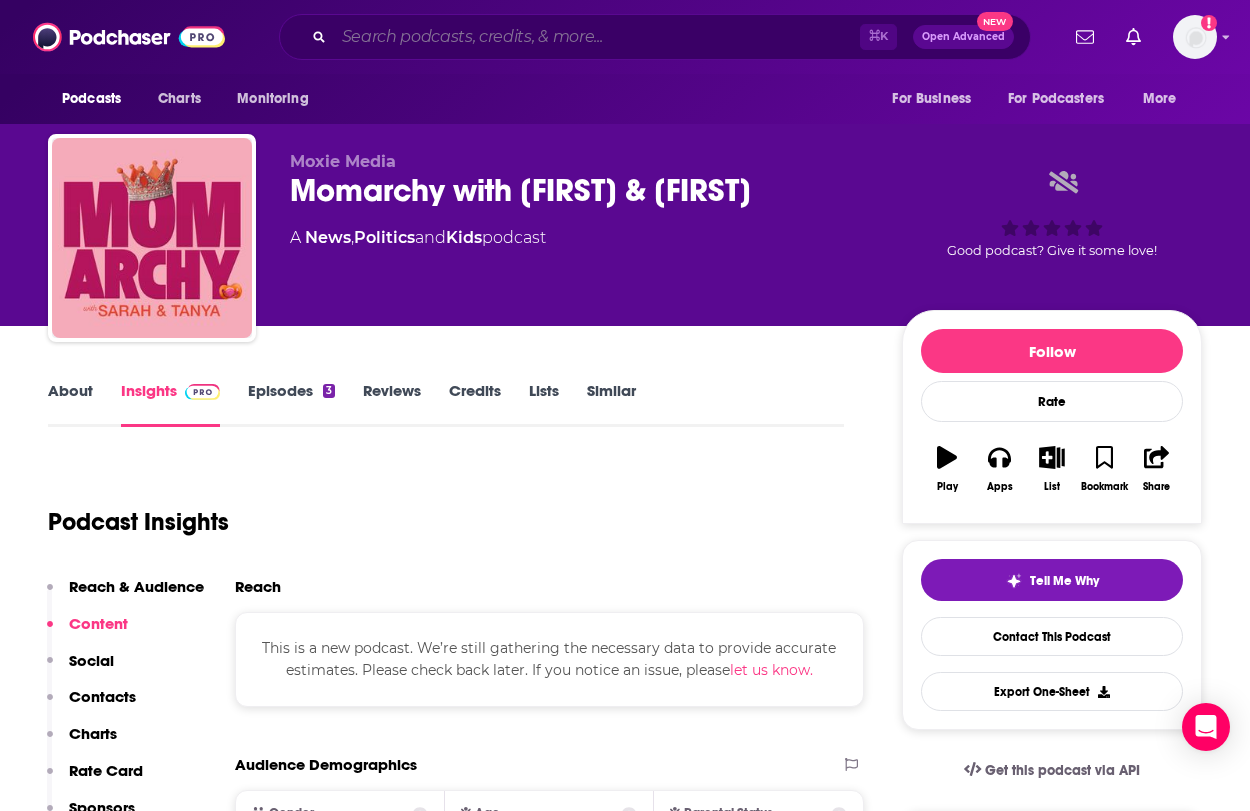 click at bounding box center [597, 37] 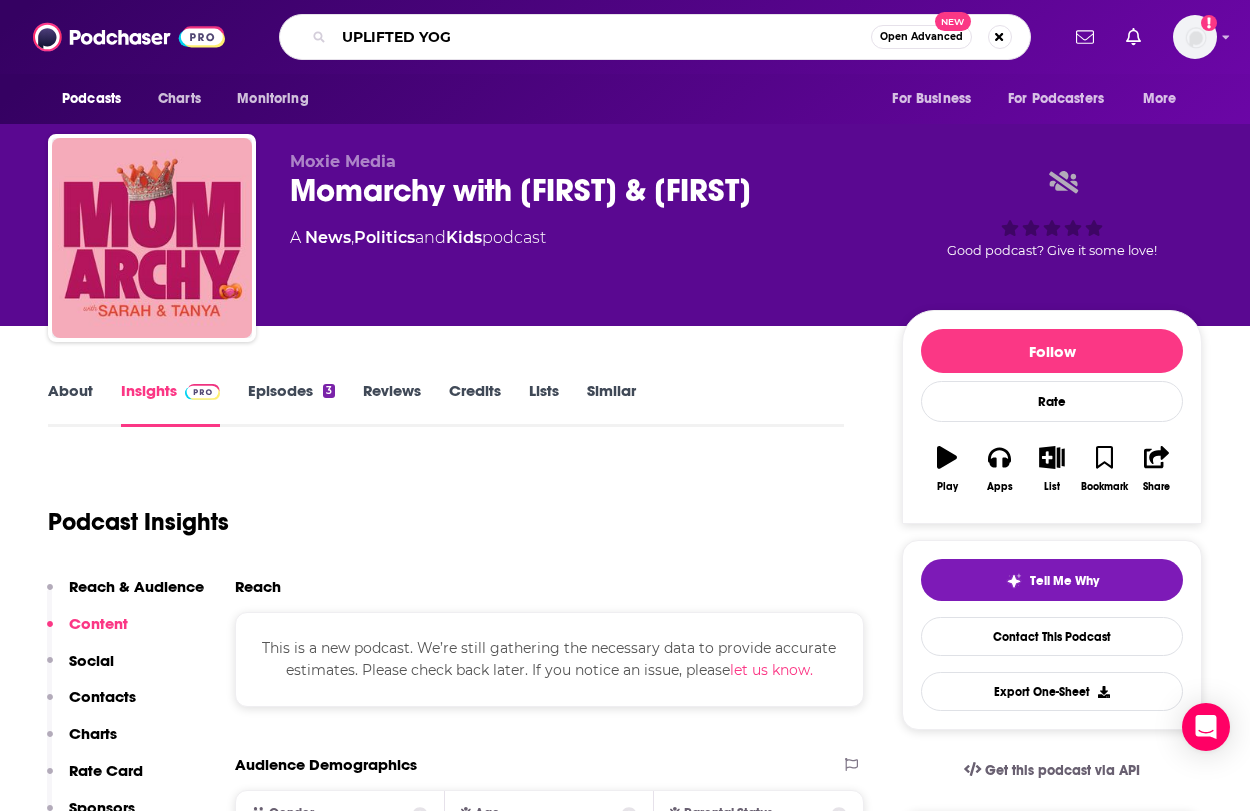 type on "UPLIFTED YOGA" 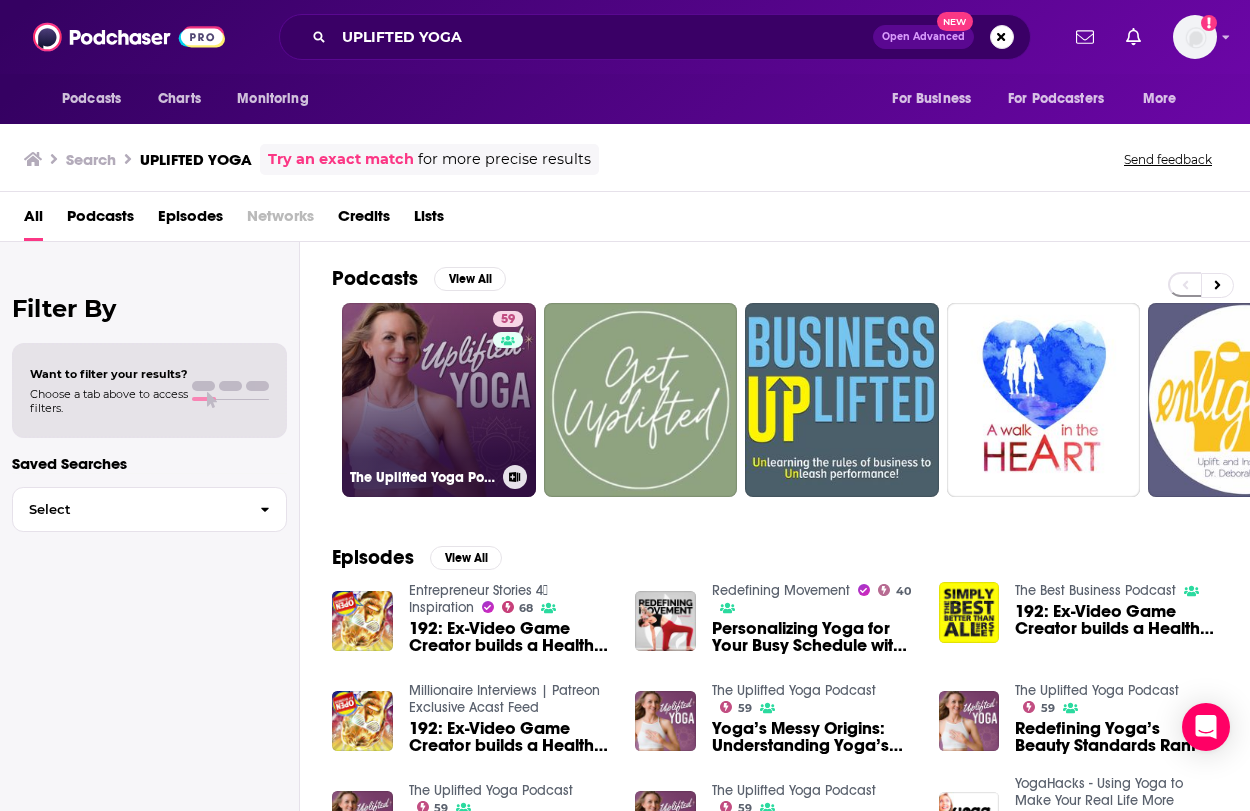 click on "[NUMBER] The Uplifted Yoga Podcast" at bounding box center (439, 400) 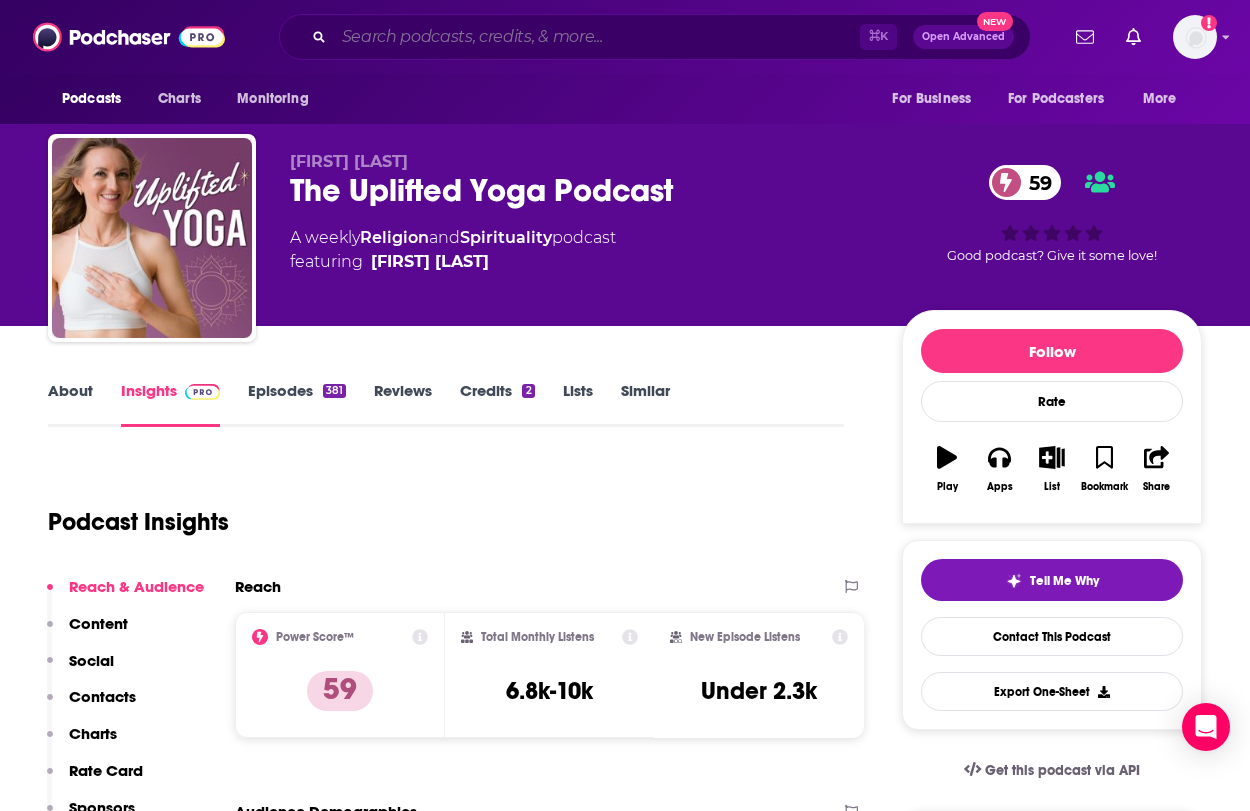 click at bounding box center [597, 37] 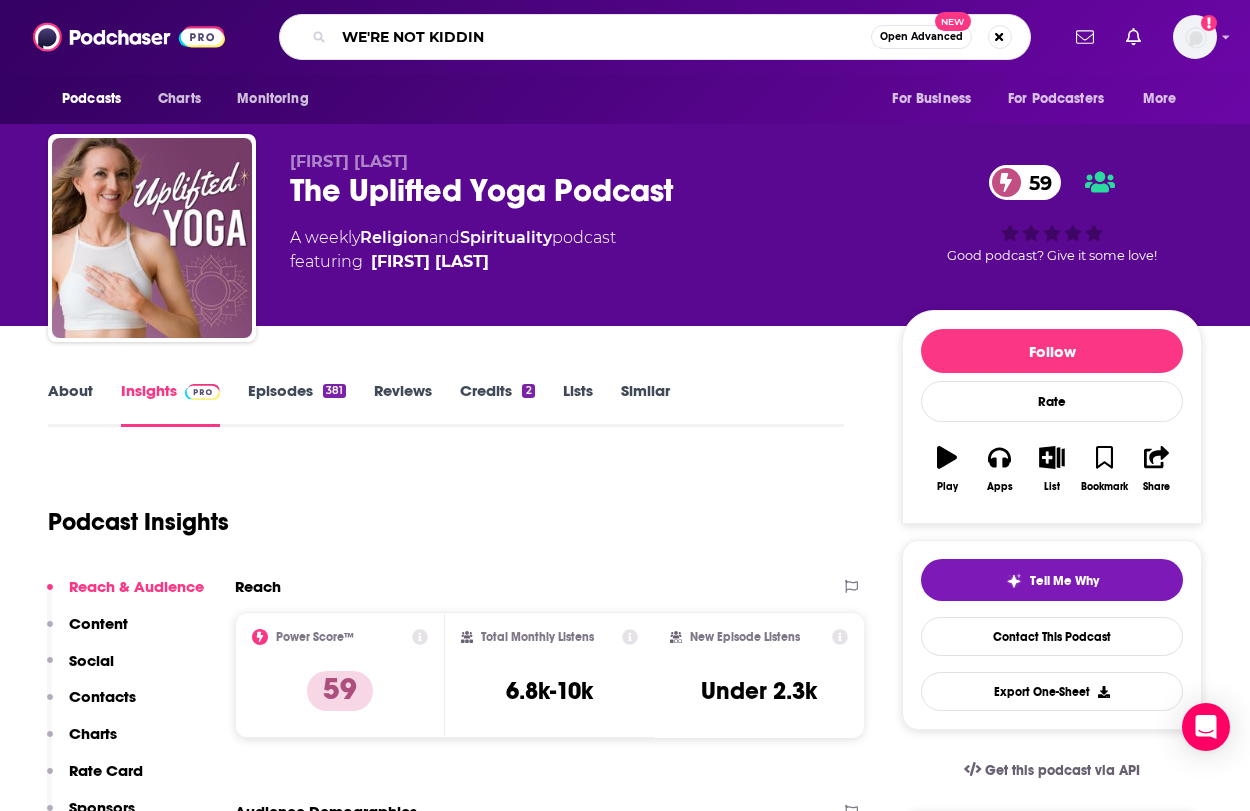 type on "WE'RE NOT KIDDING" 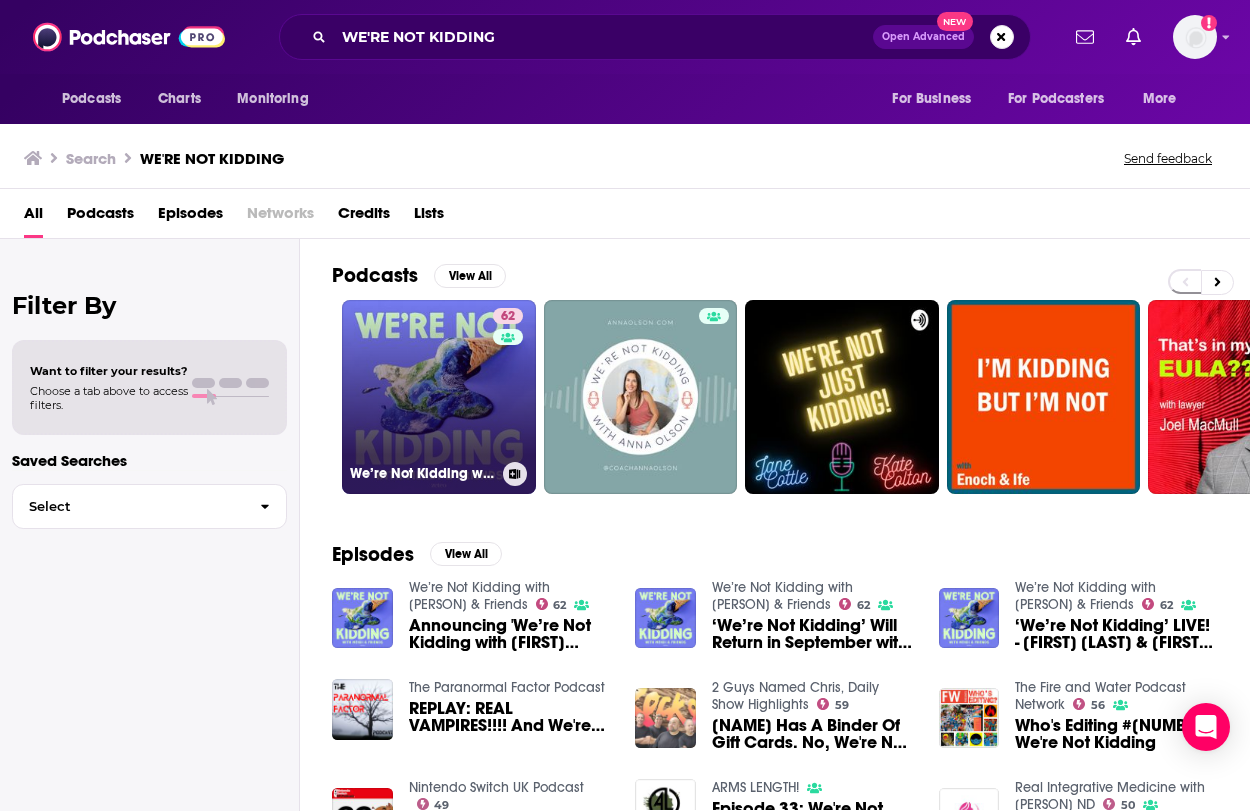 click on "62 We’re Not Kidding with Mehdi & Friends" at bounding box center [439, 397] 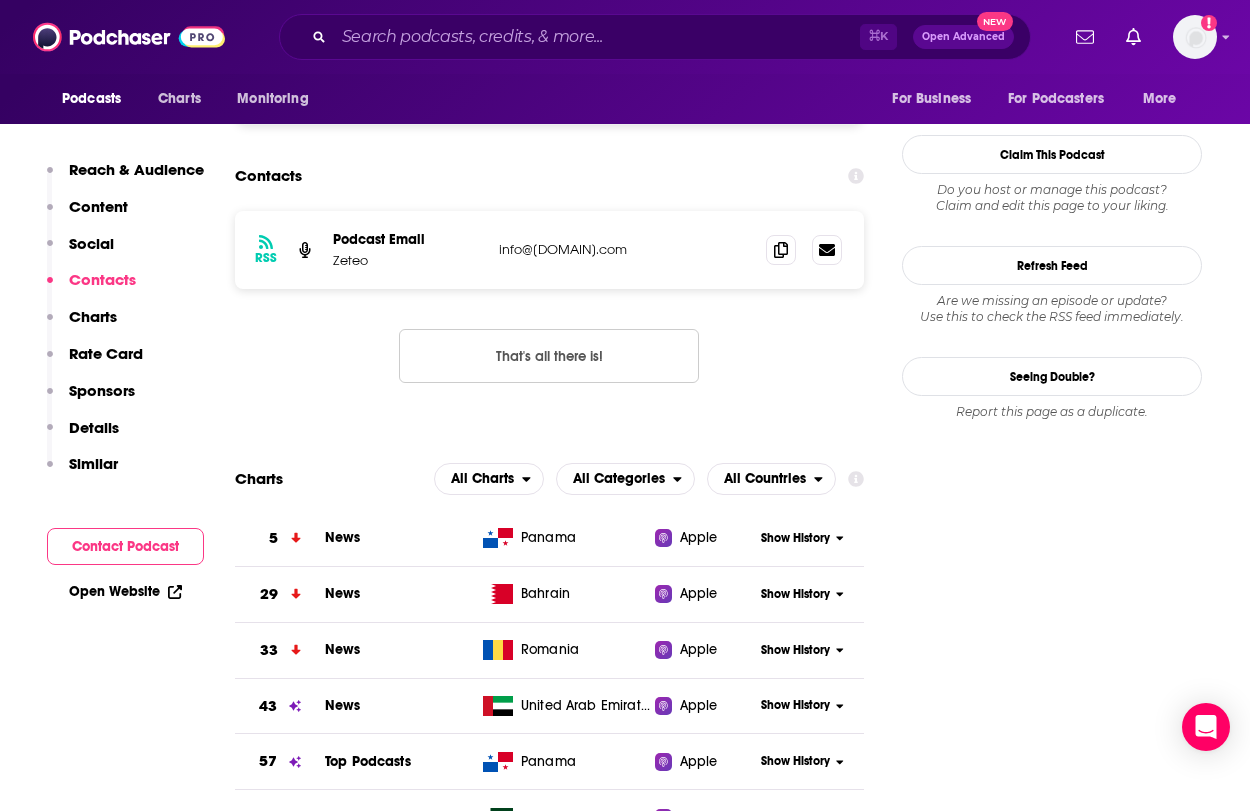 scroll, scrollTop: 1723, scrollLeft: 0, axis: vertical 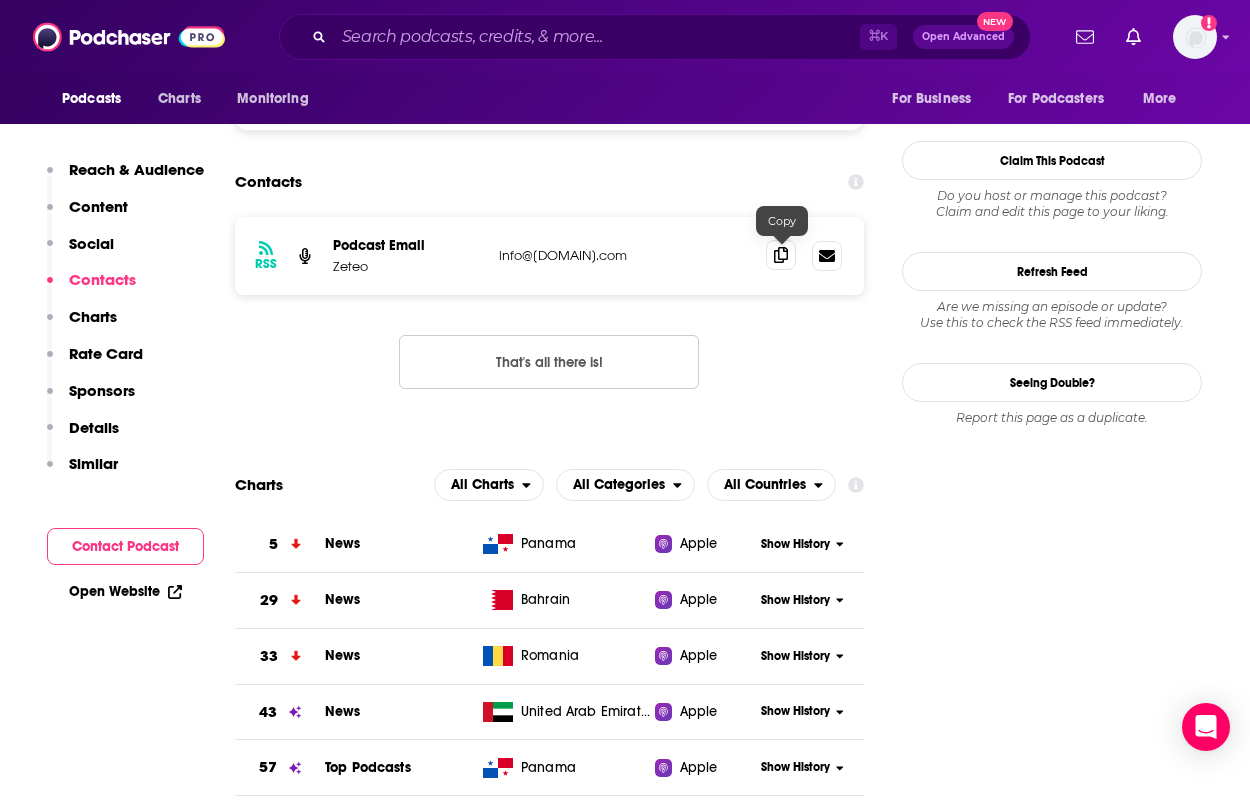 click 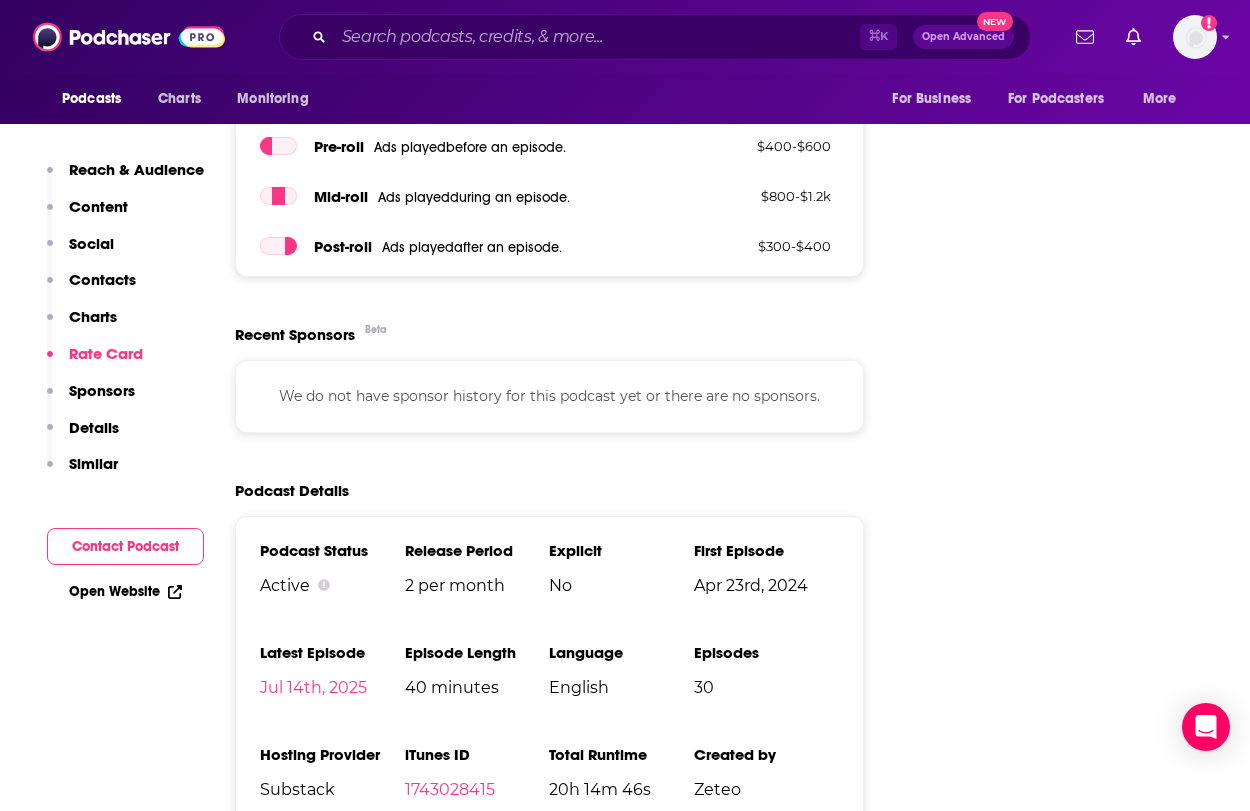 scroll, scrollTop: 2720, scrollLeft: 0, axis: vertical 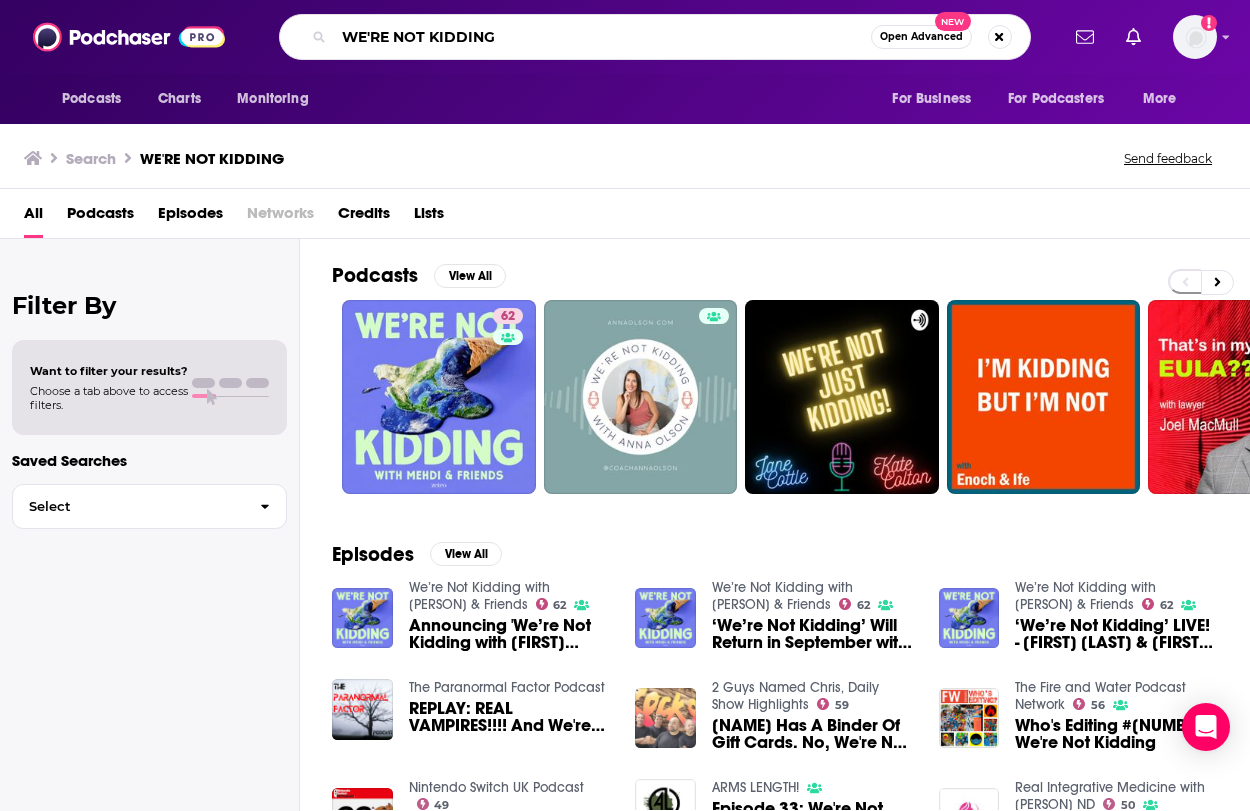 drag, startPoint x: 523, startPoint y: 33, endPoint x: 390, endPoint y: -7, distance: 138.88484 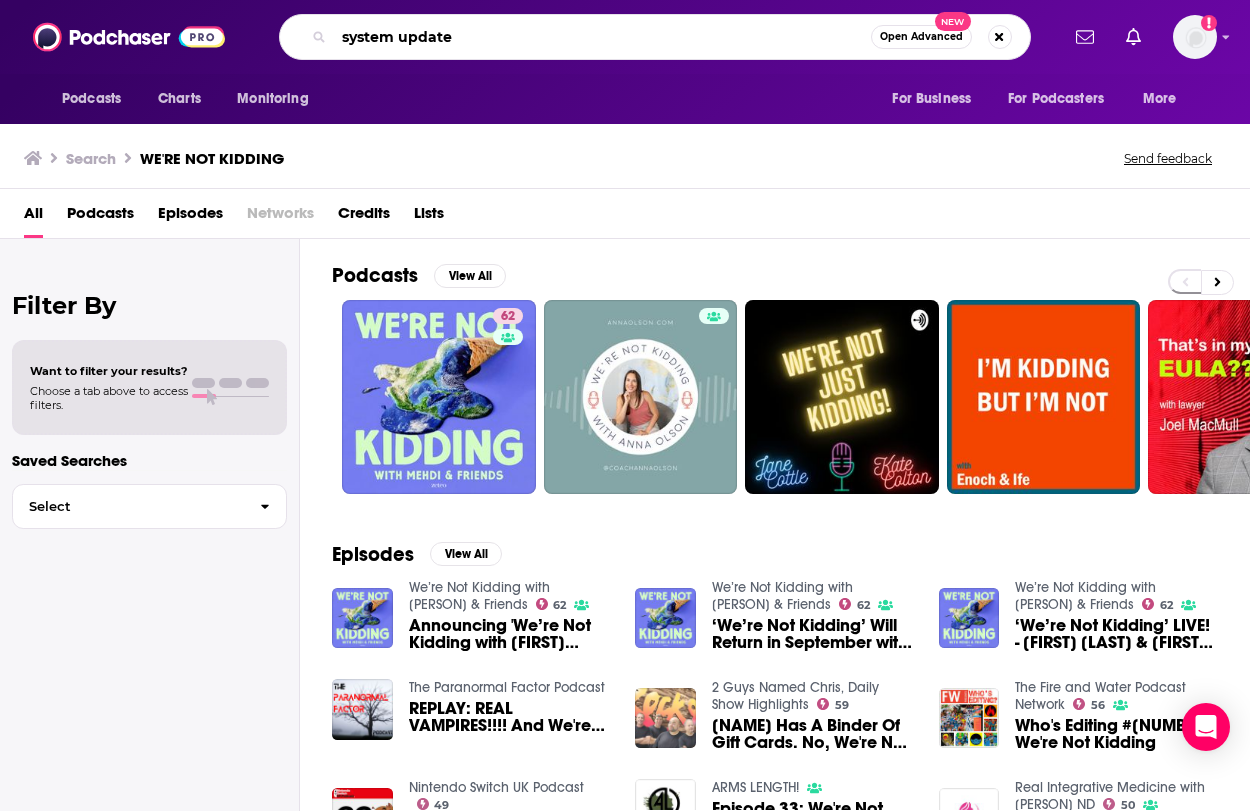 type on "system update" 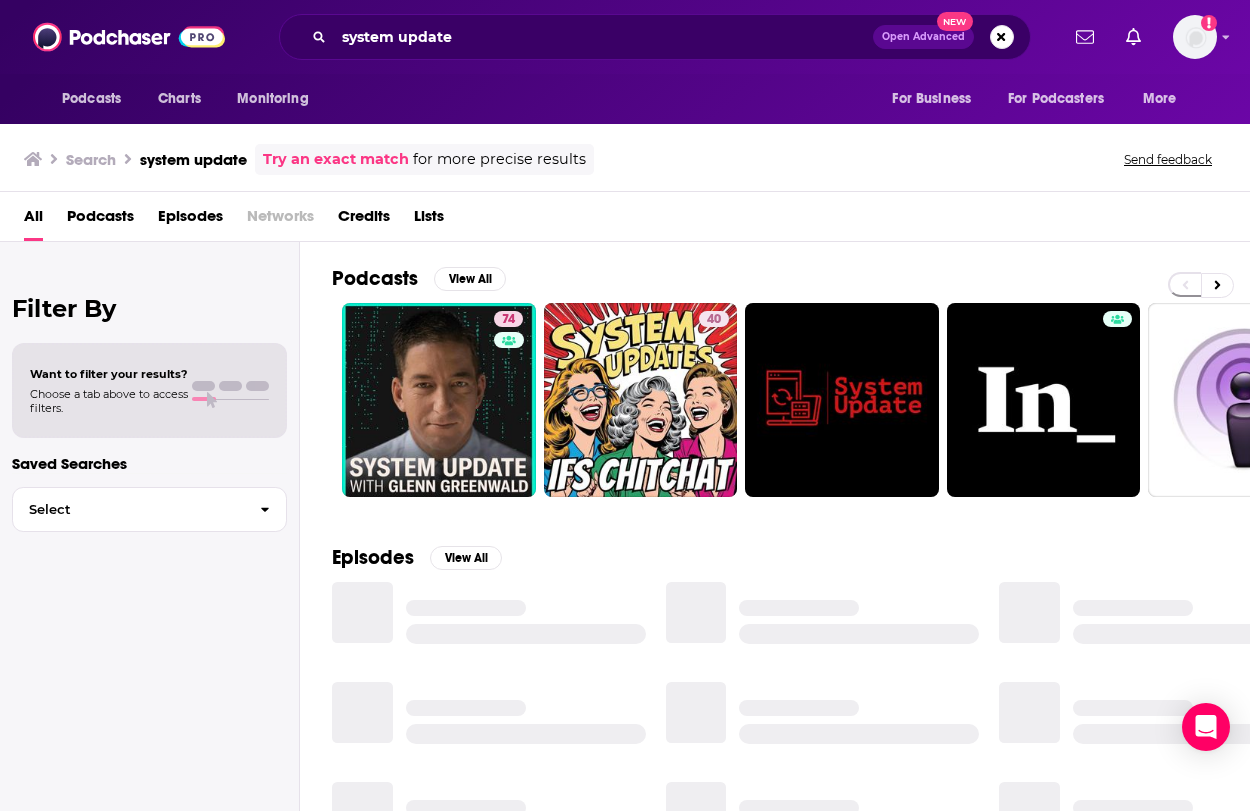 click on "74" at bounding box center [439, 400] 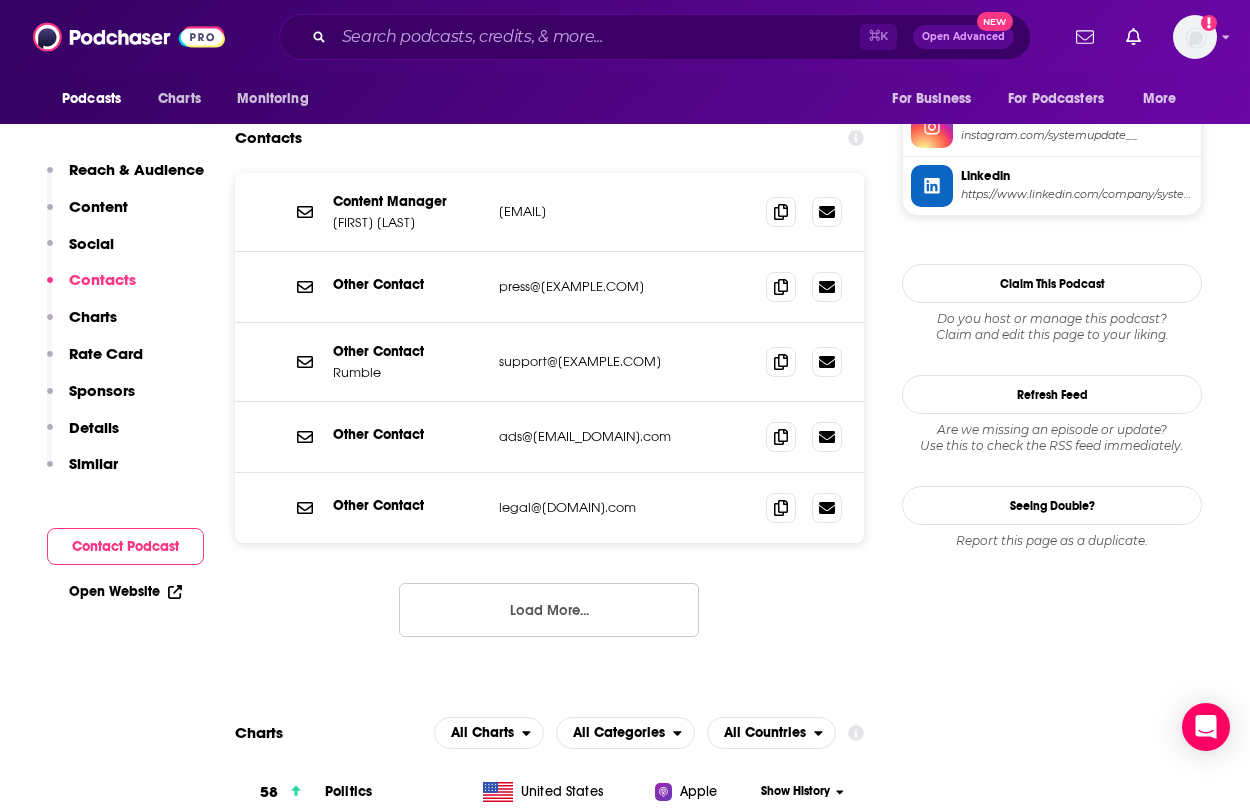 scroll, scrollTop: 1914, scrollLeft: 0, axis: vertical 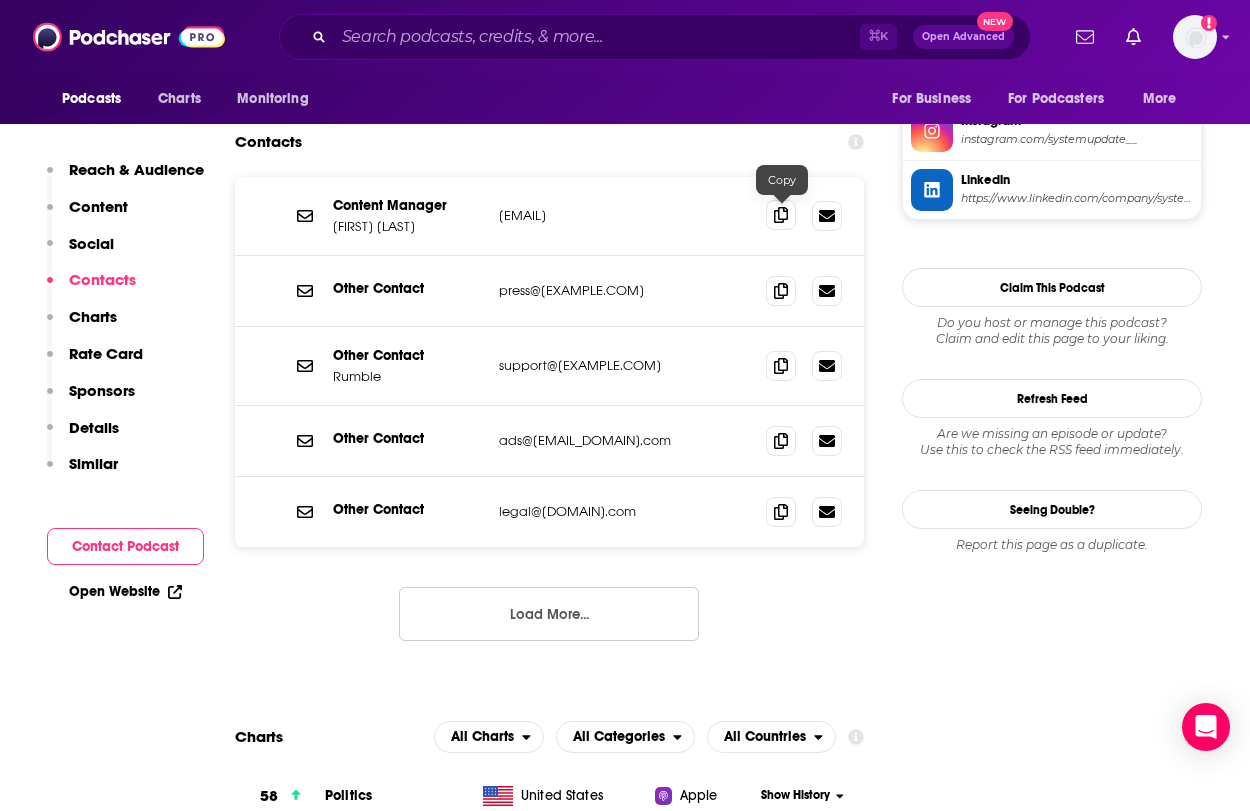 click at bounding box center (781, 215) 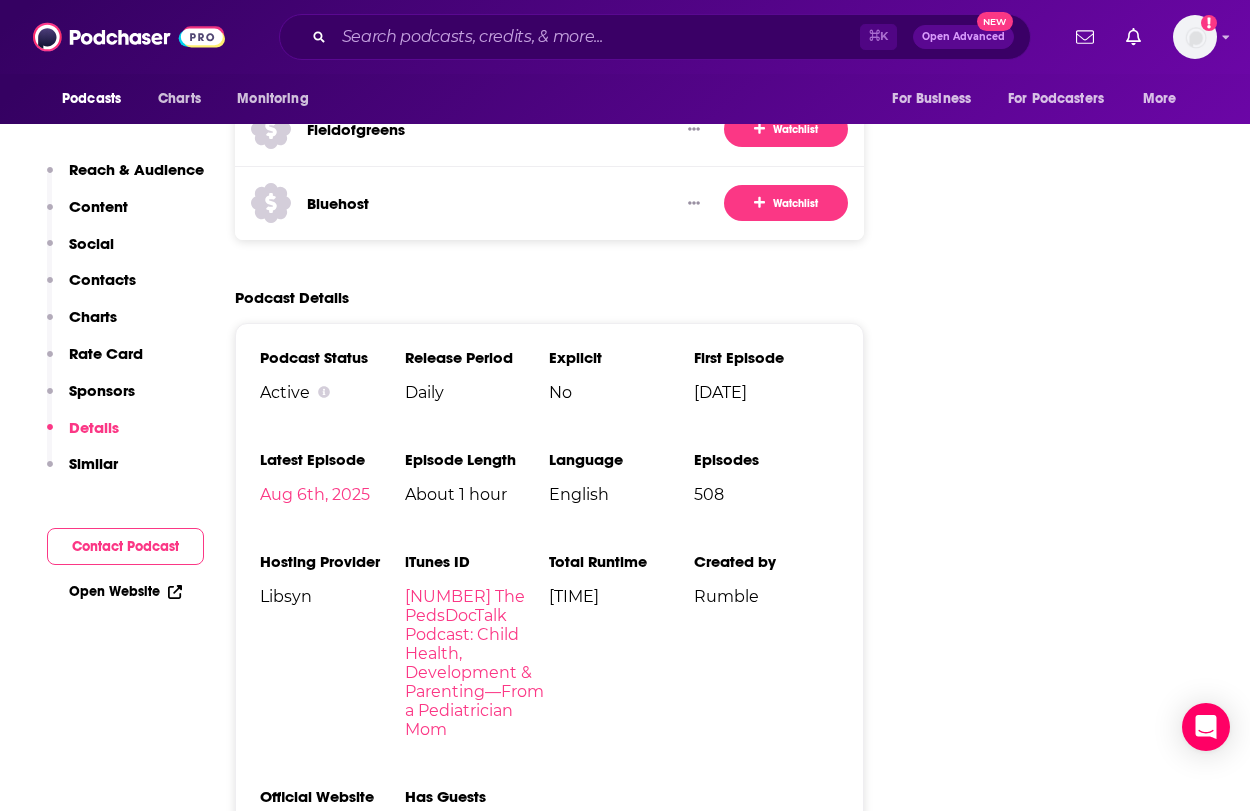 scroll, scrollTop: 3804, scrollLeft: 0, axis: vertical 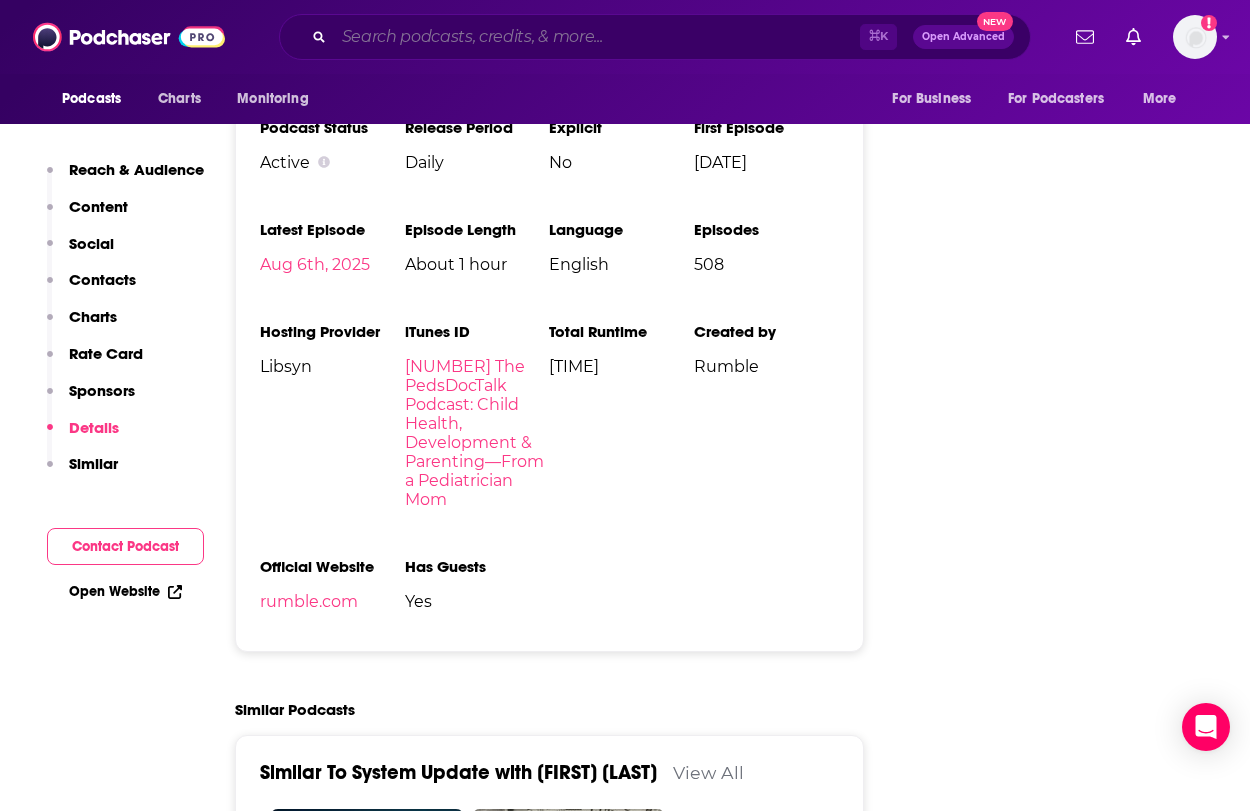 click at bounding box center [597, 37] 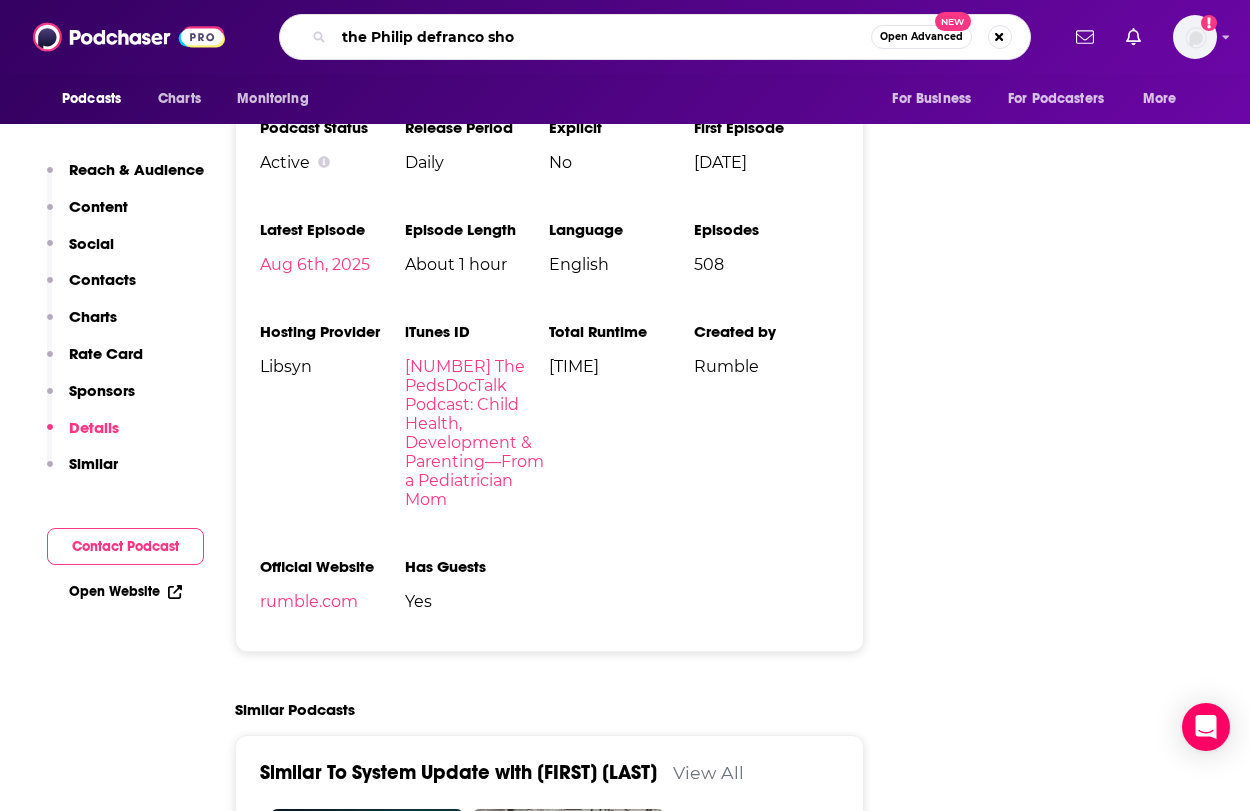 type on "the [PERSON] show" 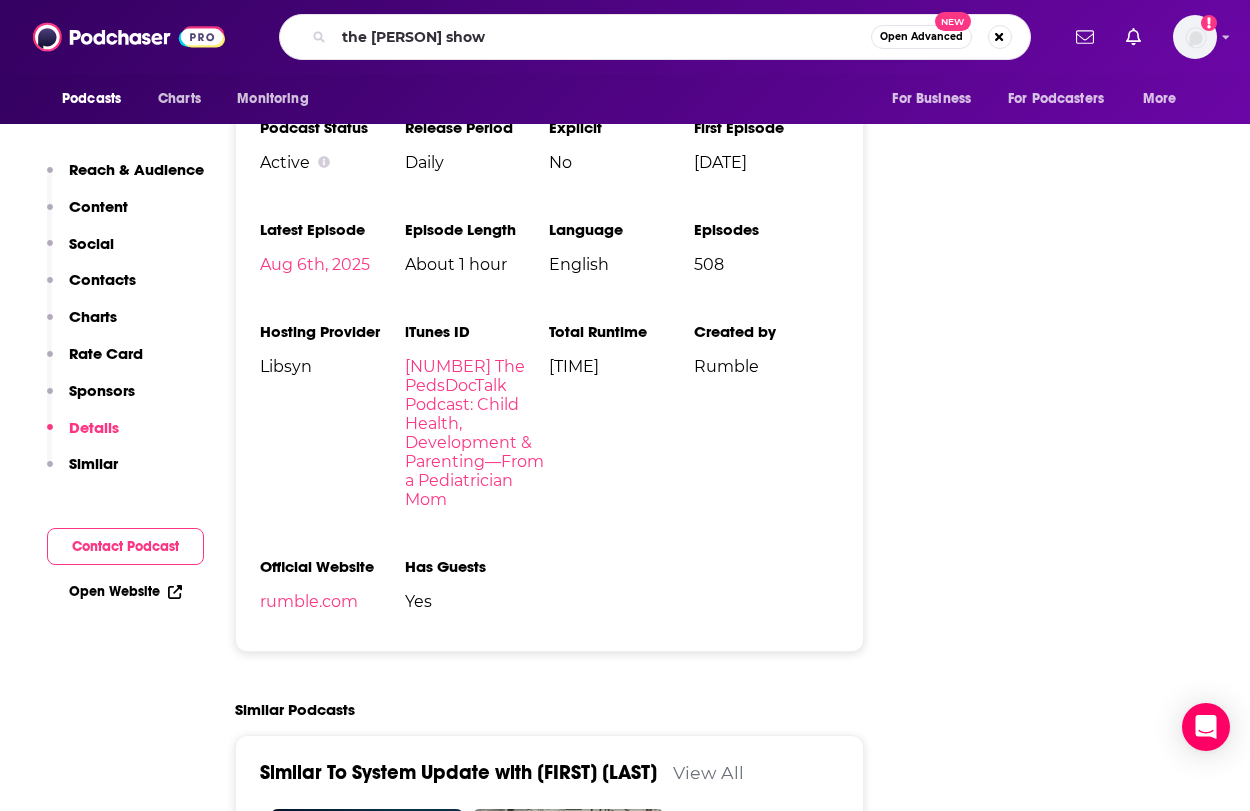 scroll, scrollTop: 0, scrollLeft: 0, axis: both 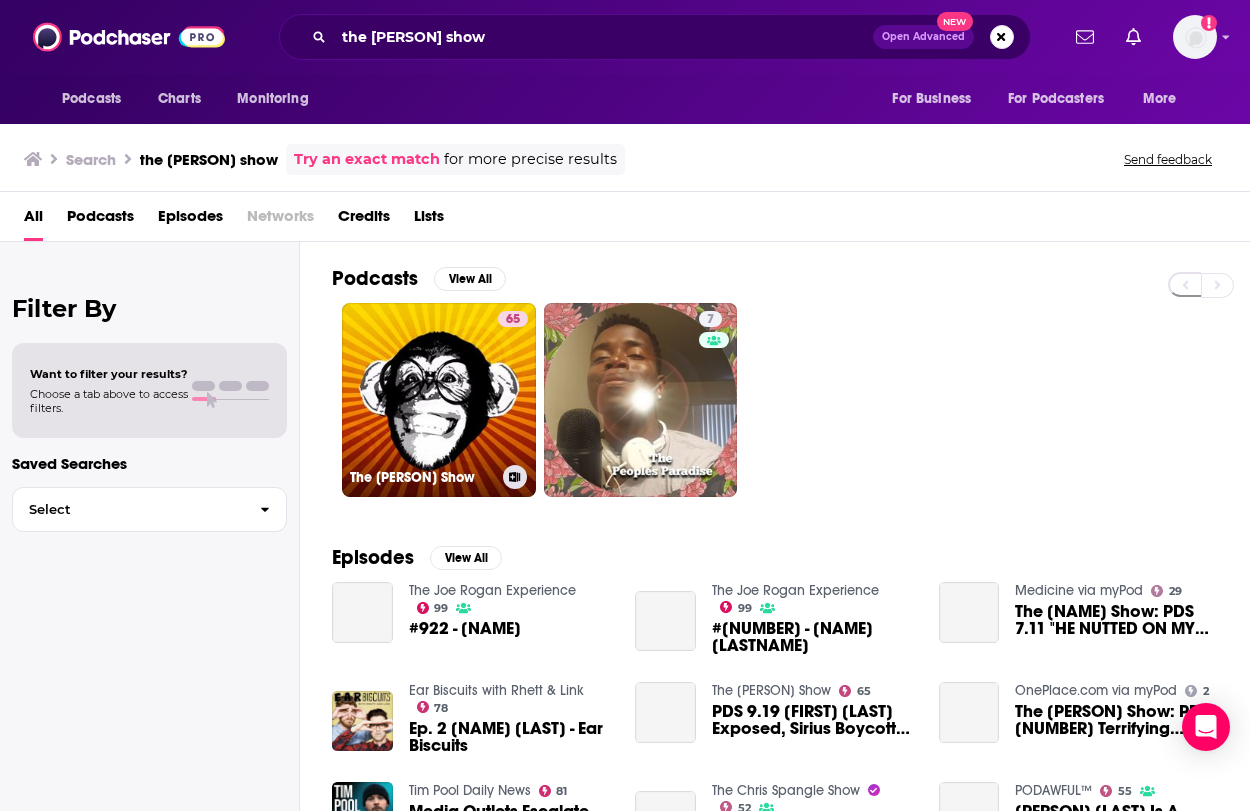 click on "[NUMBER] The [PERSON] Show" at bounding box center (439, 400) 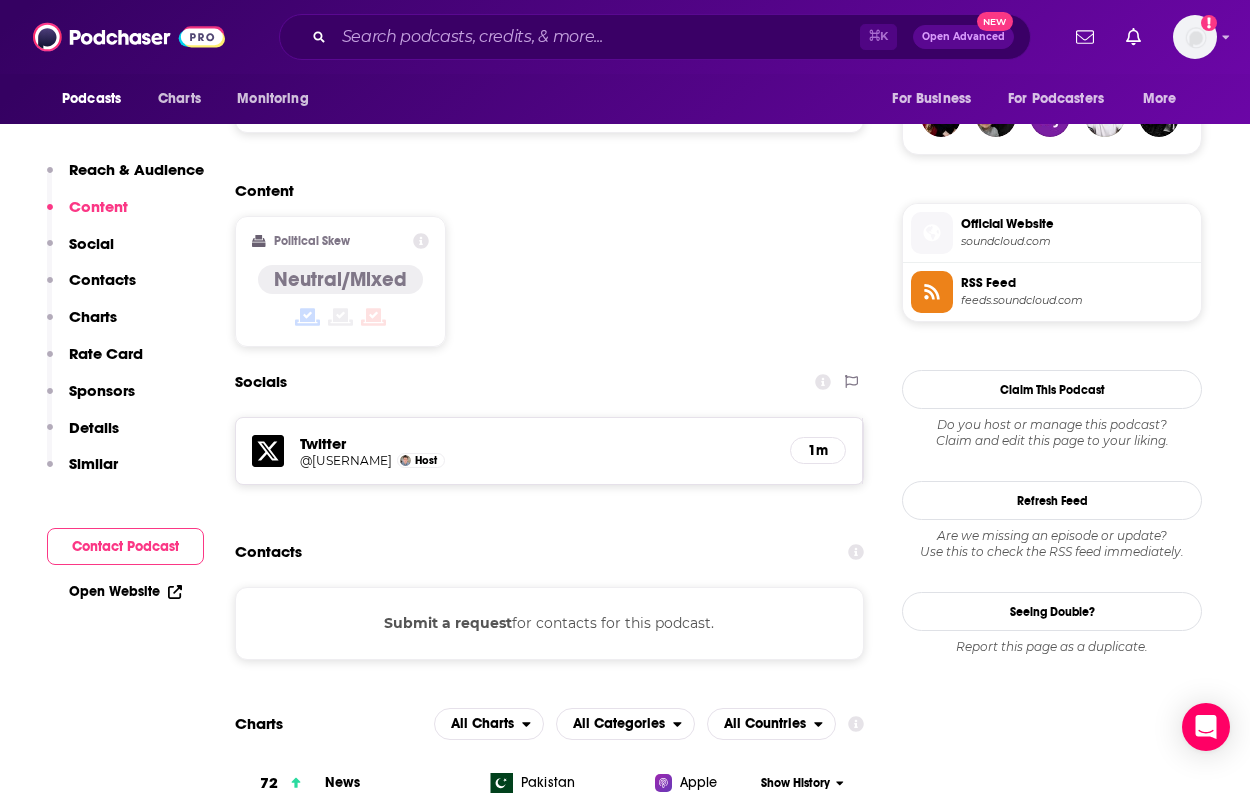 scroll, scrollTop: 1687, scrollLeft: 0, axis: vertical 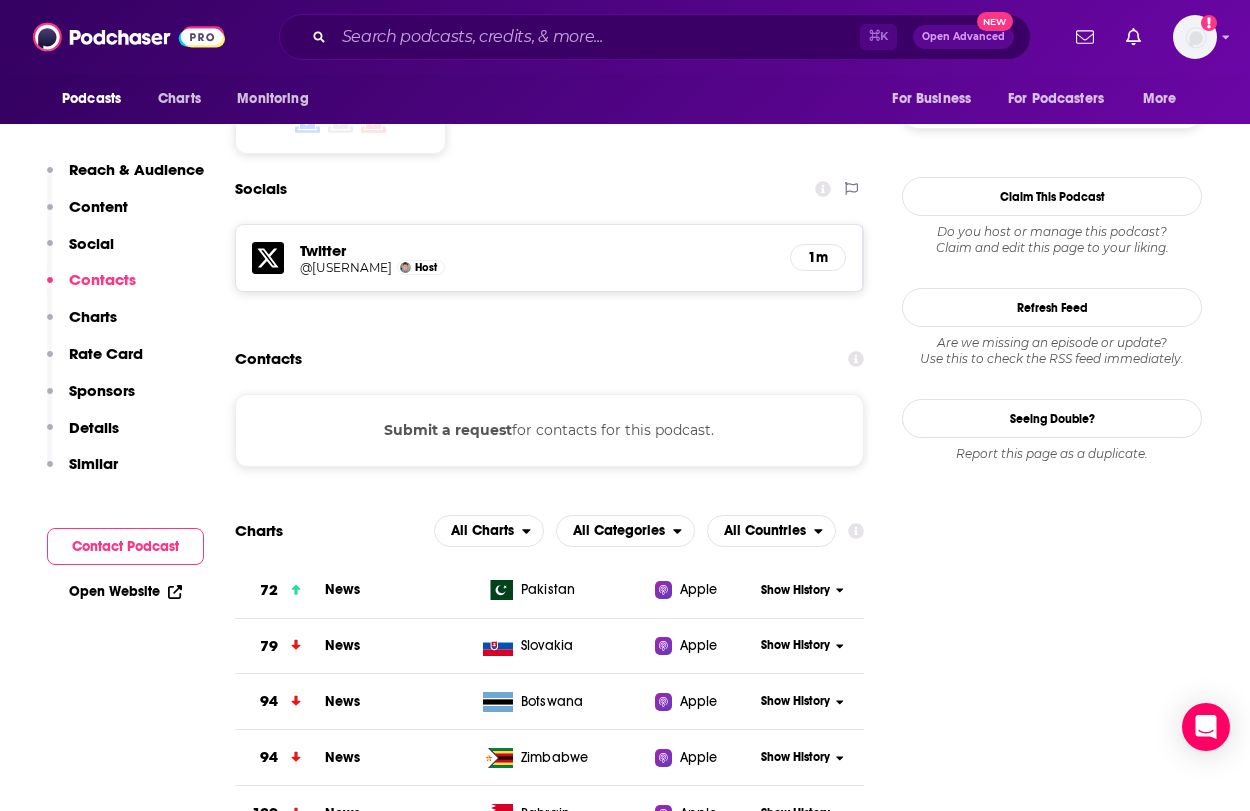 click on "Submit a request  for contacts for this podcast." at bounding box center [549, 430] 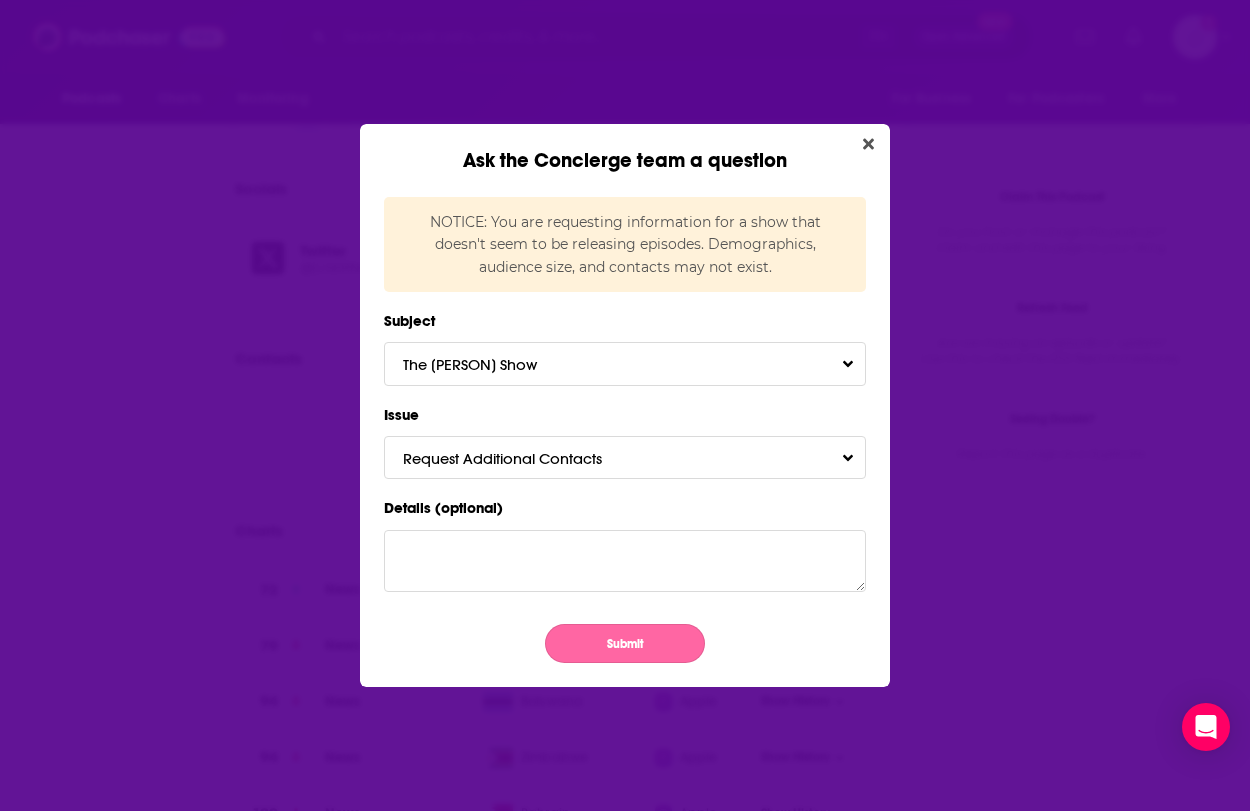 click on "Submit" at bounding box center (625, 643) 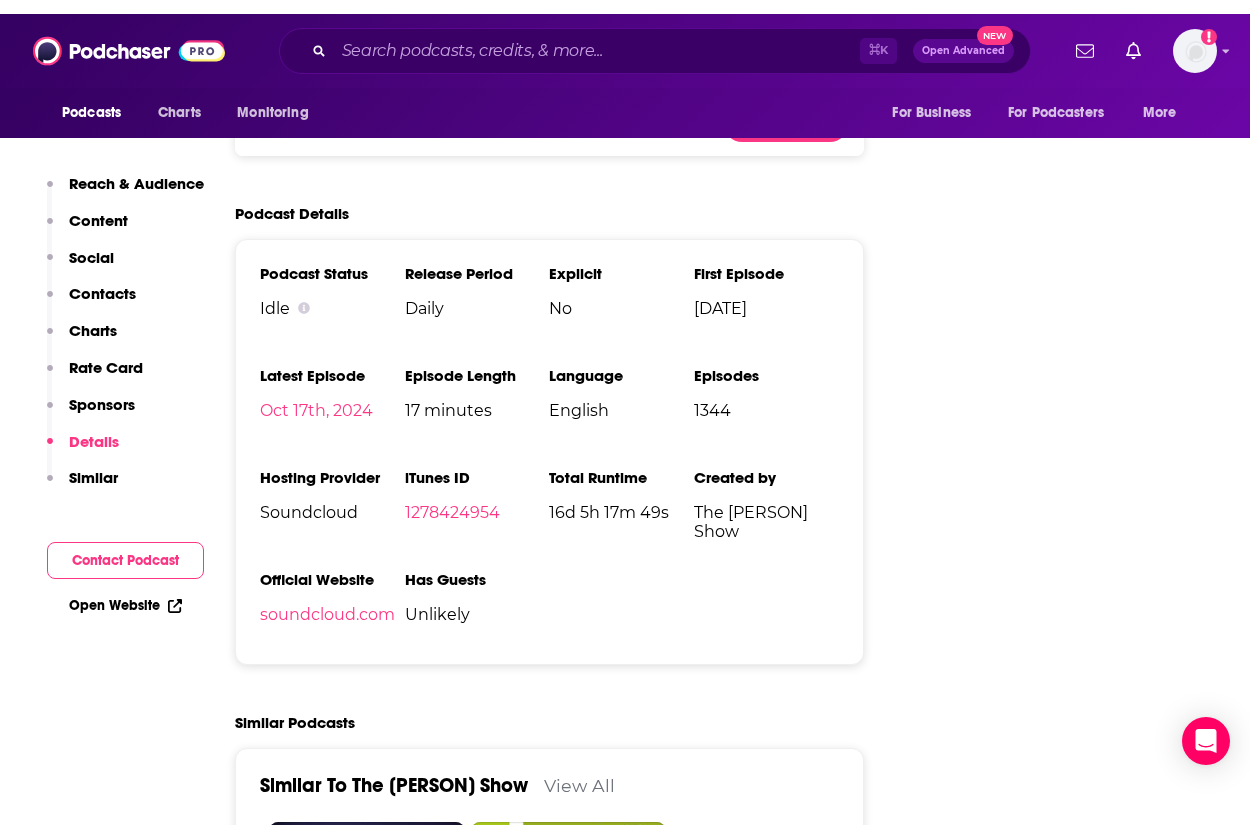 scroll, scrollTop: 3456, scrollLeft: 0, axis: vertical 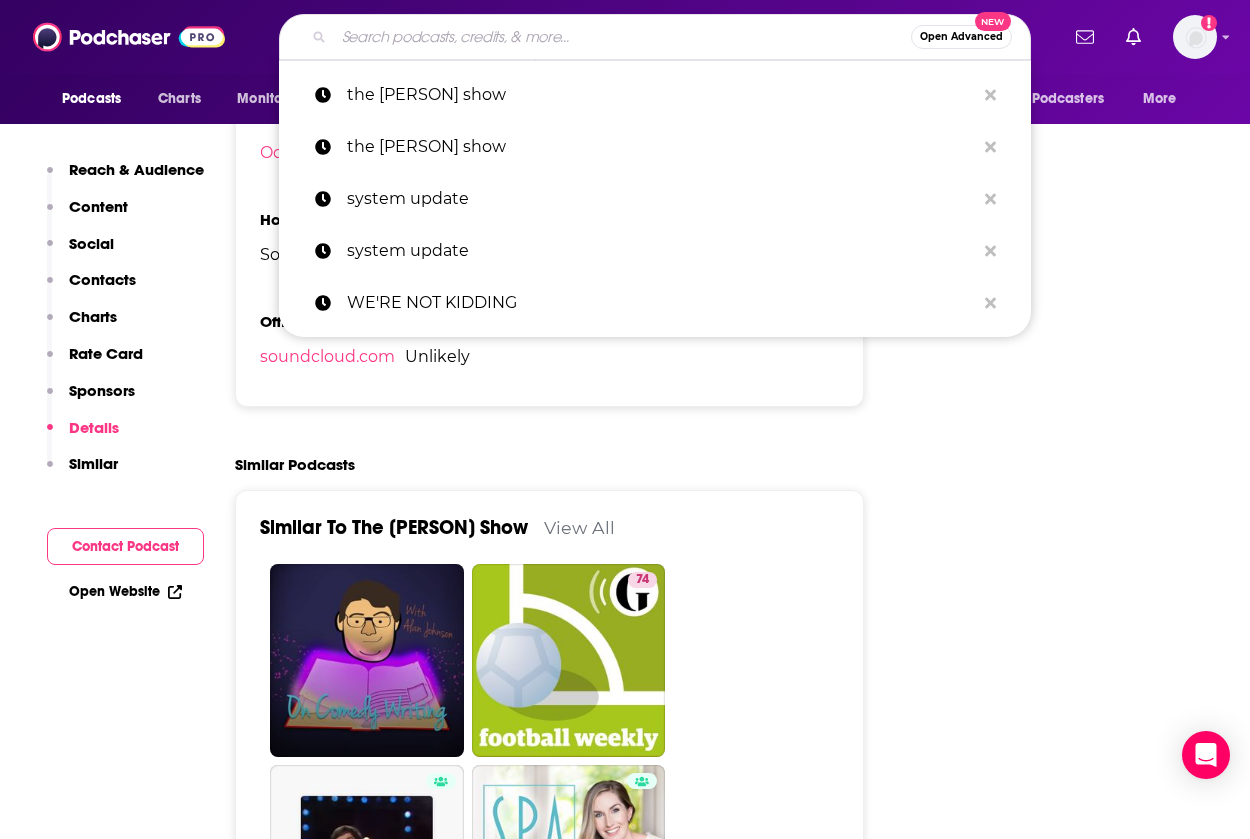 click at bounding box center [622, 37] 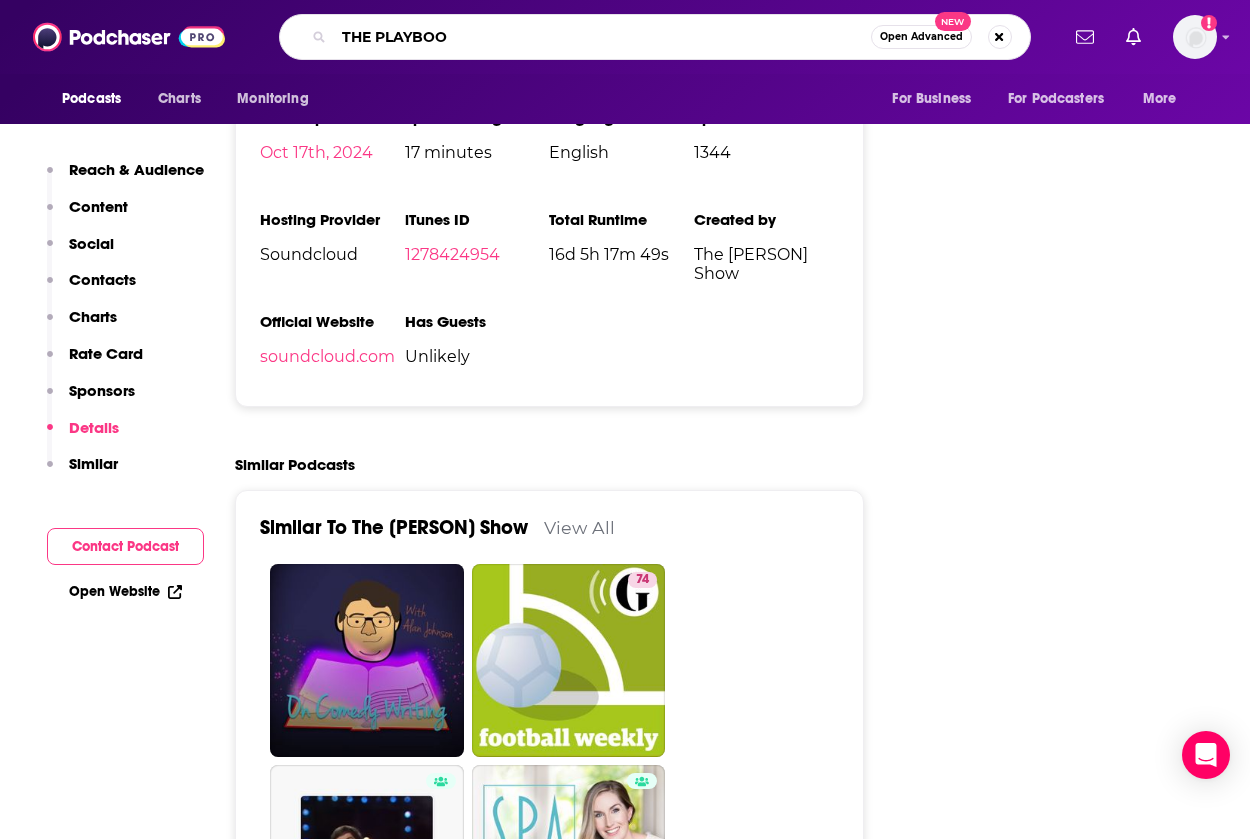 type on "THE PLAYBOOK" 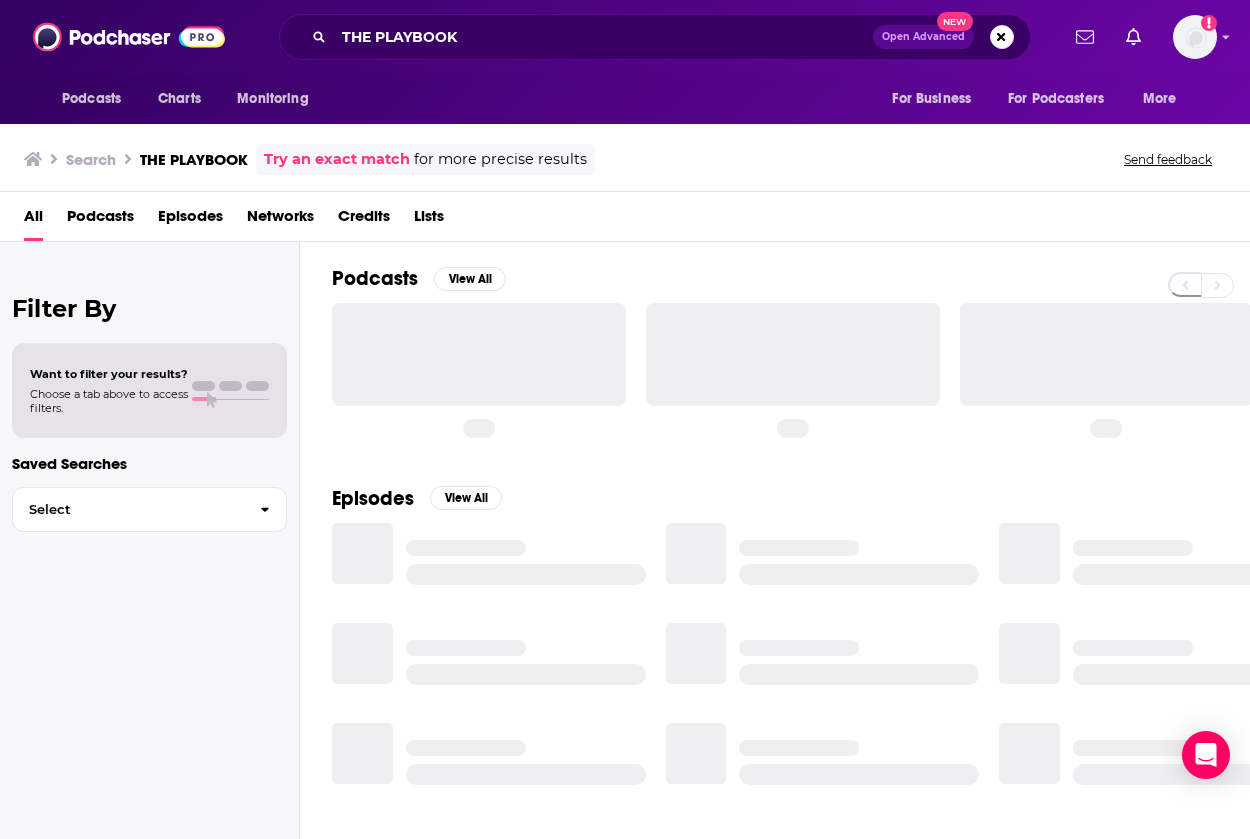 scroll, scrollTop: 0, scrollLeft: 0, axis: both 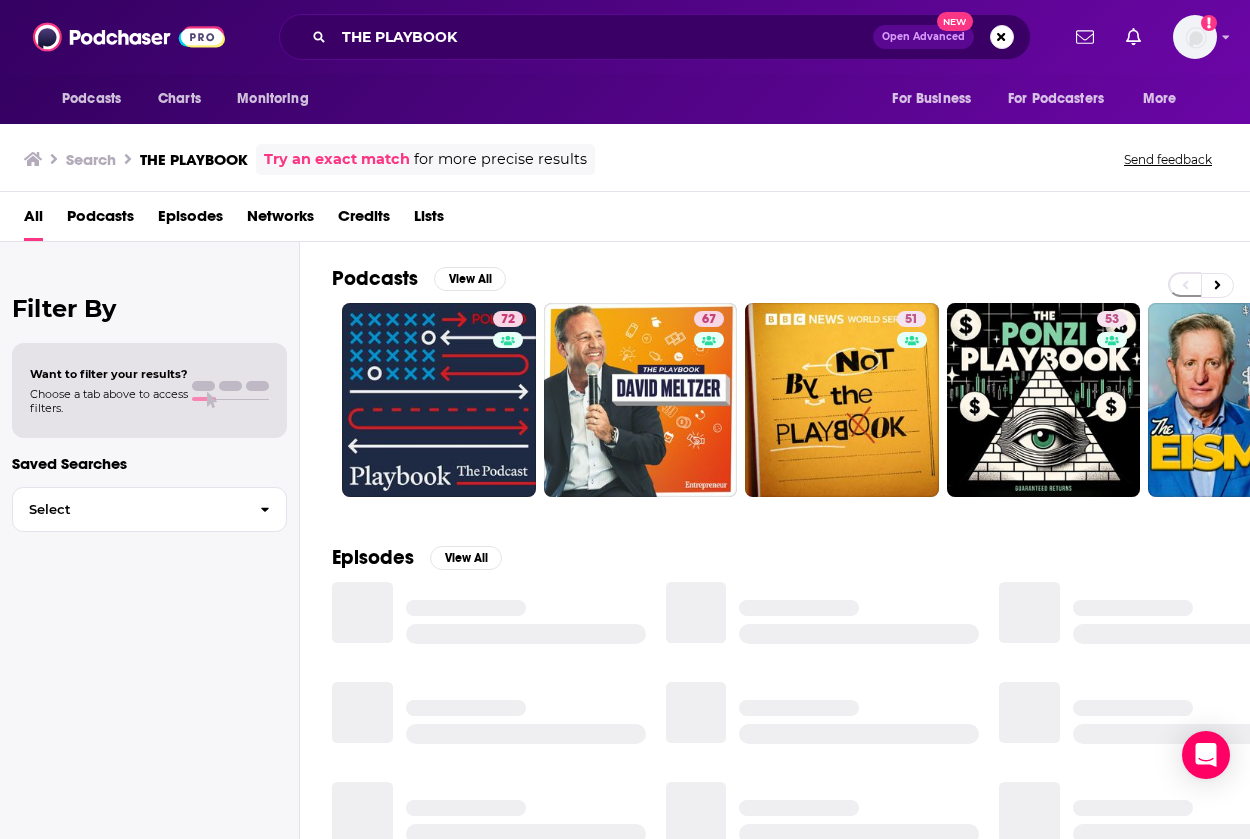 click on "72" at bounding box center [439, 400] 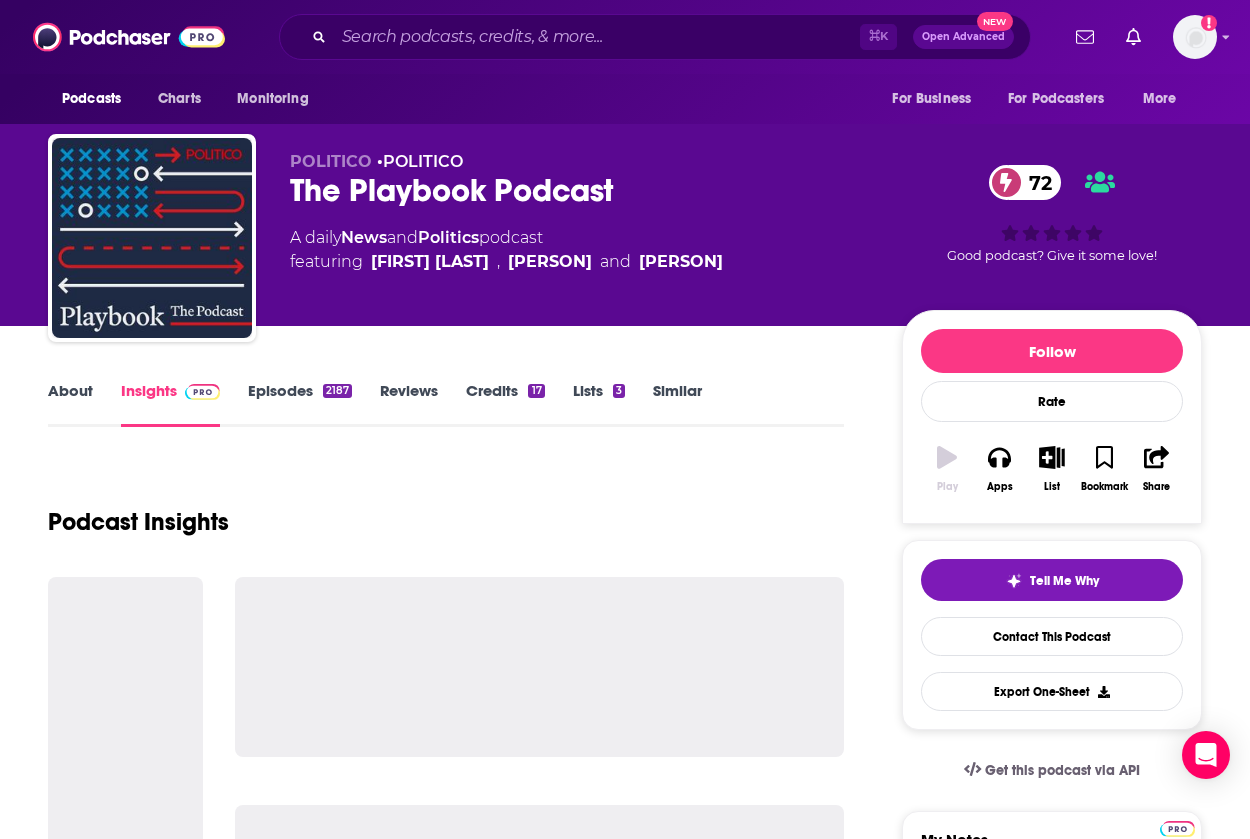 click on "Credits 17" at bounding box center [505, 404] 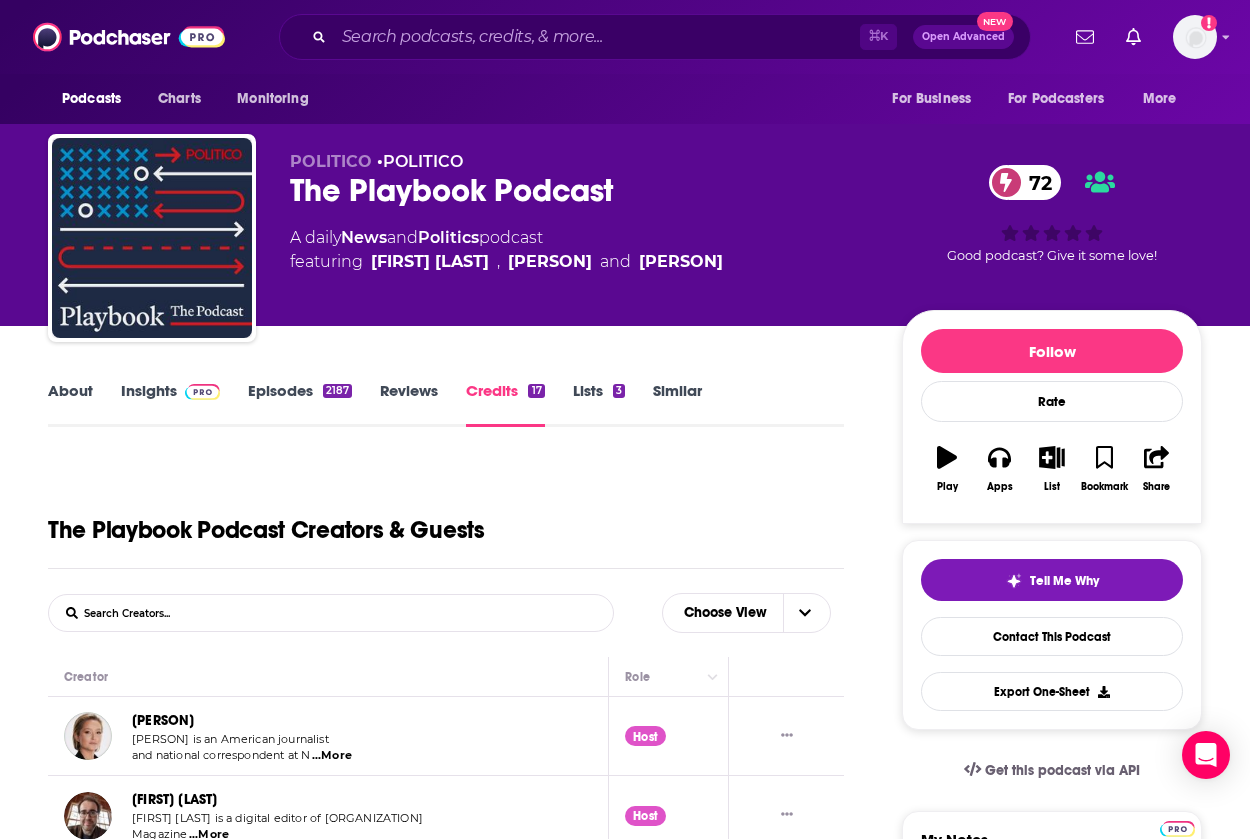 scroll, scrollTop: 0, scrollLeft: 0, axis: both 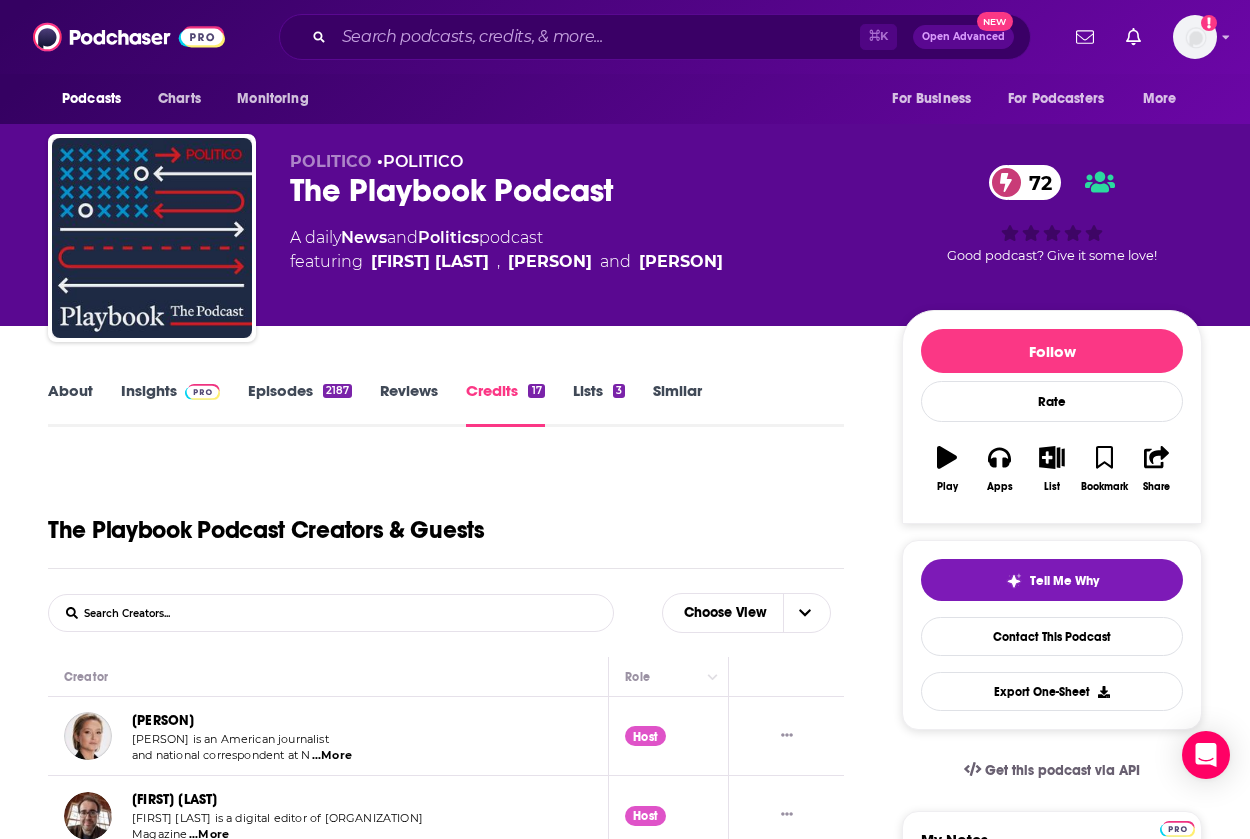 click on "About" at bounding box center (70, 404) 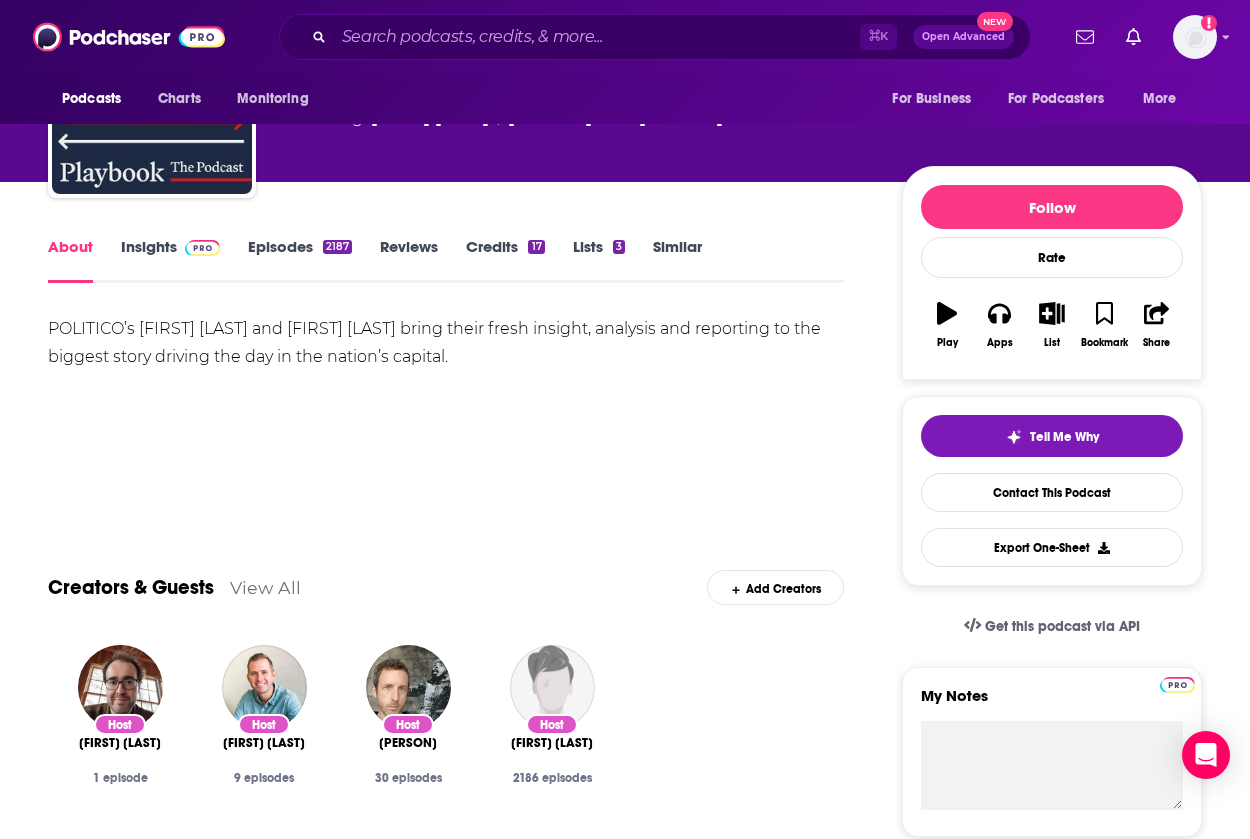 scroll, scrollTop: 165, scrollLeft: 0, axis: vertical 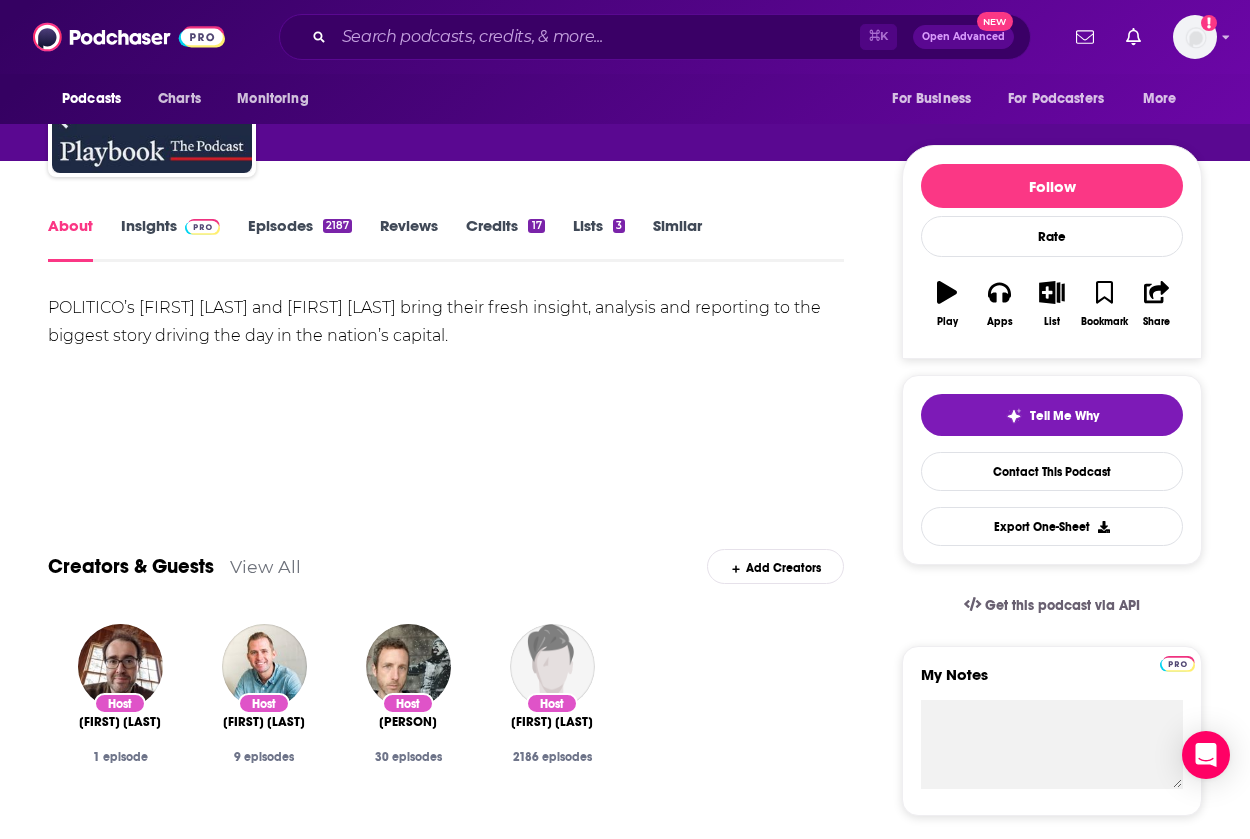 click on "Insights" at bounding box center (170, 239) 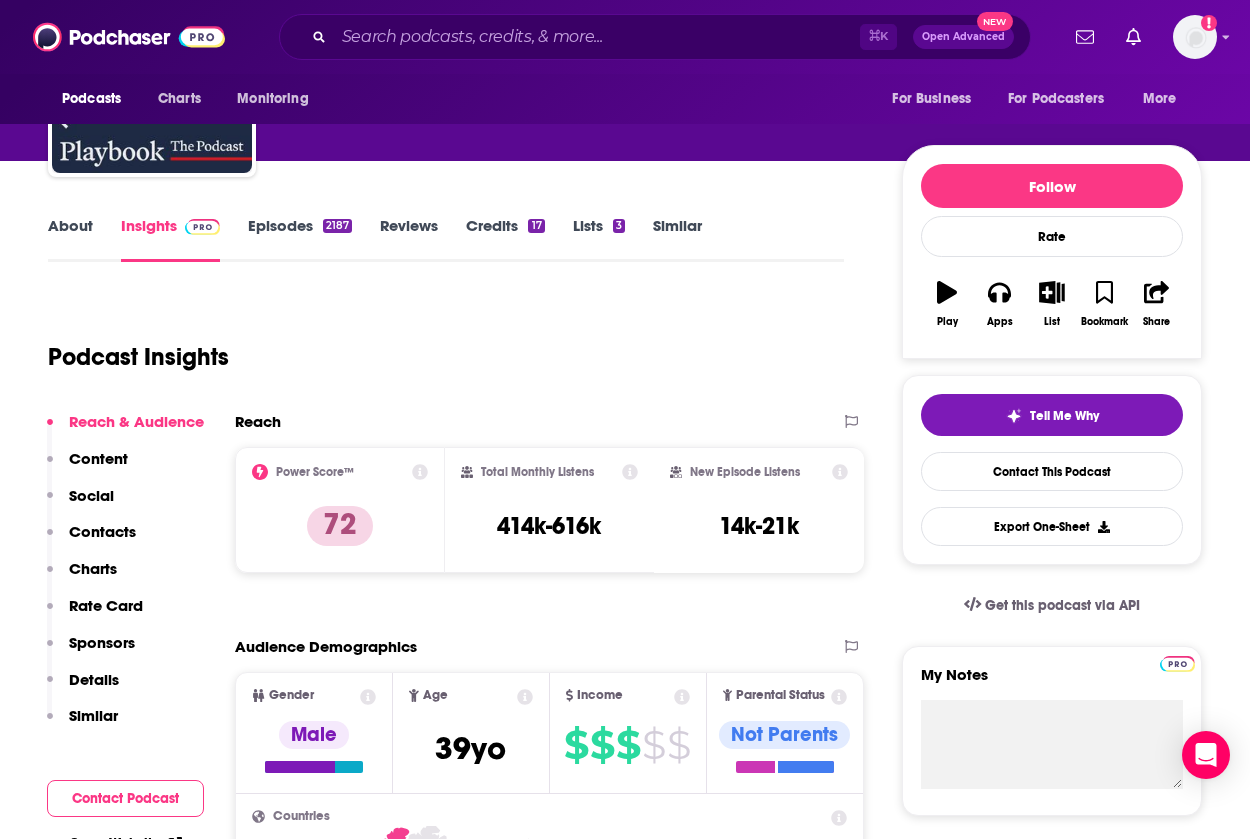 click at bounding box center (152, 73) 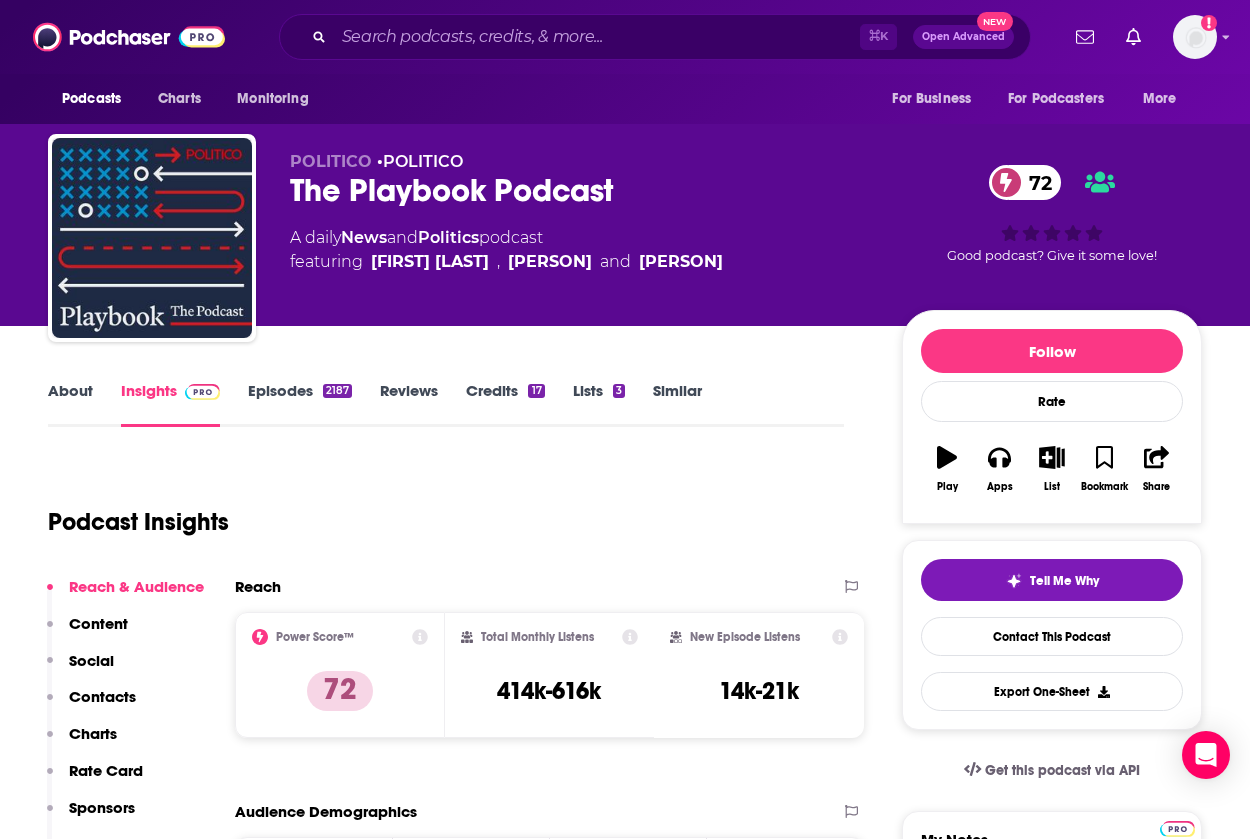 click on "featuring [NAME] [LAST], [NAME] [LAST] and [NAME] [LAST]" at bounding box center [506, 262] 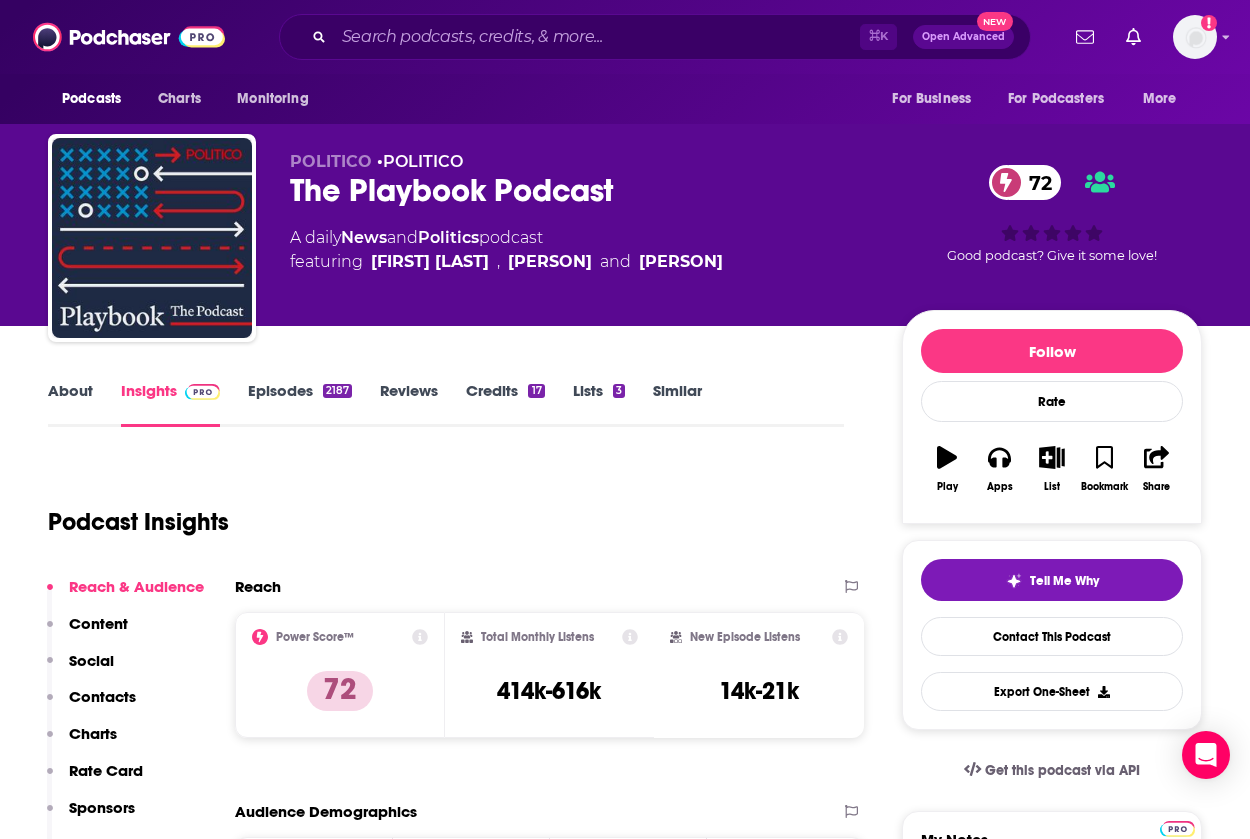 drag, startPoint x: 370, startPoint y: 261, endPoint x: 785, endPoint y: 273, distance: 415.17346 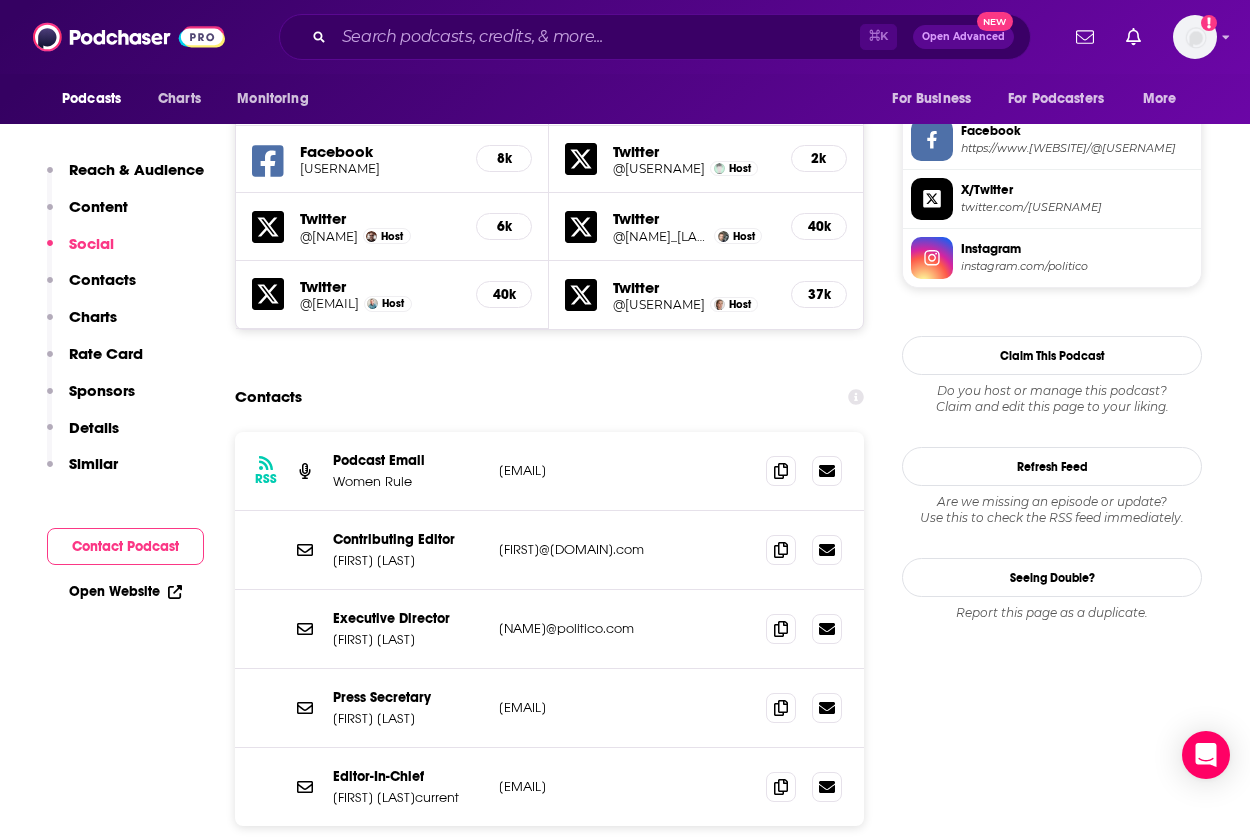 scroll, scrollTop: 1710, scrollLeft: 0, axis: vertical 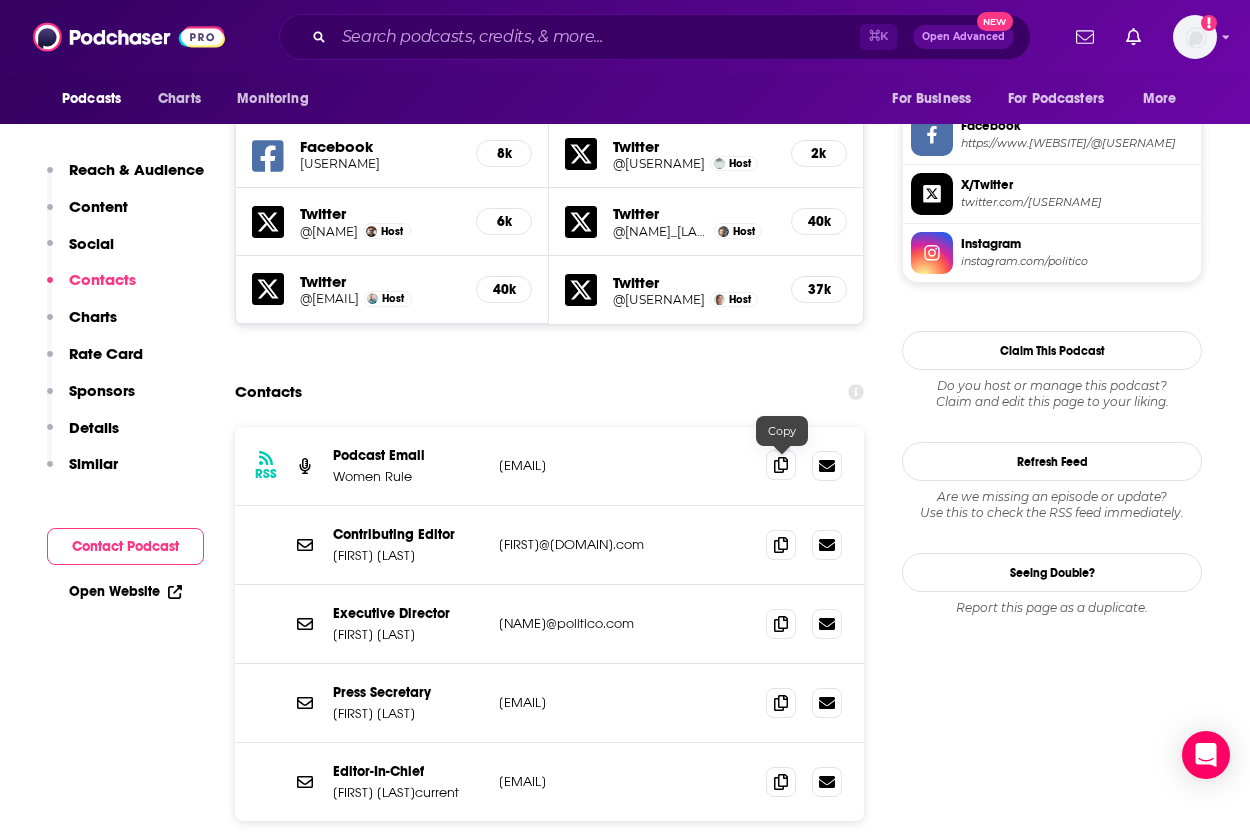 click 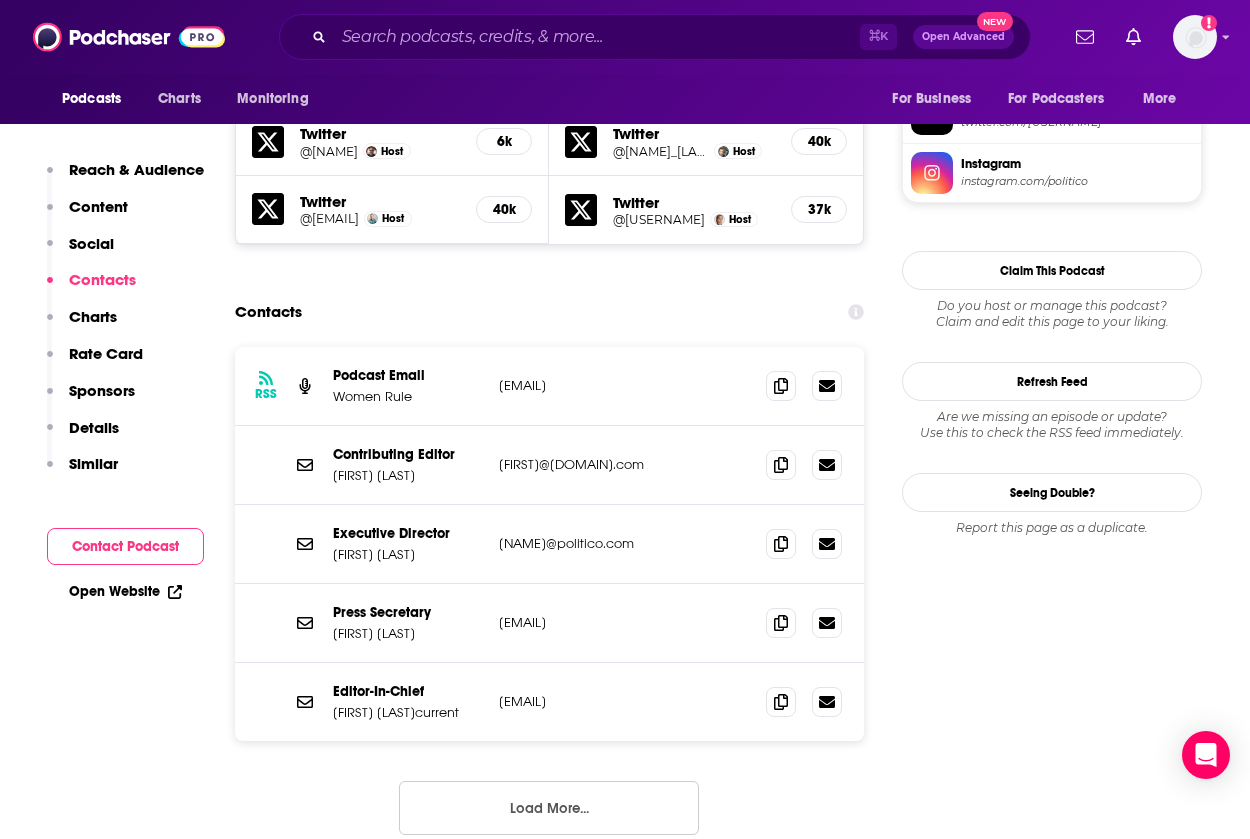 scroll, scrollTop: 1791, scrollLeft: 0, axis: vertical 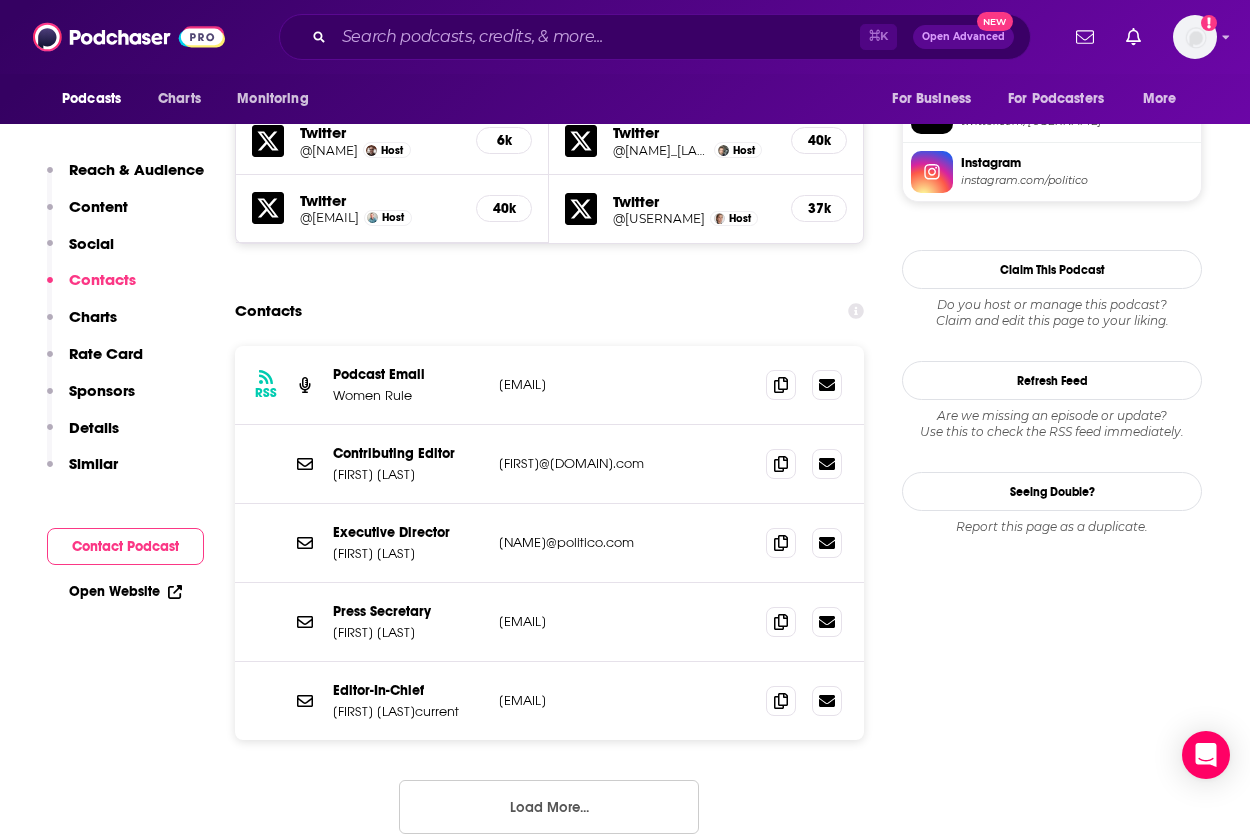 click on "Load More..." at bounding box center [549, 807] 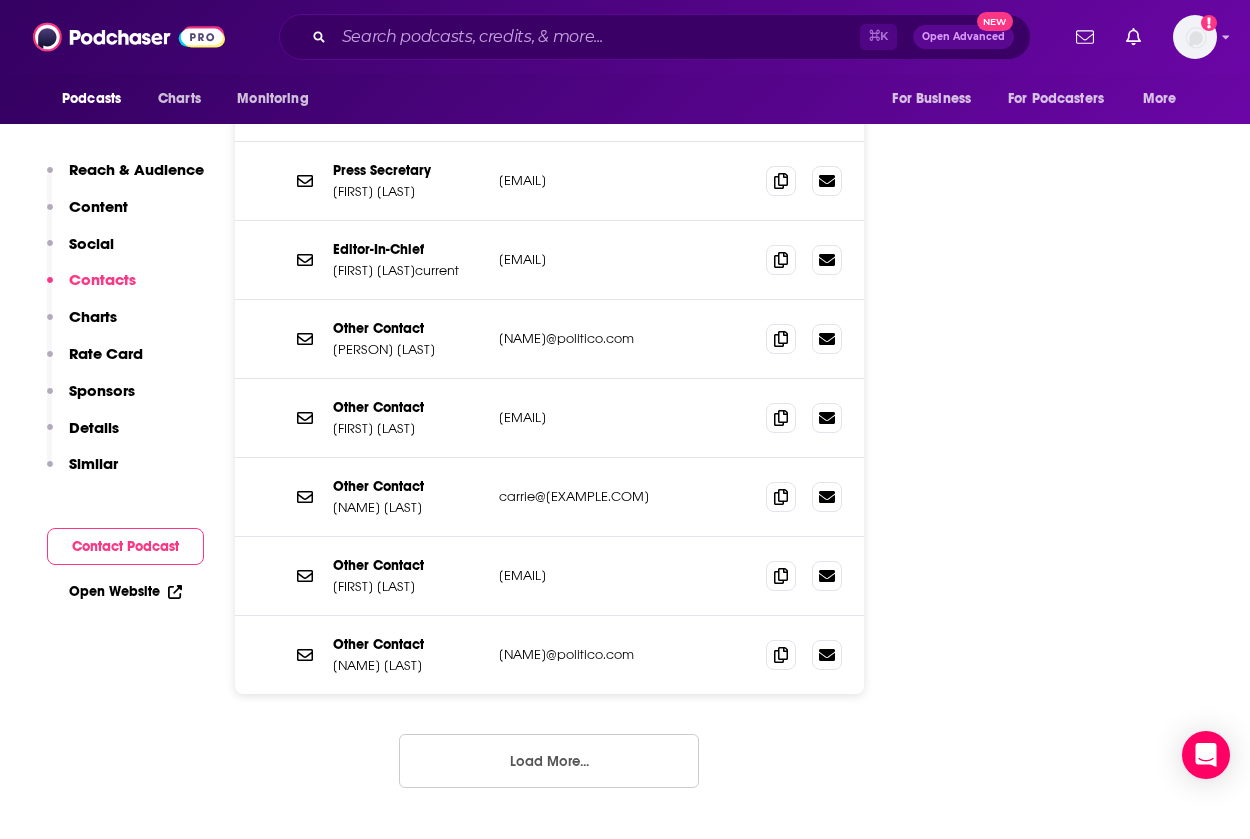scroll, scrollTop: 2241, scrollLeft: 0, axis: vertical 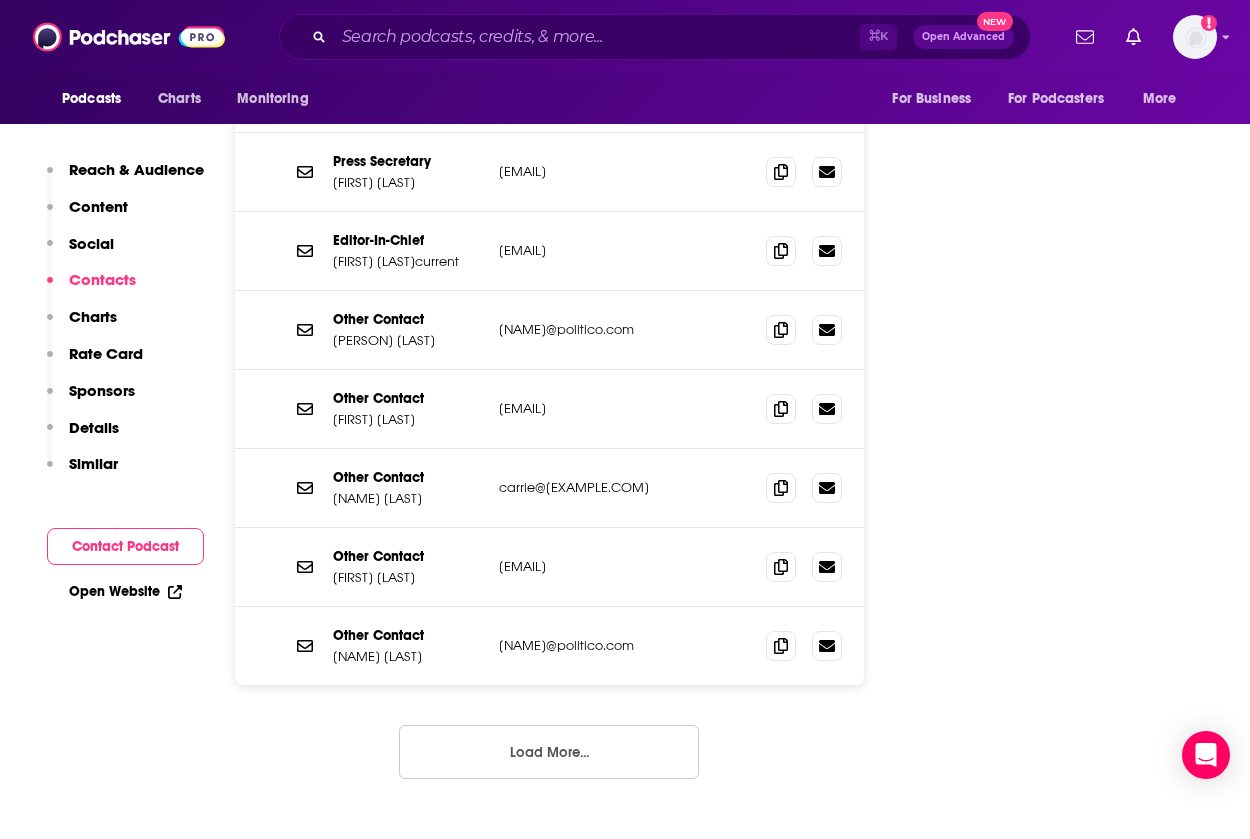 click on "Contributing Editor [NAME] [LASTNAME] [EMAIL] [EMAIL] Executive Director [NAME] [LASTNAME] [EMAIL] [EMAIL] Press Secretary [NAME] [LASTNAME] [EMAIL] [EMAIL] Editor-In-Chief [NAME] [LASTNAME] [EMAIL] [EMAIL] Other Contact [NAME] [LASTNAME] [EMAIL] [EMAIL] Other Contact [NAME] [LASTNAME] [EMAIL] [EMAIL] Other Contact [NAME] [LASTNAME] [EMAIL] [EMAIL] Other Contact [NAME] [LASTNAME] [EMAIL] [EMAIL] Load More..." at bounding box center [549, 353] 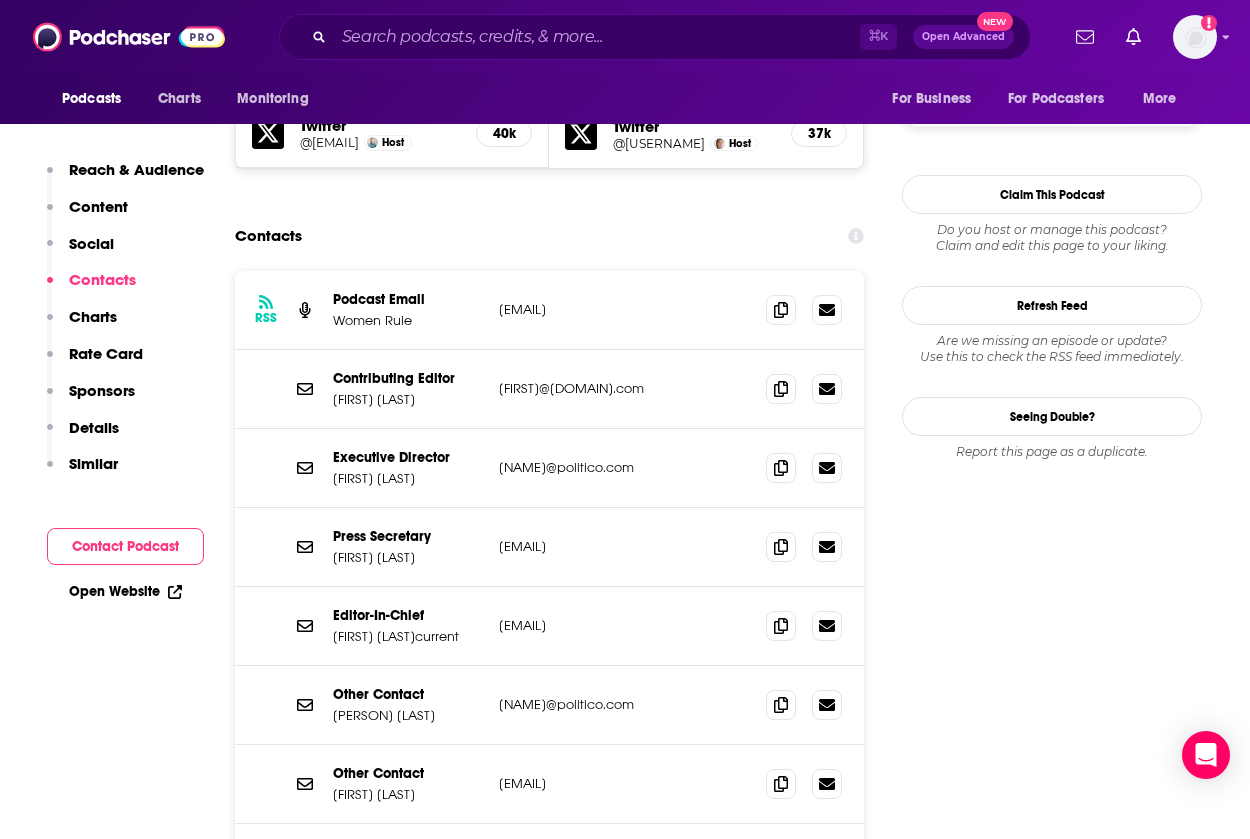 scroll, scrollTop: 1869, scrollLeft: 0, axis: vertical 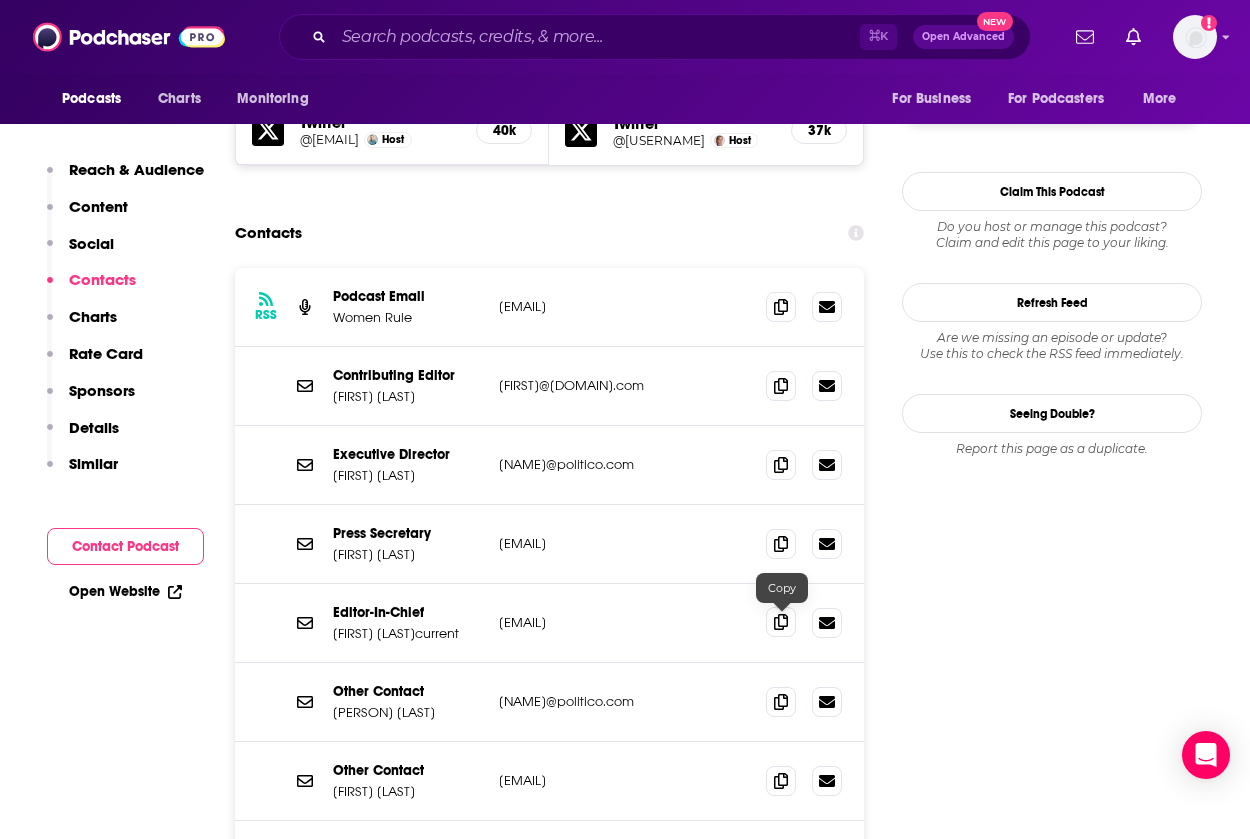 click at bounding box center (781, 622) 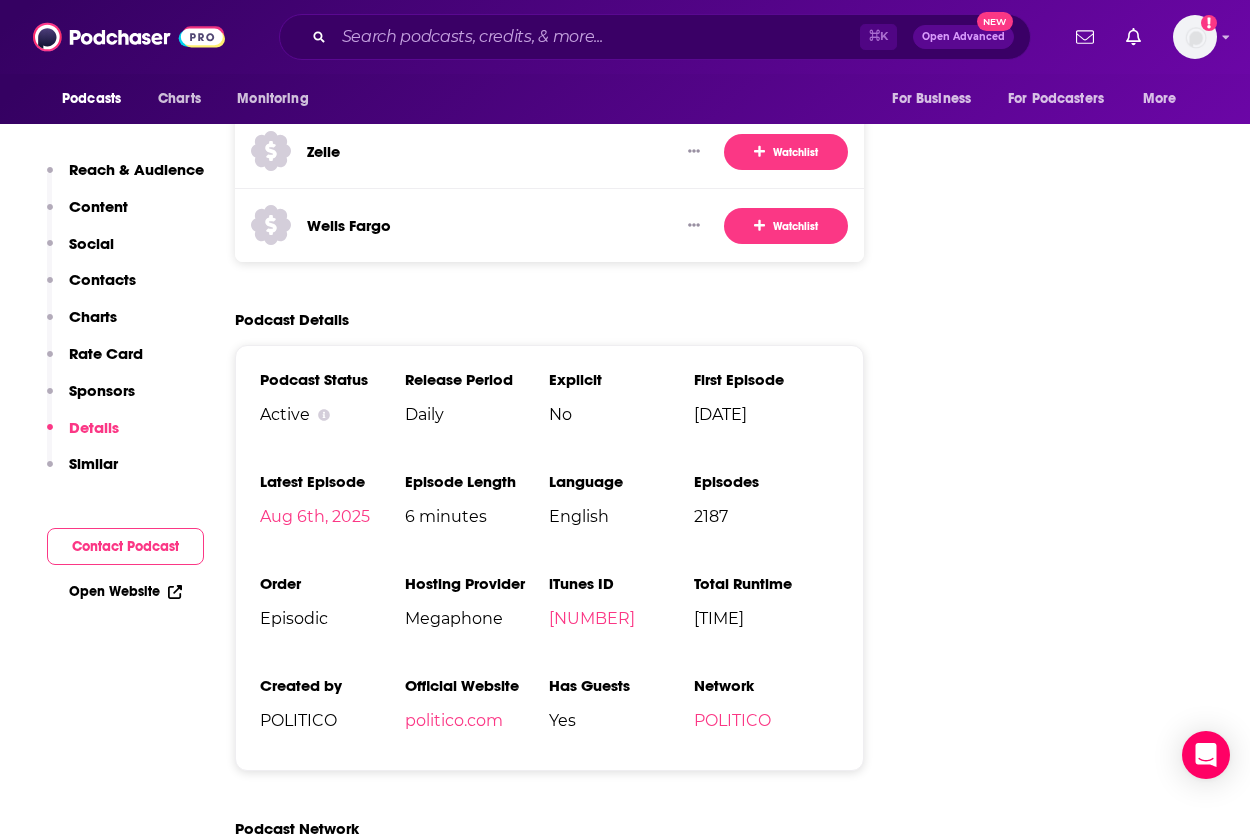 scroll, scrollTop: 4137, scrollLeft: 0, axis: vertical 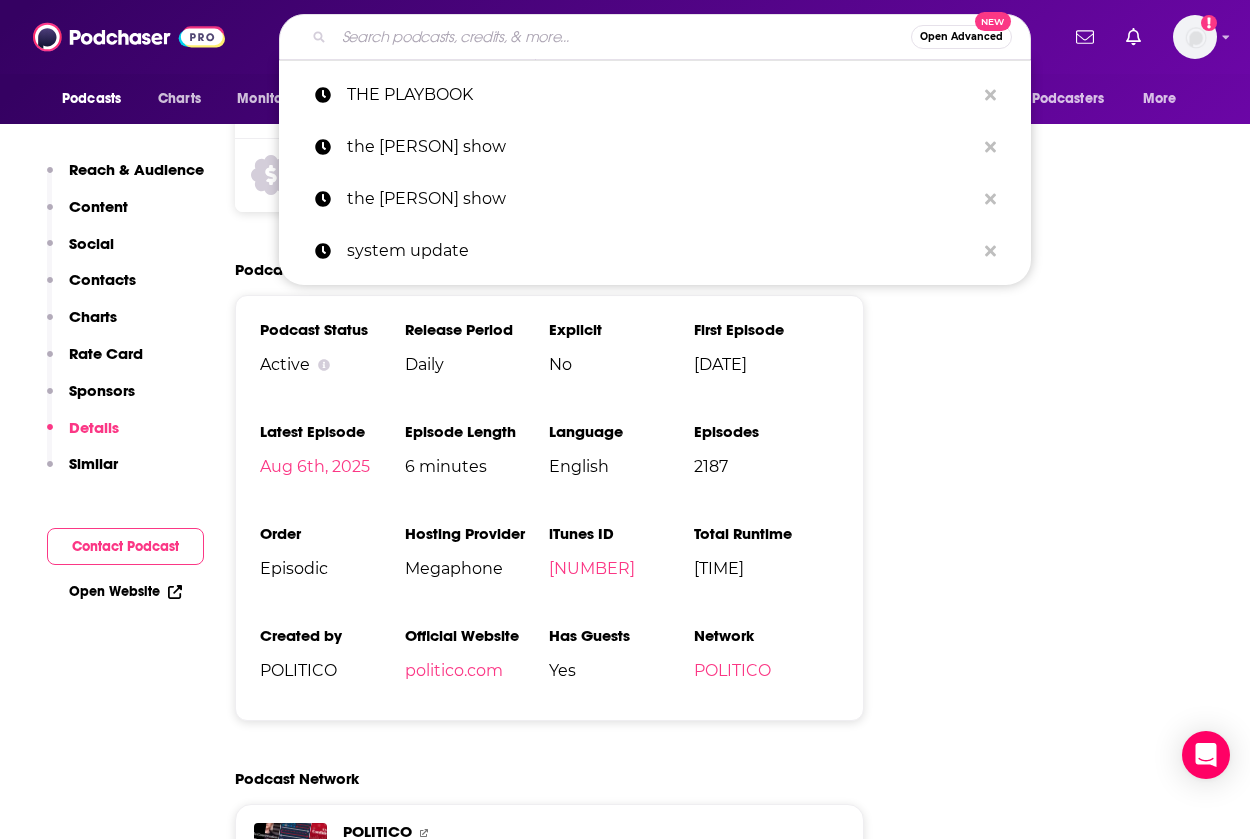 click at bounding box center (622, 37) 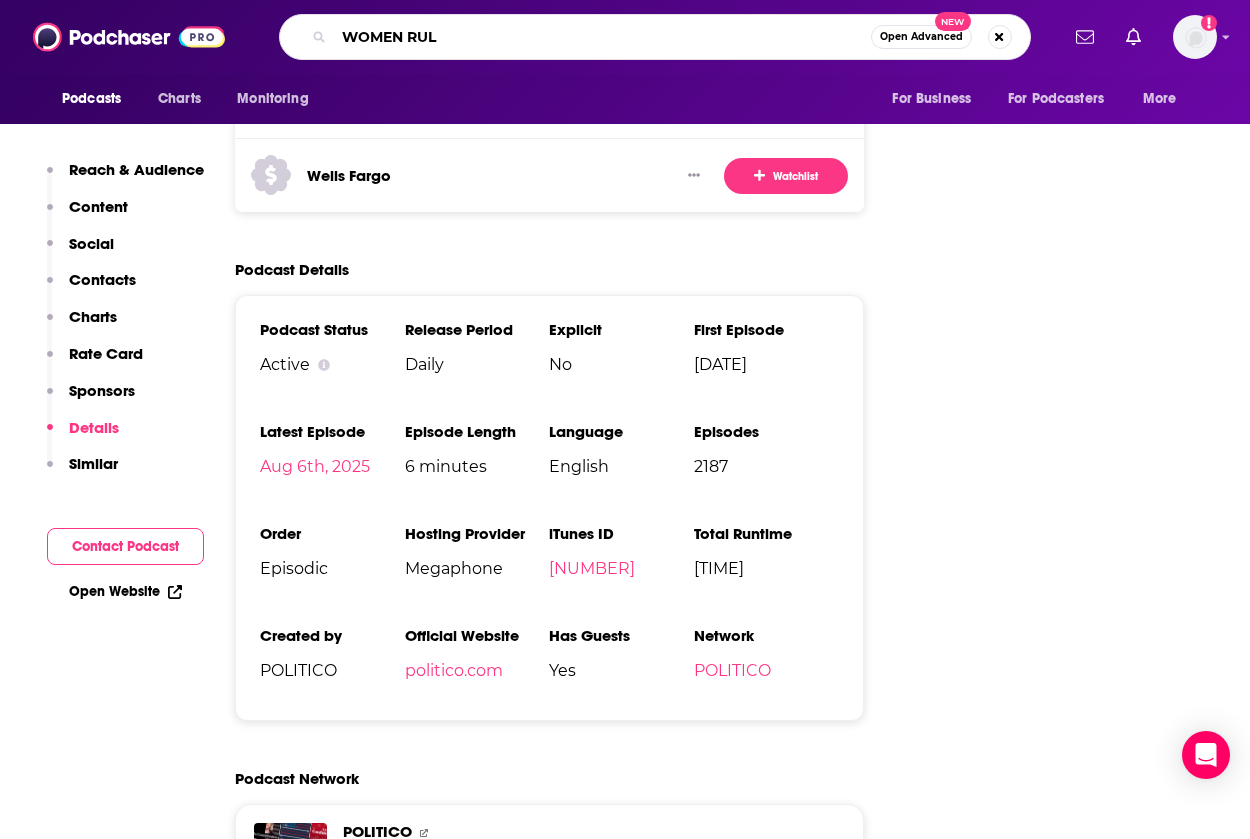 type on "WOMEN RULE" 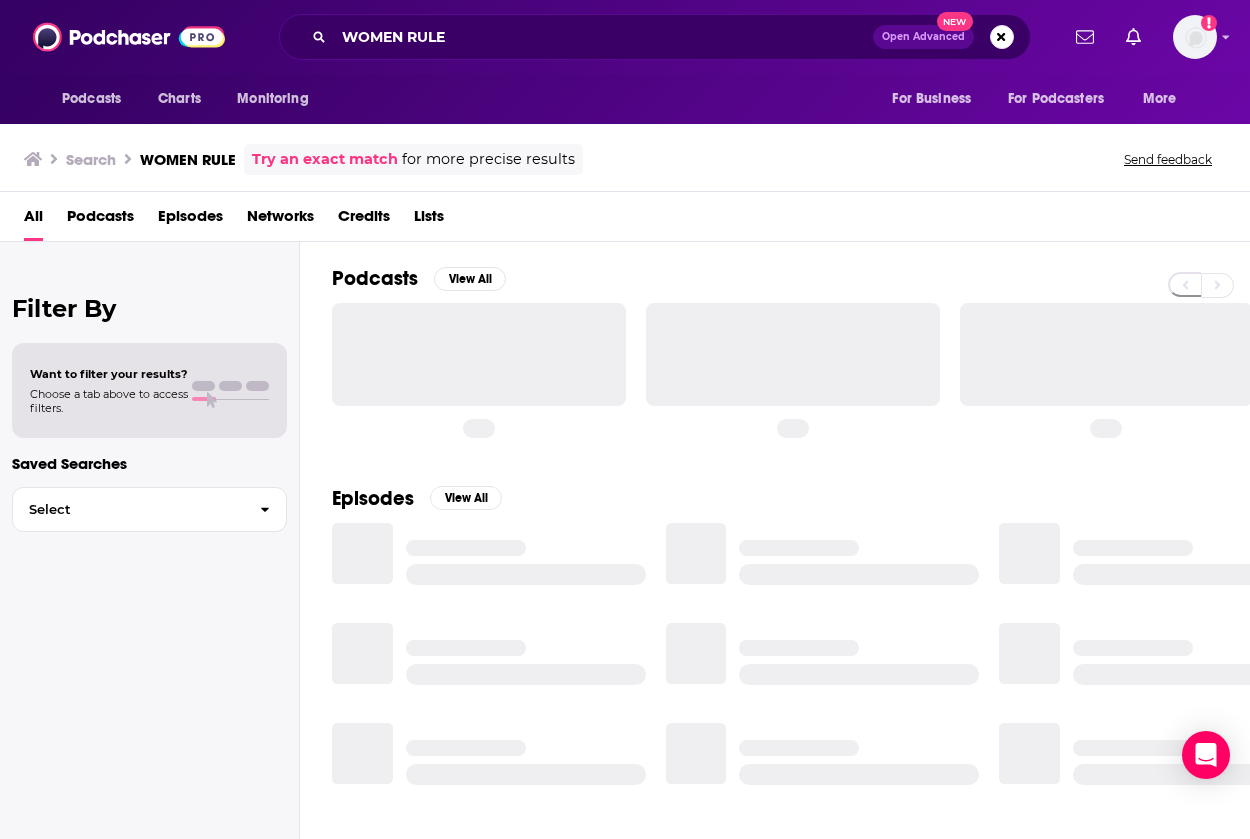 scroll, scrollTop: 0, scrollLeft: 0, axis: both 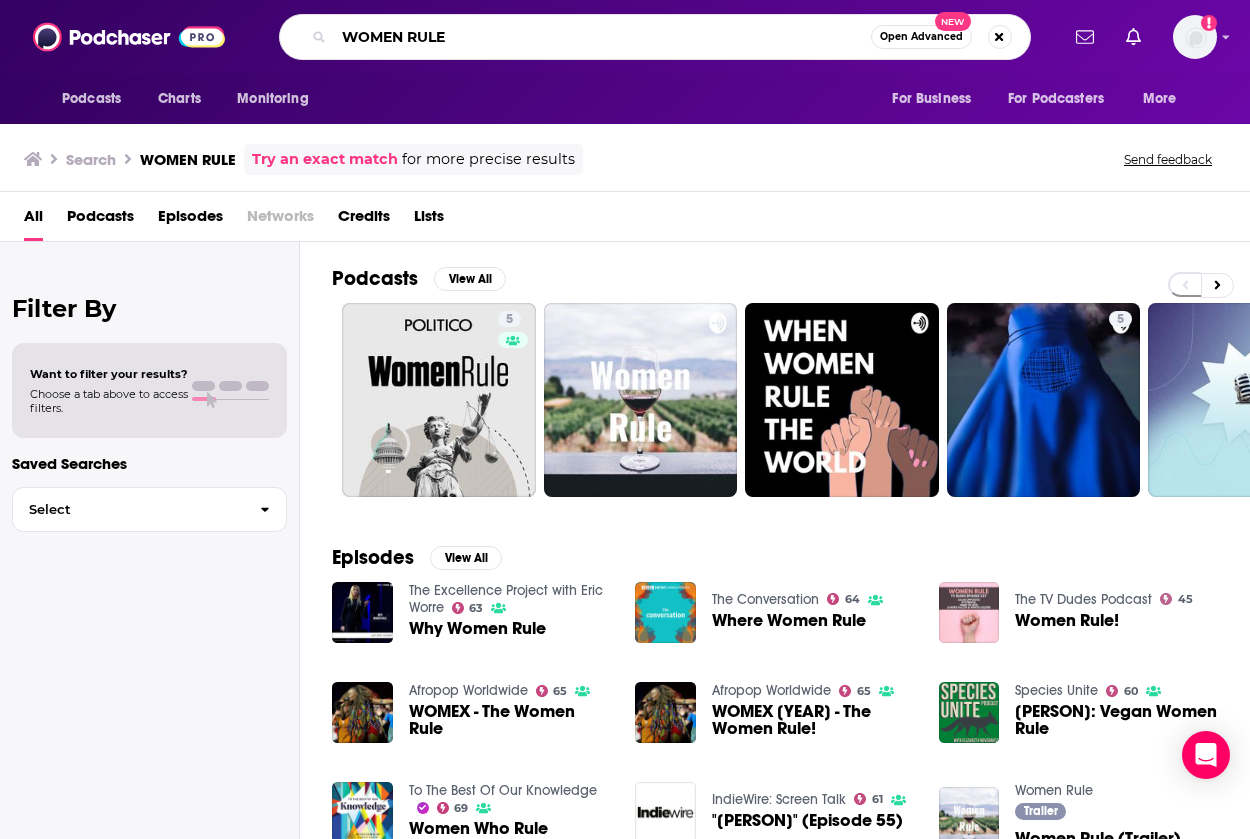 drag, startPoint x: 629, startPoint y: 45, endPoint x: 491, endPoint y: -17, distance: 151.28781 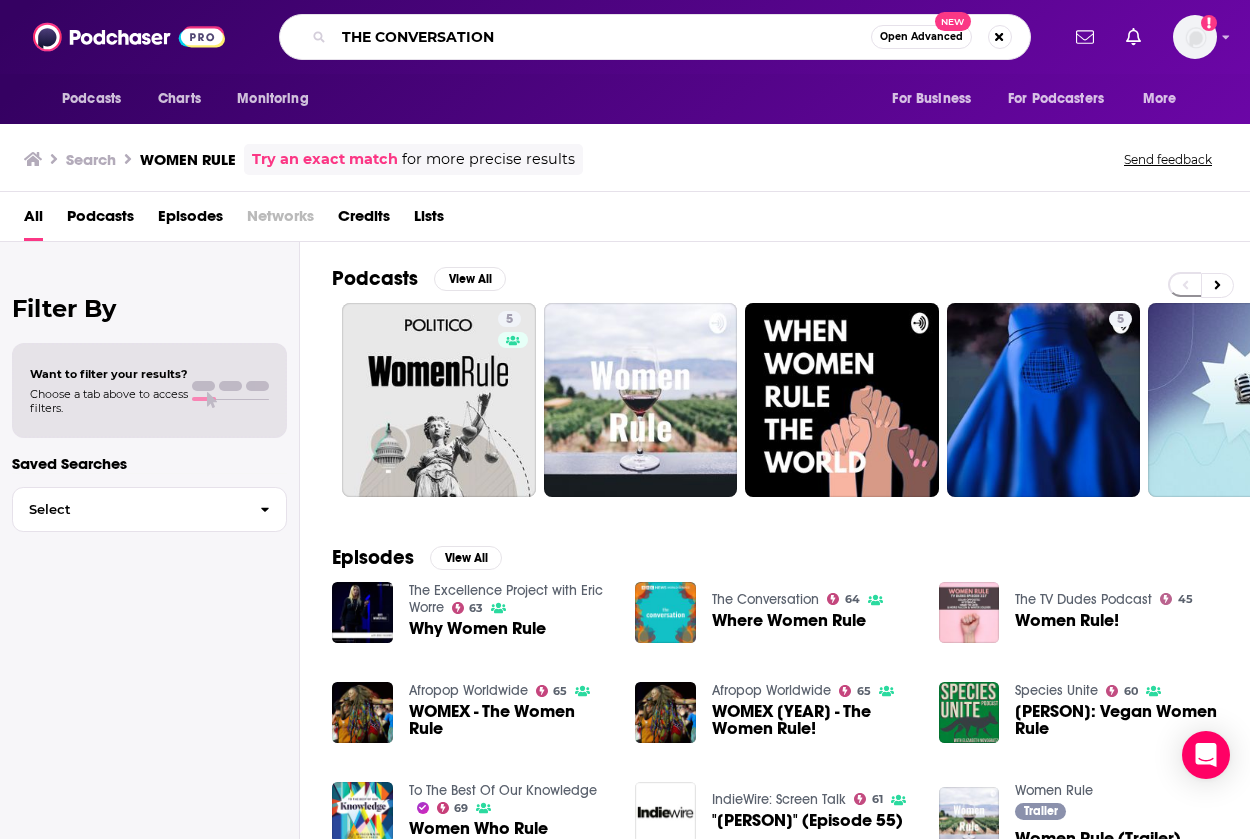 type on "THE CONVERSATION" 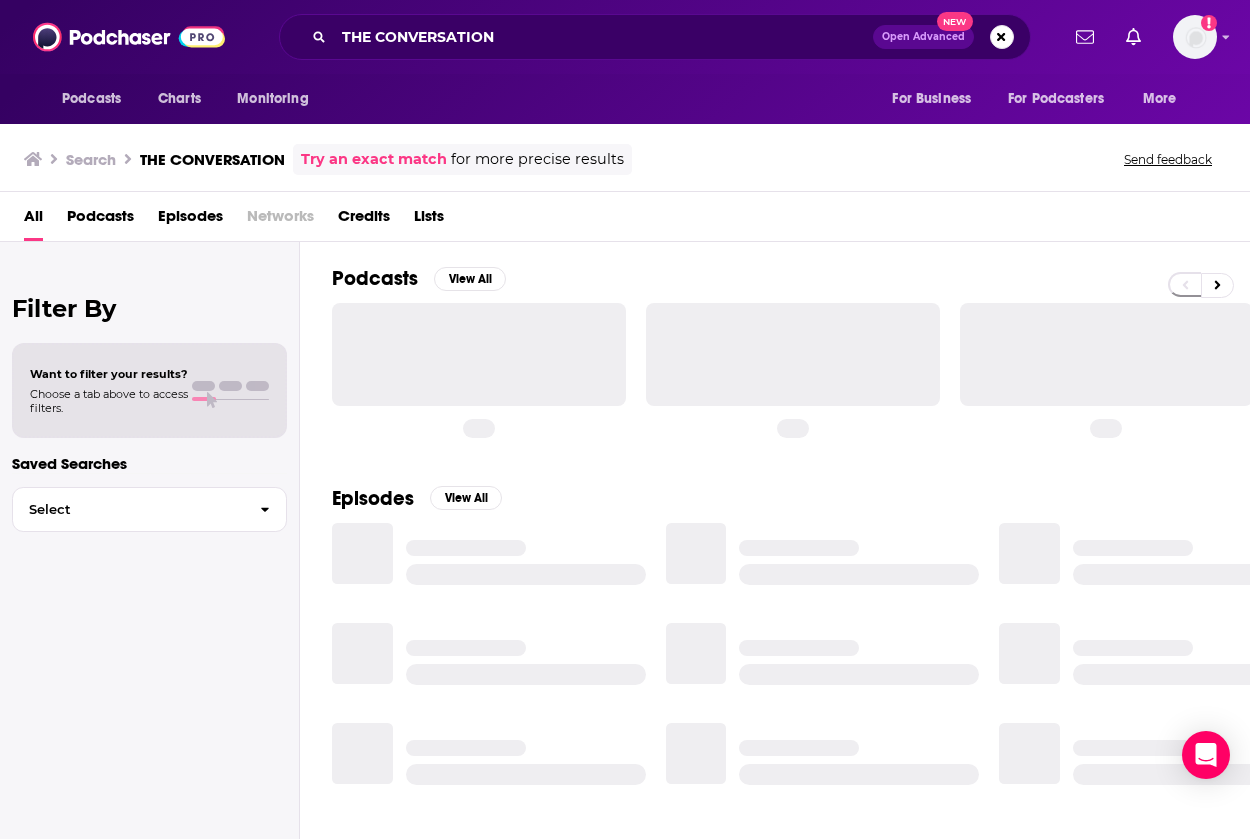click on "All Podcasts Episodes Networks Credits Lists" at bounding box center (629, 220) 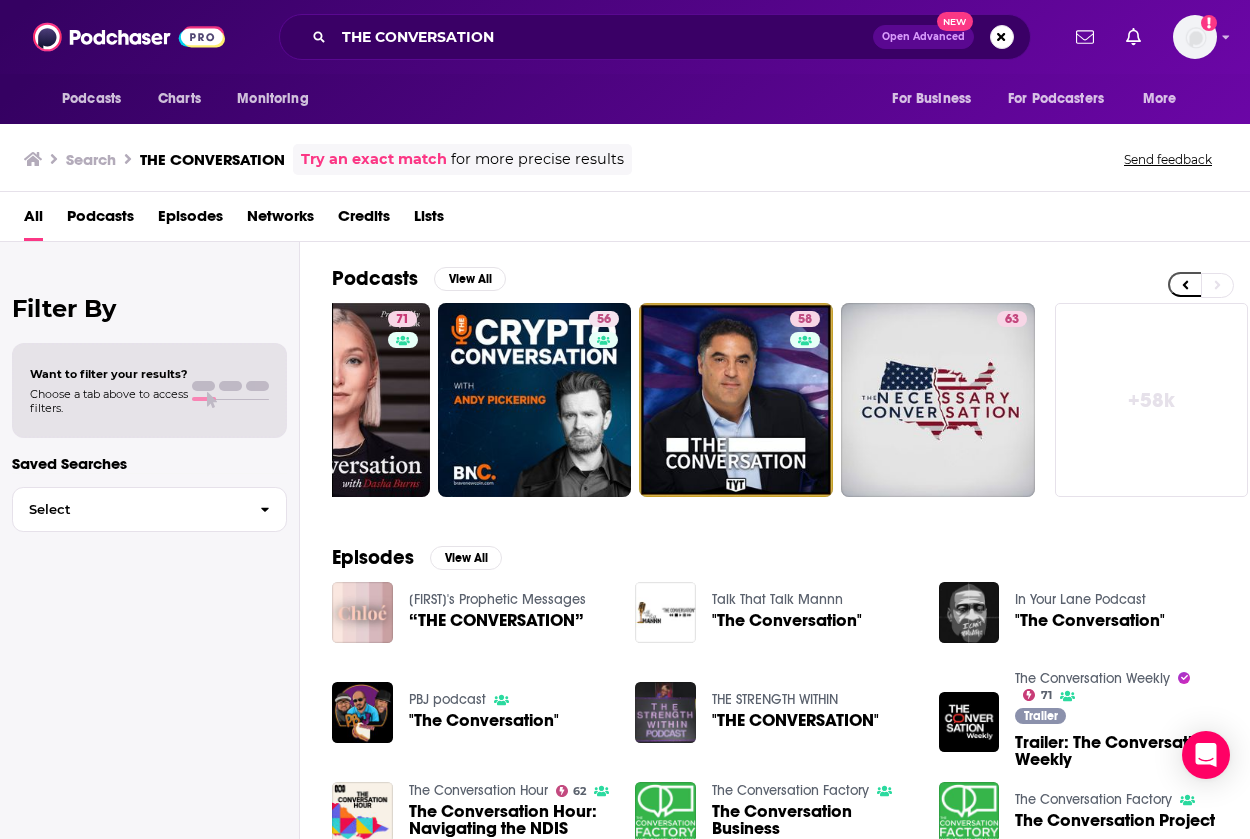 scroll, scrollTop: 0, scrollLeft: 911, axis: horizontal 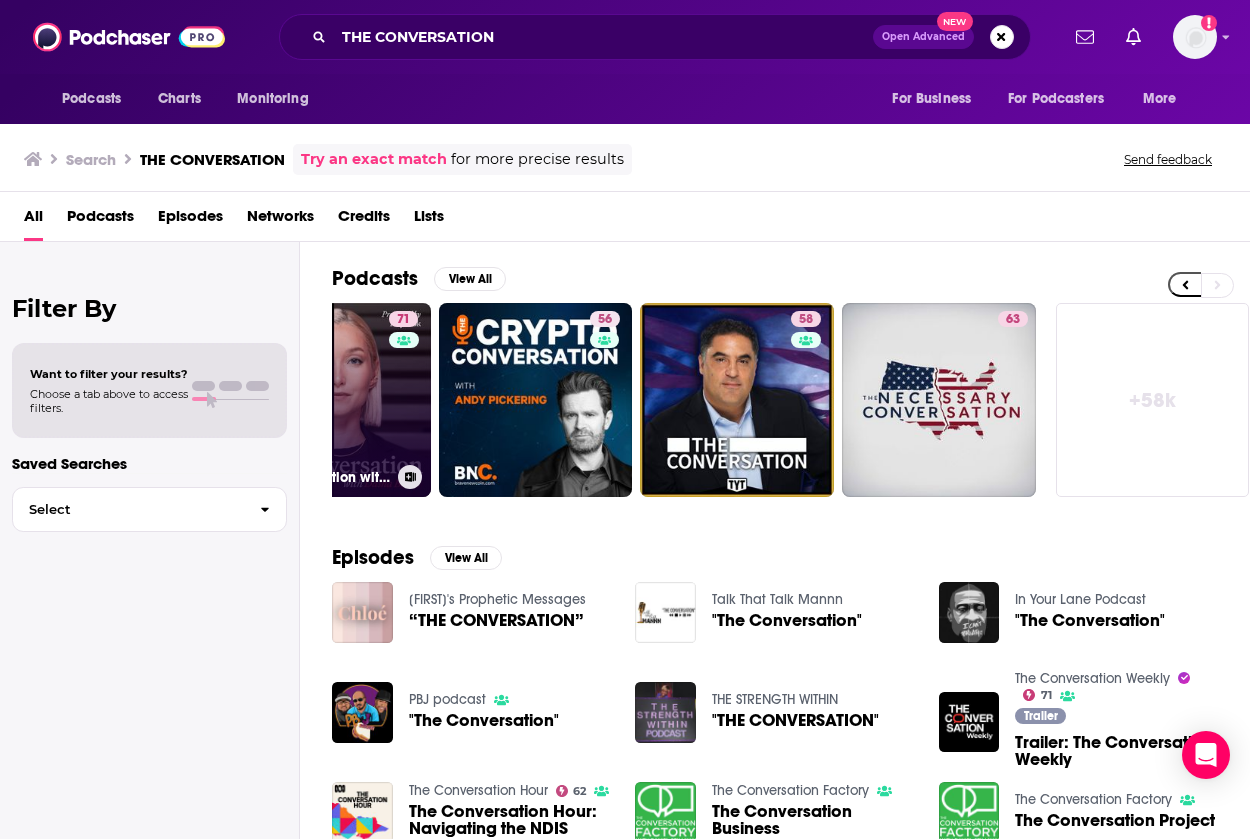 click on "71 The Conversation with [NAME]" at bounding box center (334, 400) 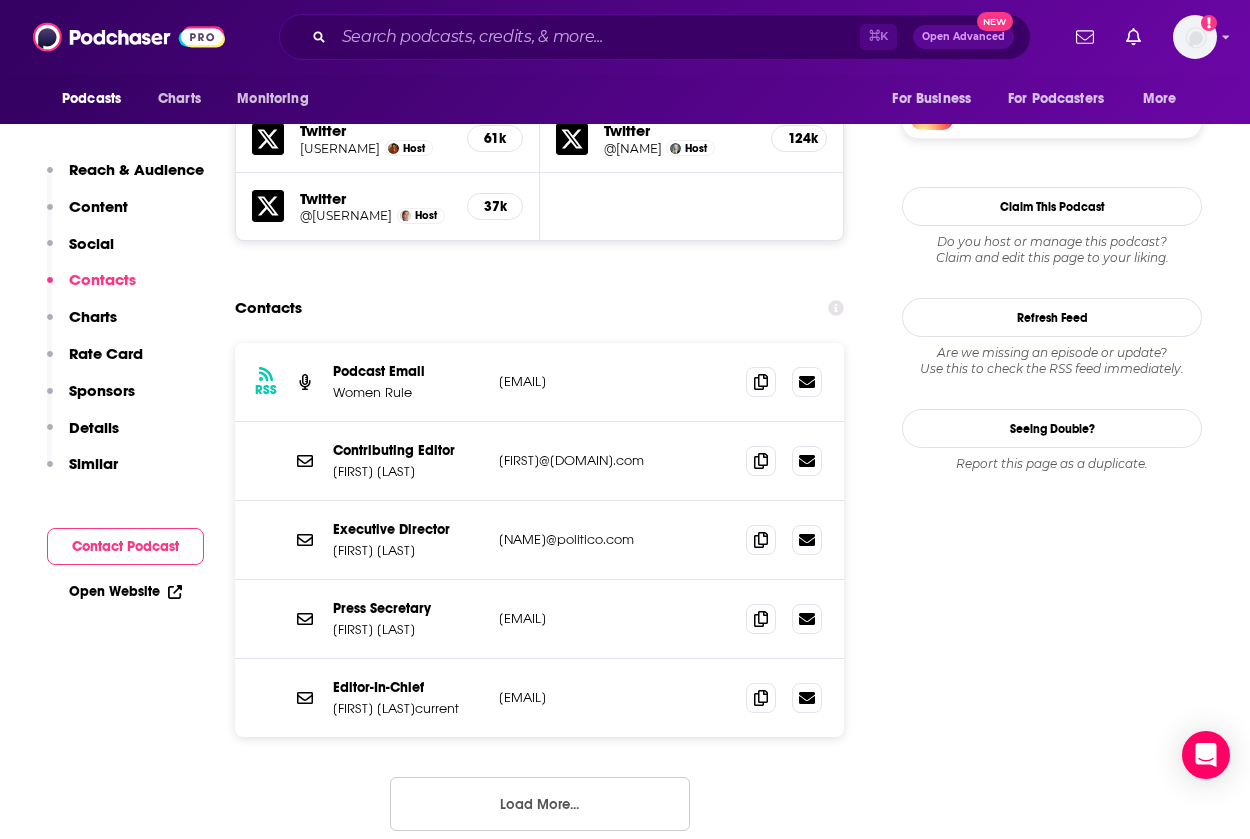 scroll, scrollTop: 1735, scrollLeft: 0, axis: vertical 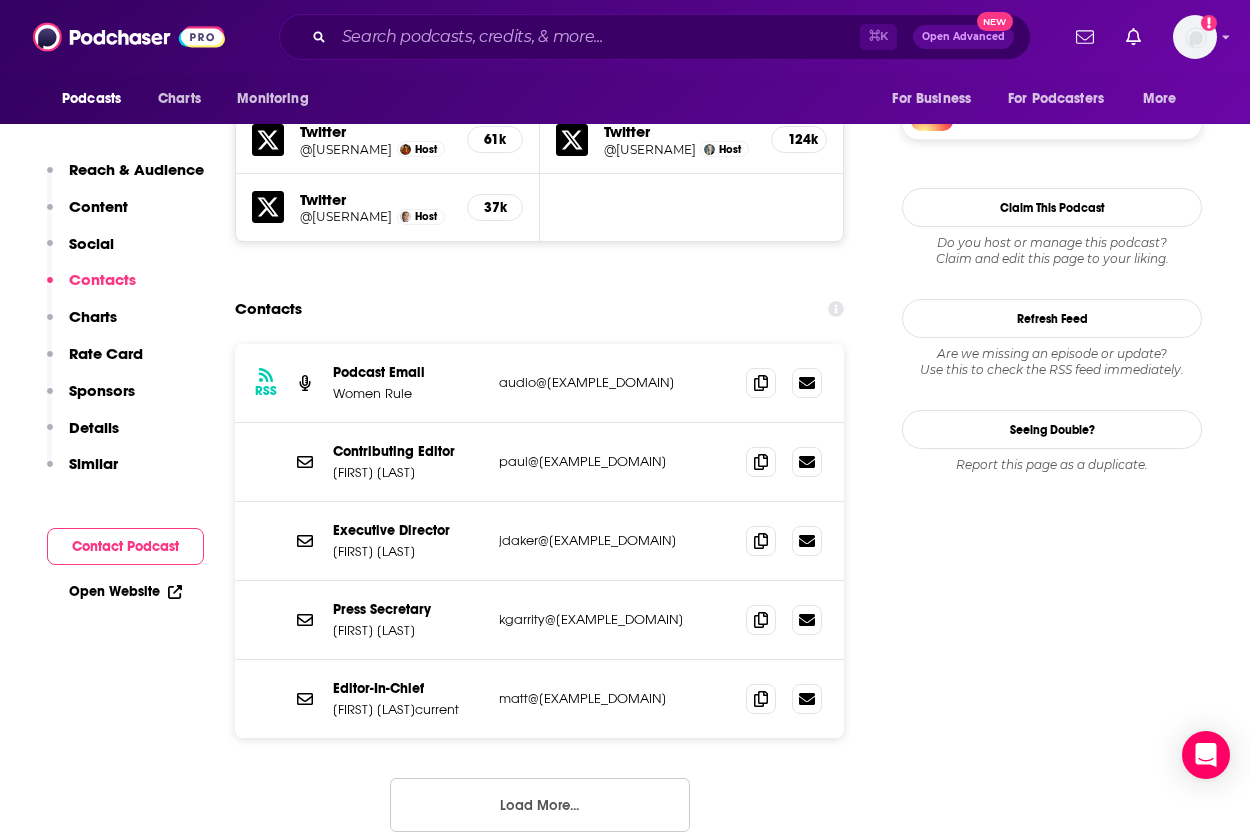 click on "Load More..." at bounding box center (540, 805) 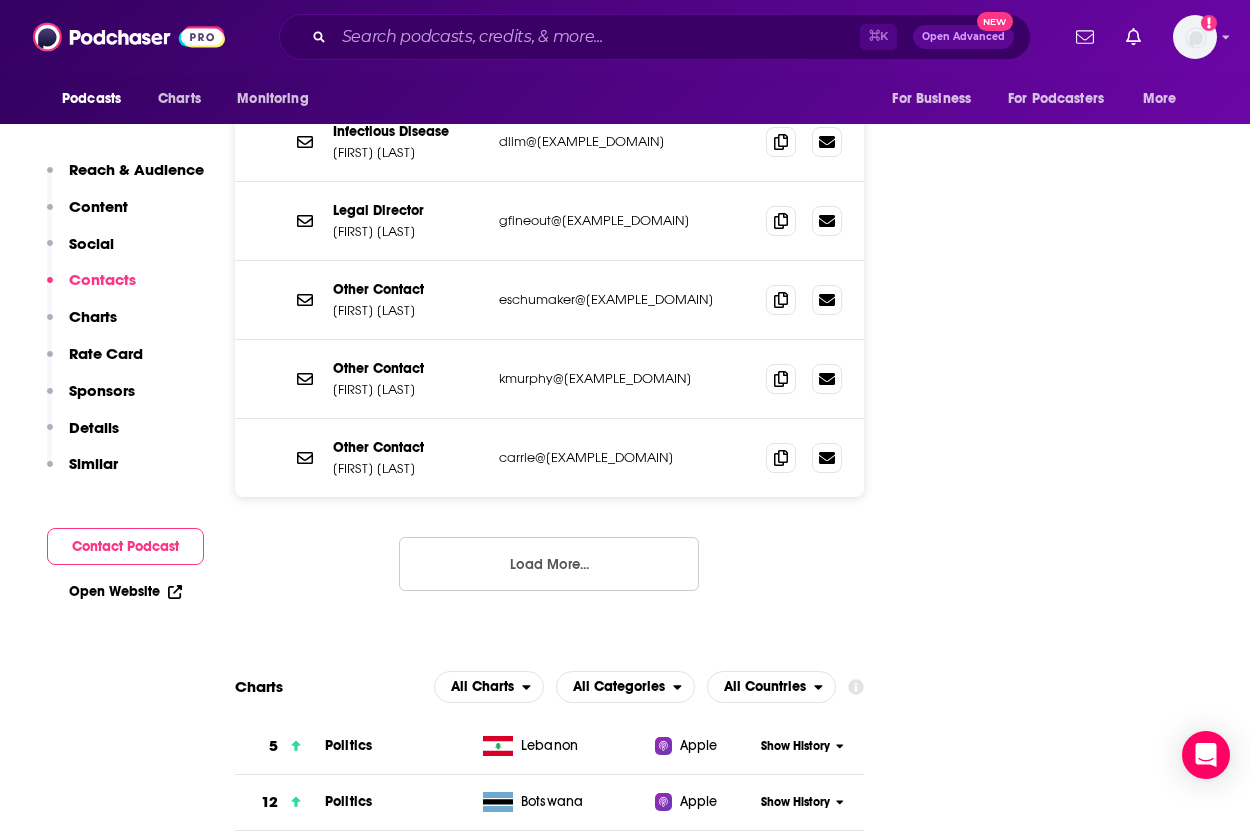 scroll, scrollTop: 2421, scrollLeft: 0, axis: vertical 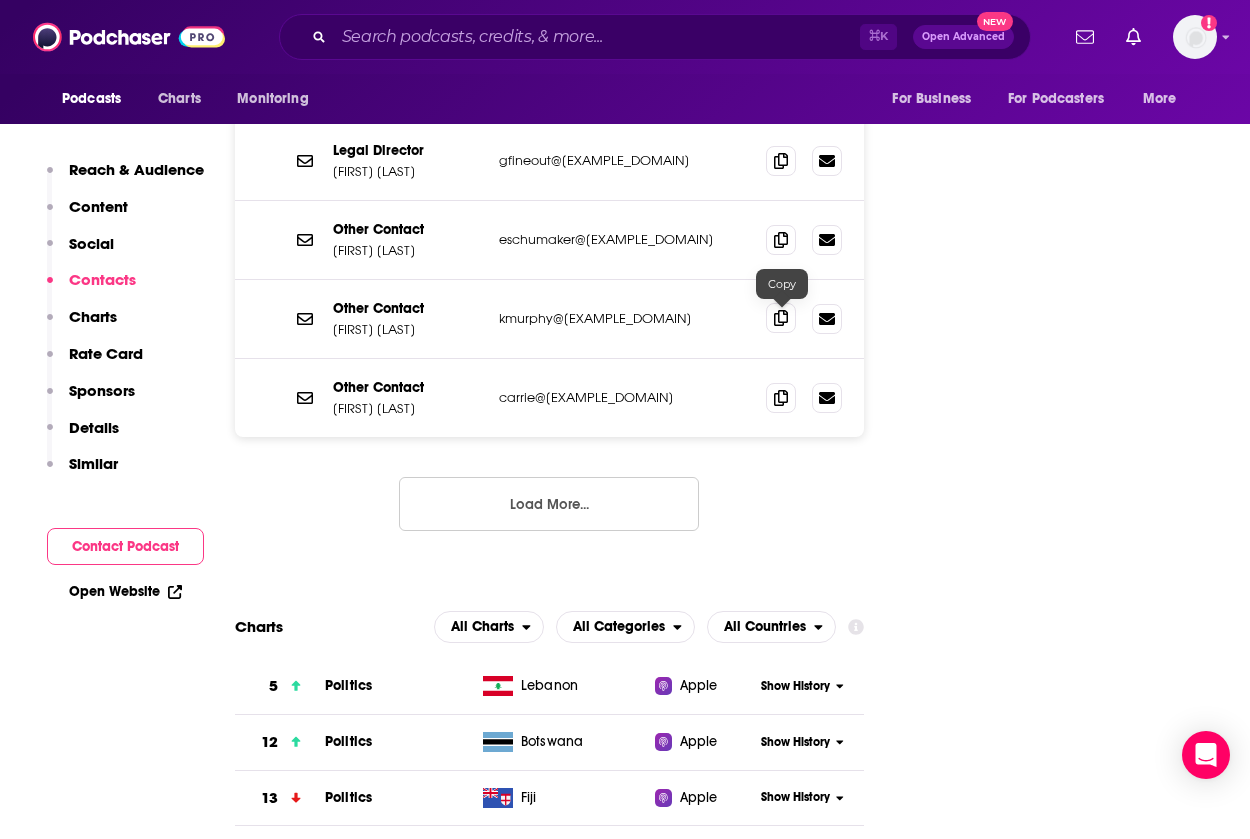 click at bounding box center [781, 318] 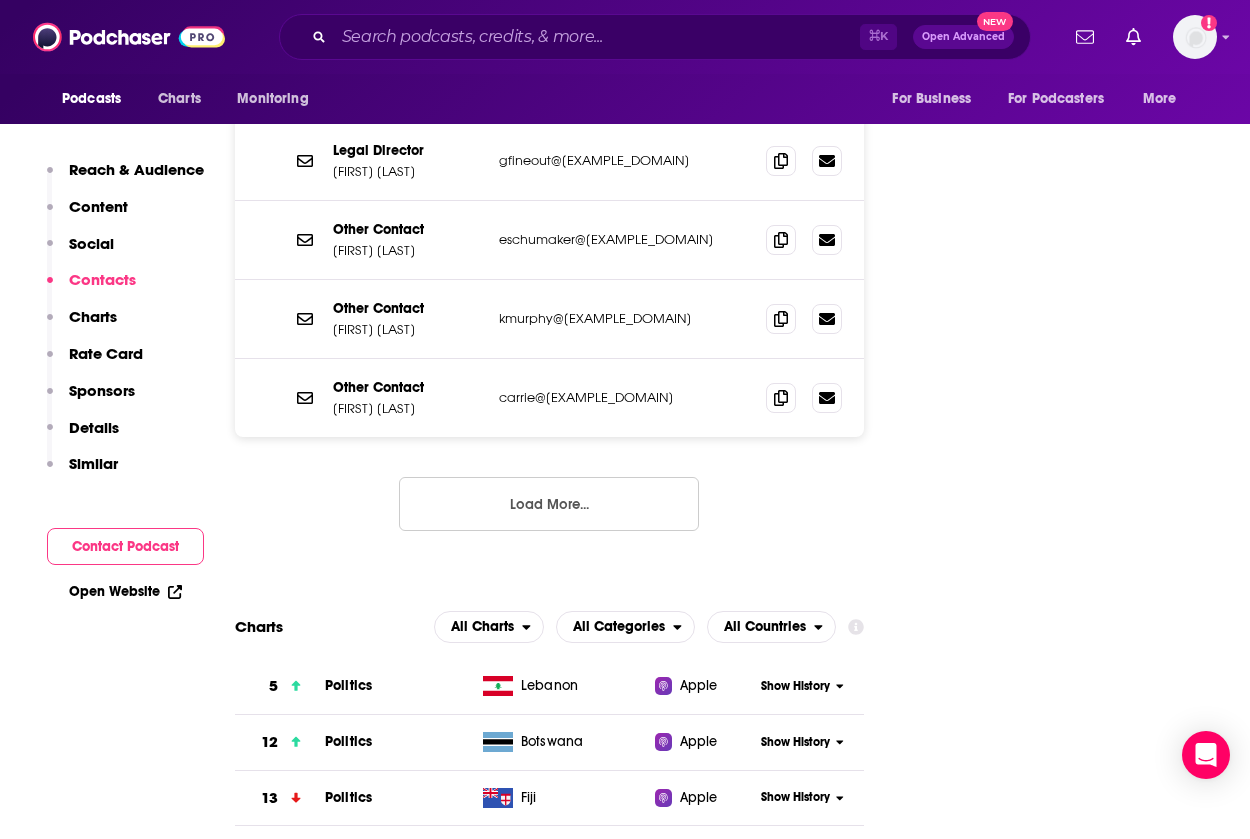 click on "Load More..." at bounding box center (549, 504) 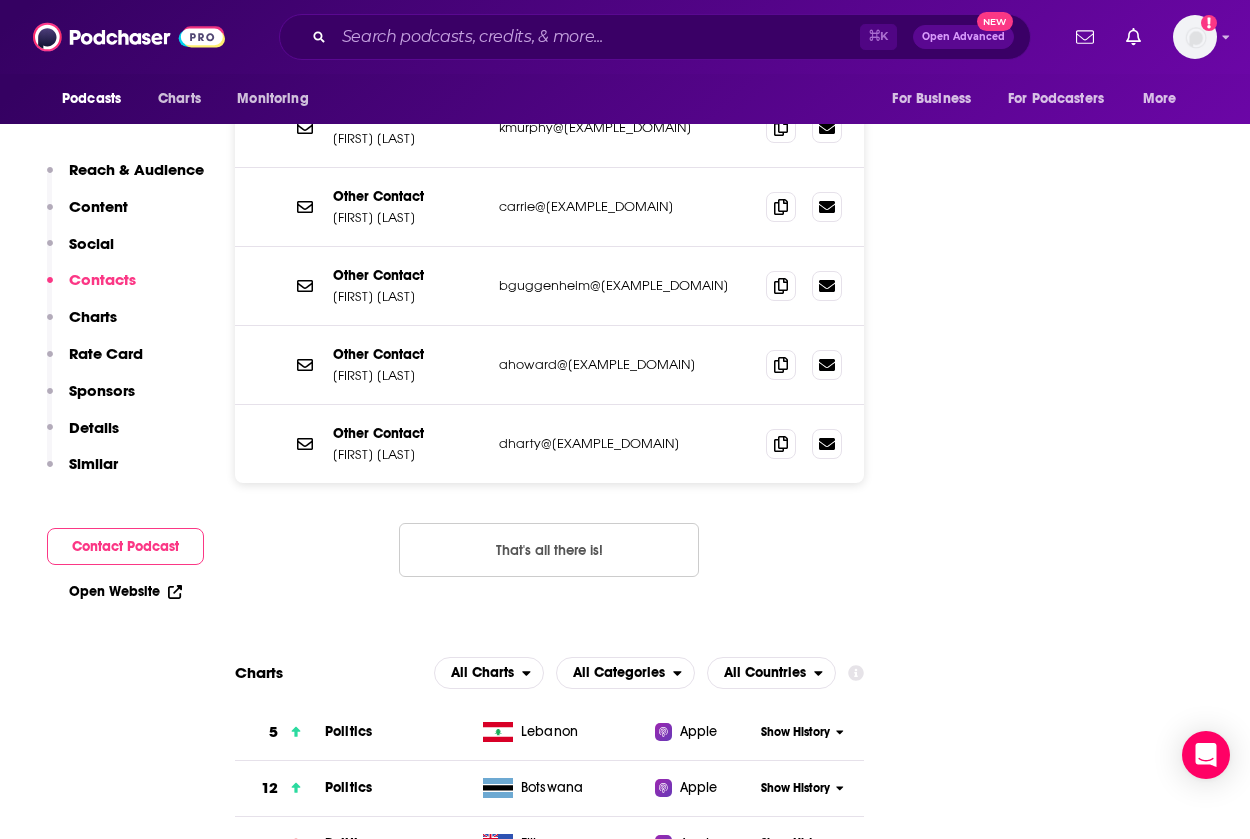 scroll, scrollTop: 2611, scrollLeft: 0, axis: vertical 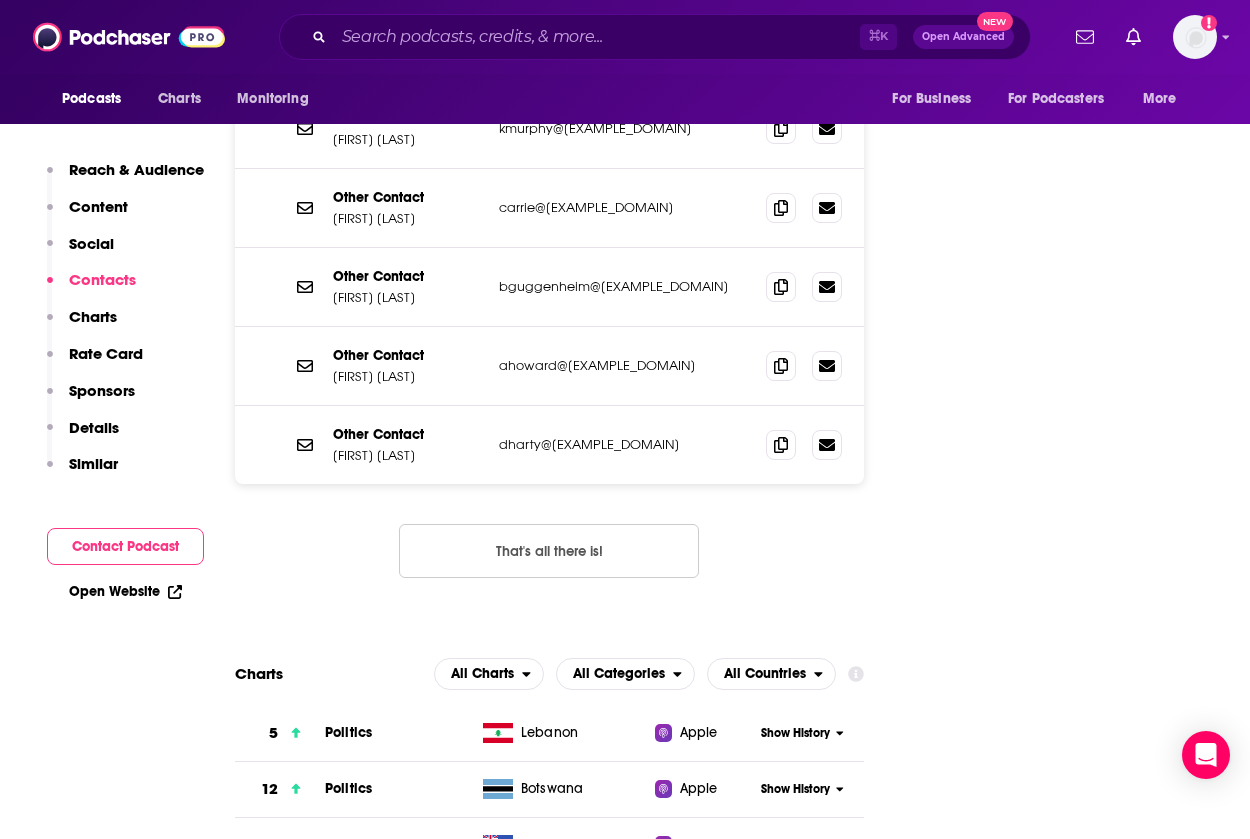 click on "That's all there is!" at bounding box center (549, 551) 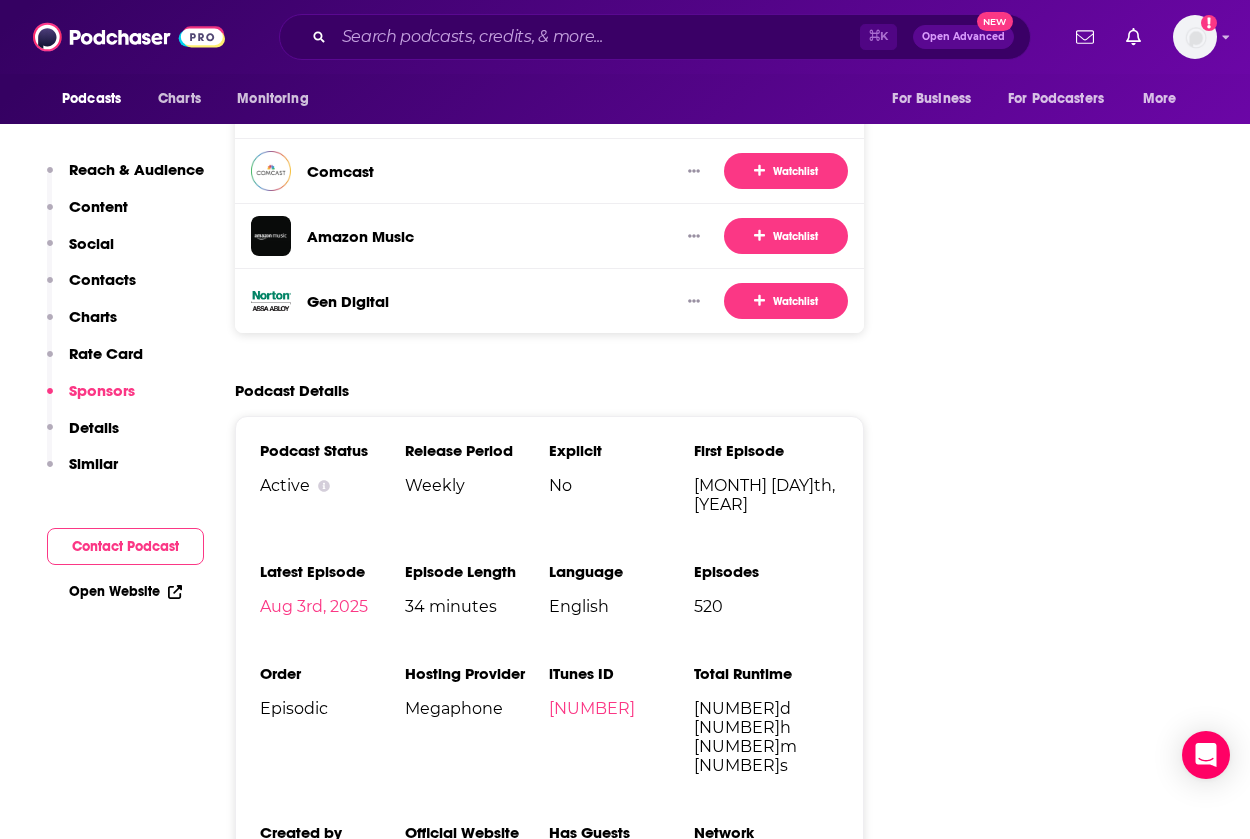 scroll, scrollTop: 4431, scrollLeft: 0, axis: vertical 